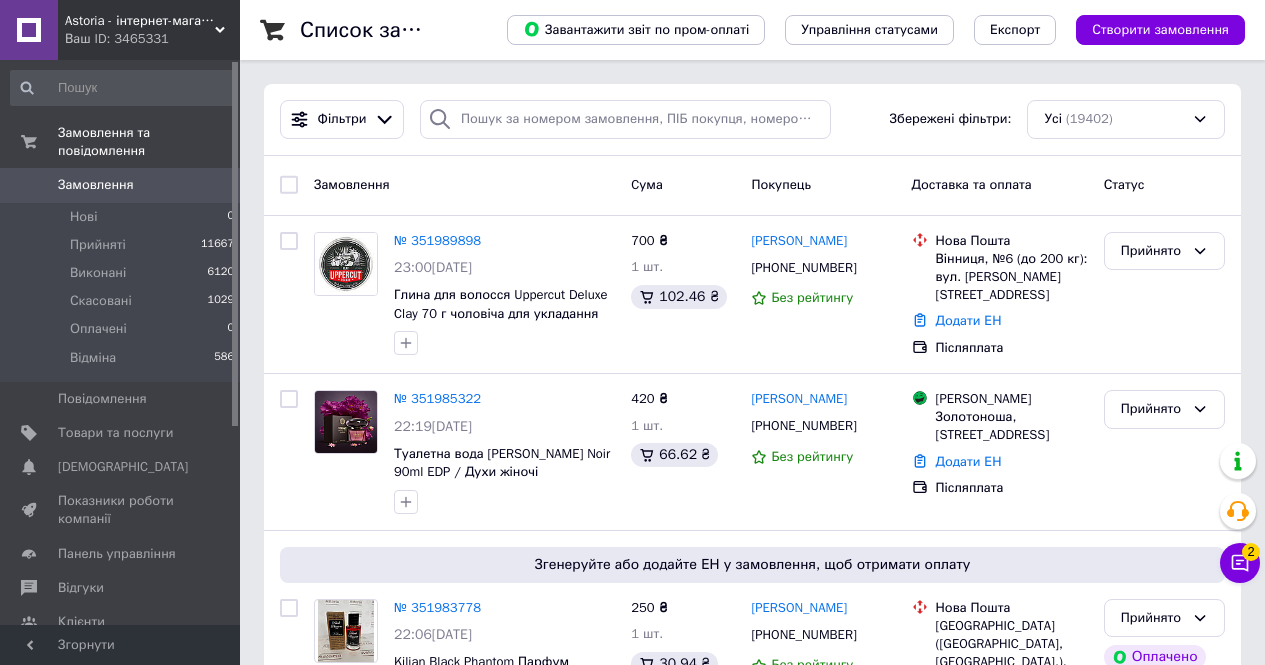 scroll, scrollTop: 0, scrollLeft: 0, axis: both 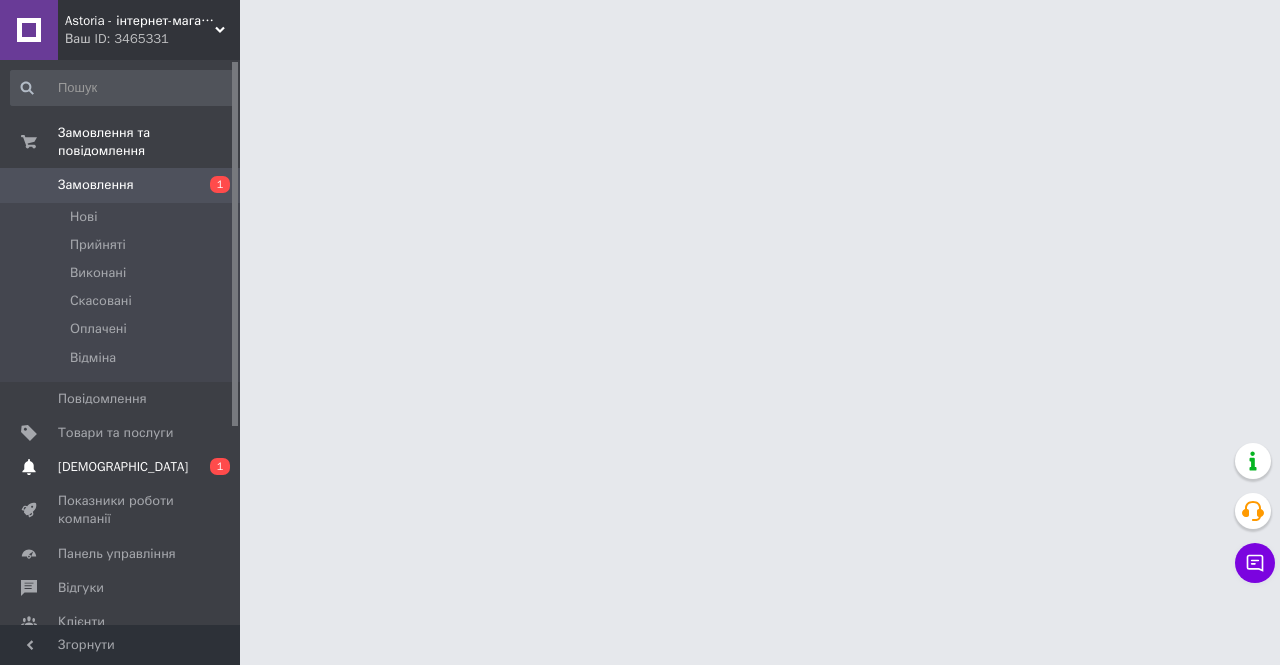 click on "[DEMOGRAPHIC_DATA]" at bounding box center (121, 467) 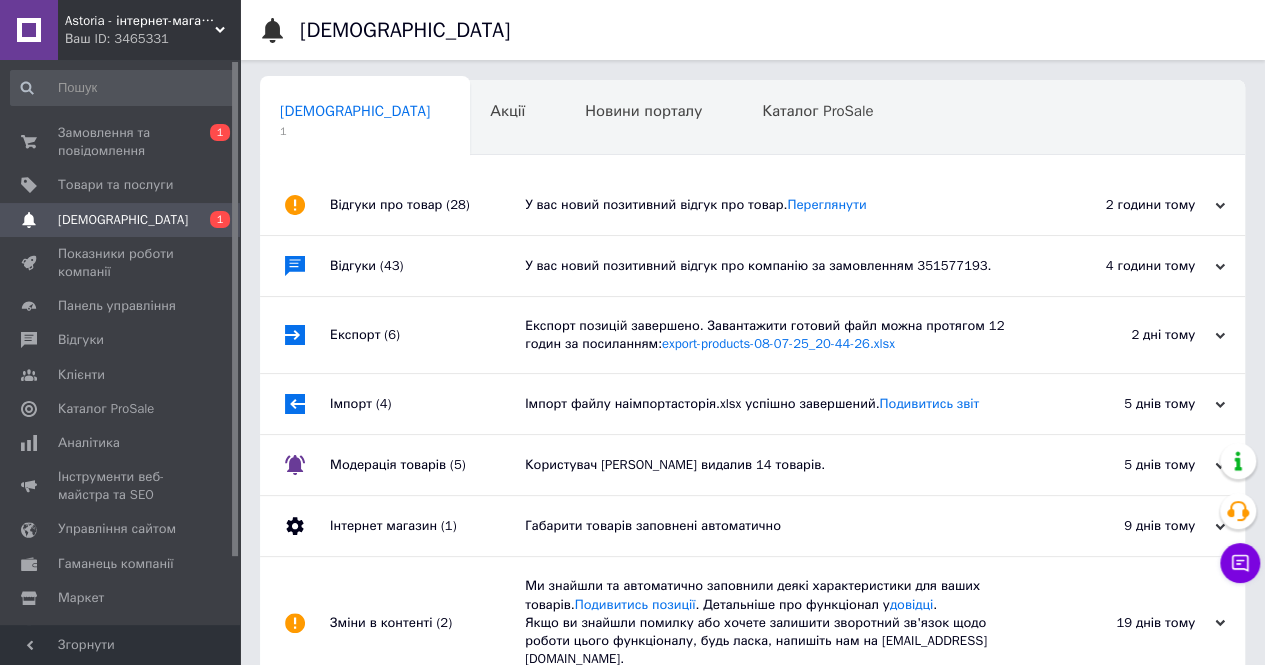 click on "У вас новий позитивний відгук про товар.  Переглянути" at bounding box center [775, 205] 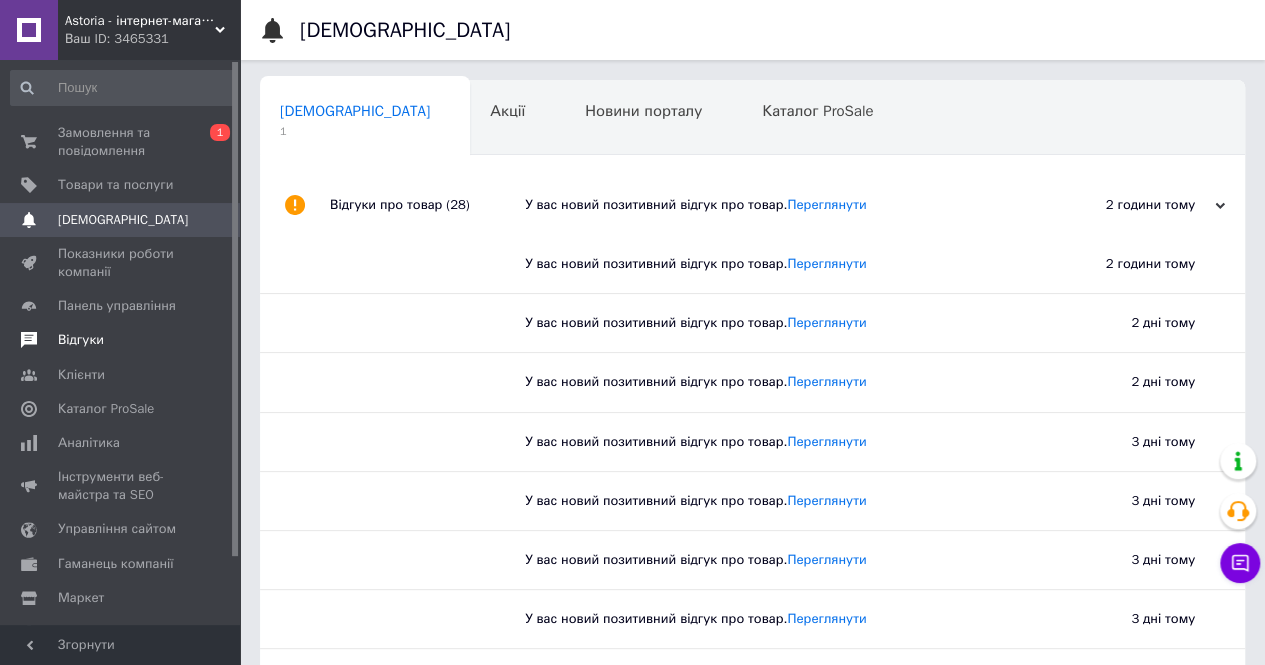 click on "Відгуки" at bounding box center [121, 340] 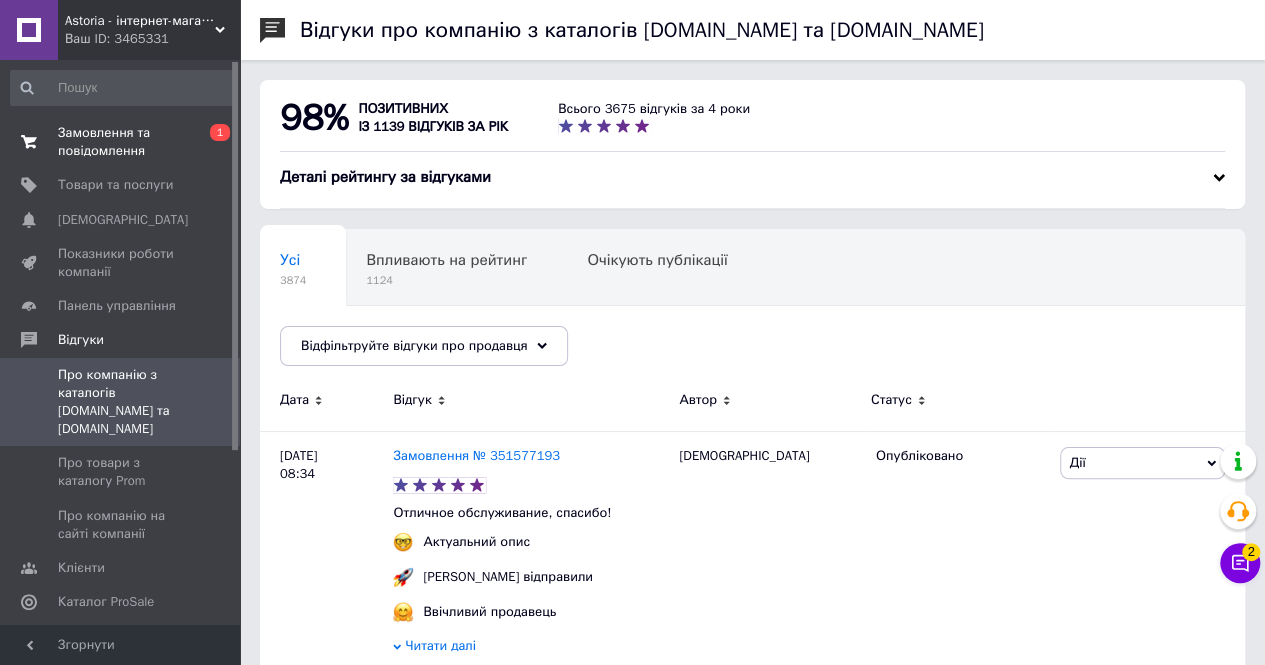 click on "Замовлення та повідомлення" at bounding box center [121, 142] 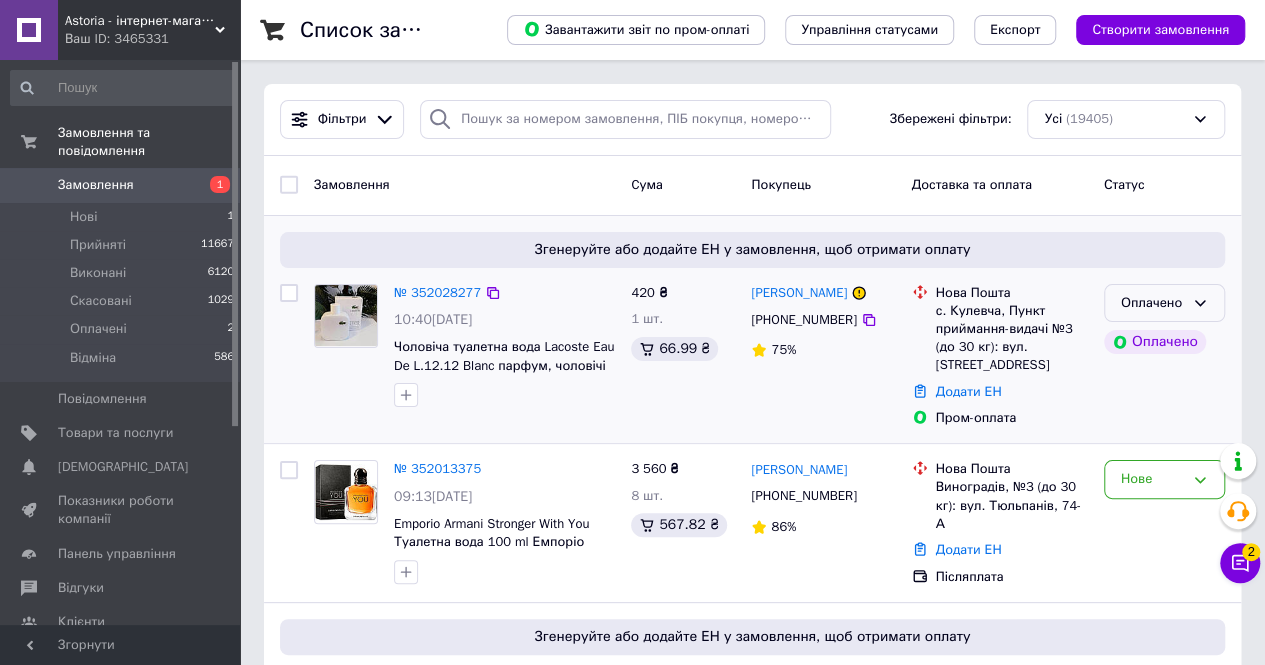 click on "Оплачено" at bounding box center [1152, 303] 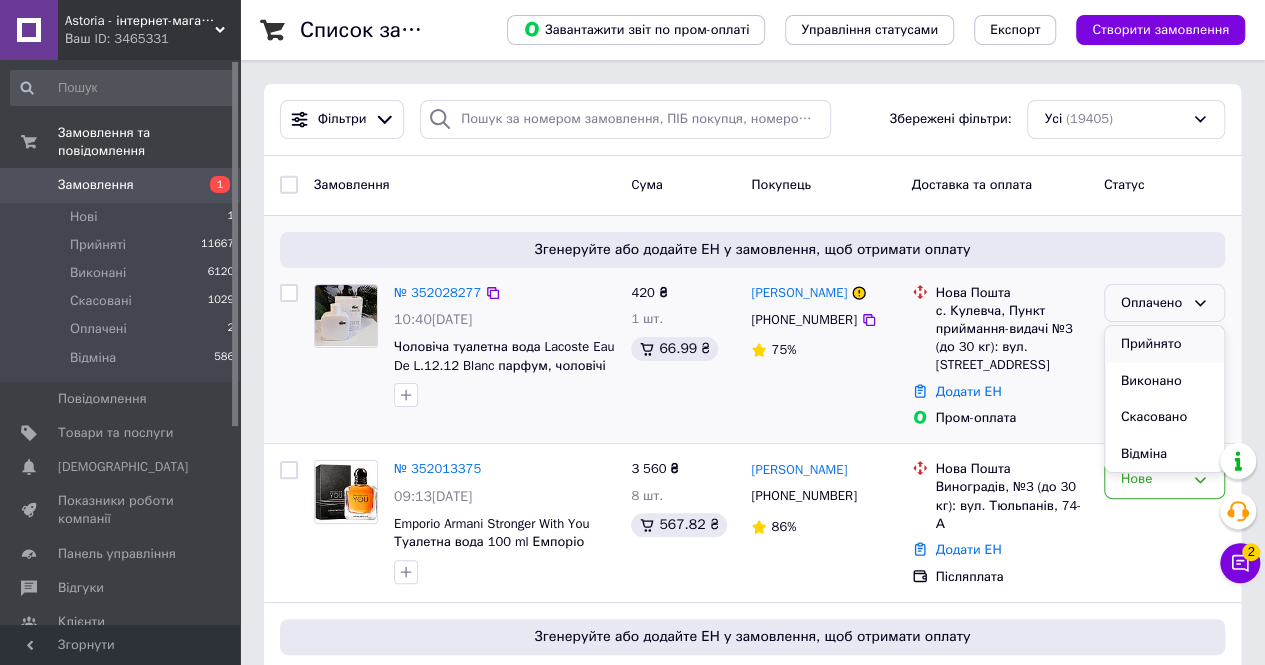 click on "Прийнято" at bounding box center [1164, 344] 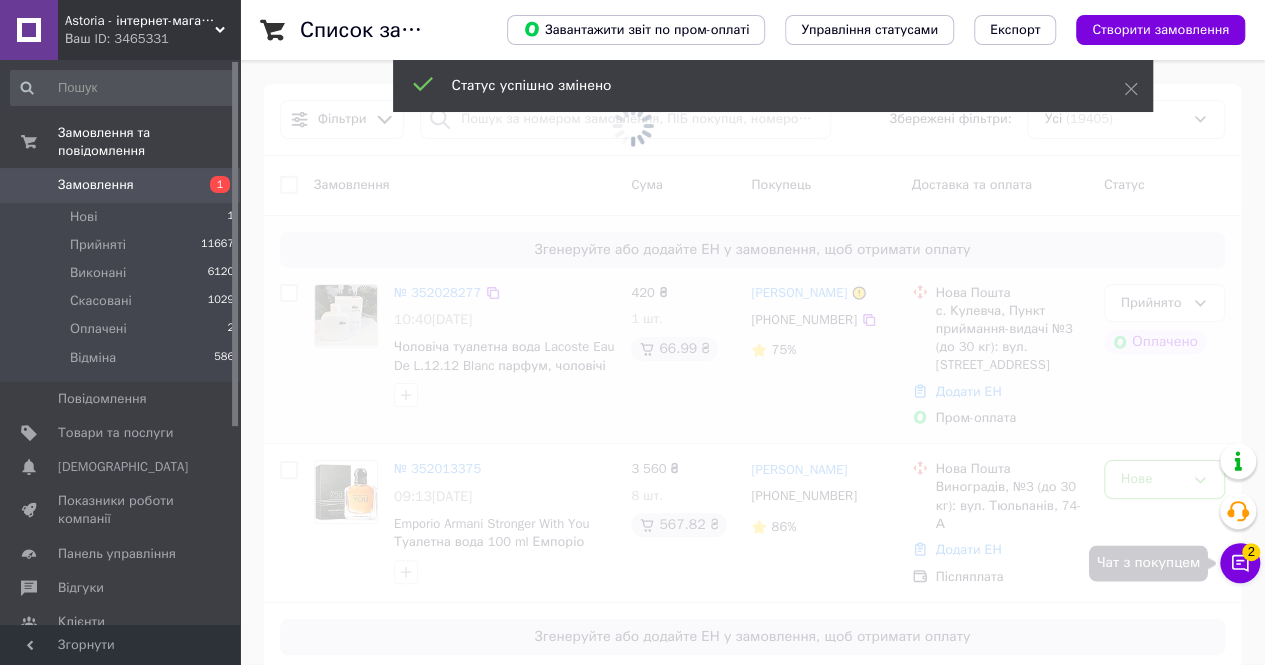 click 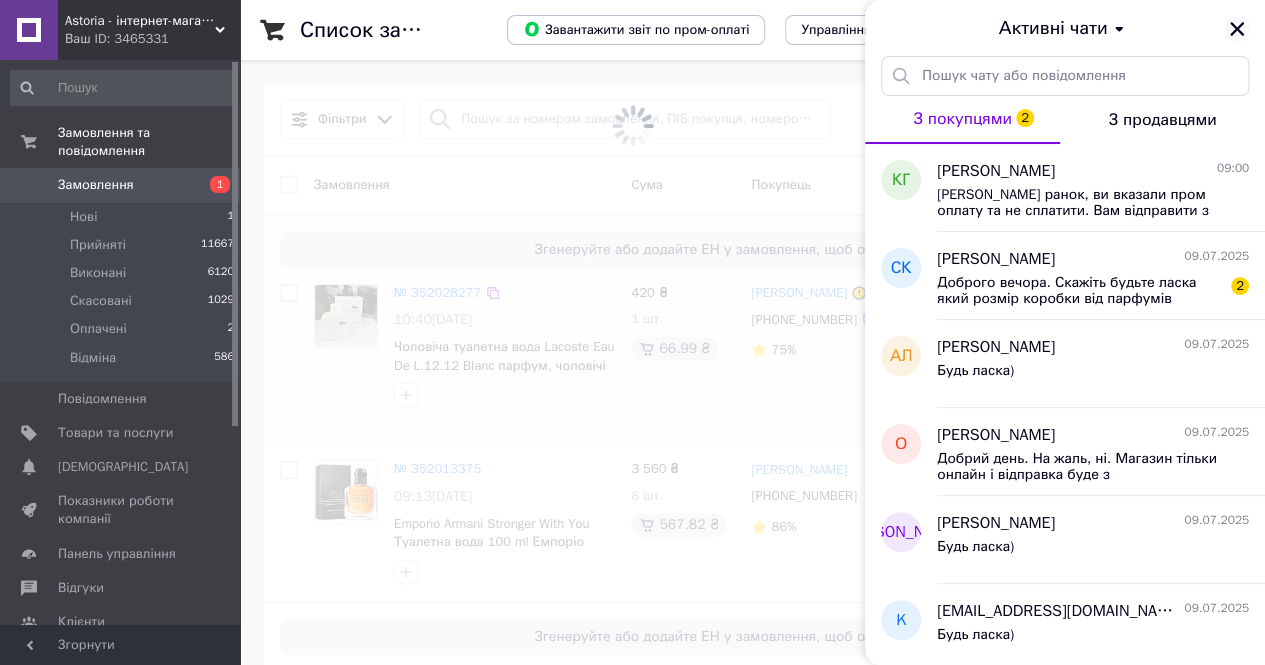 click 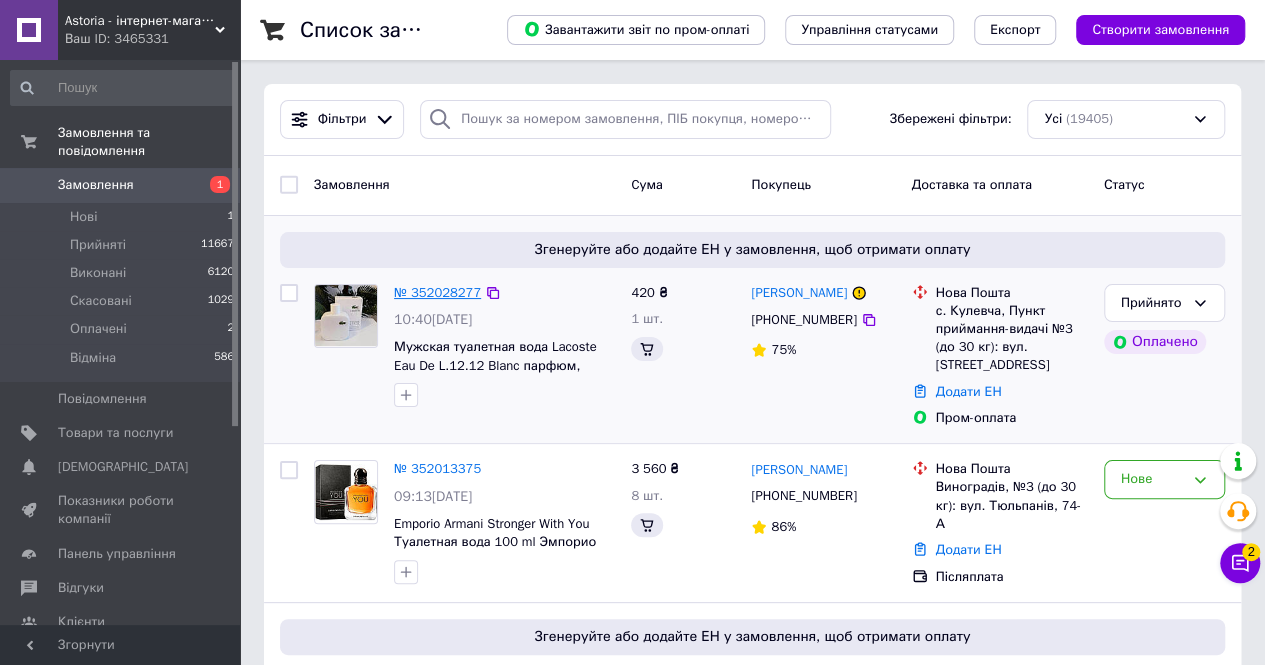 click on "№ 352028277" at bounding box center [437, 292] 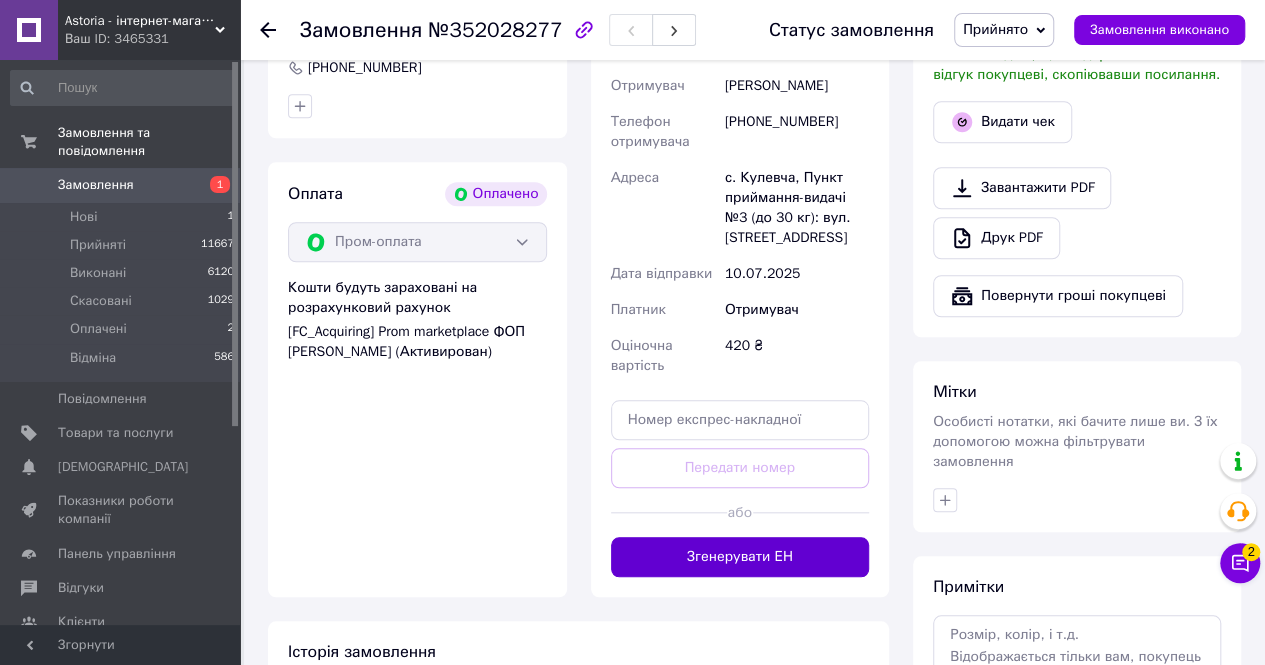 click on "Згенерувати ЕН" at bounding box center [740, 557] 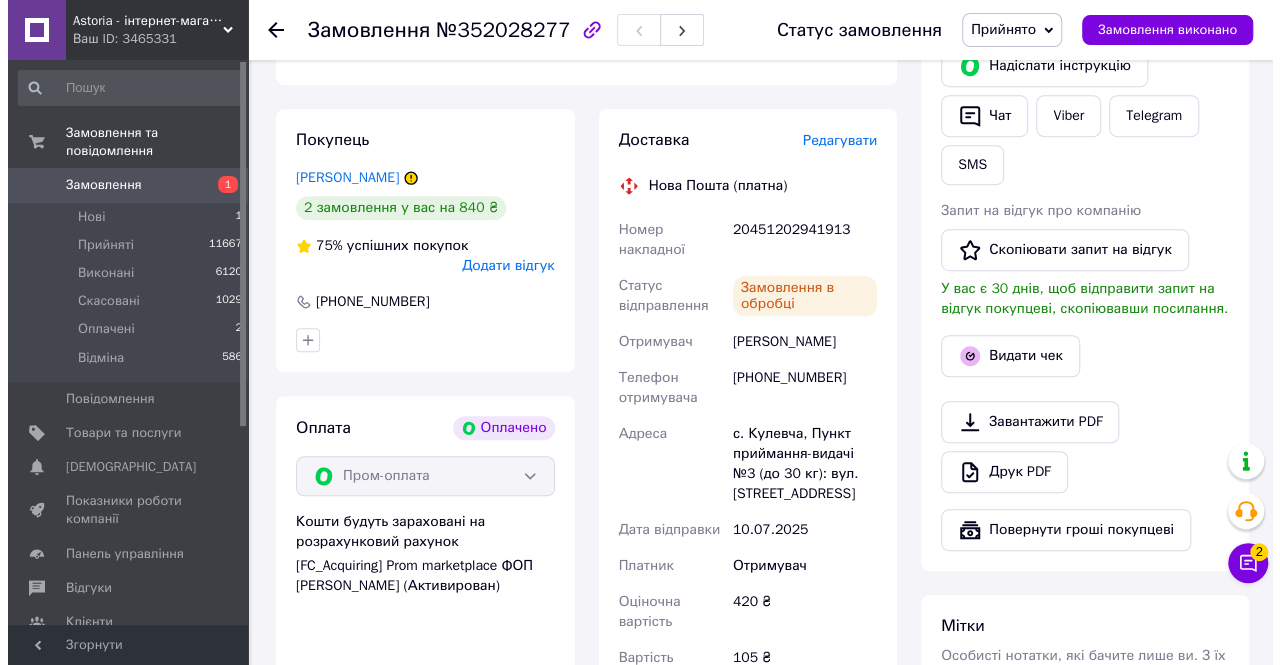 scroll, scrollTop: 402, scrollLeft: 0, axis: vertical 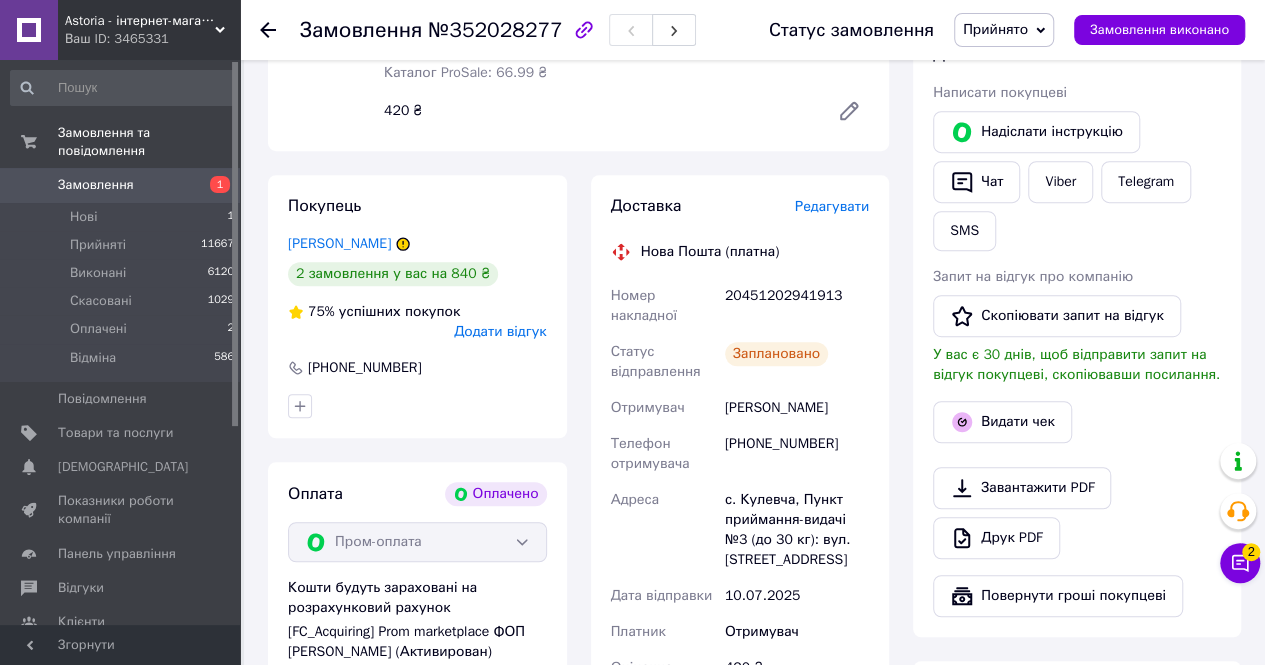 click on "20451202941913" at bounding box center [797, 306] 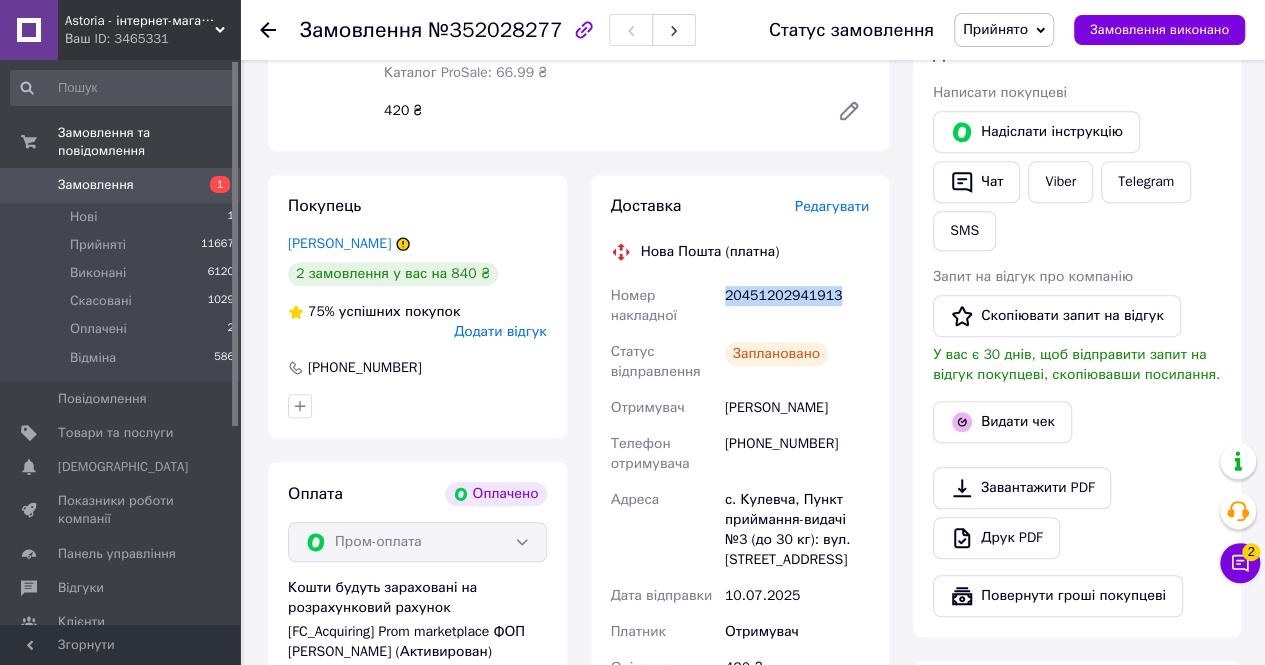 click on "20451202941913" at bounding box center (797, 306) 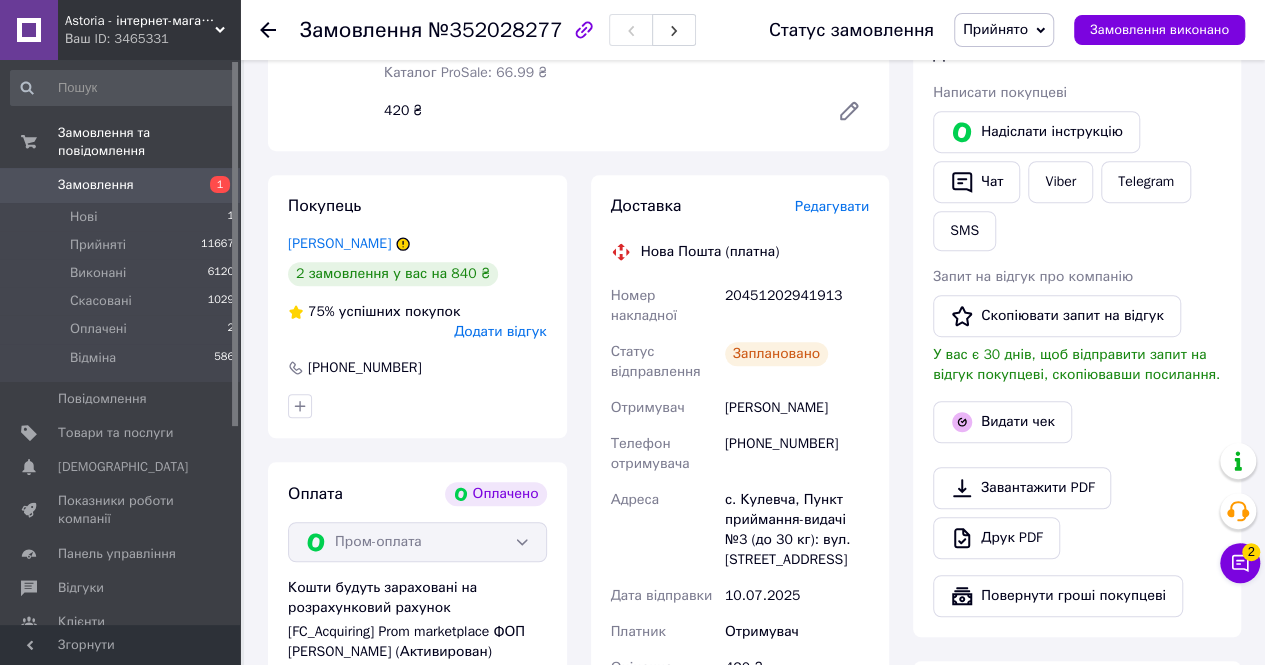 click on "Дії Написати покупцеві   Надіслати інструкцію   Чат Viber Telegram SMS Запит на відгук про компанію   Скопіювати запит на відгук У вас є 30 днів, щоб відправити запит на відгук покупцеві, скопіювавши посилання.   Видати чек   Завантажити PDF   Друк PDF   Повернути гроші покупцеві" at bounding box center [1077, 330] 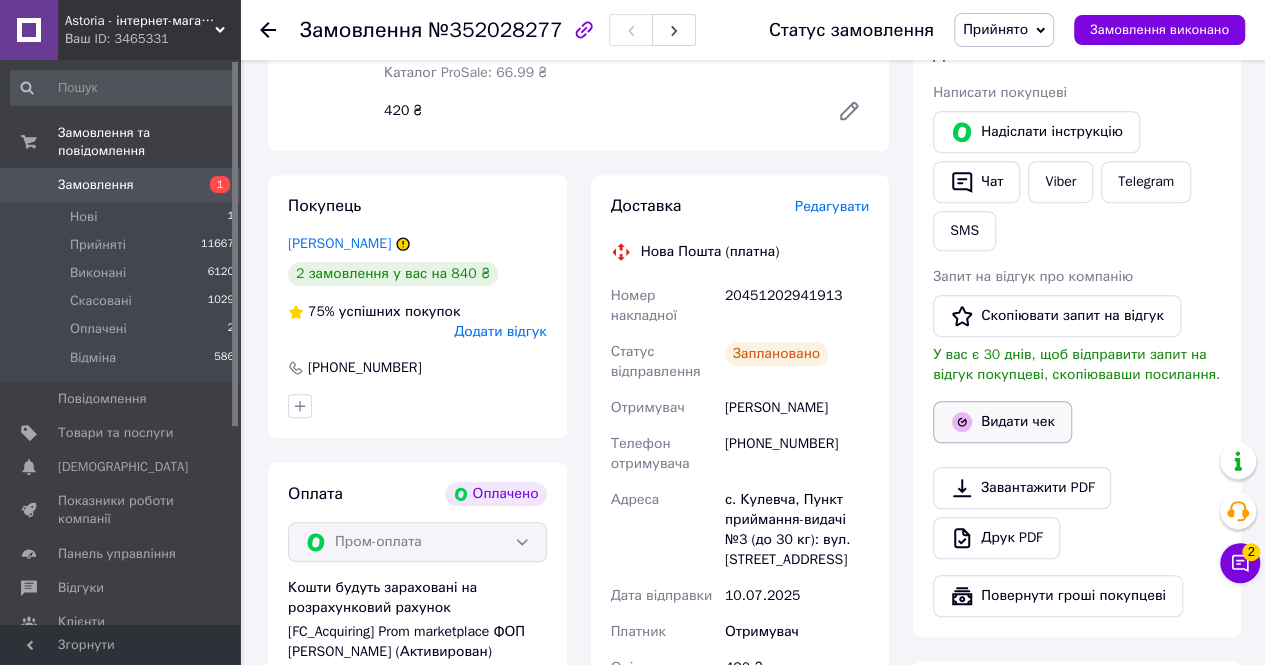 click on "Видати чек" at bounding box center (1002, 422) 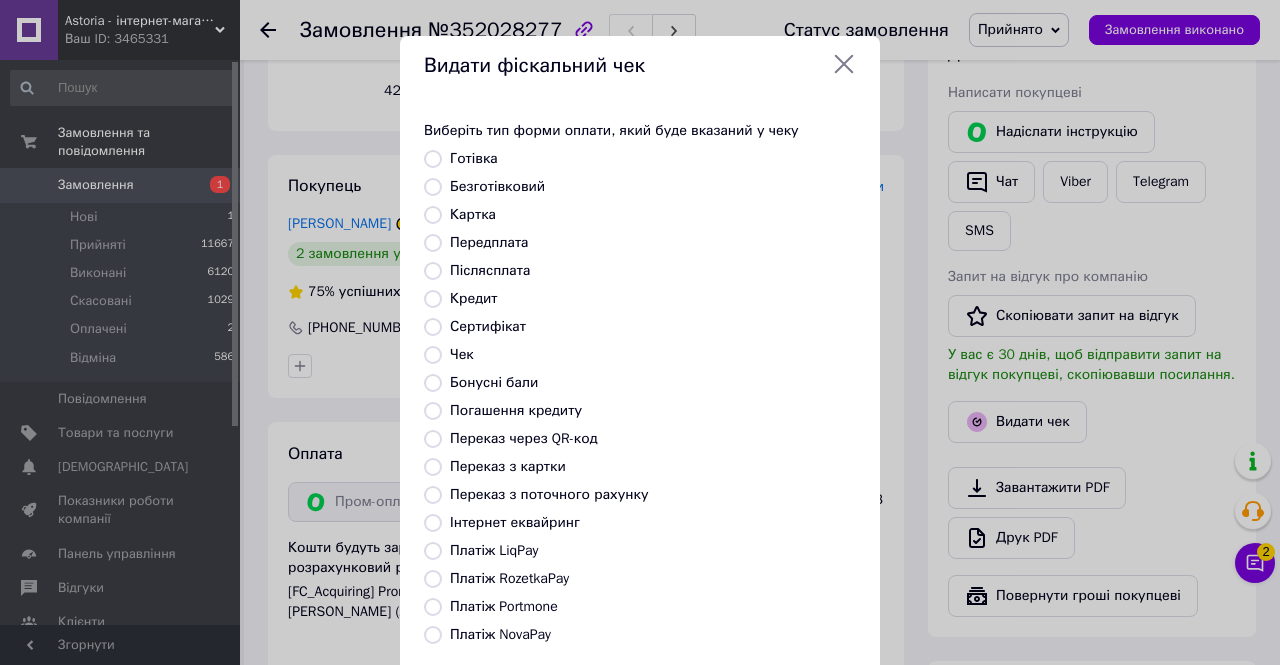 click on "Платіж RozetkaPay" at bounding box center [509, 578] 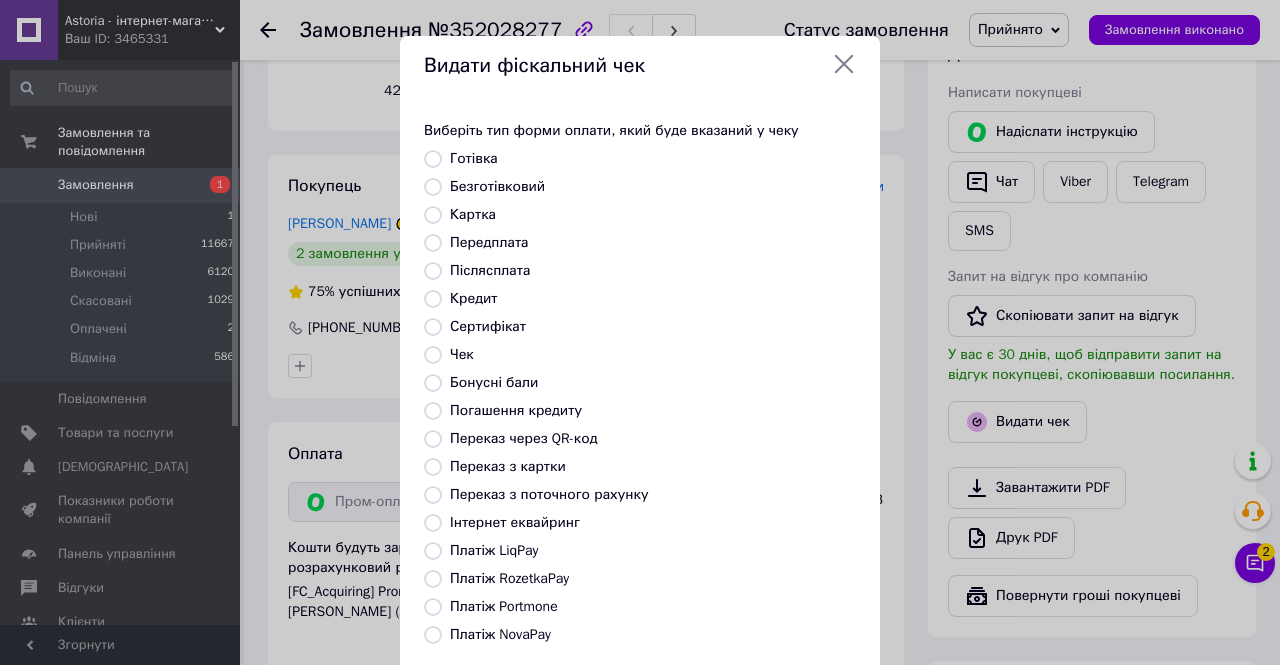 radio on "true" 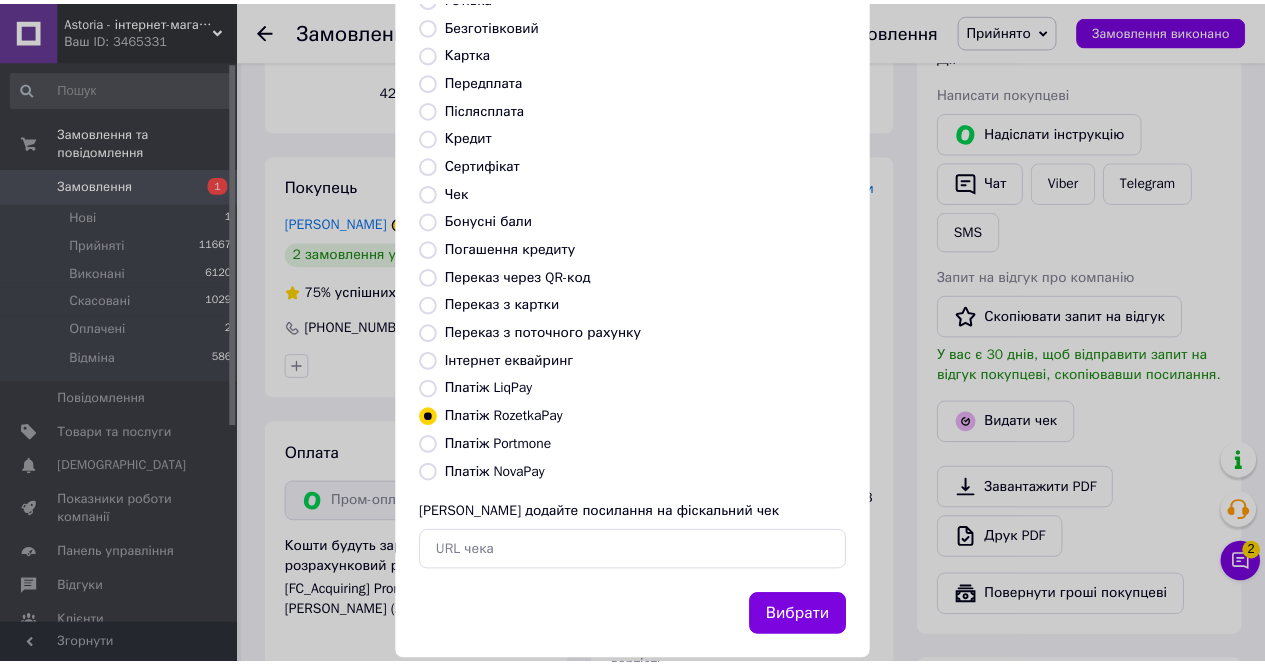 scroll, scrollTop: 192, scrollLeft: 0, axis: vertical 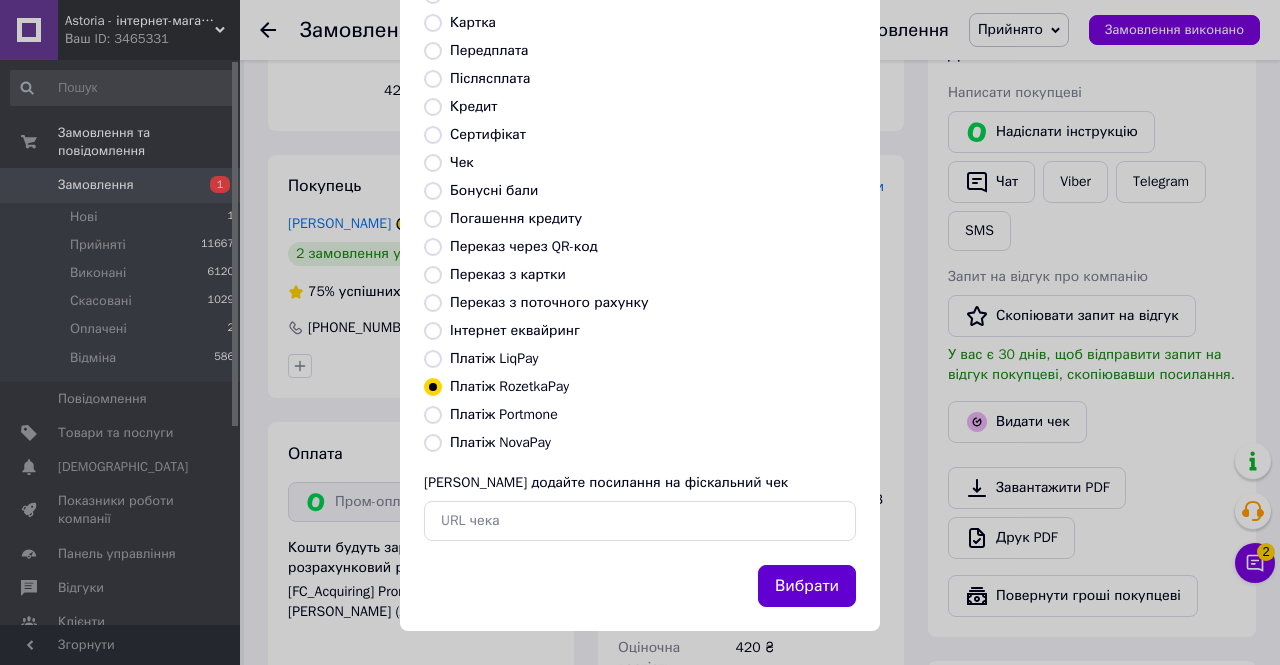 click on "Вибрати" at bounding box center (807, 586) 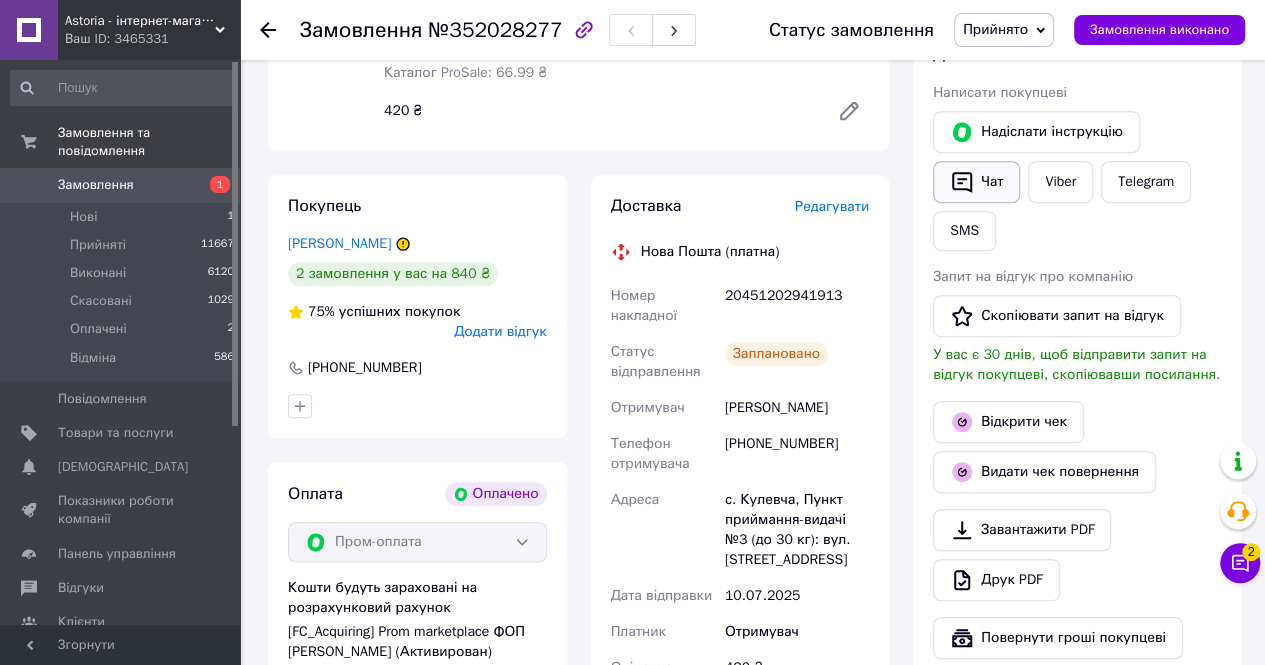 click 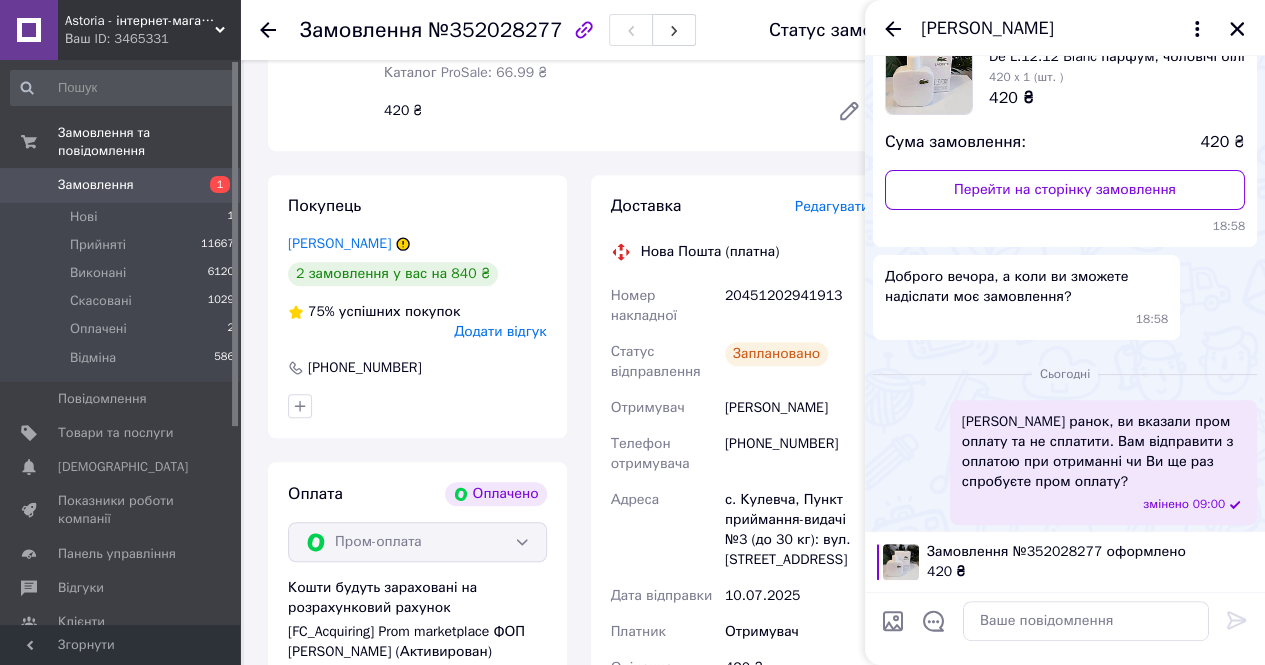 scroll, scrollTop: 157, scrollLeft: 0, axis: vertical 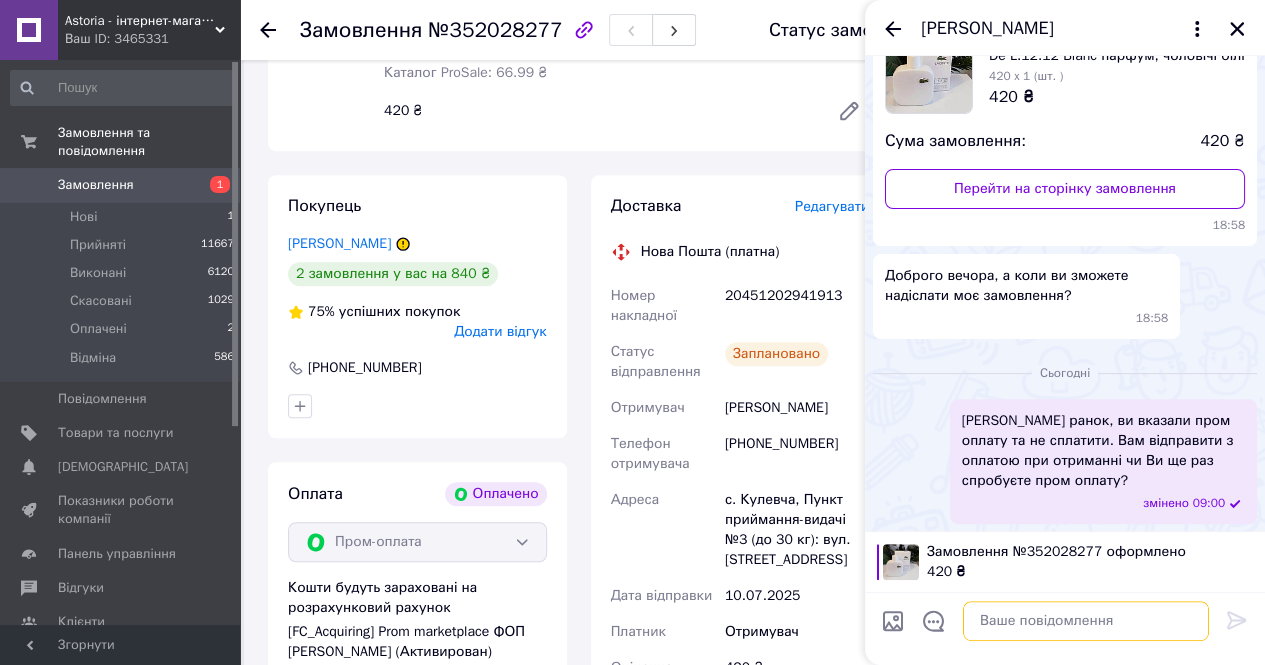 click at bounding box center [1086, 621] 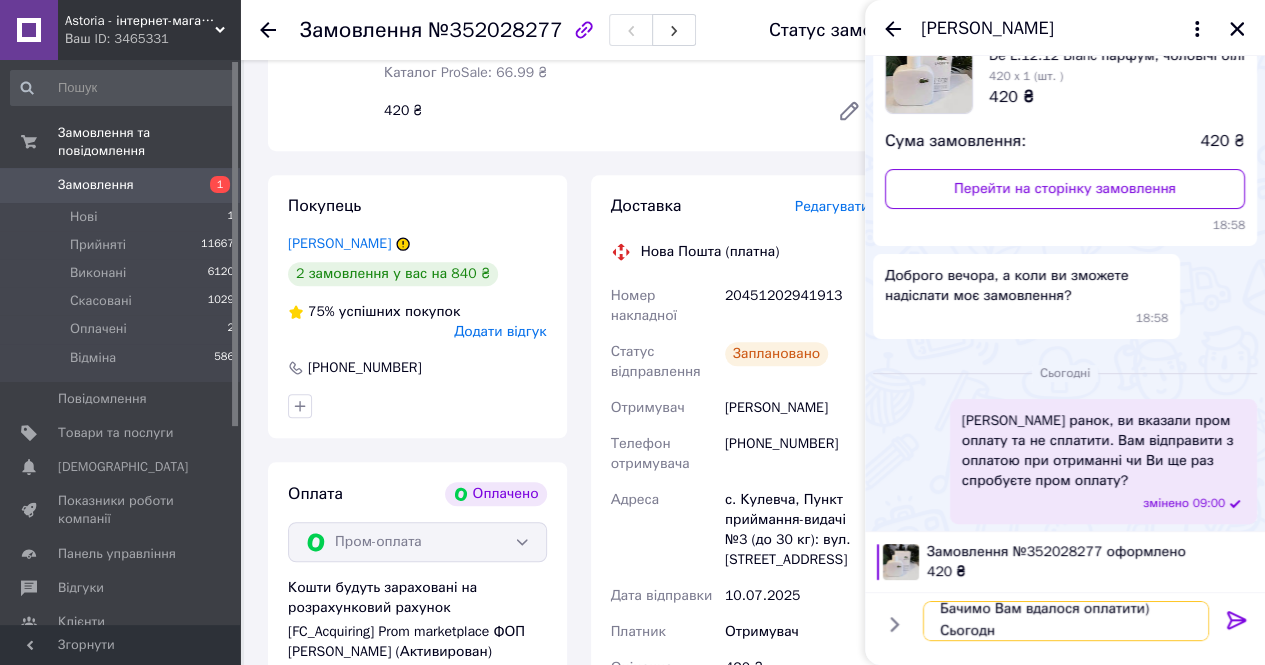 scroll, scrollTop: 1, scrollLeft: 0, axis: vertical 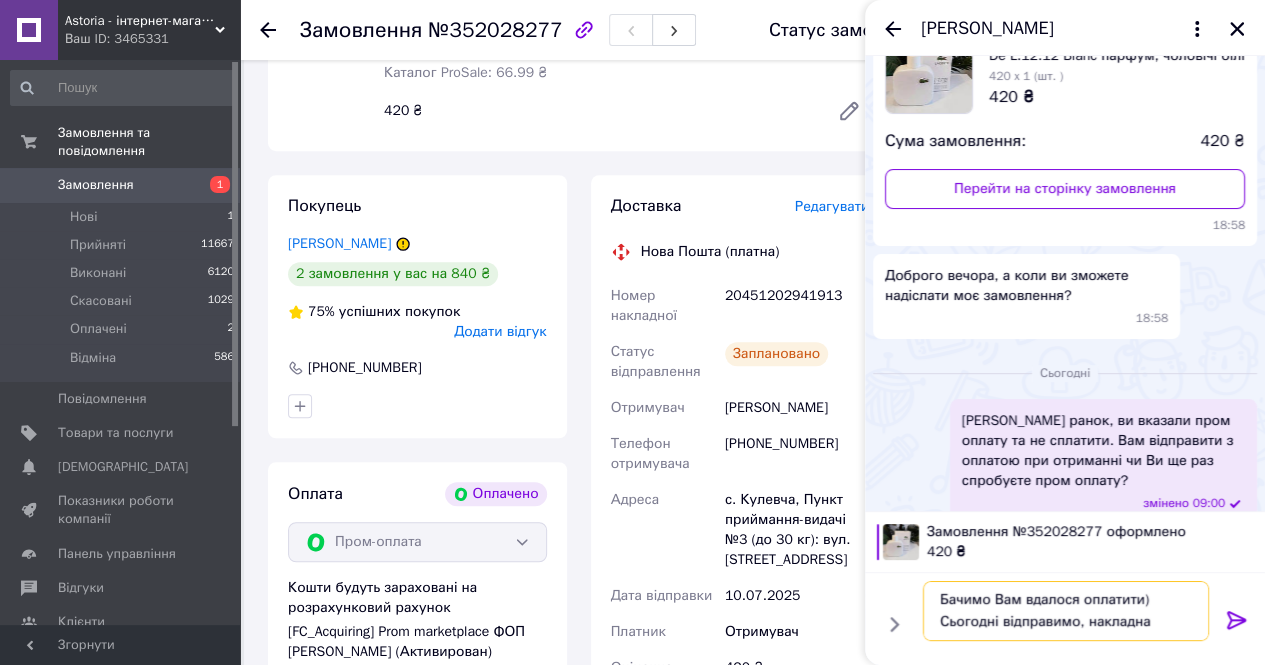 paste on "20451202941913" 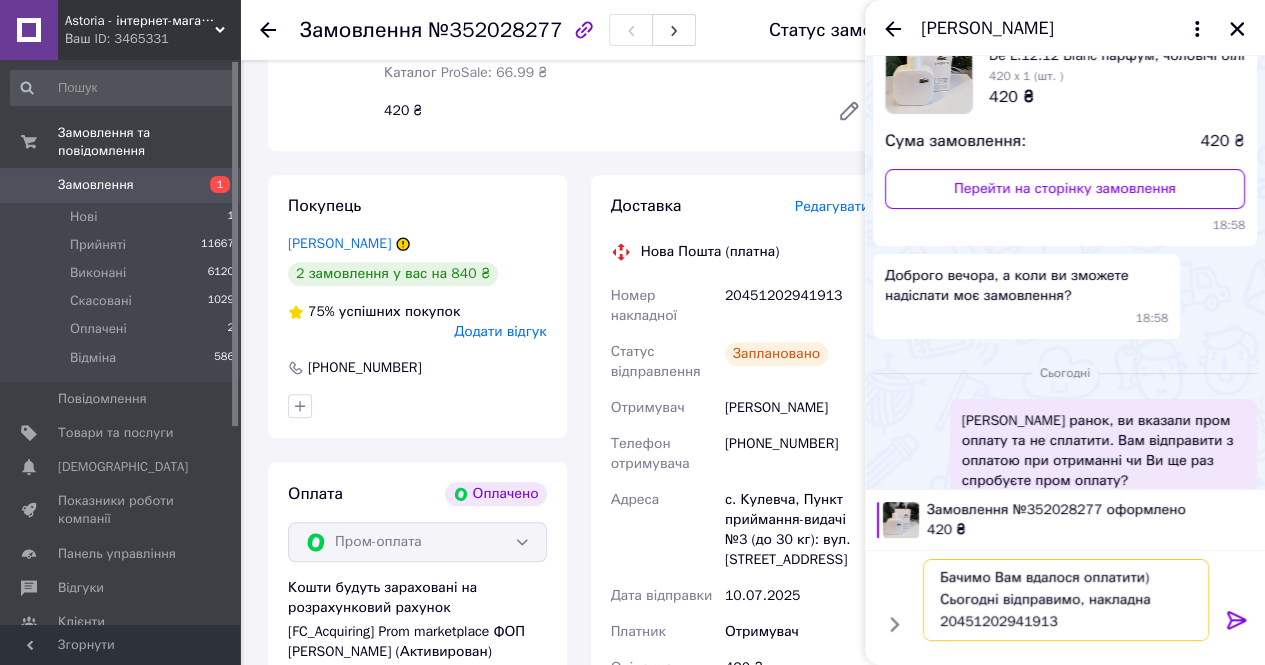 type 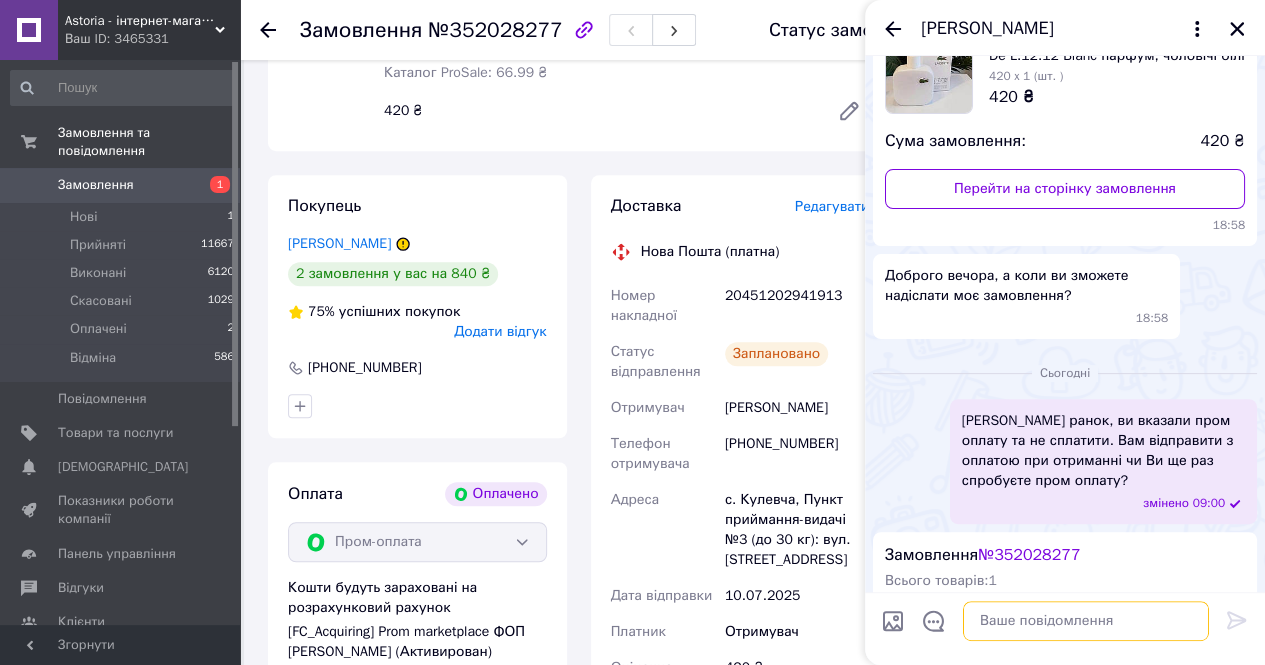 scroll, scrollTop: 0, scrollLeft: 0, axis: both 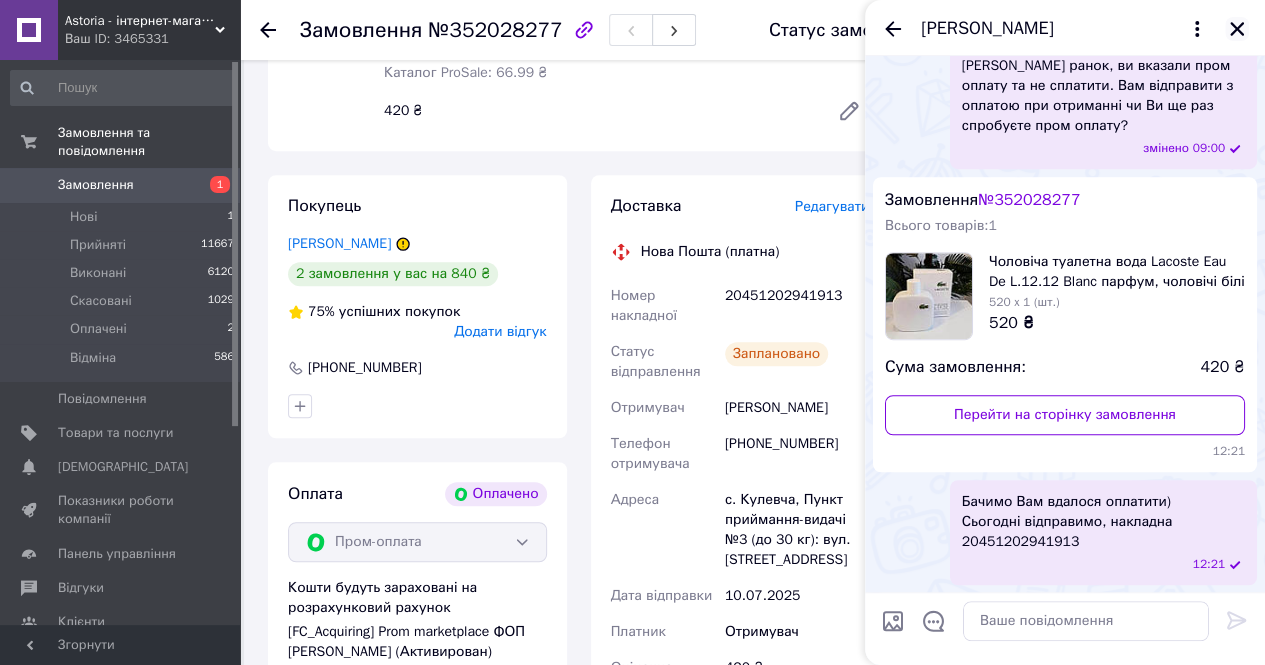 click 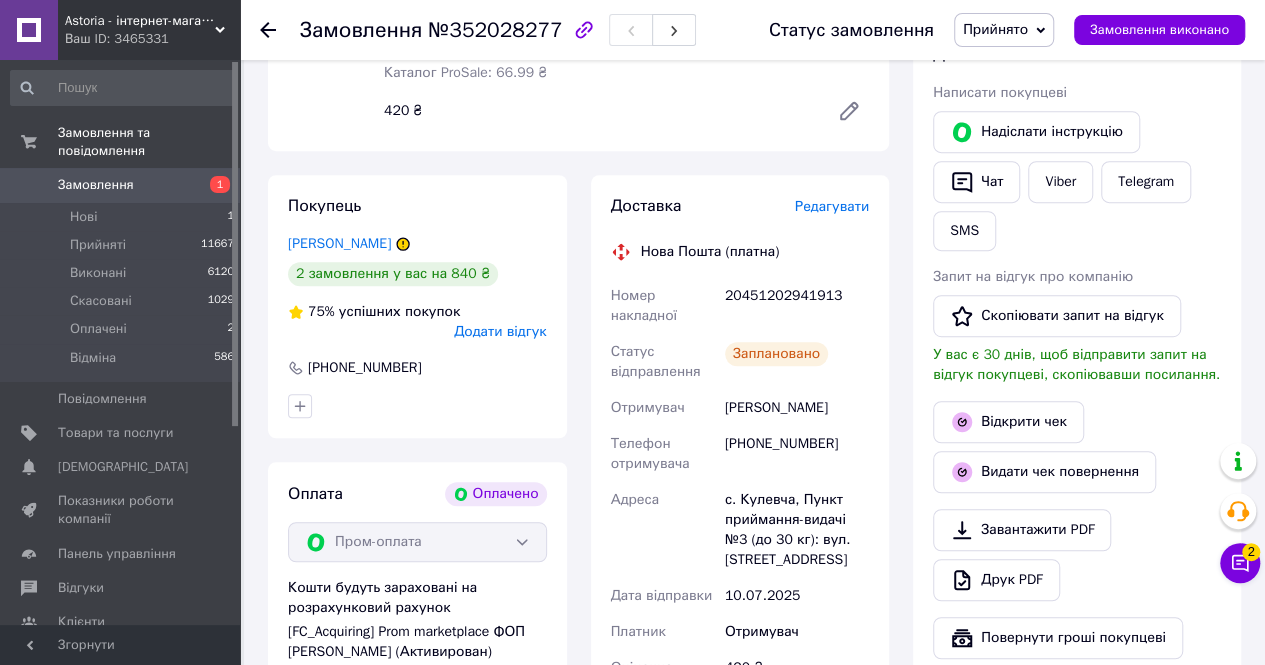 click on "Замовлення 1" at bounding box center [123, 185] 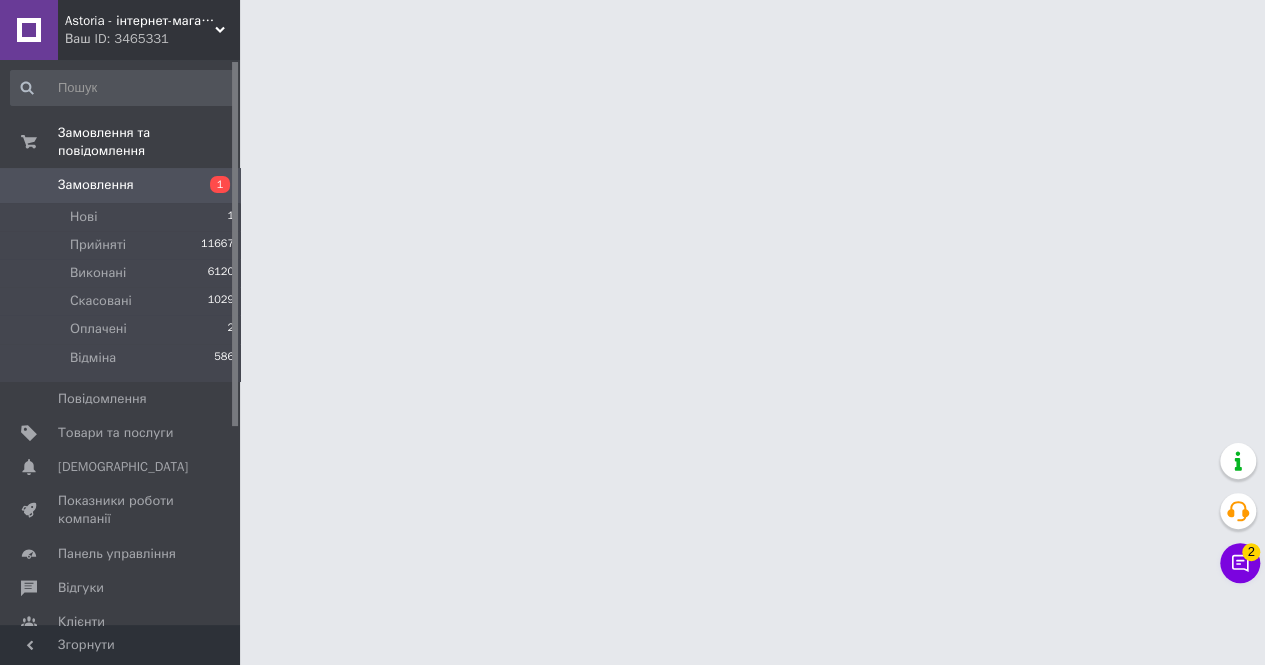 scroll, scrollTop: 0, scrollLeft: 0, axis: both 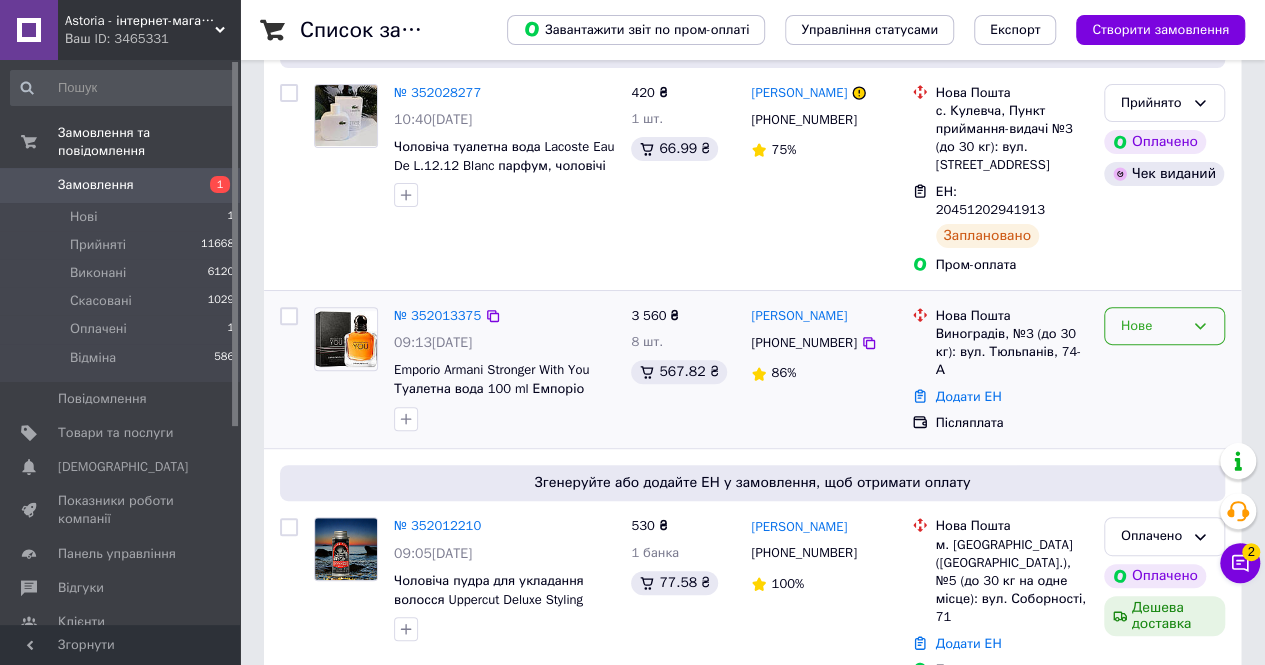 click on "Нове" at bounding box center [1152, 326] 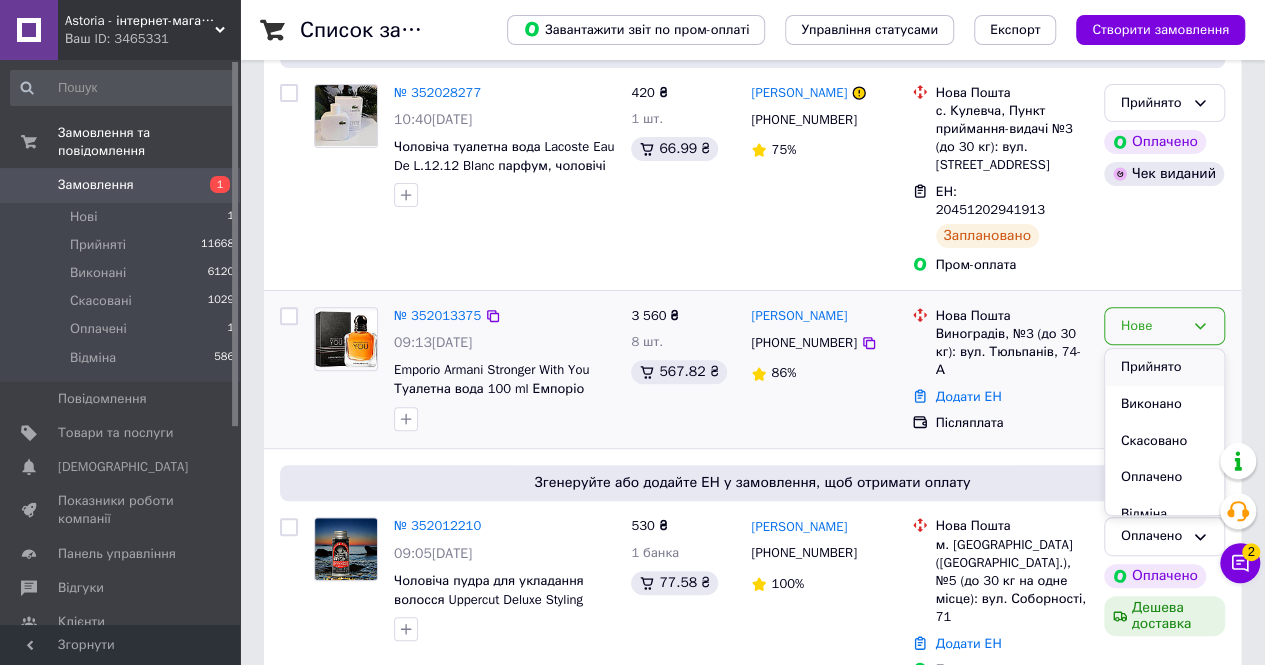 click on "Прийнято" at bounding box center [1164, 367] 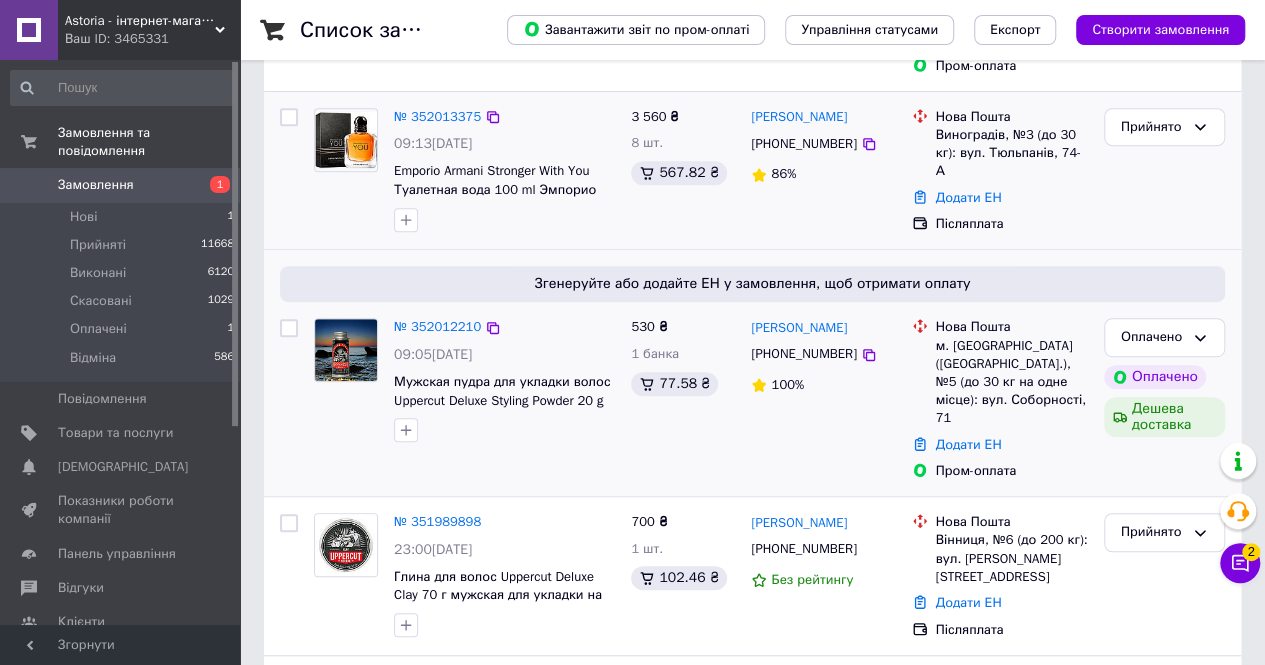 scroll, scrollTop: 400, scrollLeft: 0, axis: vertical 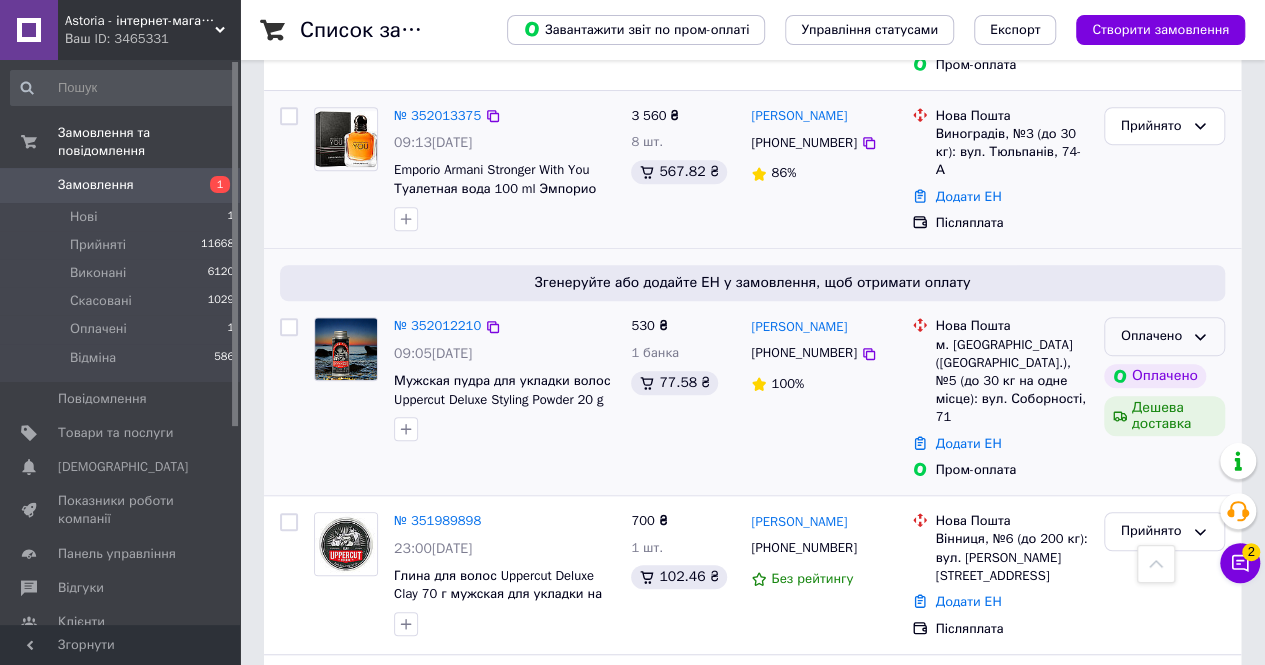 click on "Оплачено" at bounding box center (1152, 336) 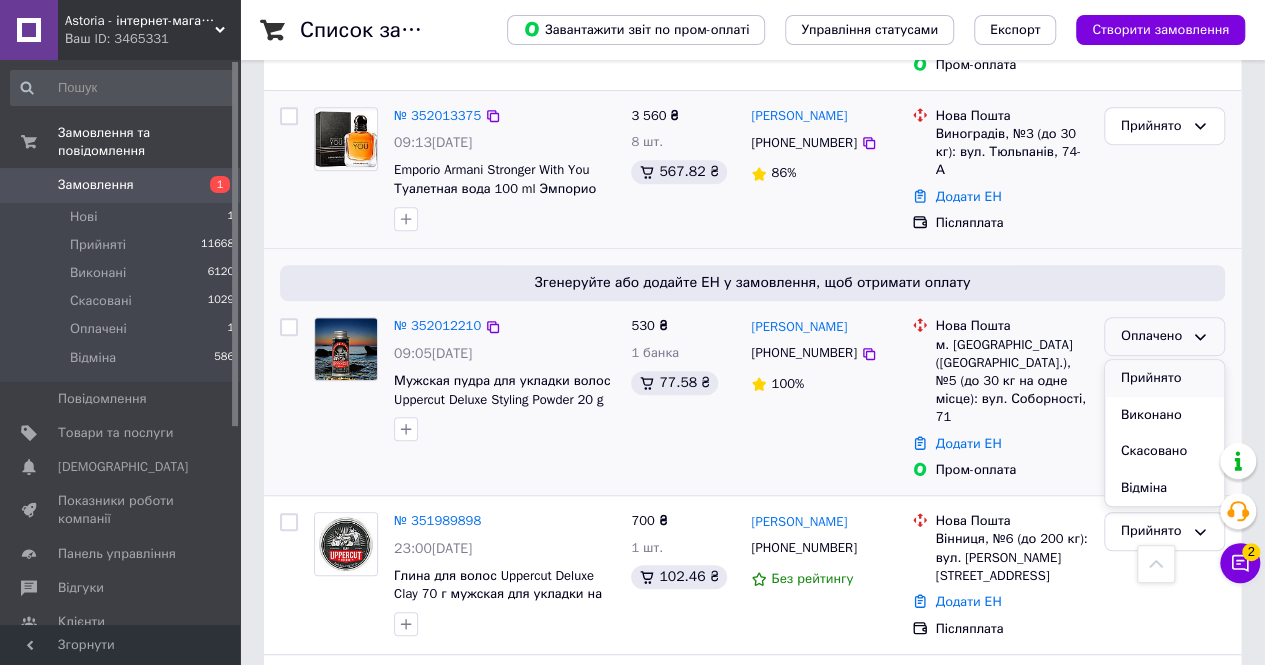 click on "Прийнято" at bounding box center (1164, 378) 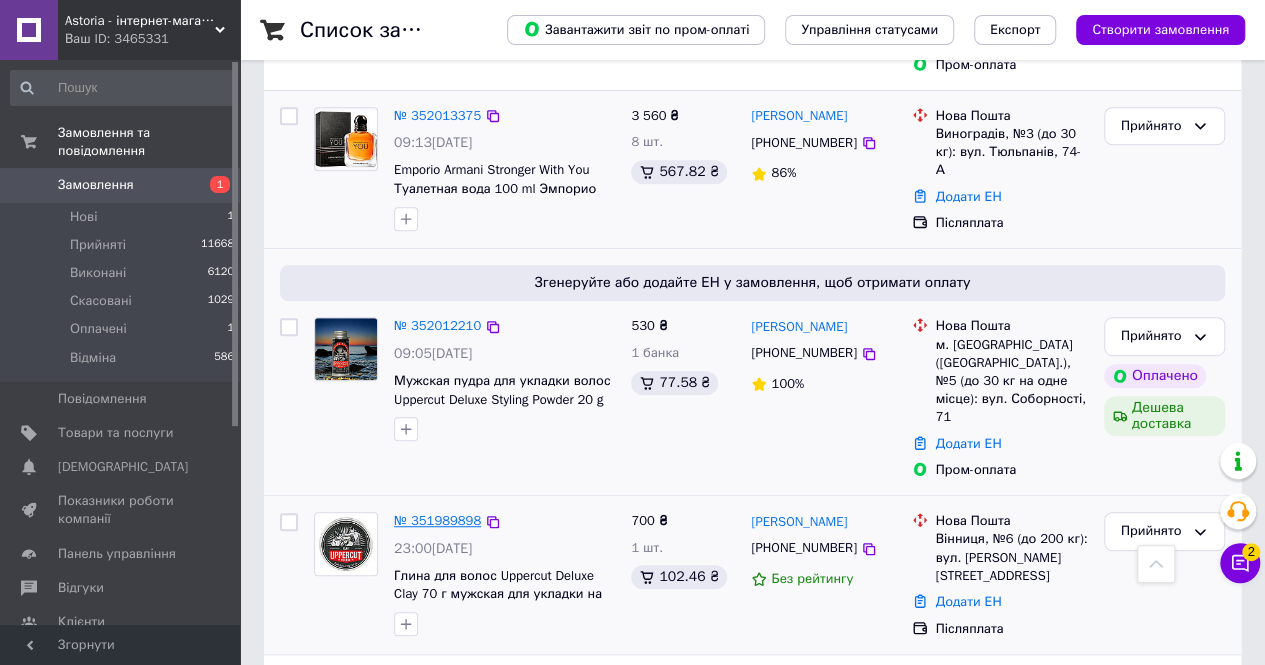 click on "№ 351989898" at bounding box center [437, 520] 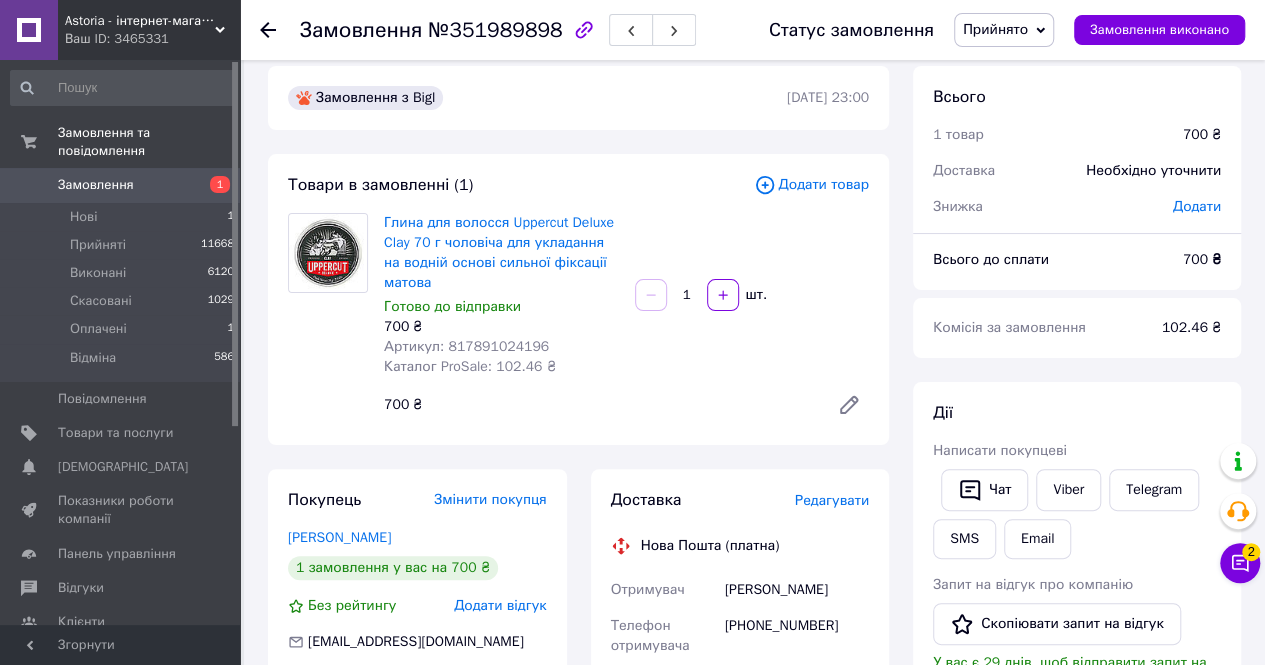 scroll, scrollTop: 0, scrollLeft: 0, axis: both 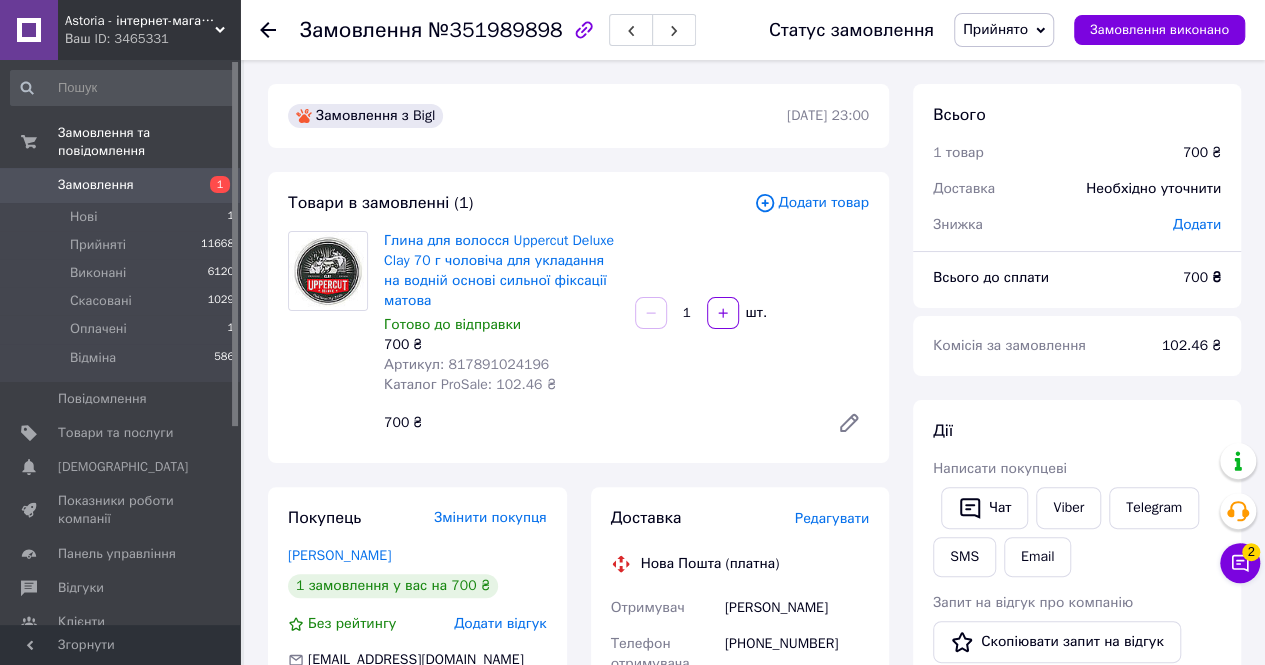 click on "Замовлення 1" at bounding box center [123, 185] 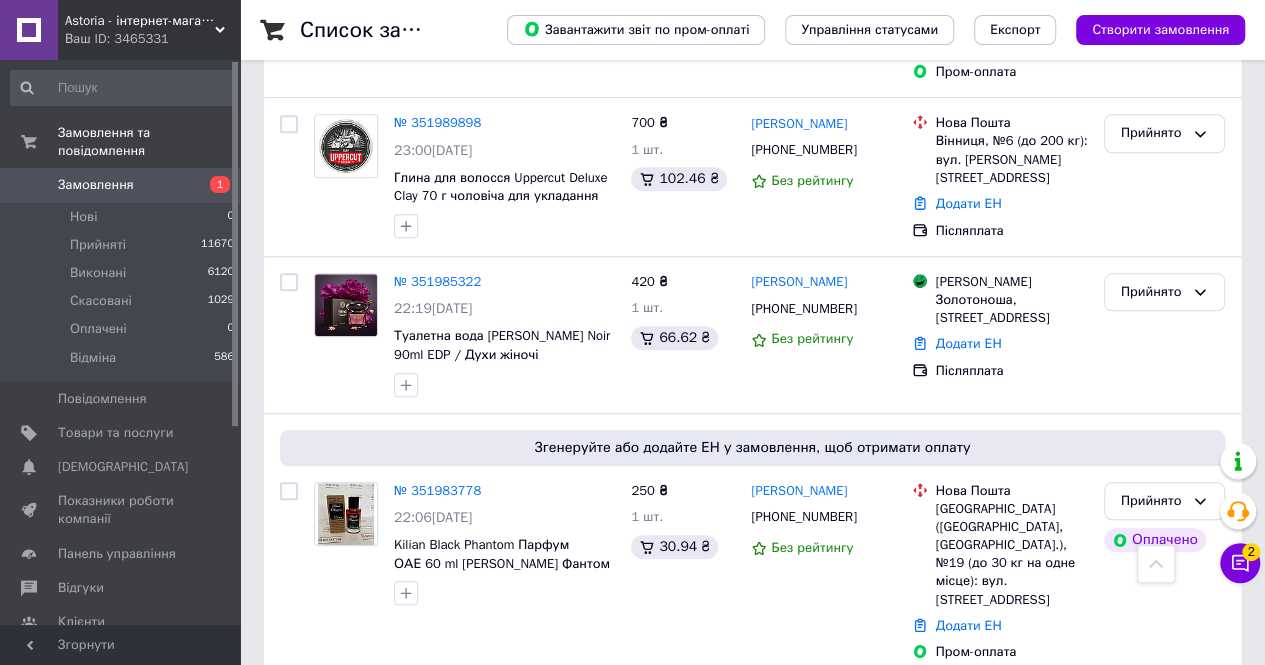 scroll, scrollTop: 800, scrollLeft: 0, axis: vertical 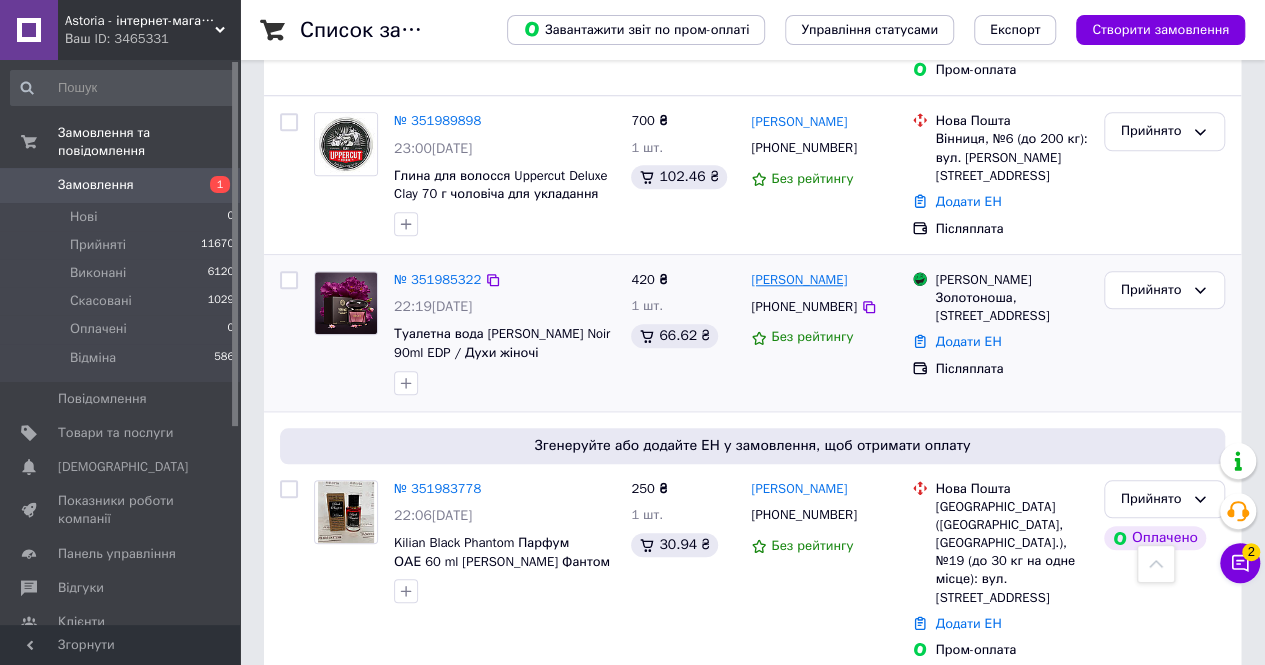 click on "Анна Тесля" at bounding box center [799, 280] 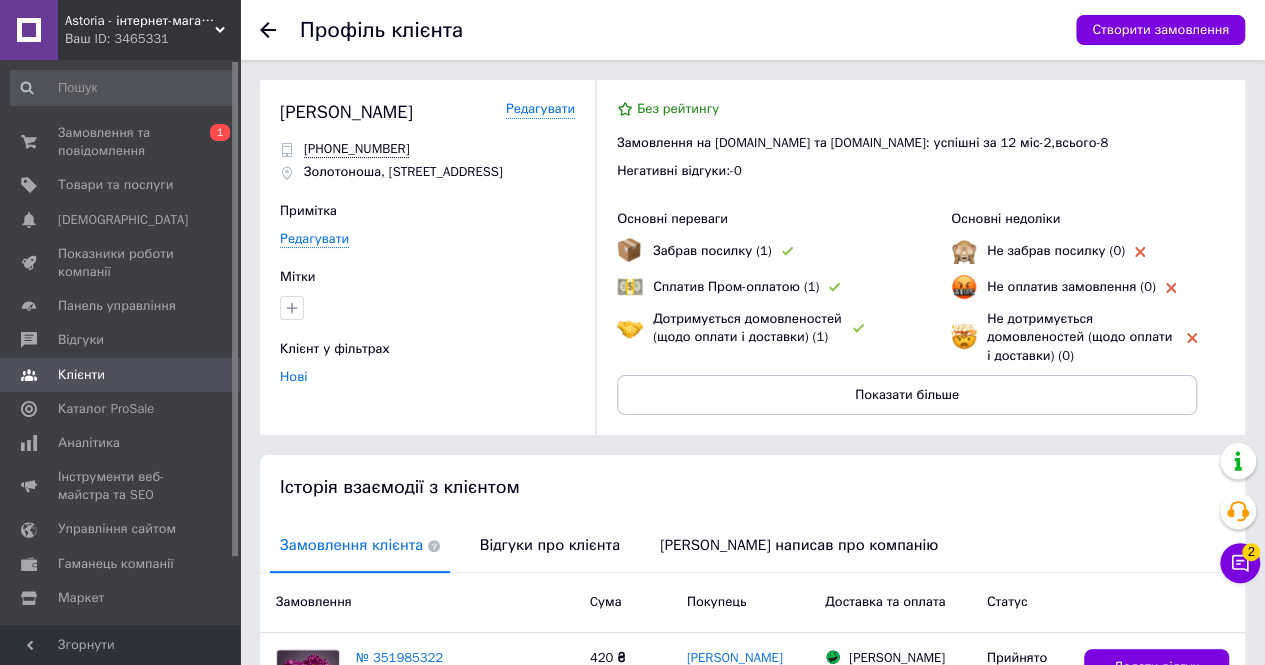 scroll, scrollTop: 202, scrollLeft: 0, axis: vertical 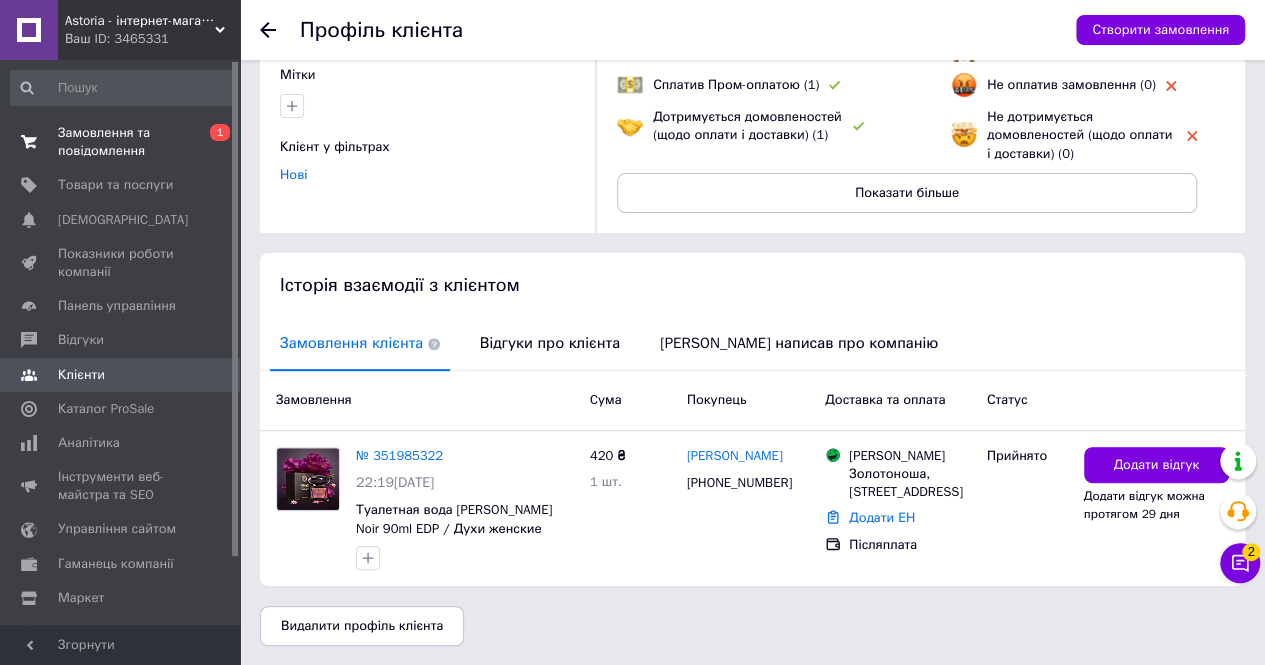 click on "Замовлення та повідомлення" at bounding box center (121, 142) 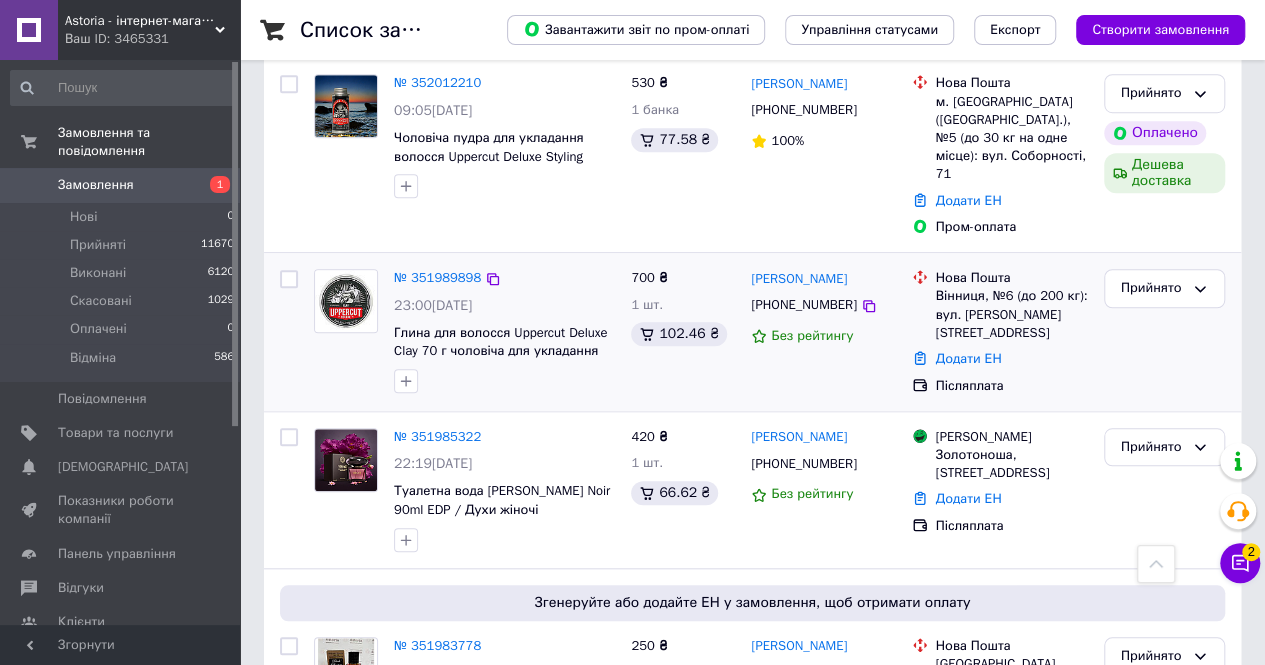 scroll, scrollTop: 1000, scrollLeft: 0, axis: vertical 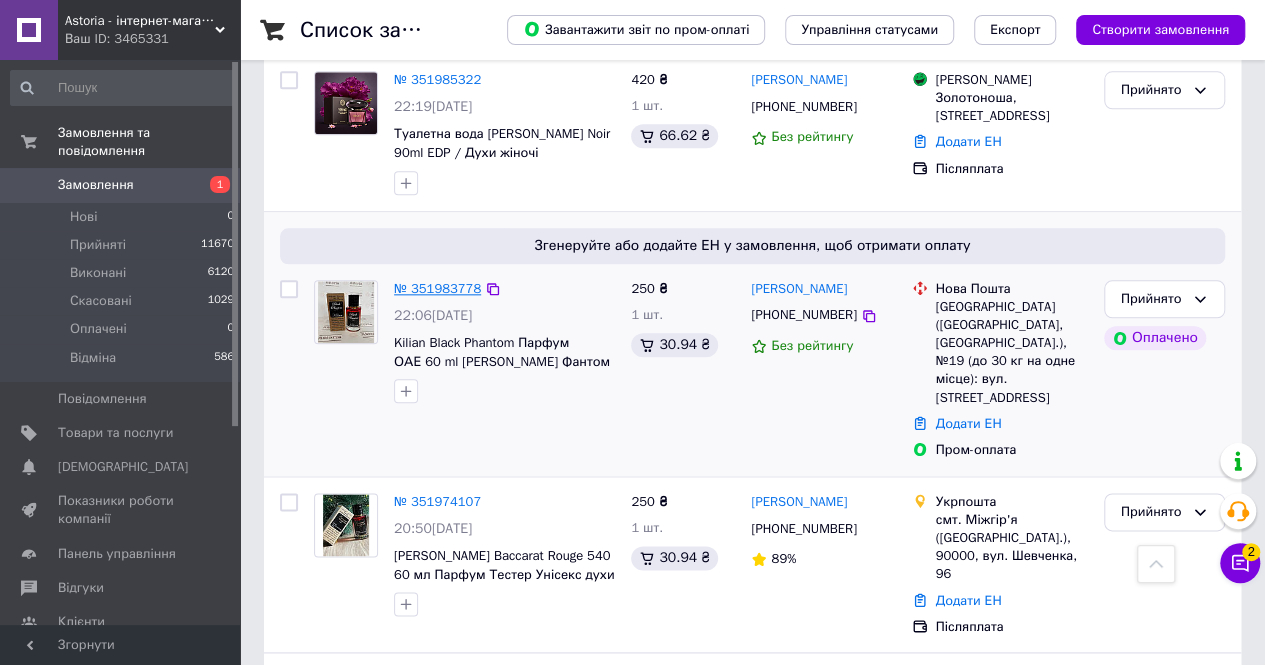 click on "№ 351983778" at bounding box center (437, 288) 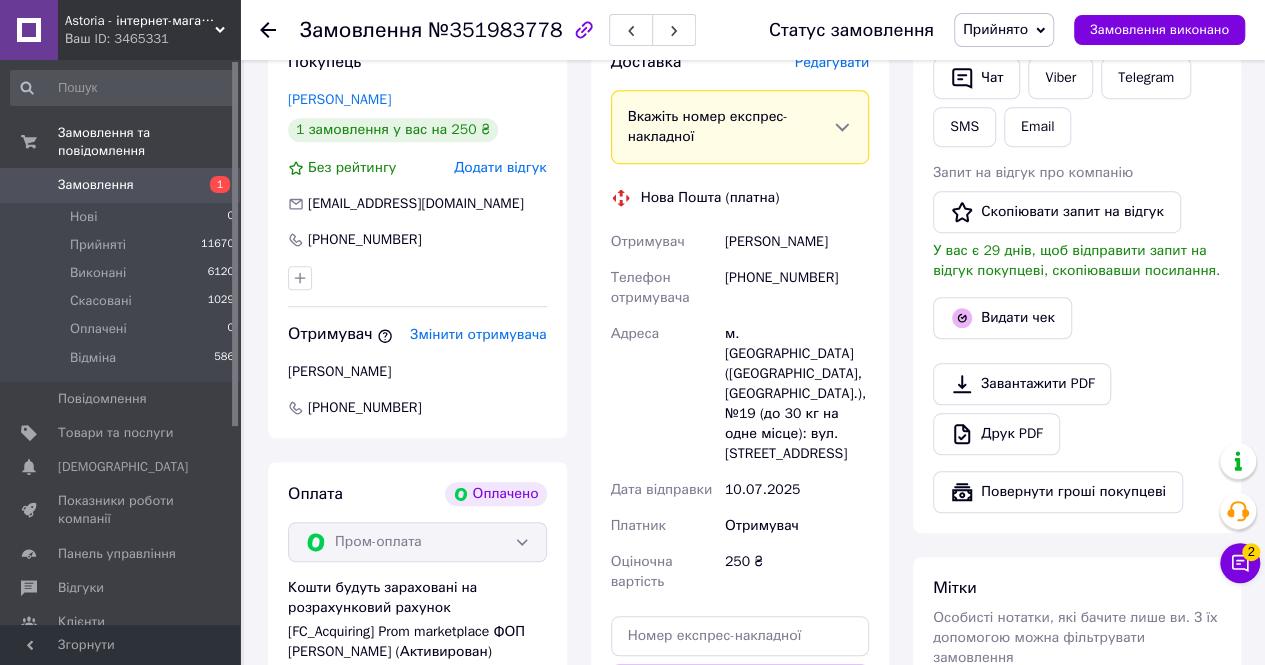 scroll, scrollTop: 800, scrollLeft: 0, axis: vertical 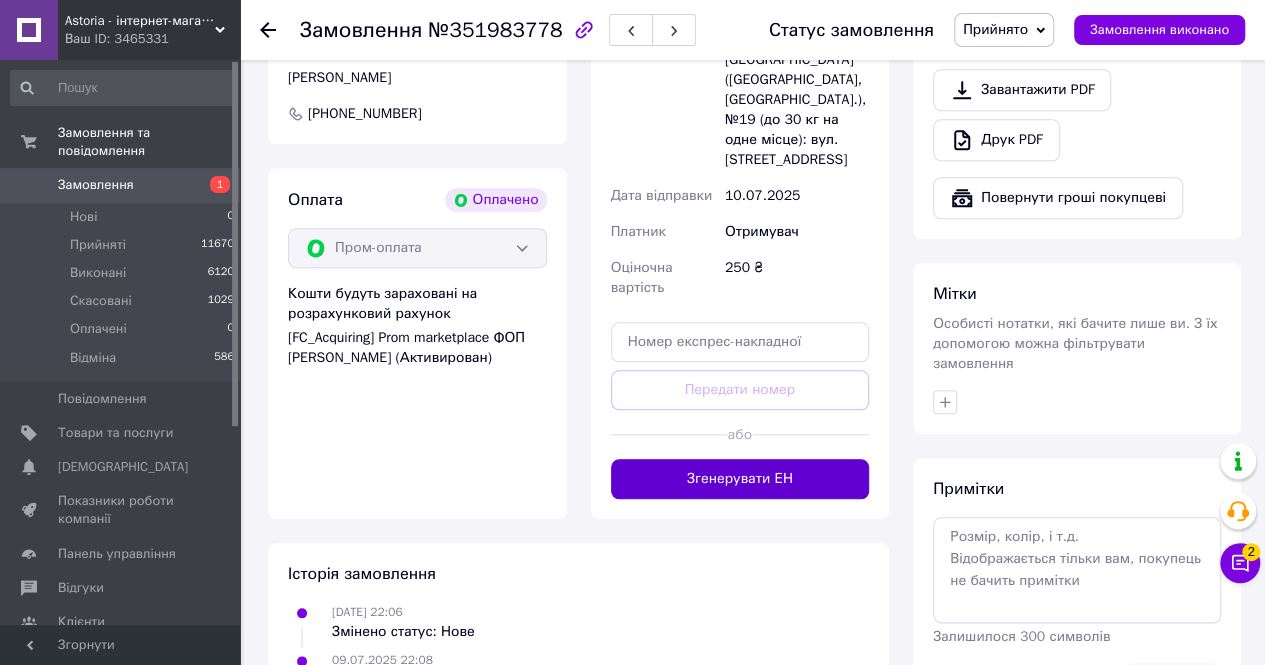 click on "Згенерувати ЕН" at bounding box center (740, 479) 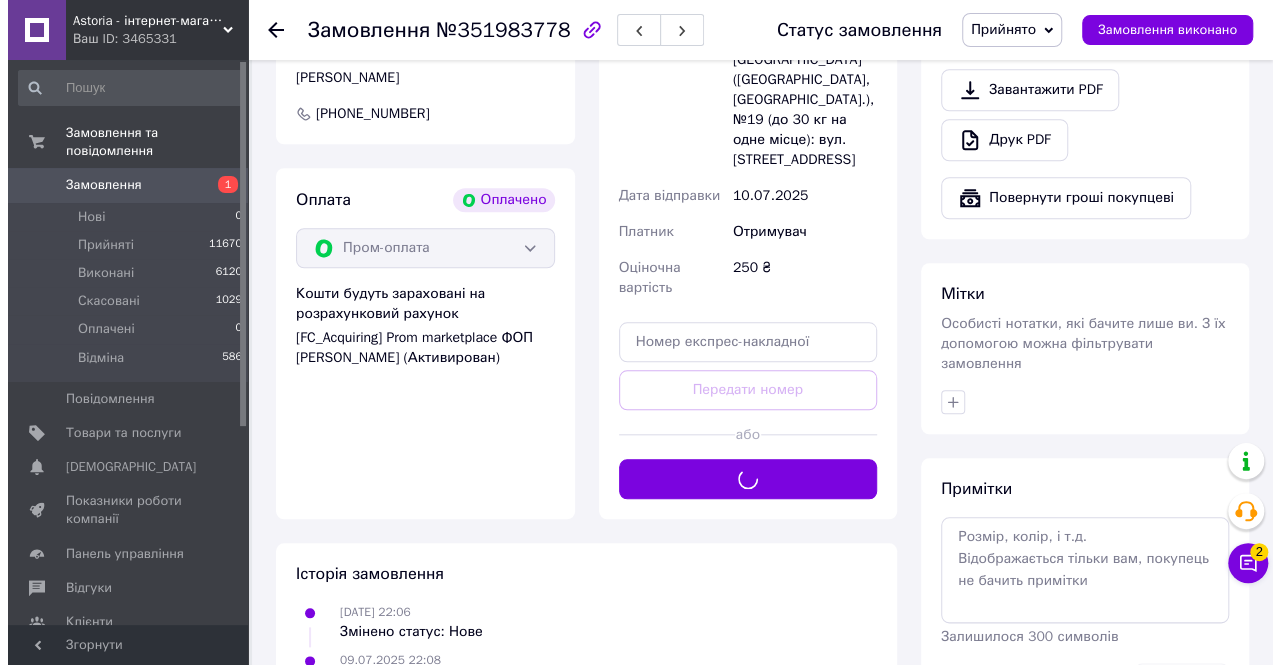 scroll, scrollTop: 400, scrollLeft: 0, axis: vertical 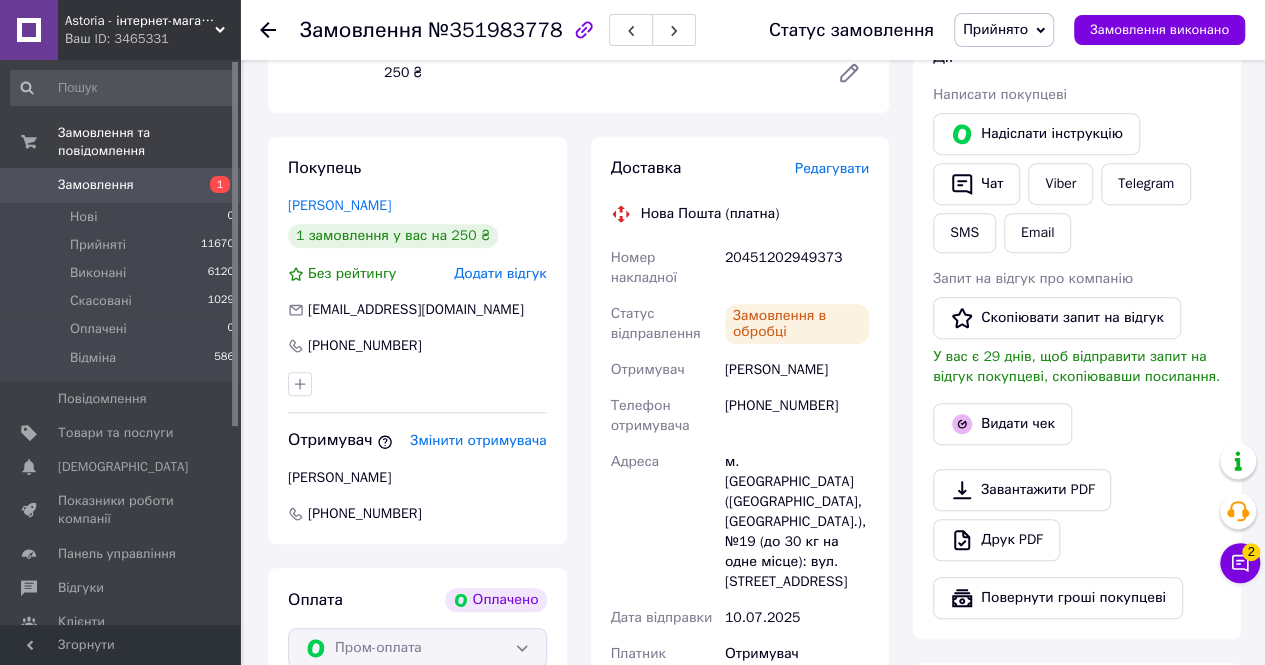 click on "20451202949373" at bounding box center (797, 268) 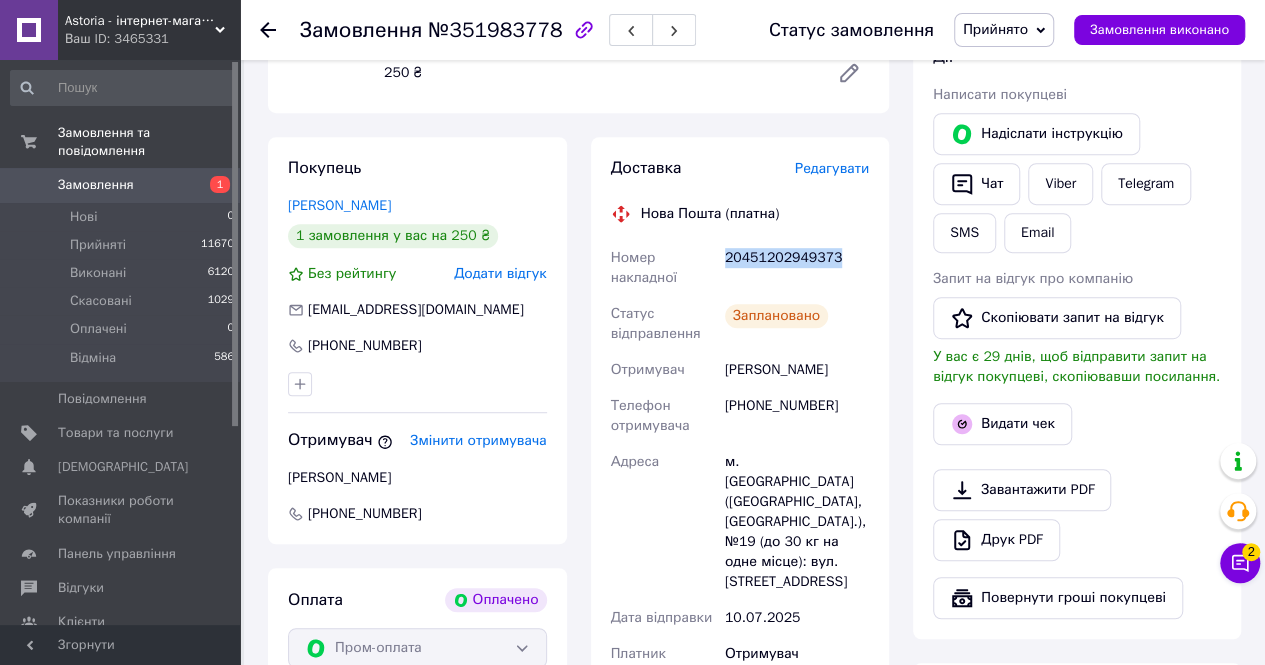 click on "20451202949373" at bounding box center [797, 268] 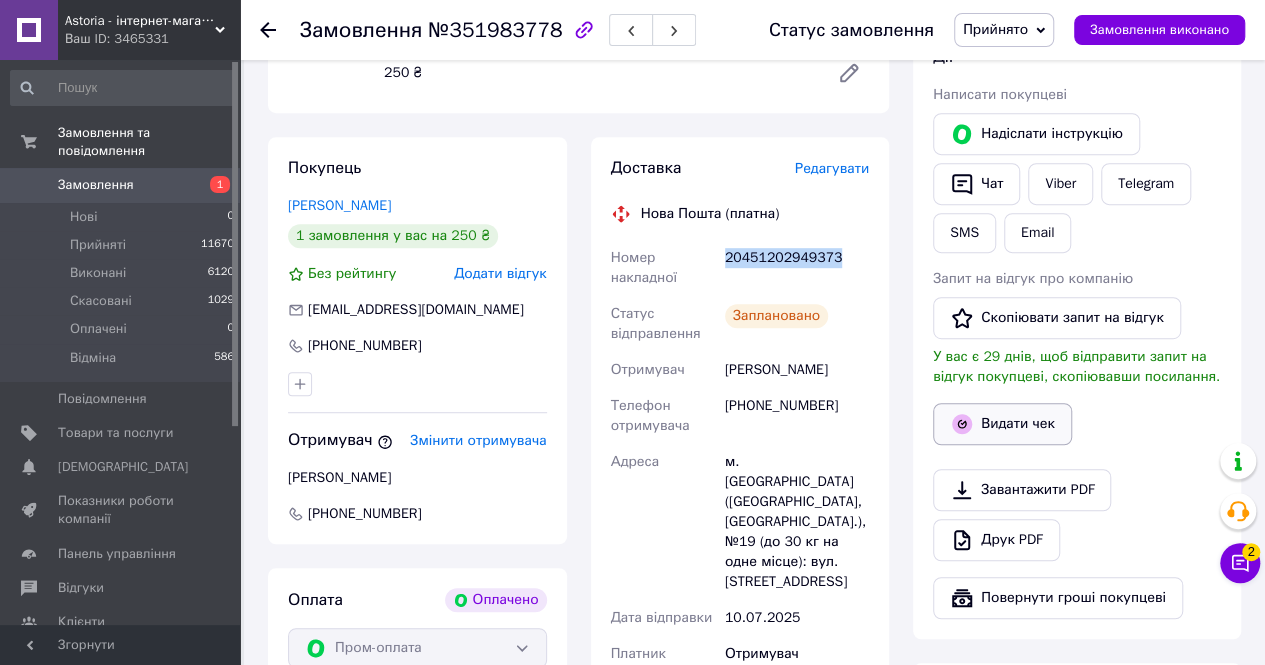 click on "Видати чек" at bounding box center [1002, 424] 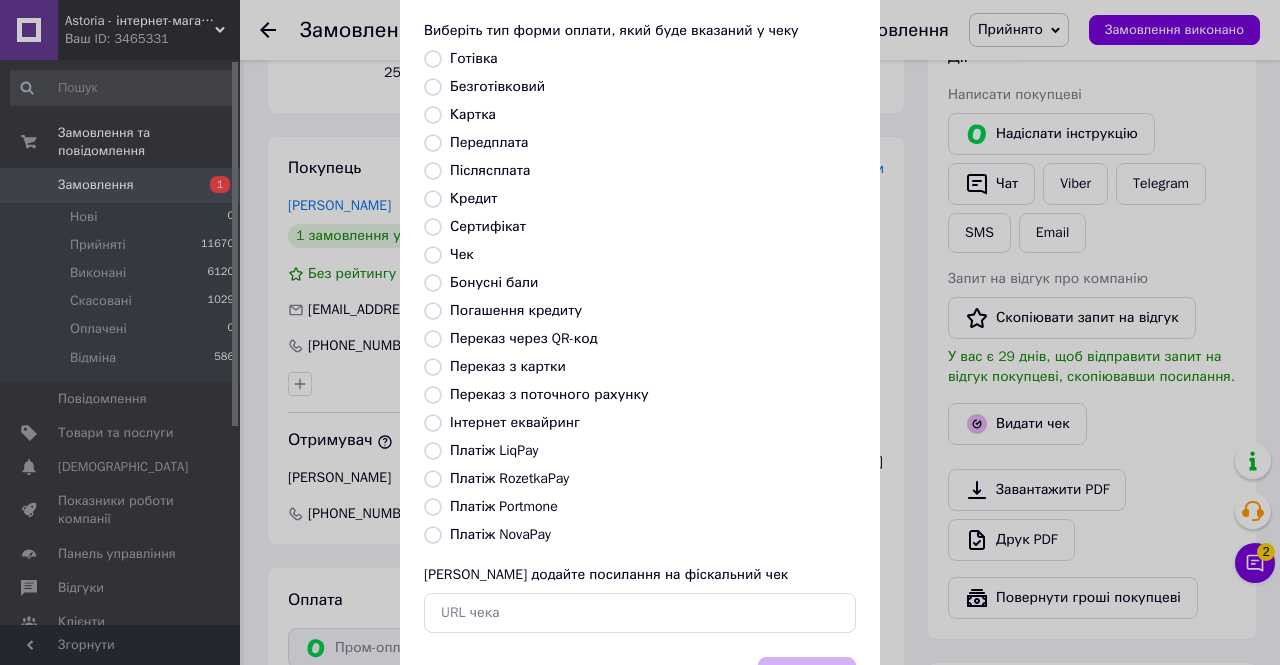 click on "Платіж RozetkaPay" at bounding box center [509, 478] 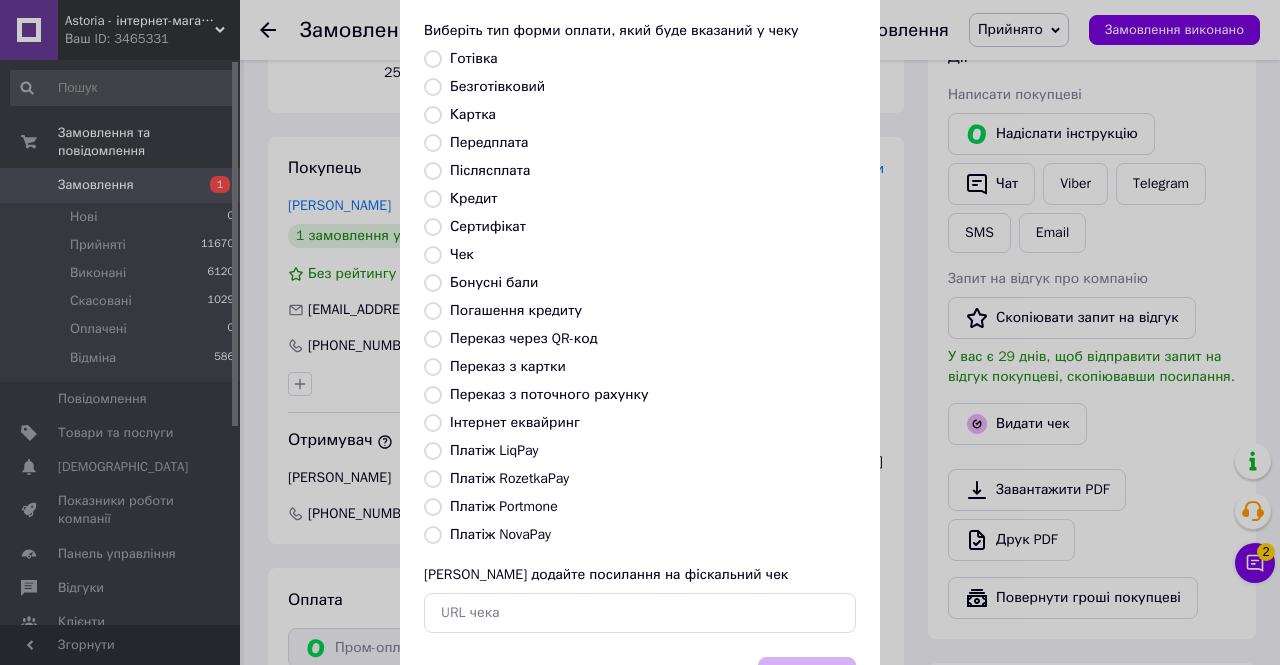radio on "true" 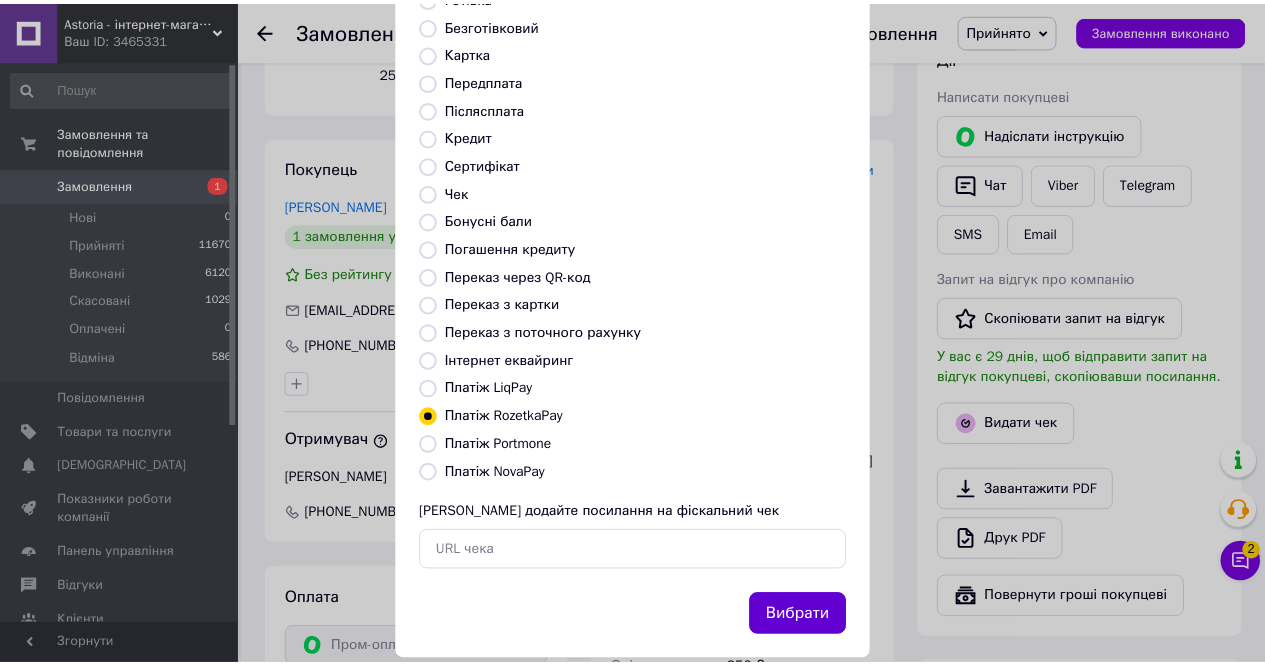 scroll, scrollTop: 192, scrollLeft: 0, axis: vertical 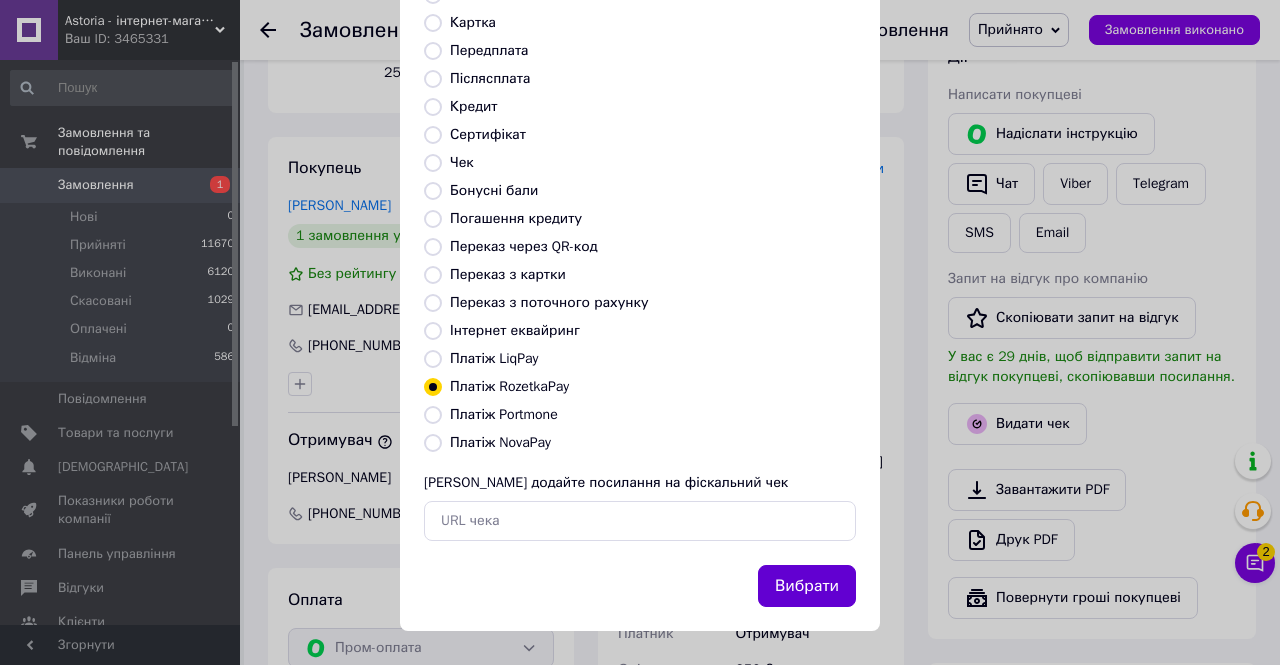 click on "Вибрати" at bounding box center [807, 586] 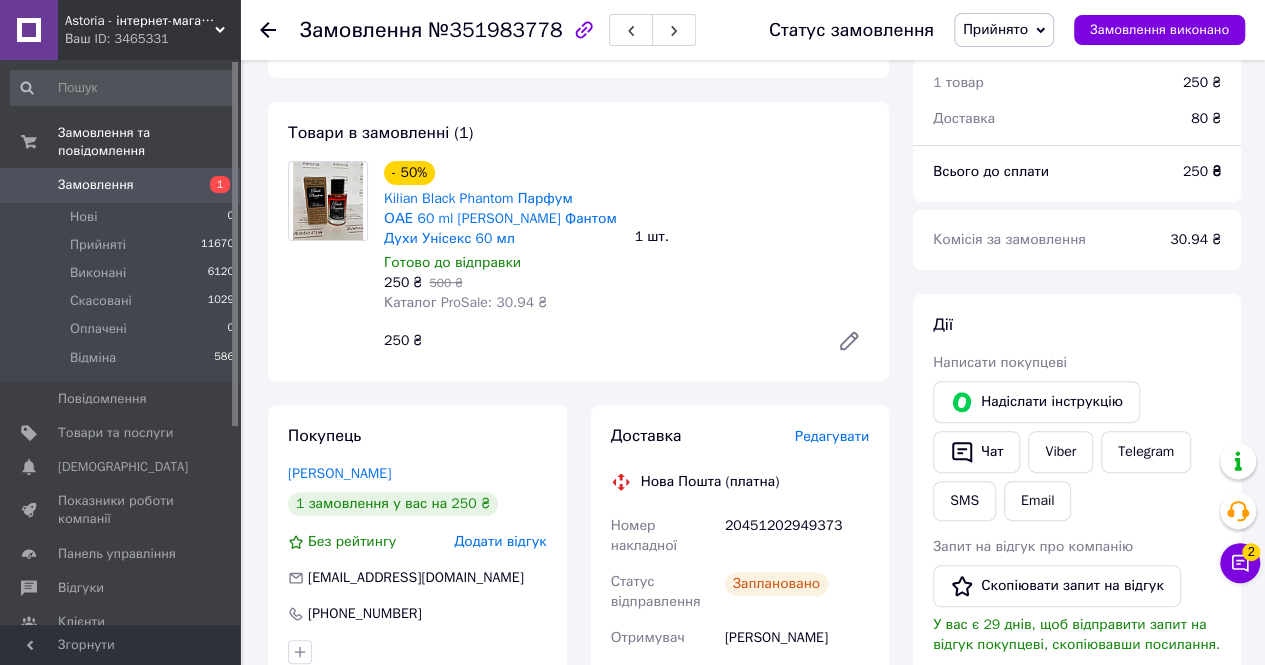 scroll, scrollTop: 0, scrollLeft: 0, axis: both 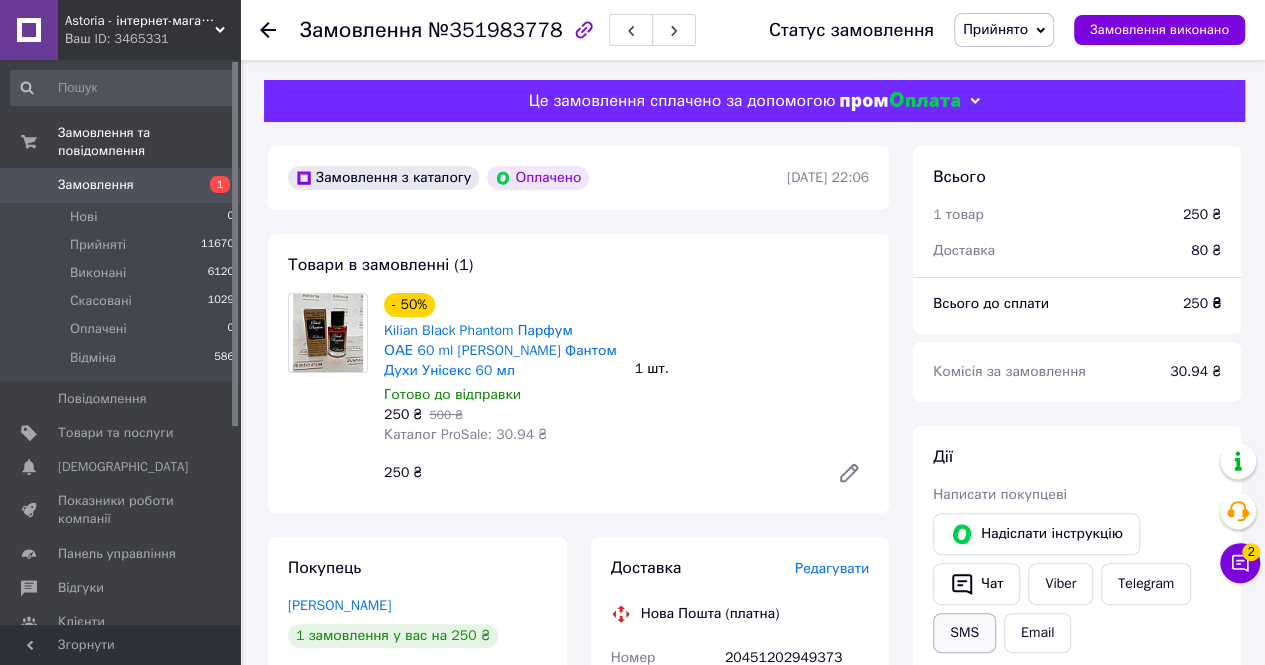 click on "SMS" at bounding box center (964, 633) 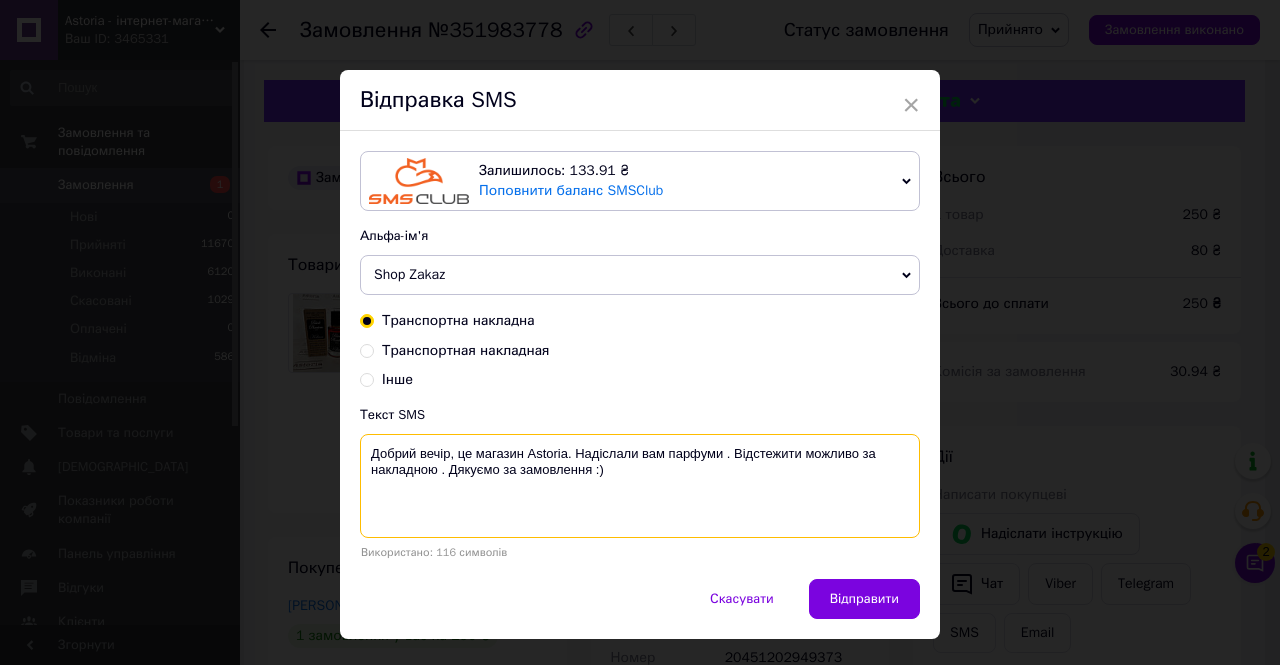click on "Добрий вечір, це магазин Astoria. Надіслали вам парфуми . Відстежити можливо за накладною . Дякуємо за замовлення :)" at bounding box center (640, 486) 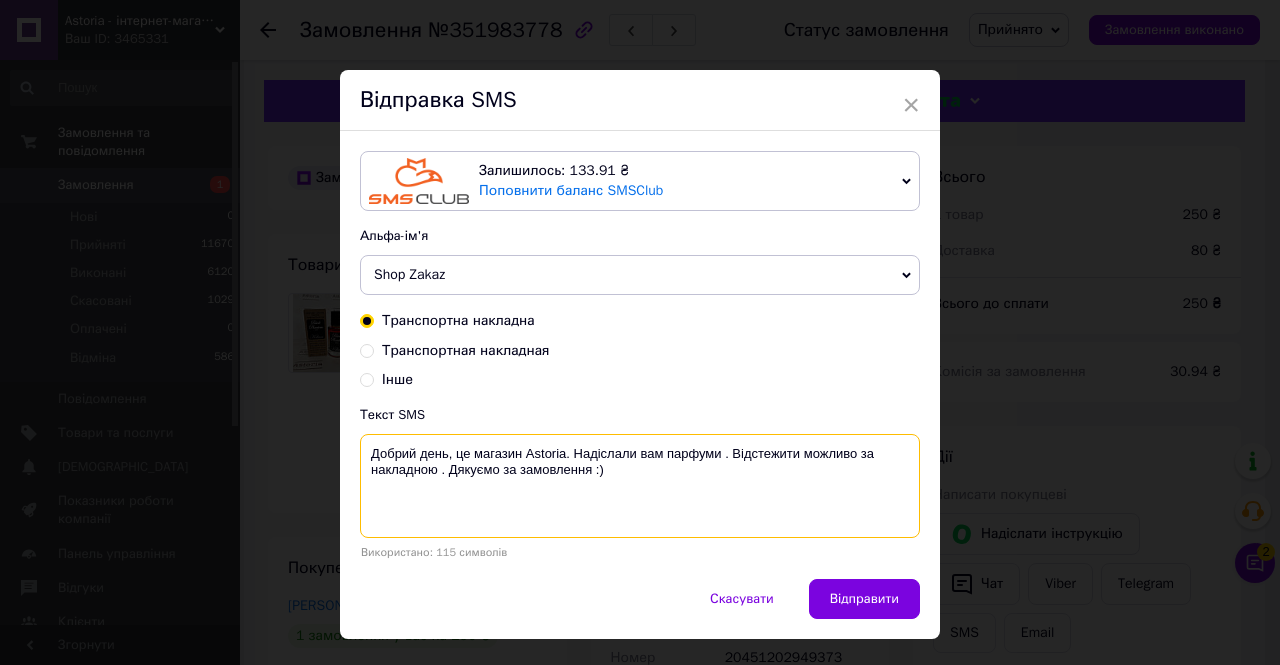 click on "Добрий день, це магазин Astoria. Надіслали вам парфуми . Відстежити можливо за накладною . Дякуємо за замовлення :)" at bounding box center (640, 486) 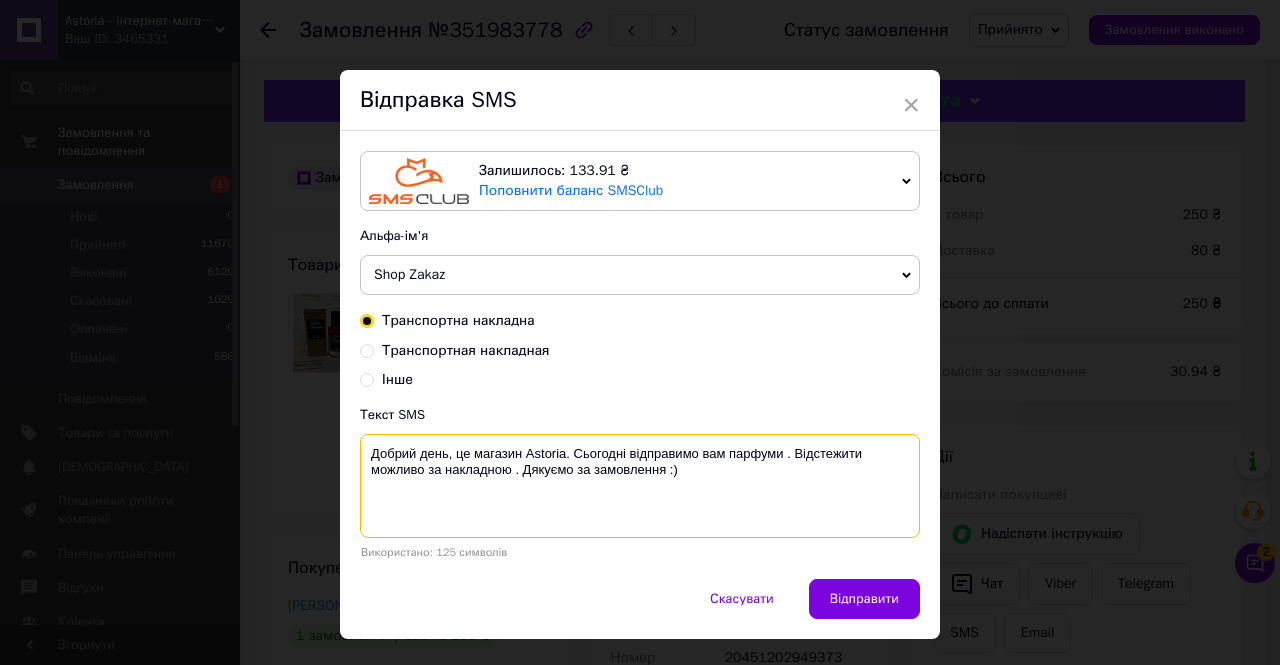 click on "Добрий день, це магазин Astoria. Сьогодні відправимо вам парфуми . Відстежити можливо за накладною . Дякуємо за замовлення :)" at bounding box center (640, 486) 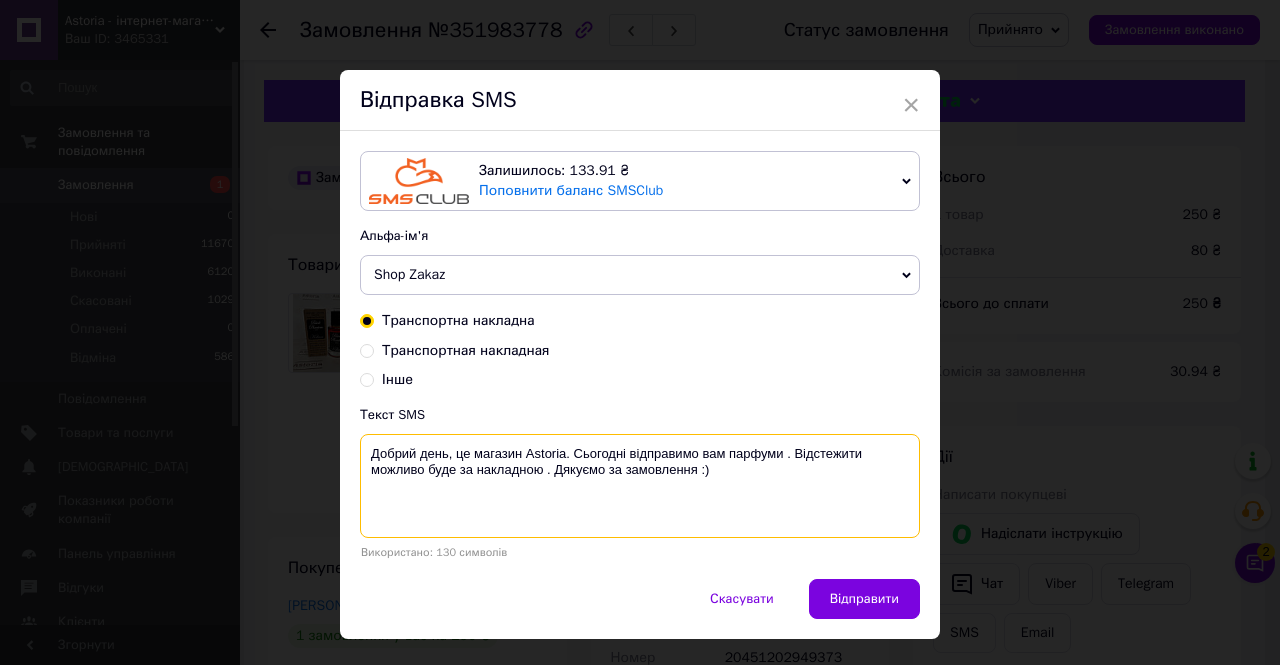click on "Добрий день, це магазин Astoria. Сьогодні відправимо вам парфуми . Відстежити можливо буде за накладною . Дякуємо за замовлення :)" at bounding box center [640, 486] 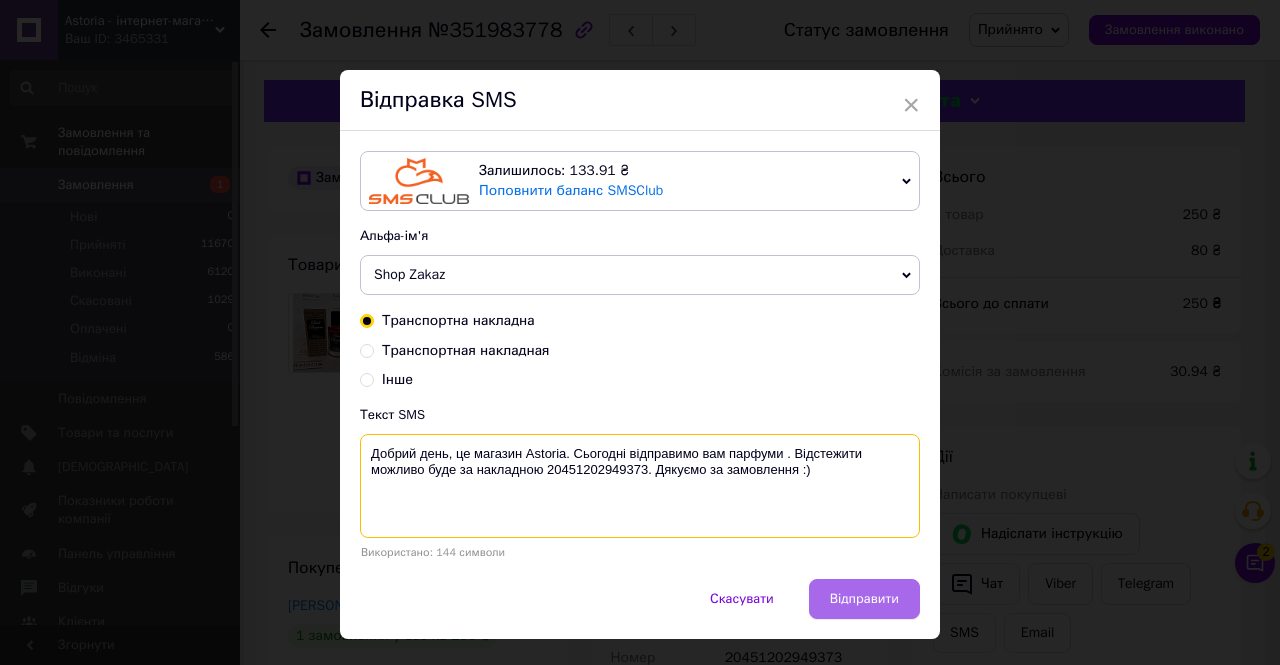 type on "Добрий день, це магазин Astoria. Сьогодні відправимо вам парфуми . Відстежити можливо буде за накладною 20451202949373. Дякуємо за замовлення :)" 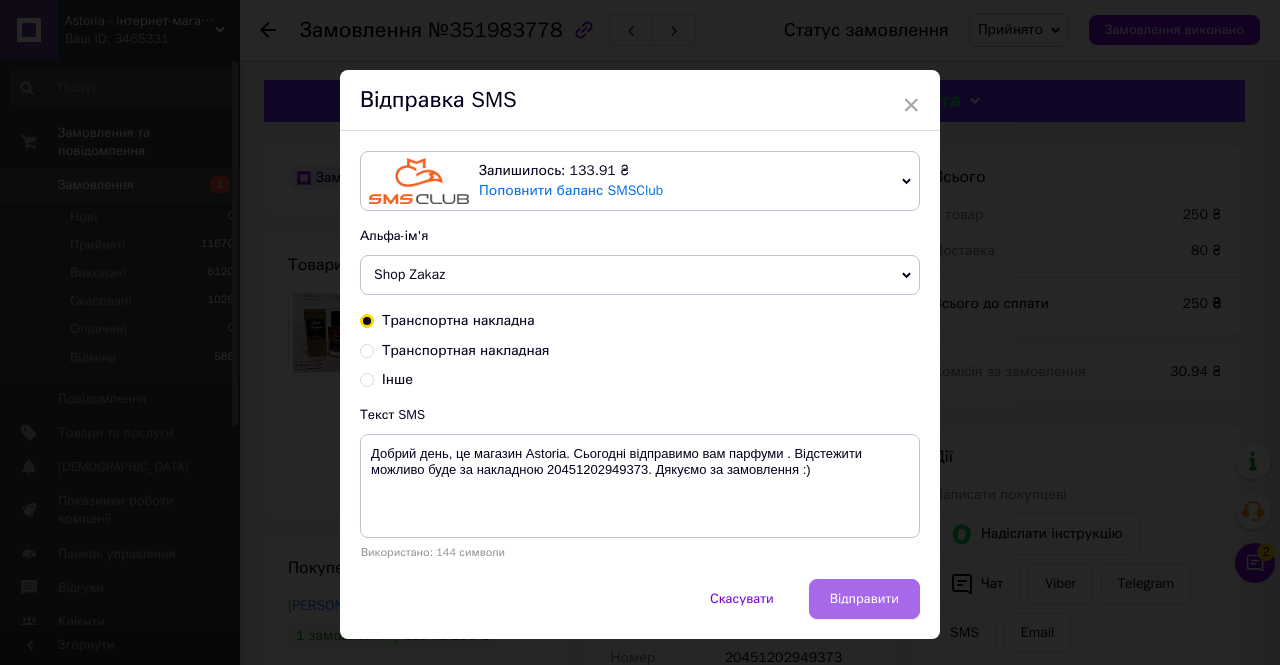 click on "Відправити" at bounding box center (864, 599) 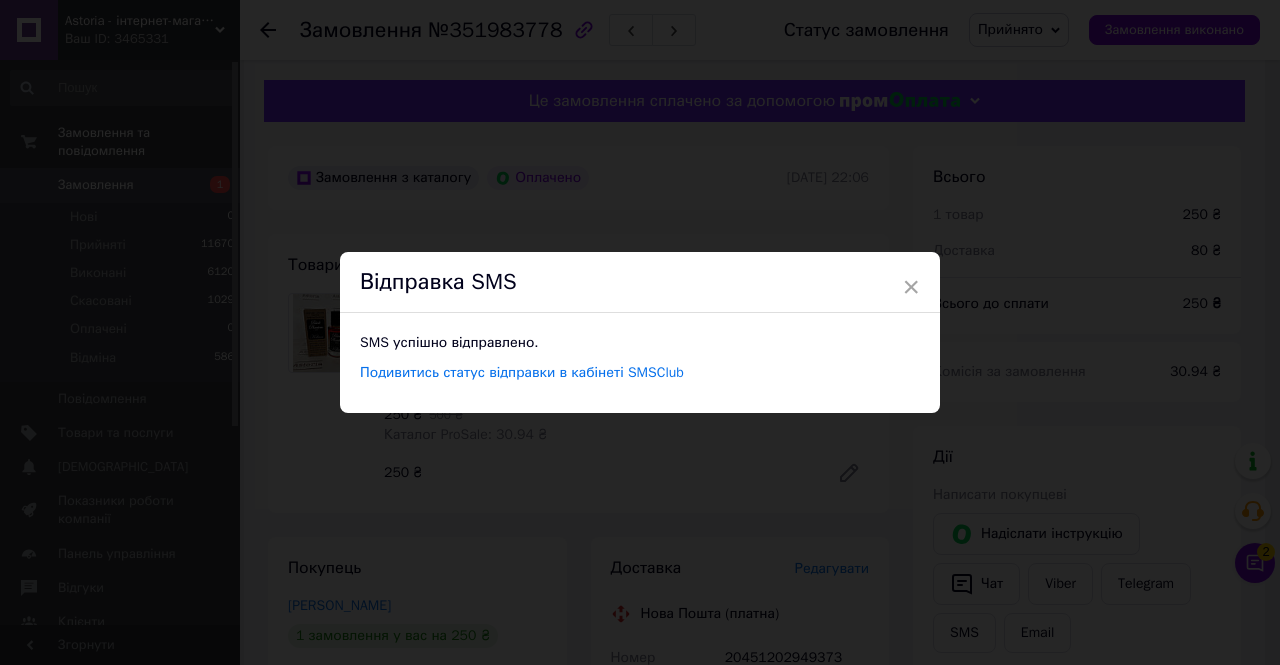 click on "× Відправка SMS SMS успішно відправлено. Подивитись статус відправки в кабінеті SMSClub" at bounding box center [640, 332] 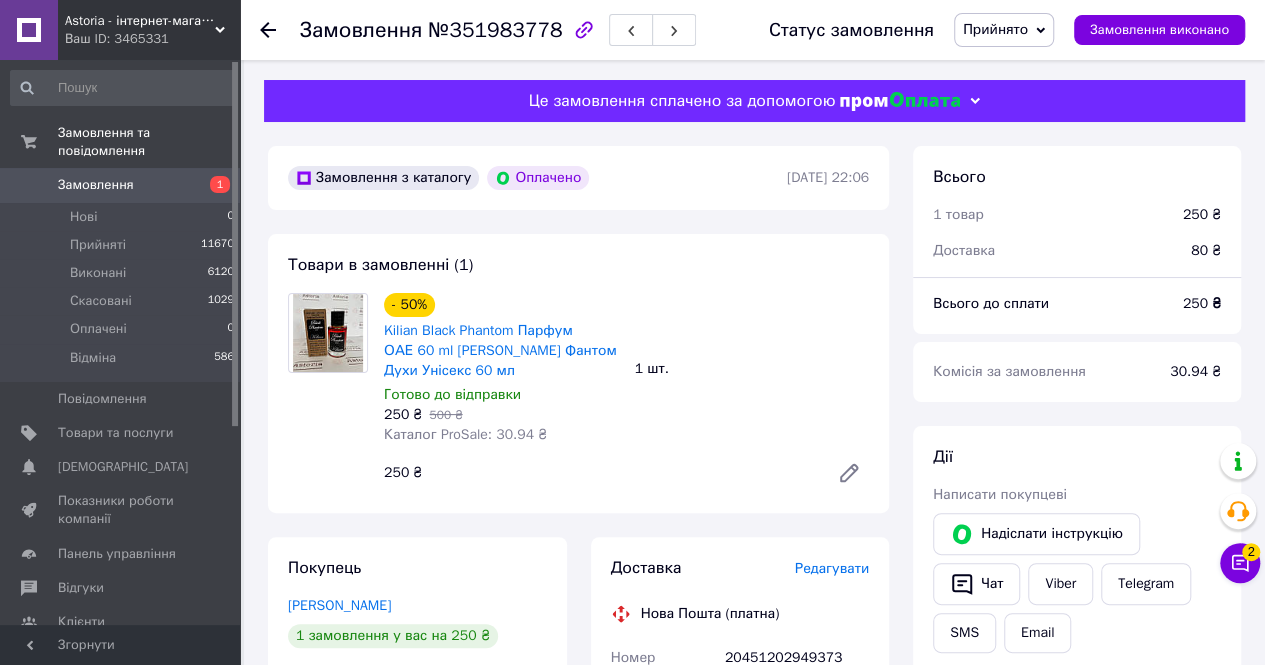 click on "Замовлення 1" at bounding box center (123, 185) 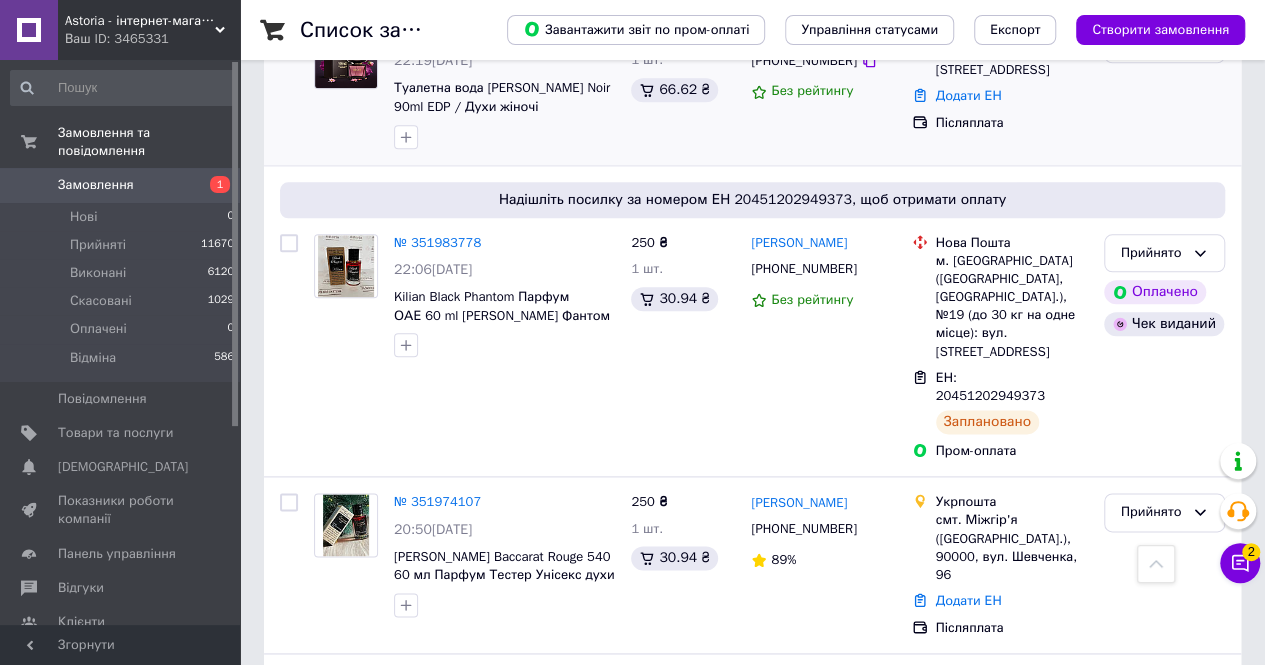 scroll, scrollTop: 1200, scrollLeft: 0, axis: vertical 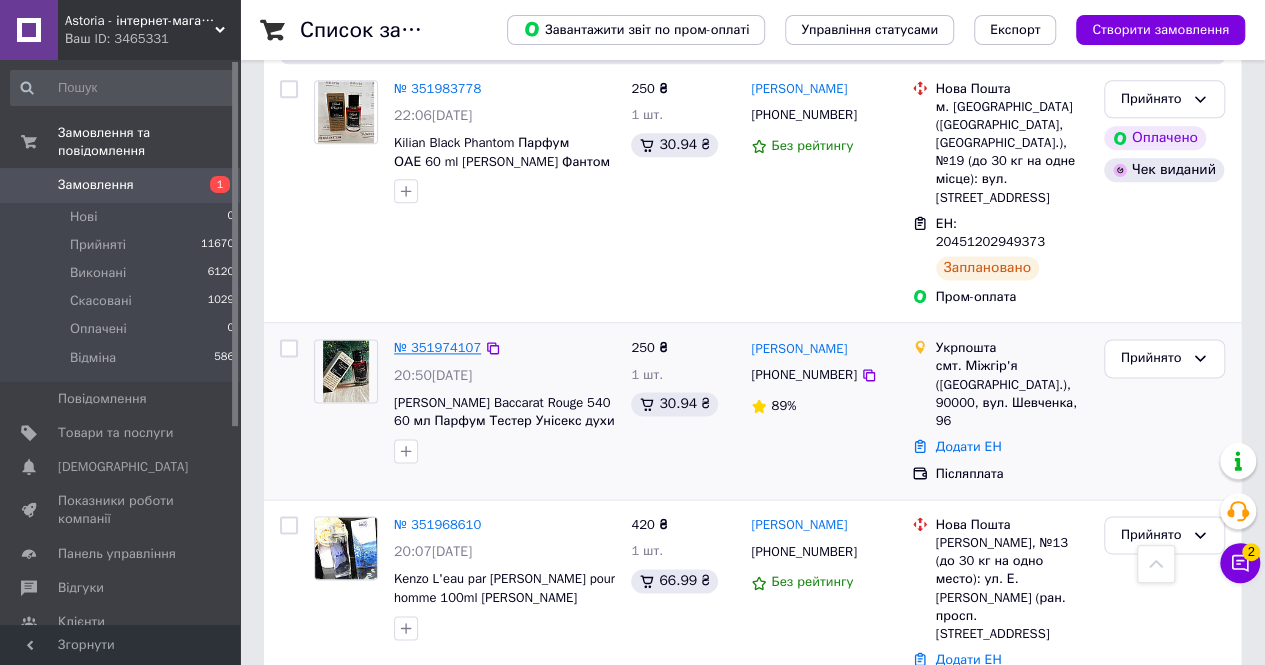 click on "№ 351974107" at bounding box center [437, 347] 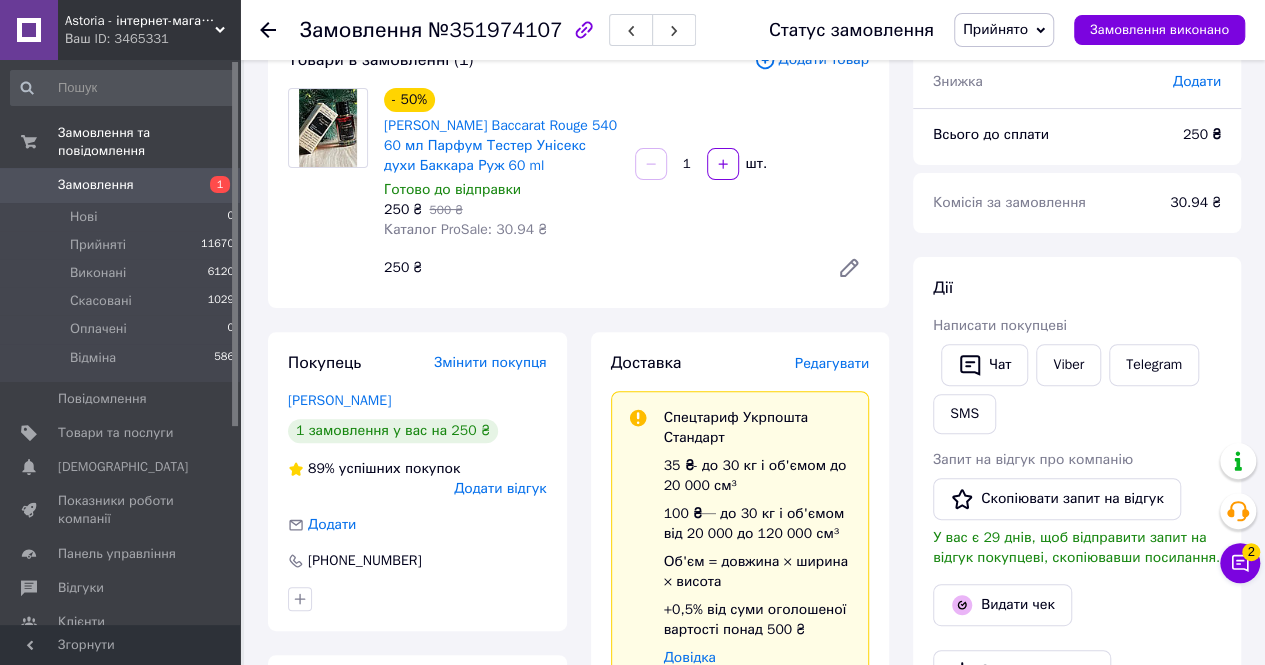 scroll, scrollTop: 0, scrollLeft: 0, axis: both 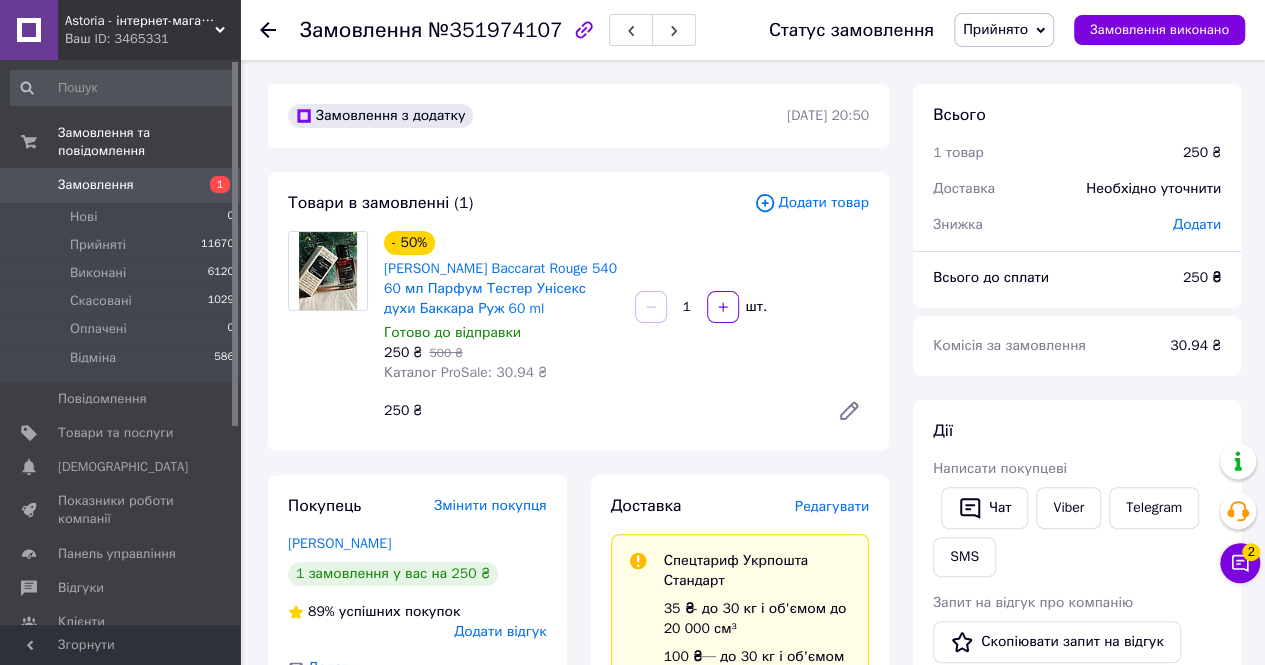 click on "Замовлення" at bounding box center (121, 185) 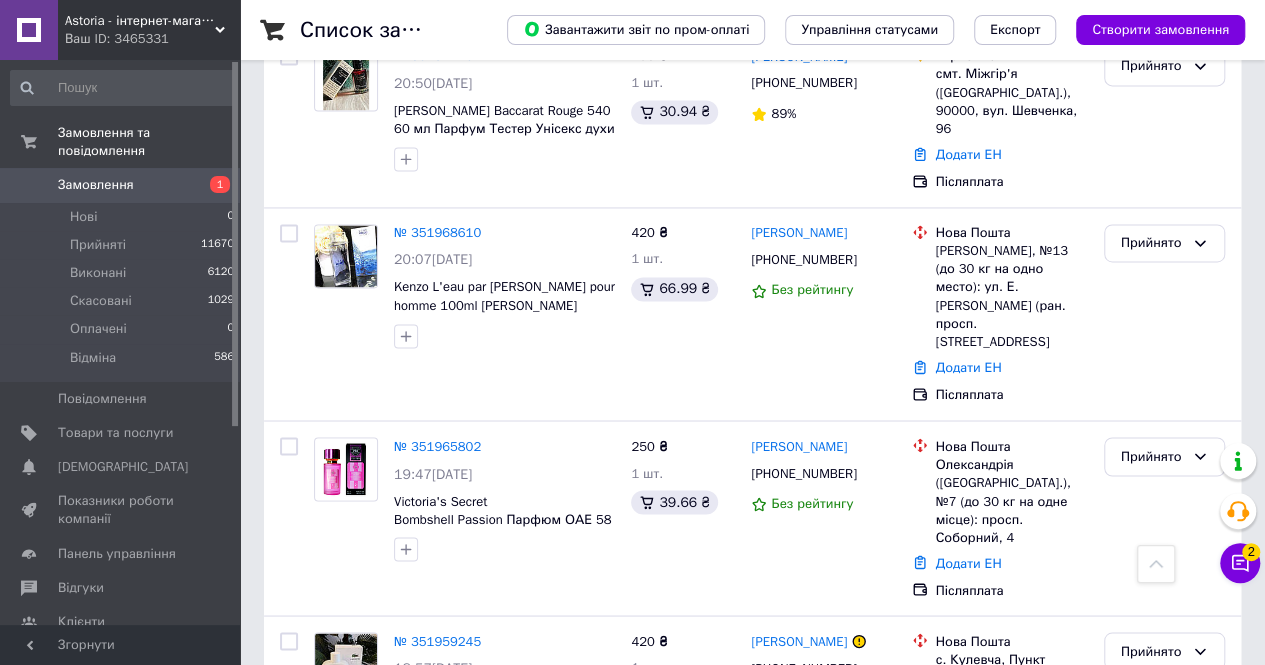 scroll, scrollTop: 1500, scrollLeft: 0, axis: vertical 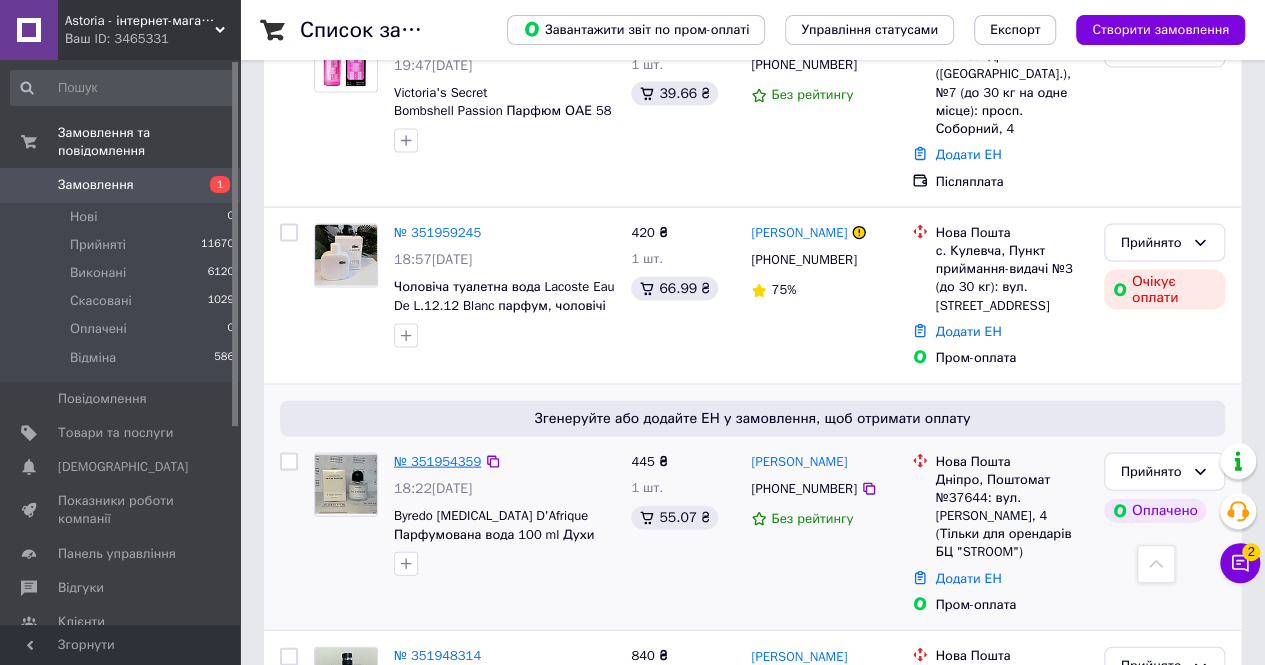 click on "№ 351954359" at bounding box center (437, 461) 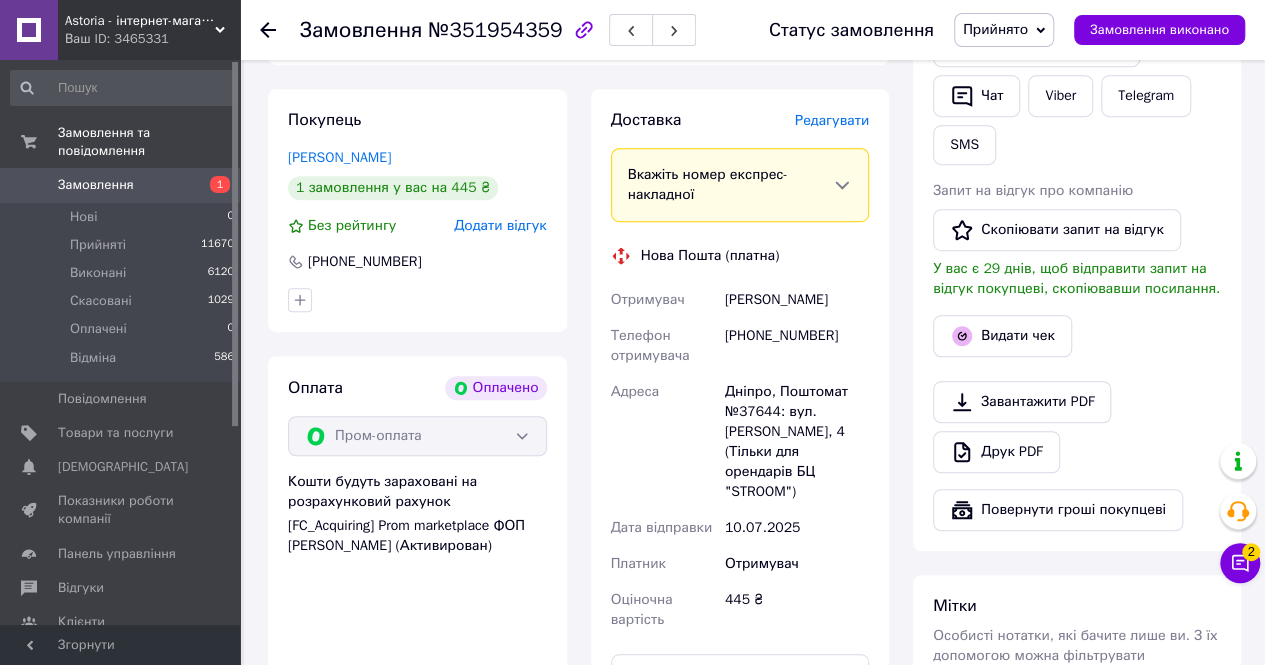 scroll, scrollTop: 900, scrollLeft: 0, axis: vertical 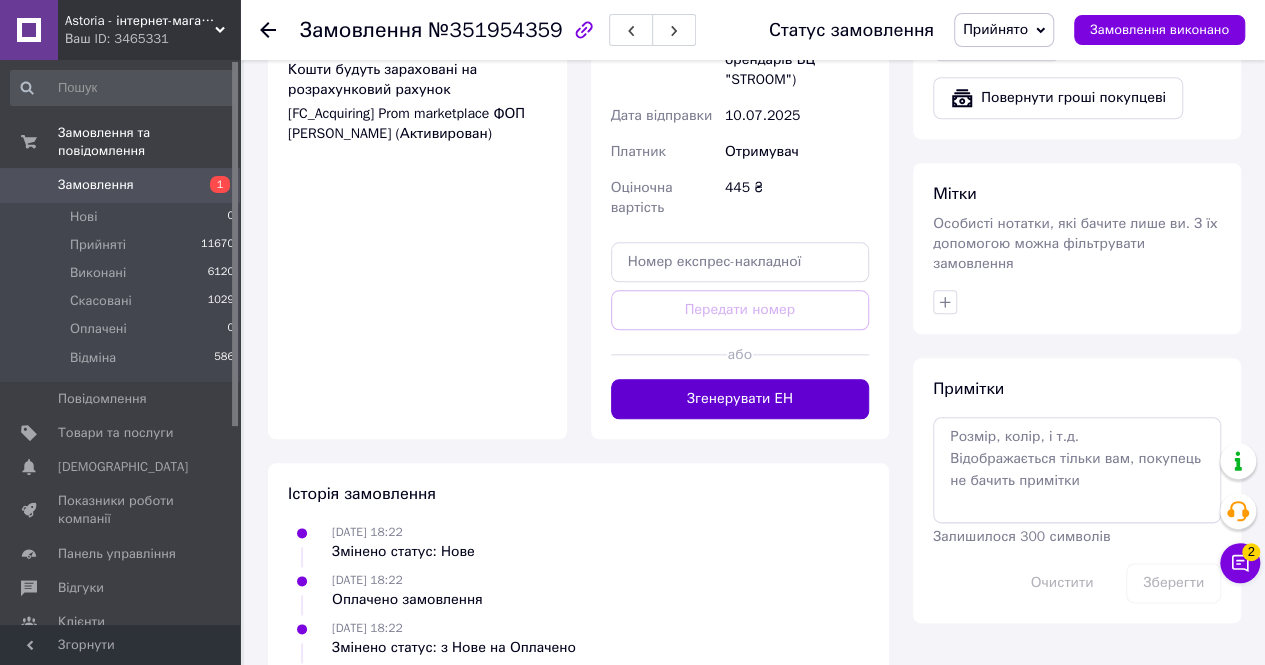 click on "Згенерувати ЕН" at bounding box center (740, 399) 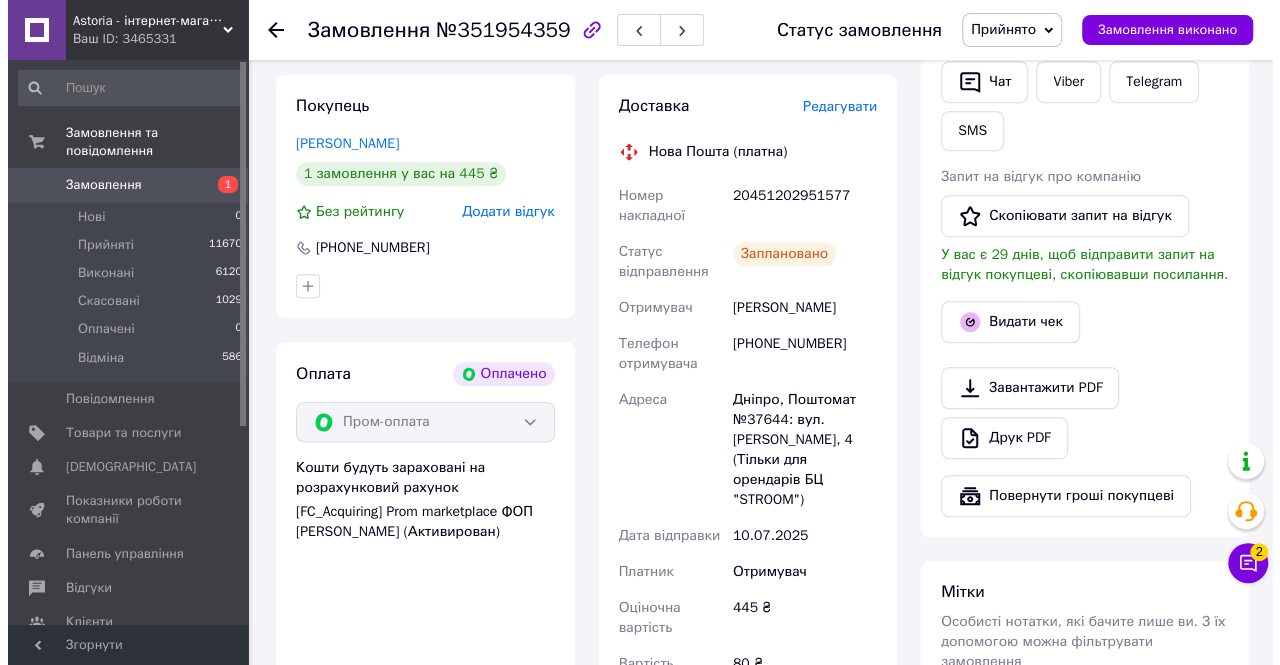 scroll, scrollTop: 400, scrollLeft: 0, axis: vertical 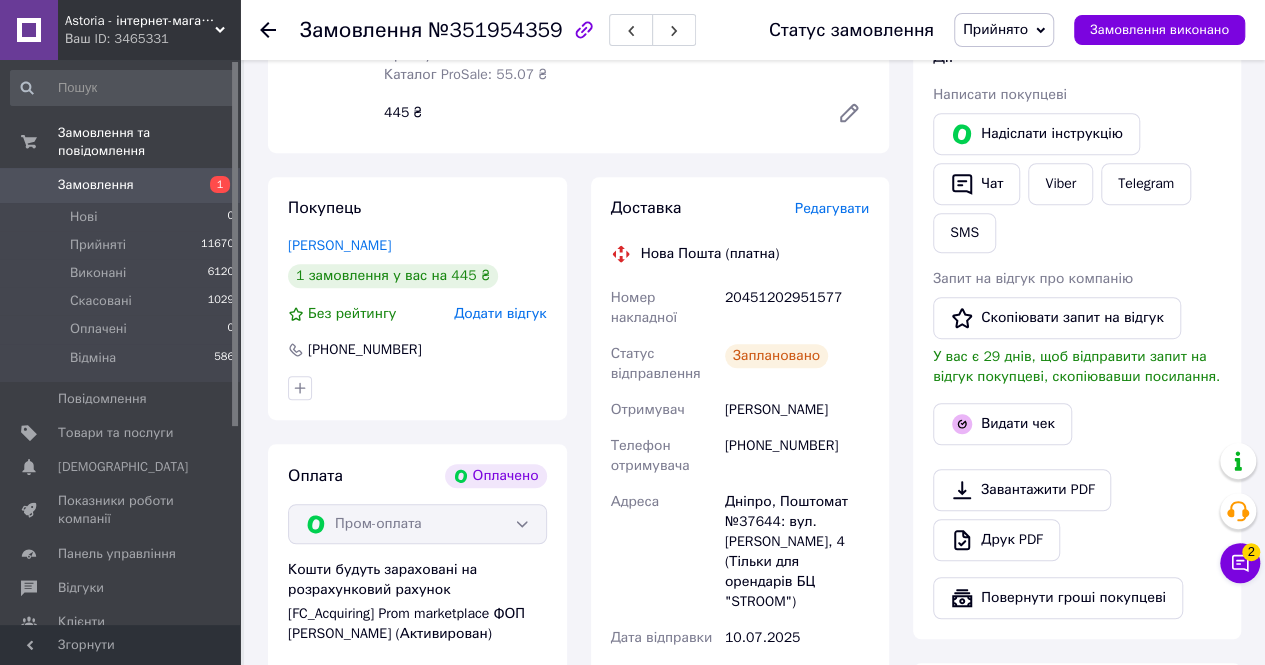 click on "Доставка Редагувати Нова Пошта (платна) Номер накладної 20451202951577 Статус відправлення Заплановано Отримувач Смоляр Олег Телефон отримувача +380931388605 Адреса Дніпро, Поштомат №37644: вул. В'ячеслава Липинського, 4 (Тільки для орендарів БЦ "STROOM") Дата відправки 10.07.2025 Платник Отримувач Оціночна вартість 445 ₴ Вартість доставки 80 ₴ Роздрукувати ЕН" at bounding box center (740, 528) 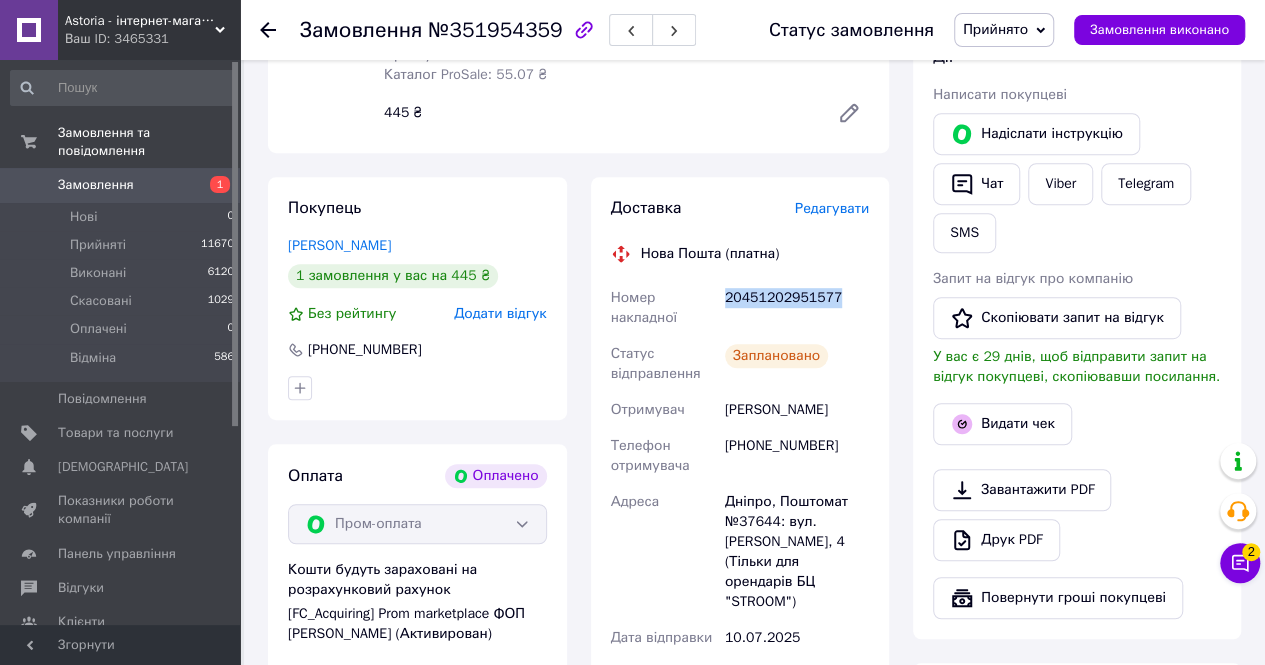 click on "20451202951577" at bounding box center (797, 308) 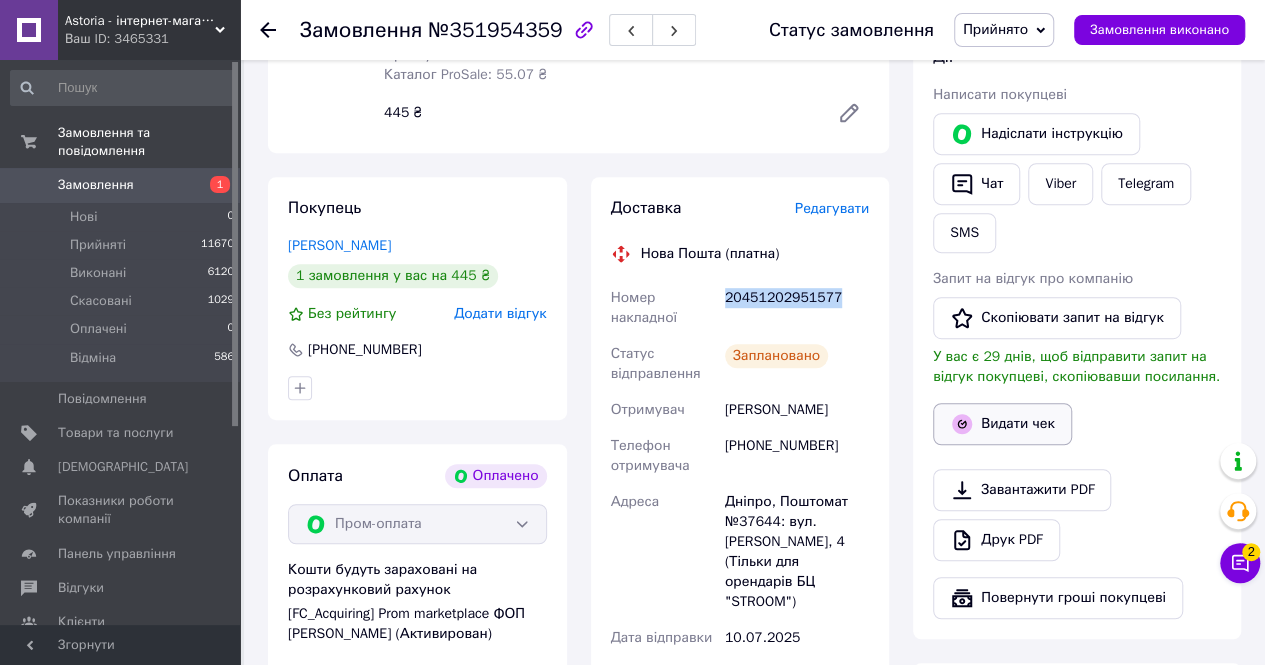 click on "Видати чек" at bounding box center (1002, 424) 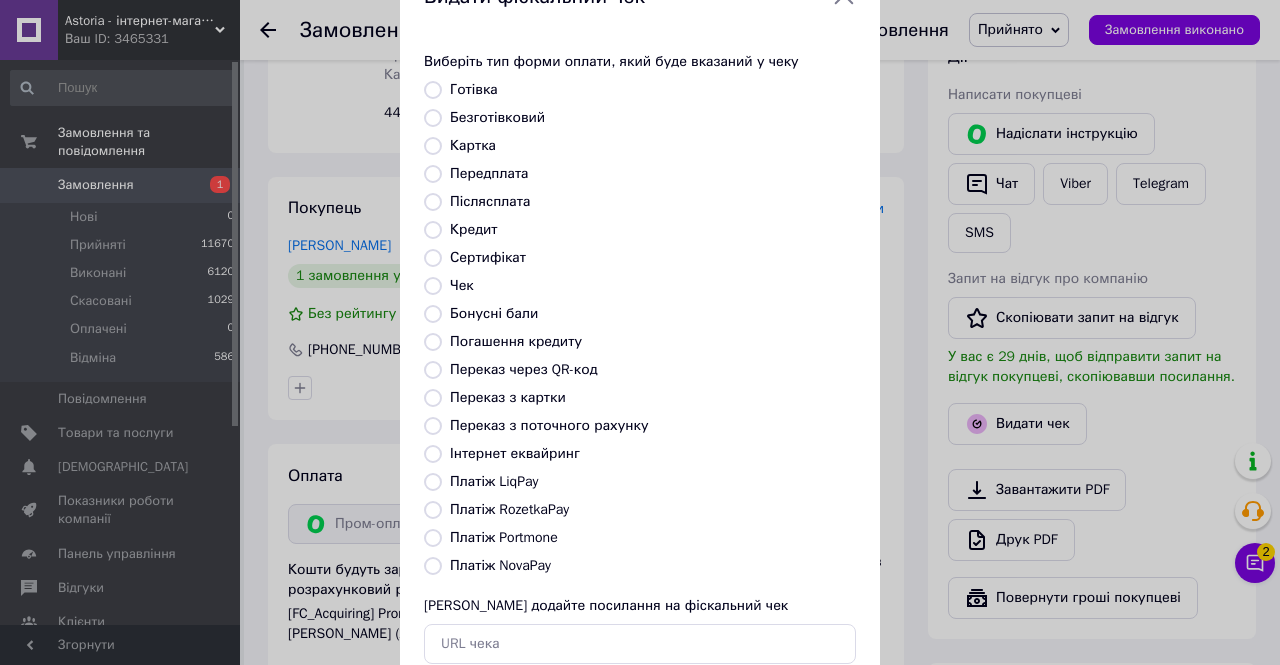 scroll, scrollTop: 100, scrollLeft: 0, axis: vertical 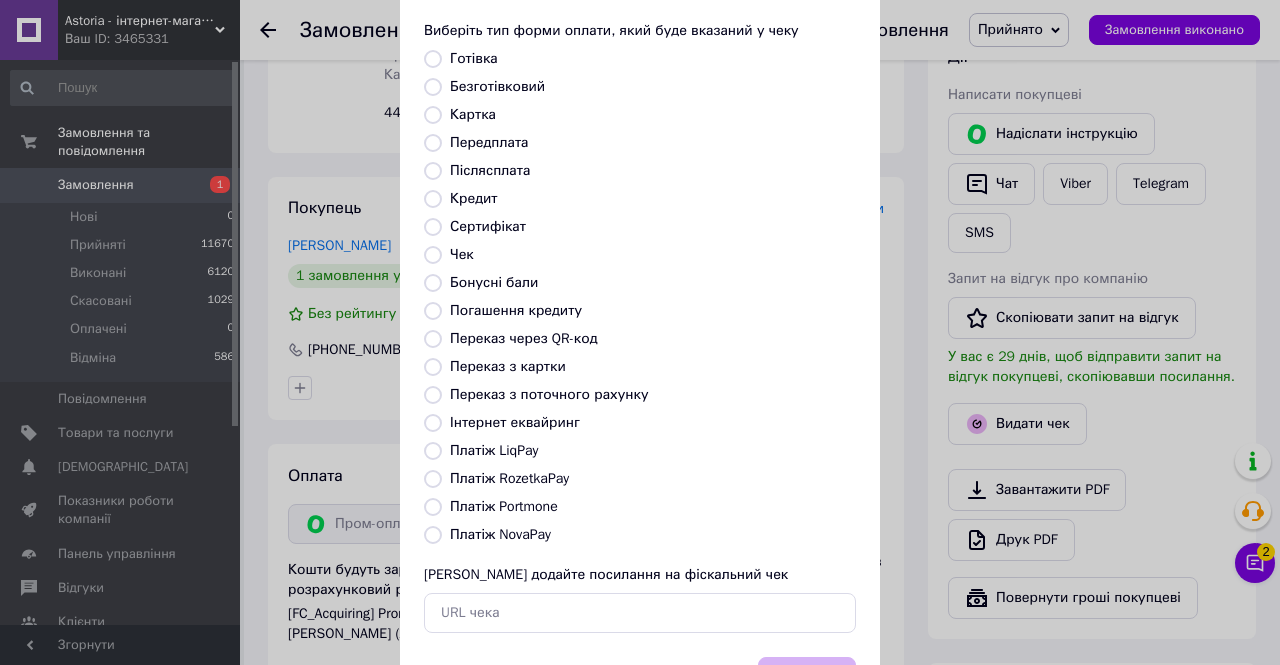 click on "Платіж RozetkaPay" at bounding box center (509, 478) 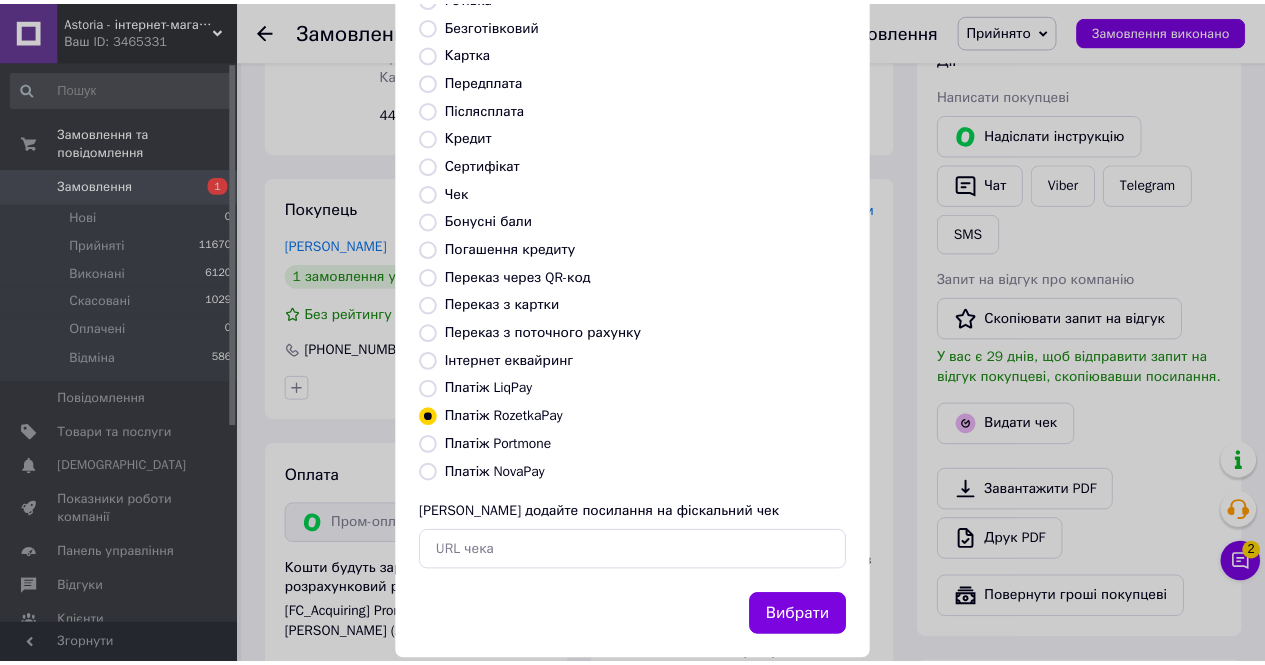 scroll, scrollTop: 192, scrollLeft: 0, axis: vertical 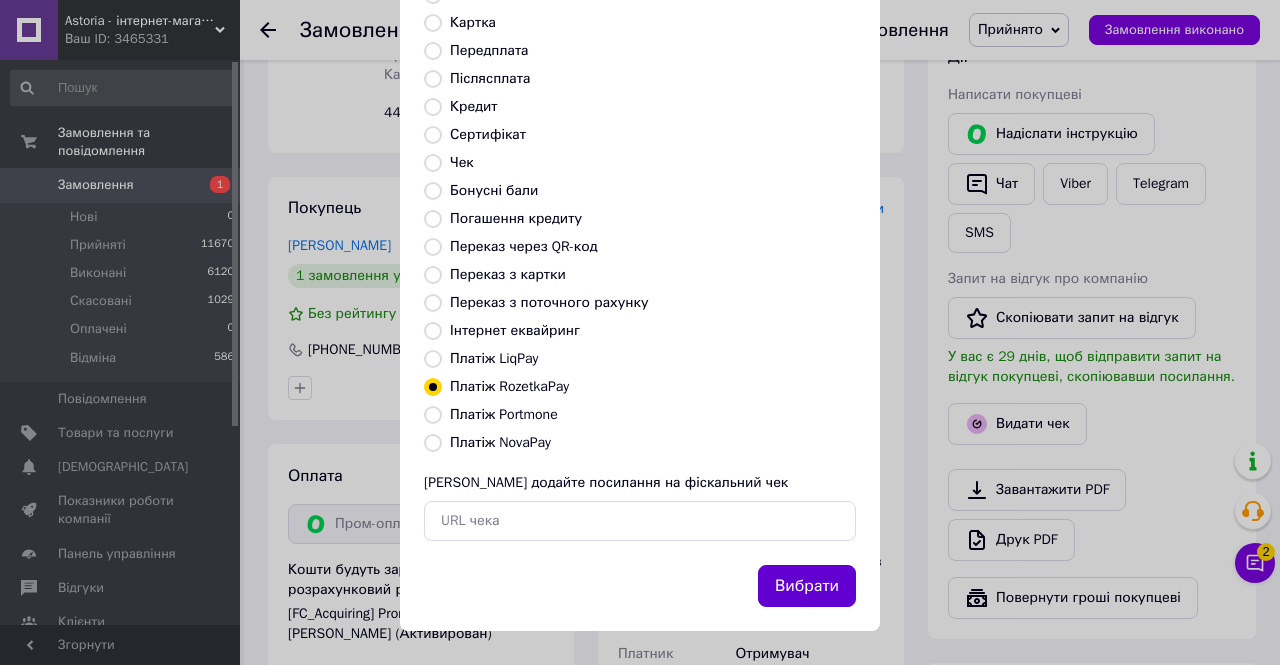 click on "Вибрати" at bounding box center [807, 586] 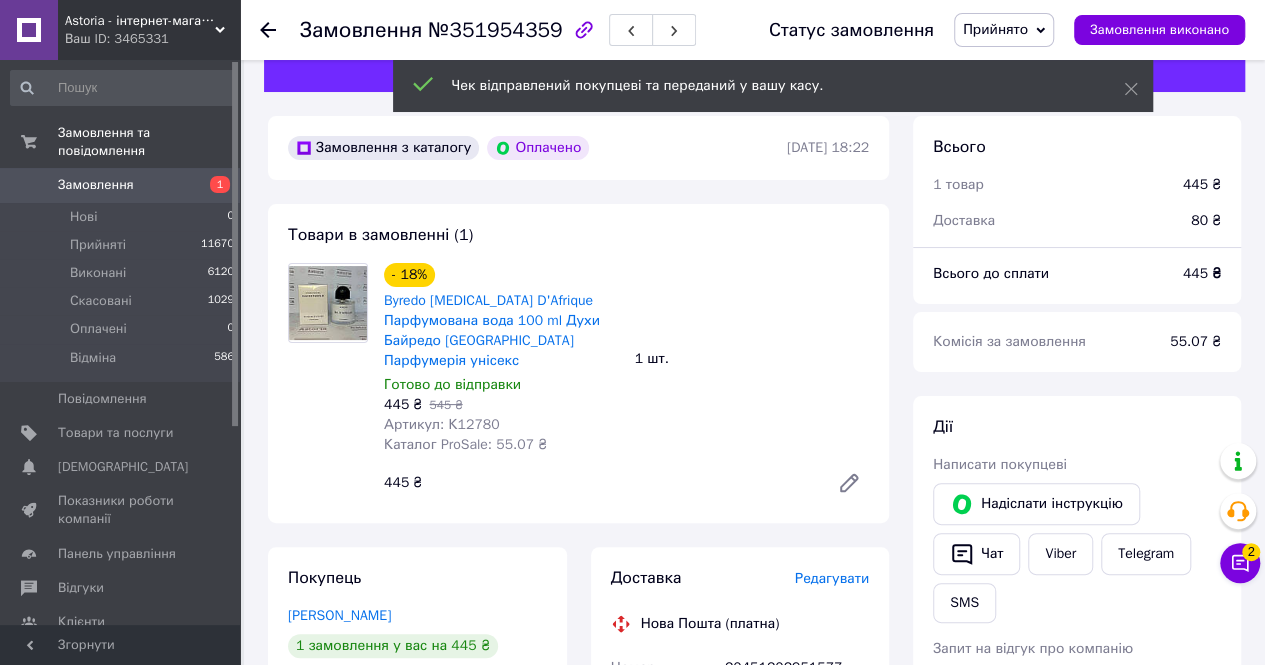 scroll, scrollTop: 0, scrollLeft: 0, axis: both 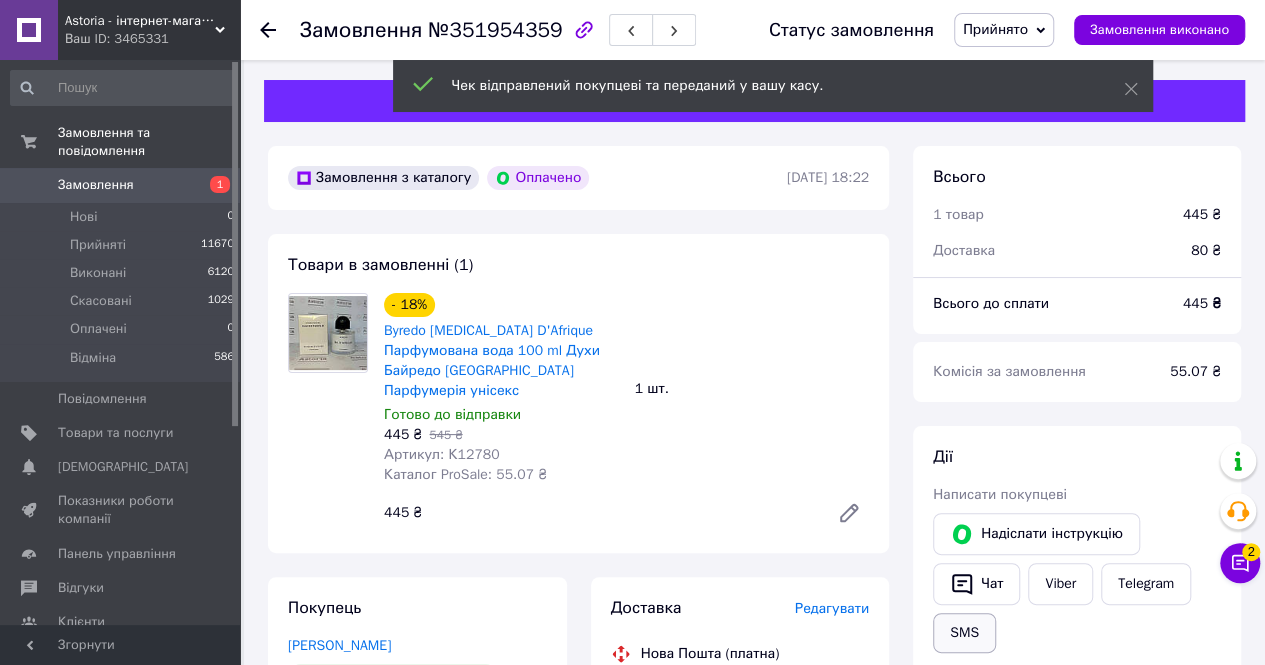 click on "SMS" at bounding box center [964, 633] 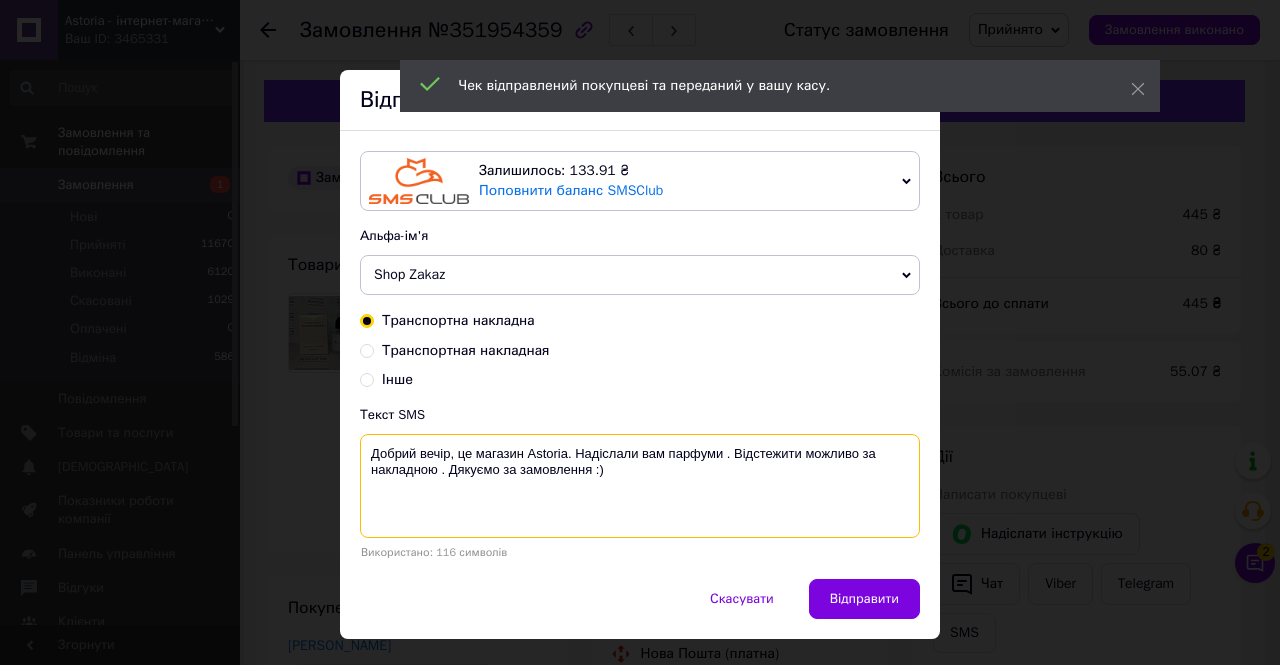 click on "Добрий вечір, це магазин Astoria. Надіслали вам парфуми . Відстежити можливо за накладною . Дякуємо за замовлення :)" at bounding box center (640, 486) 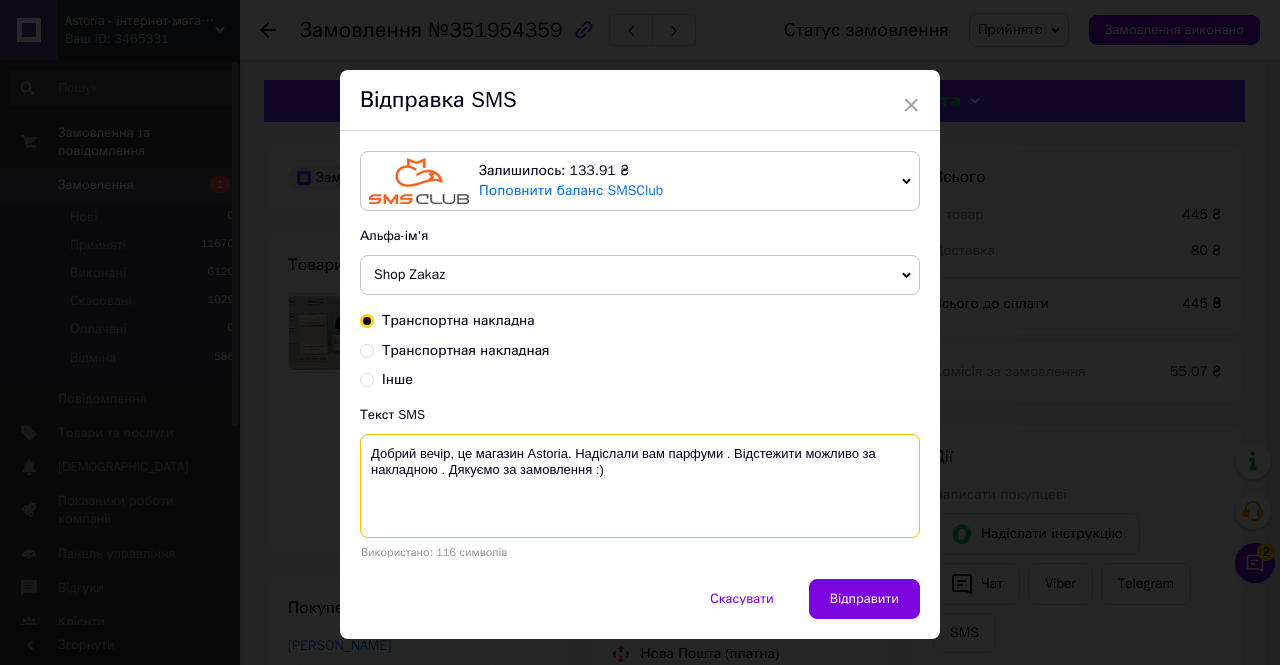 click on "Добрий вечір, це магазин Astoria. Надіслали вам парфуми . Відстежити можливо за накладною . Дякуємо за замовлення :)" at bounding box center [640, 486] 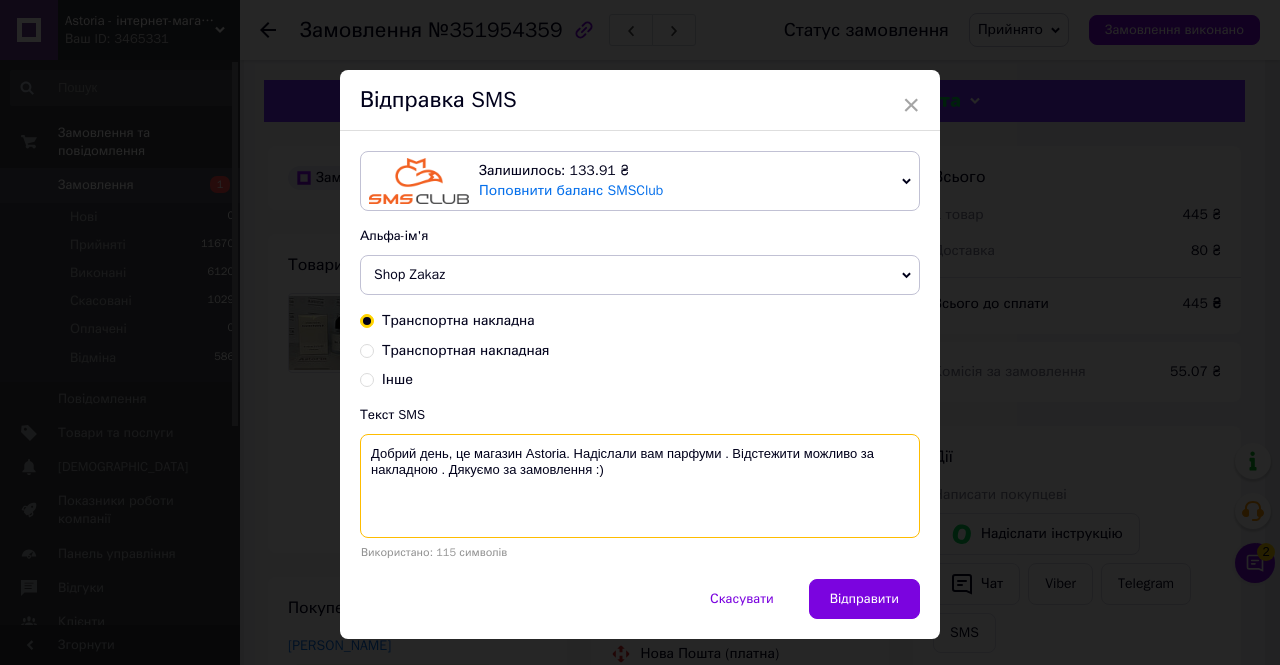 click on "Добрий день, це магазин Astoria. Надіслали вам парфуми . Відстежити можливо за накладною . Дякуємо за замовлення :)" at bounding box center [640, 486] 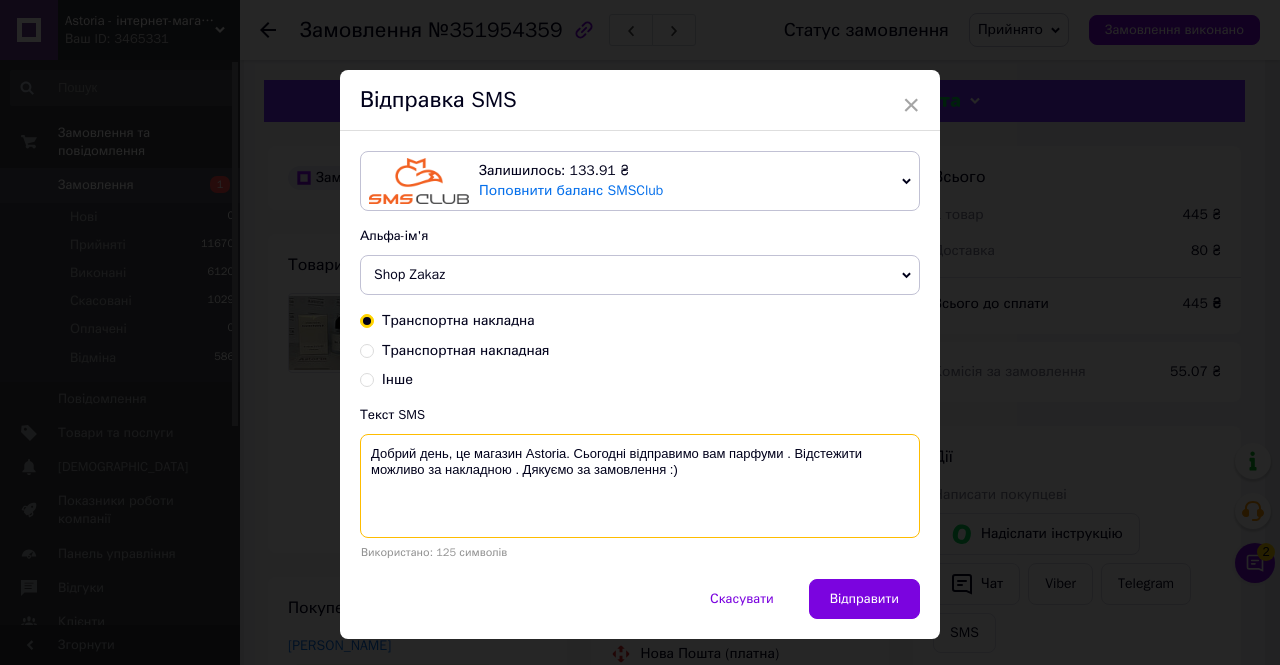 click on "Добрий день, це магазин Astoria. Сьогодні відправимо вам парфуми . Відстежити можливо за накладною . Дякуємо за замовлення :)" at bounding box center (640, 486) 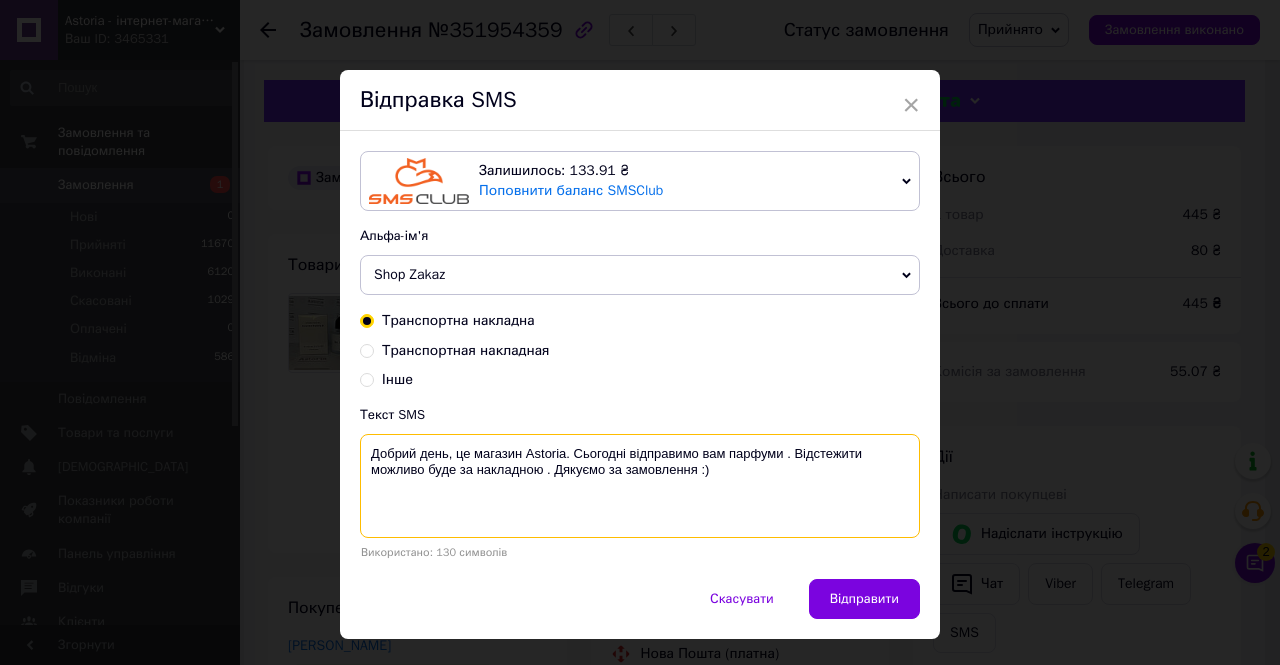 click on "Добрий день, це магазин Astoria. Сьогодні відправимо вам парфуми . Відстежити можливо буде за накладною . Дякуємо за замовлення :)" at bounding box center [640, 486] 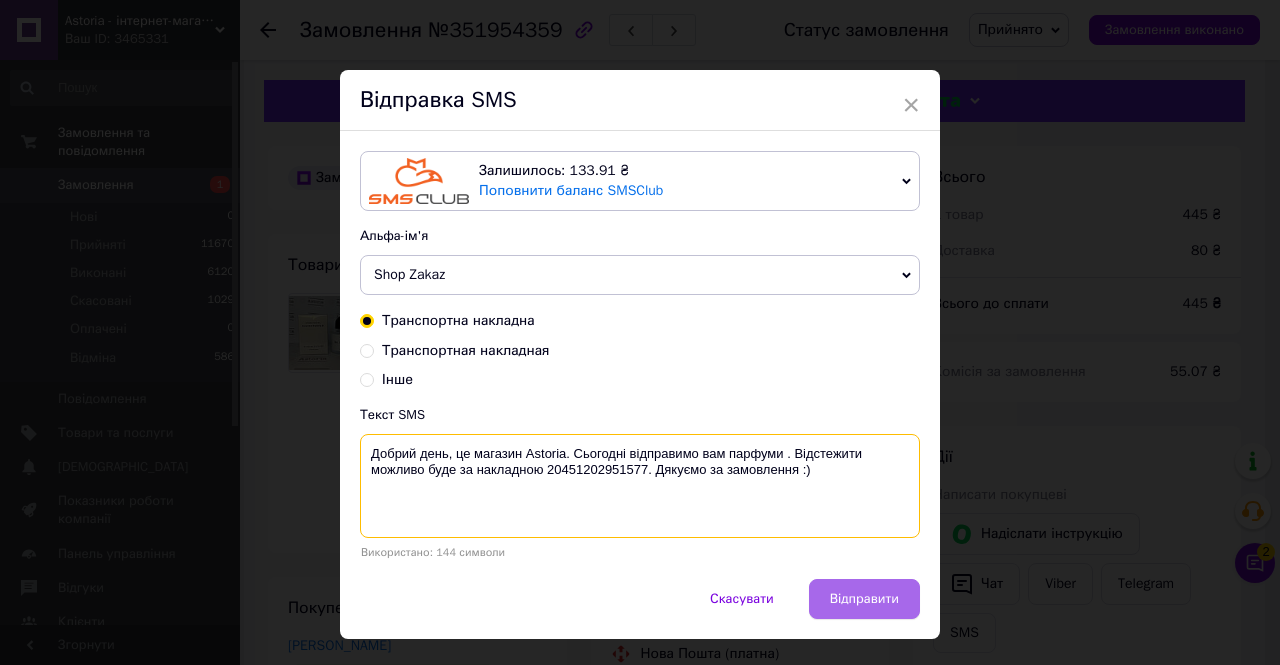 type on "Добрий день, це магазин Astoria. Сьогодні відправимо вам парфуми . Відстежити можливо буде за накладною 20451202951577. Дякуємо за замовлення :)" 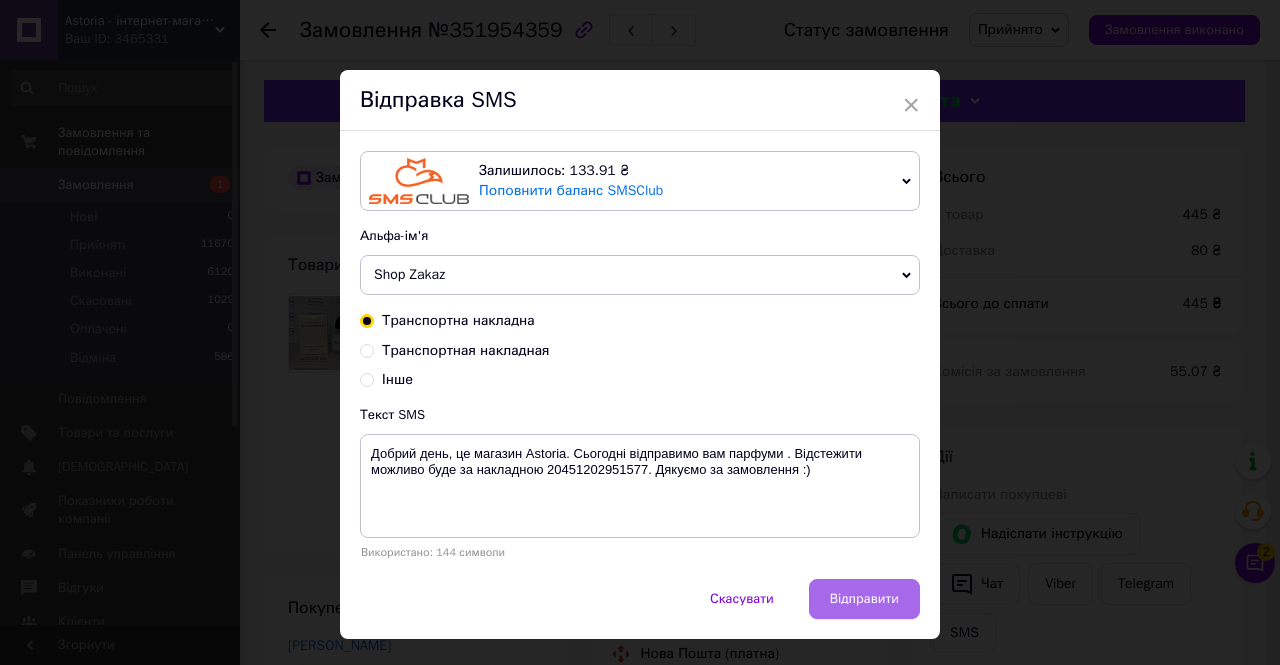 click on "Відправити" at bounding box center (864, 599) 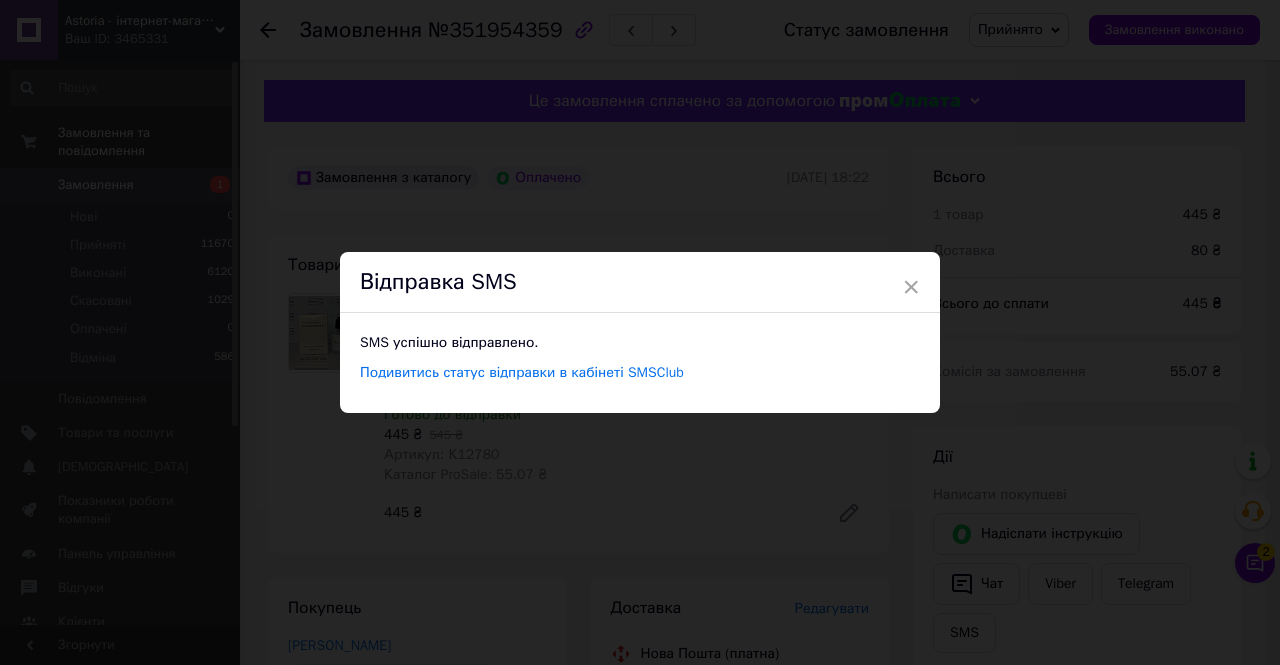 click on "× Відправка SMS SMS успішно відправлено. Подивитись статус відправки в кабінеті SMSClub" at bounding box center [640, 332] 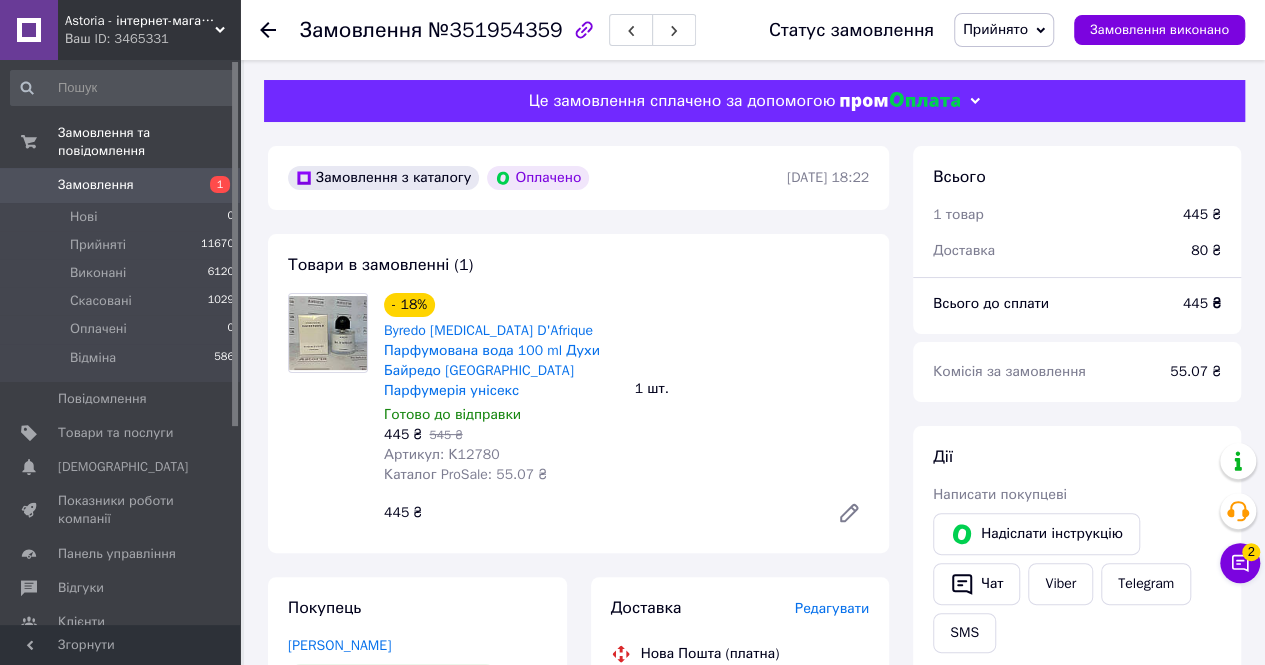 scroll, scrollTop: 400, scrollLeft: 0, axis: vertical 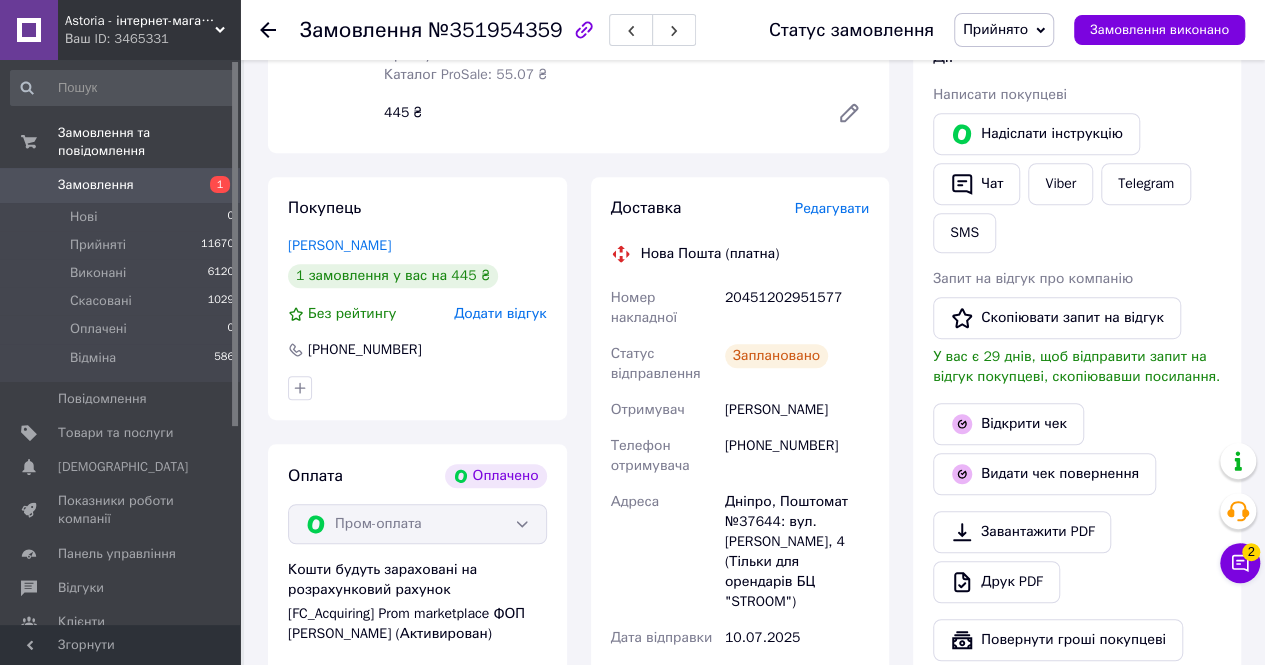 click on "Замовлення 1" at bounding box center [123, 185] 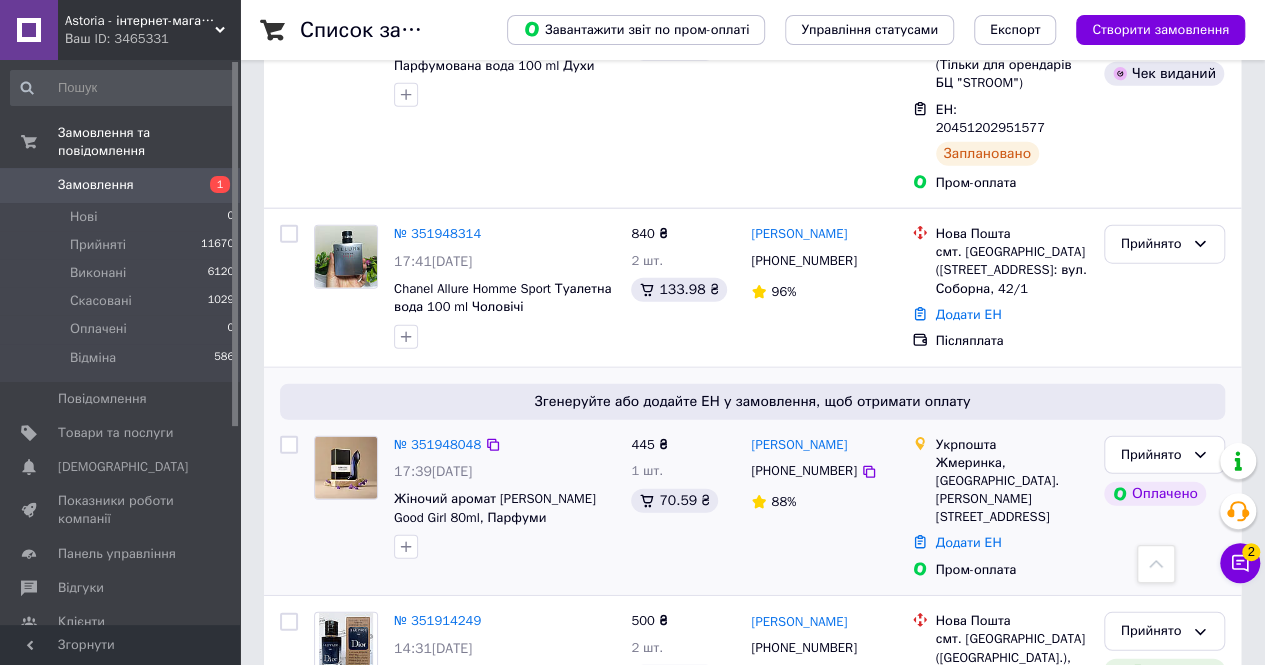 scroll, scrollTop: 2400, scrollLeft: 0, axis: vertical 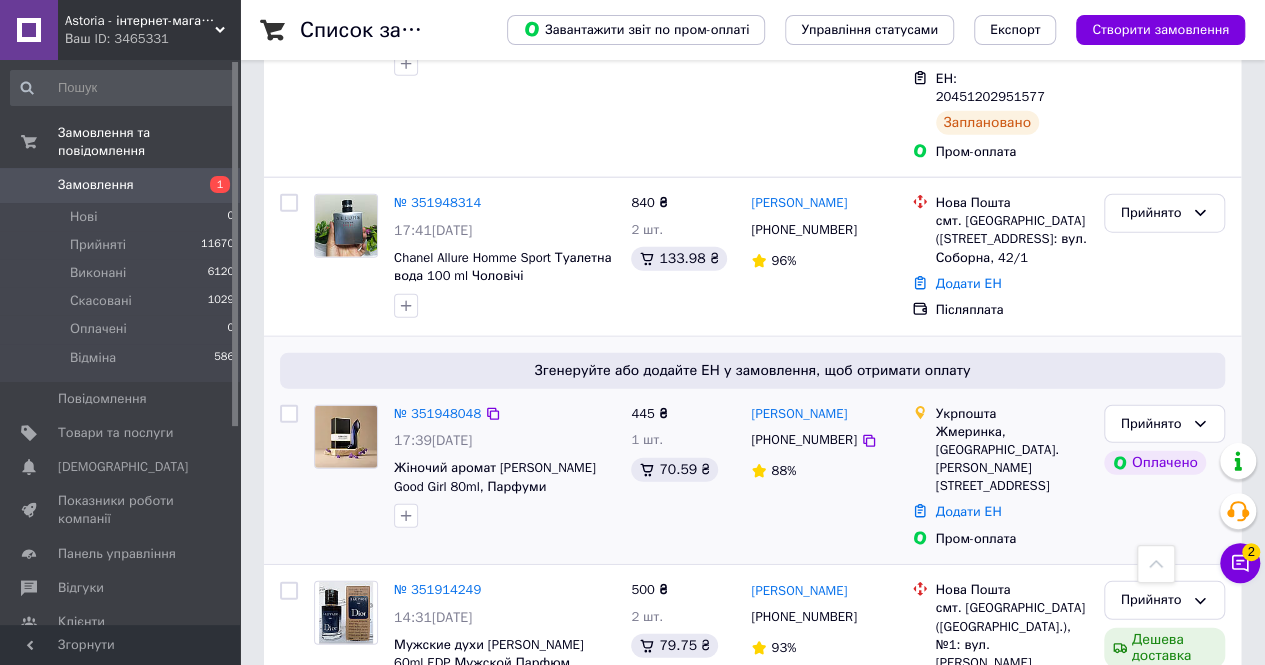 click on "№ 351948048" at bounding box center [437, 414] 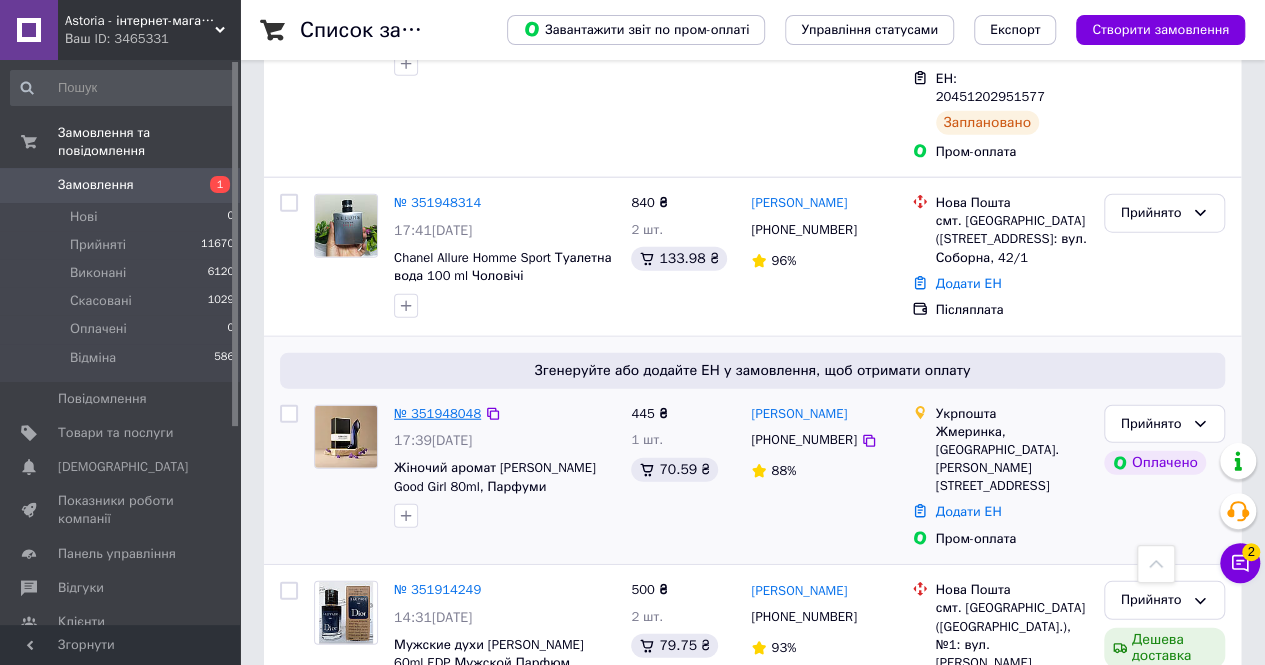 click on "№ 351948048" at bounding box center [437, 413] 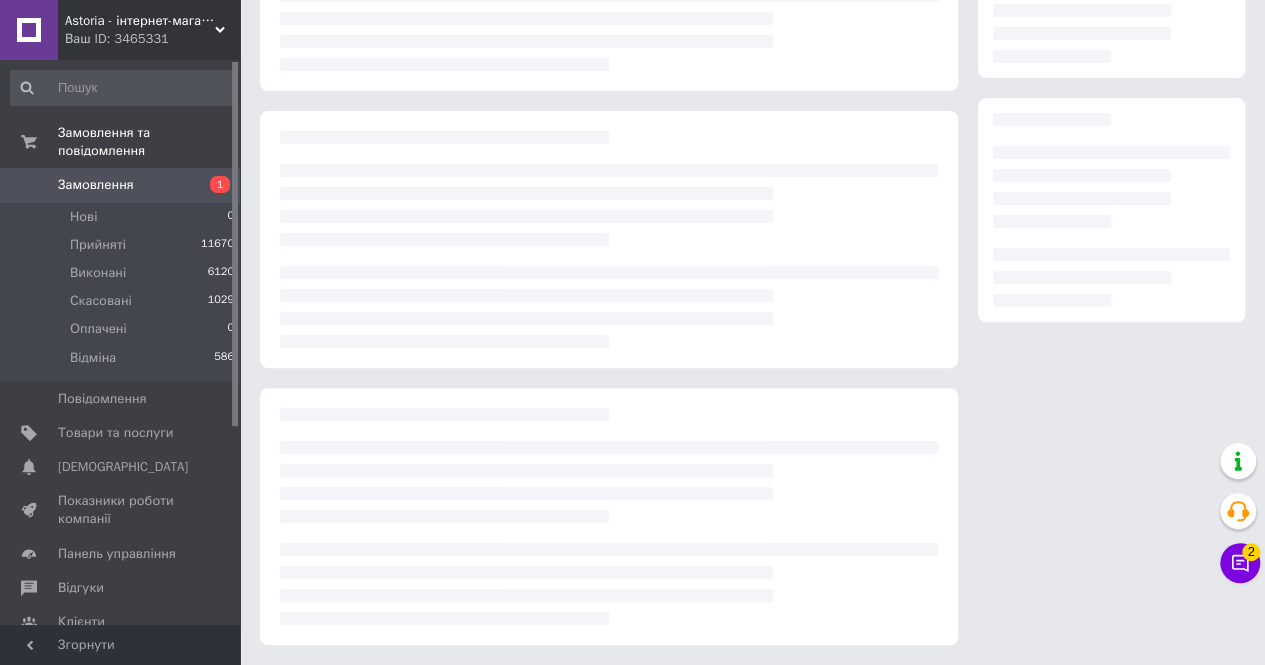 scroll, scrollTop: 248, scrollLeft: 0, axis: vertical 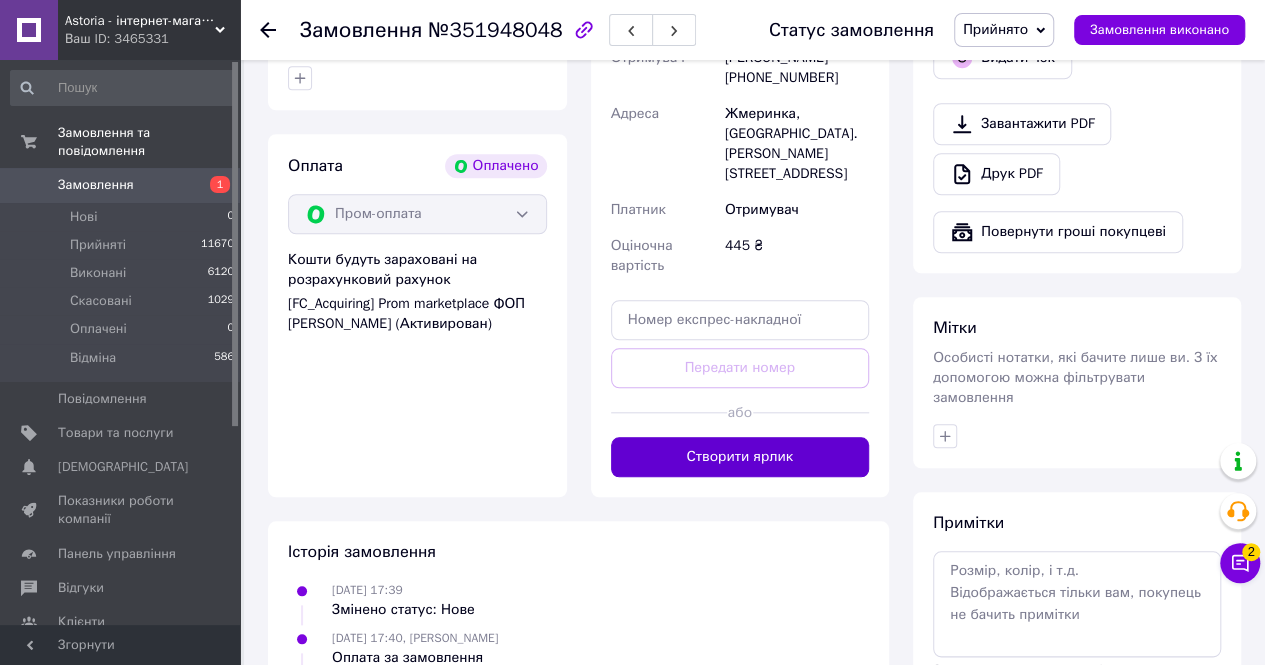 click on "Створити ярлик" at bounding box center [740, 457] 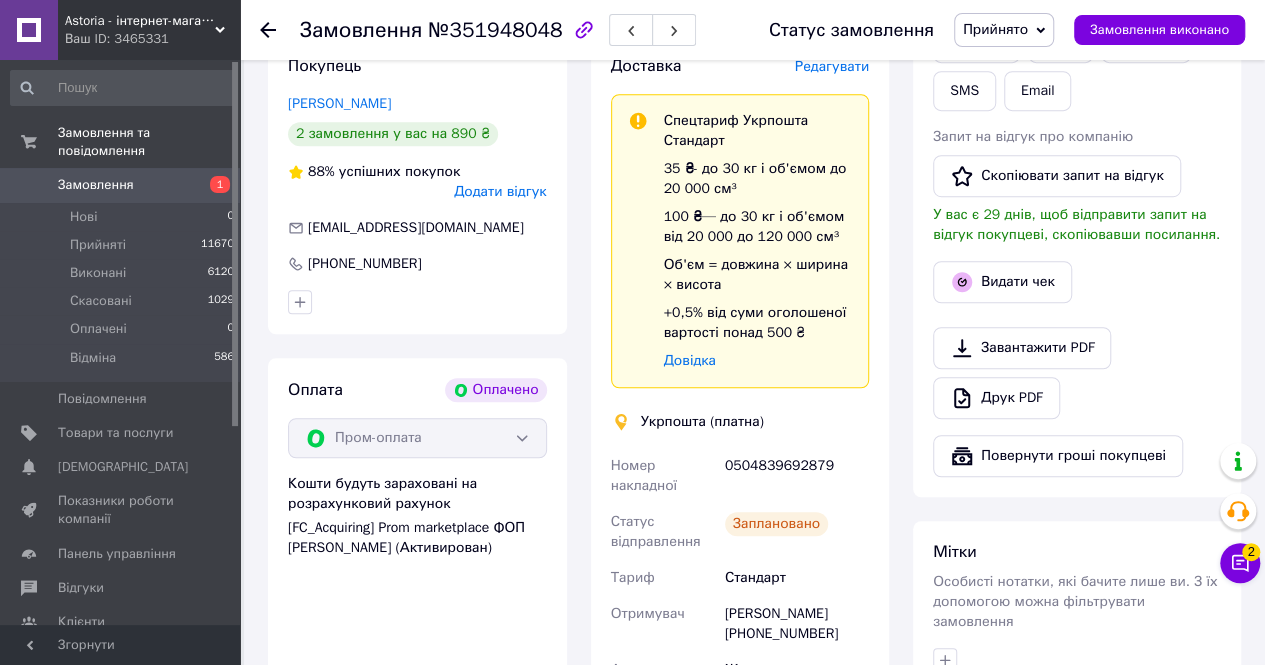 scroll, scrollTop: 766, scrollLeft: 0, axis: vertical 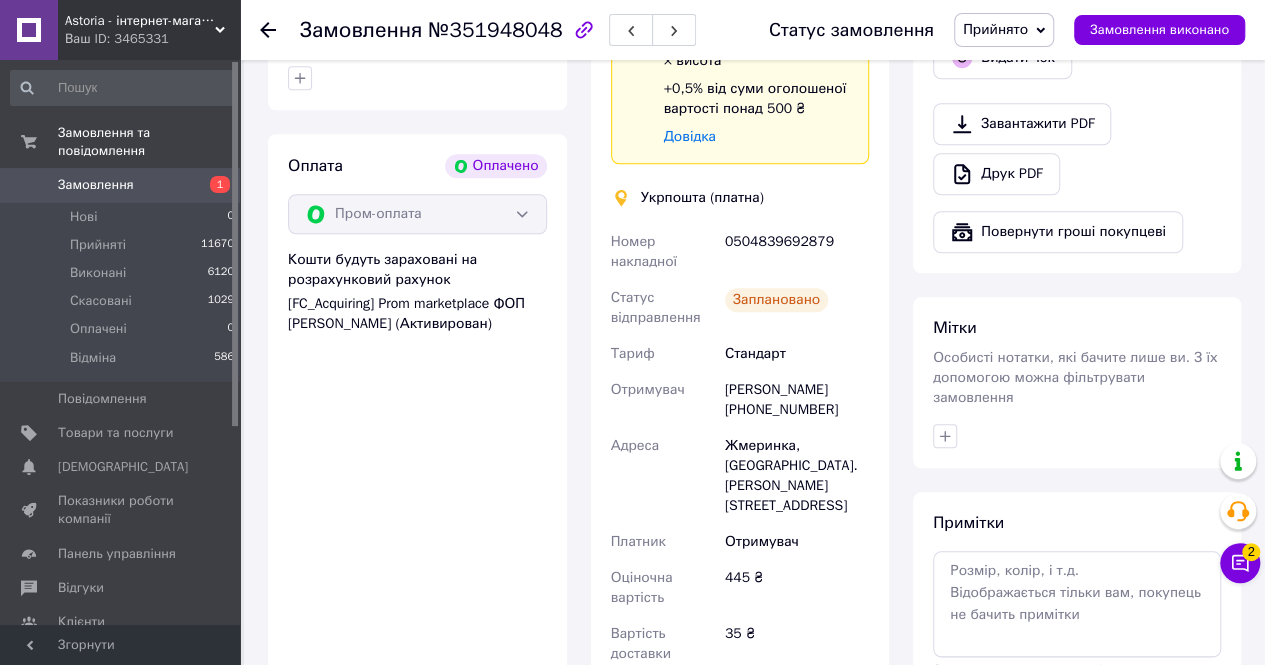 click on "0504839692879" at bounding box center (797, 252) 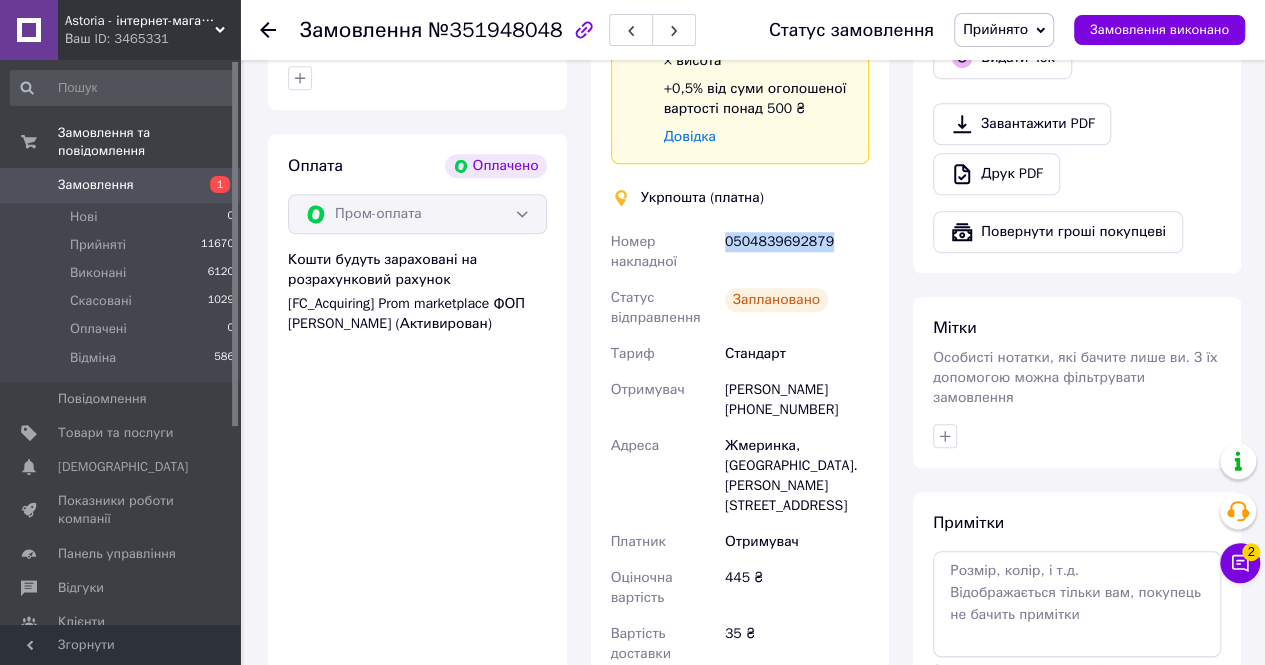 click on "0504839692879" at bounding box center [797, 252] 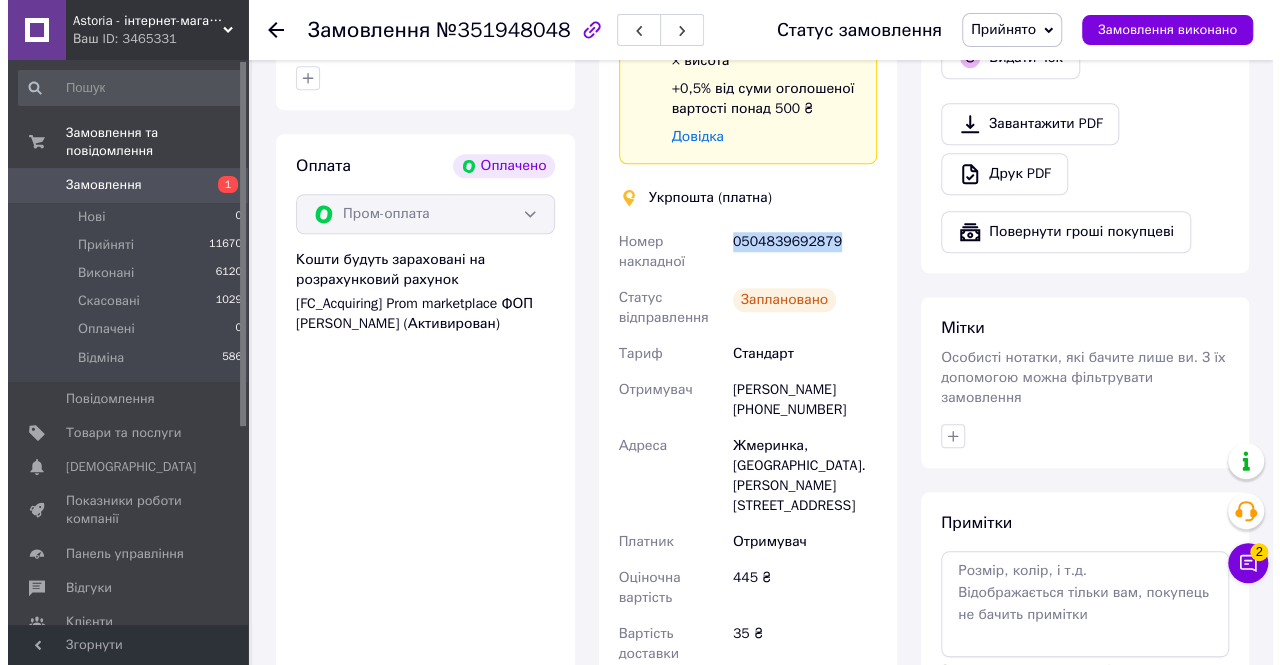 scroll, scrollTop: 366, scrollLeft: 0, axis: vertical 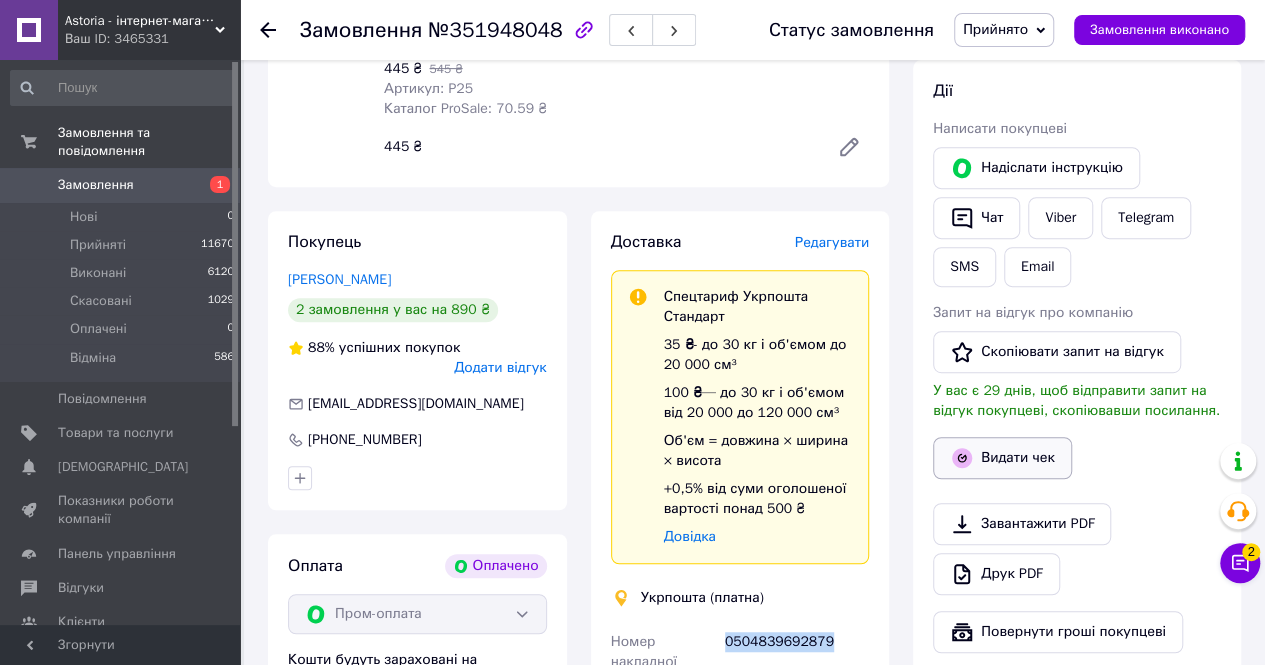 click on "Видати чек" at bounding box center [1002, 458] 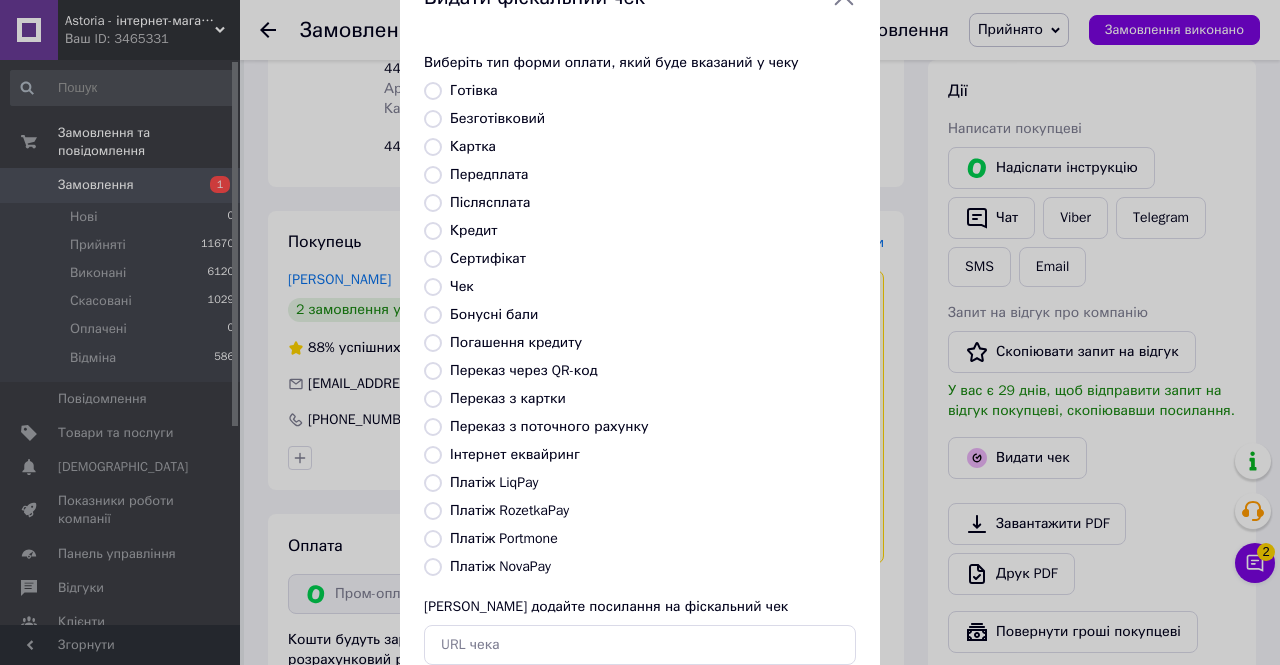scroll, scrollTop: 100, scrollLeft: 0, axis: vertical 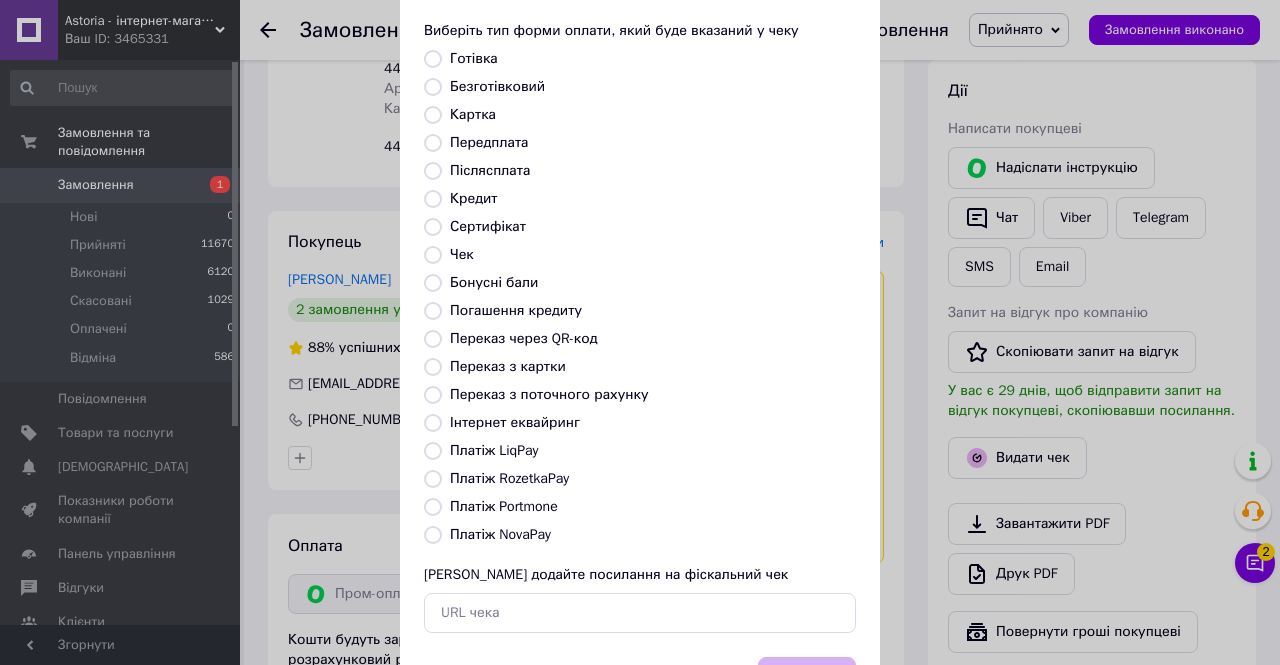 click on "Виберіть тип форми оплати, який буде вказаний у чеку Готівка Безготівковий Картка Передплата Післясплата Кредит Сертифікат Чек Бонусні бали Погашення кредиту Переказ через QR-код Переказ з картки Переказ з поточного рахунку Інтернет еквайринг Платіж LiqPay Платіж RozetkaPay Платіж Portmone Платіж NovaPay Або додайте посилання на фіскальний чек" at bounding box center [640, 327] 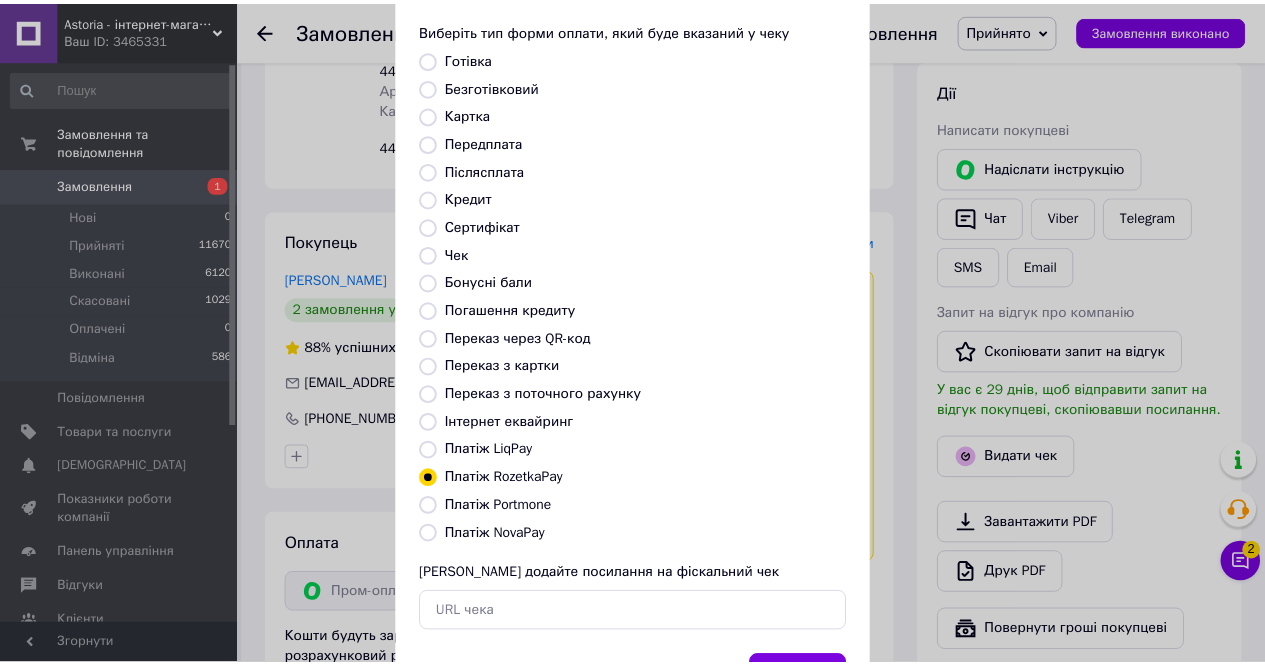 scroll, scrollTop: 192, scrollLeft: 0, axis: vertical 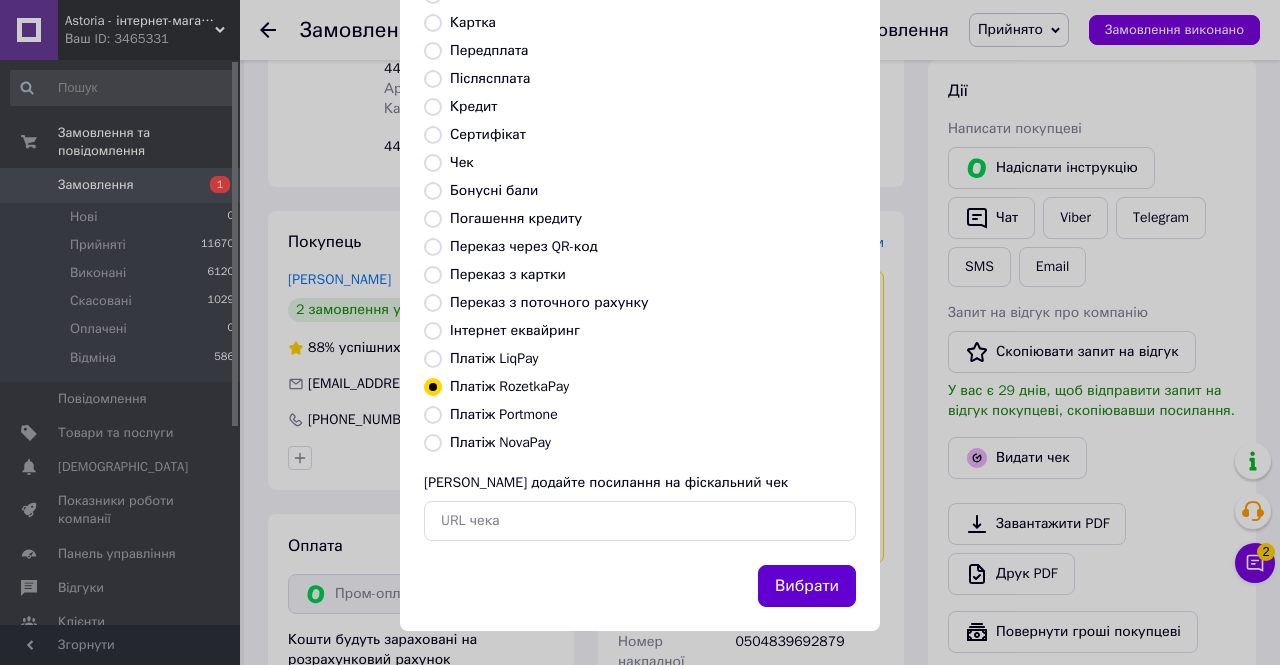 click on "Вибрати" at bounding box center [807, 586] 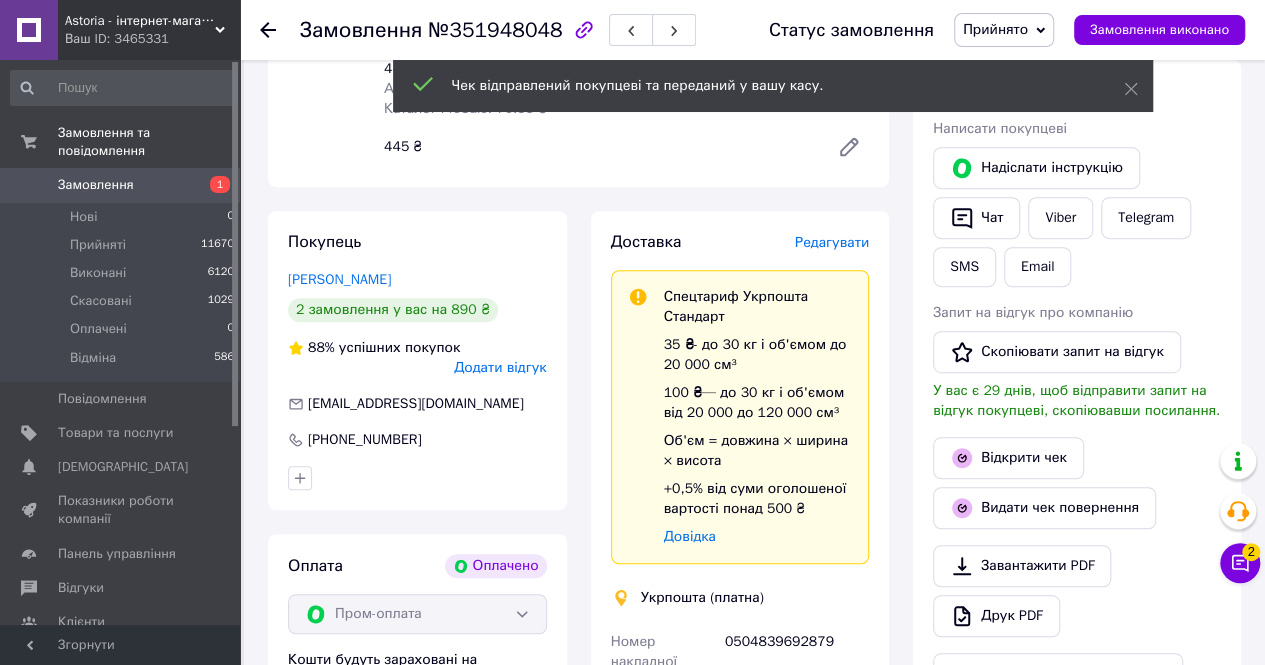 scroll, scrollTop: 0, scrollLeft: 0, axis: both 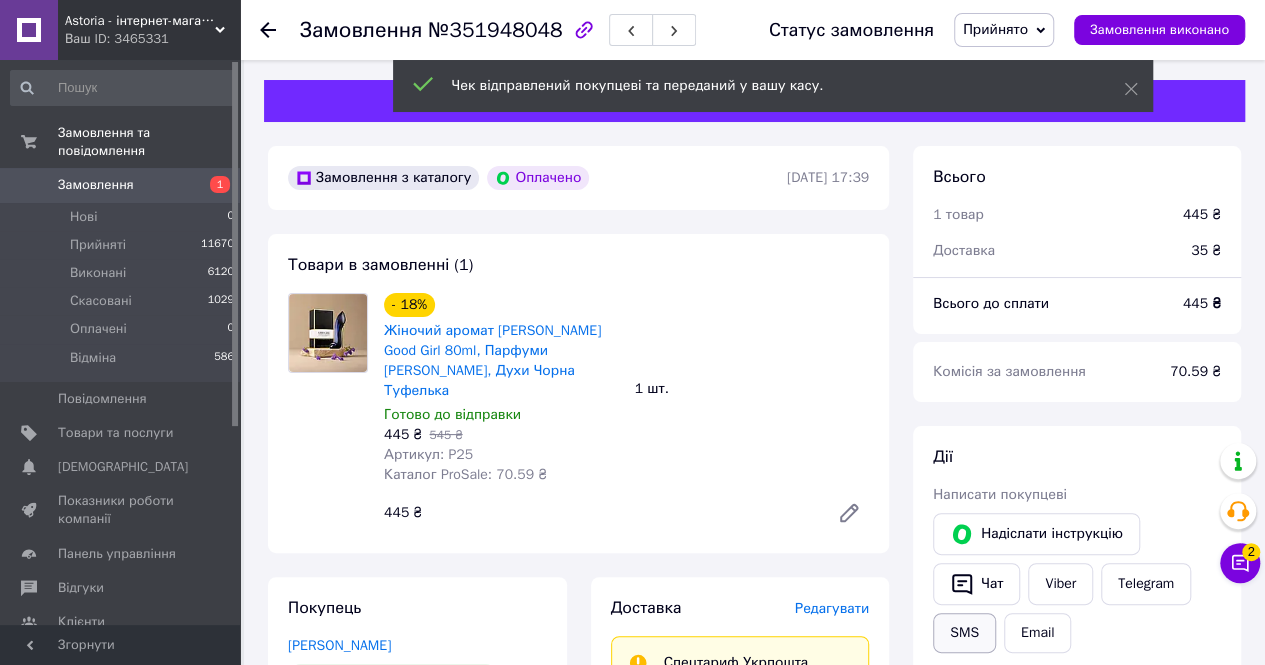 click on "SMS" at bounding box center (964, 633) 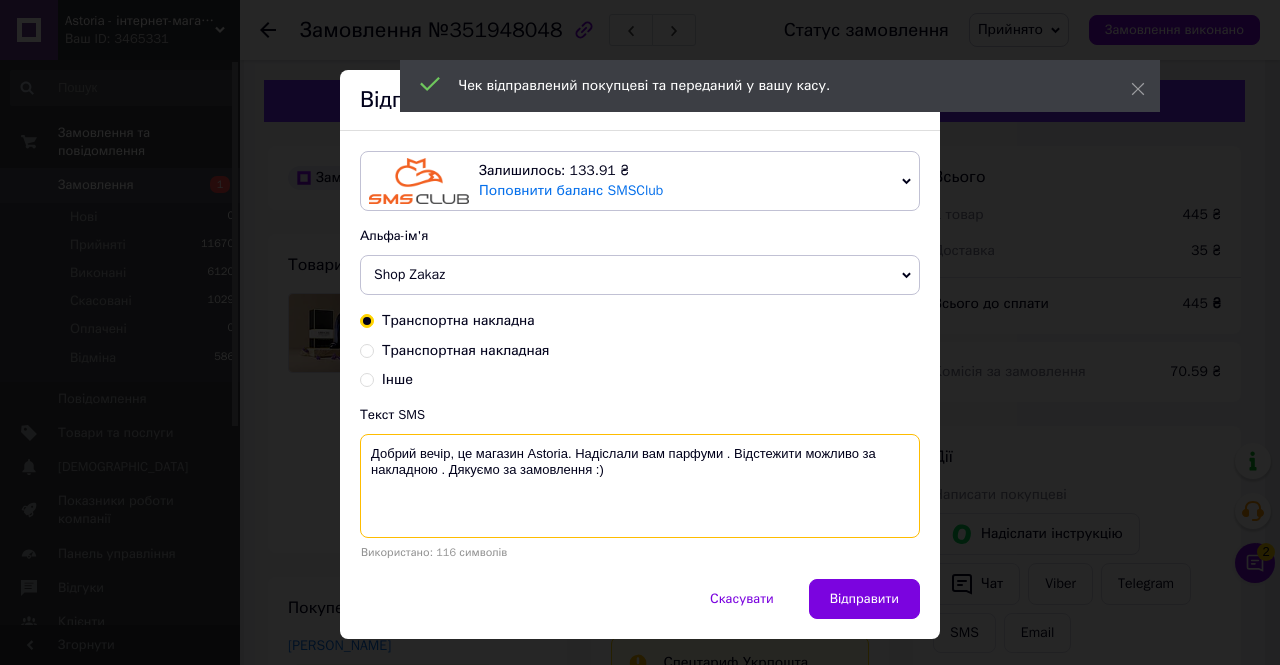 click on "Добрий вечір, це магазин Astoria. Надіслали вам парфуми . Відстежити можливо за накладною . Дякуємо за замовлення :)" at bounding box center [640, 486] 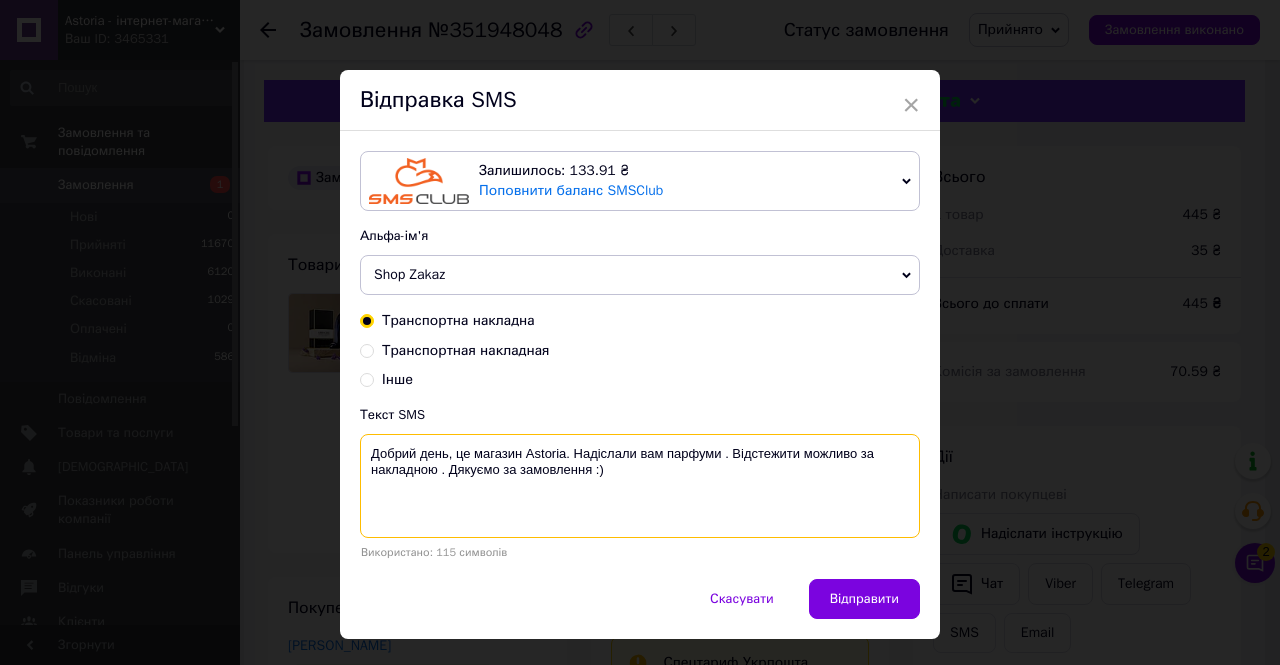click on "Добрий день, це магазин Astoria. Надіслали вам парфуми . Відстежити можливо за накладною . Дякуємо за замовлення :)" at bounding box center [640, 486] 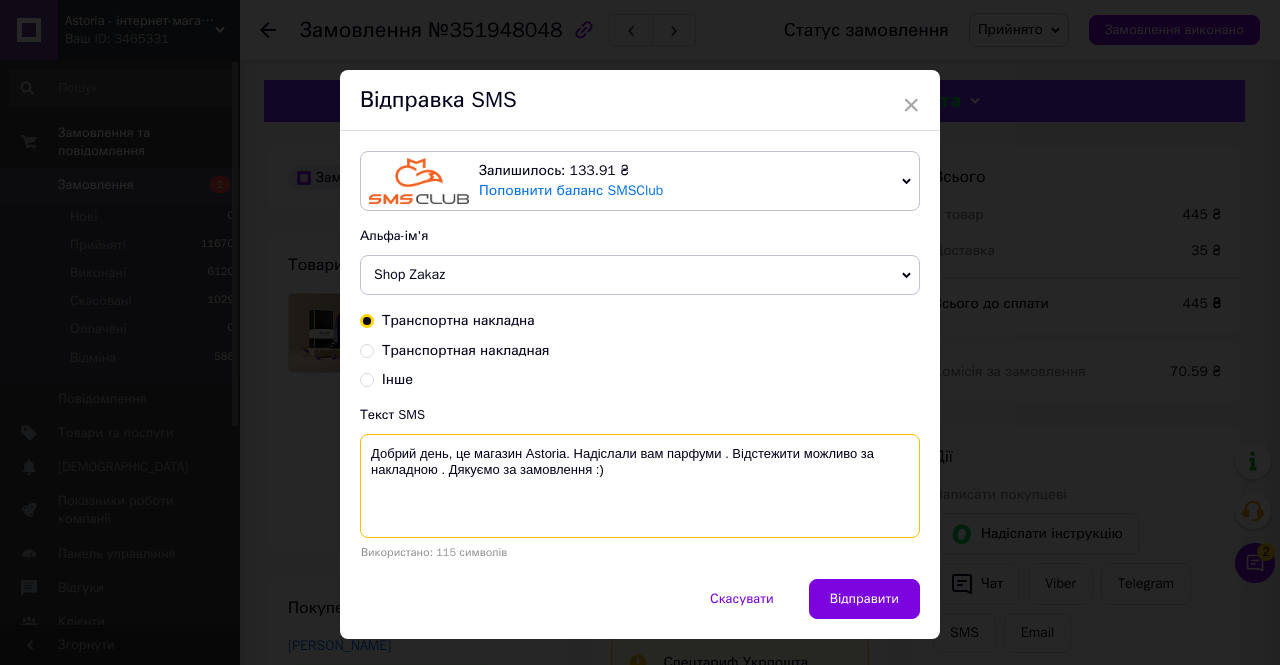 click on "Добрий день, це магазин Astoria. Надіслали вам парфуми . Відстежити можливо за накладною . Дякуємо за замовлення :)" at bounding box center [640, 486] 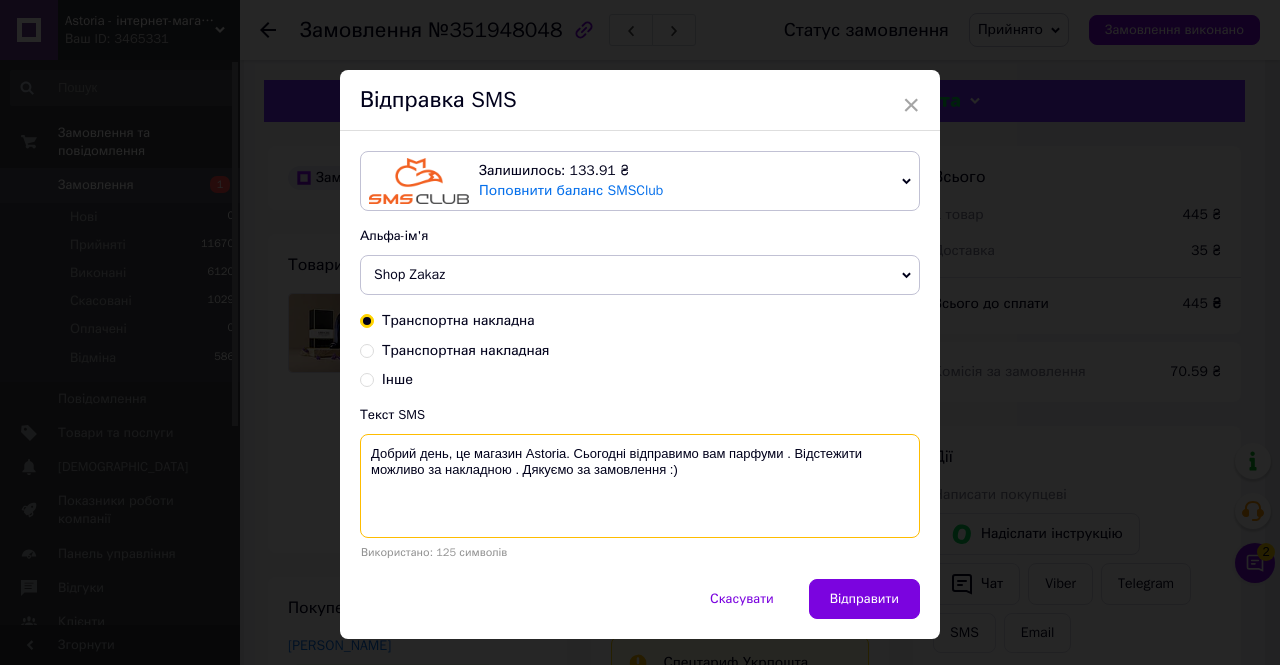 click on "Добрий день, це магазин Astoria. Сьогодні відправимо вам парфуми . Відстежити можливо за накладною . Дякуємо за замовлення :)" at bounding box center [640, 486] 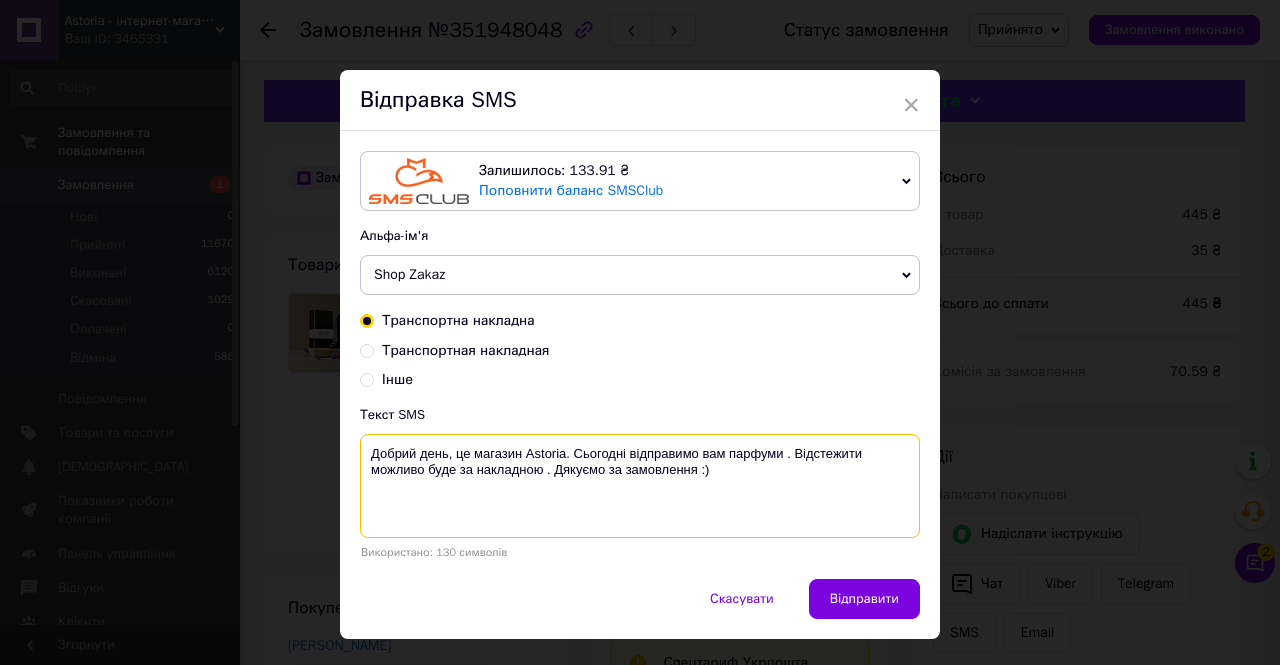click on "Добрий день, це магазин Astoria. Сьогодні відправимо вам парфуми . Відстежити можливо буде за накладною . Дякуємо за замовлення :)" at bounding box center (640, 486) 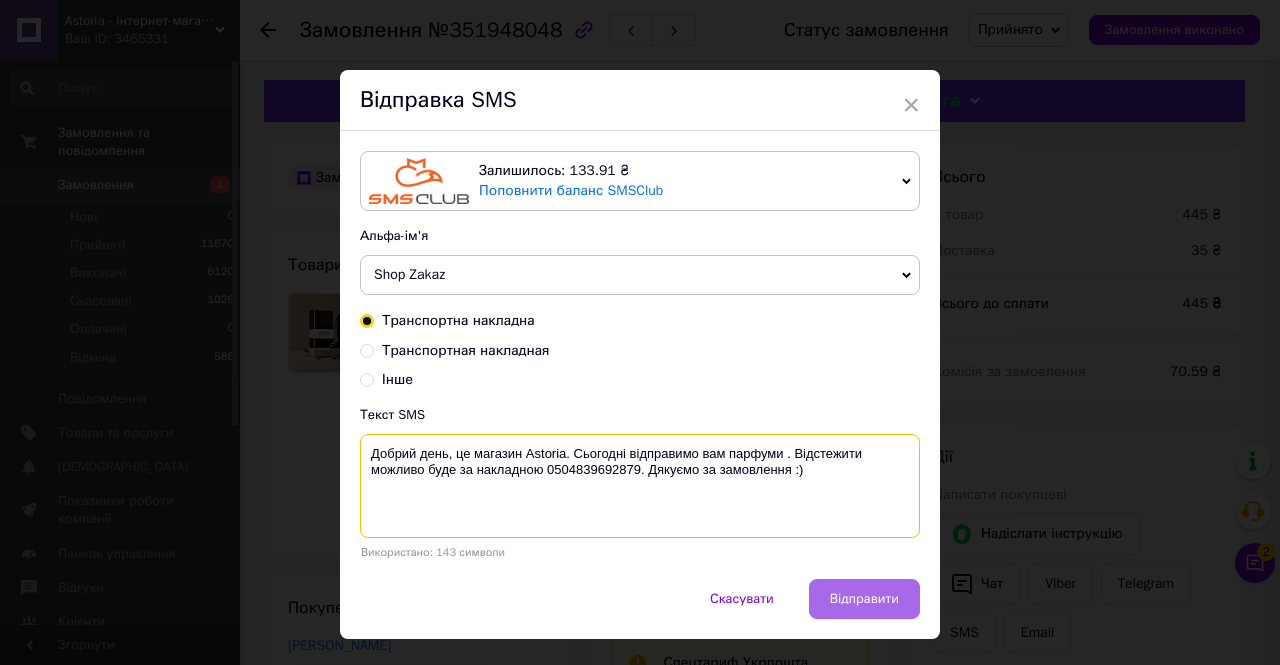 type on "Добрий день, це магазин Astoria. Сьогодні відправимо вам парфуми . Відстежити можливо буде за накладною 0504839692879. Дякуємо за замовлення :)" 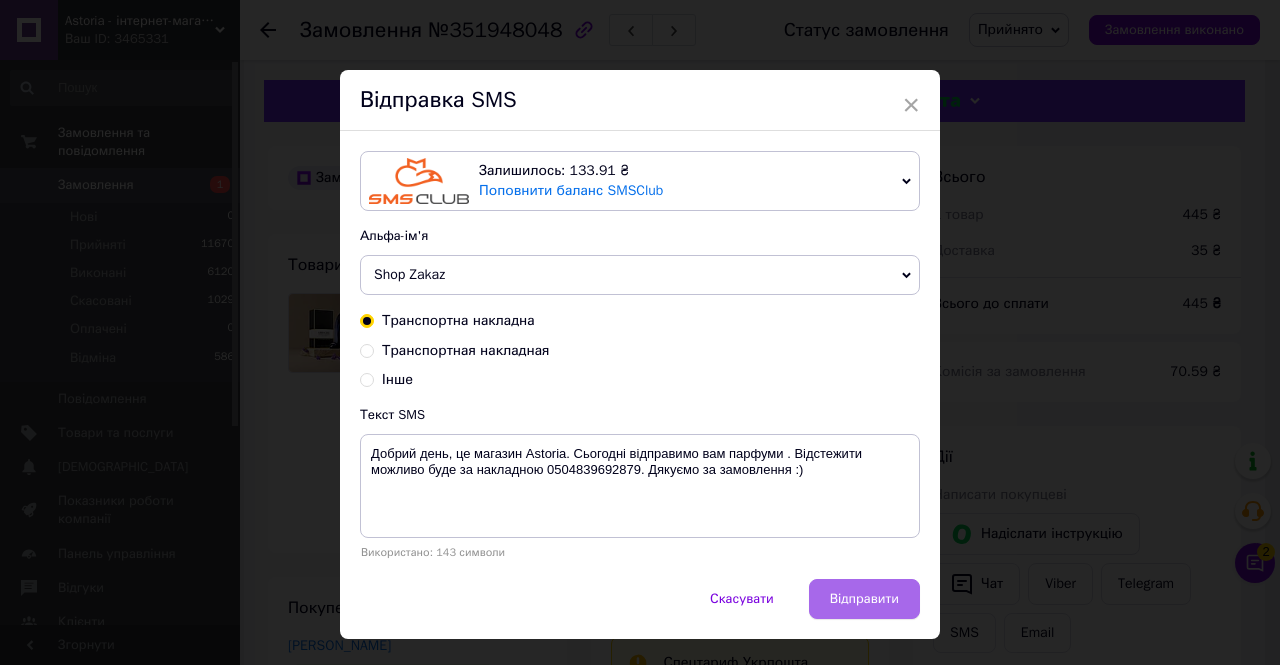 click on "Відправити" at bounding box center (864, 599) 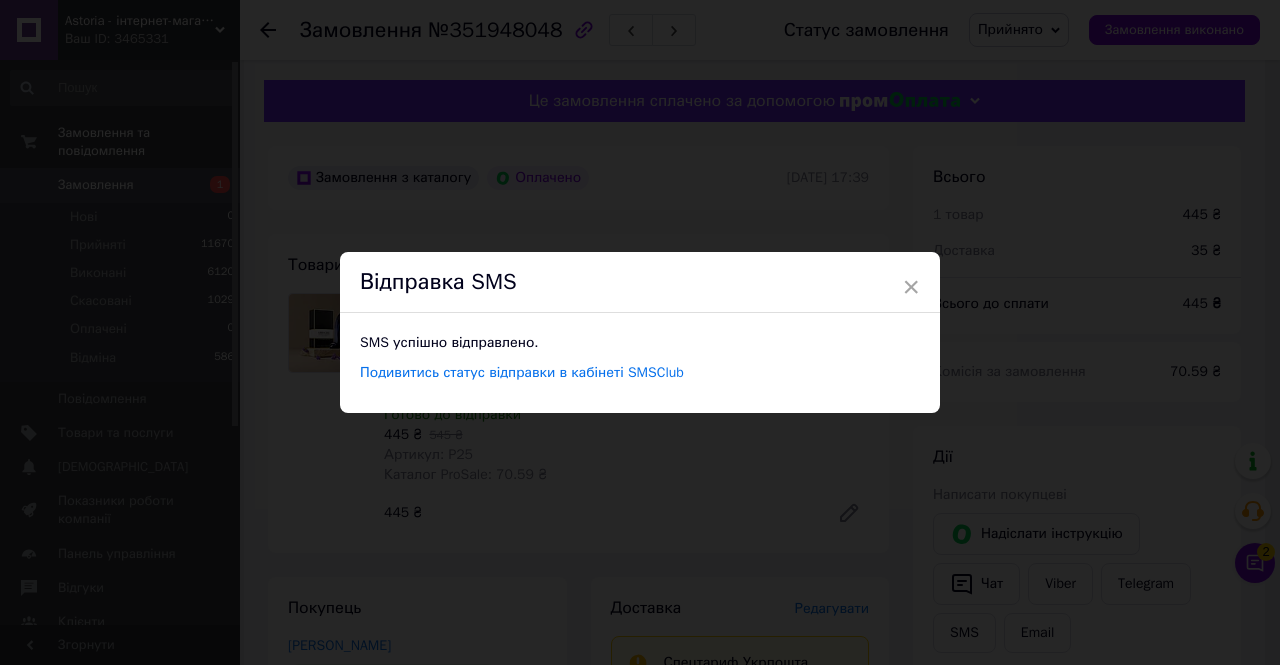 click on "× Відправка SMS SMS успішно відправлено. Подивитись статус відправки в кабінеті SMSClub" at bounding box center [640, 332] 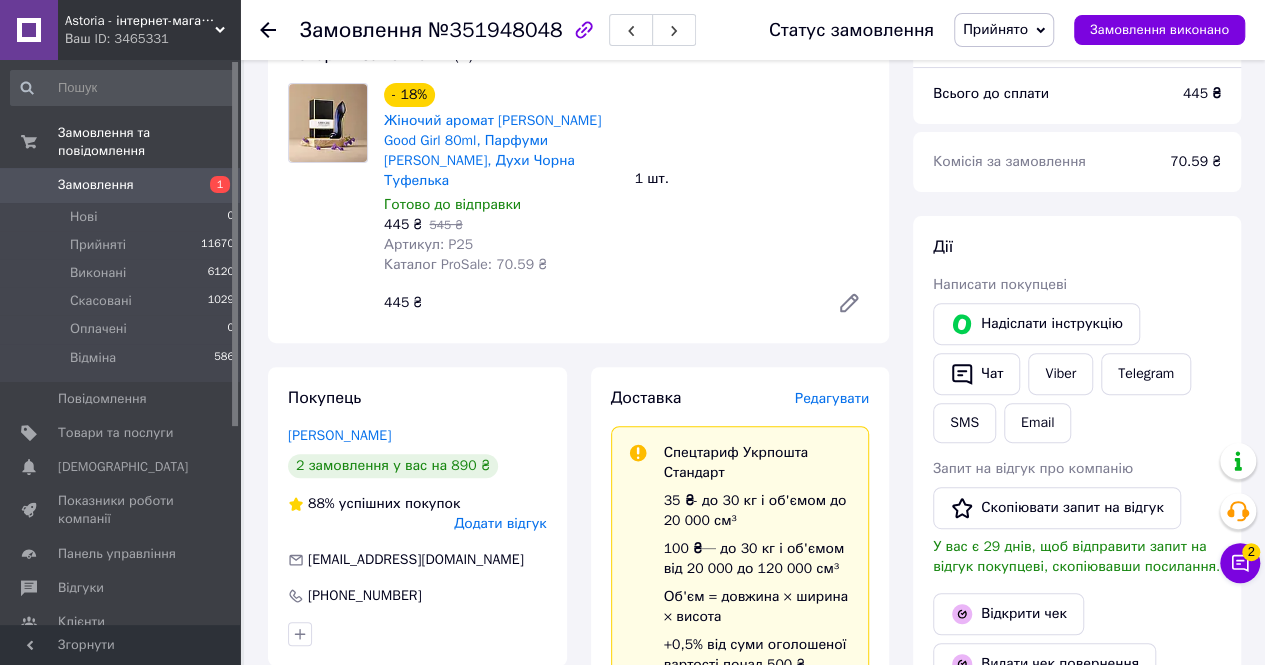 scroll, scrollTop: 300, scrollLeft: 0, axis: vertical 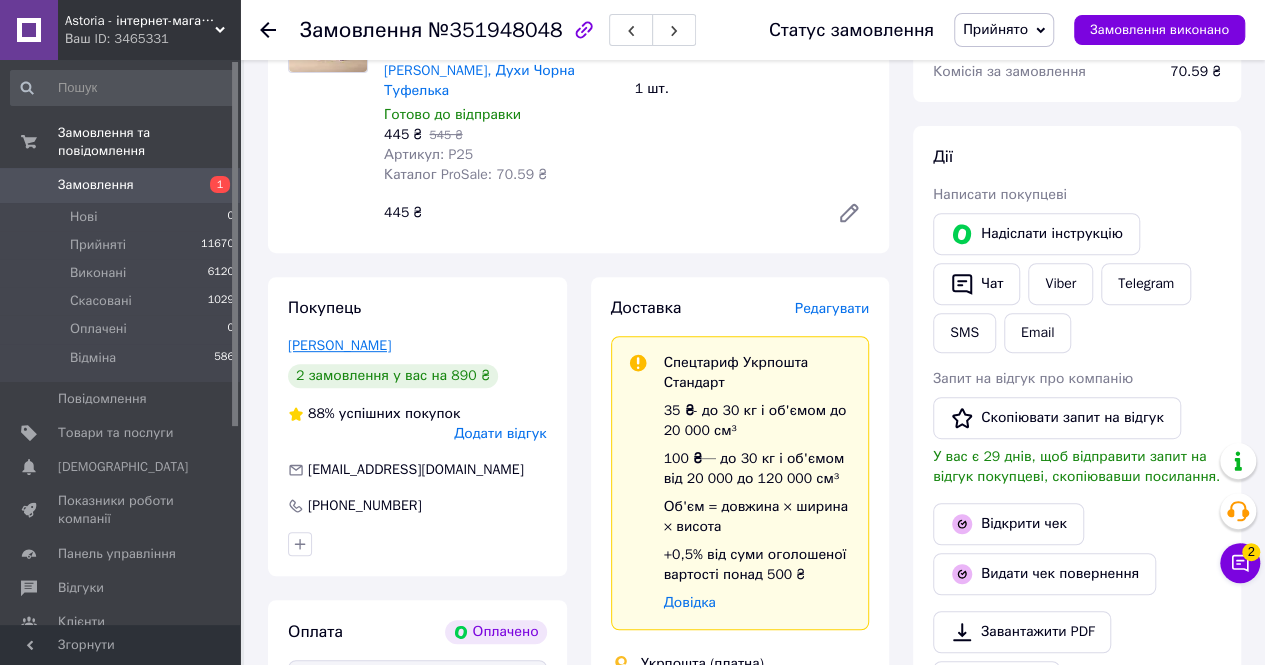 click on "Гальчинская Юлия" at bounding box center [339, 345] 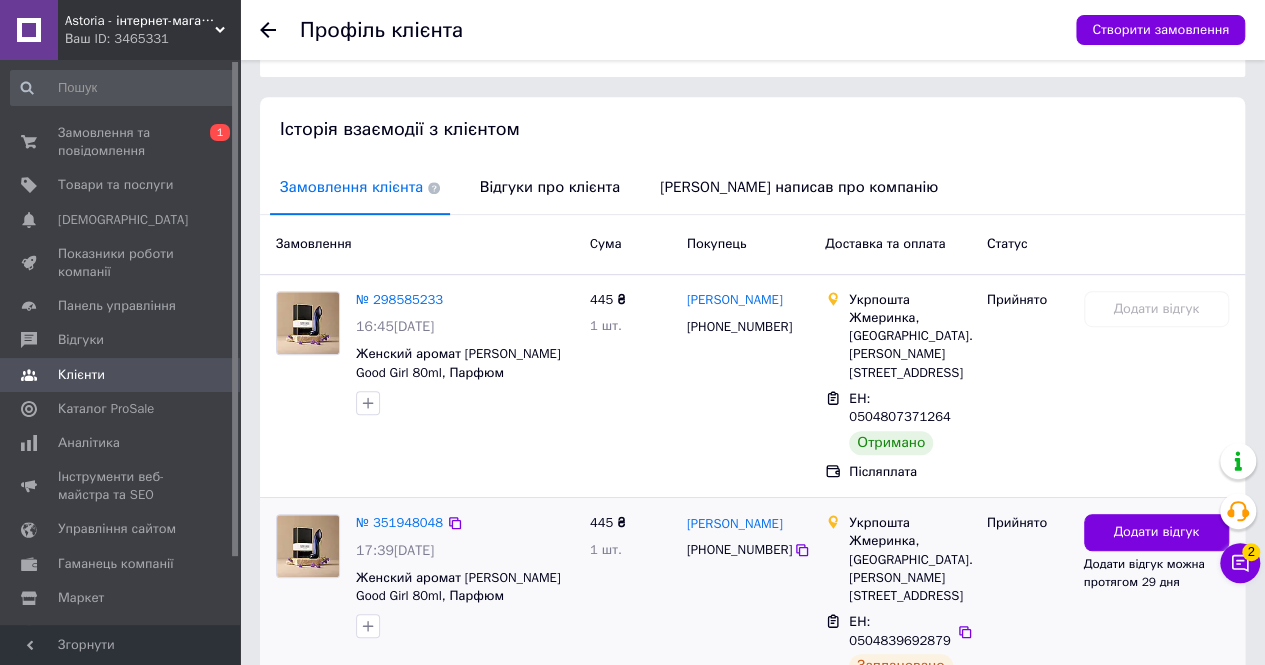 scroll, scrollTop: 486, scrollLeft: 0, axis: vertical 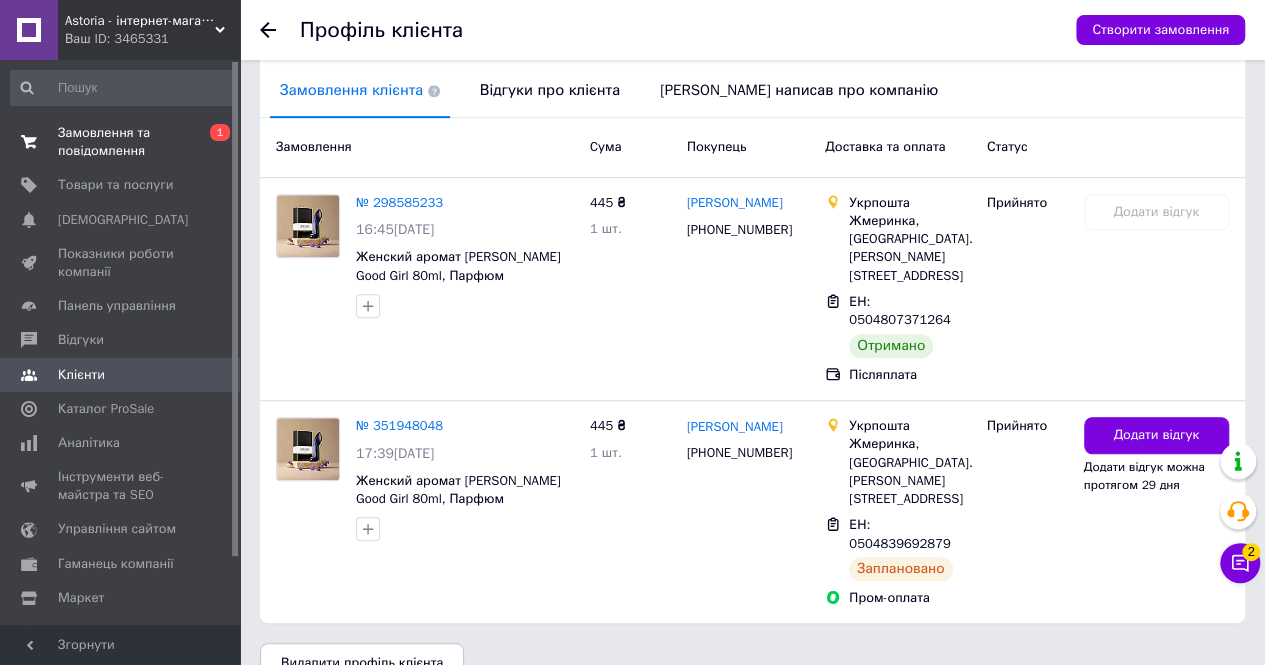 click on "Замовлення та повідомлення" at bounding box center (121, 142) 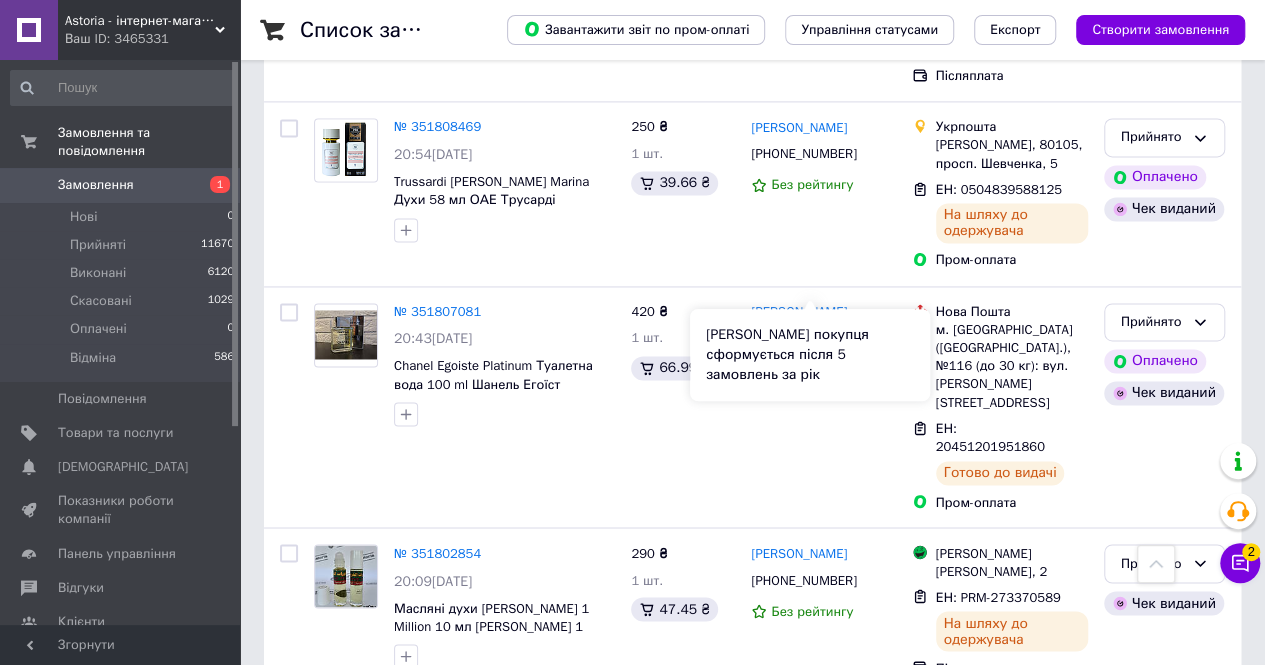 scroll, scrollTop: 5500, scrollLeft: 0, axis: vertical 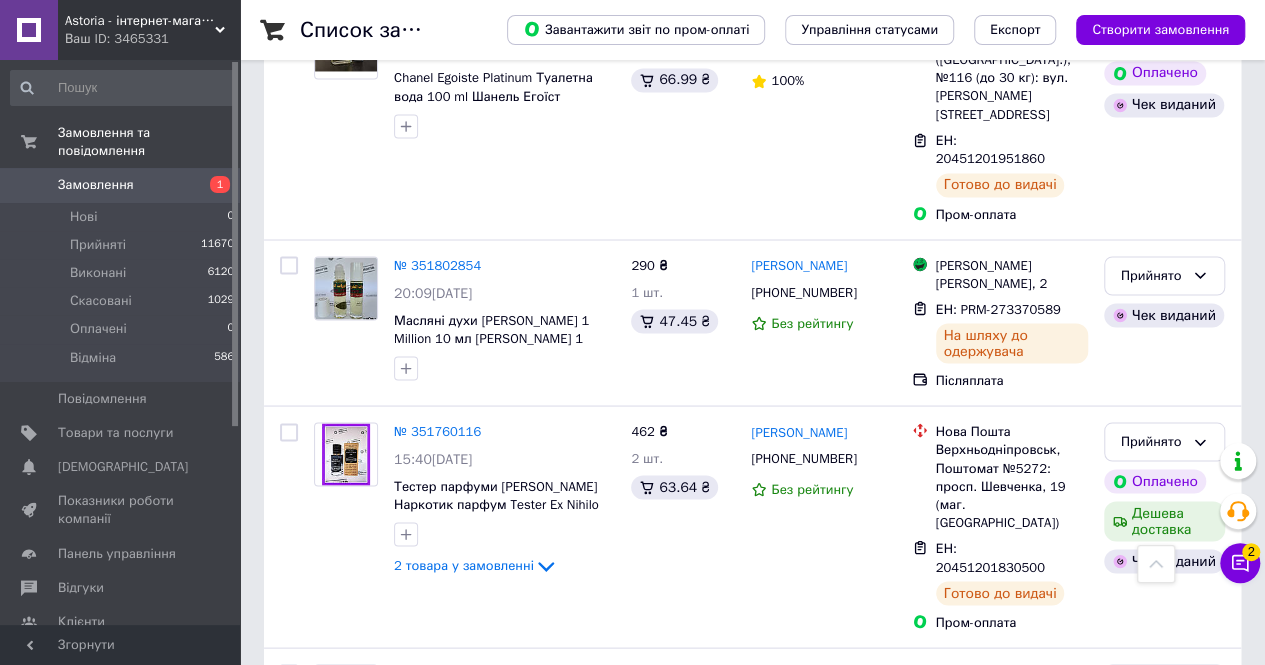 click on "Ваш ID: 3465331" at bounding box center [152, 39] 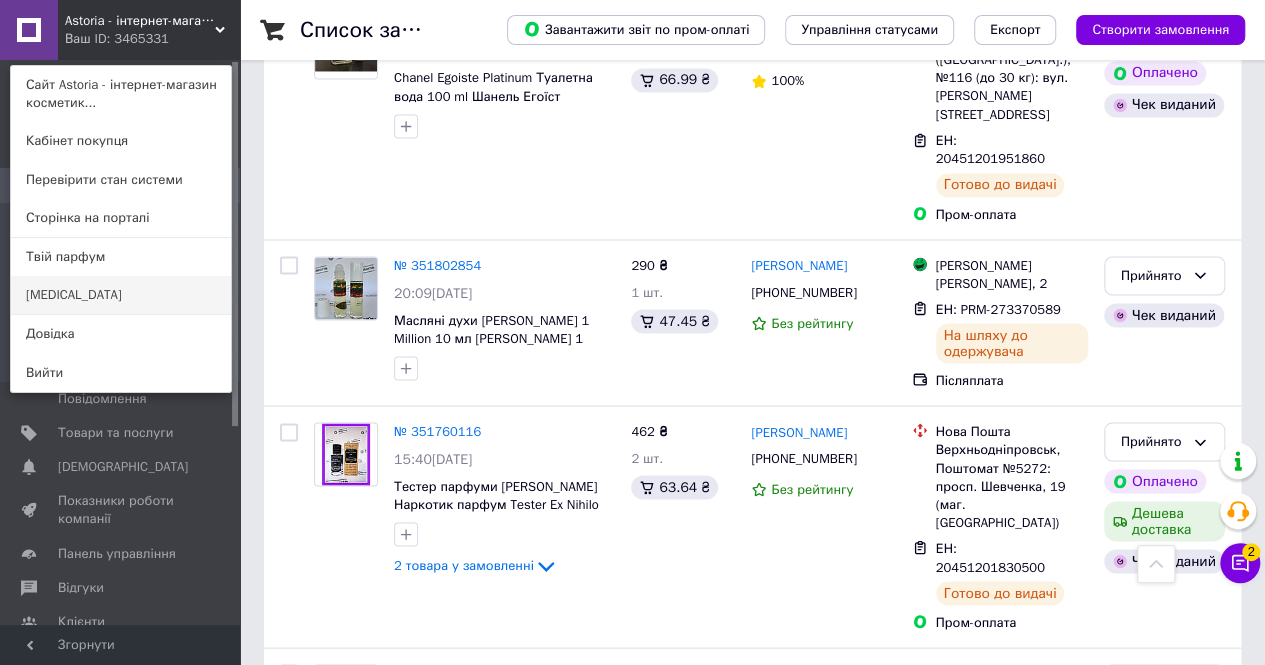 click on "[MEDICAL_DATA]" at bounding box center (121, 295) 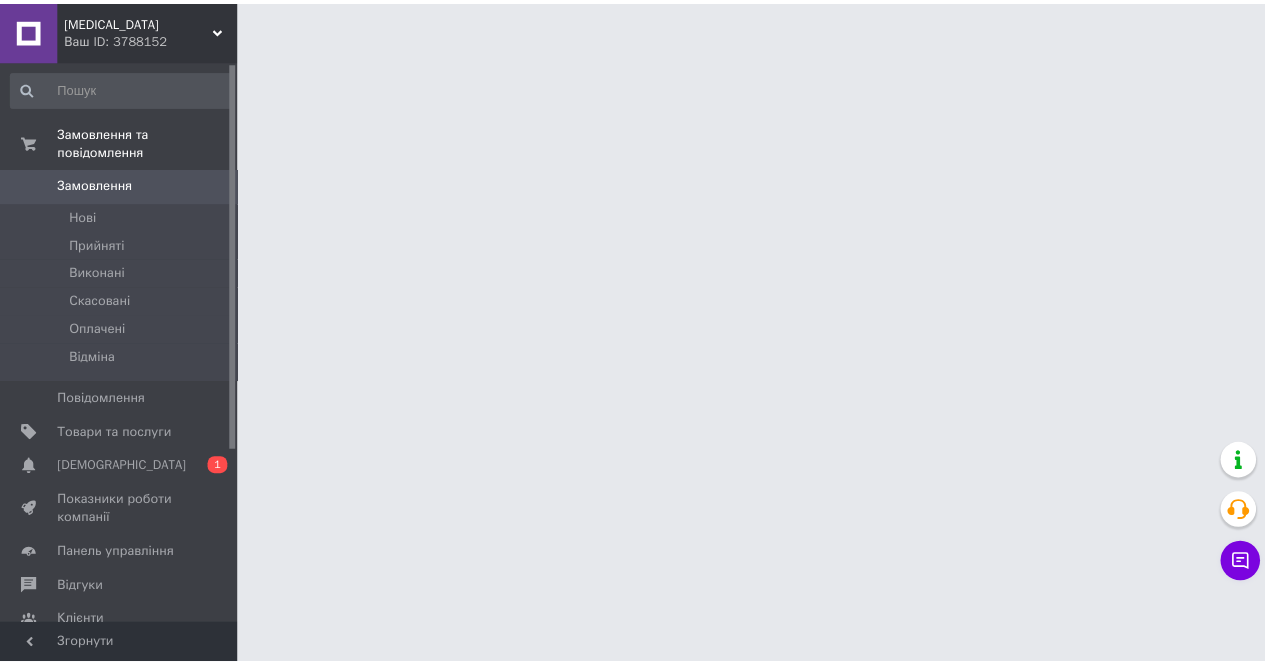 scroll, scrollTop: 0, scrollLeft: 0, axis: both 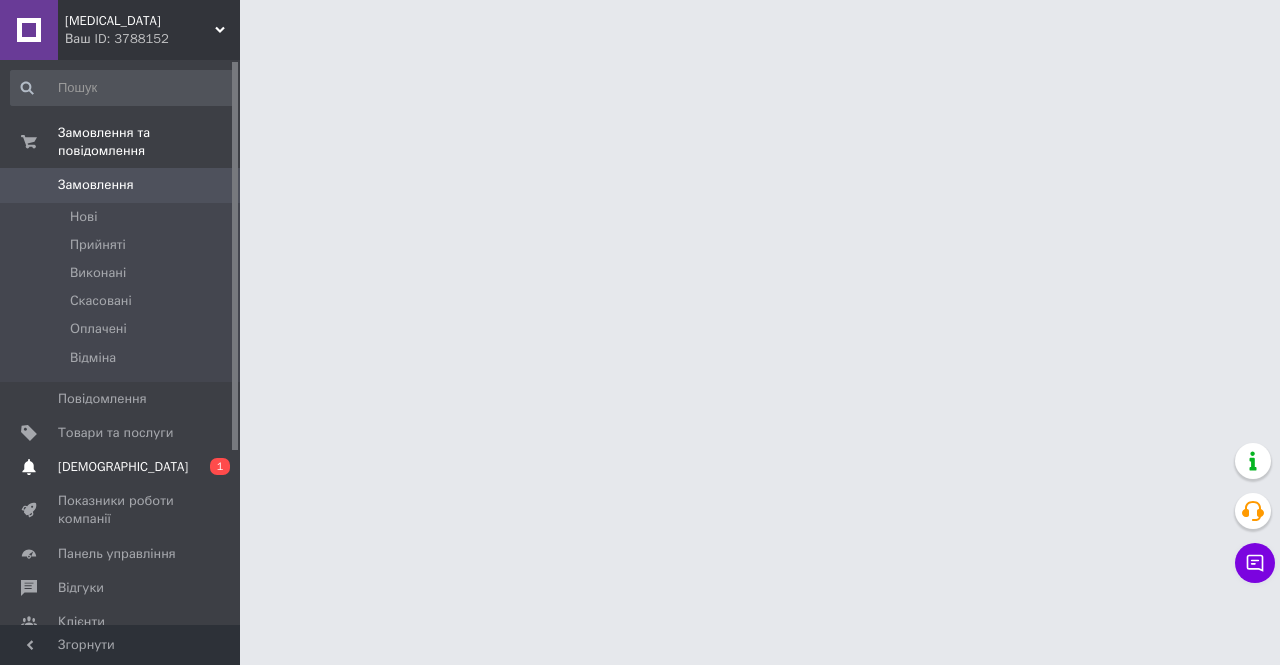 click on "[DEMOGRAPHIC_DATA]" at bounding box center [123, 467] 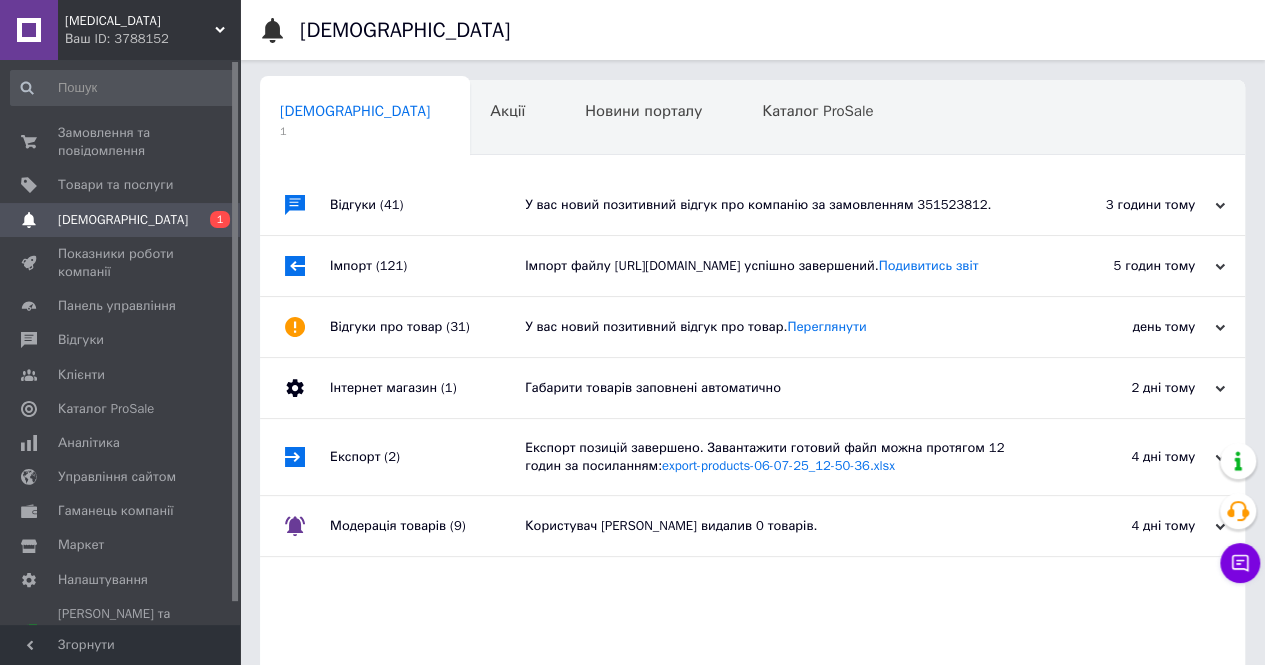 click on "У вас новий позитивний відгук про компанію за замовленням 351523812." at bounding box center (775, 205) 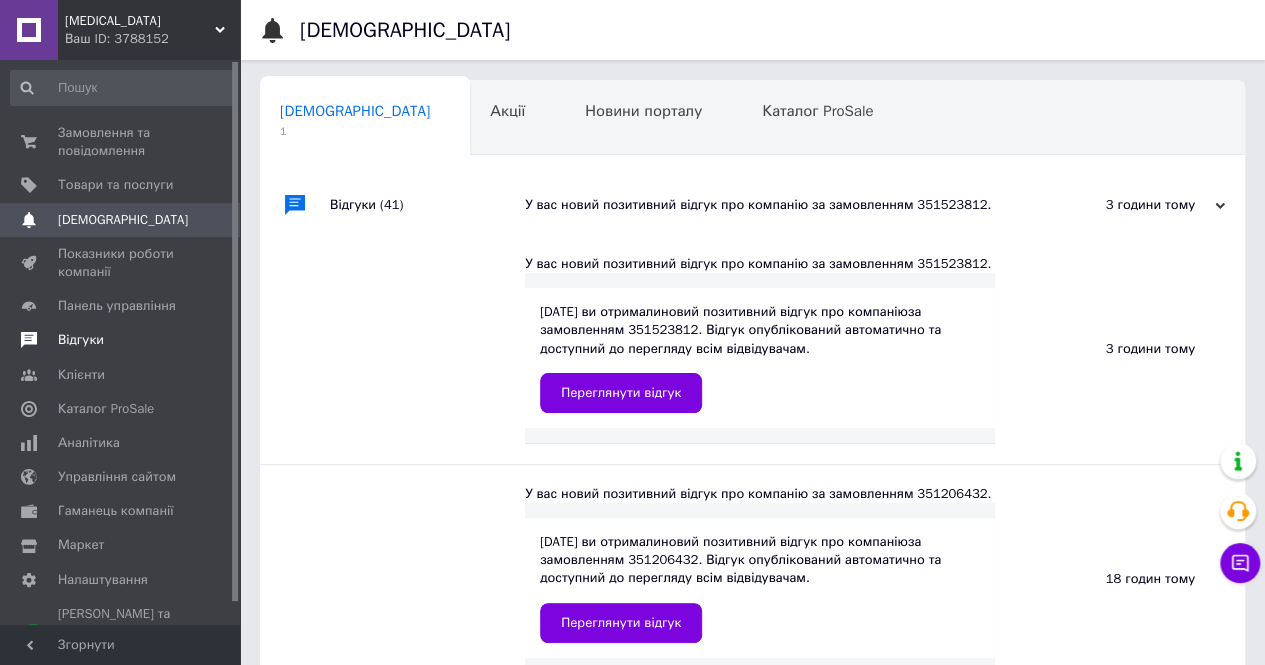 click on "Відгуки" at bounding box center [81, 340] 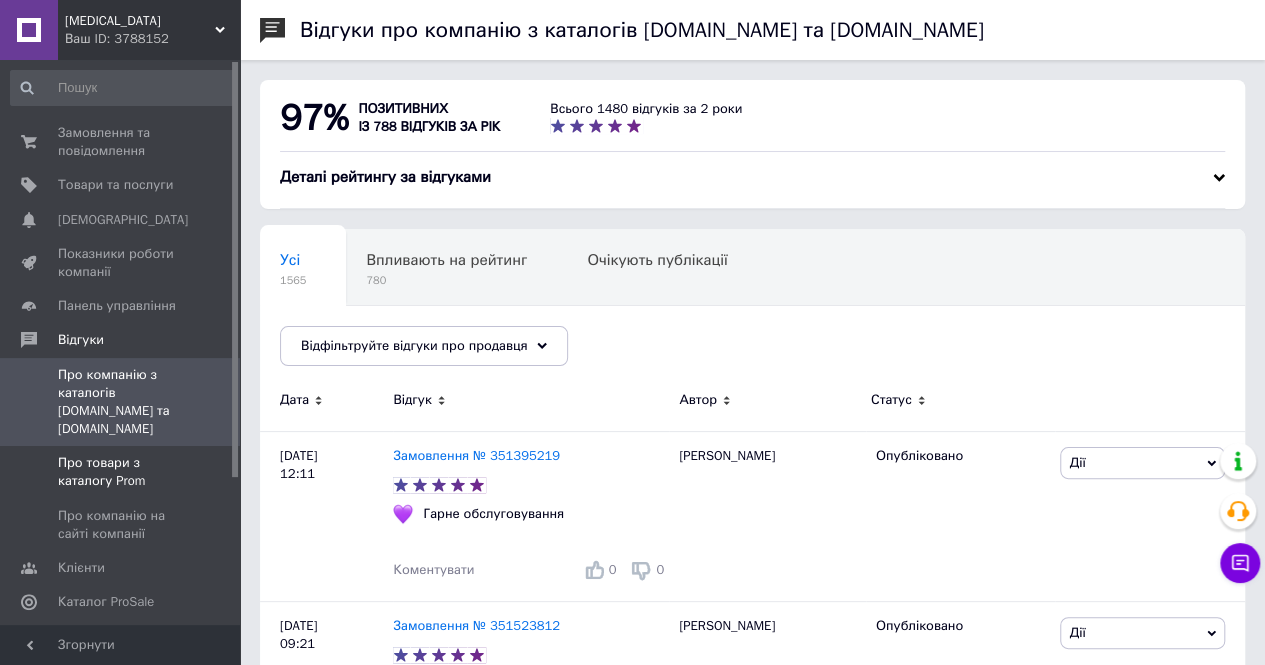 click on "Про товари з каталогу Prom" at bounding box center [121, 472] 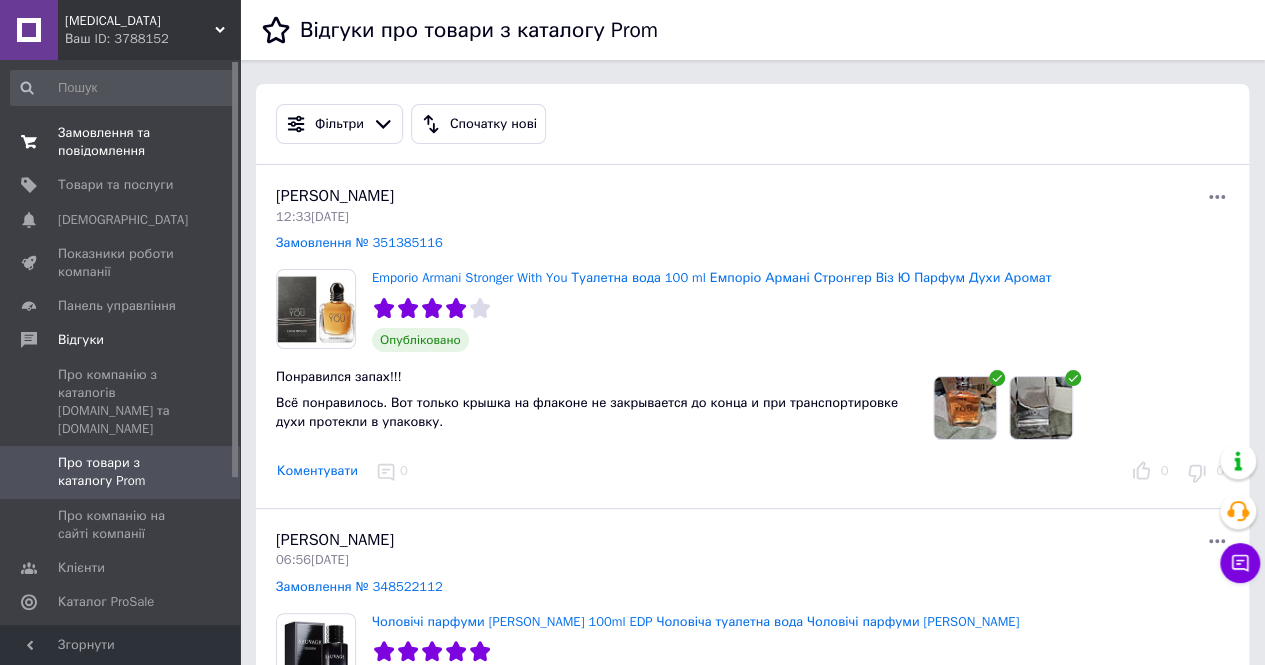 click on "Замовлення та повідомлення 0 0" at bounding box center (123, 142) 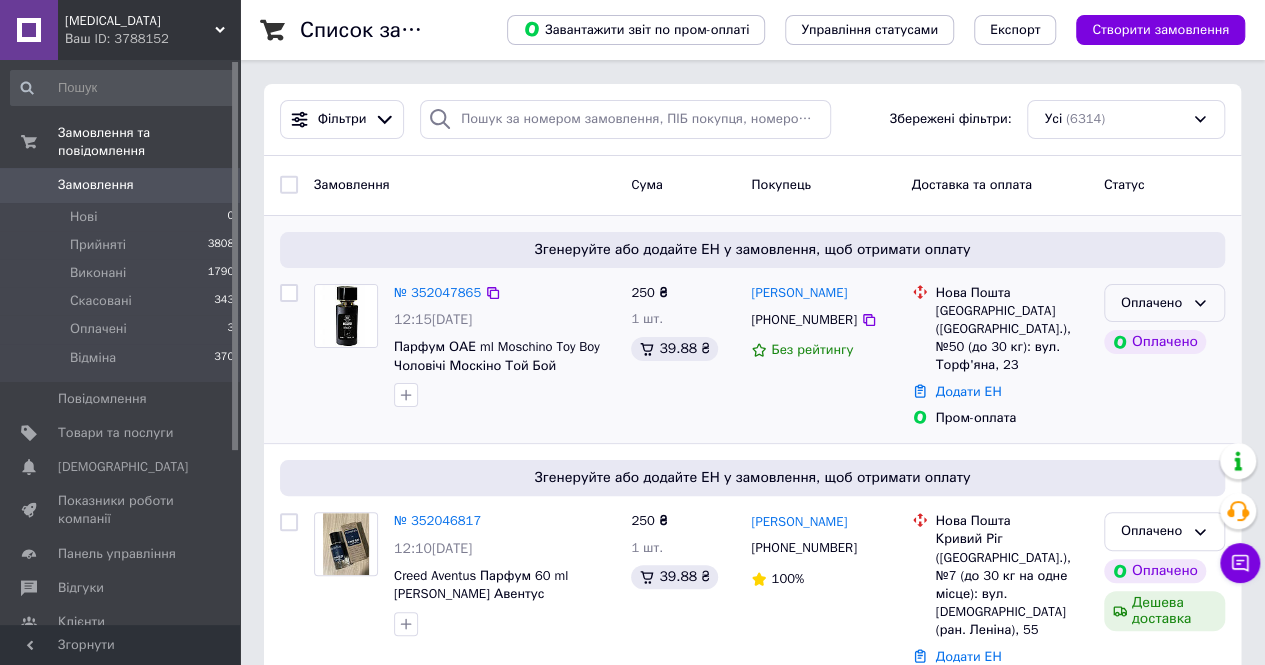 click on "Оплачено" at bounding box center (1152, 303) 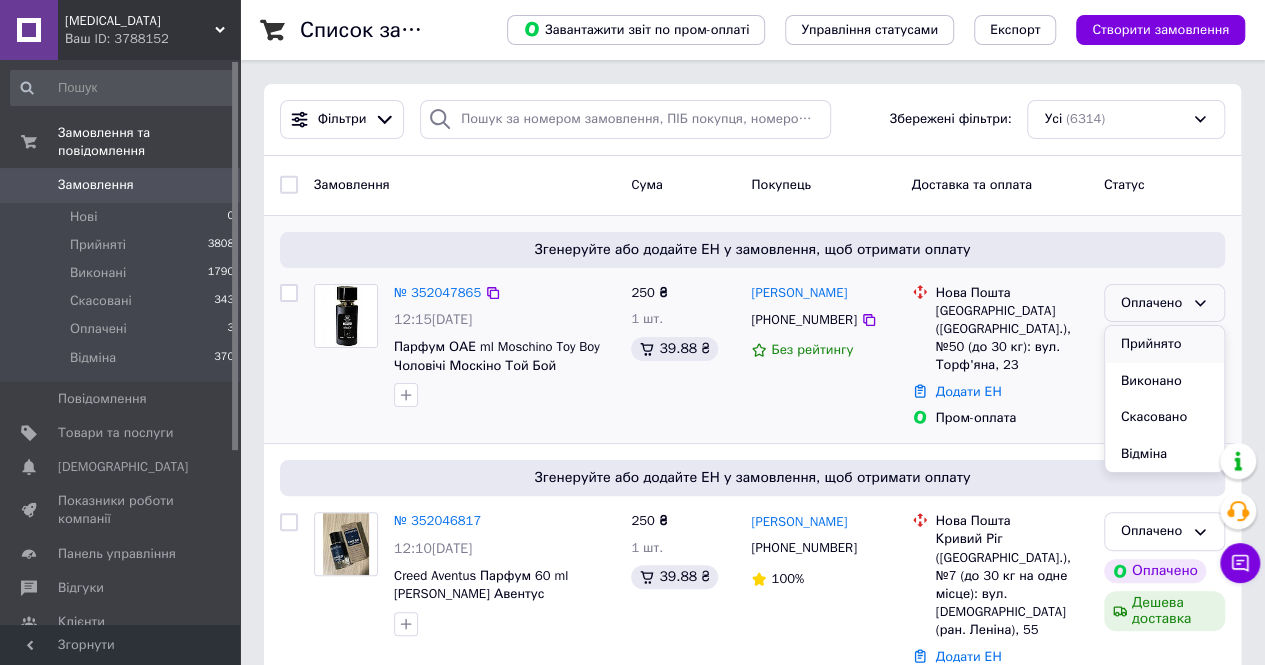 click on "Прийнято" at bounding box center (1164, 344) 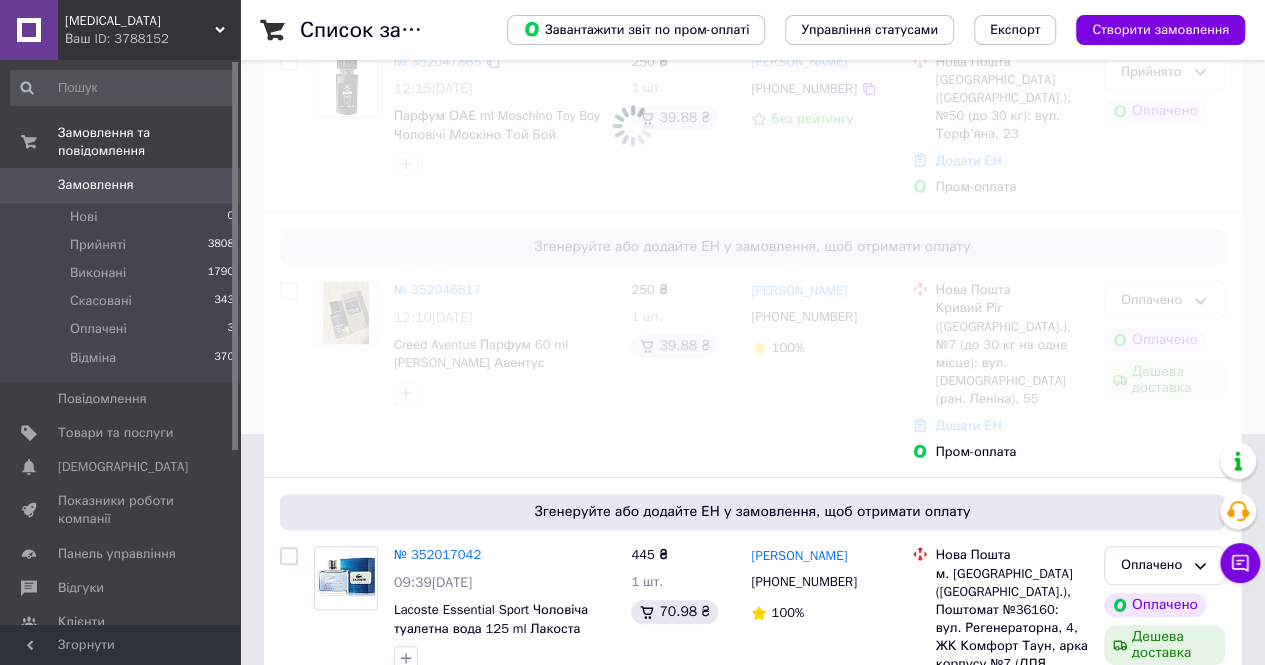 scroll, scrollTop: 200, scrollLeft: 0, axis: vertical 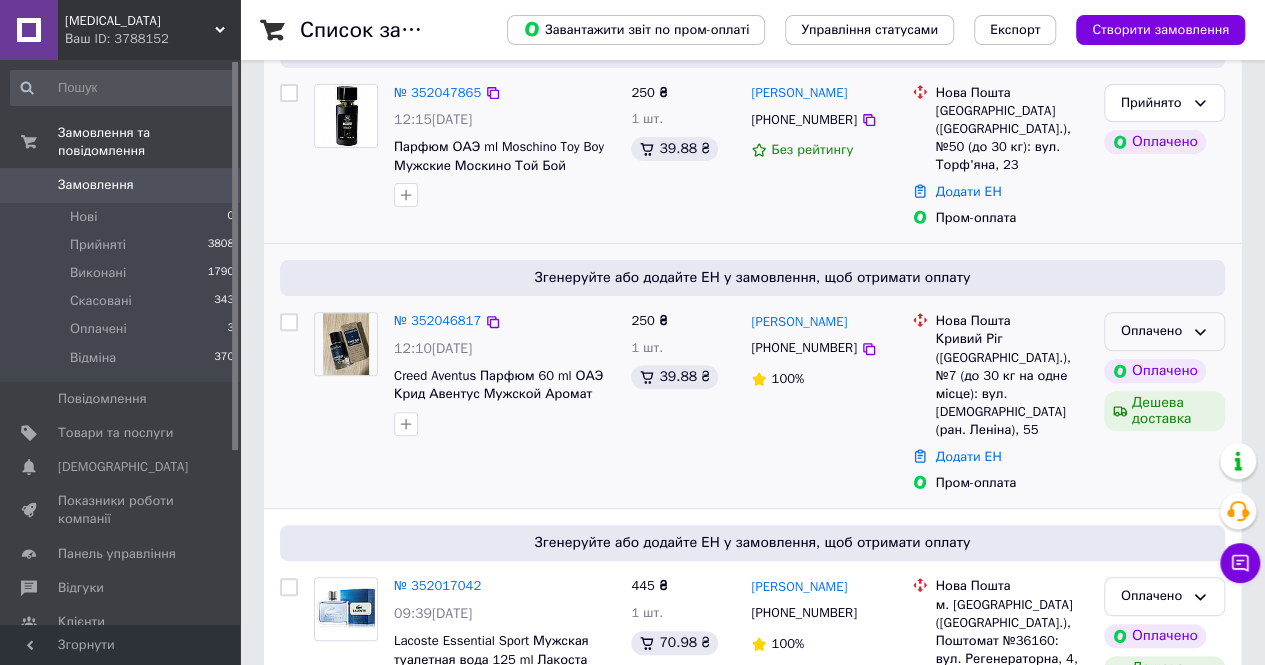 click on "Оплачено" at bounding box center [1164, 331] 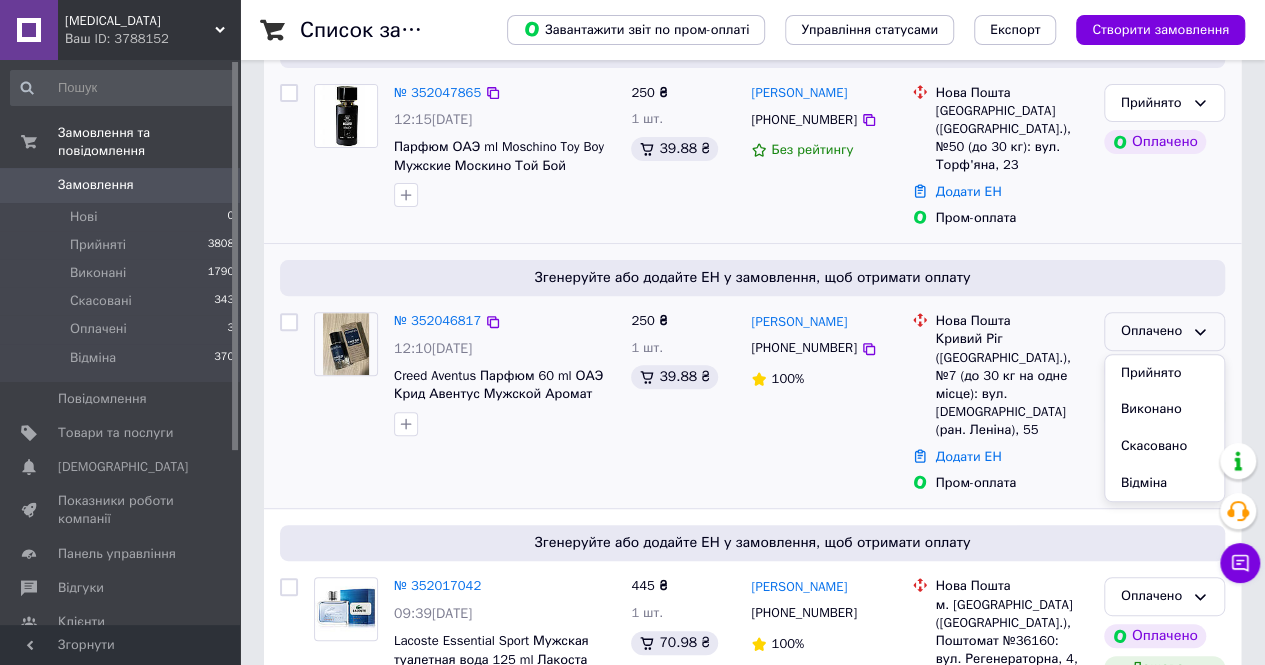 click on "Прийнято" at bounding box center (1164, 373) 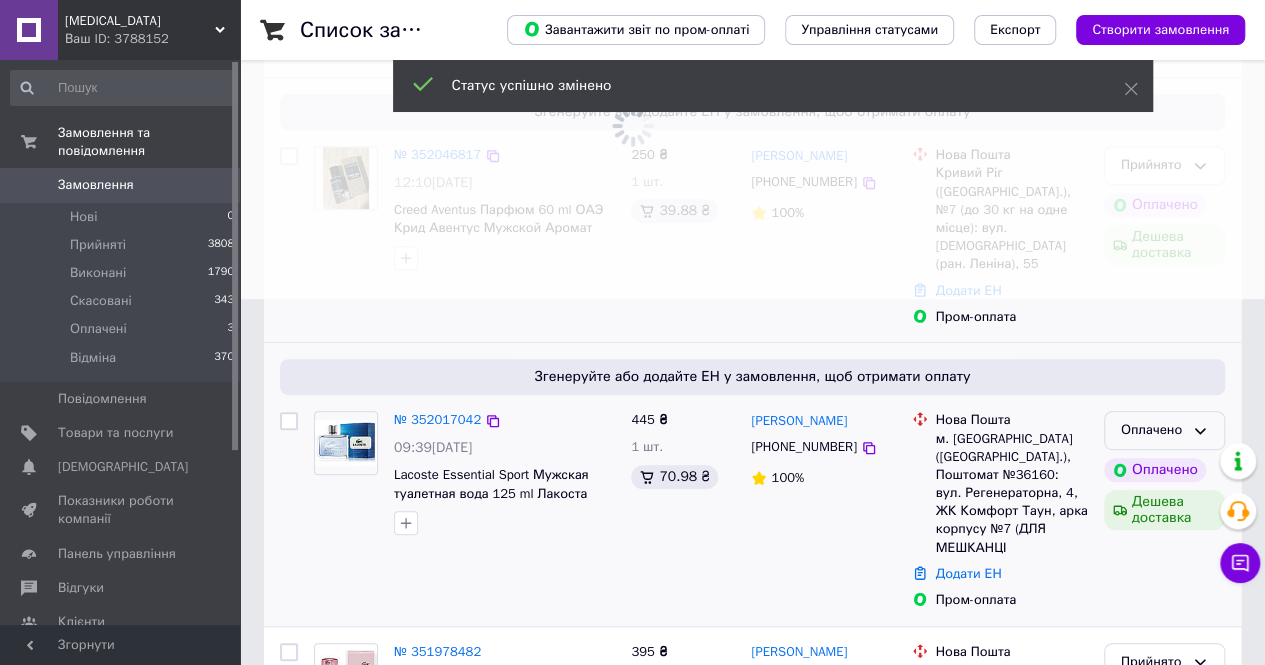 scroll, scrollTop: 500, scrollLeft: 0, axis: vertical 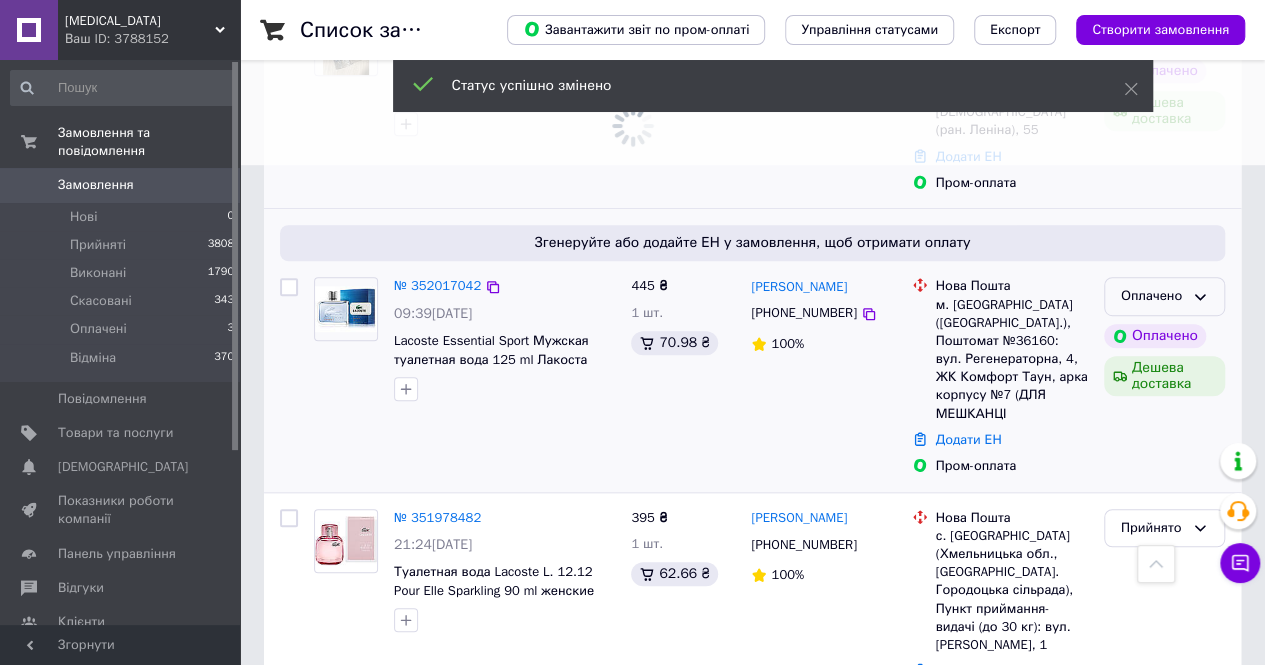click on "Оплачено" at bounding box center (1152, 296) 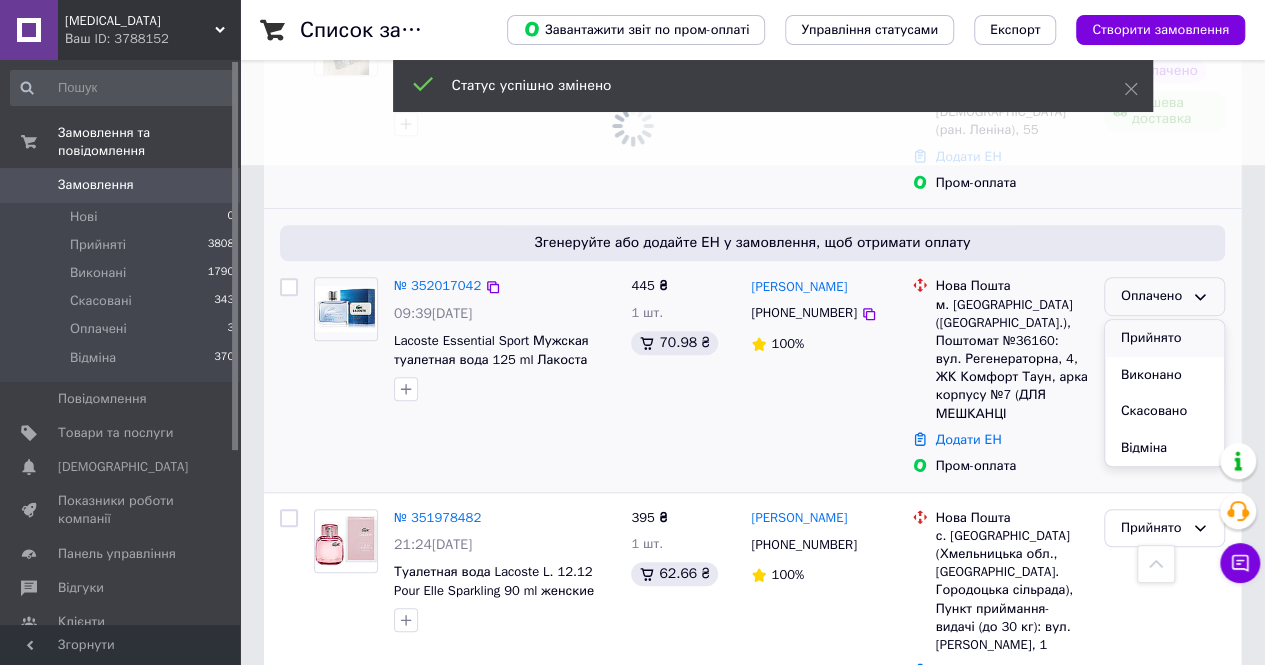 click on "Прийнято" at bounding box center (1164, 338) 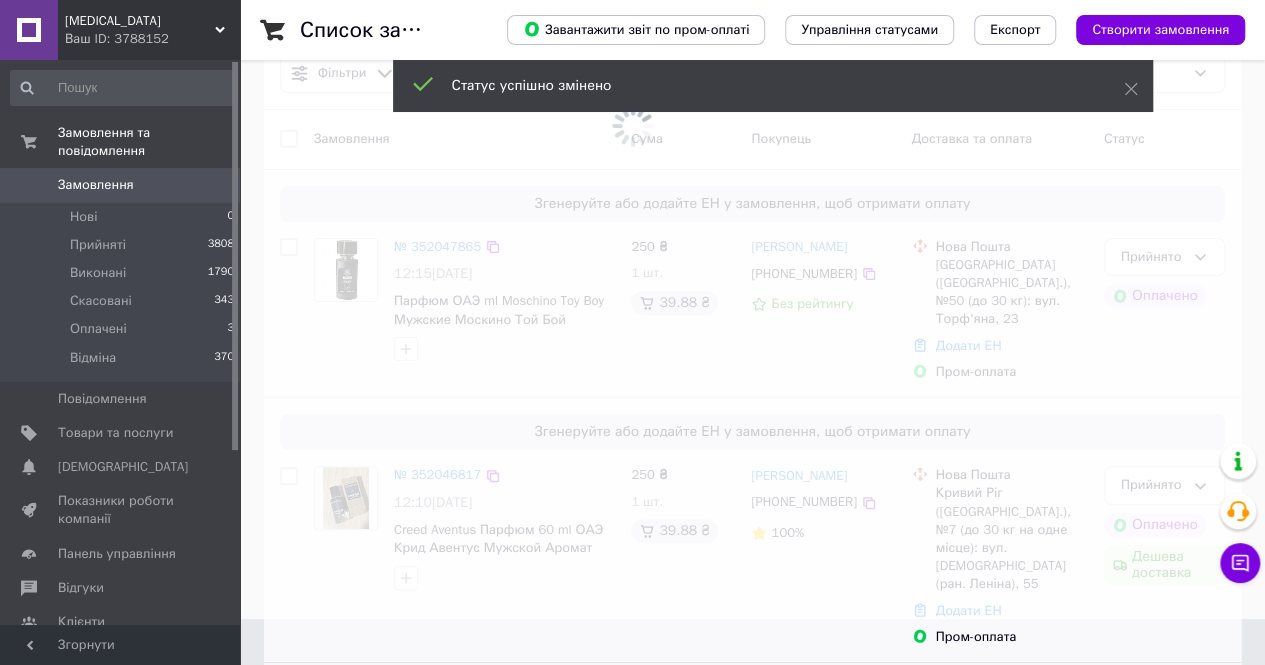 scroll, scrollTop: 0, scrollLeft: 0, axis: both 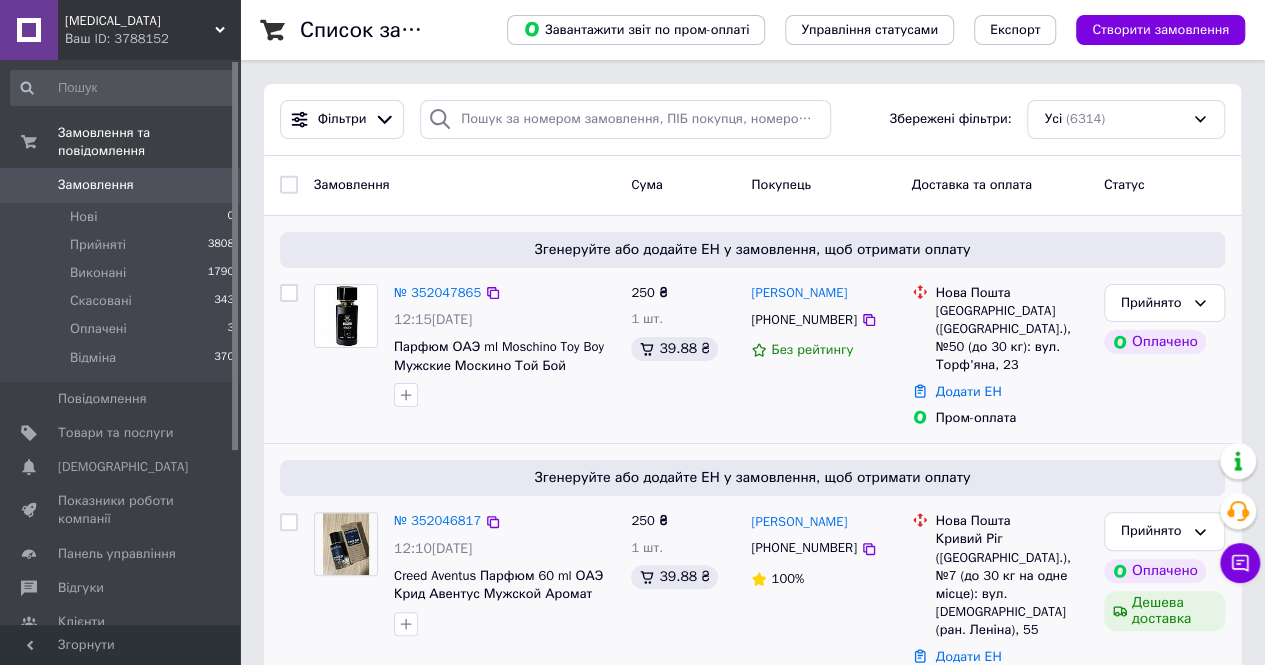 click on "№ 352047865" at bounding box center (437, 292) 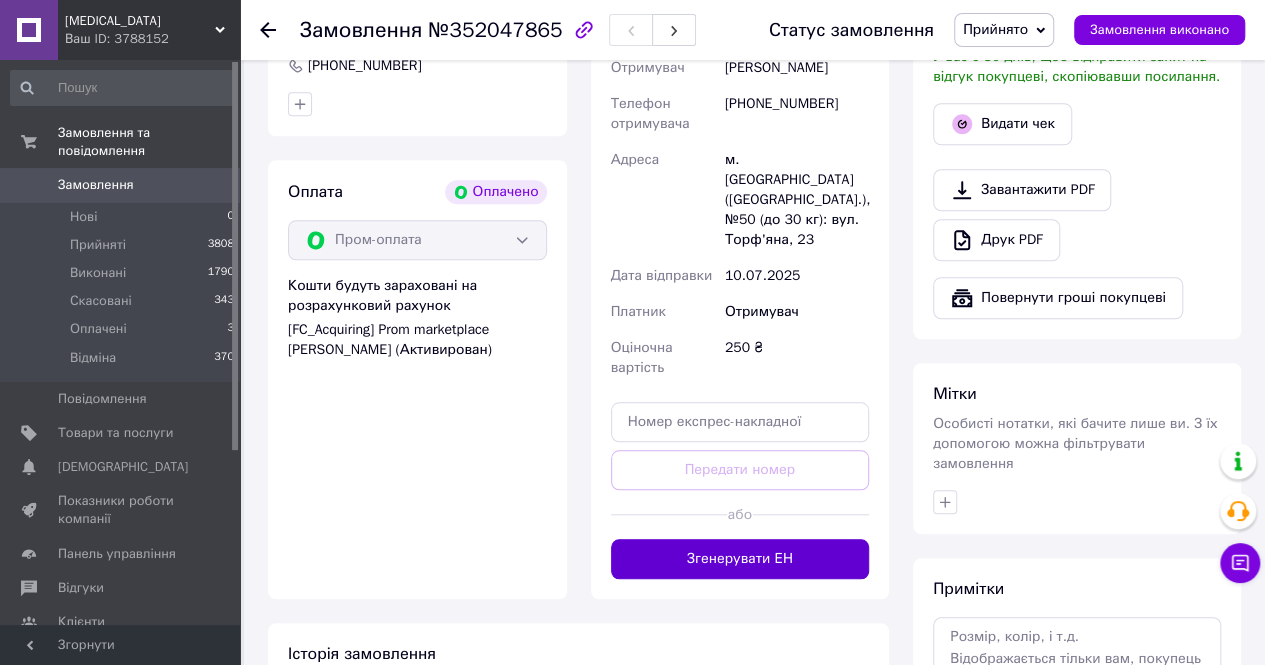 click on "Згенерувати ЕН" at bounding box center [740, 559] 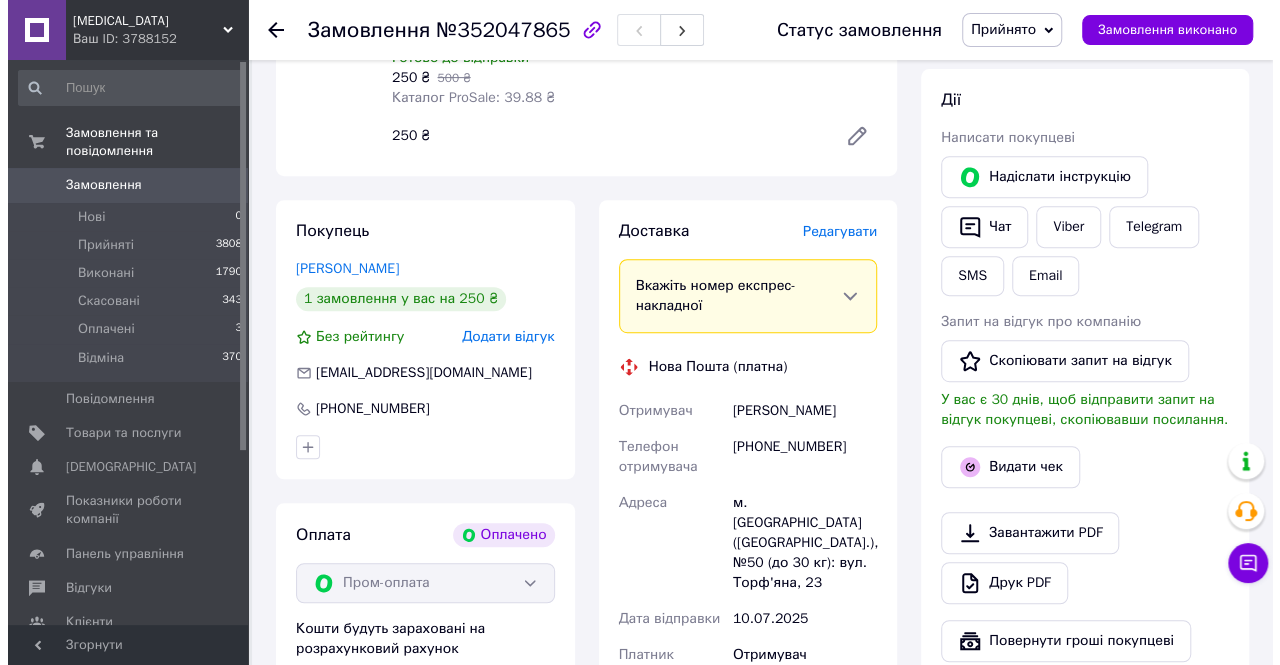 scroll, scrollTop: 200, scrollLeft: 0, axis: vertical 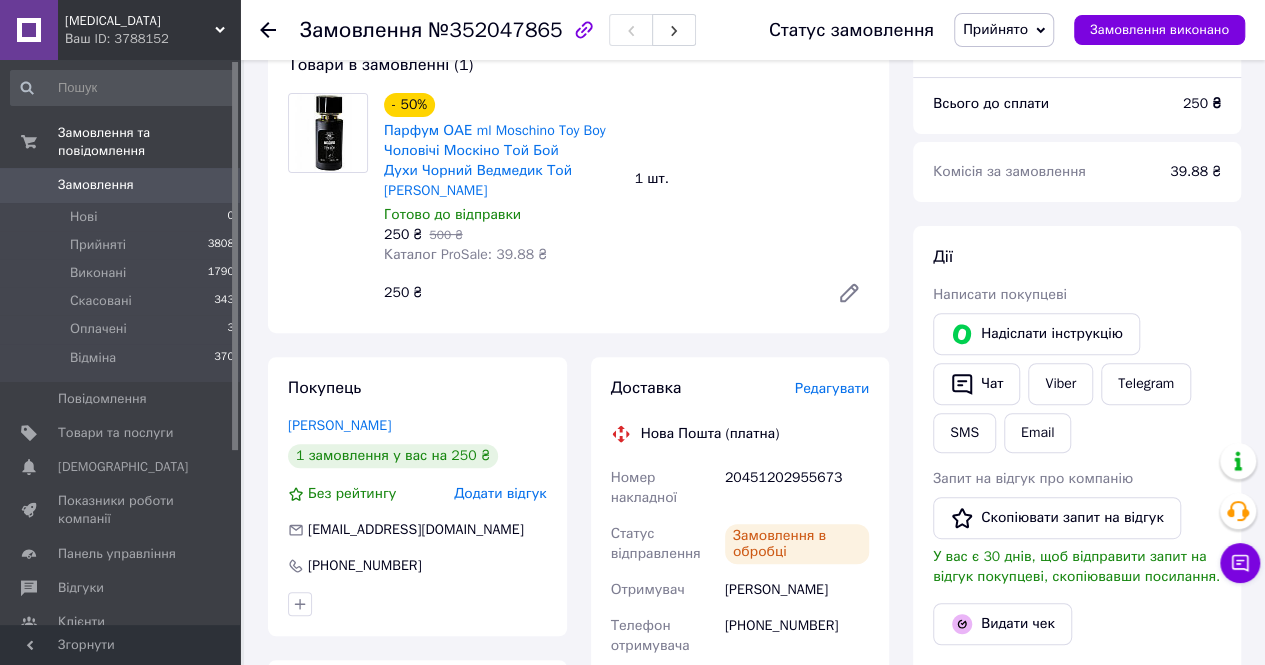 click on "20451202955673" at bounding box center (797, 488) 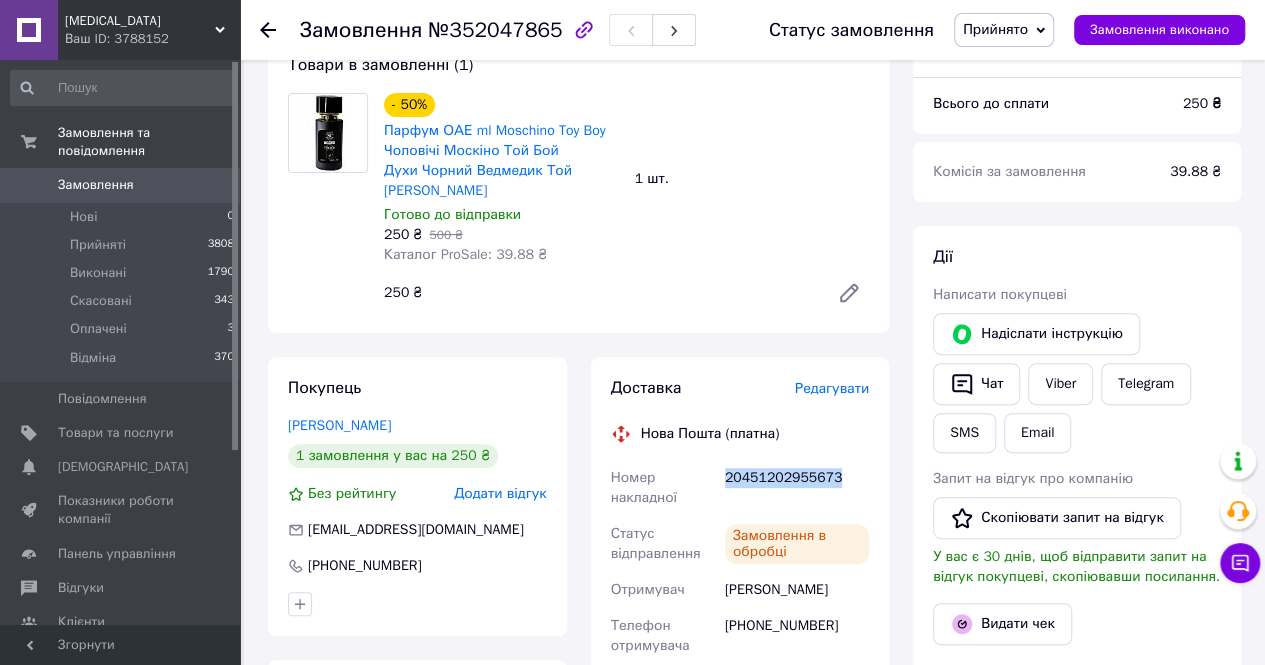 click on "20451202955673" at bounding box center (797, 488) 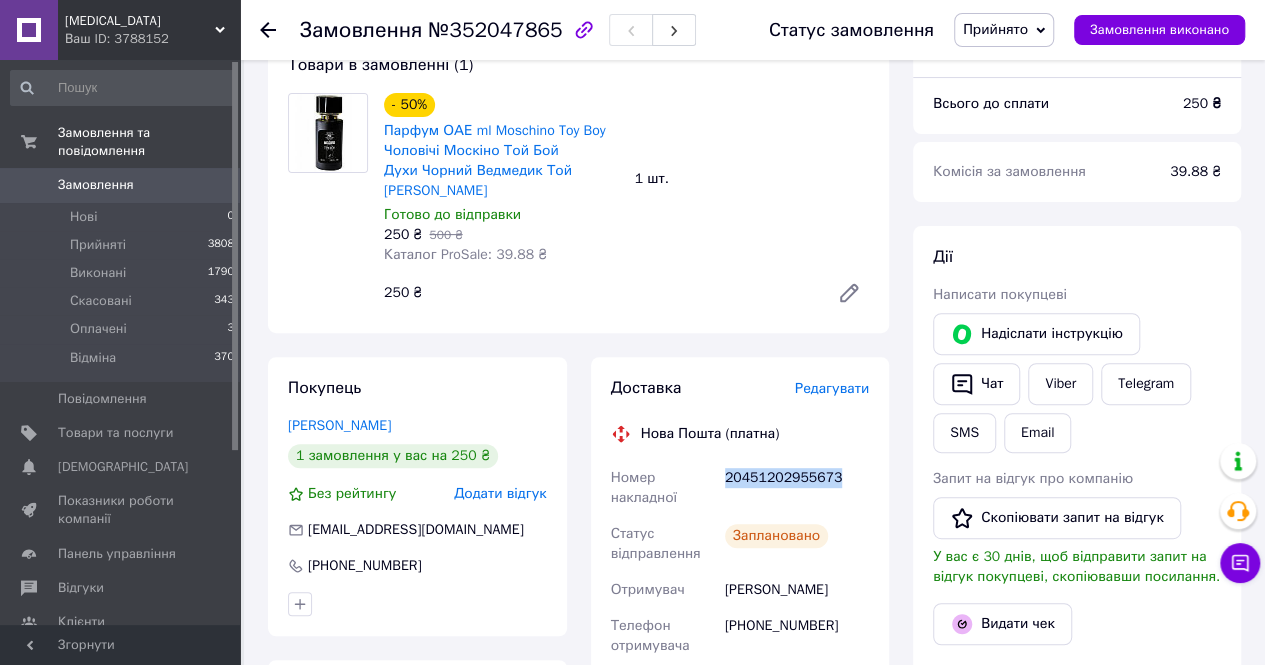 copy on "20451202955673" 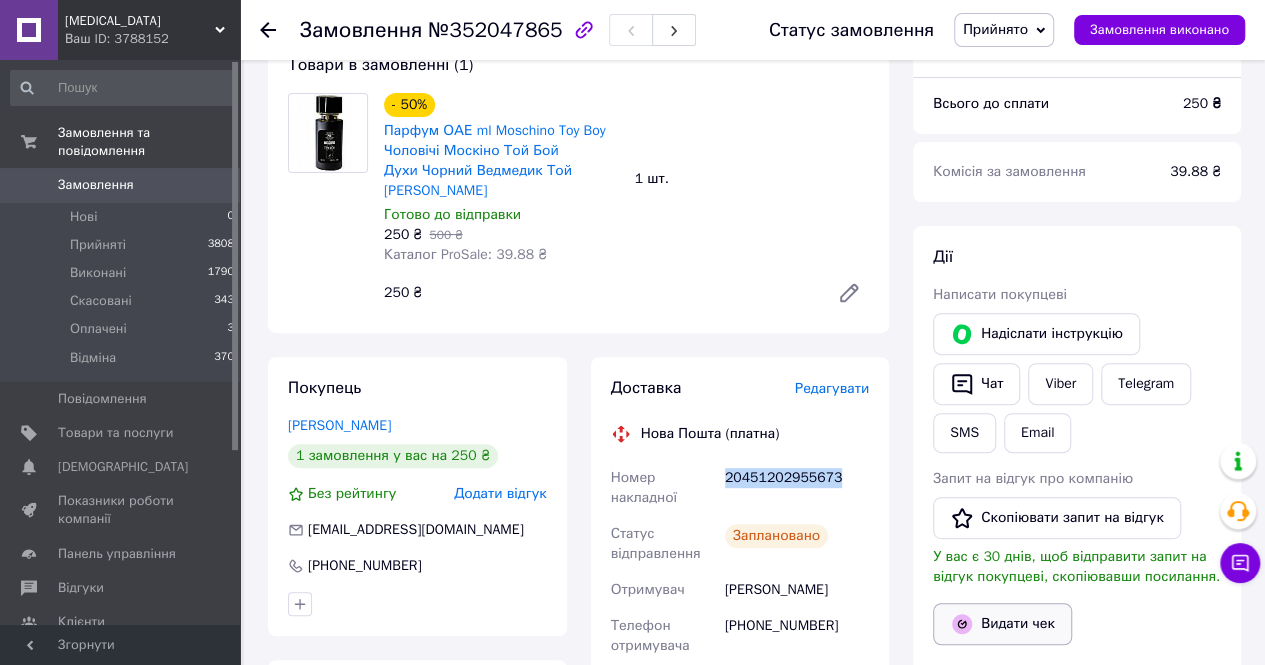 click on "Видати чек" at bounding box center (1002, 624) 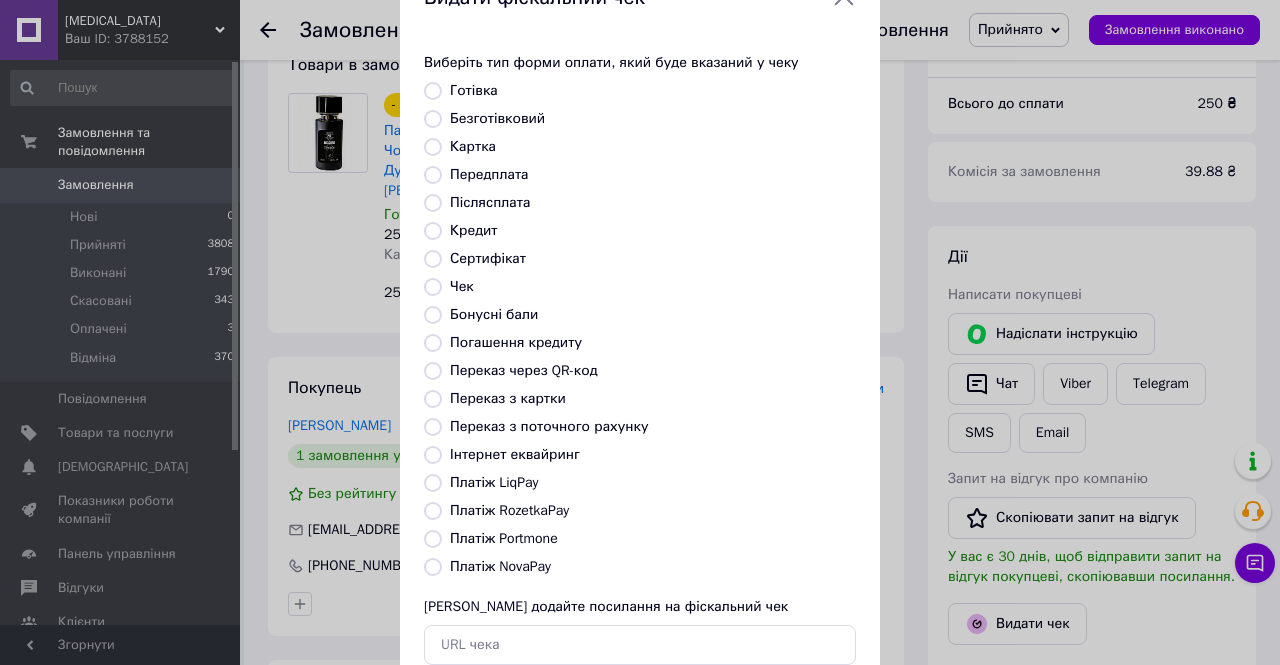 scroll, scrollTop: 100, scrollLeft: 0, axis: vertical 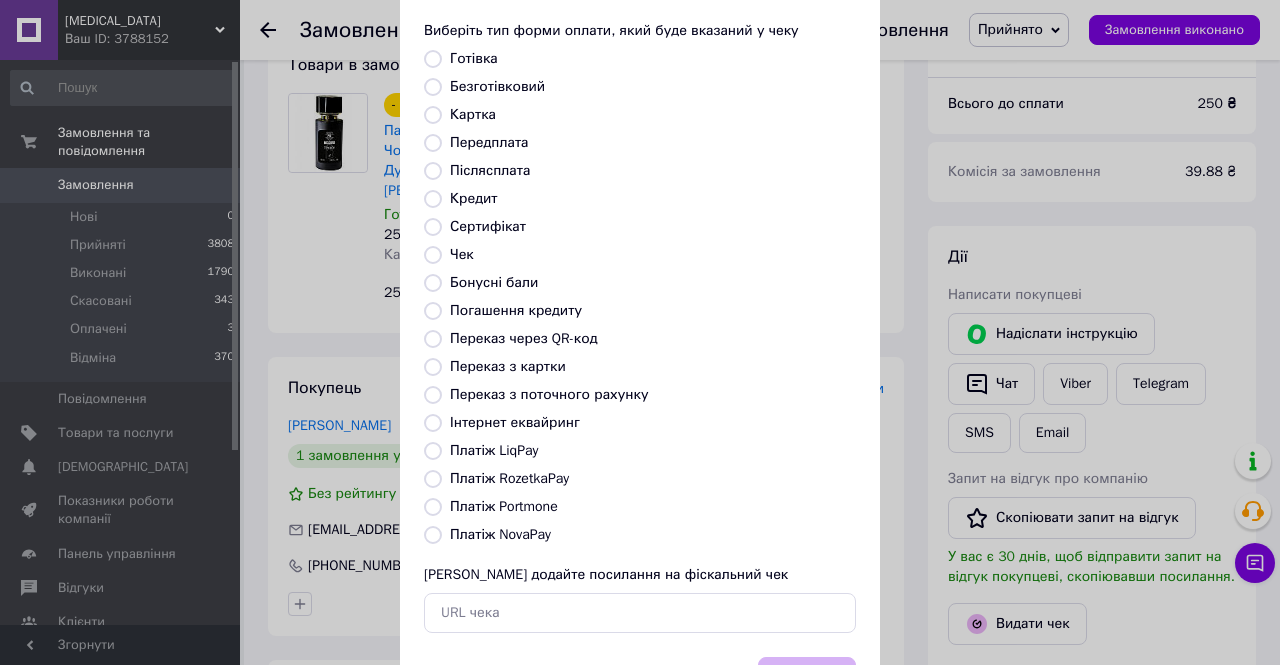 click on "Платіж RozetkaPay" at bounding box center (509, 478) 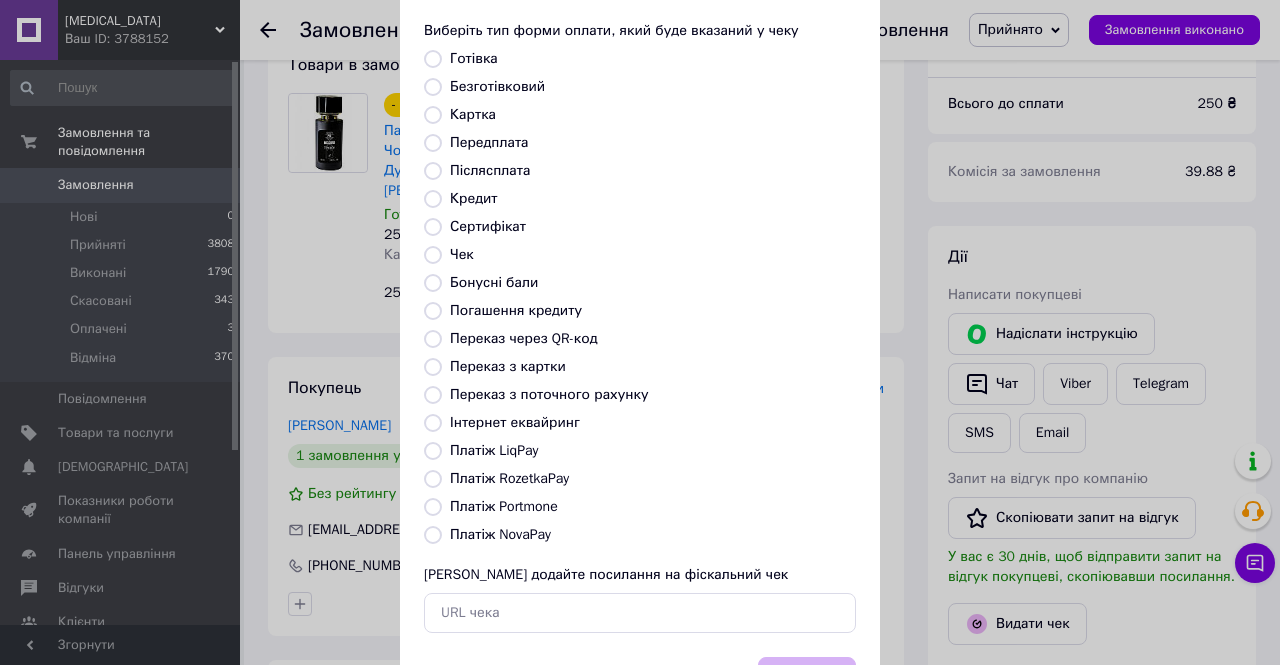 radio on "true" 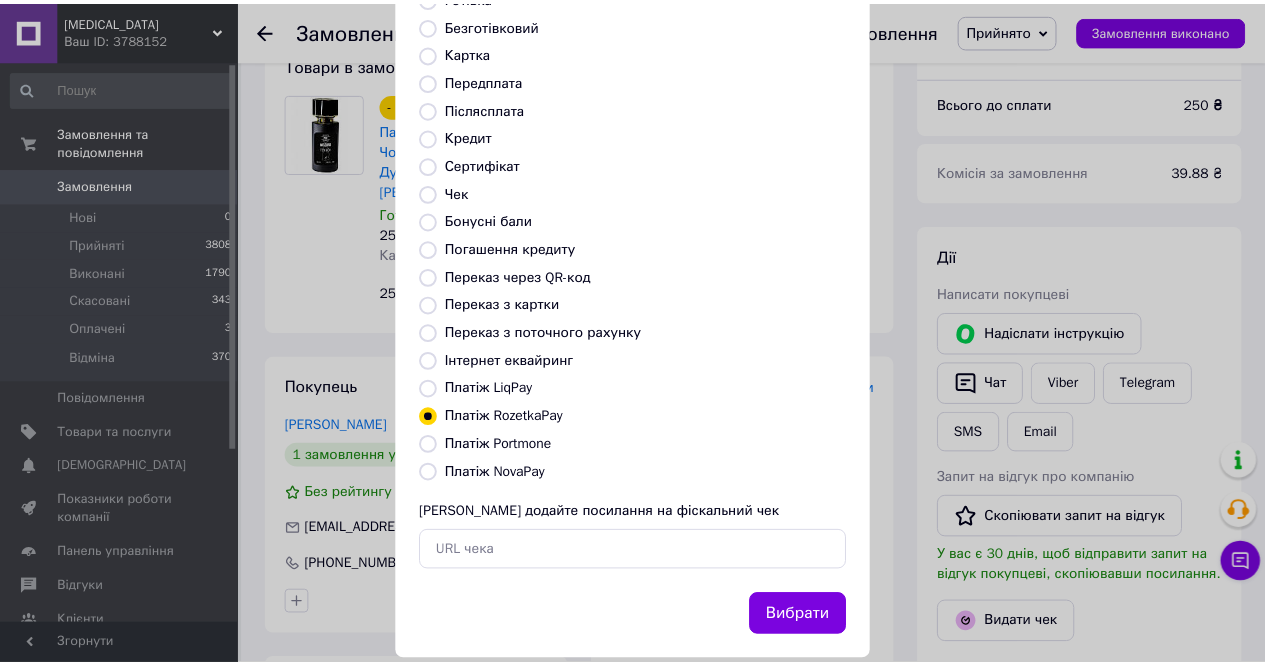 scroll, scrollTop: 192, scrollLeft: 0, axis: vertical 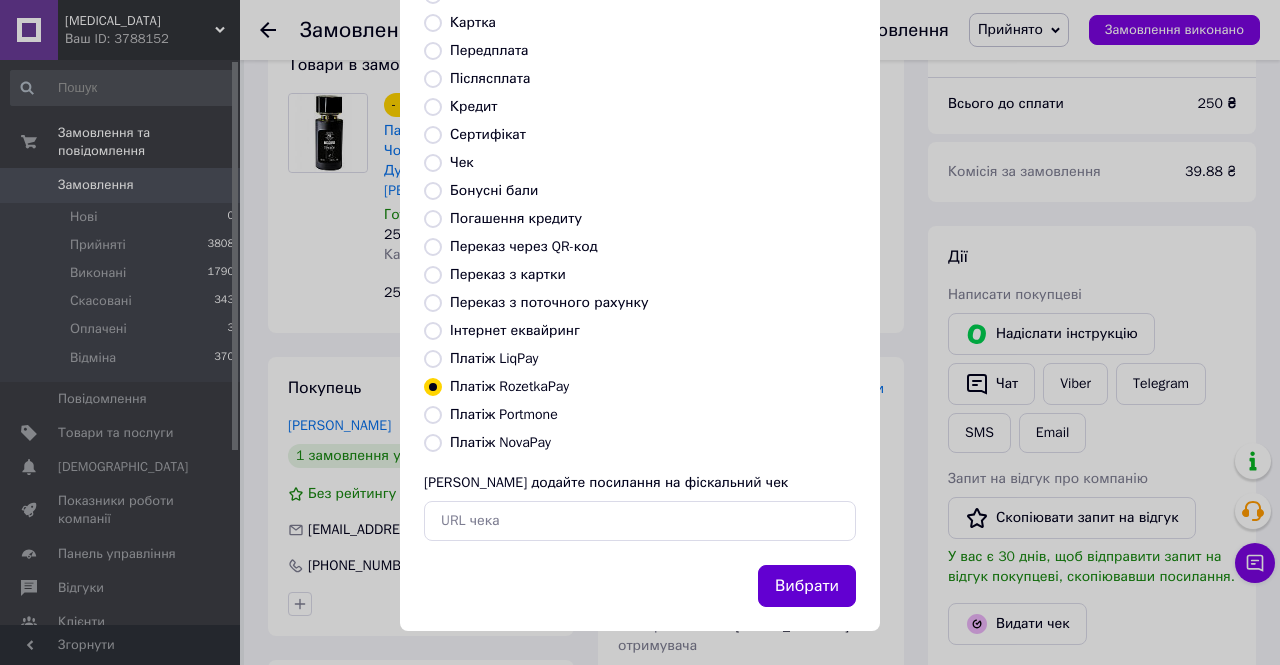 click on "Вибрати" at bounding box center (807, 586) 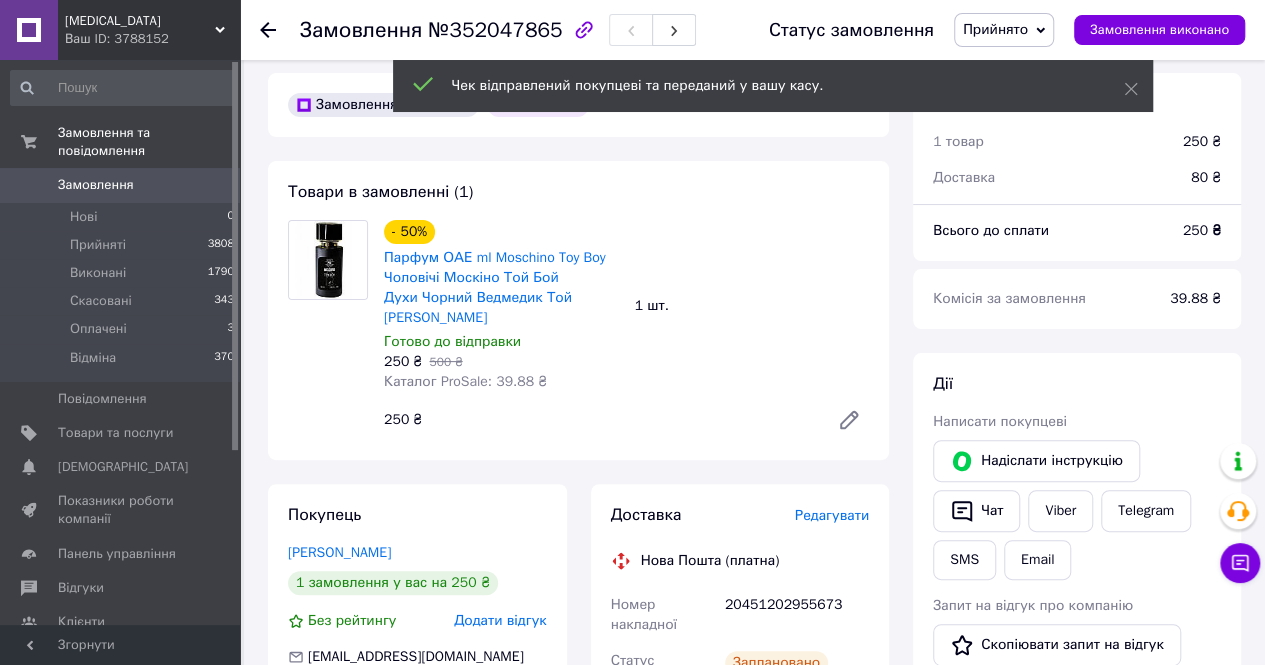 scroll, scrollTop: 0, scrollLeft: 0, axis: both 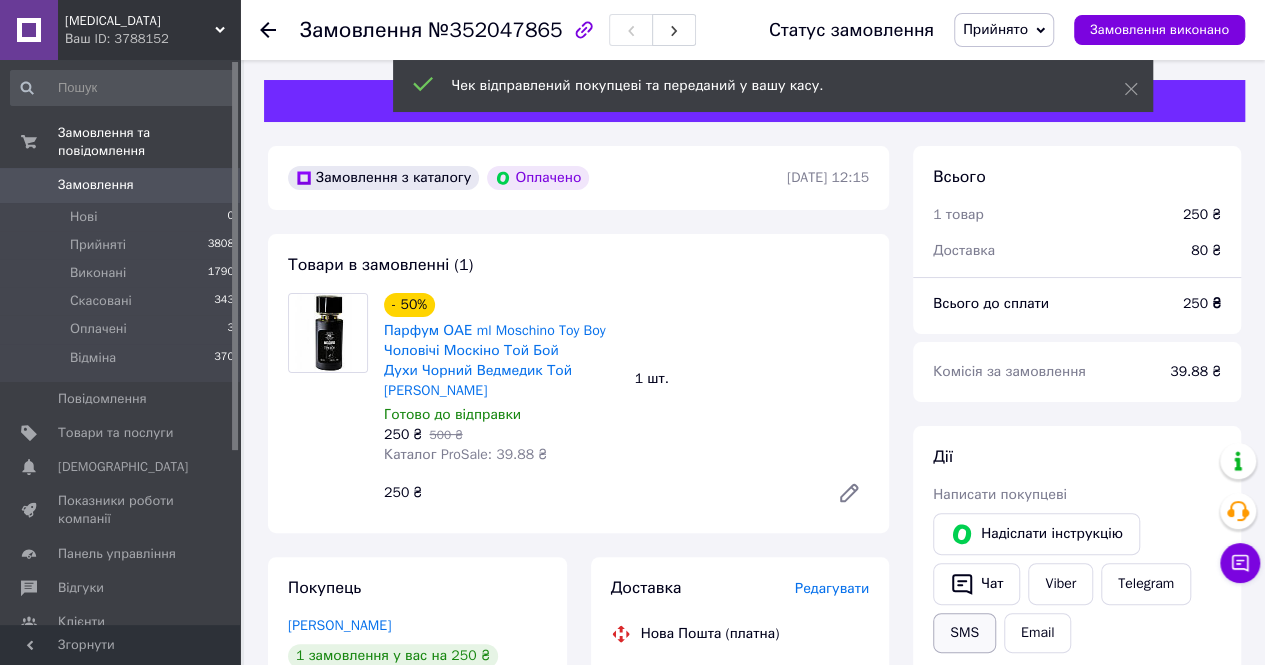 click on "SMS" at bounding box center (964, 633) 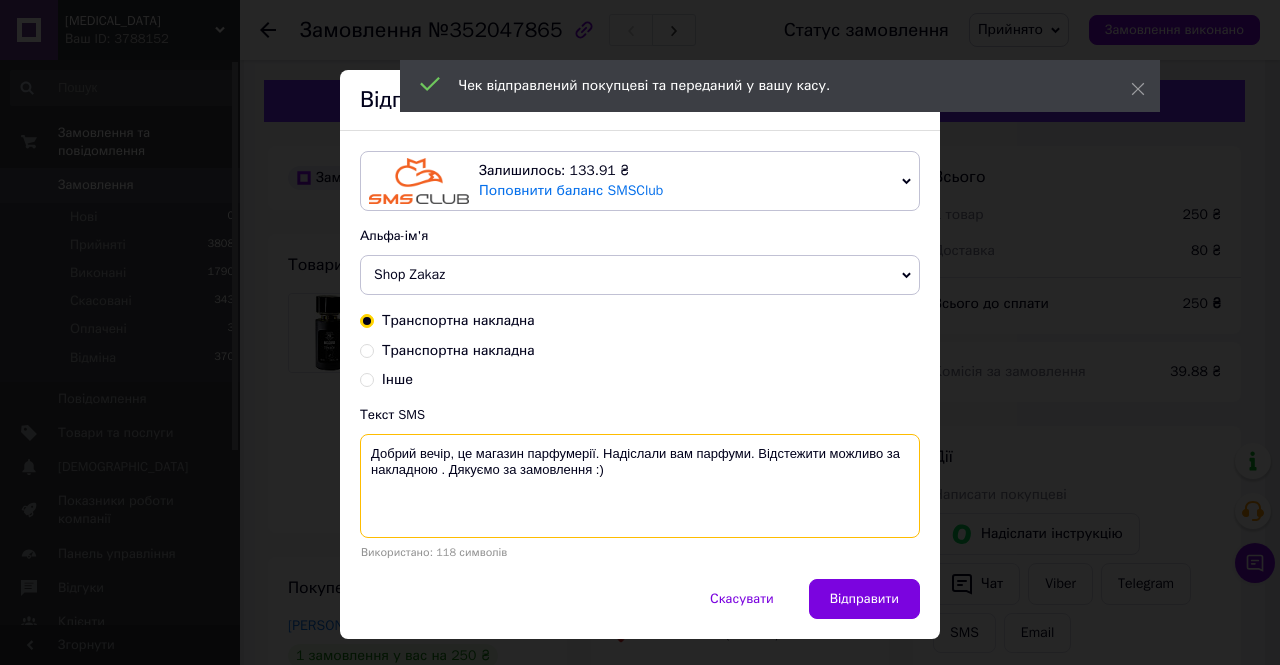 click on "Добрий вечір, це магазин парфумерії. Надіслали вам парфуми. Відстежити можливо за накладною . Дякуємо за замовлення :)" at bounding box center [640, 486] 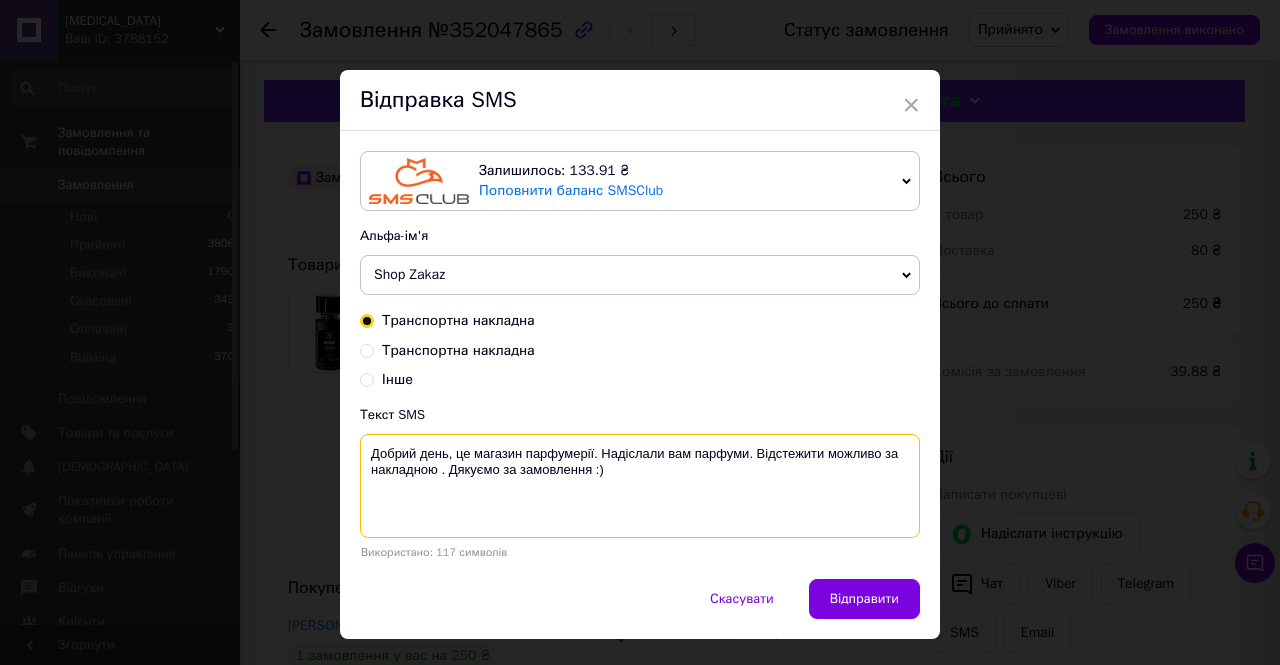 click on "Добрий день, це магазин парфумерії. Надіслали вам парфуми. Відстежити можливо за накладною . Дякуємо за замовлення :)" at bounding box center [640, 486] 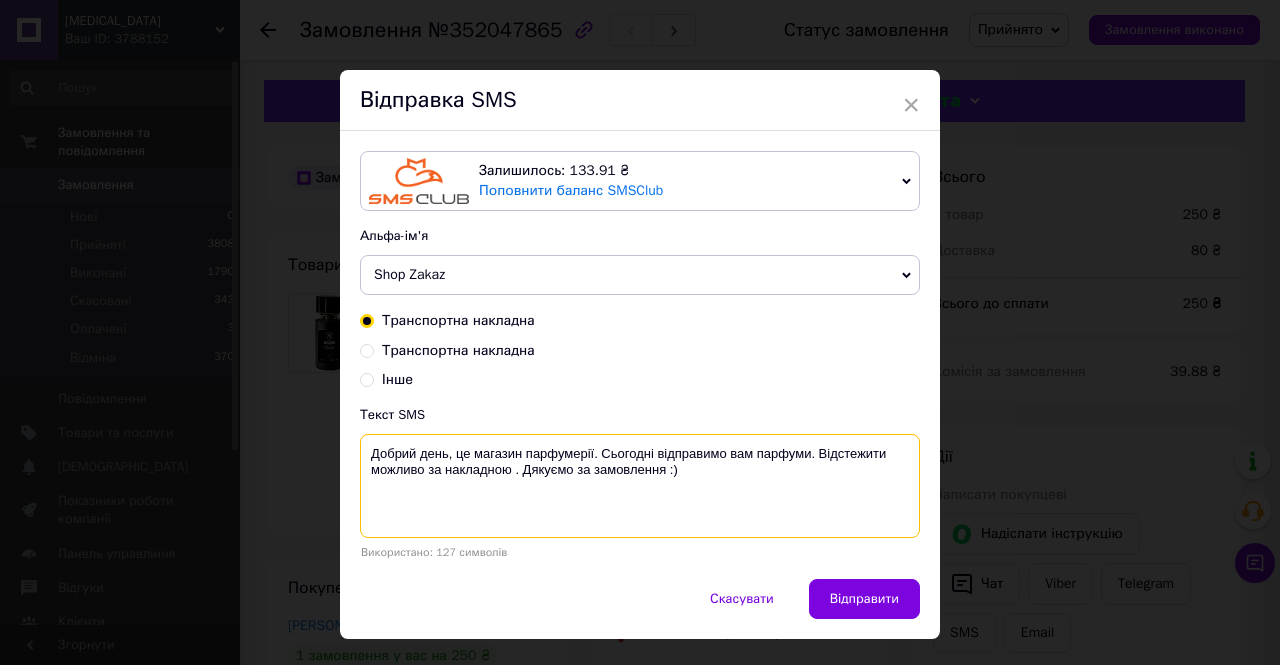 click on "Добрий день, це магазин парфумерії. Сьогодні відправимо вам парфуми. Відстежити можливо за накладною . Дякуємо за замовлення :)" at bounding box center (640, 486) 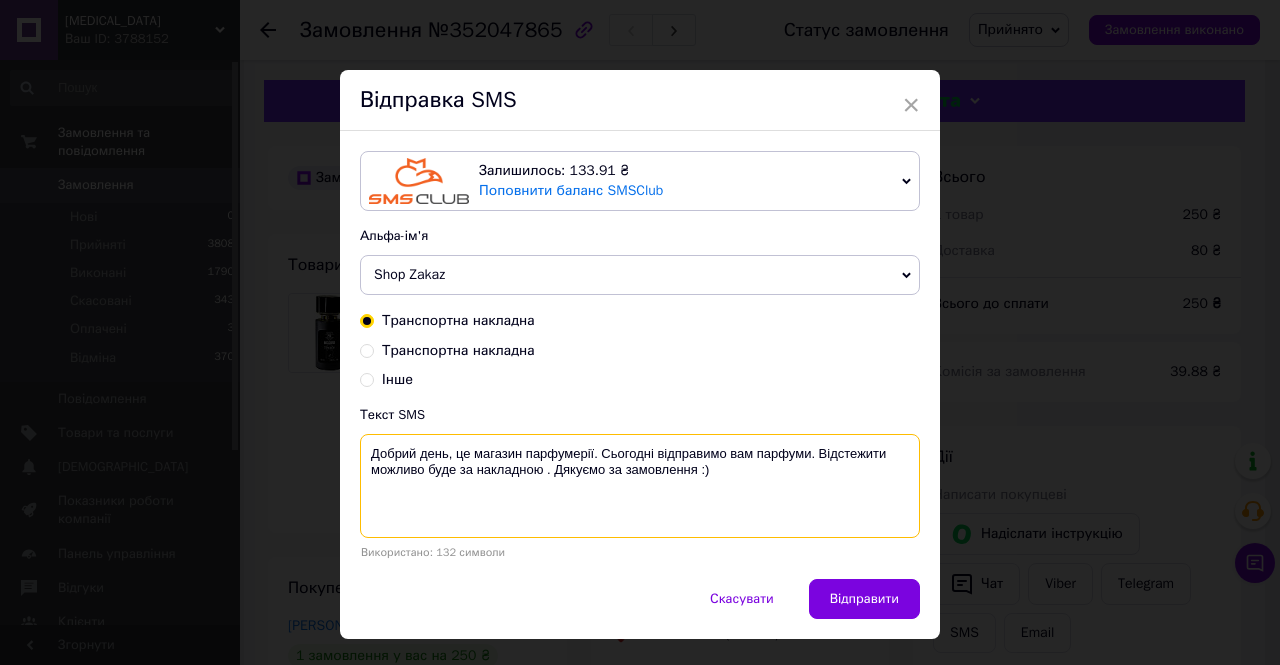 click on "Добрий день, це магазин парфумерії. Сьогодні відправимо вам парфуми. Відстежити можливо буде за накладною . Дякуємо за замовлення :)" at bounding box center [640, 486] 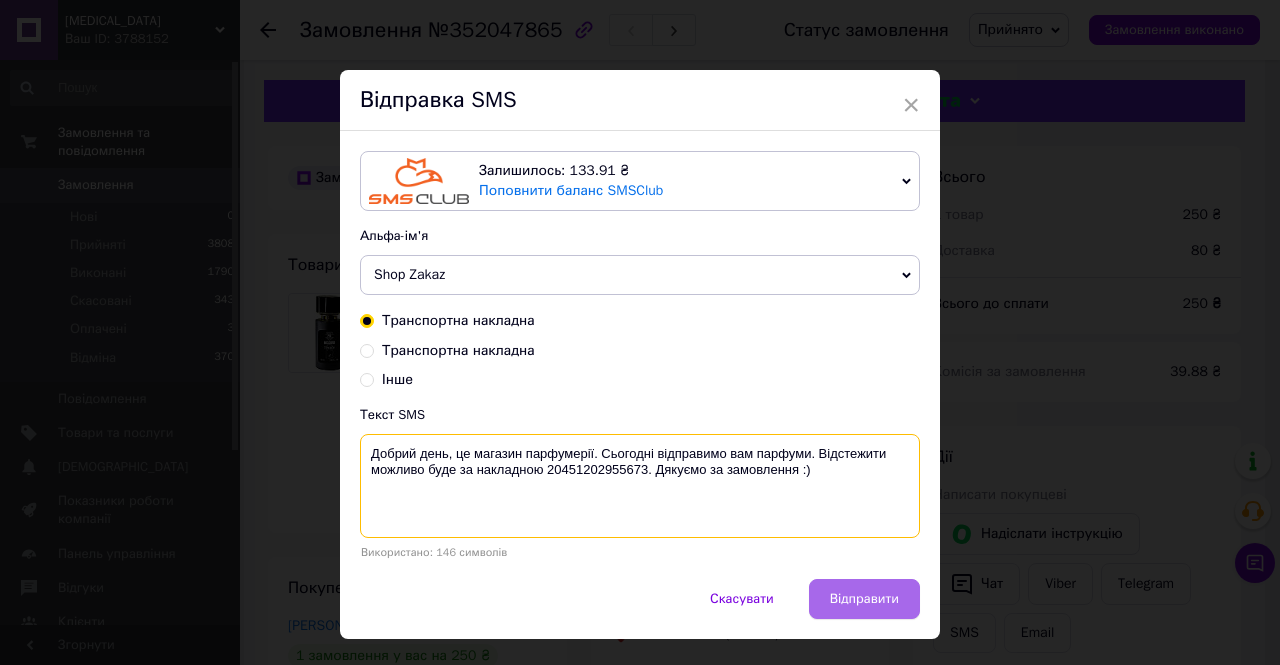 type on "Добрий день, це магазин парфумерії. Сьогодні відправимо вам парфуми. Відстежити можливо буде за накладною 20451202955673. Дякуємо за замовлення :)" 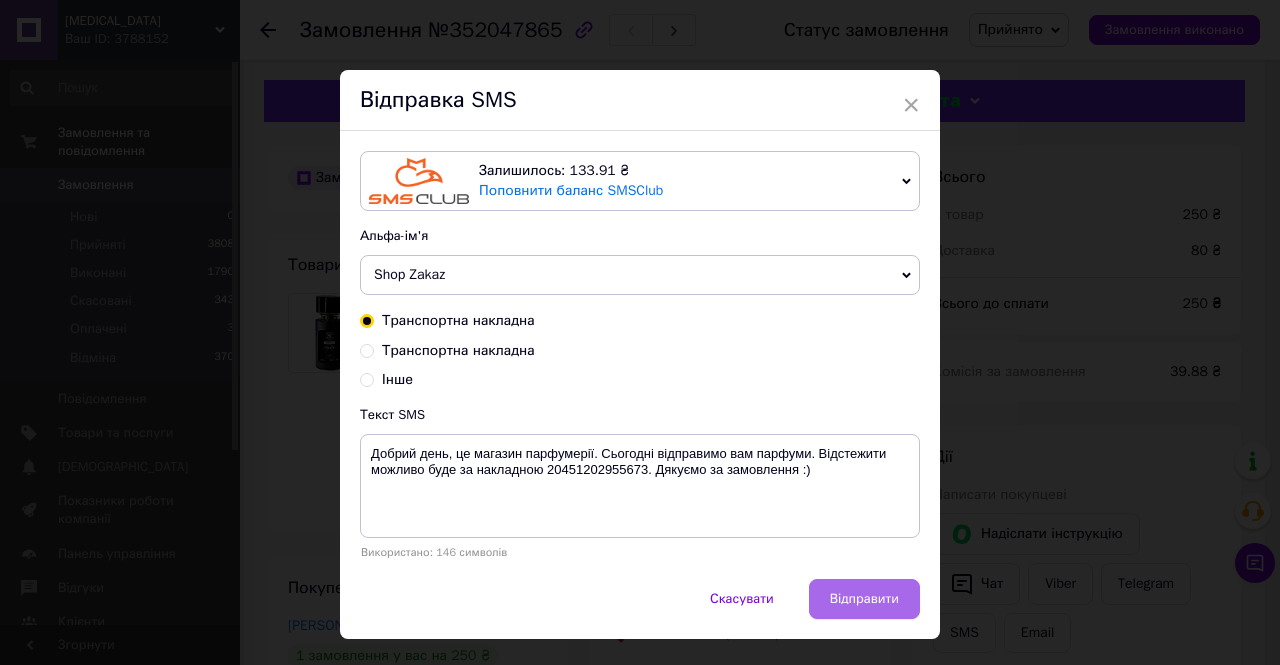 click on "Відправити" at bounding box center [864, 599] 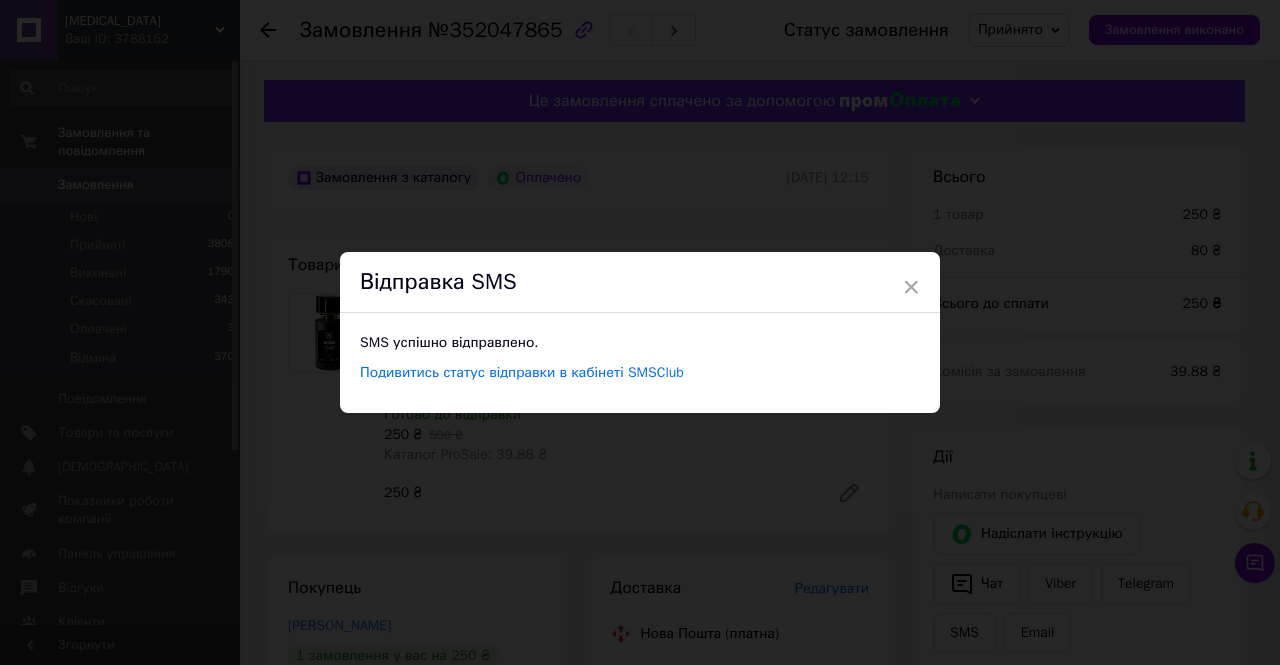 click on "× Відправка SMS SMS успішно відправлено. Подивитись статус відправки в кабінеті SMSClub" at bounding box center (640, 332) 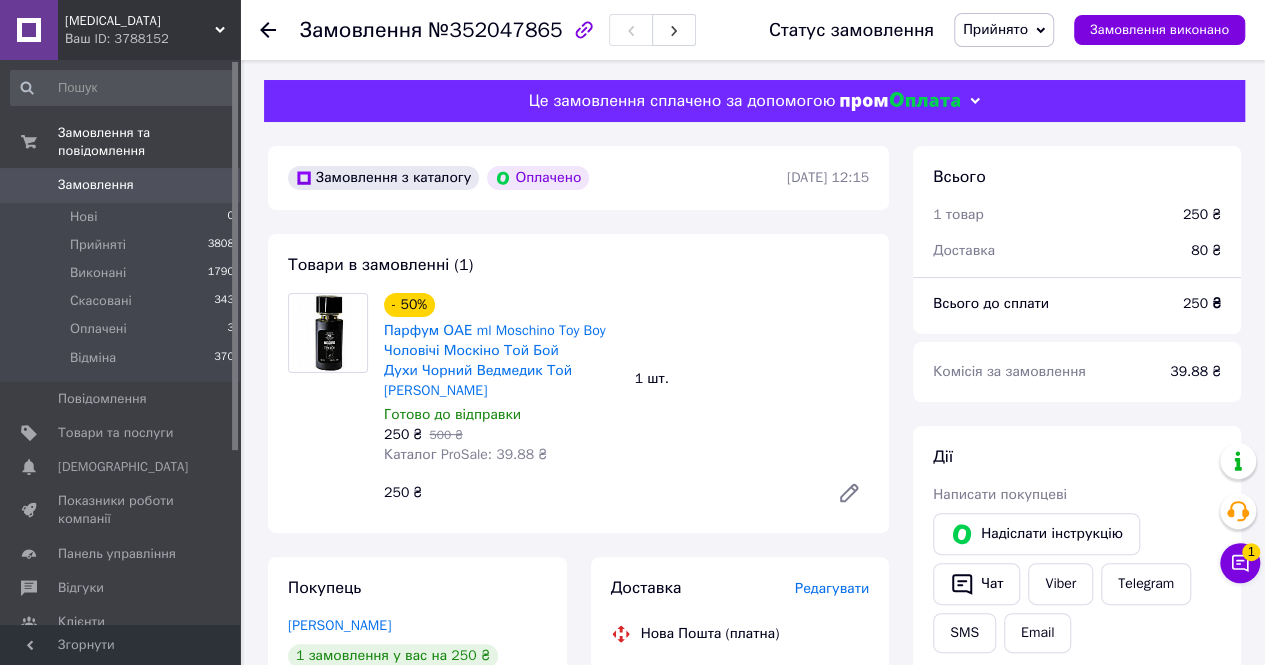 click on "0" at bounding box center (212, 185) 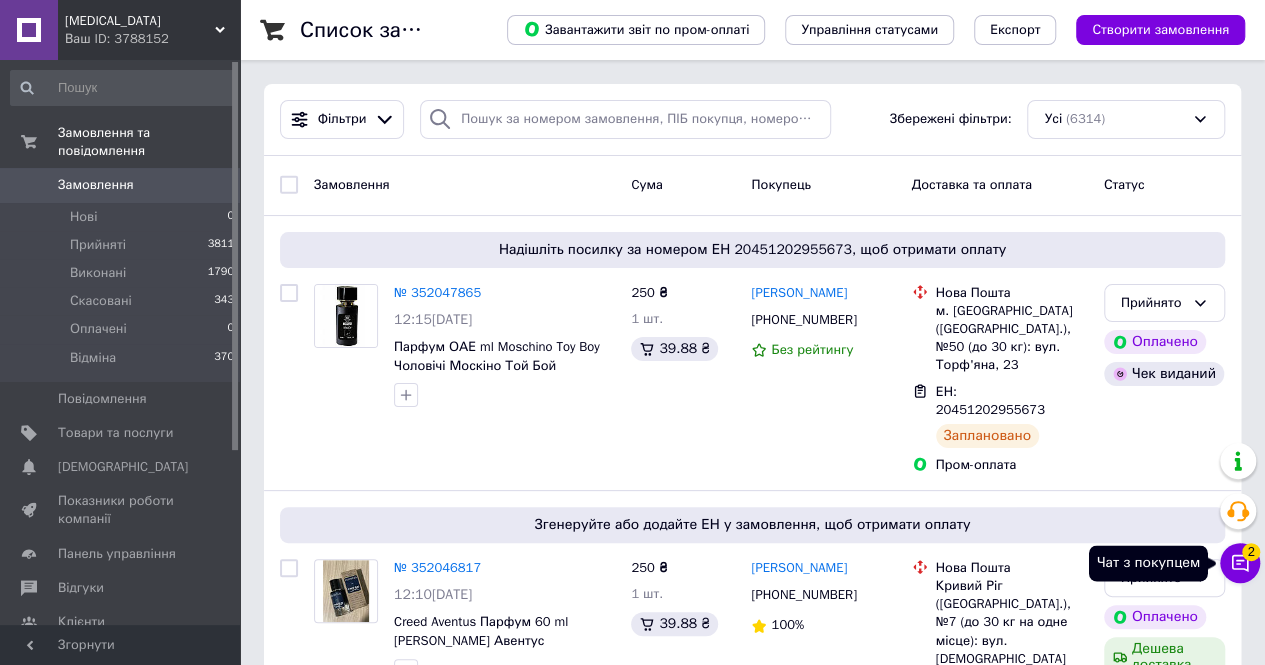click 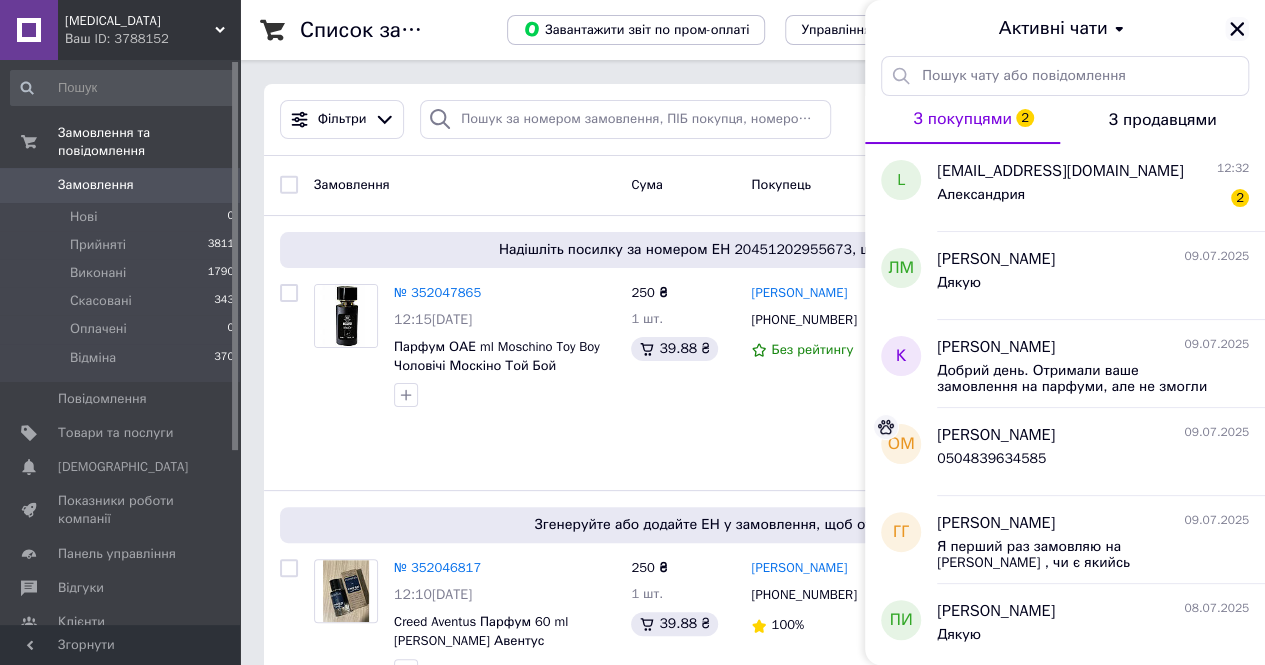 click 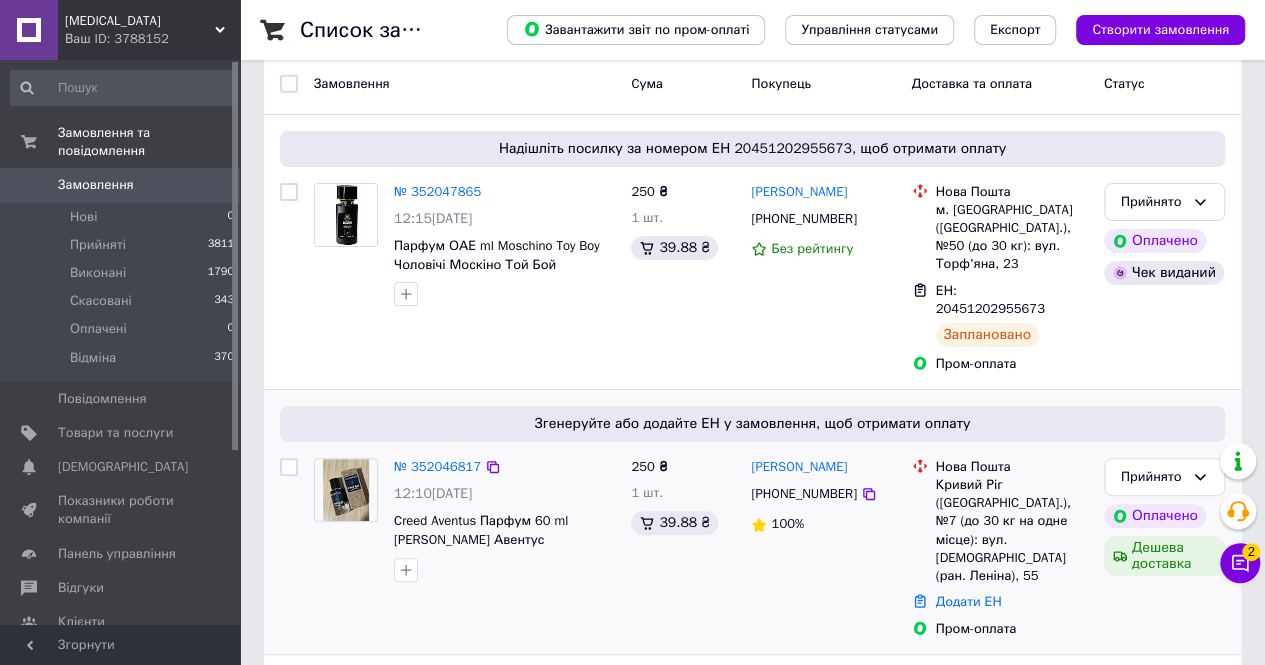 scroll, scrollTop: 200, scrollLeft: 0, axis: vertical 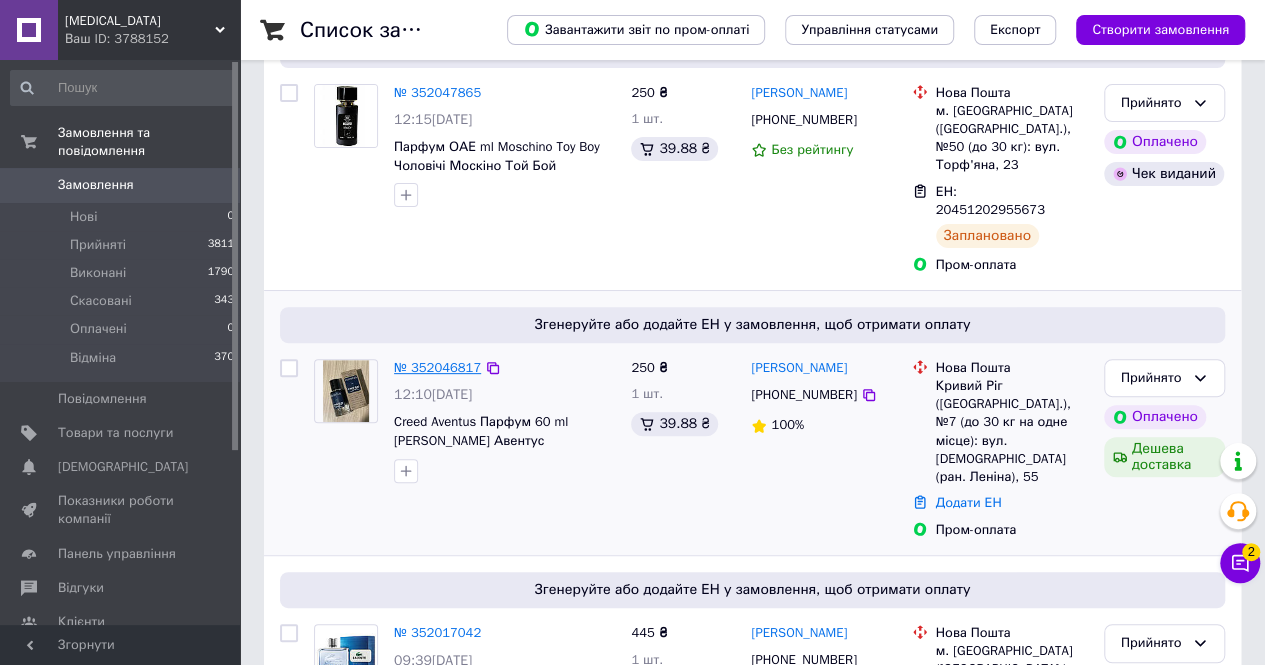 click on "№ 352046817" at bounding box center [437, 367] 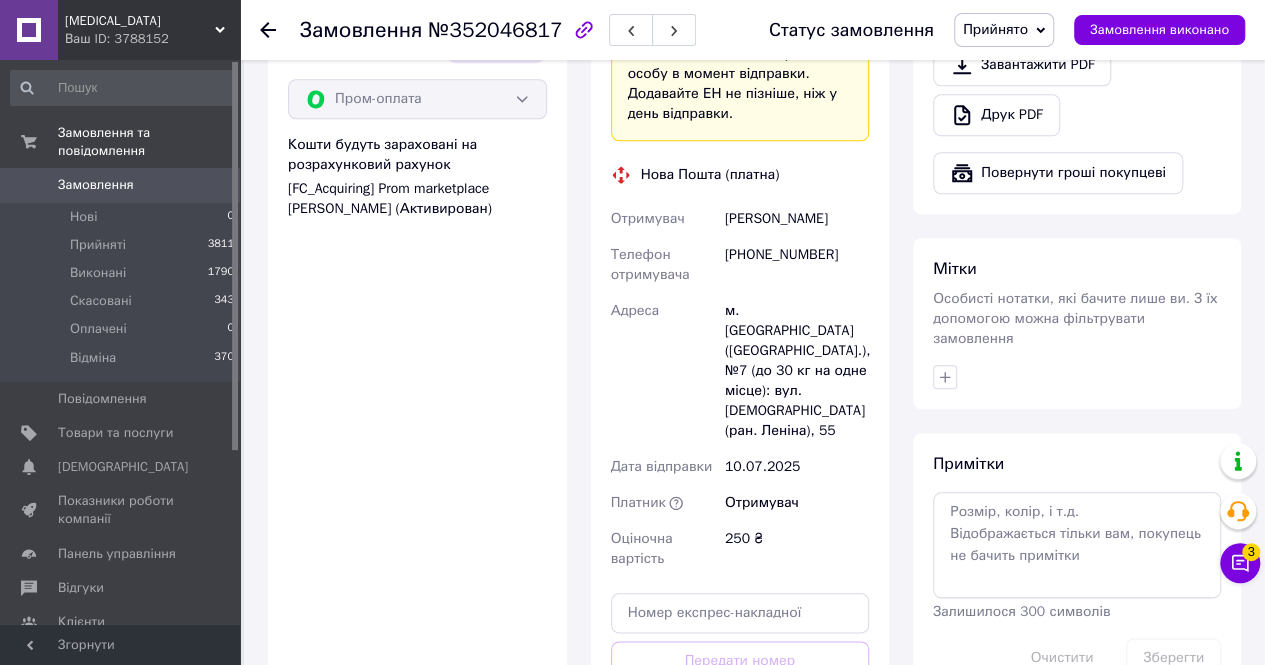 scroll, scrollTop: 1100, scrollLeft: 0, axis: vertical 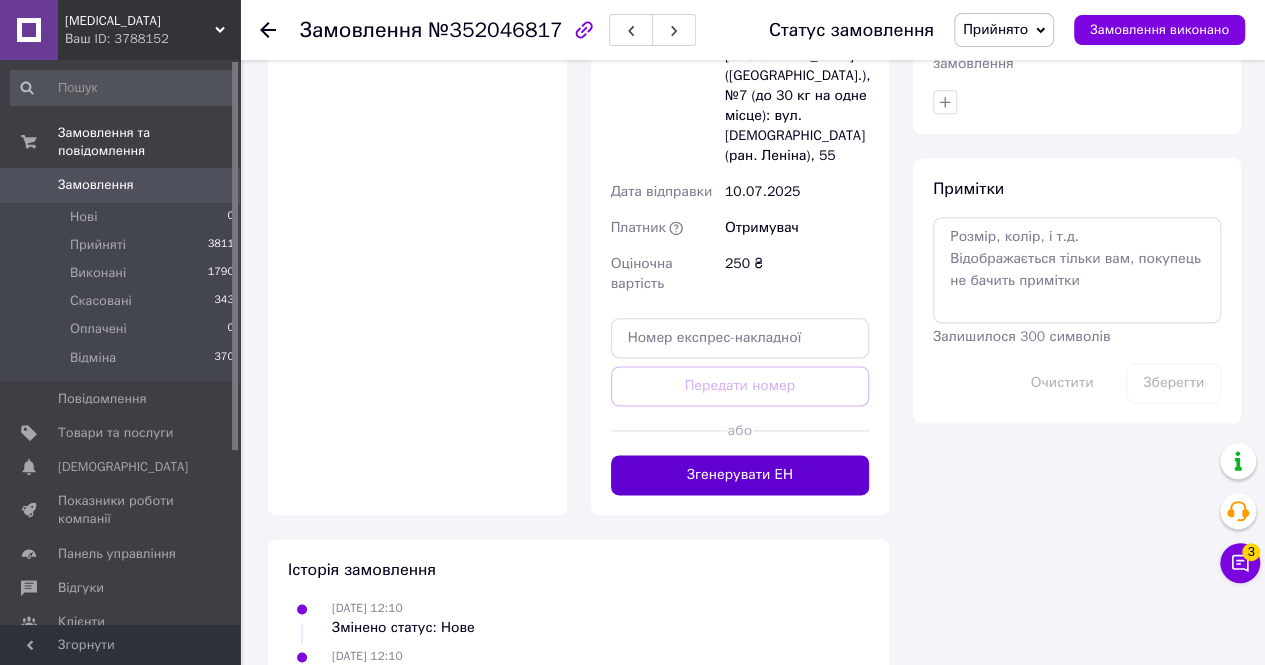click on "Згенерувати ЕН" at bounding box center (740, 475) 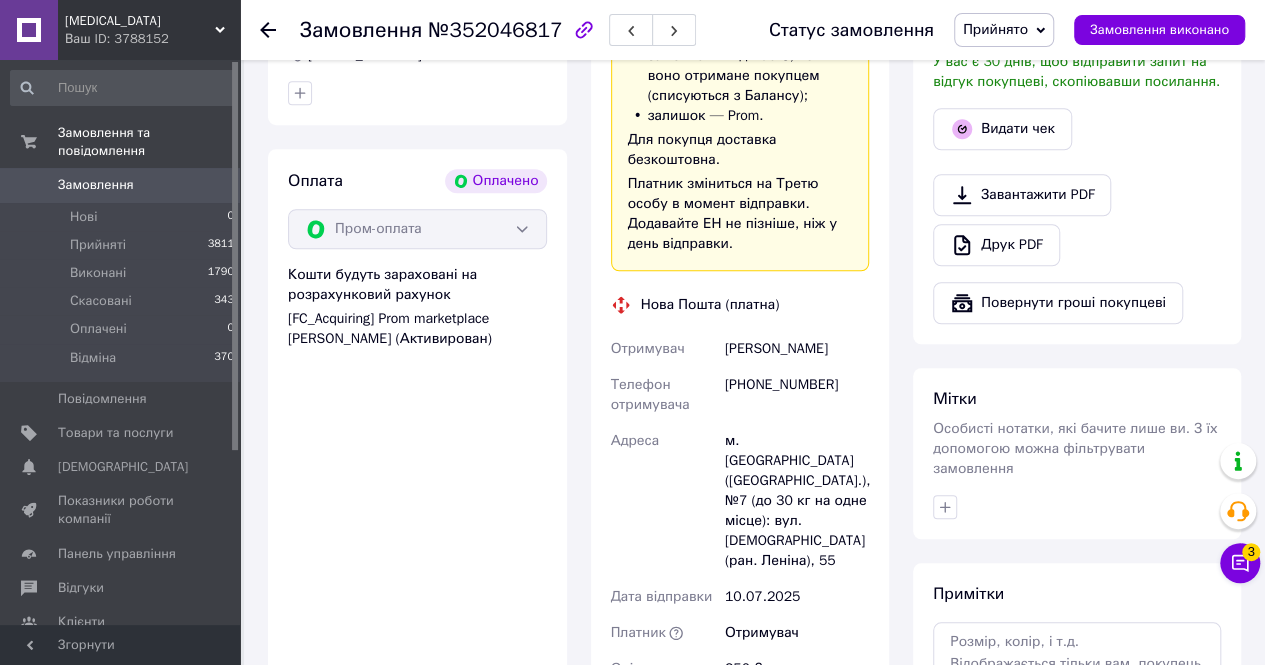 scroll, scrollTop: 600, scrollLeft: 0, axis: vertical 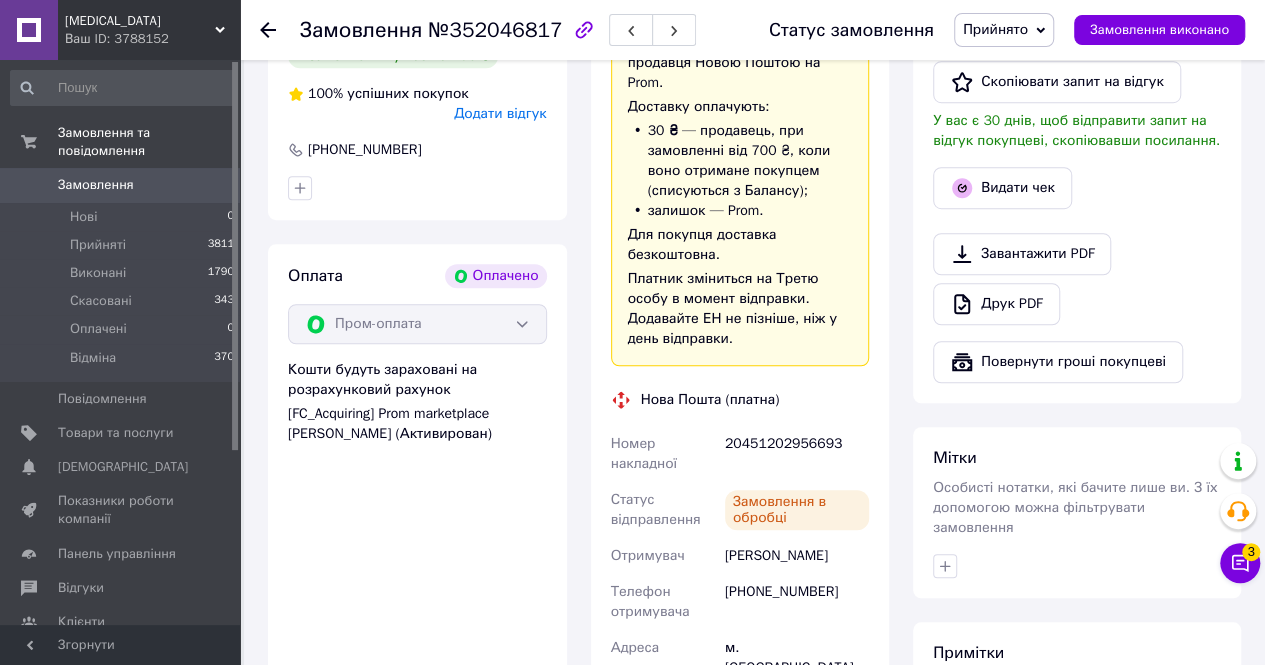 click on "20451202956693" at bounding box center (797, 454) 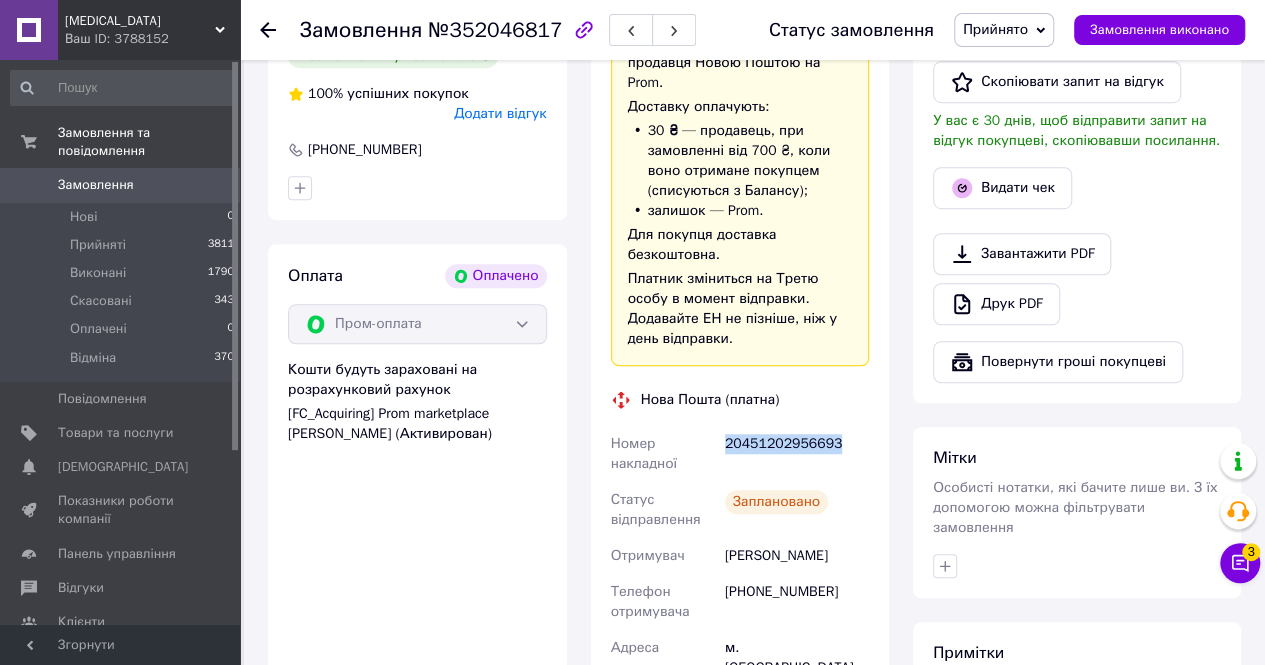 click on "20451202956693" at bounding box center [797, 454] 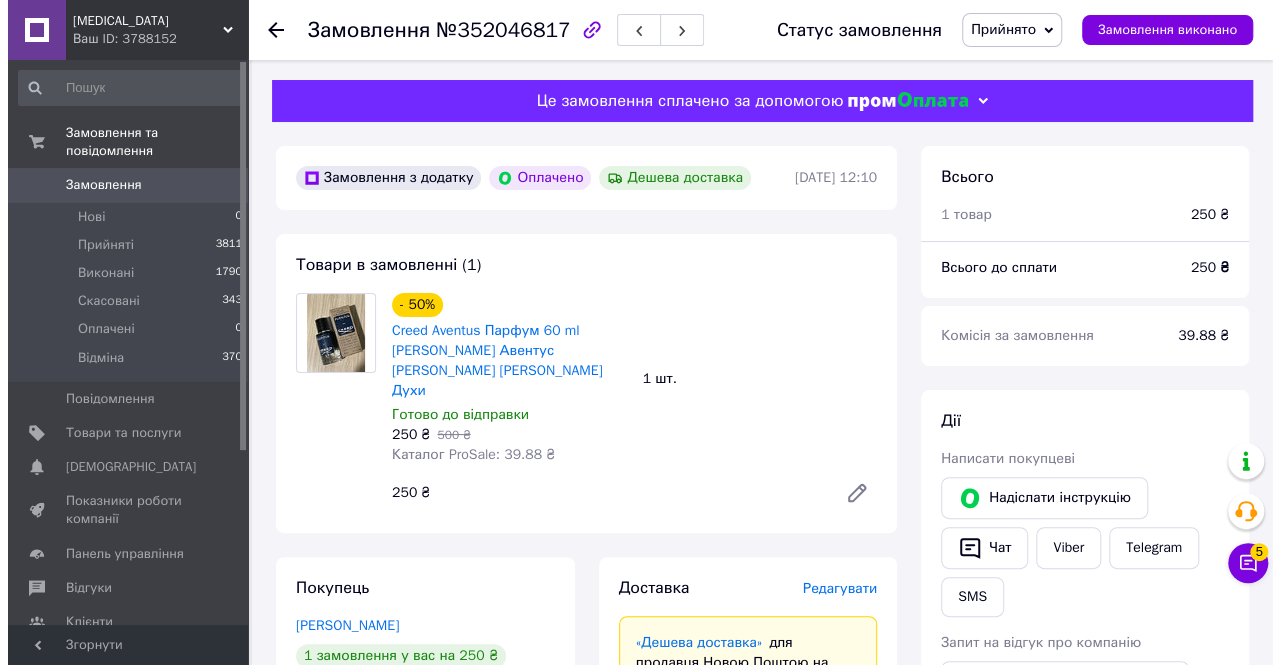 scroll, scrollTop: 400, scrollLeft: 0, axis: vertical 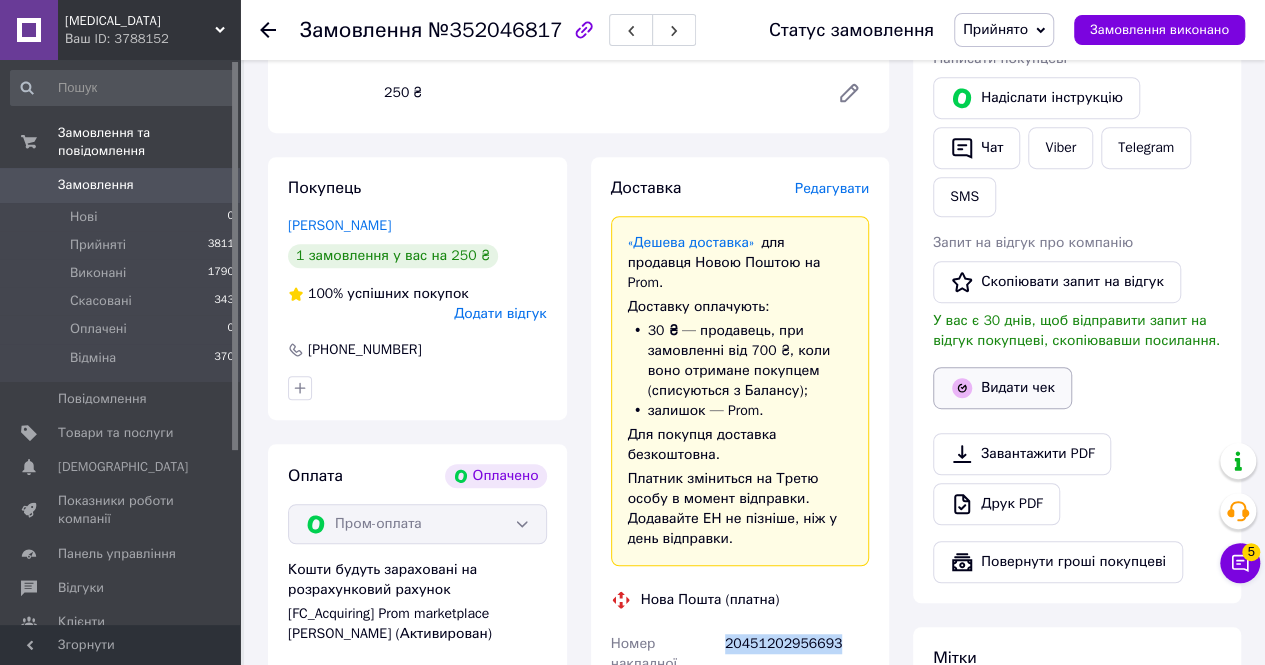 click on "Видати чек" at bounding box center (1002, 388) 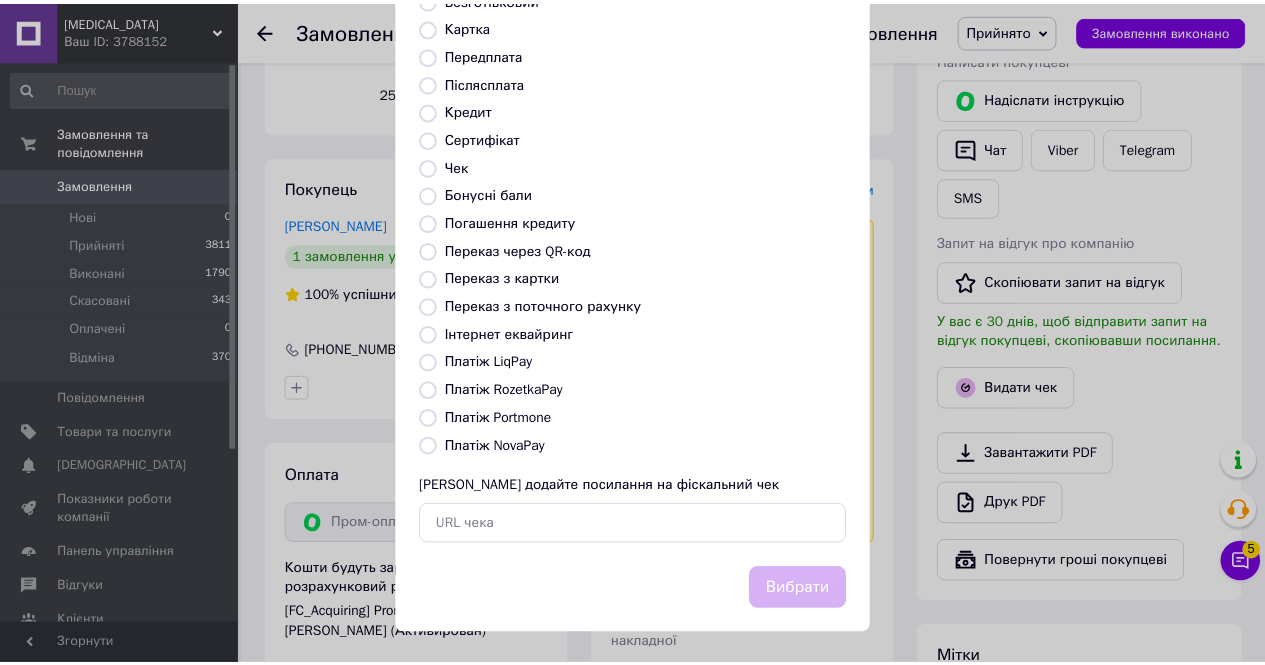scroll, scrollTop: 192, scrollLeft: 0, axis: vertical 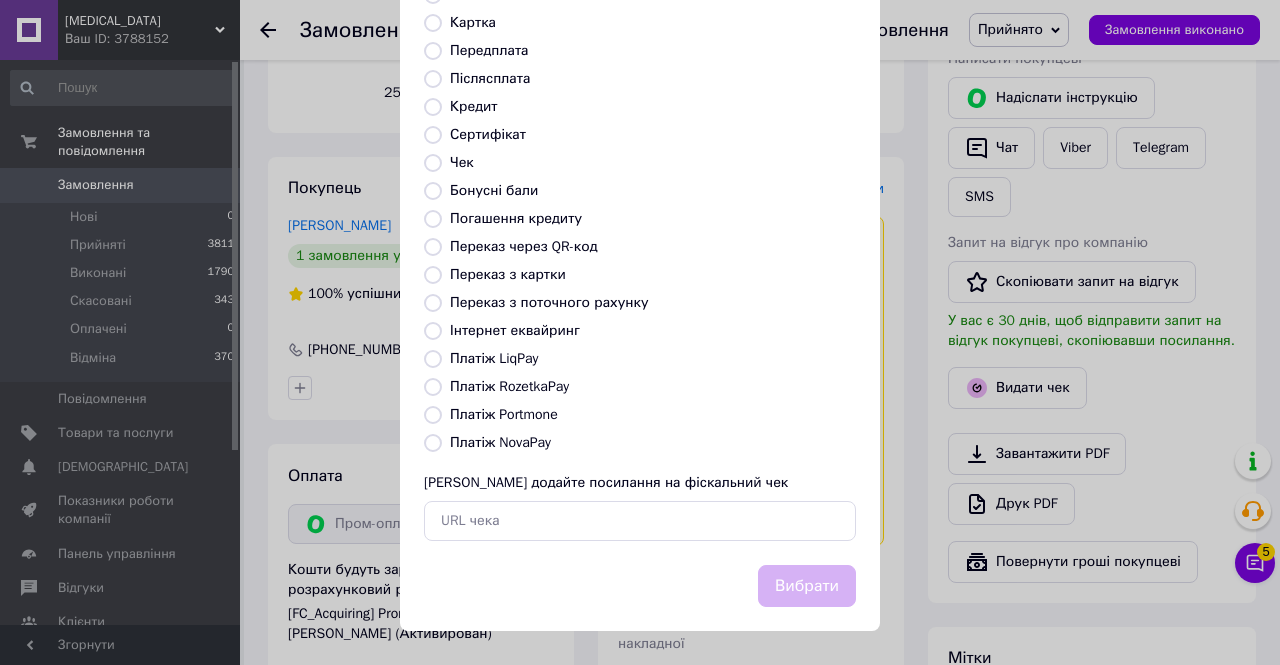 click on "Виберіть тип форми оплати, який буде вказаний у чеку Готівка Безготівковий Картка Передплата Післясплата Кредит Сертифікат Чек Бонусні бали Погашення кредиту Переказ через QR-код Переказ з картки Переказ з поточного рахунку Інтернет еквайринг Платіж LiqPay Платіж RozetkaPay Платіж Portmone Платіж NovaPay Або додайте посилання на фіскальний чек" at bounding box center (640, 235) 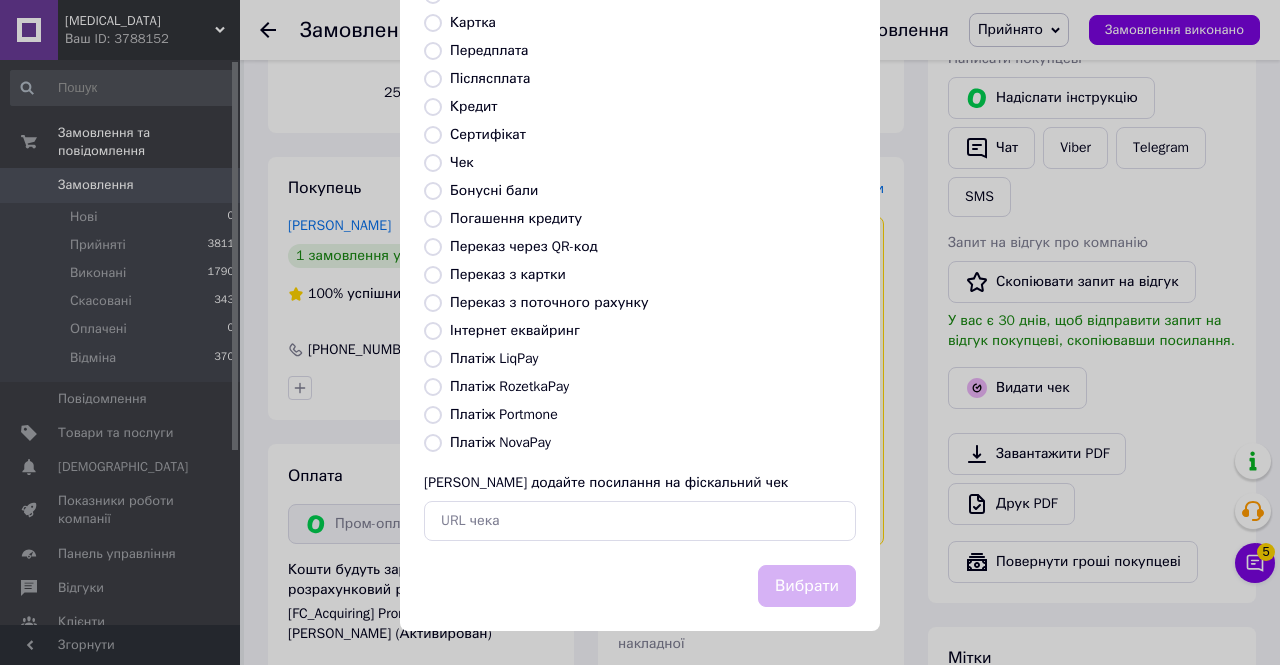 click on "Платіж RozetkaPay" at bounding box center (509, 386) 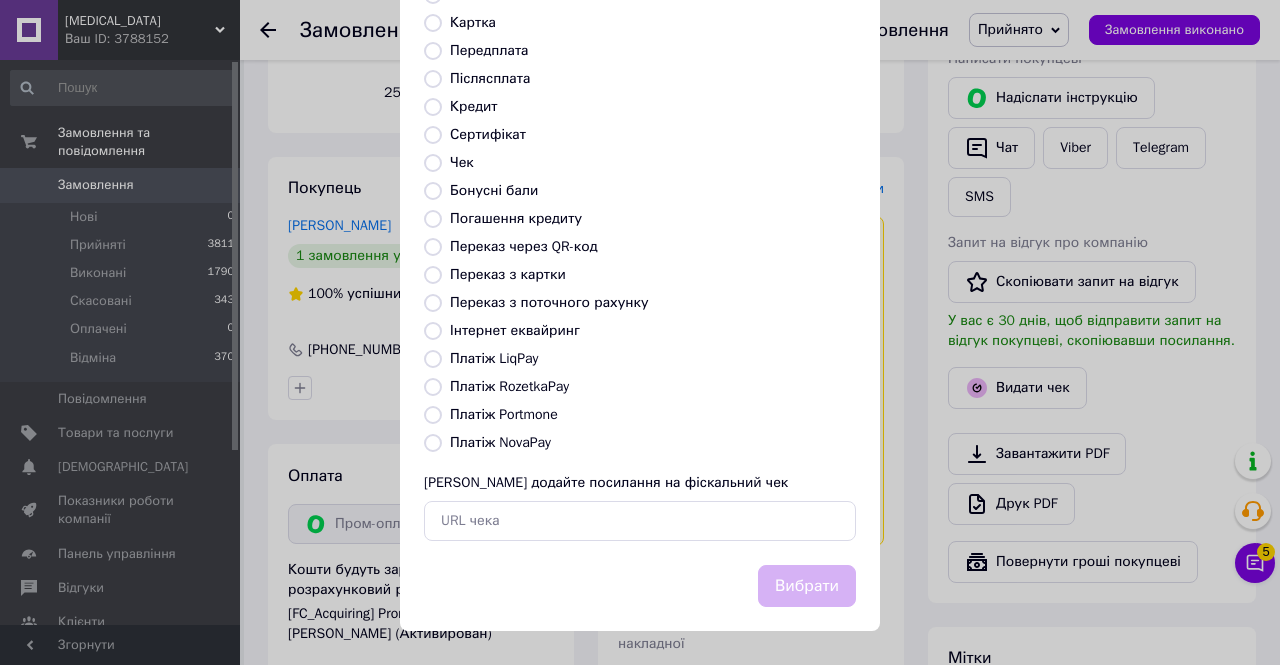 radio on "true" 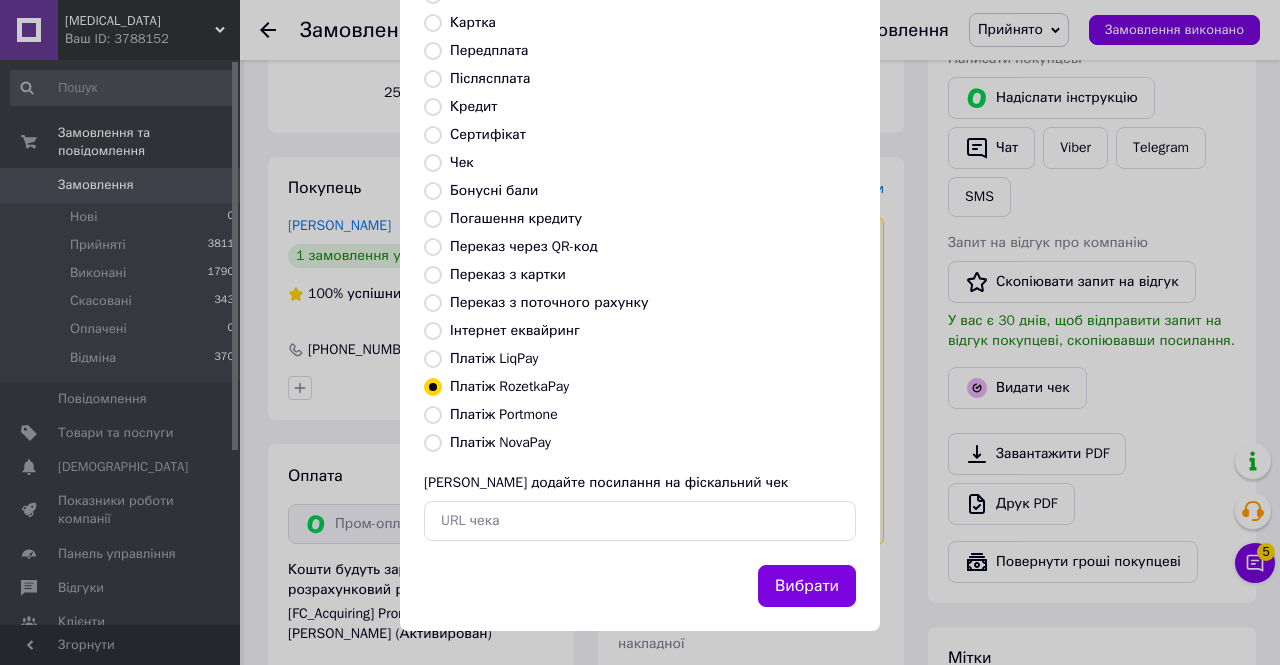 click on "Вибрати" at bounding box center (807, 586) 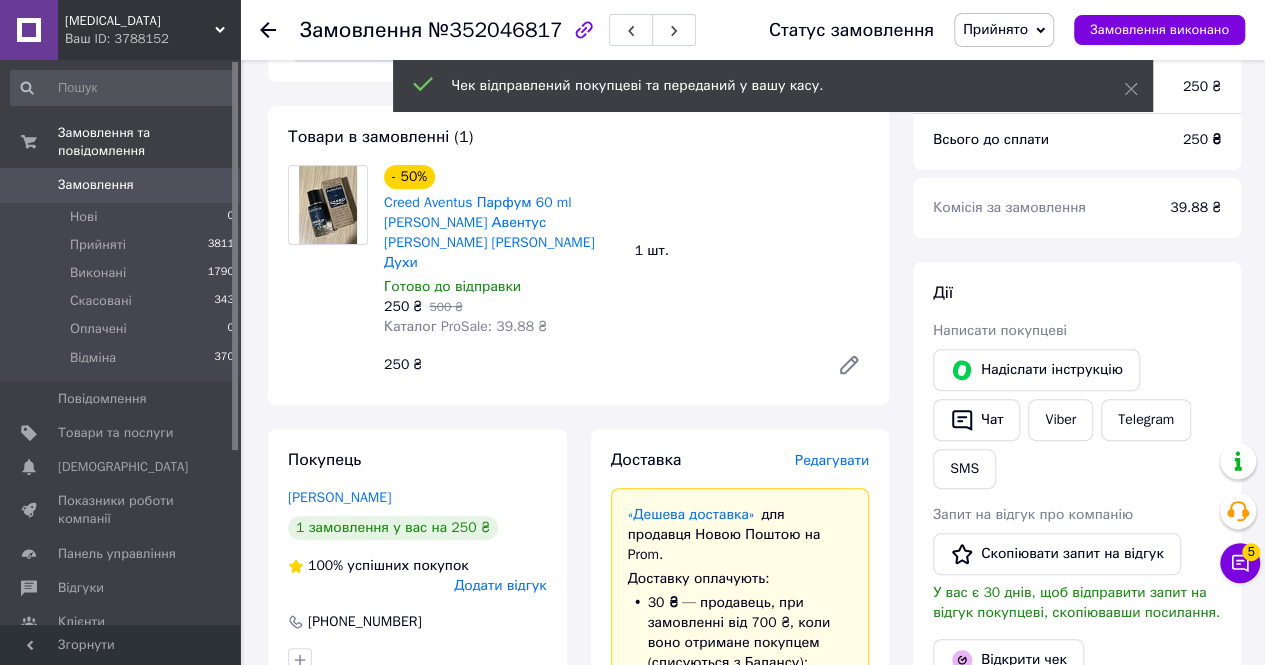 scroll, scrollTop: 0, scrollLeft: 0, axis: both 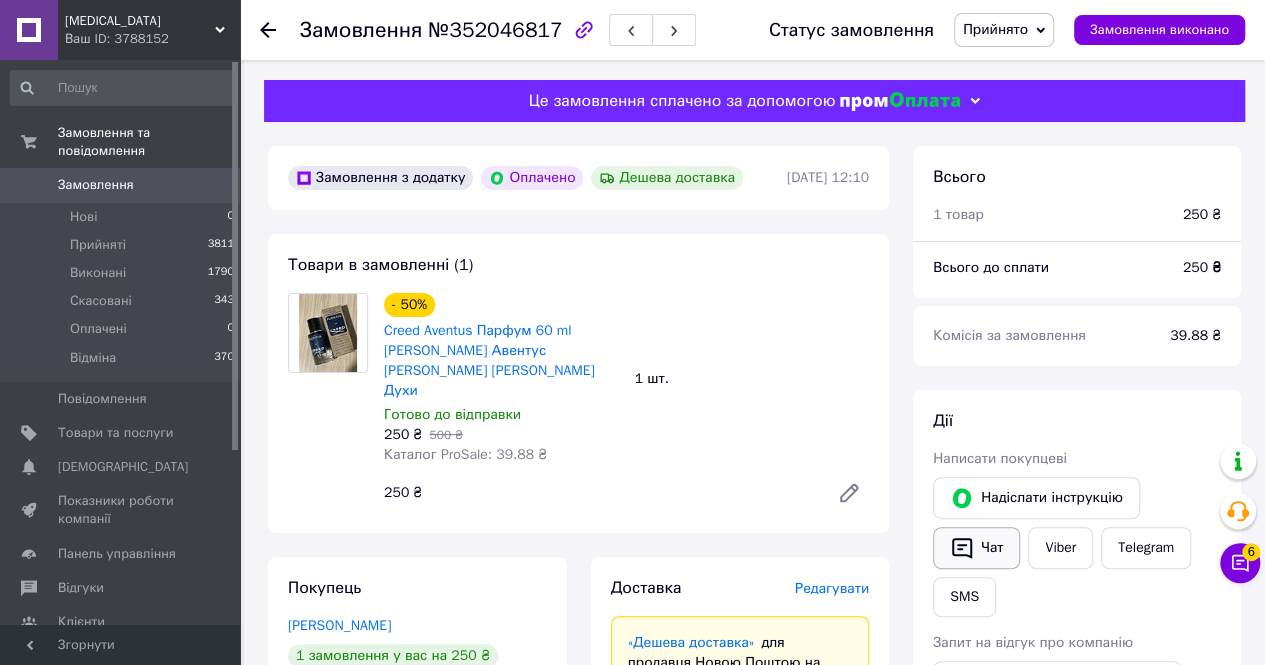 click on "Чат" at bounding box center (976, 548) 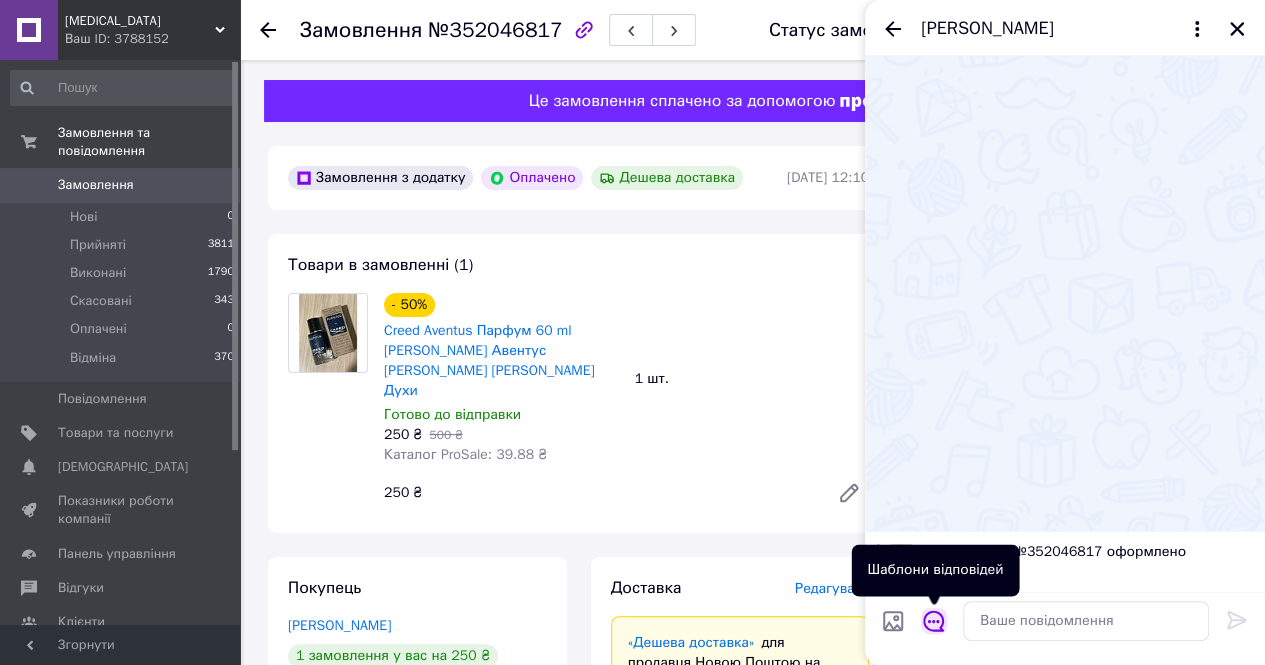 click 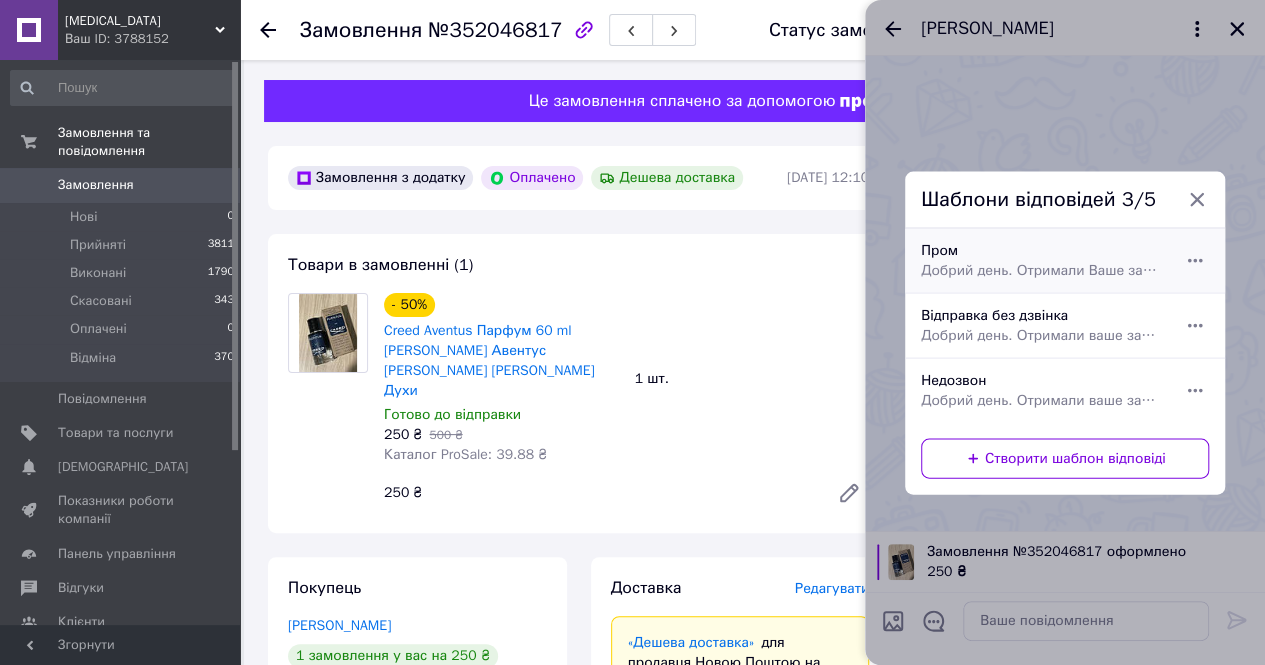 click on "Добрий день. Отримали Ваше замовлення на парфуми. Сьогодні відправимо)
Накладна" at bounding box center (1043, 270) 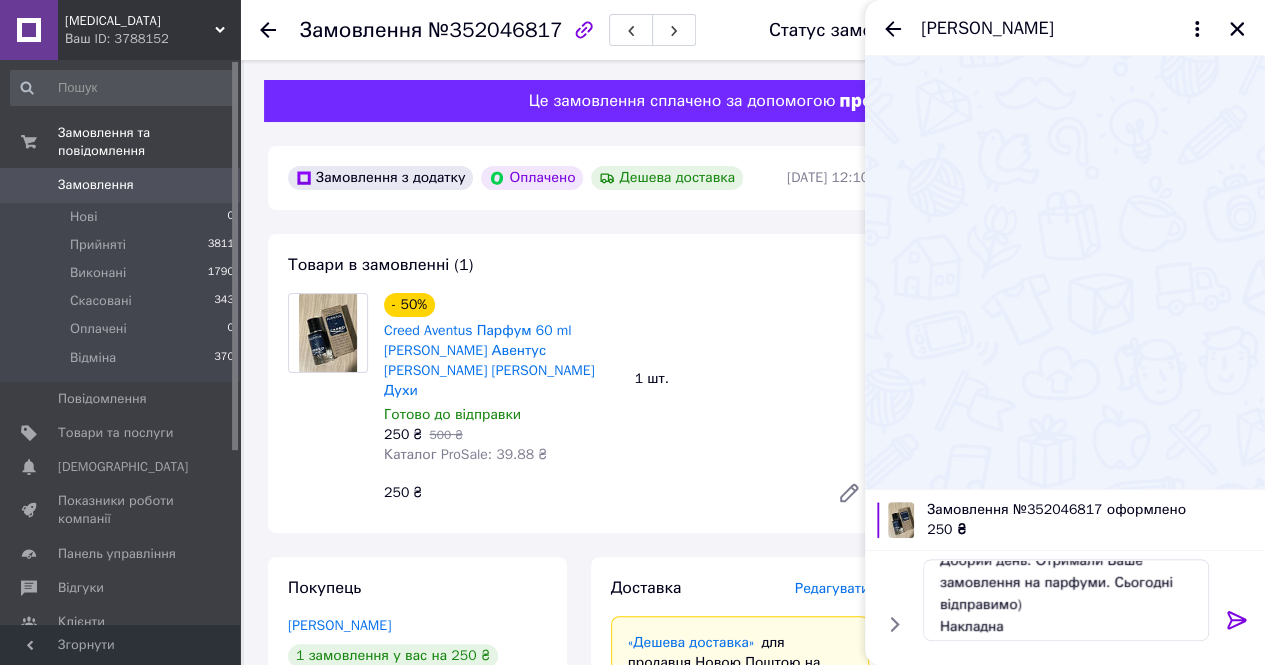 scroll, scrollTop: 23, scrollLeft: 0, axis: vertical 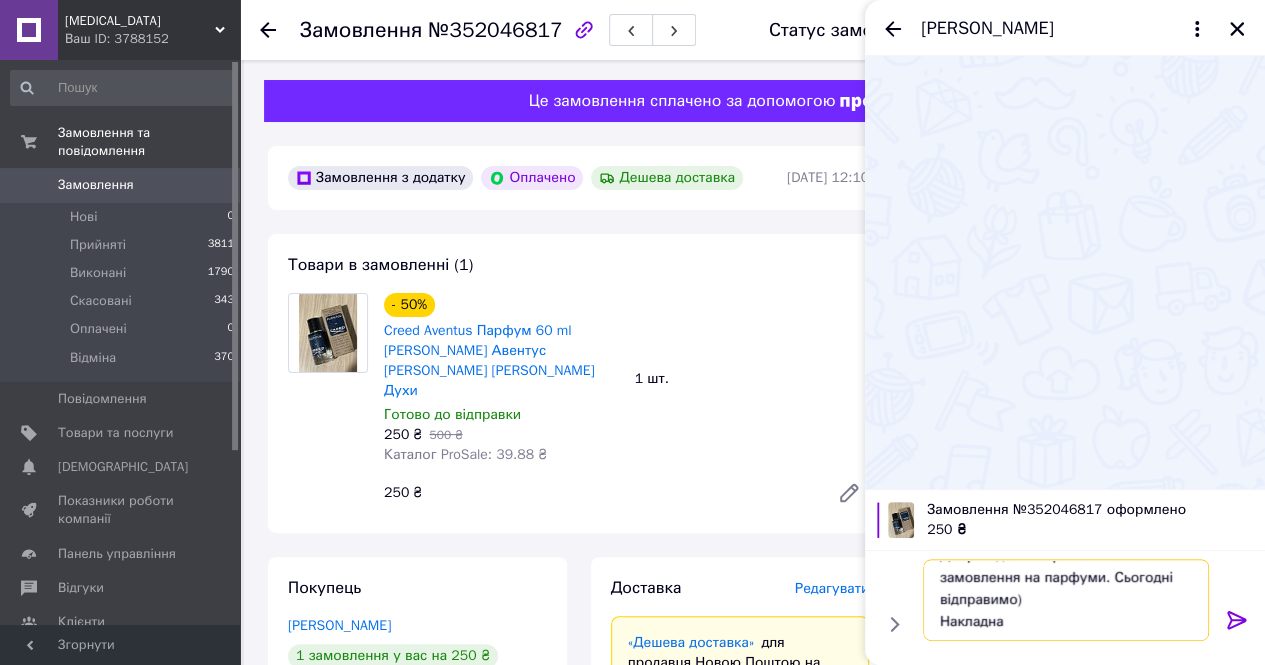 click on "Добрий день. Отримали Ваше замовлення на парфуми. Сьогодні відправимо)
Накладна" at bounding box center (1066, 600) 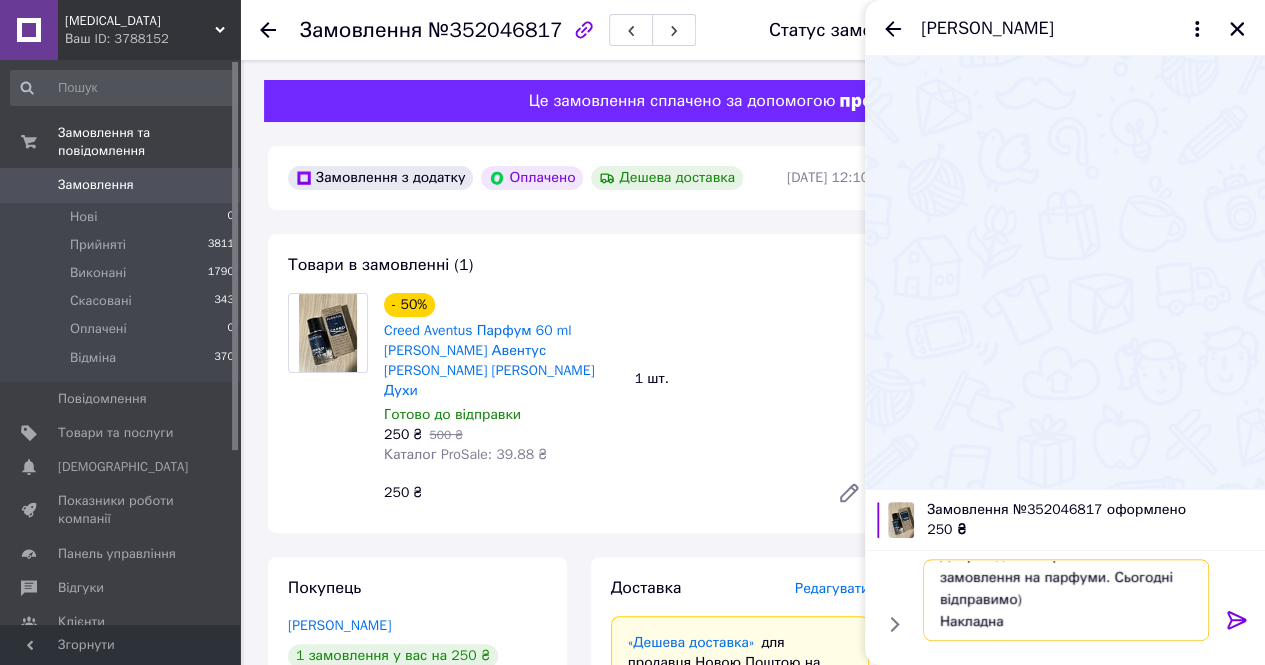 paste on "20451202956693" 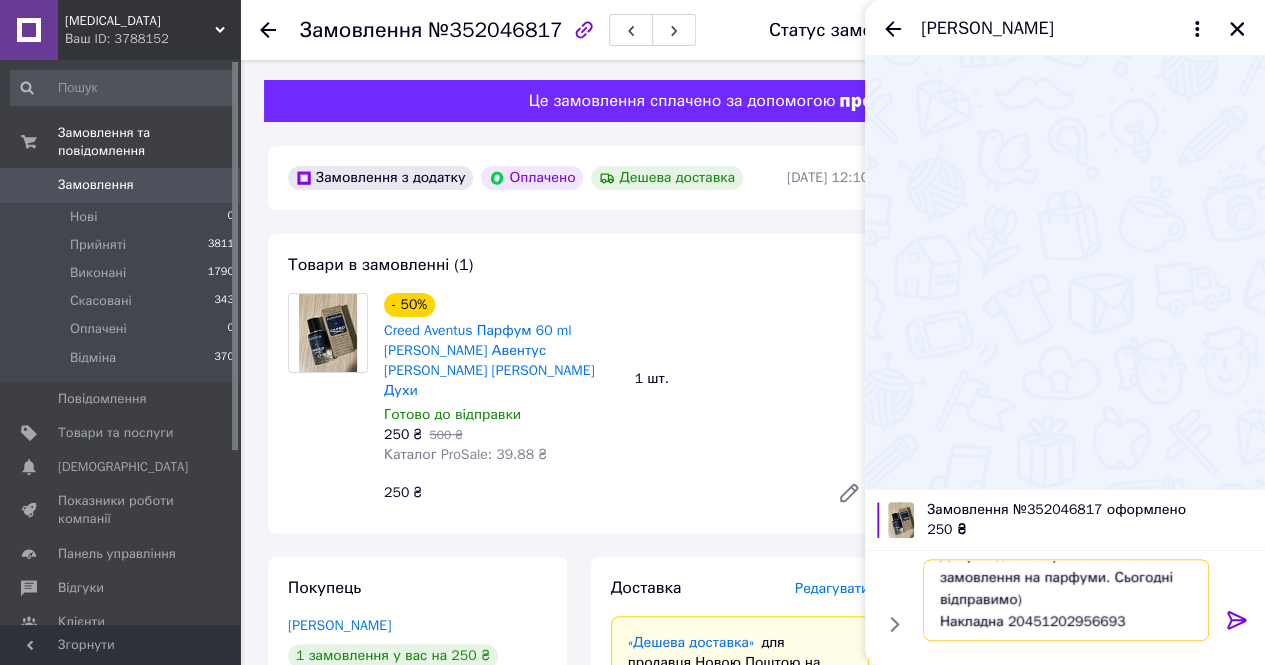 scroll, scrollTop: 1, scrollLeft: 0, axis: vertical 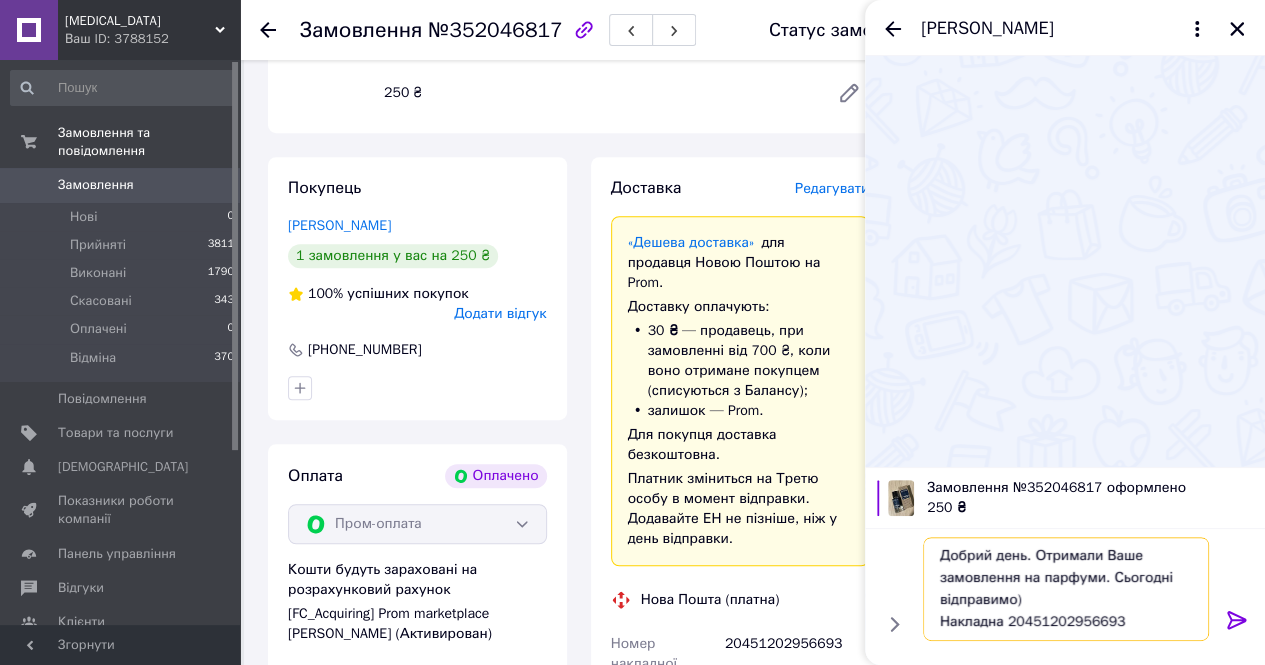type on "Добрий день. Отримали Ваше замовлення на парфуми. Сьогодні відправимо)
Накладна 20451202956693" 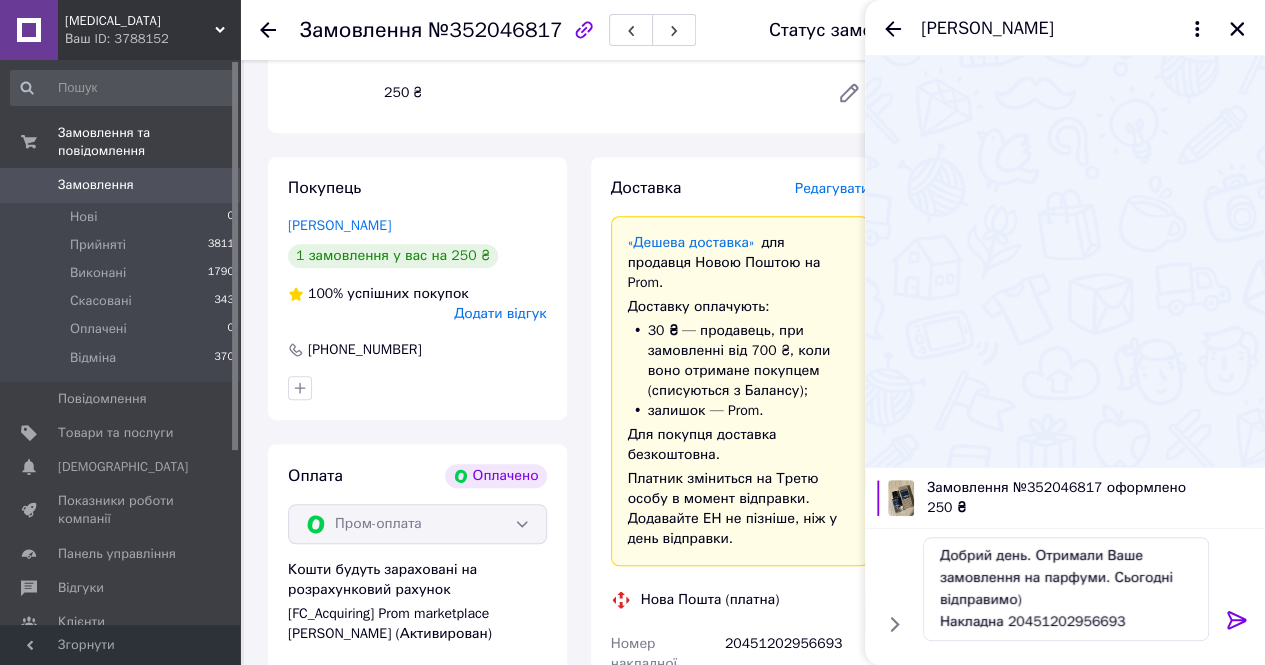 click 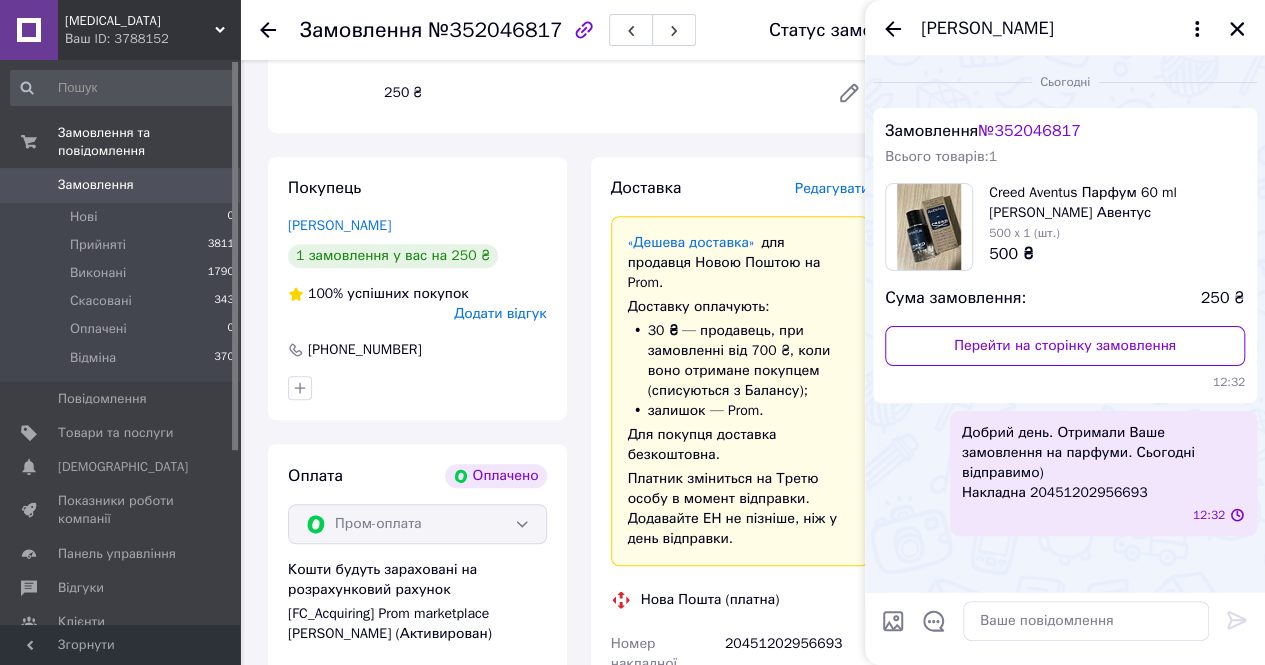 scroll, scrollTop: 0, scrollLeft: 0, axis: both 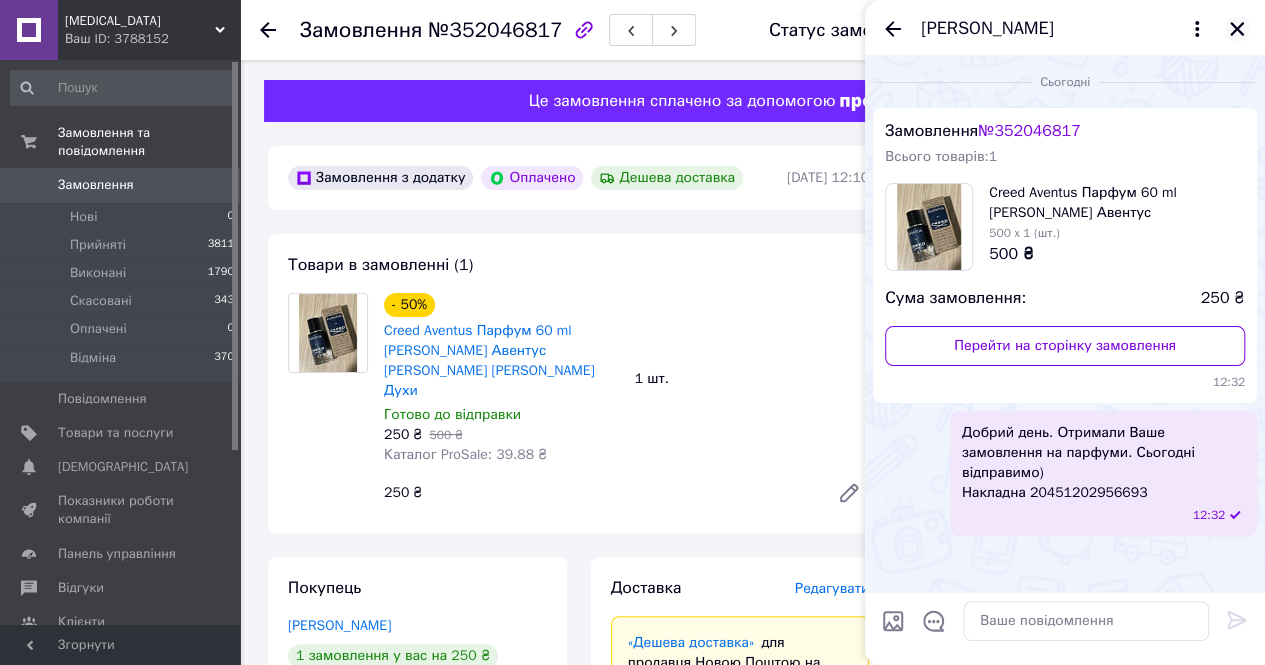 click 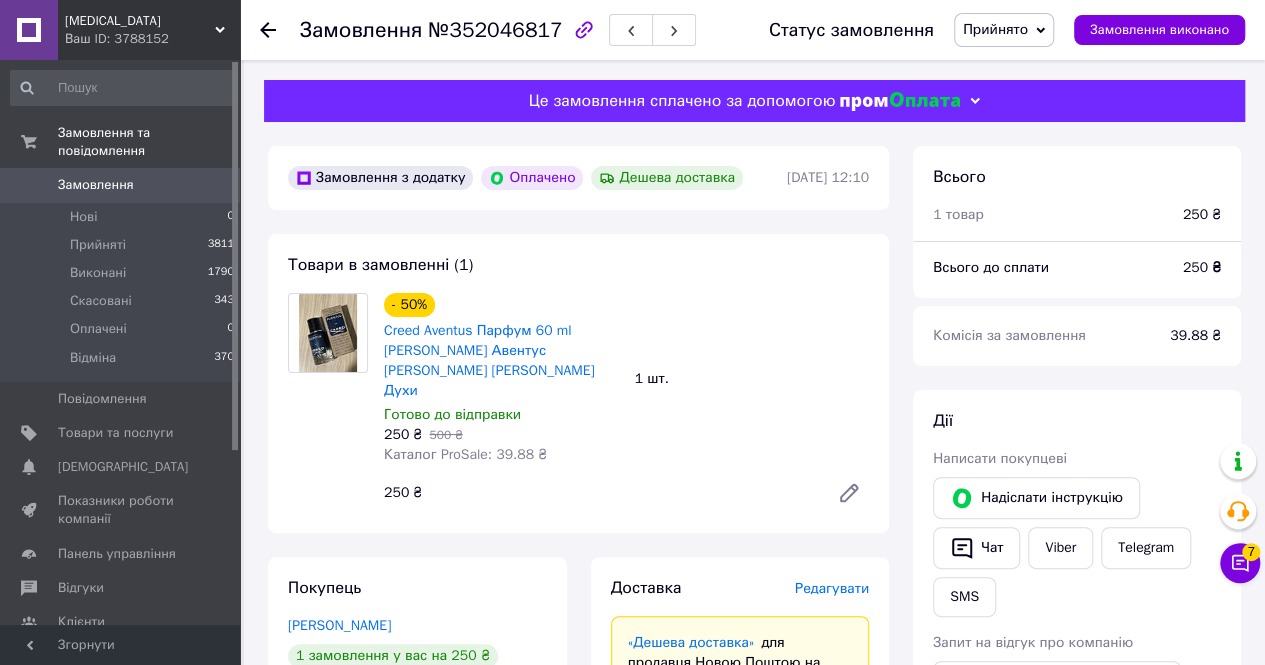 click on "Замовлення" at bounding box center (96, 185) 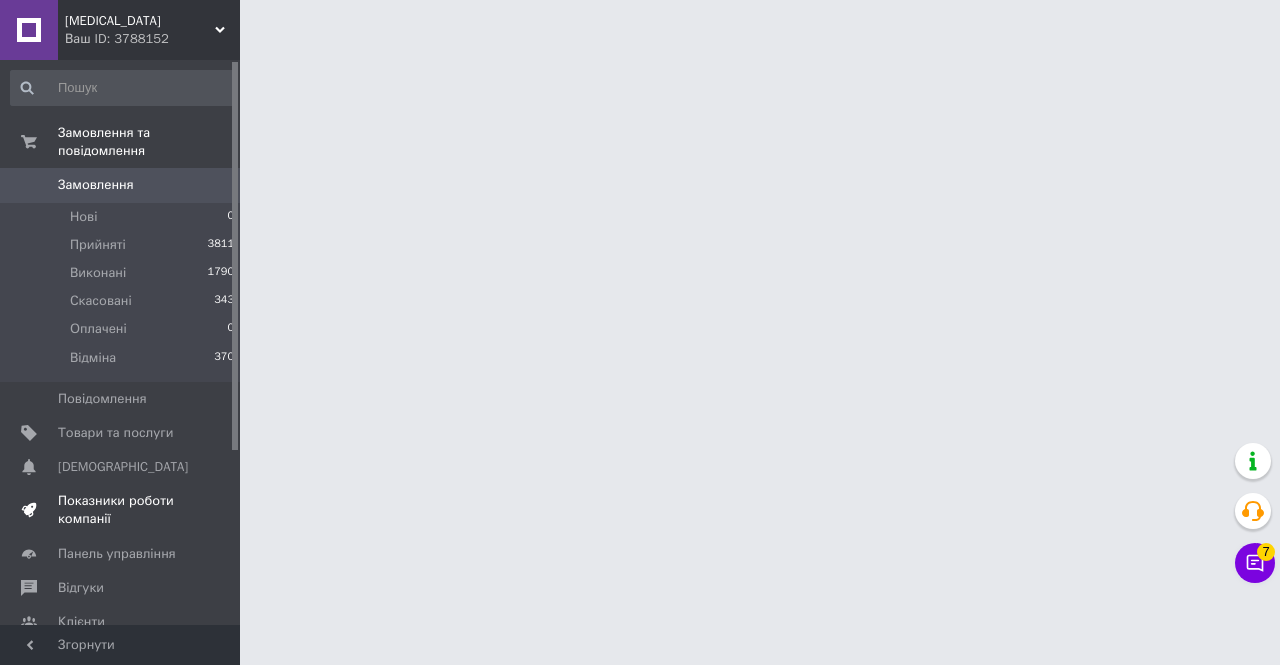 click on "Показники роботи компанії" at bounding box center [123, 510] 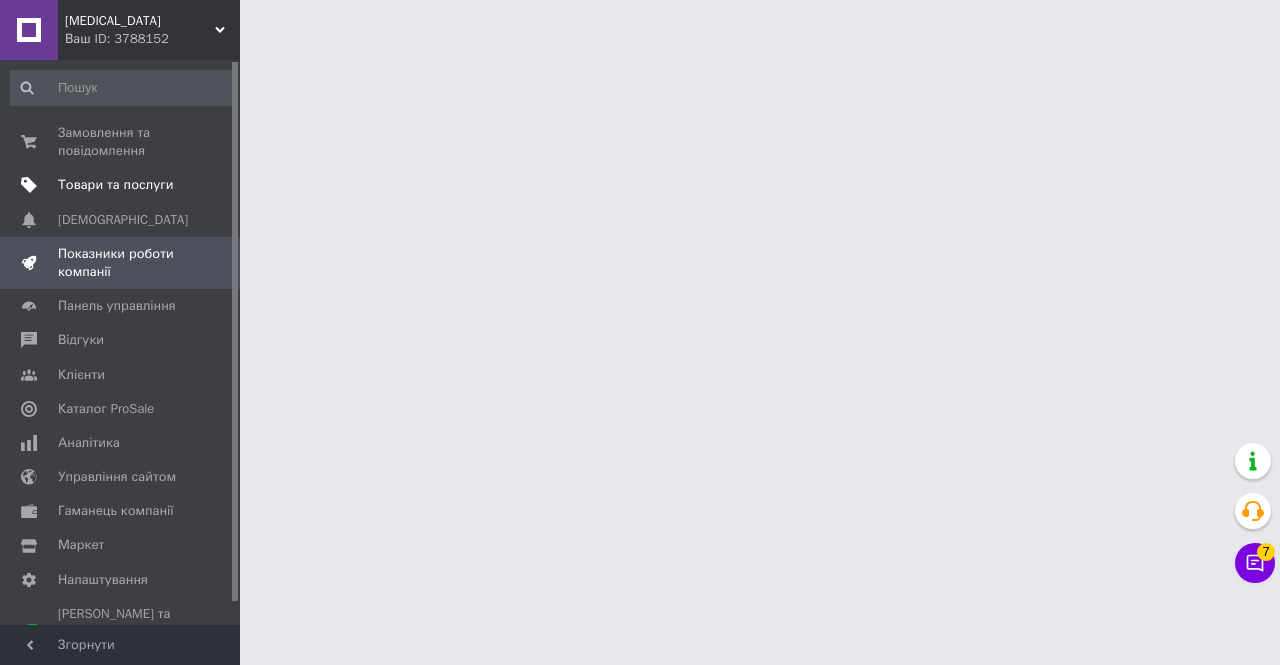 click on "Товари та послуги" at bounding box center [115, 185] 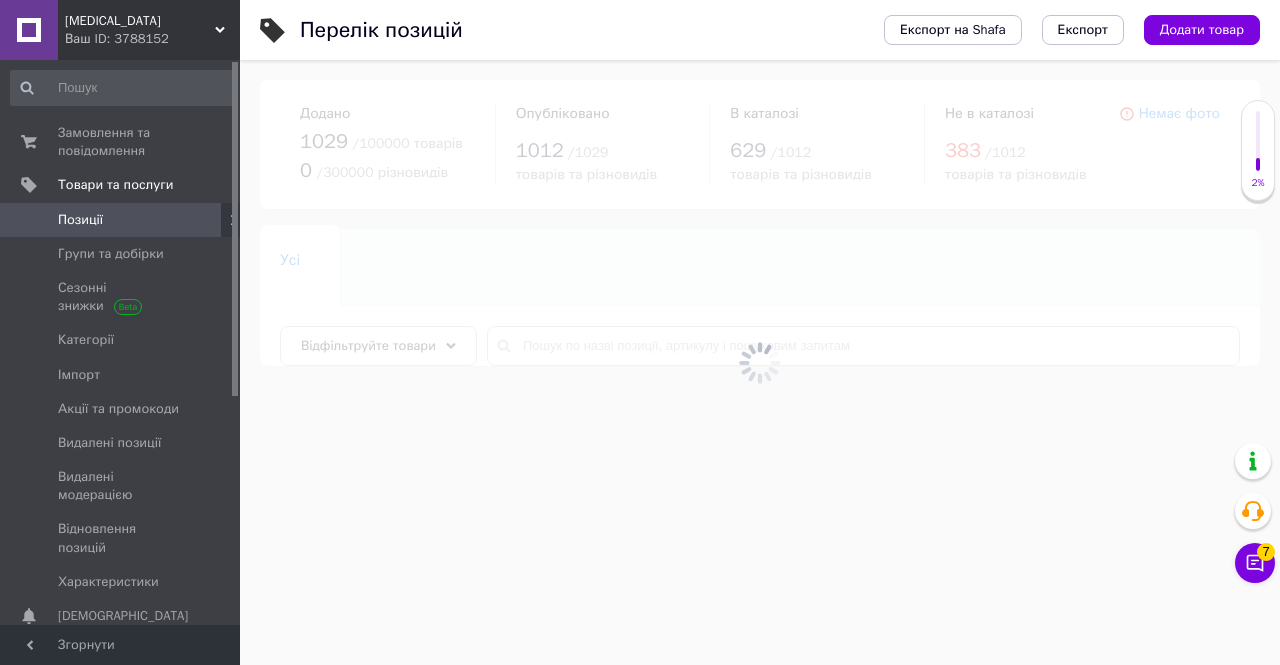 click at bounding box center [760, 362] 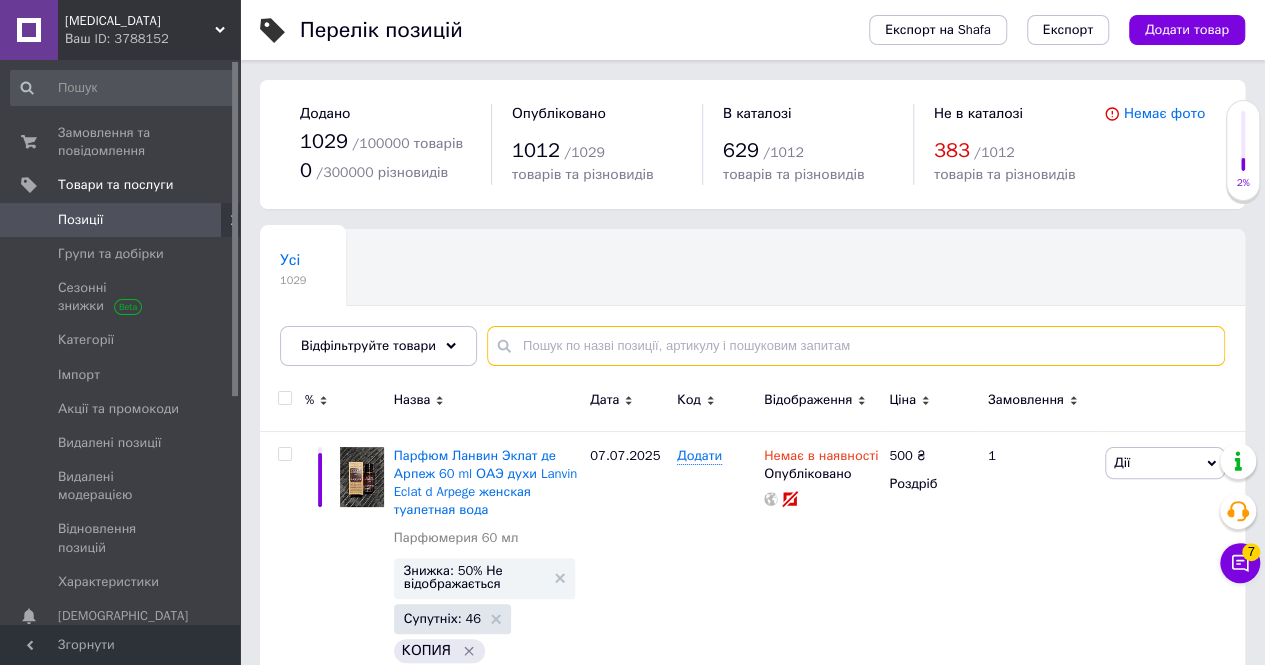 click at bounding box center (856, 346) 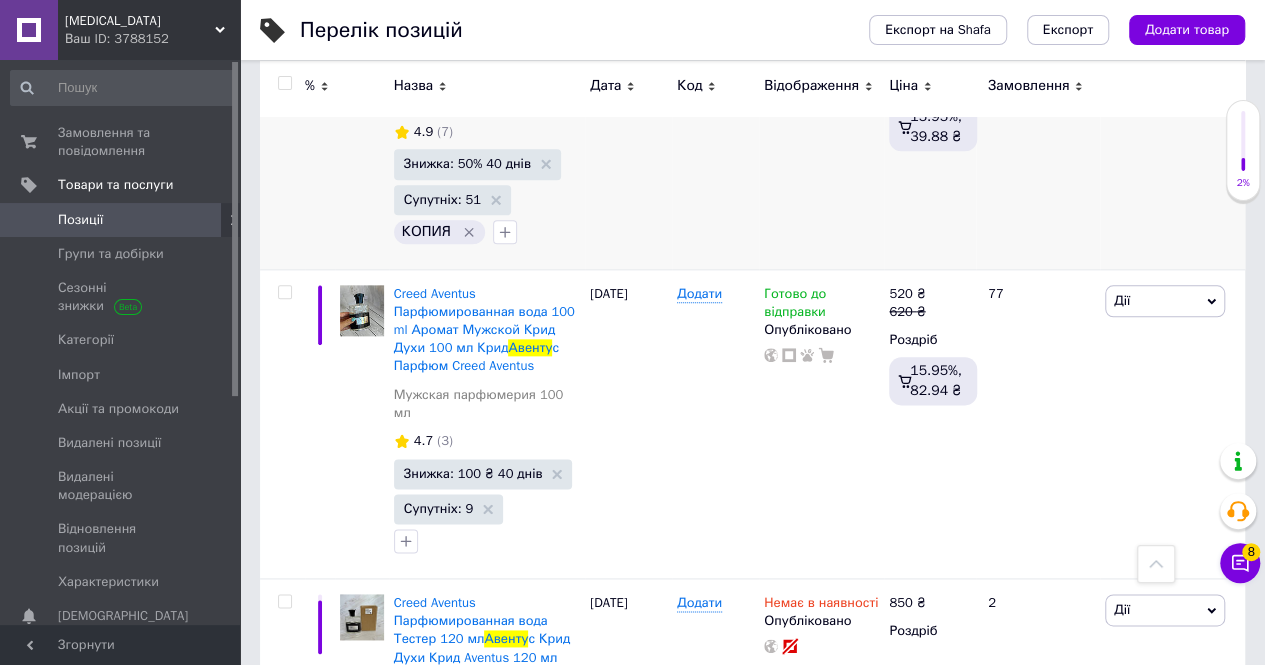 scroll, scrollTop: 1100, scrollLeft: 0, axis: vertical 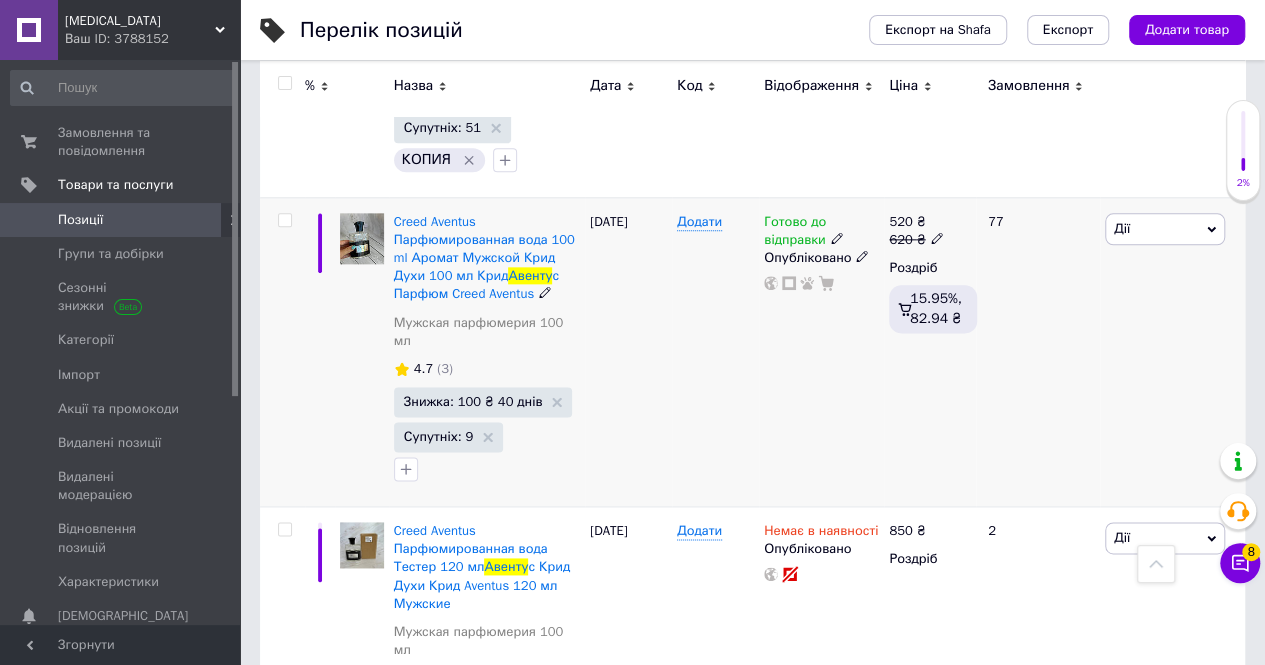 type on "авенту" 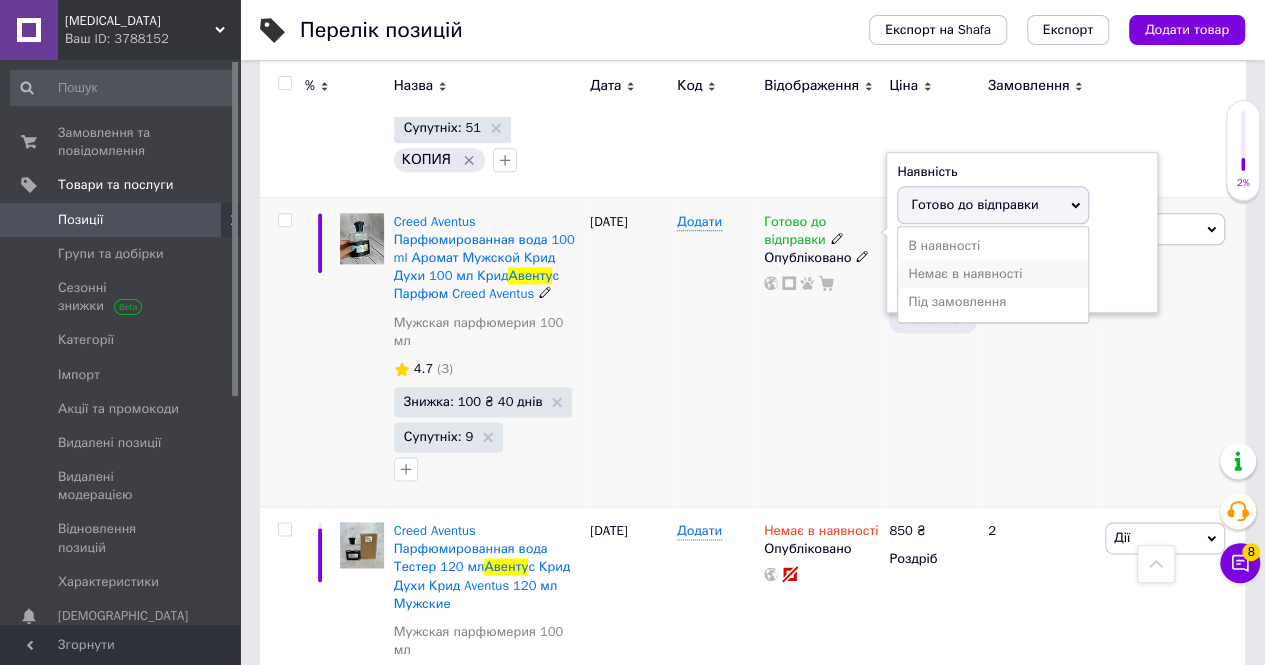 click on "Немає в наявності" at bounding box center [993, 274] 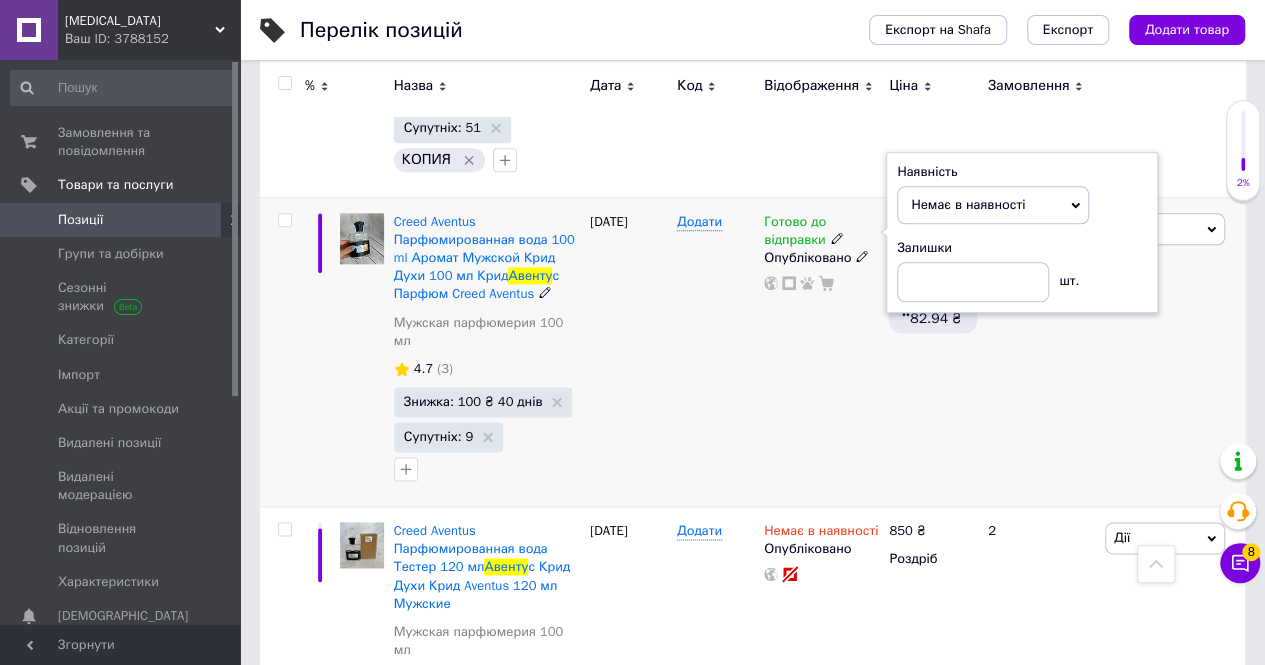 click on "Готово до відправки Наявність Немає в наявності В наявності Під замовлення Готово до відправки Залишки шт. Опубліковано" at bounding box center [821, 351] 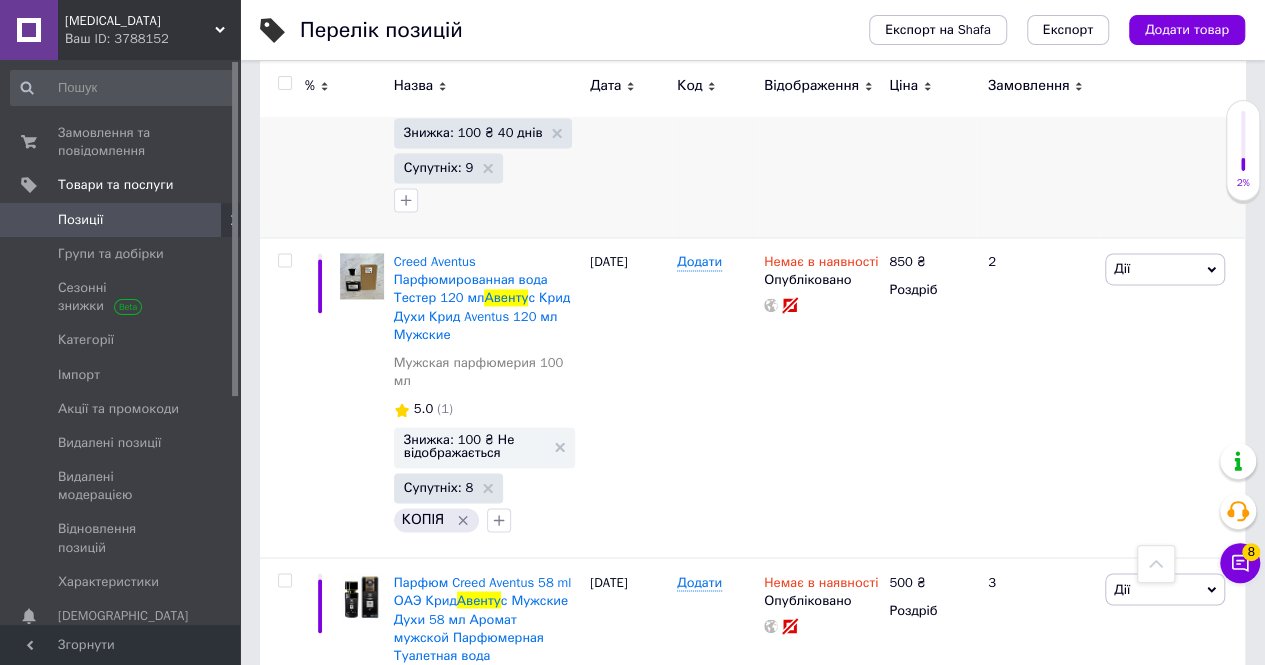 scroll, scrollTop: 1444, scrollLeft: 0, axis: vertical 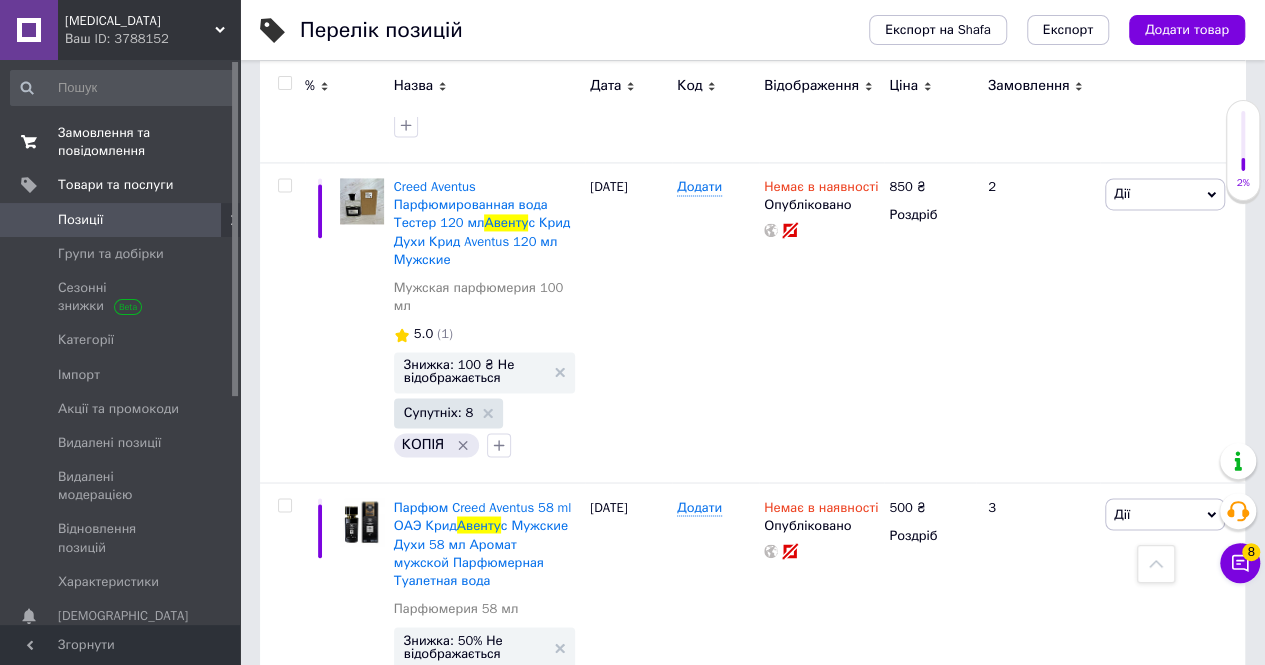 click on "Замовлення та повідомлення" at bounding box center (121, 142) 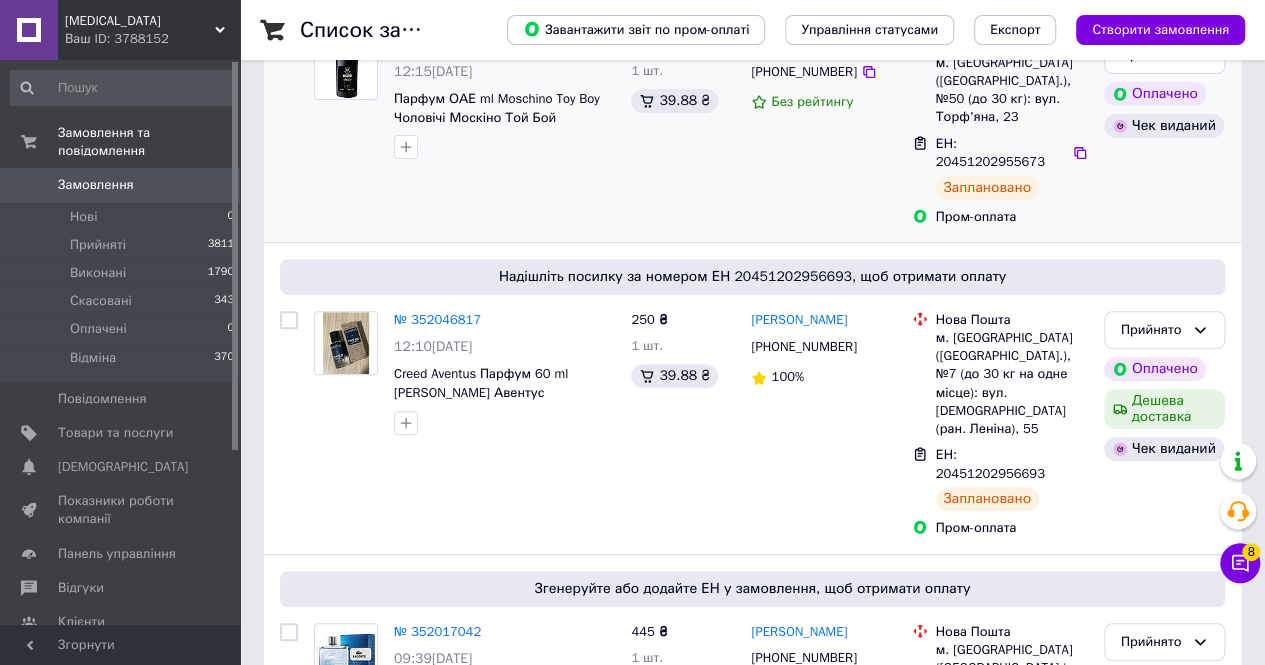 scroll, scrollTop: 400, scrollLeft: 0, axis: vertical 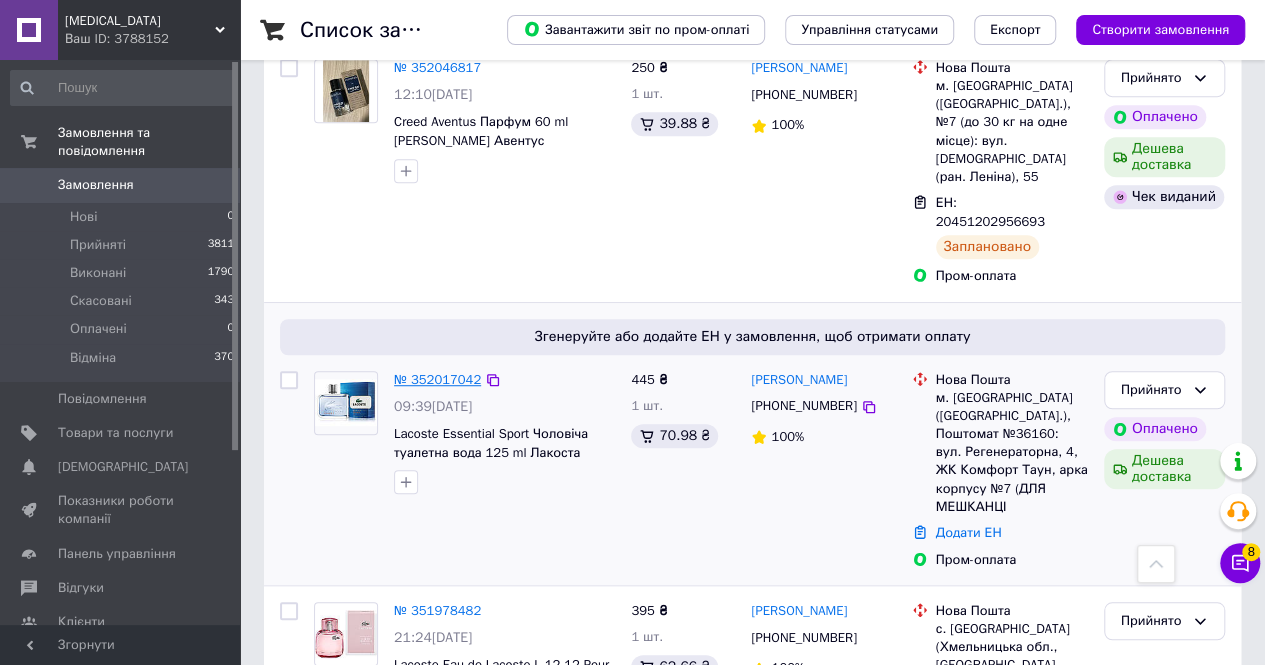 click on "№ 352017042" at bounding box center [437, 379] 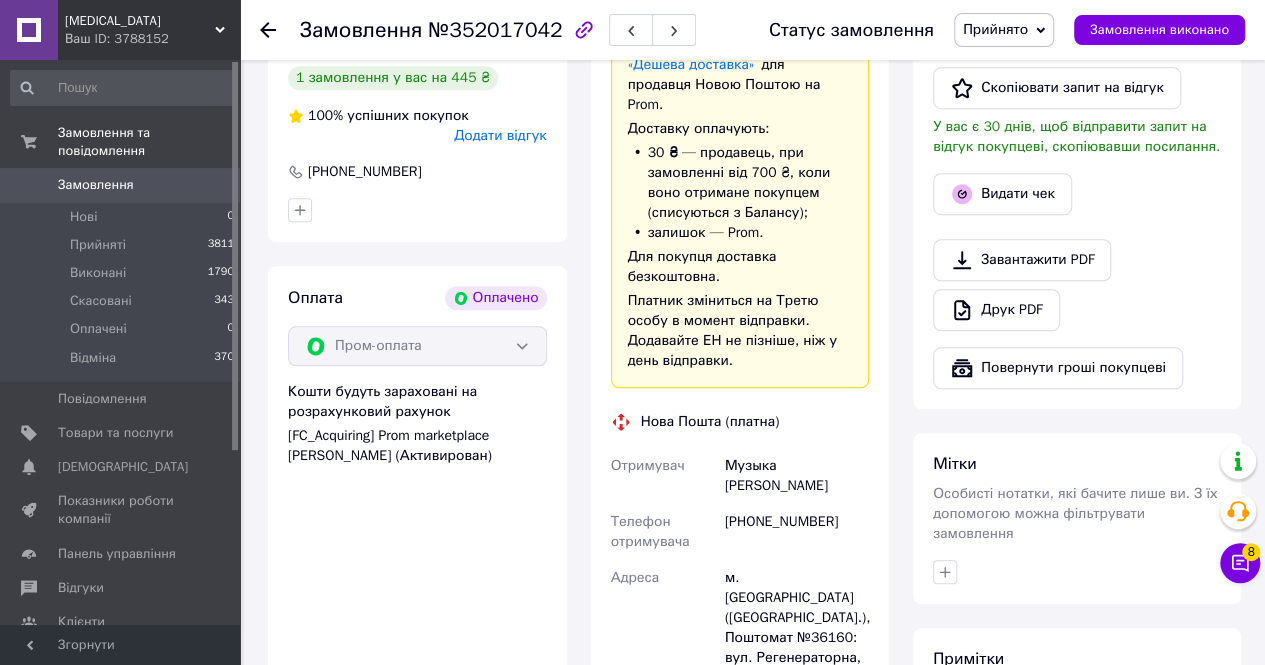 scroll, scrollTop: 1000, scrollLeft: 0, axis: vertical 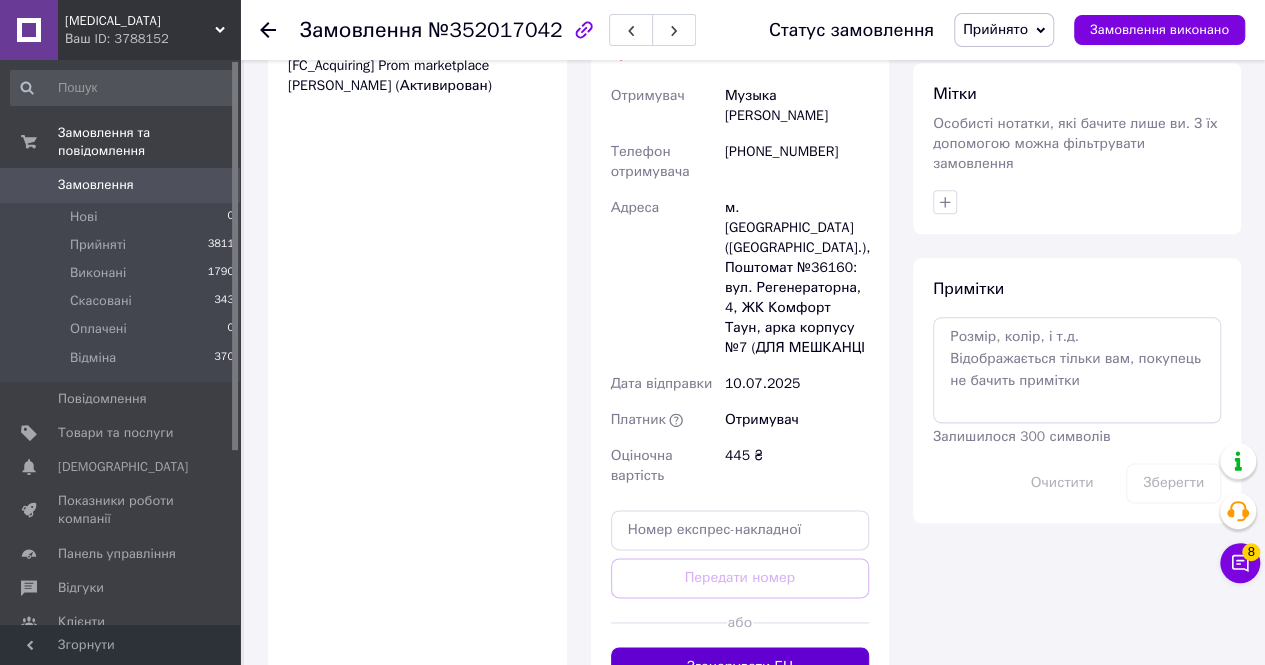 click on "Згенерувати ЕН" at bounding box center (740, 667) 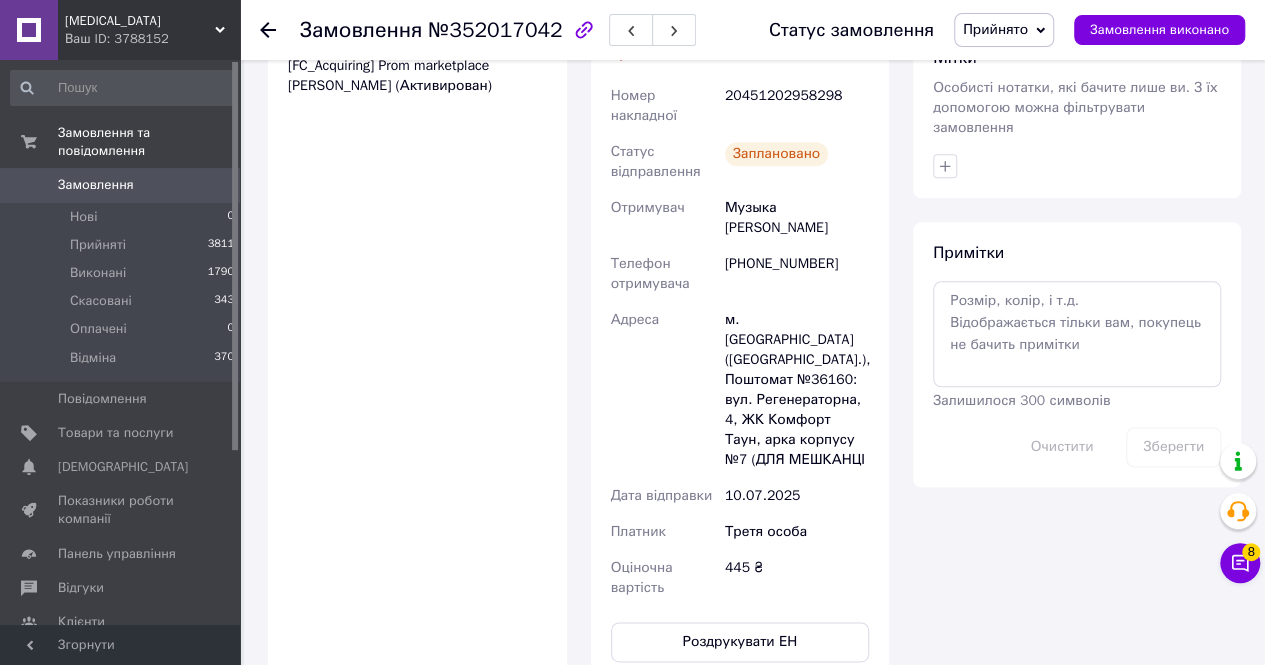 scroll, scrollTop: 600, scrollLeft: 0, axis: vertical 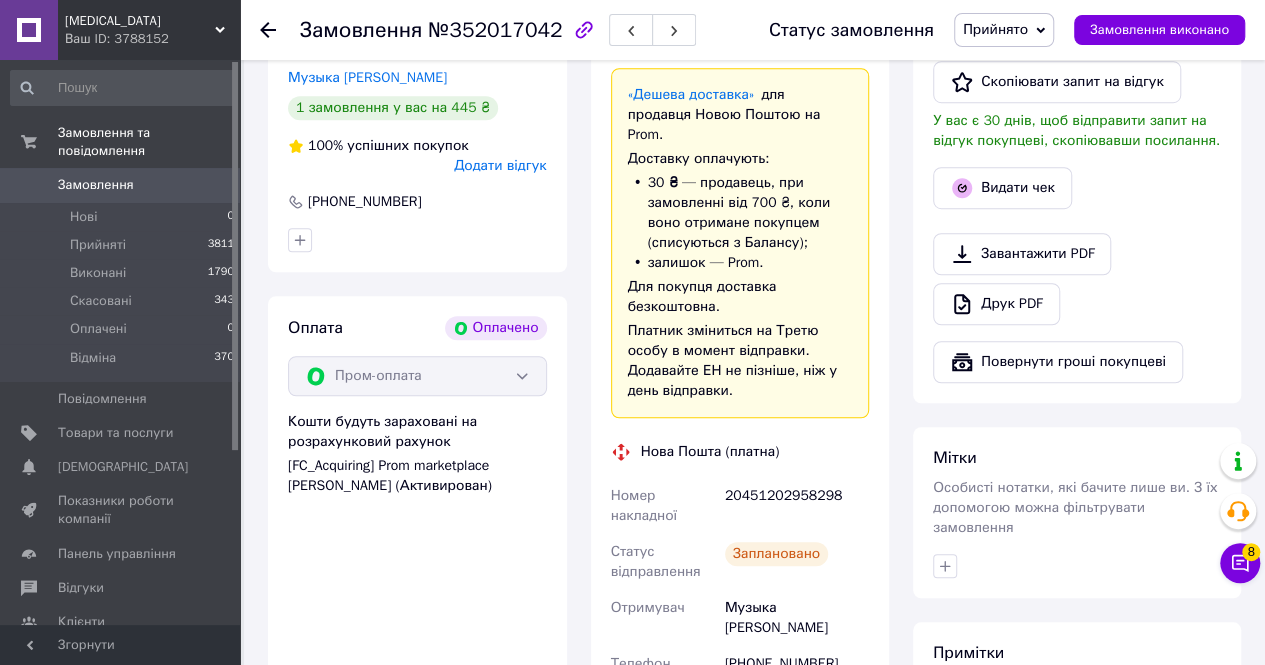 click on "20451202958298" at bounding box center [797, 506] 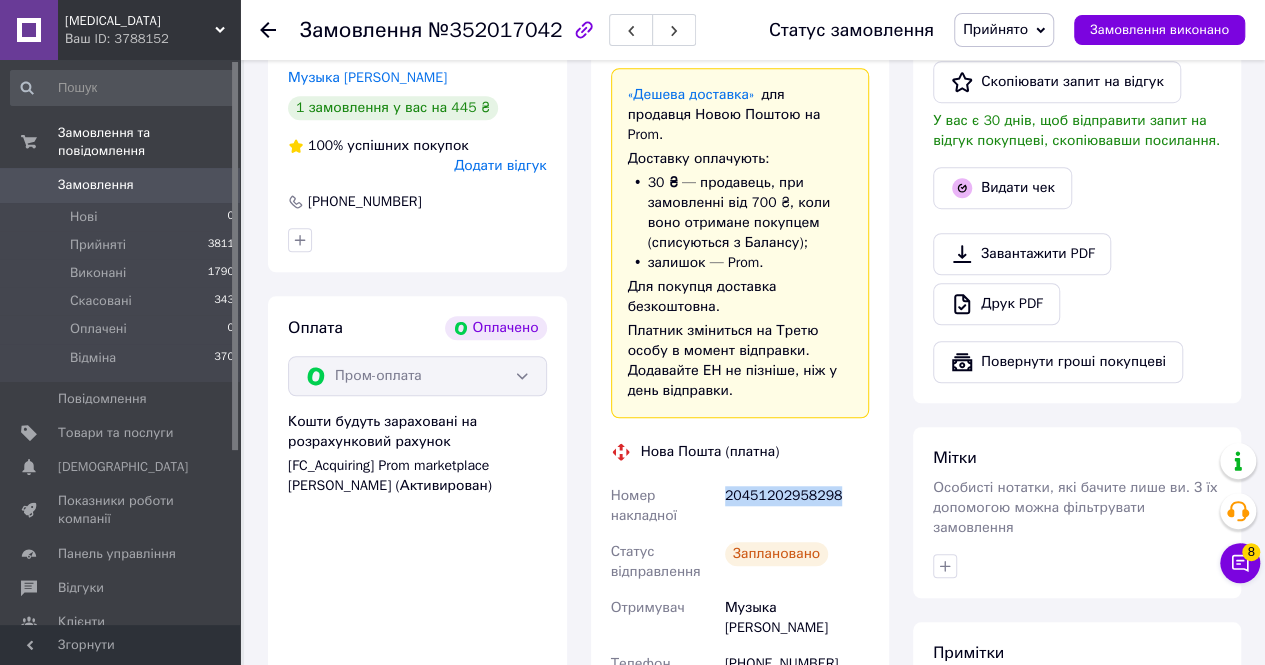 click on "20451202958298" at bounding box center [797, 506] 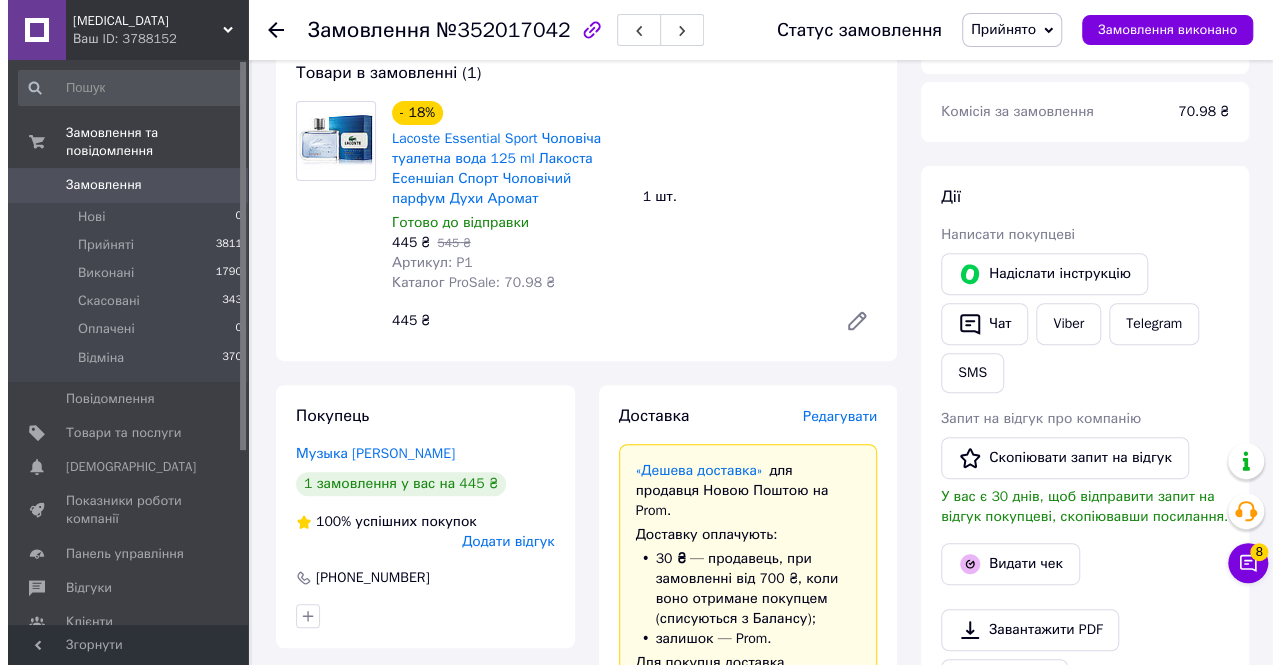 scroll, scrollTop: 400, scrollLeft: 0, axis: vertical 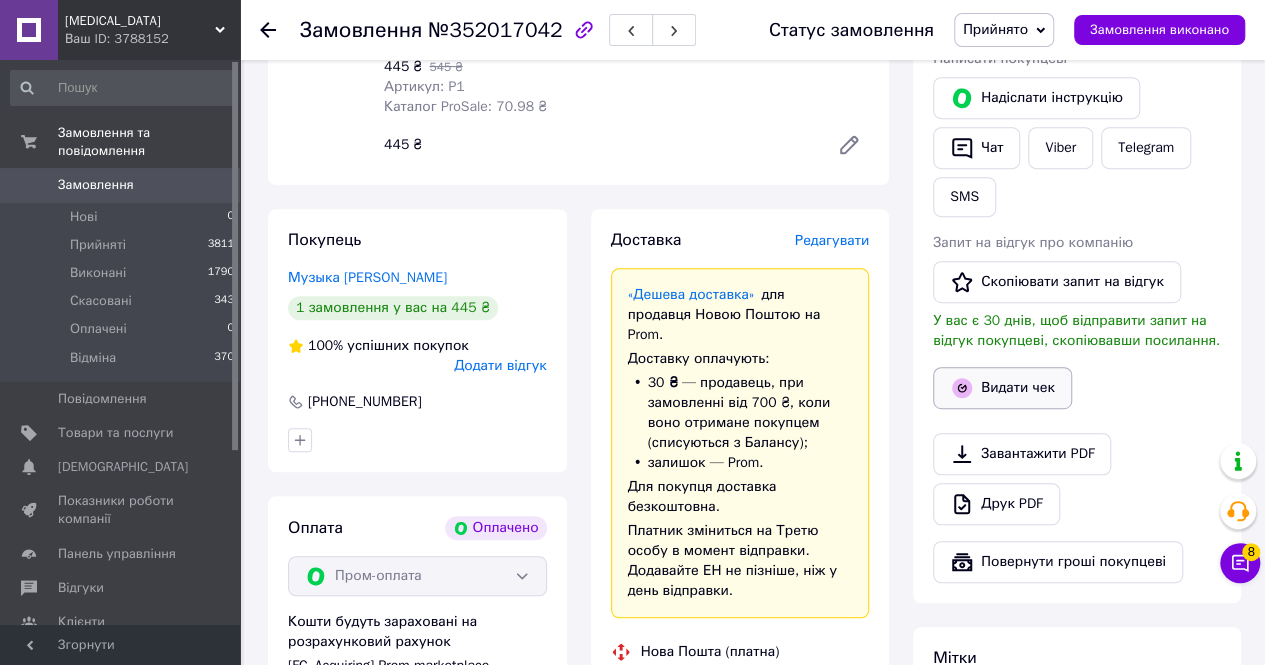 click on "Видати чек" at bounding box center (1002, 388) 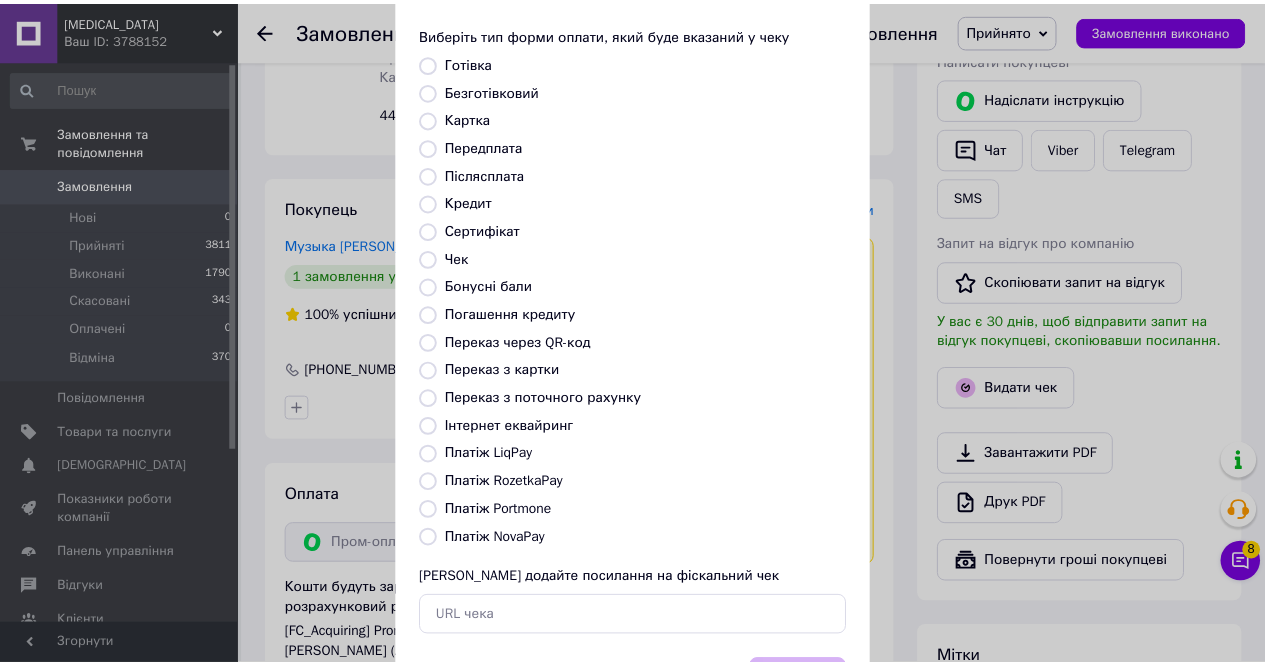 scroll, scrollTop: 192, scrollLeft: 0, axis: vertical 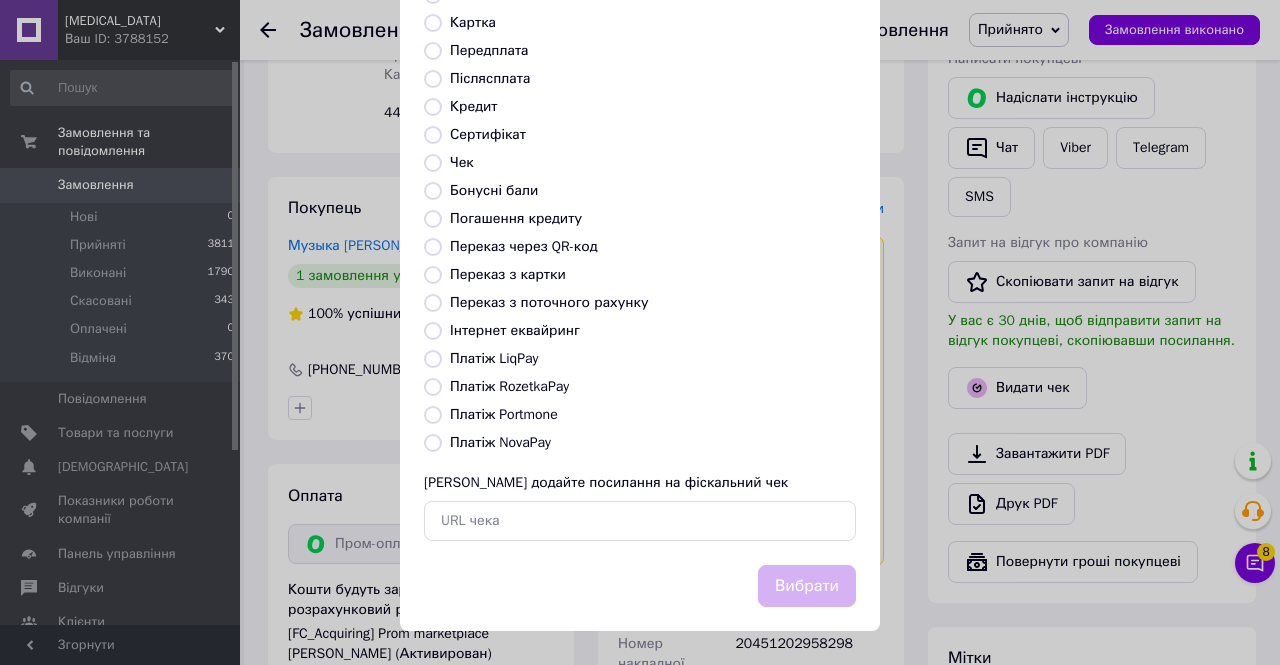 click on "Платіж RozetkaPay" at bounding box center [509, 386] 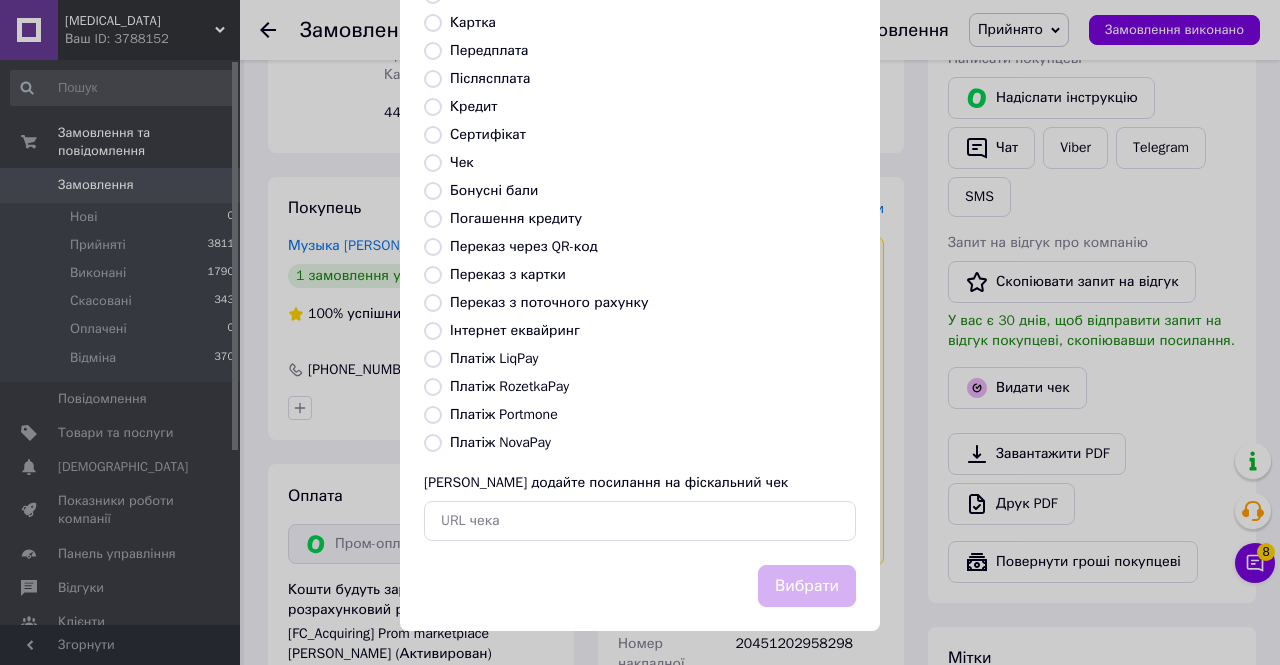 click on "Платіж RozetkaPay" at bounding box center (433, 387) 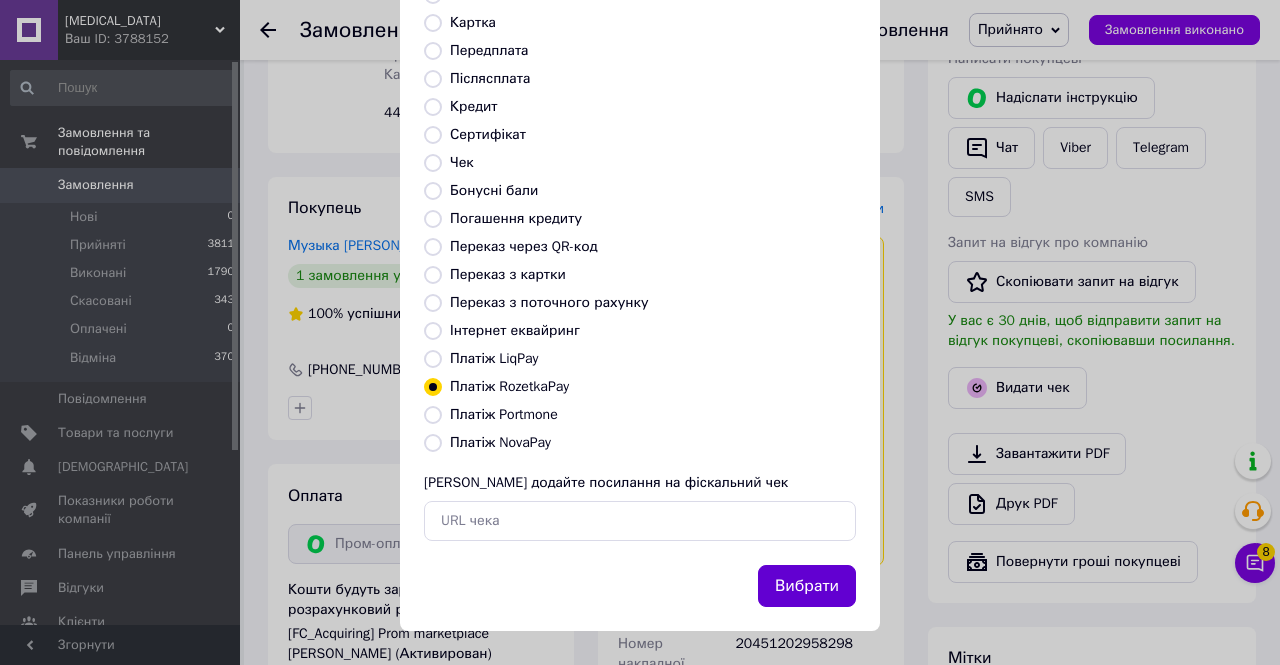 click on "Вибрати" at bounding box center (807, 586) 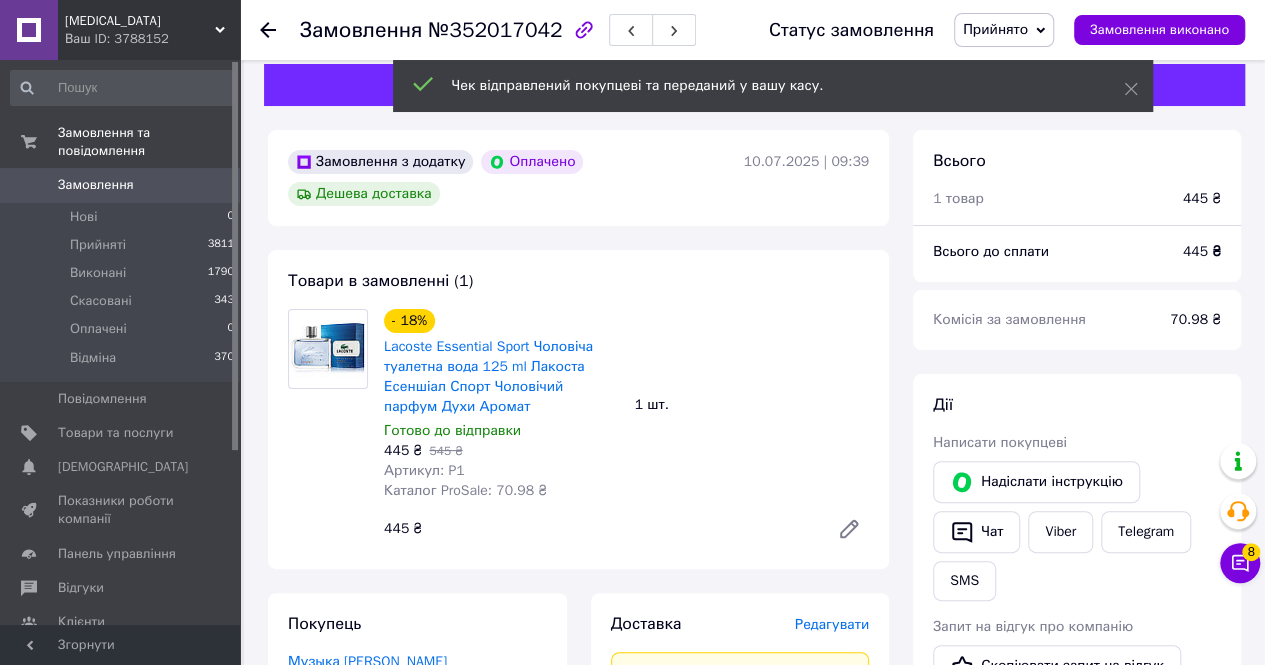 scroll, scrollTop: 0, scrollLeft: 0, axis: both 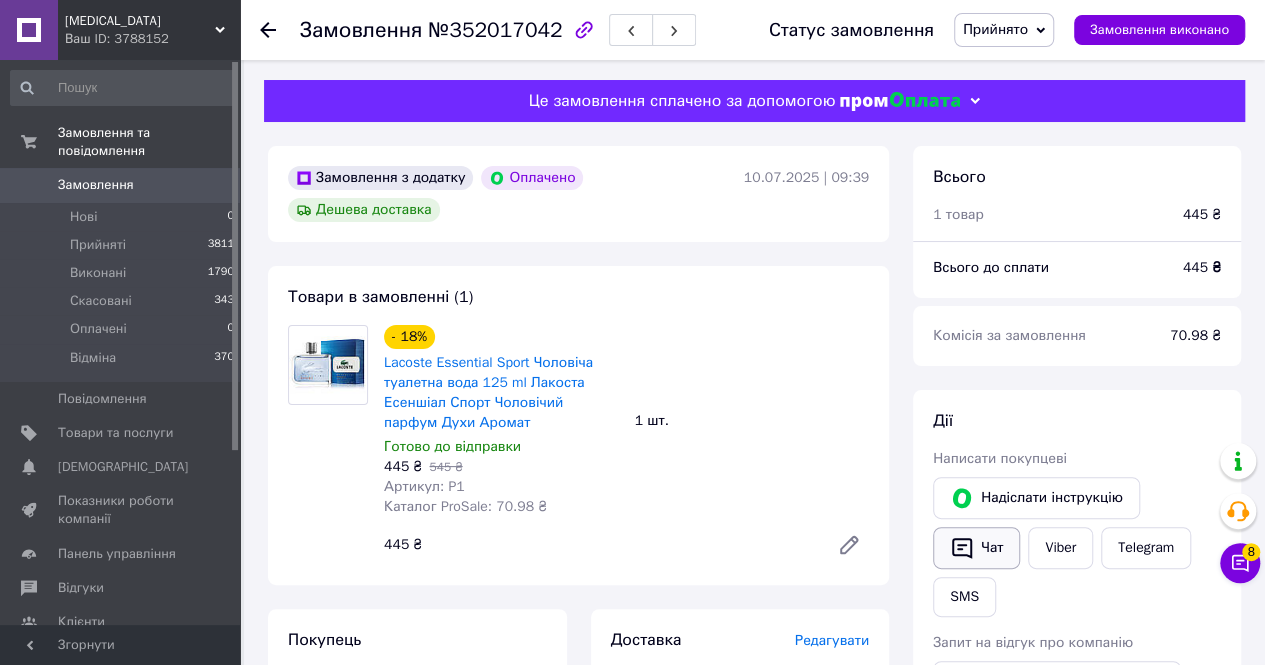 click 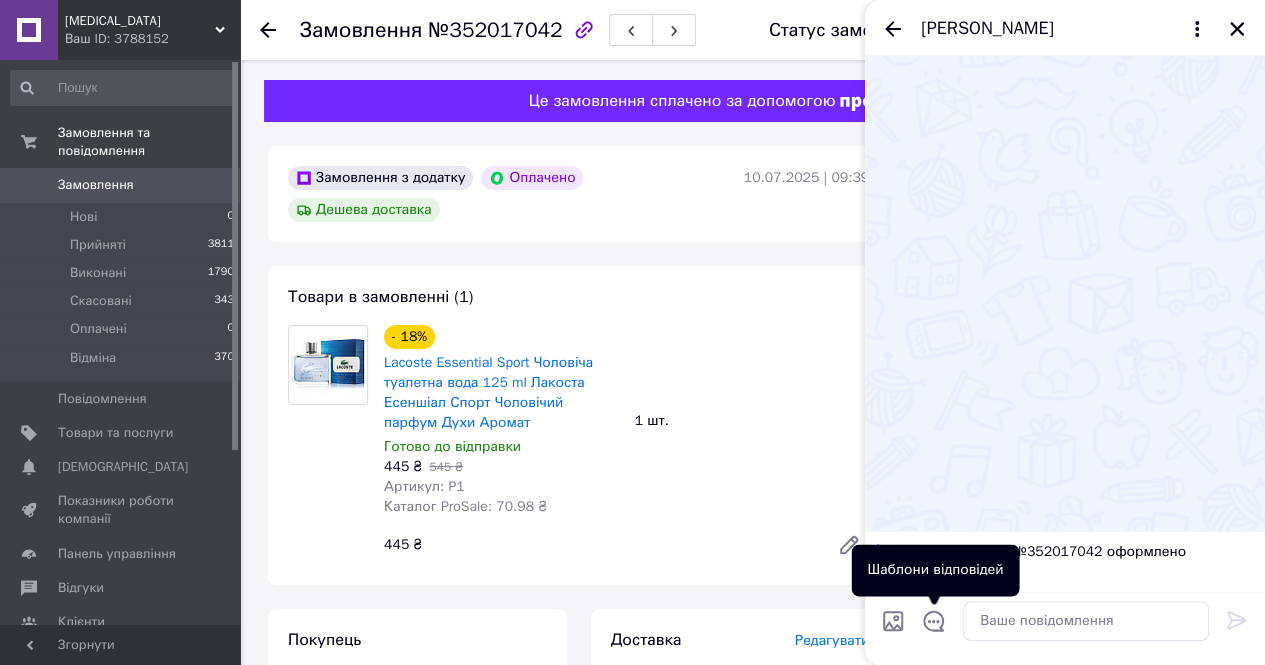 drag, startPoint x: 939, startPoint y: 613, endPoint x: 962, endPoint y: 566, distance: 52.3259 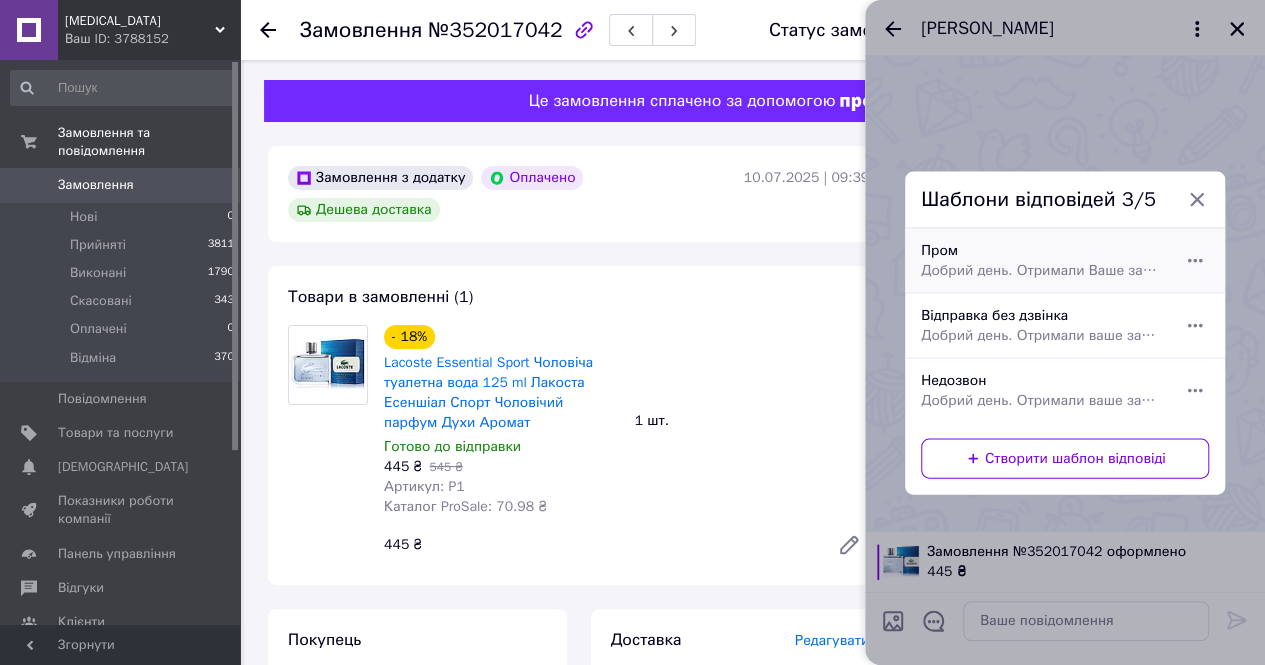 click on "Пром Добрий день. Отримали Ваше замовлення на парфуми. Сьогодні відправимо)
Накладна" at bounding box center [1043, 260] 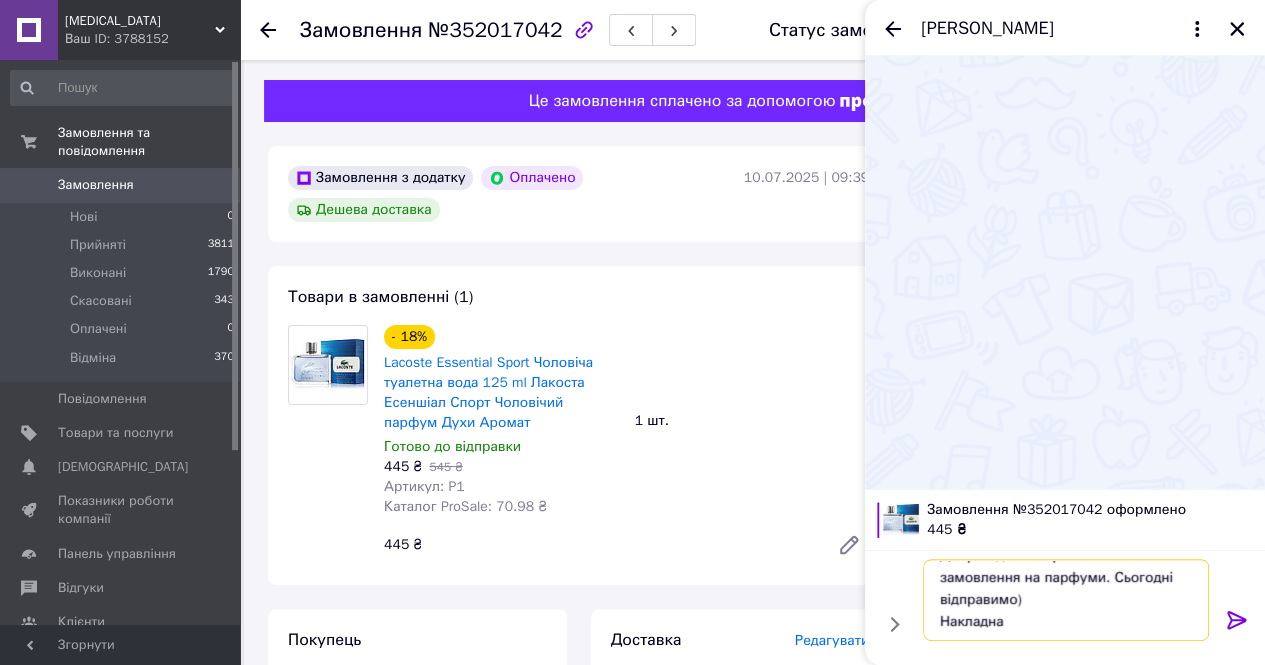 click on "Добрий день. Отримали Ваше замовлення на парфуми. Сьогодні відправимо)
Накладна" at bounding box center (1066, 600) 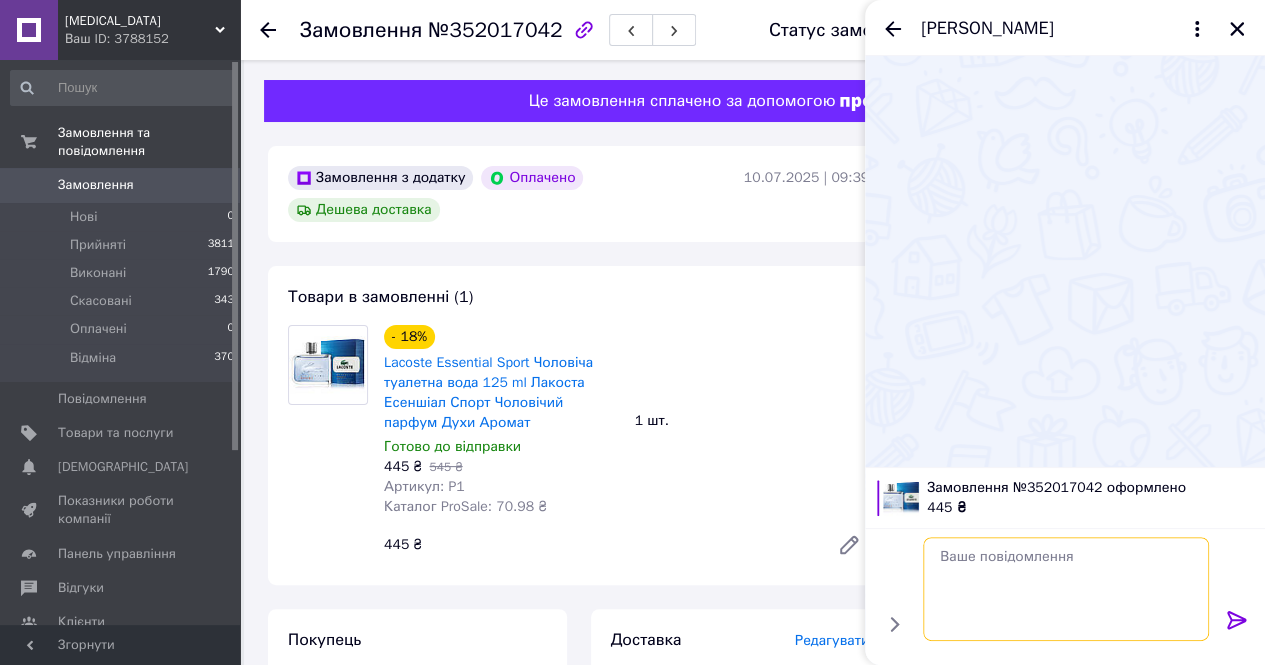 scroll, scrollTop: 0, scrollLeft: 0, axis: both 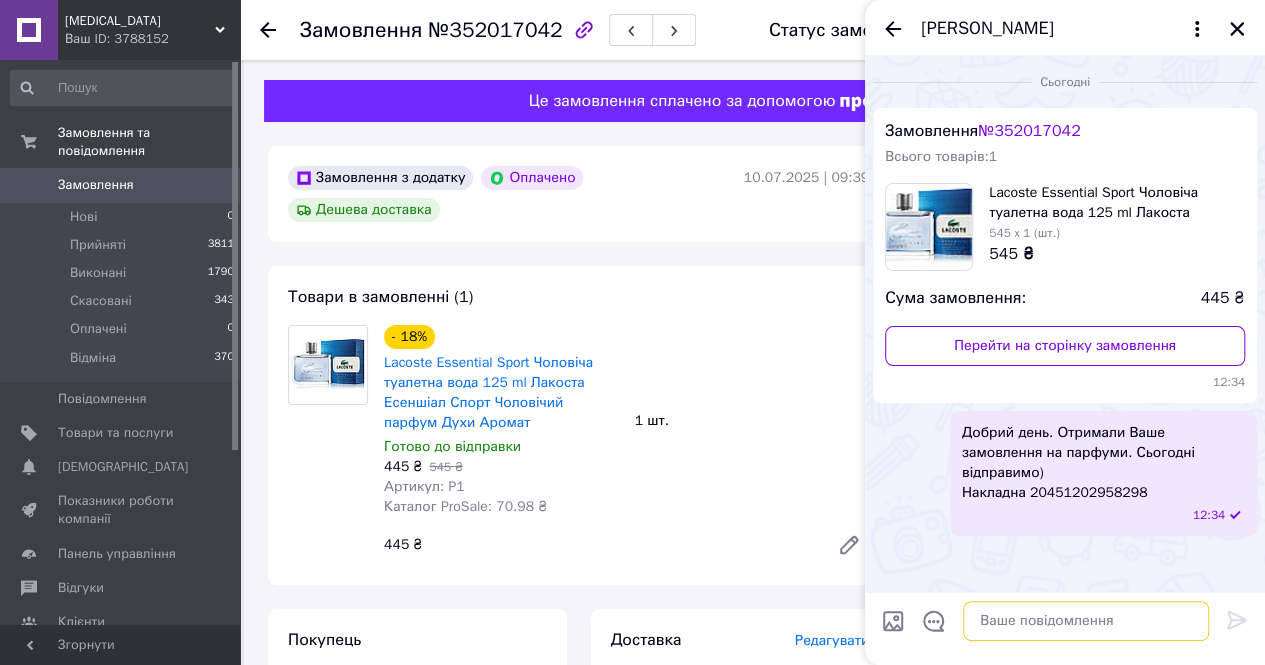 type 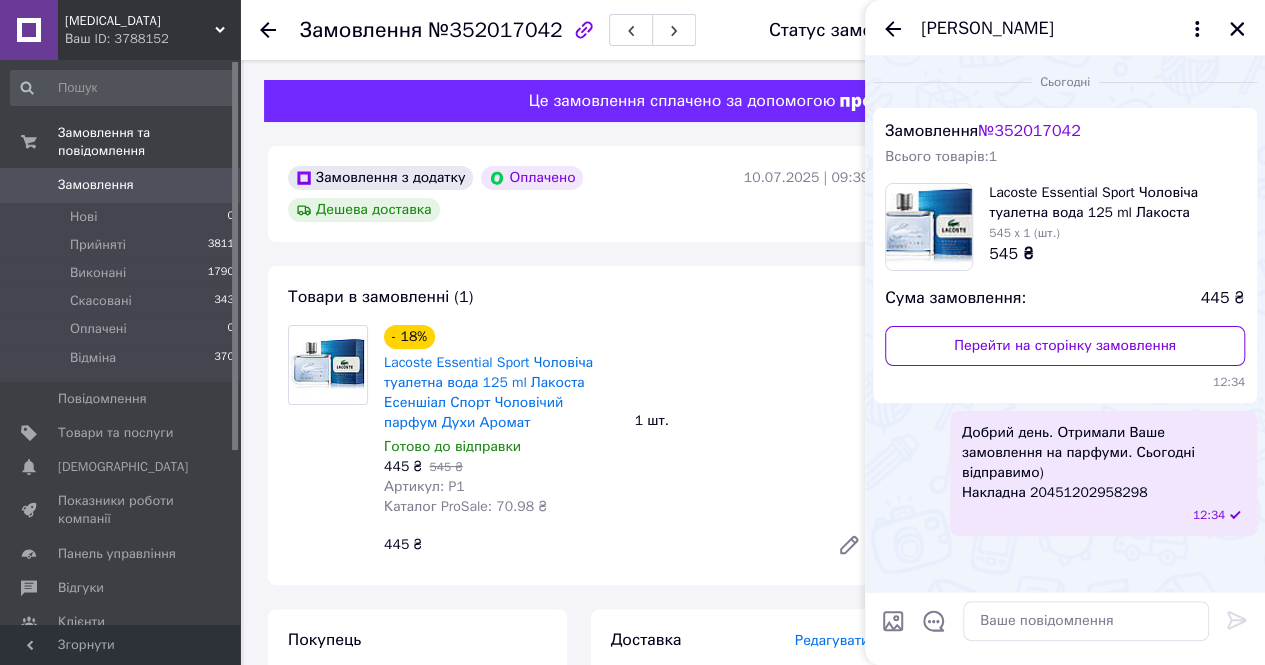 click on "[PERSON_NAME]" at bounding box center (1065, 28) 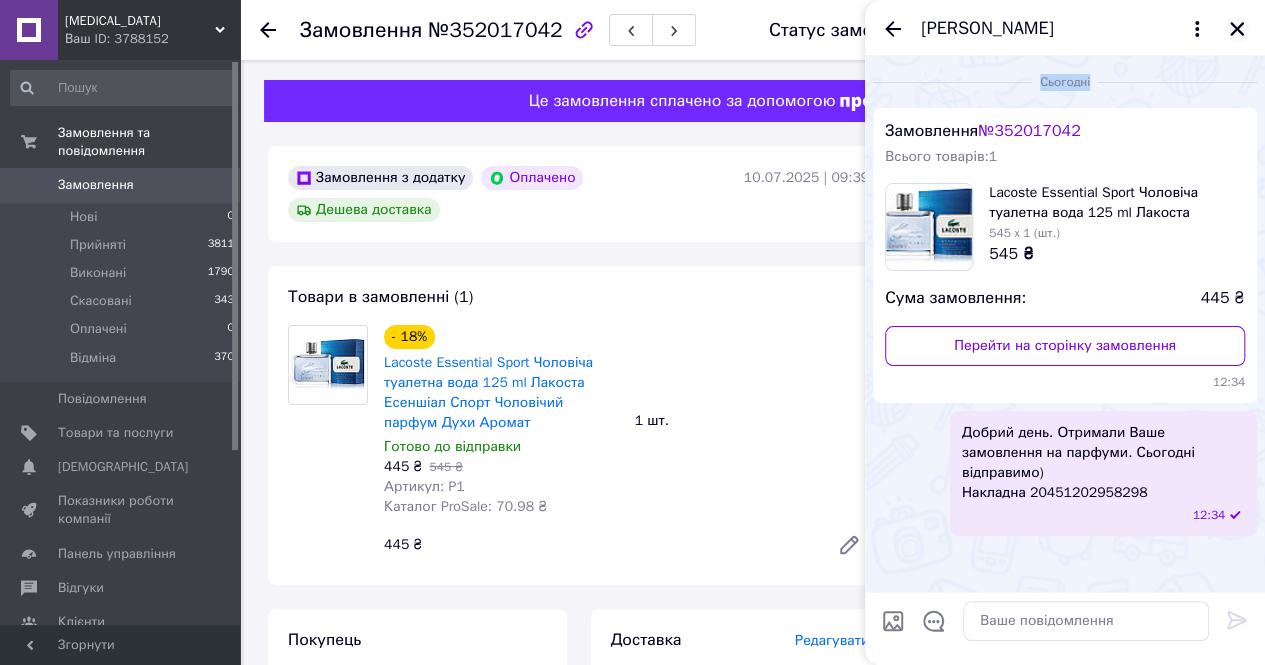 drag, startPoint x: 1240, startPoint y: 15, endPoint x: 1234, endPoint y: 30, distance: 16.155495 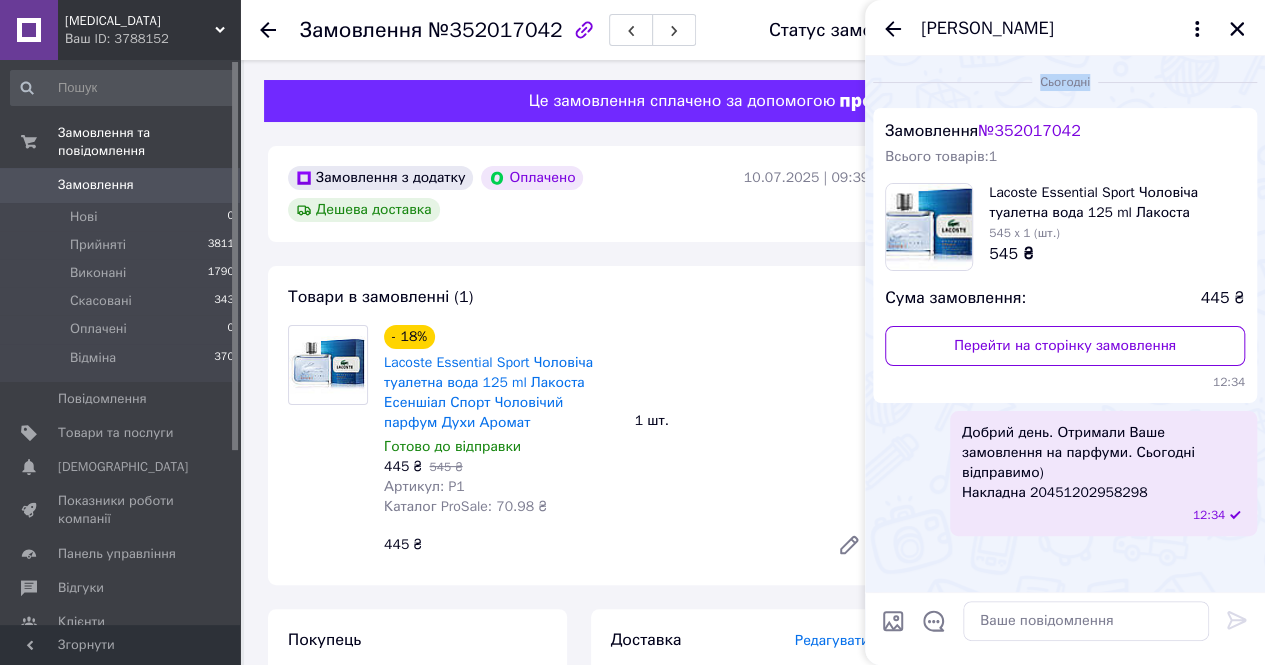 drag, startPoint x: 1241, startPoint y: 33, endPoint x: 1218, endPoint y: 41, distance: 24.351591 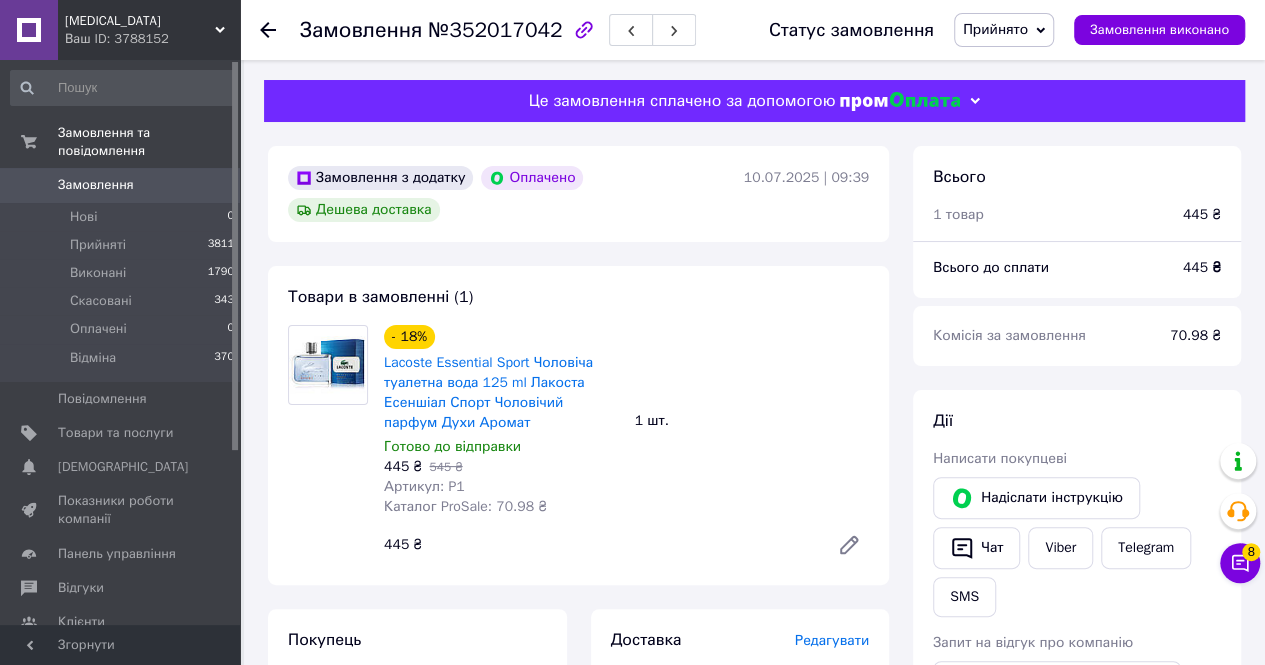click on "Замовлення" at bounding box center [121, 185] 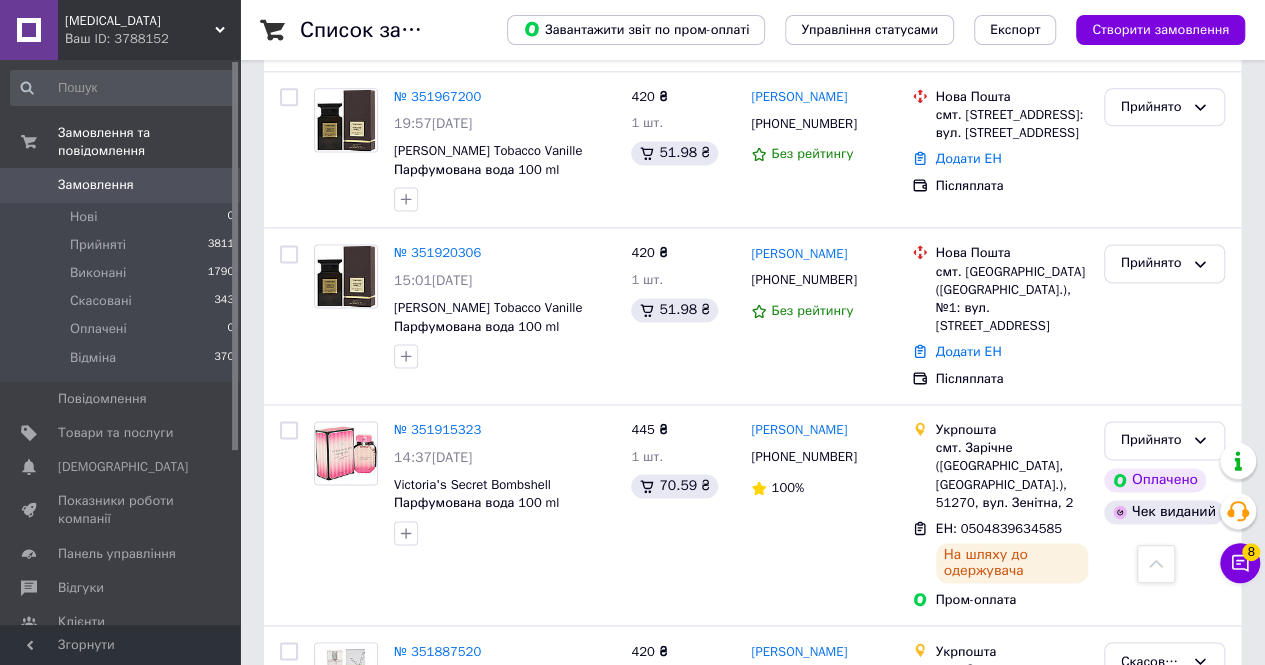 scroll, scrollTop: 1300, scrollLeft: 0, axis: vertical 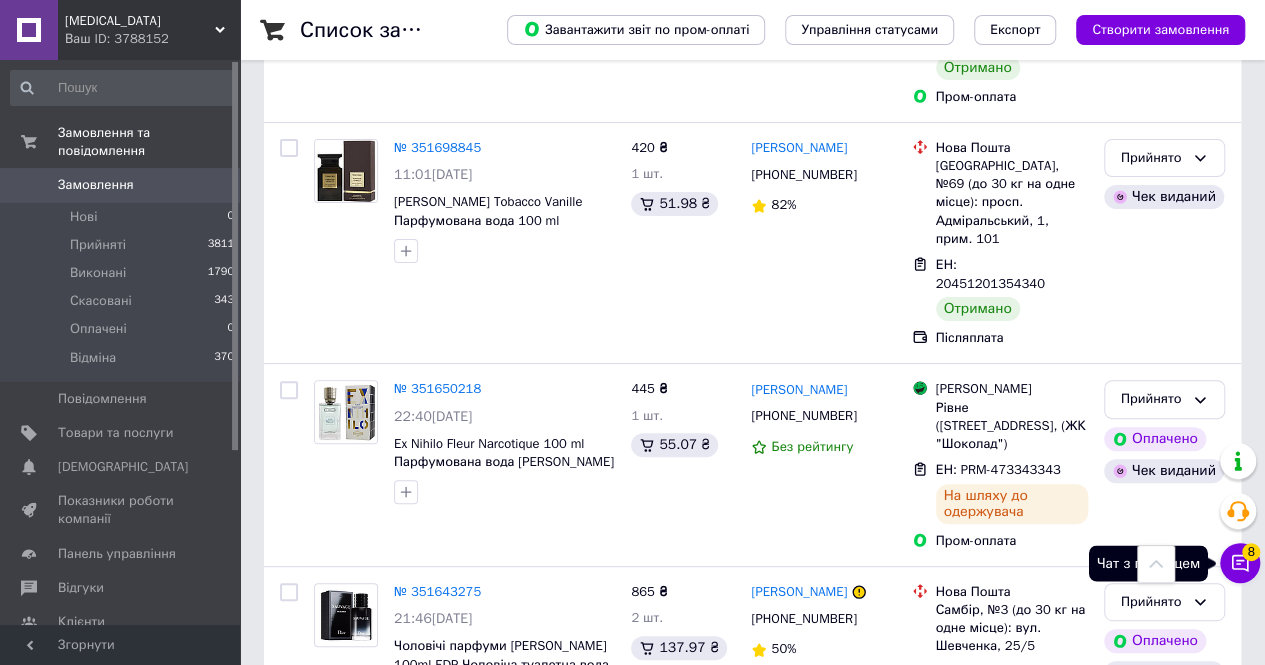 click 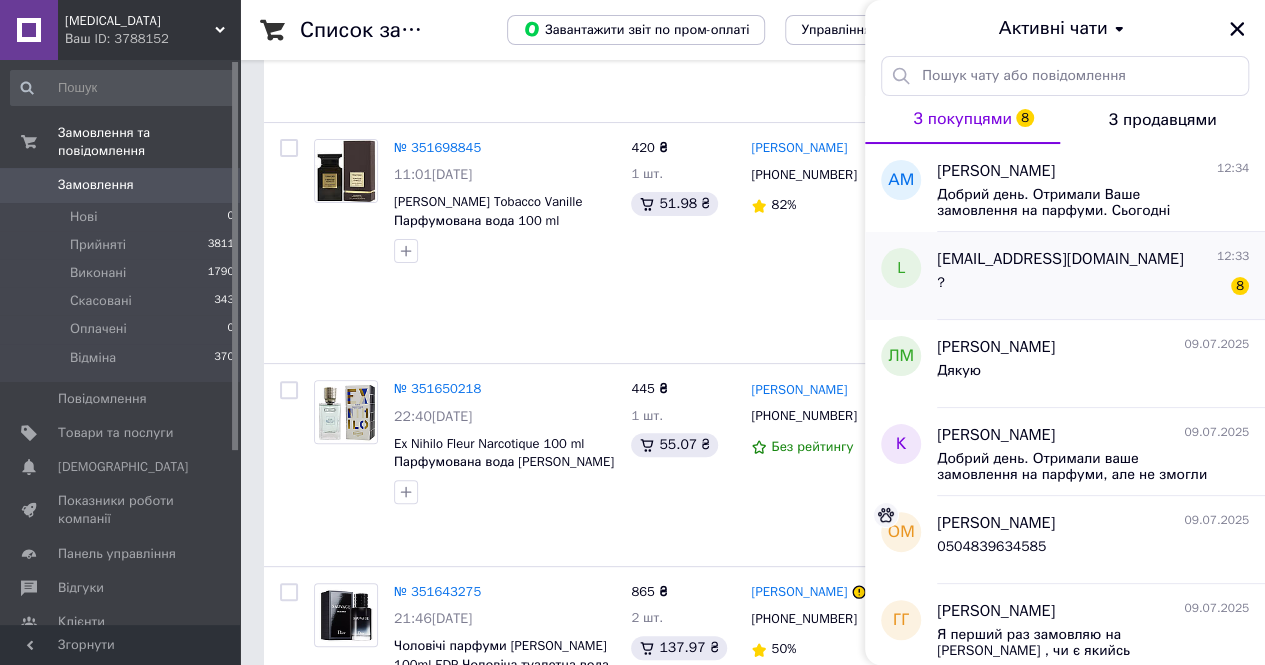 click on "? 8" at bounding box center [1093, 287] 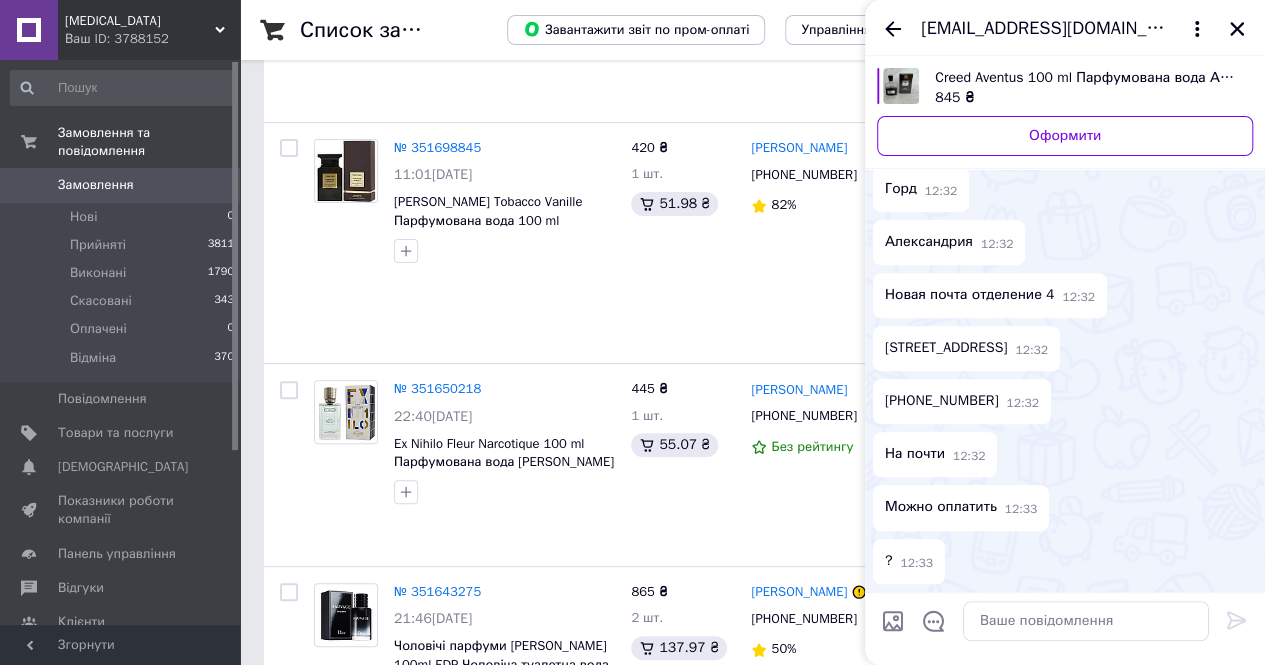 scroll, scrollTop: 462, scrollLeft: 0, axis: vertical 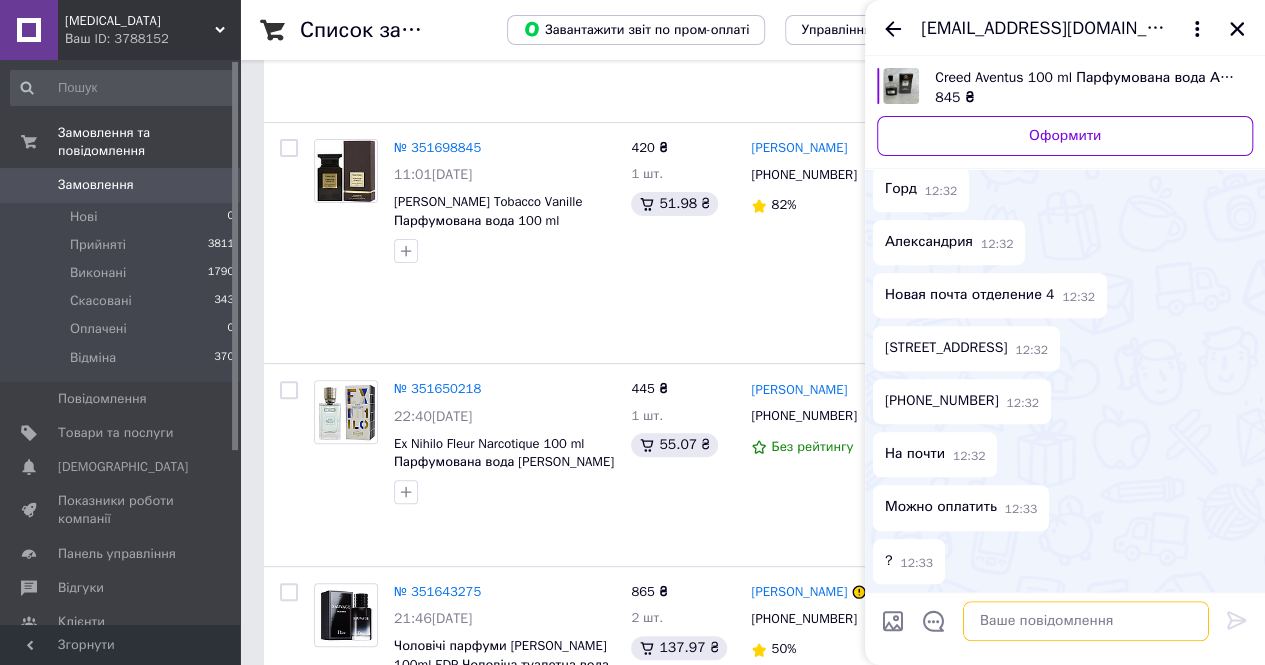 click at bounding box center [1086, 621] 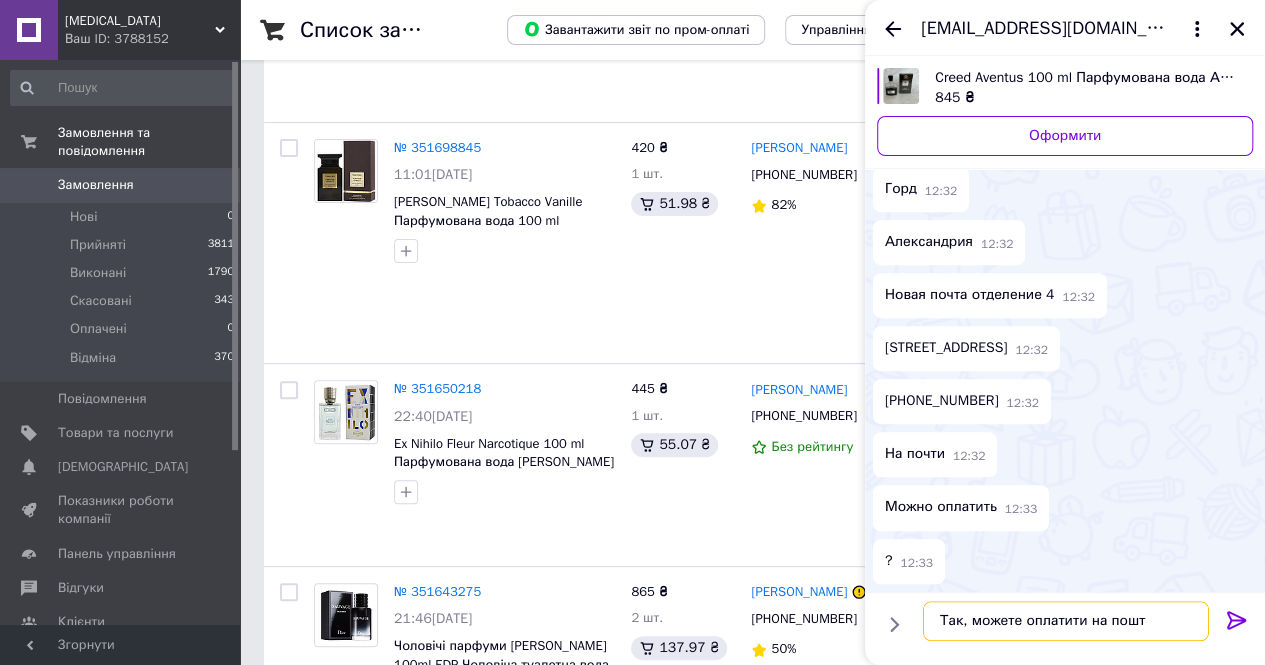 type on "Так, можете оплатити на пошті" 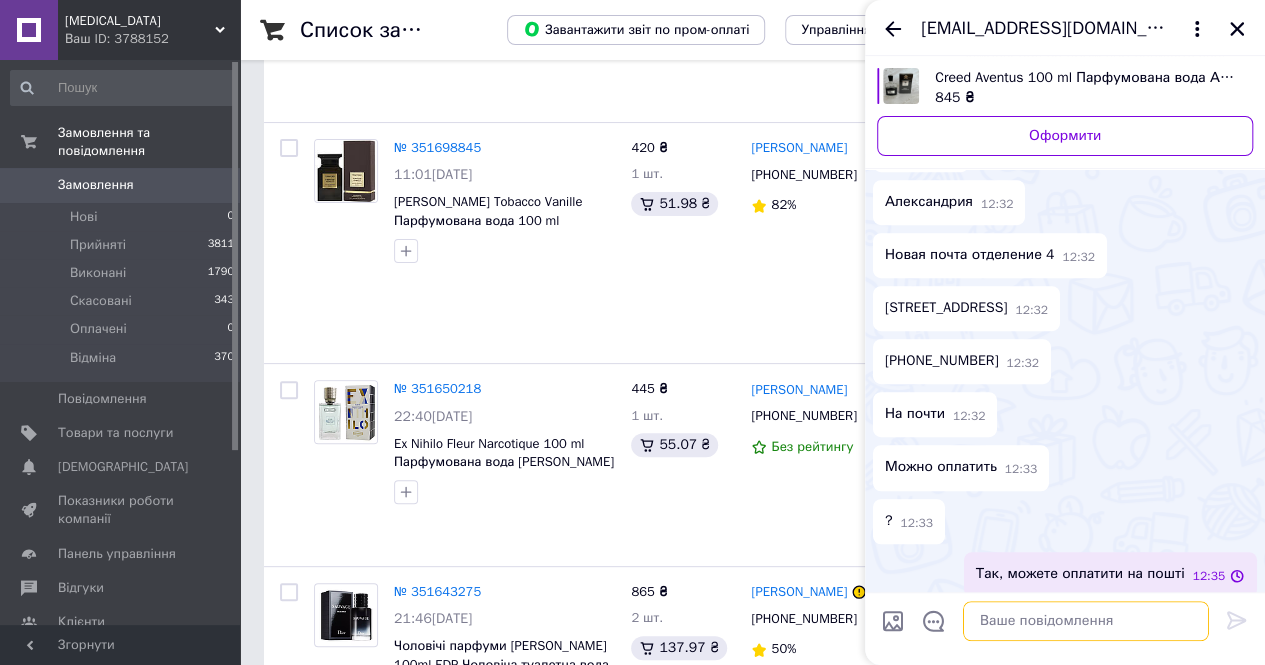 scroll, scrollTop: 479, scrollLeft: 0, axis: vertical 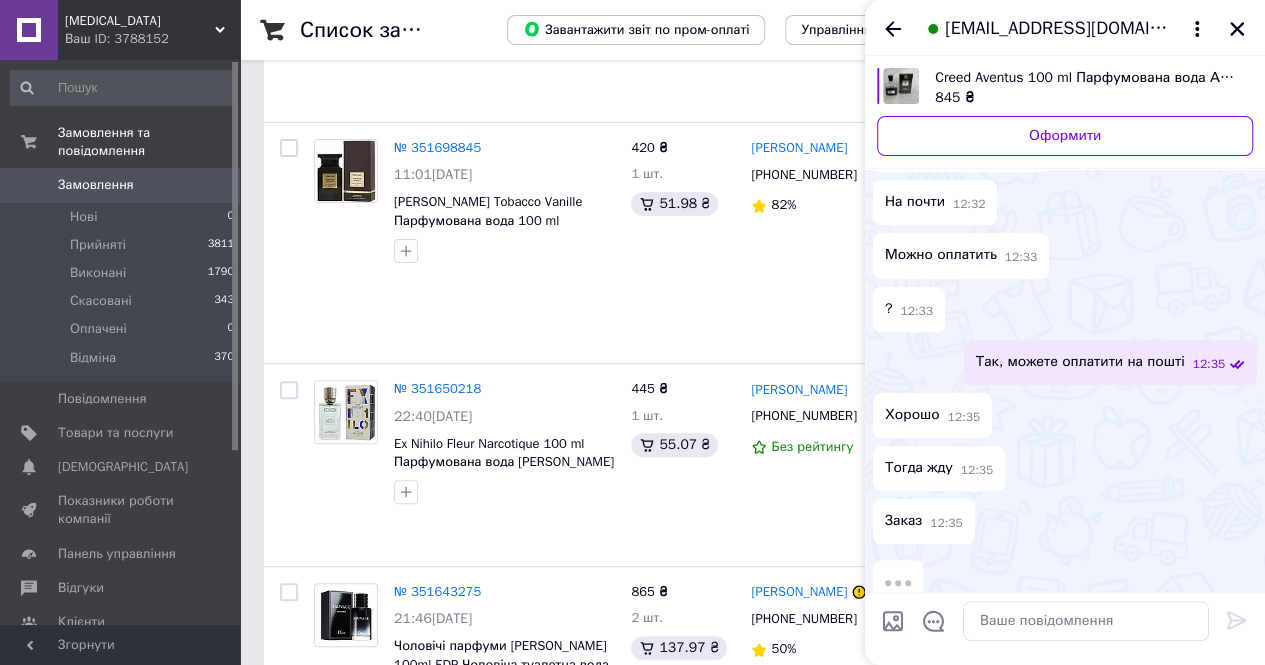 drag, startPoint x: 909, startPoint y: 189, endPoint x: 1001, endPoint y: 196, distance: 92.26592 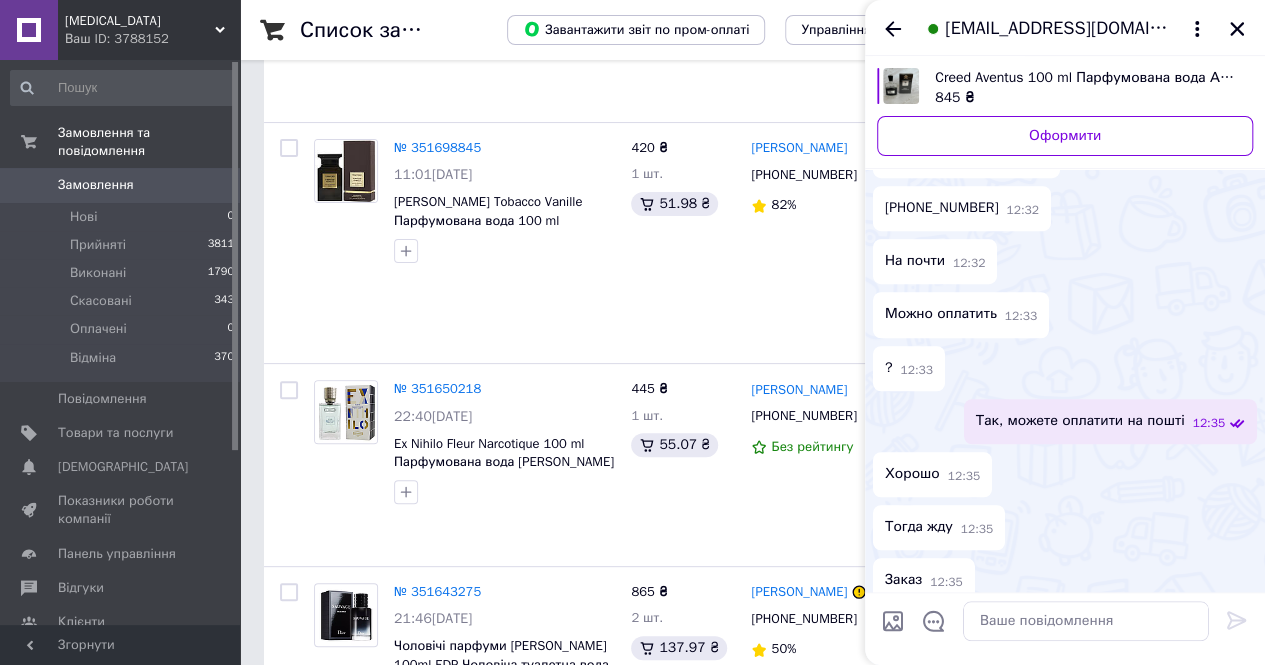 scroll, scrollTop: 638, scrollLeft: 0, axis: vertical 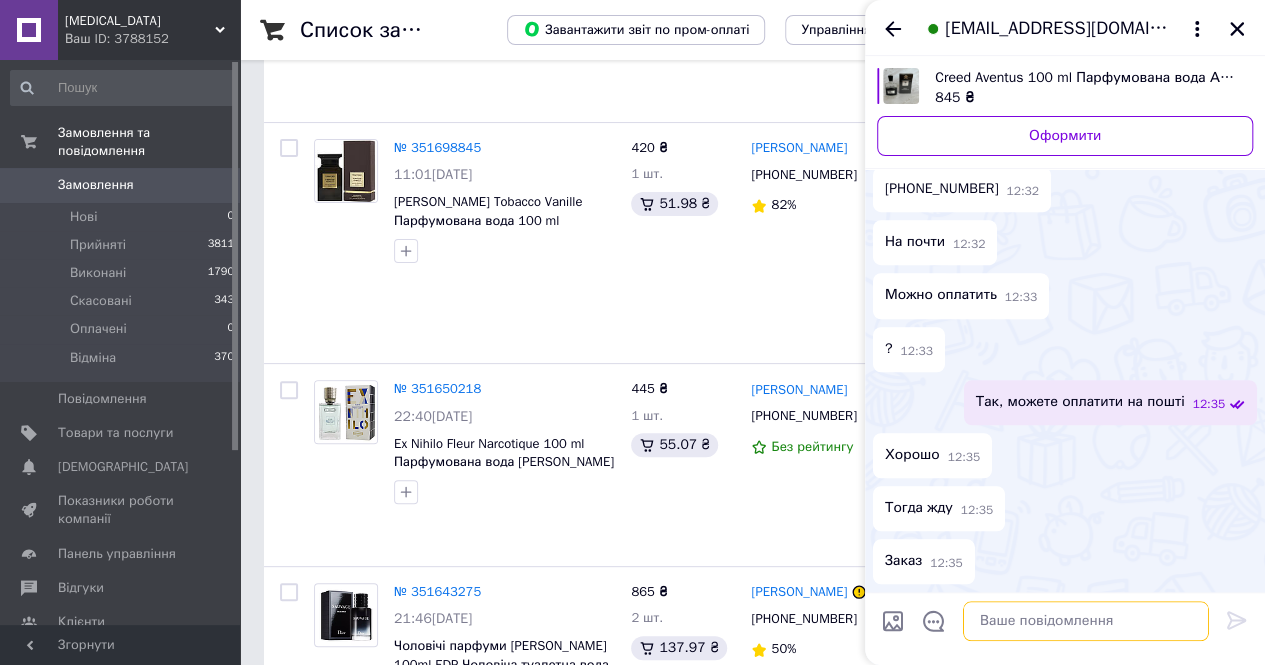 click at bounding box center [1086, 621] 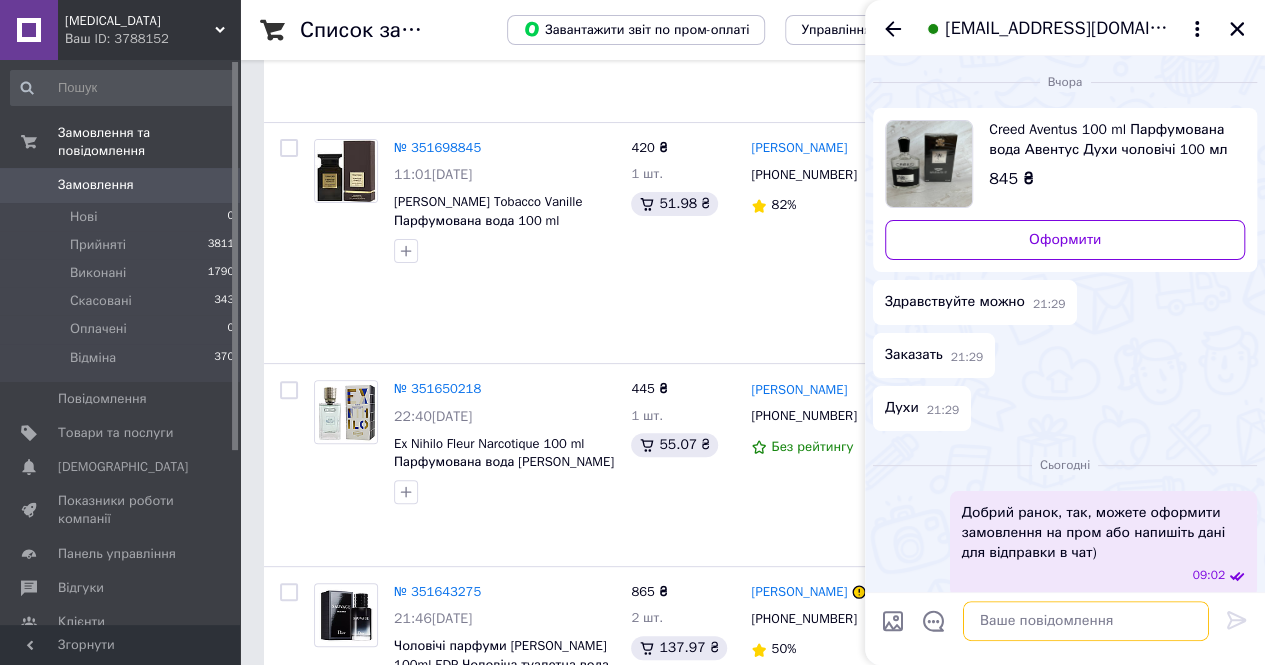 scroll, scrollTop: 638, scrollLeft: 0, axis: vertical 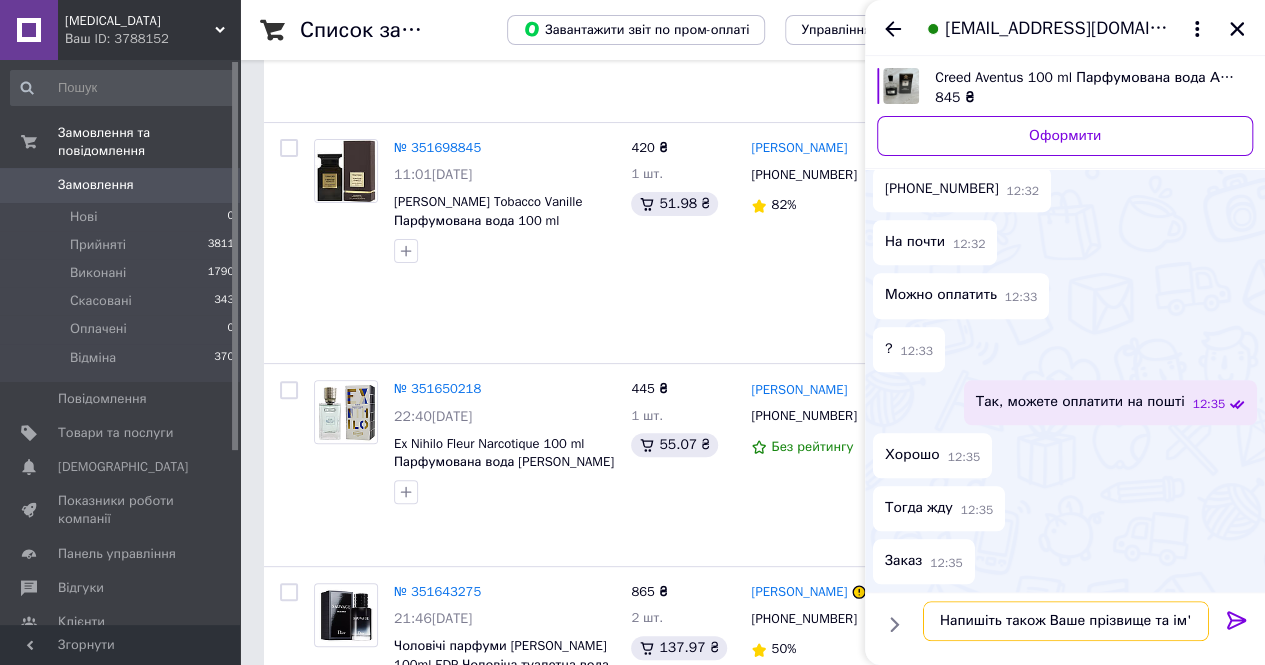 type on "Напишіть також Ваше прізвище та ім'я" 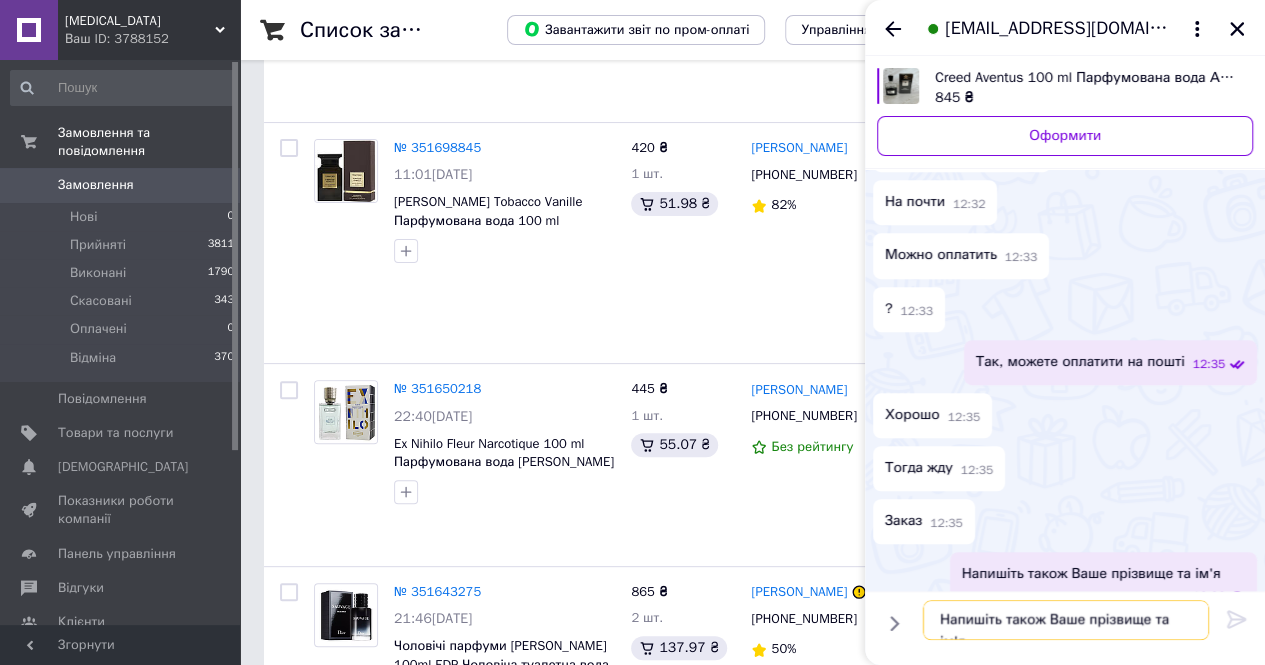 type 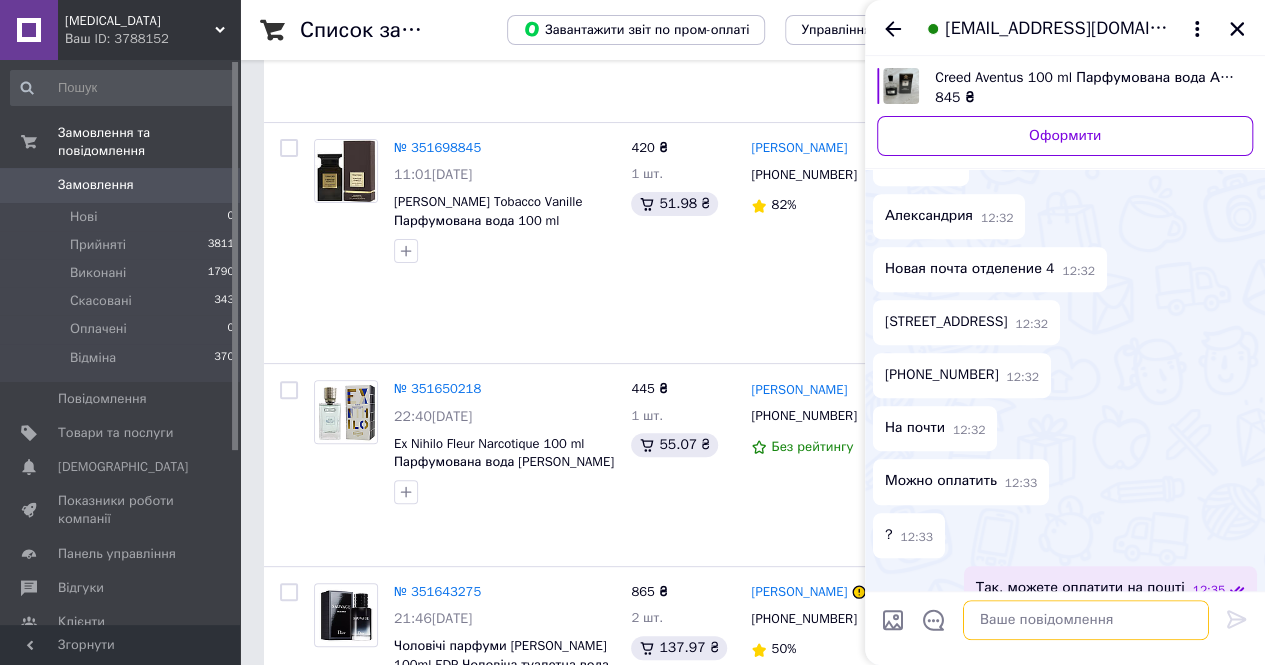 scroll, scrollTop: 712, scrollLeft: 0, axis: vertical 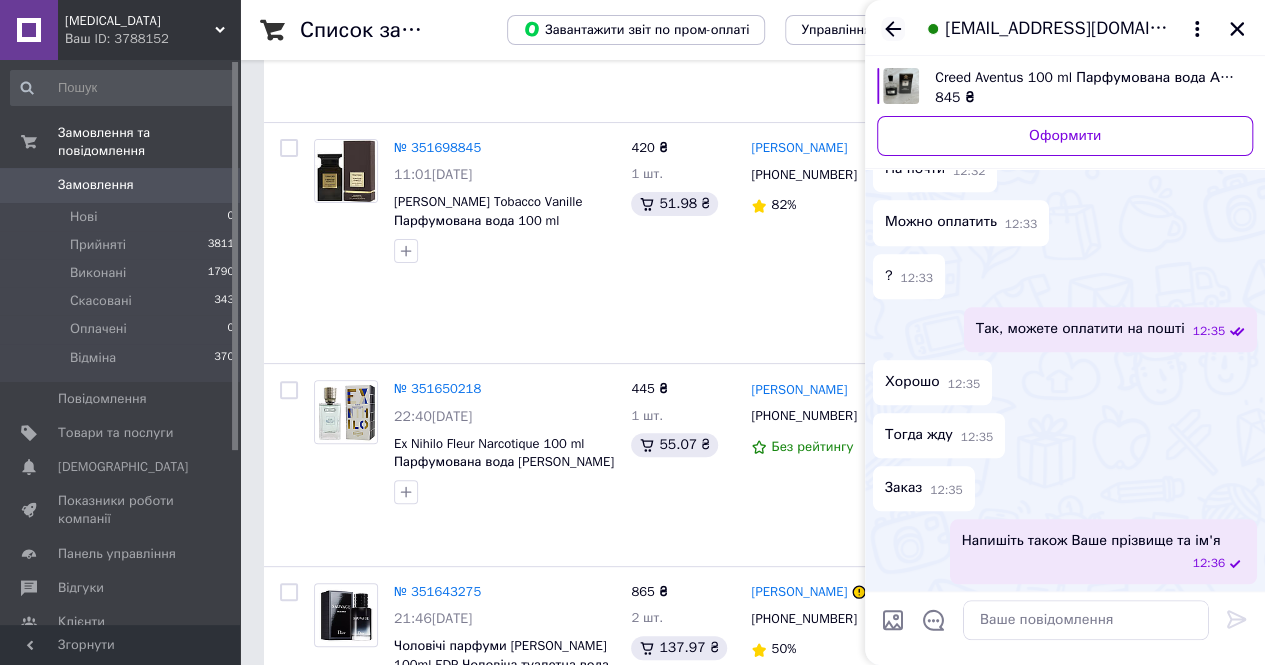 click 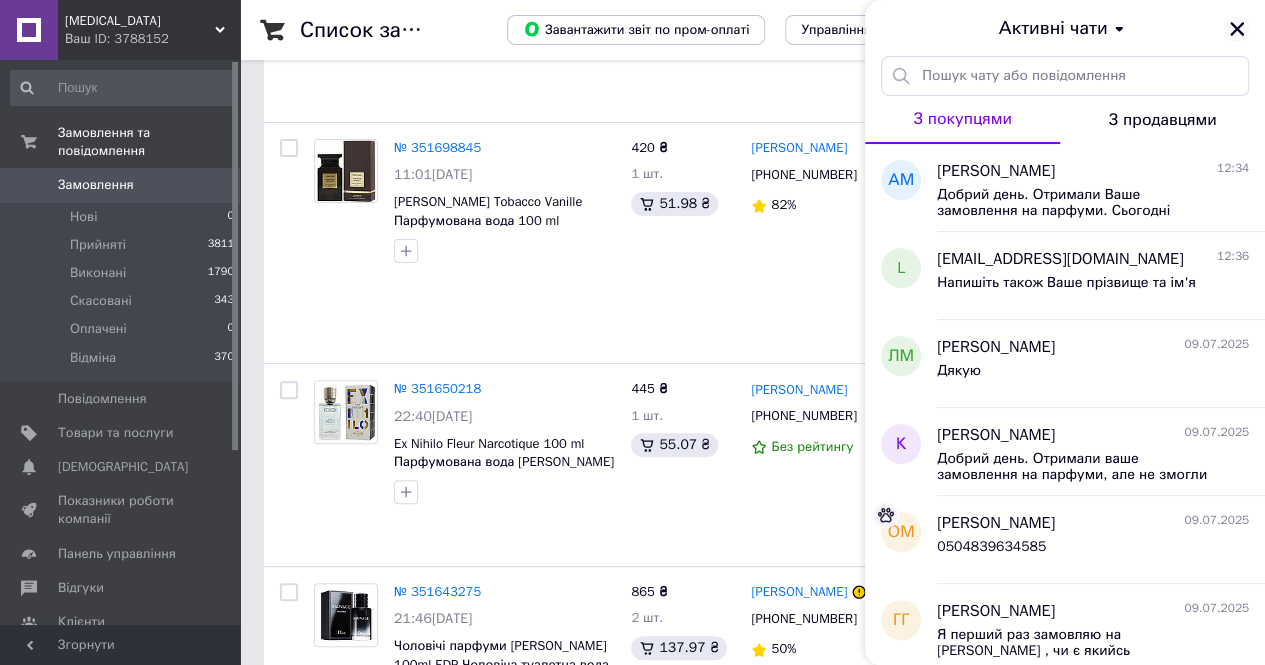 click at bounding box center [1237, 29] 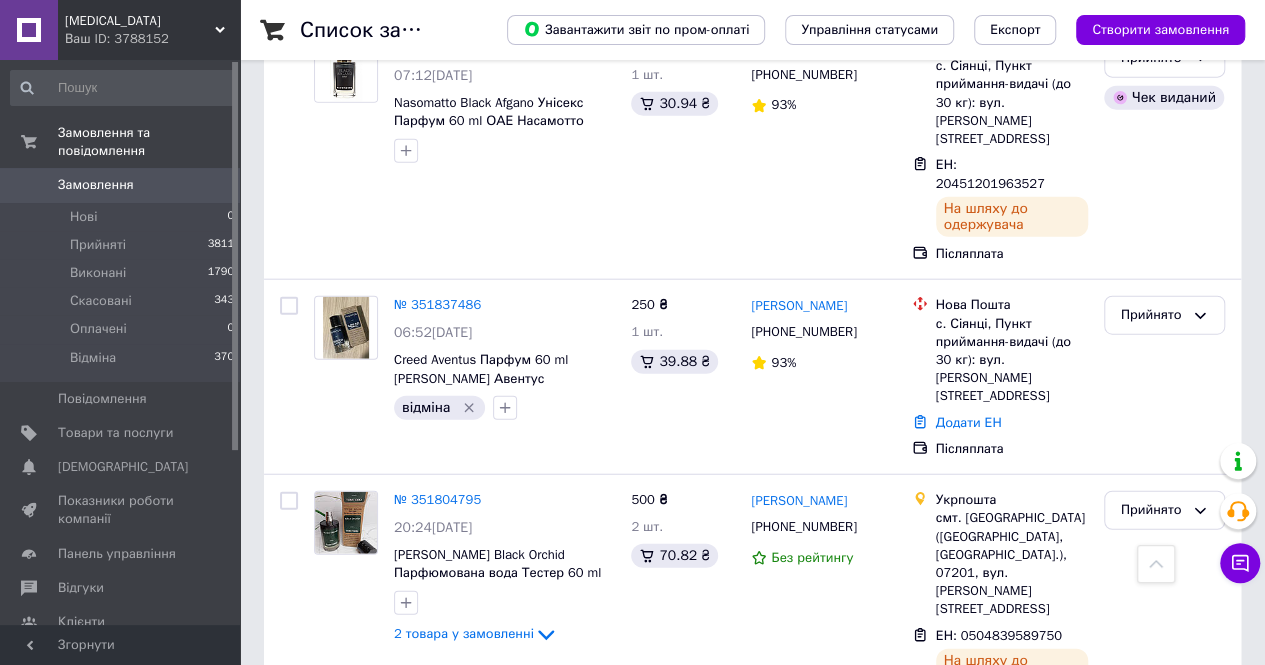 scroll, scrollTop: 2100, scrollLeft: 0, axis: vertical 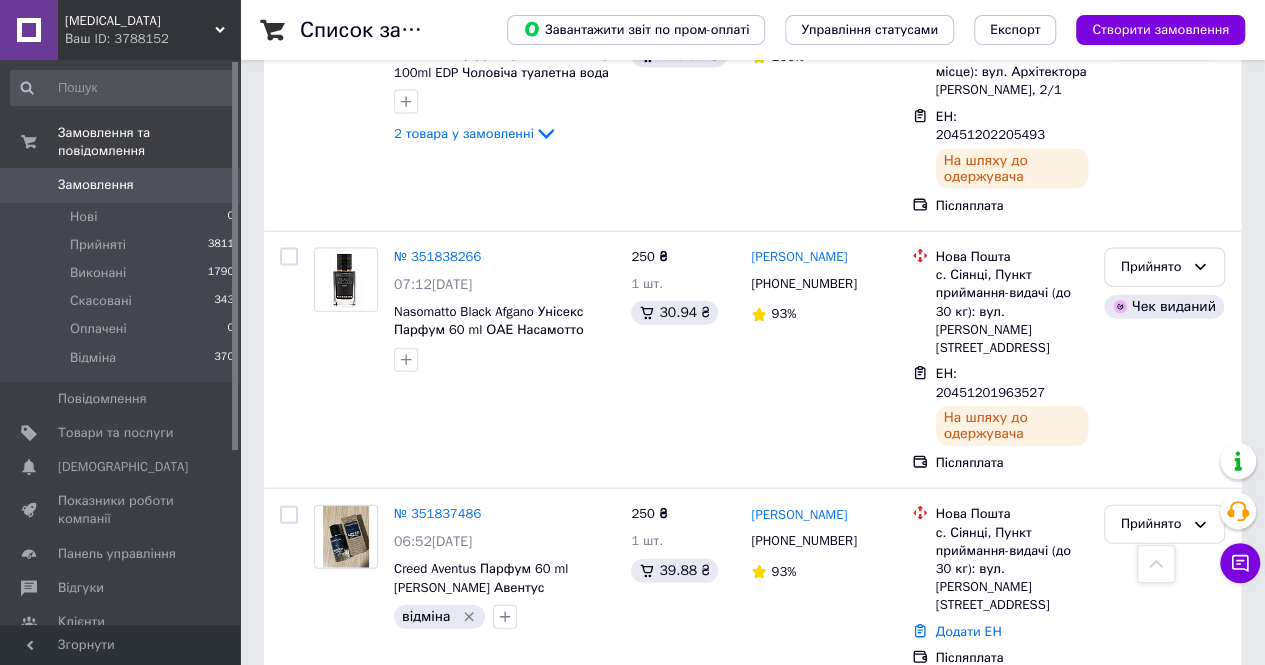 click on "Belladonna Ваш ID: 3788152" at bounding box center [149, 30] 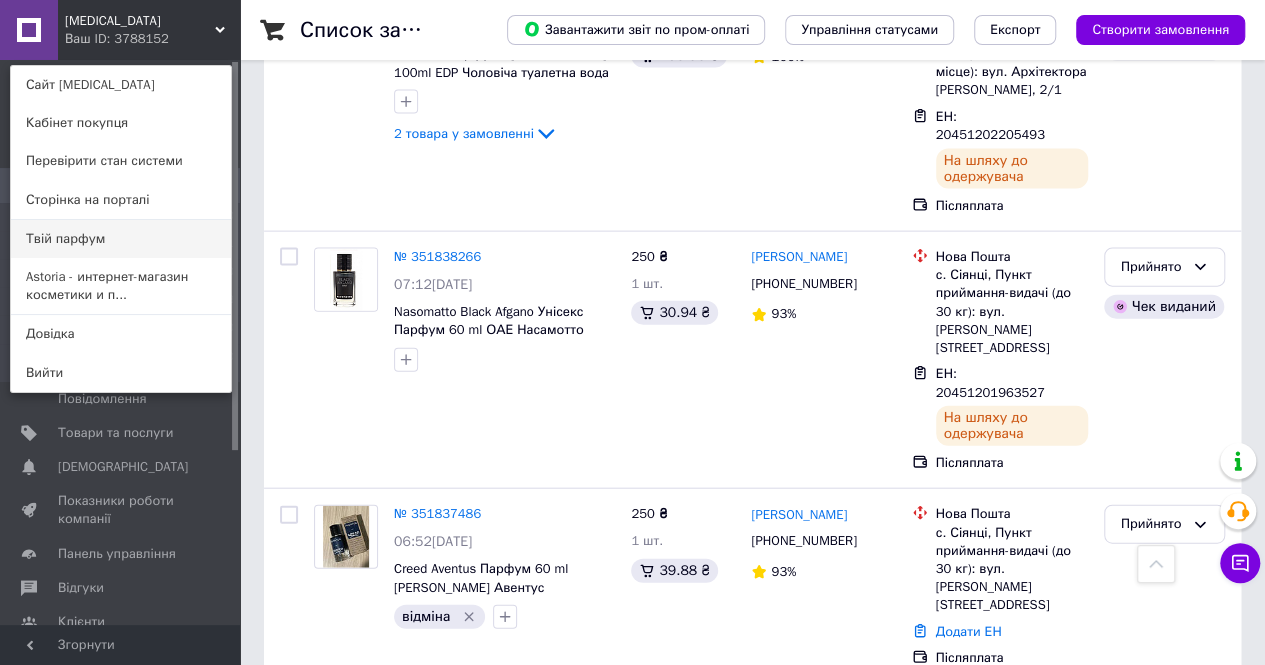 click on "Твій парфум" at bounding box center (121, 239) 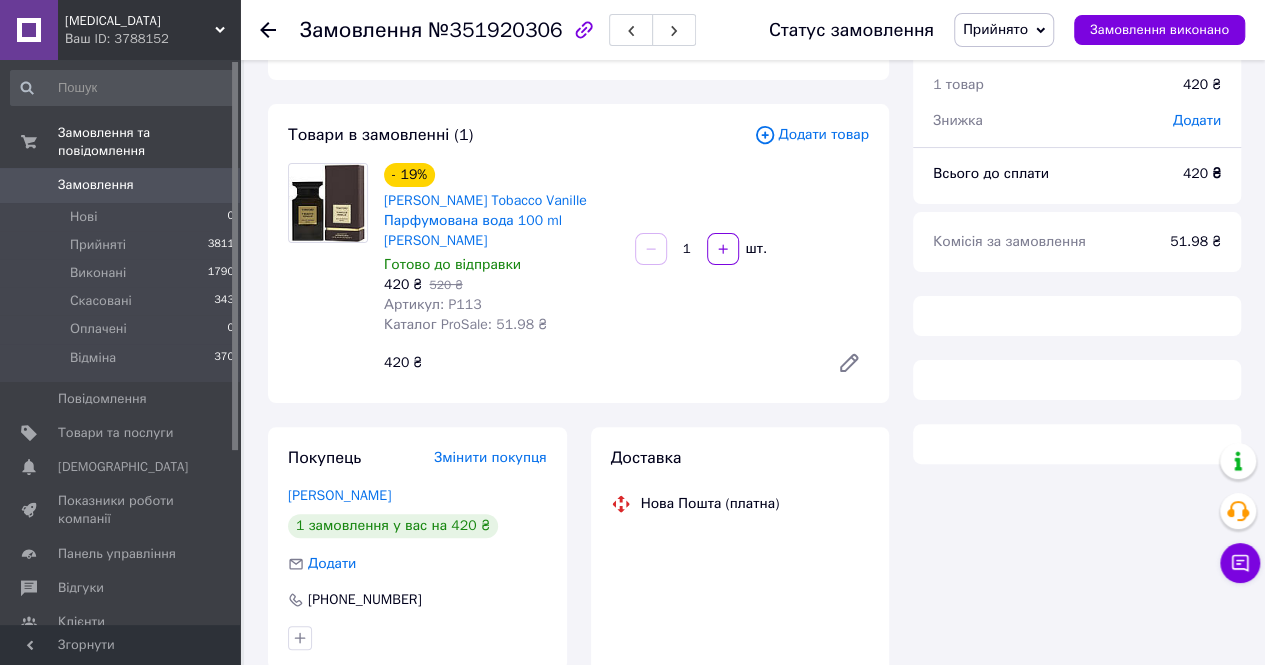scroll, scrollTop: 100, scrollLeft: 0, axis: vertical 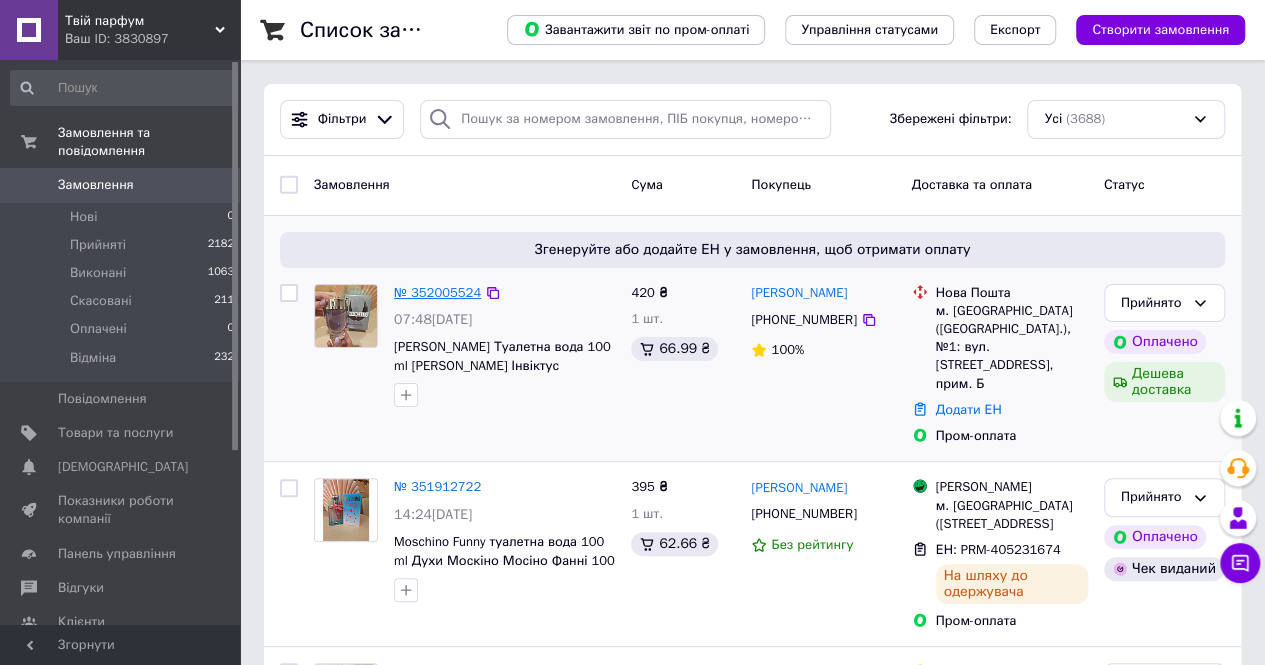 click on "№ 352005524" at bounding box center (437, 292) 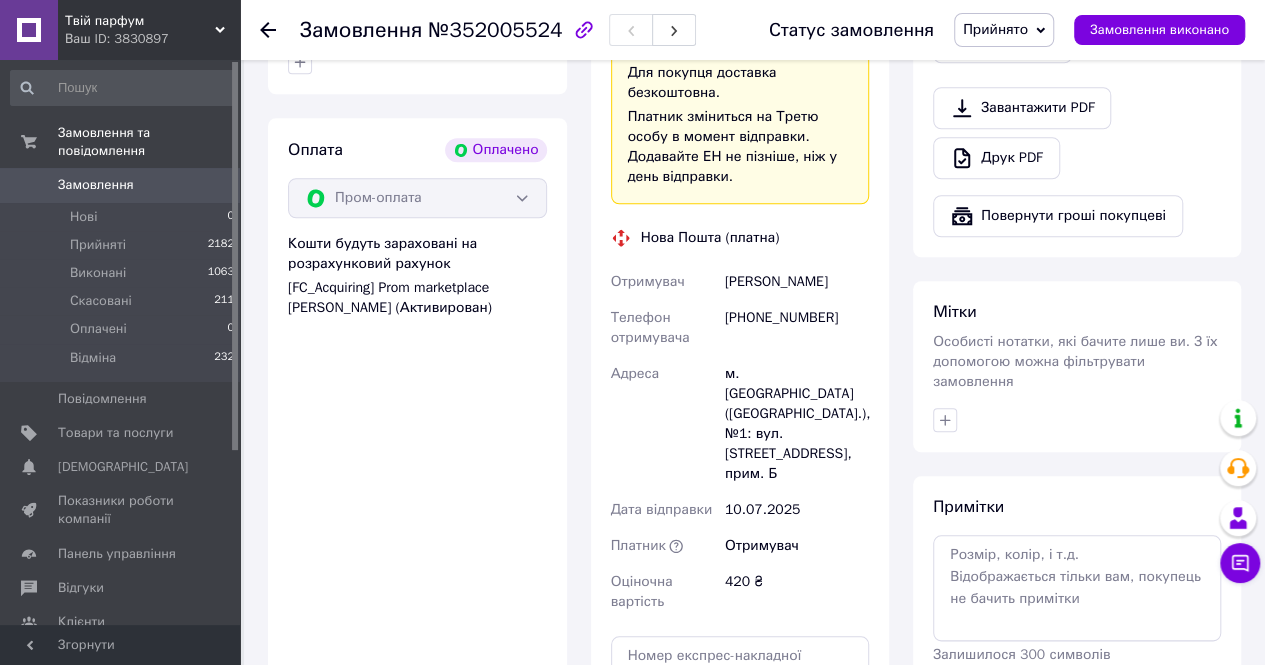 scroll, scrollTop: 1000, scrollLeft: 0, axis: vertical 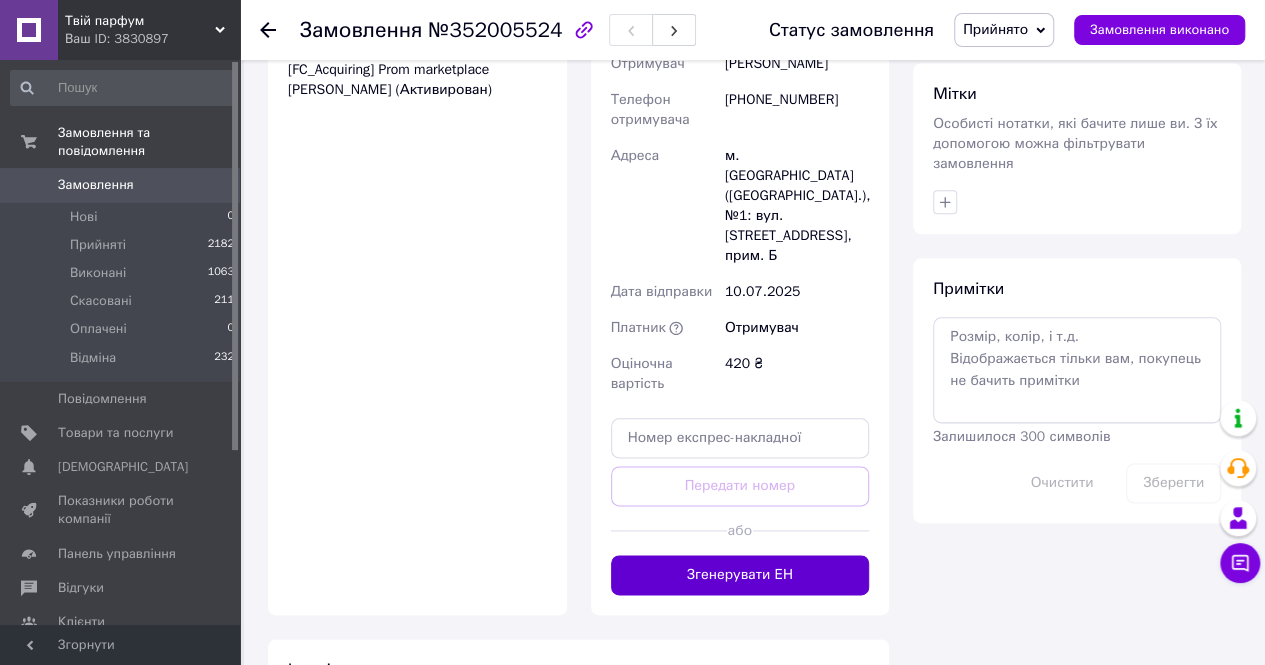 click on "Згенерувати ЕН" at bounding box center [740, 575] 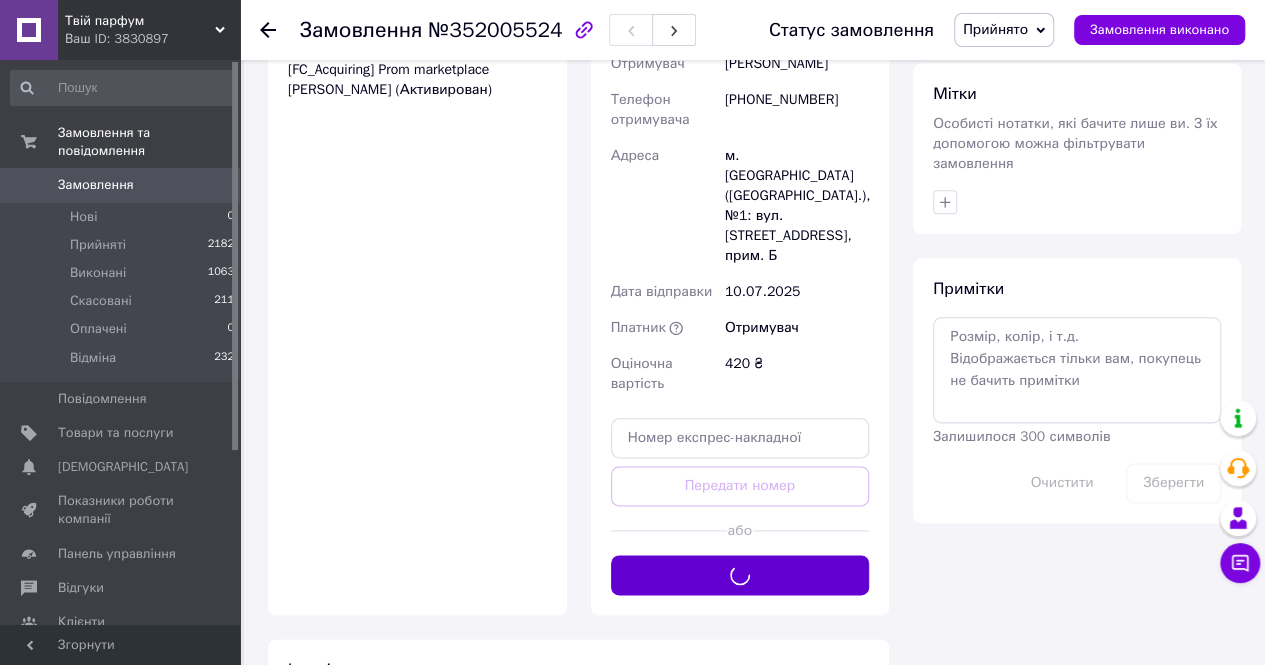 scroll, scrollTop: 500, scrollLeft: 0, axis: vertical 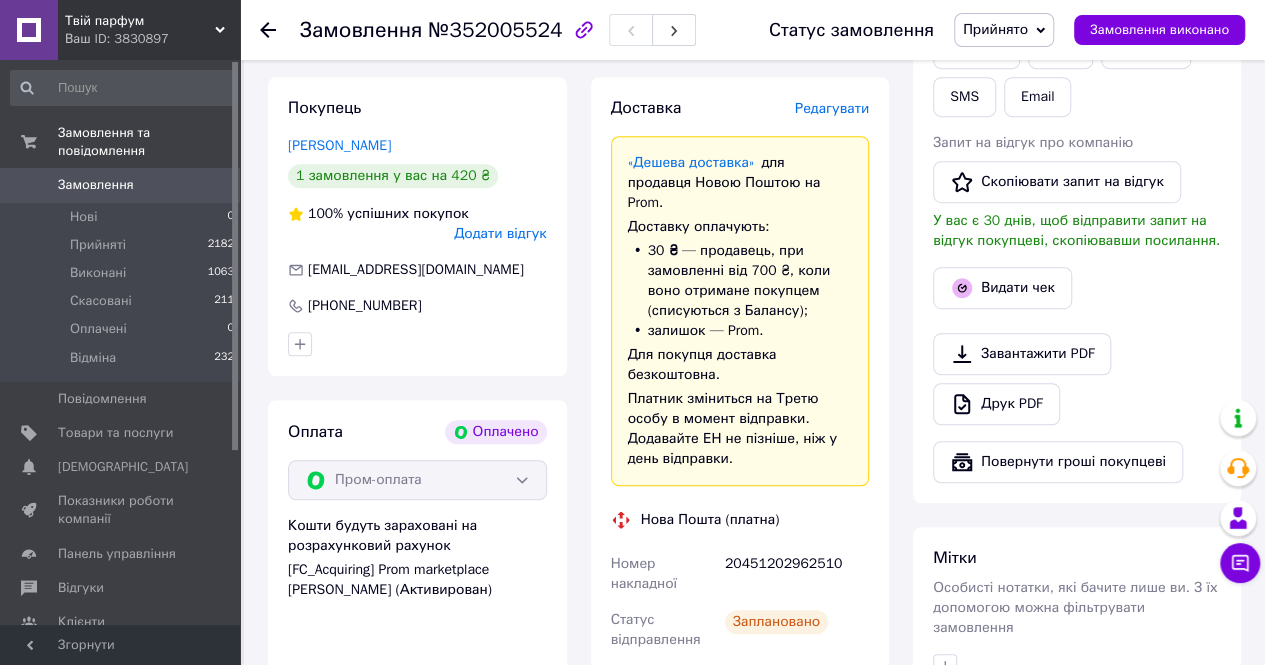 click on "20451202962510" at bounding box center [797, 574] 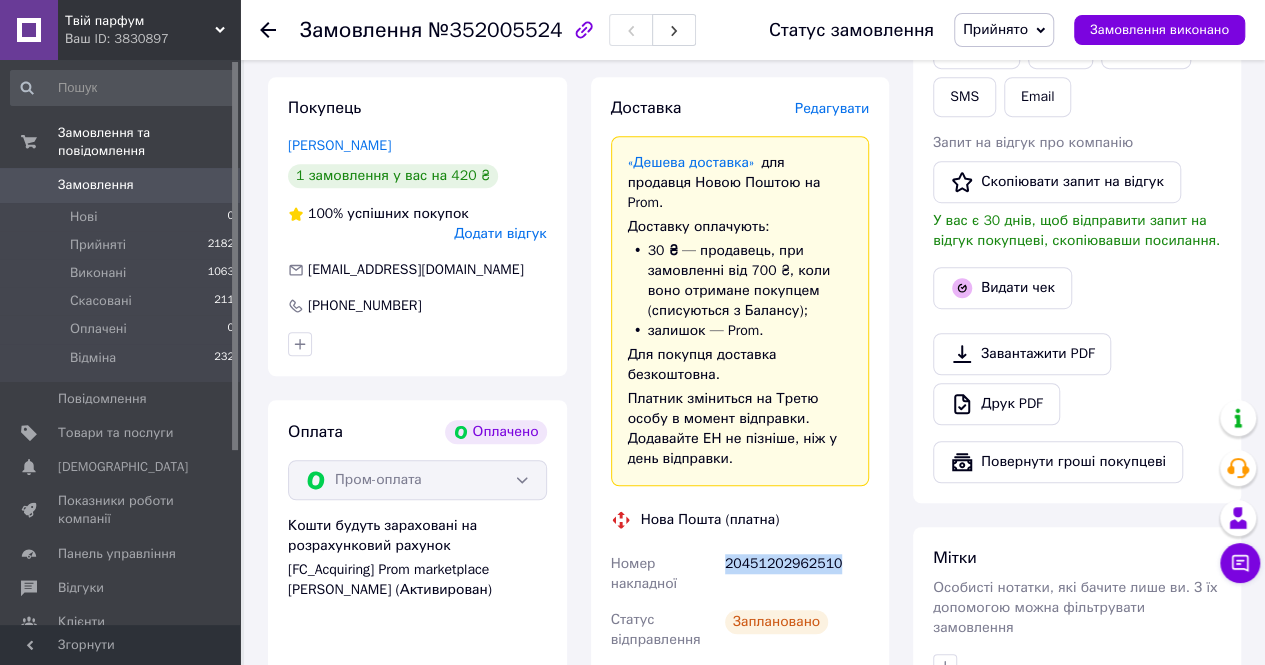 click on "20451202962510" at bounding box center [797, 574] 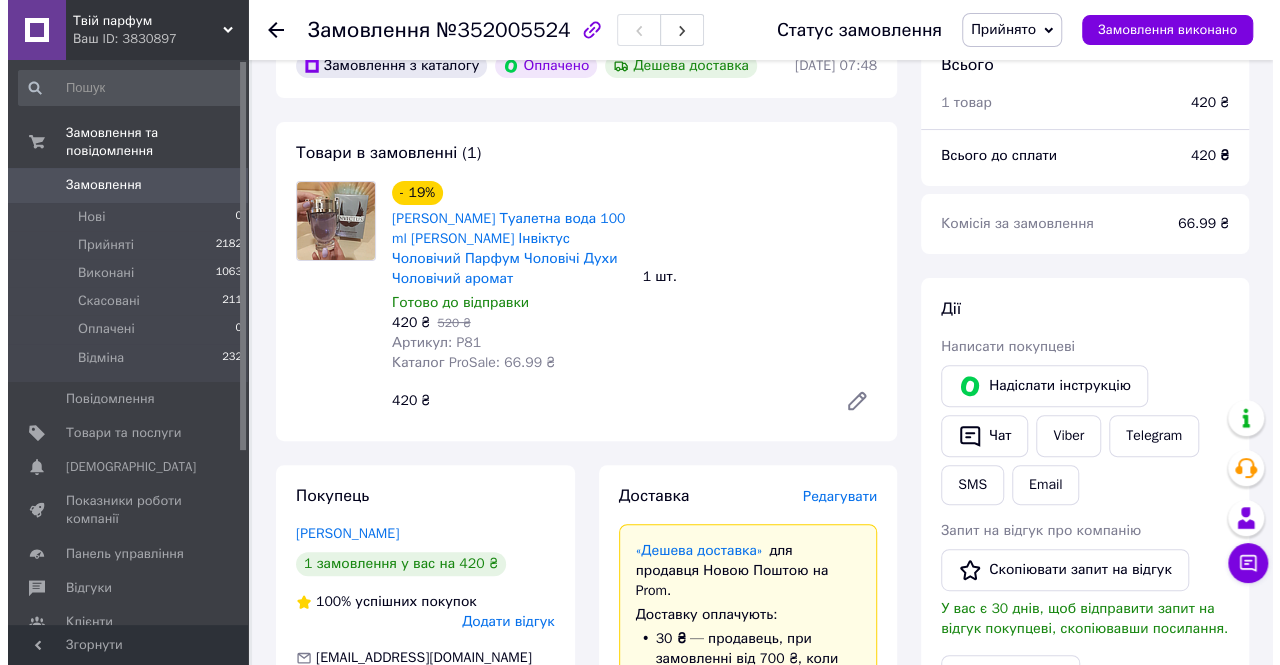 scroll, scrollTop: 500, scrollLeft: 0, axis: vertical 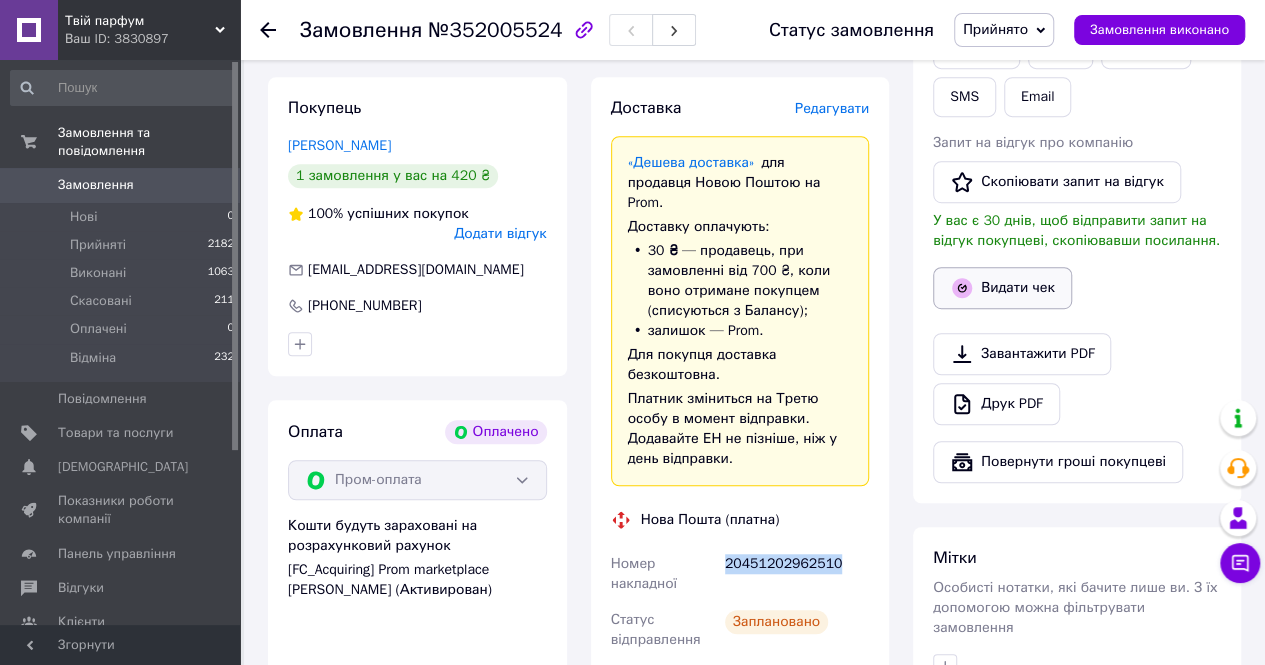 click 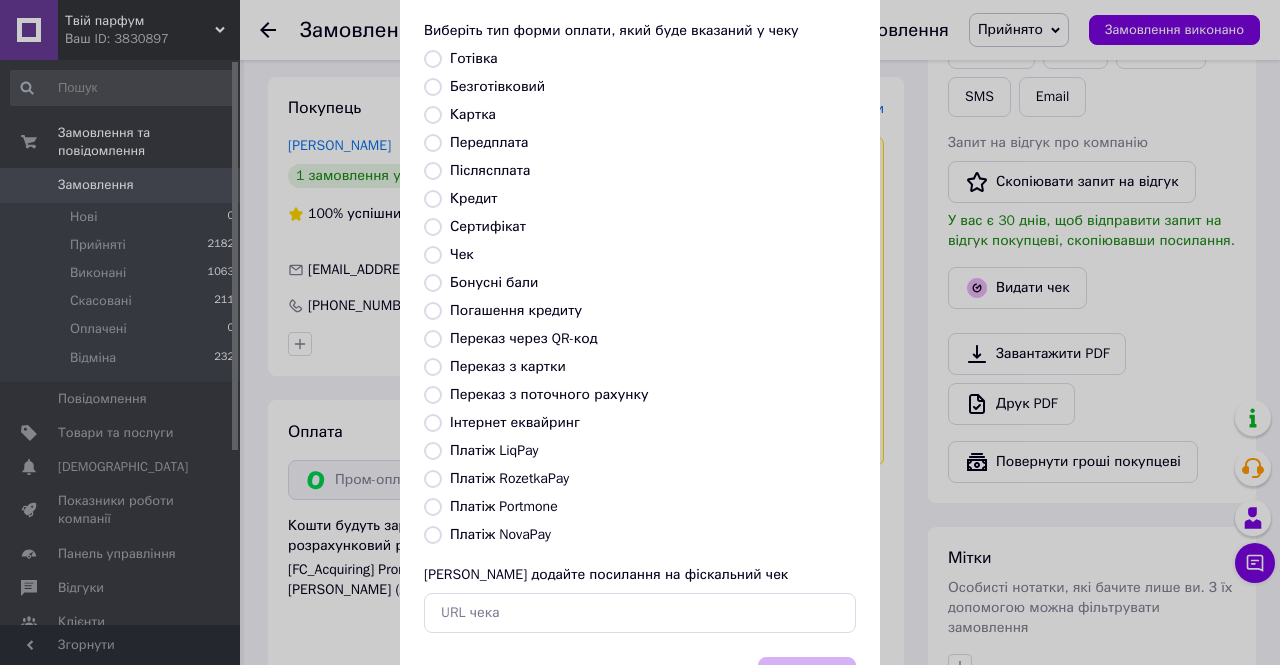click on "Платіж RozetkaPay" at bounding box center [509, 478] 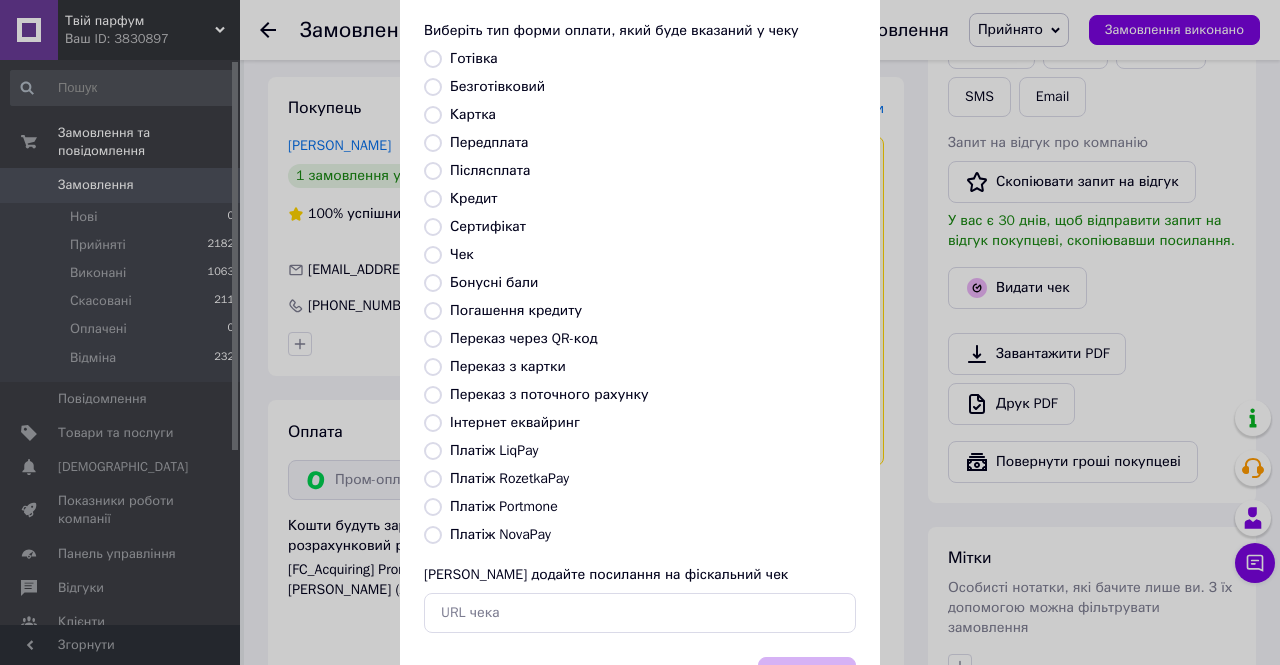 radio on "true" 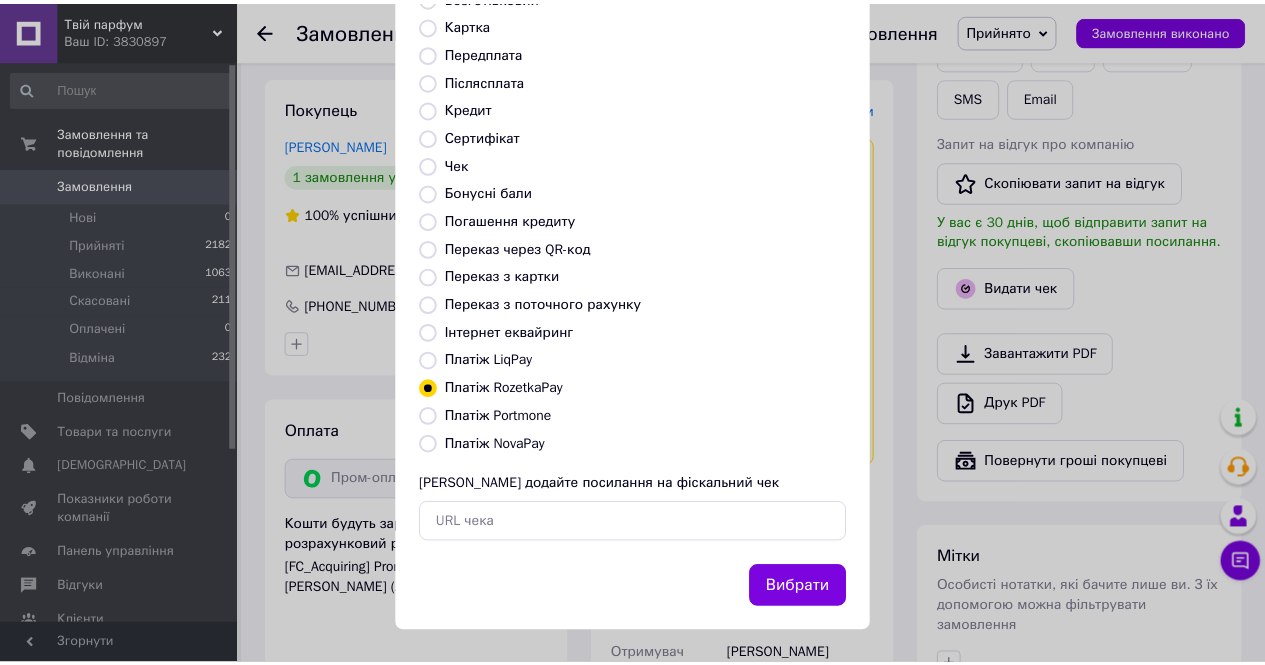 scroll, scrollTop: 192, scrollLeft: 0, axis: vertical 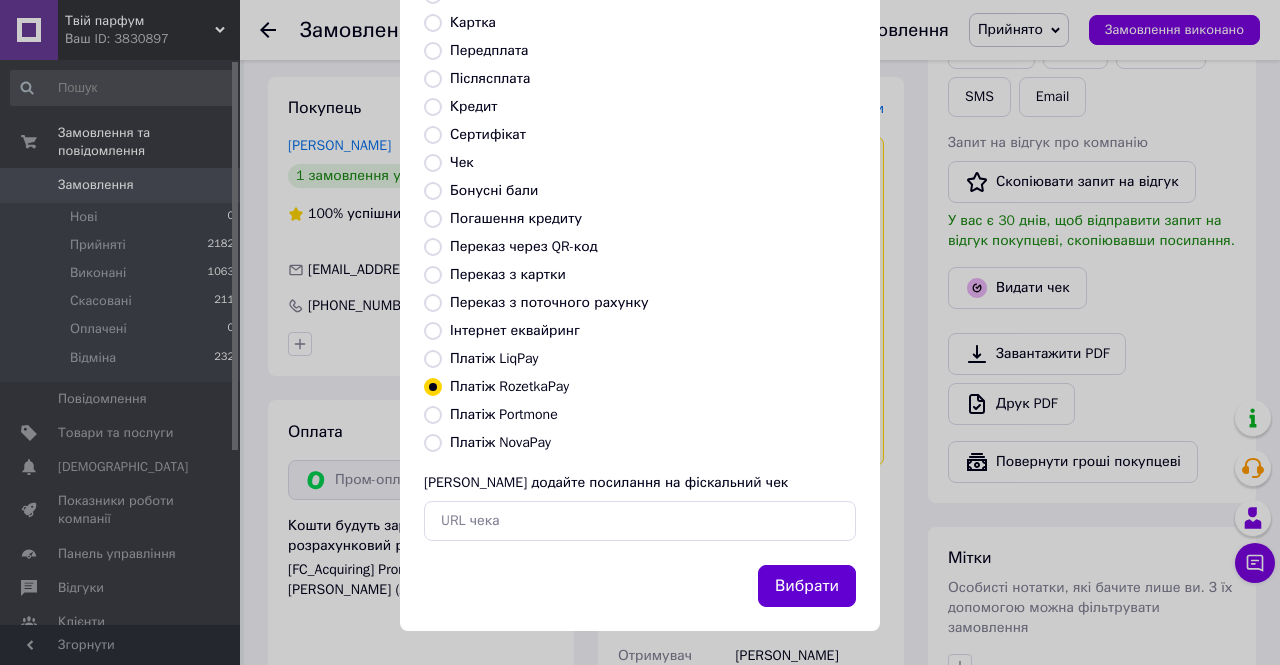click on "Вибрати" at bounding box center [807, 586] 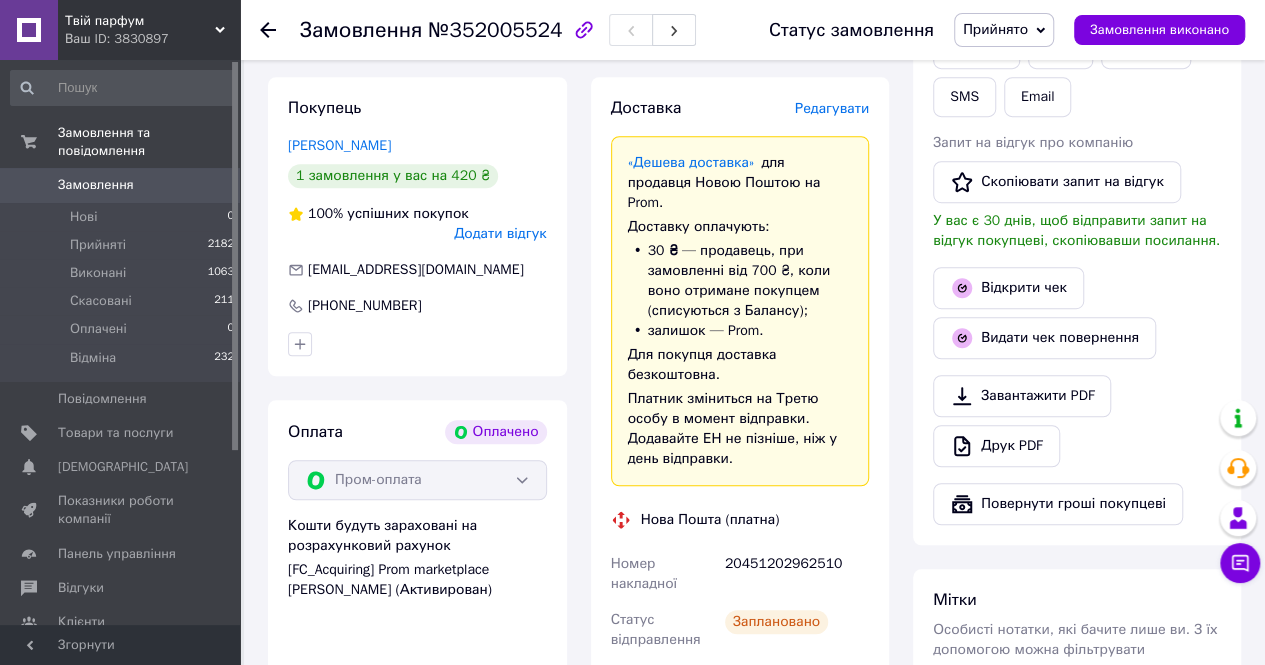 scroll, scrollTop: 0, scrollLeft: 0, axis: both 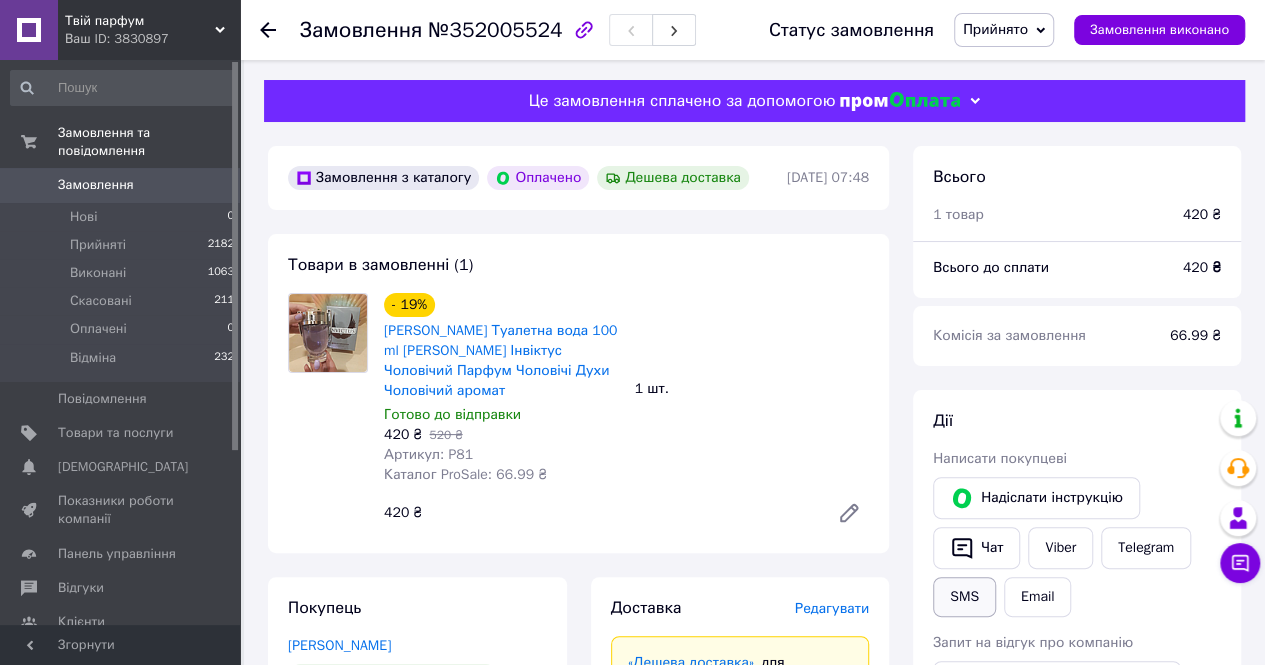 click on "SMS" at bounding box center [964, 597] 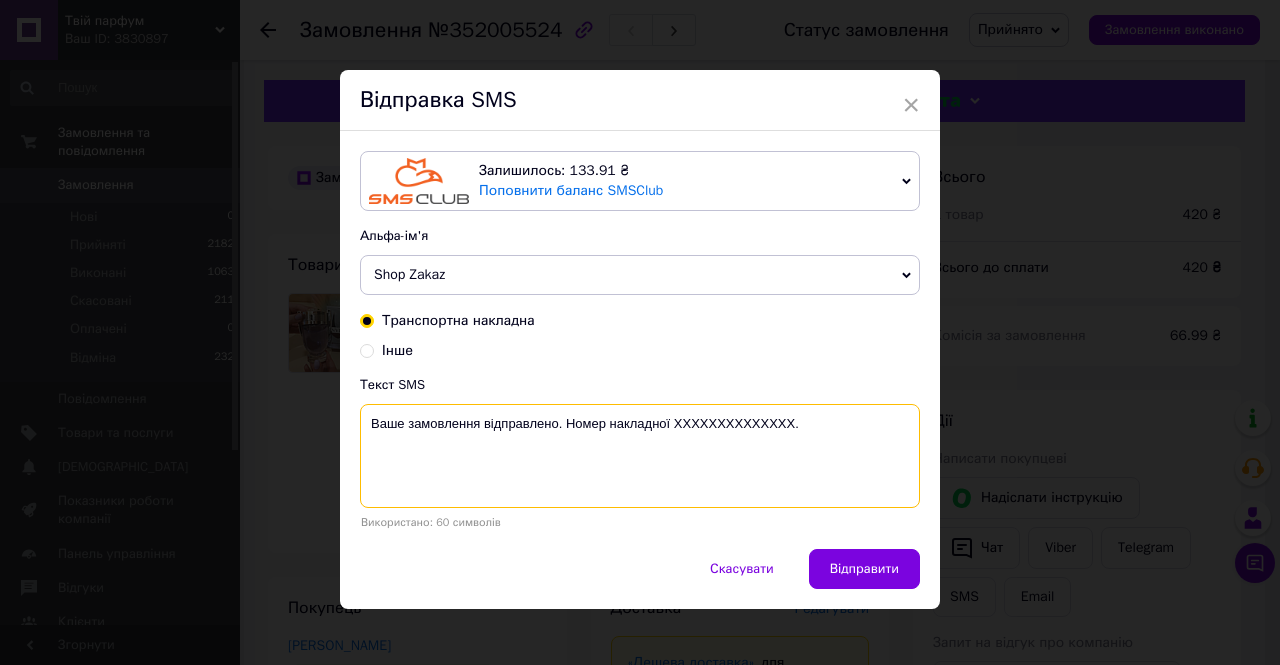 click on "Ваше замовлення відправлено. Номер накладної XXXXXXXXXXXXXX." at bounding box center [640, 456] 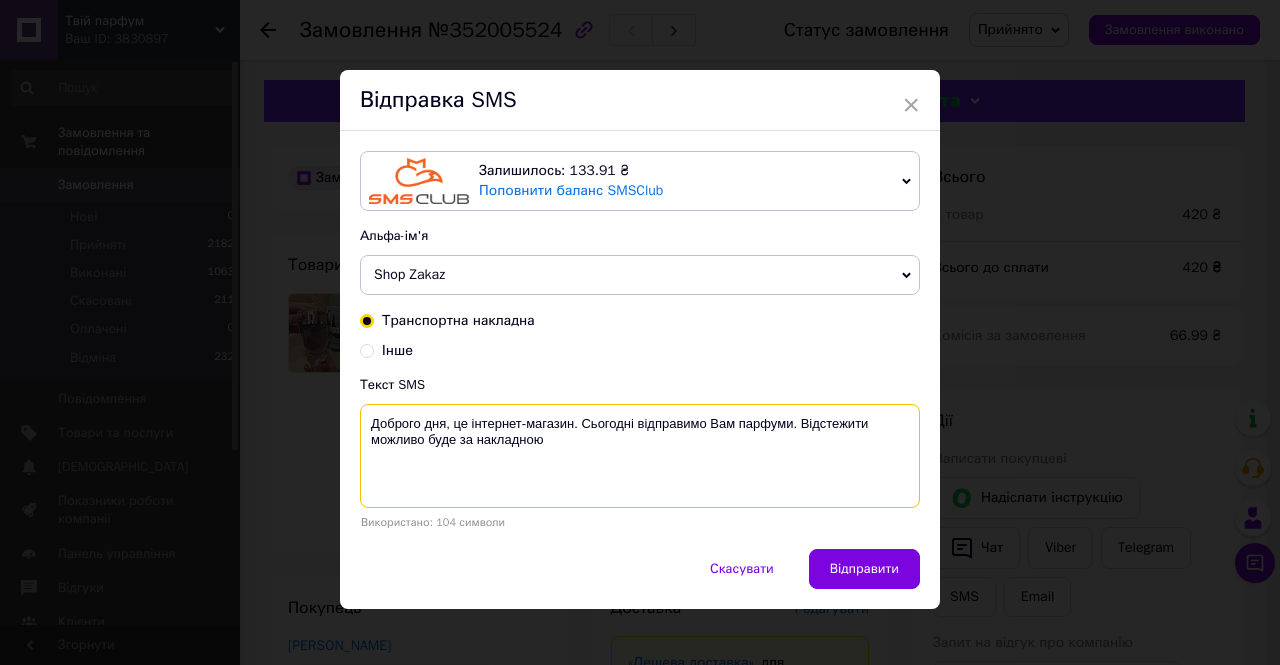 paste on "20451202962510" 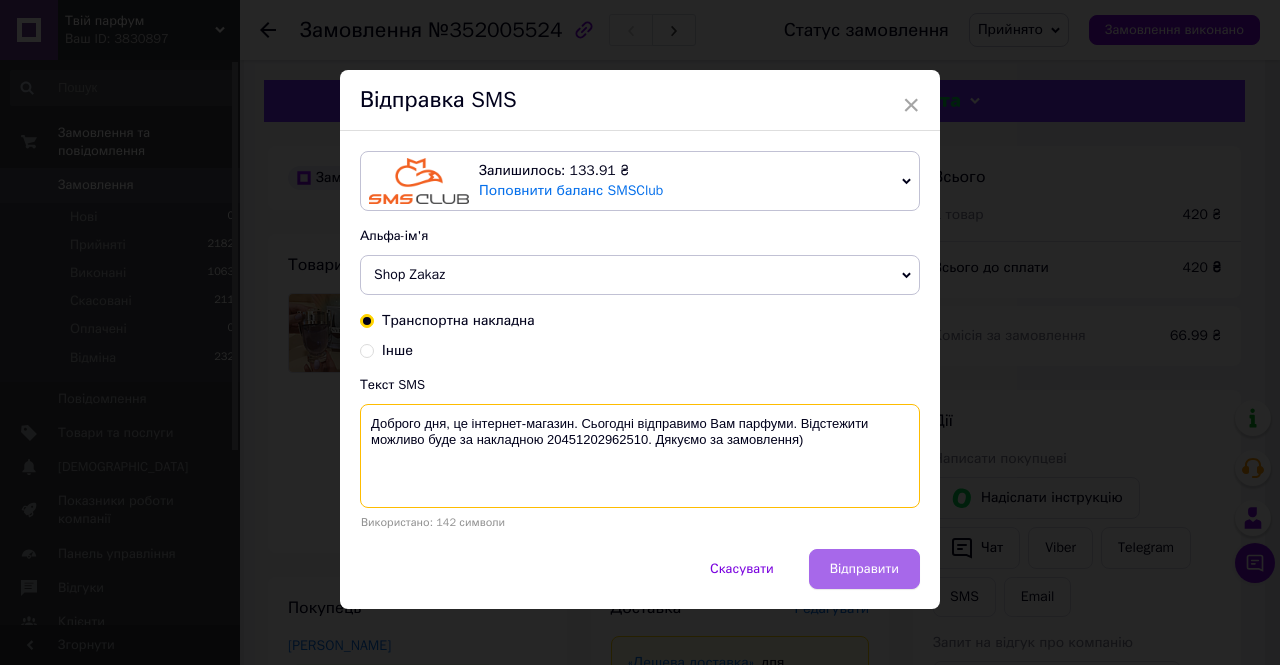 type on "Доброго дня, це інтернет-магазин. Сьогодні відправимо Вам парфуми. Відстежити можливо буде за накладною 20451202962510. Дякуємо за замовлення)" 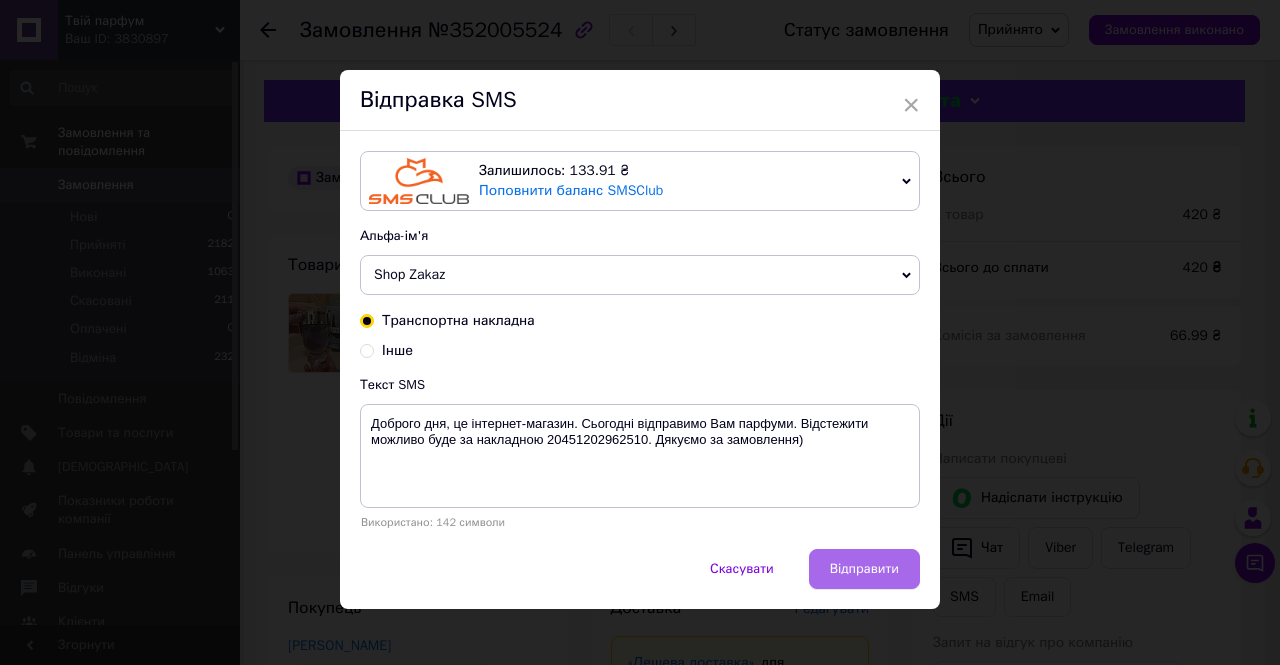 click on "Відправити" at bounding box center [864, 569] 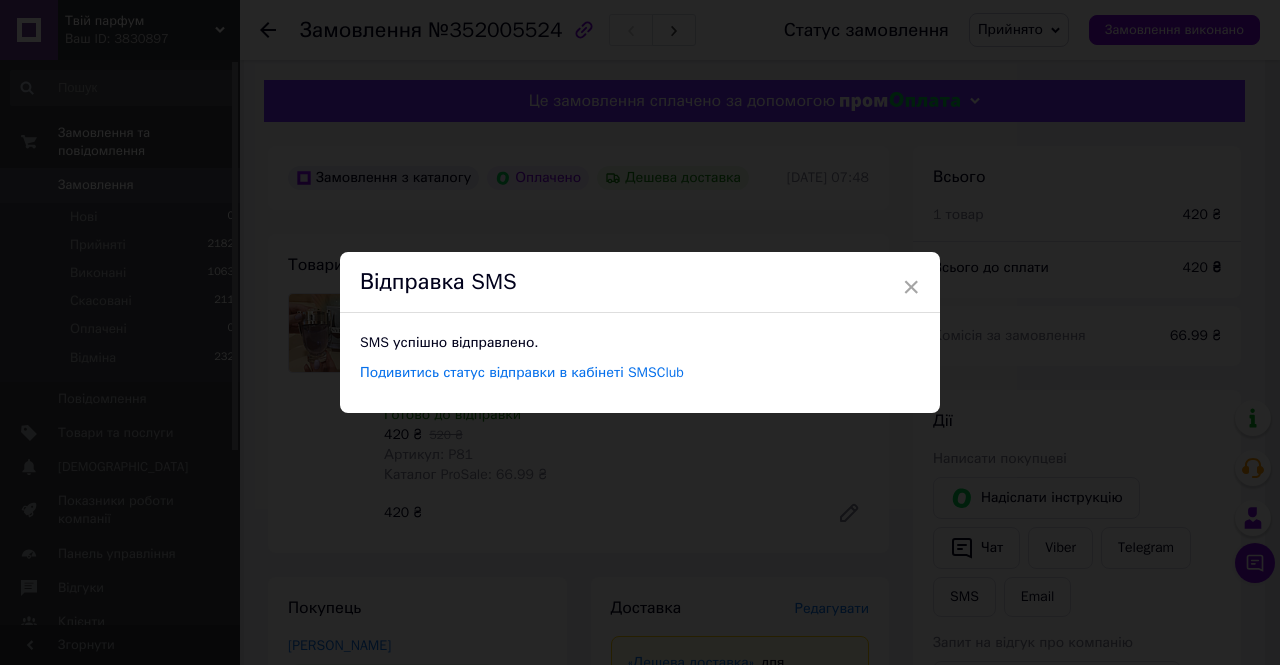 click on "× Відправка SMS SMS успішно відправлено. Подивитись статус відправки в кабінеті SMSClub" at bounding box center (640, 332) 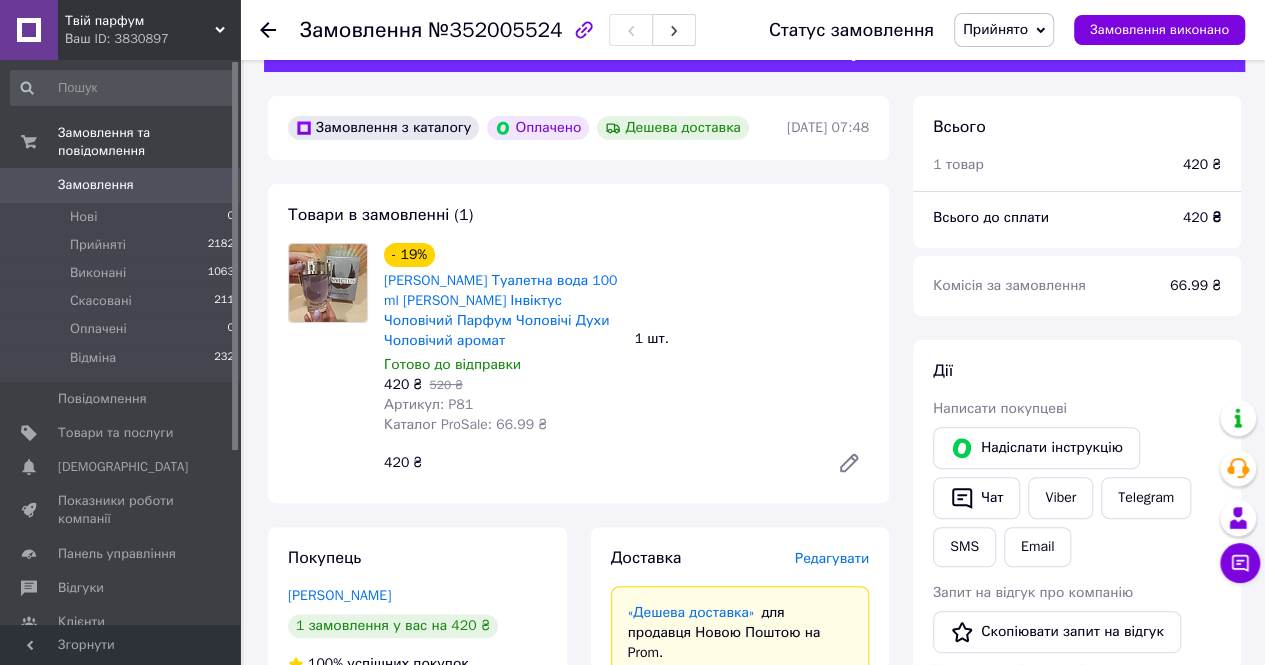 scroll, scrollTop: 300, scrollLeft: 0, axis: vertical 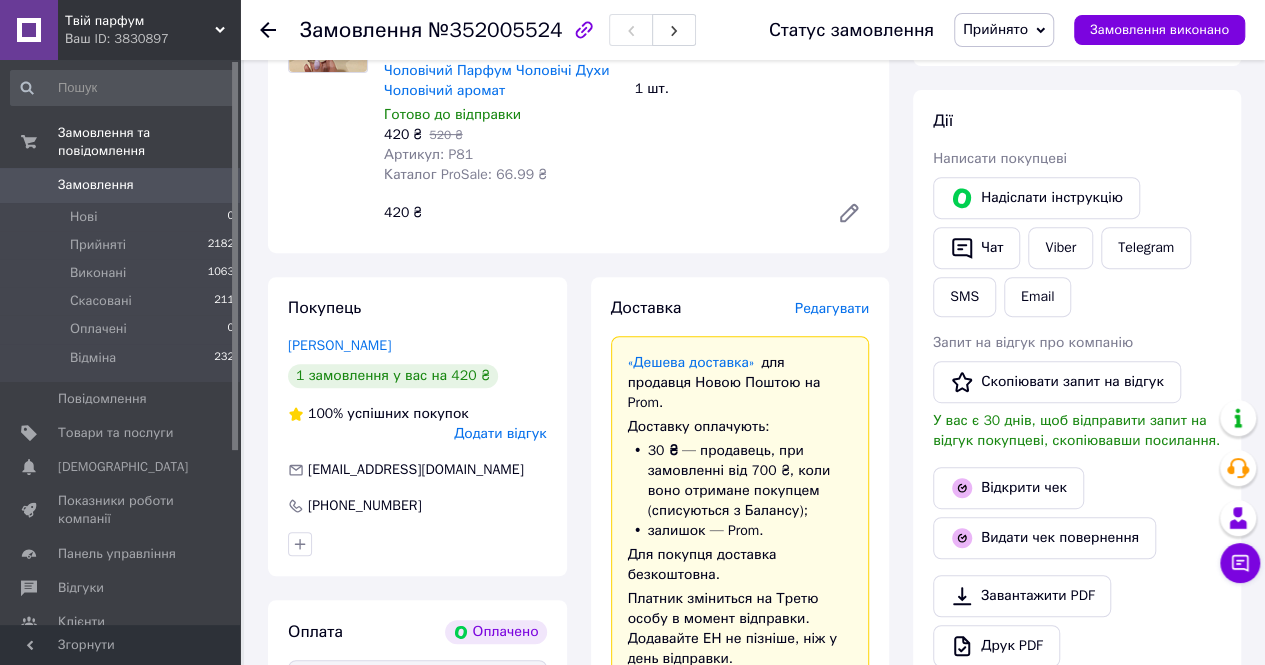 click on "Замовлення" at bounding box center (96, 185) 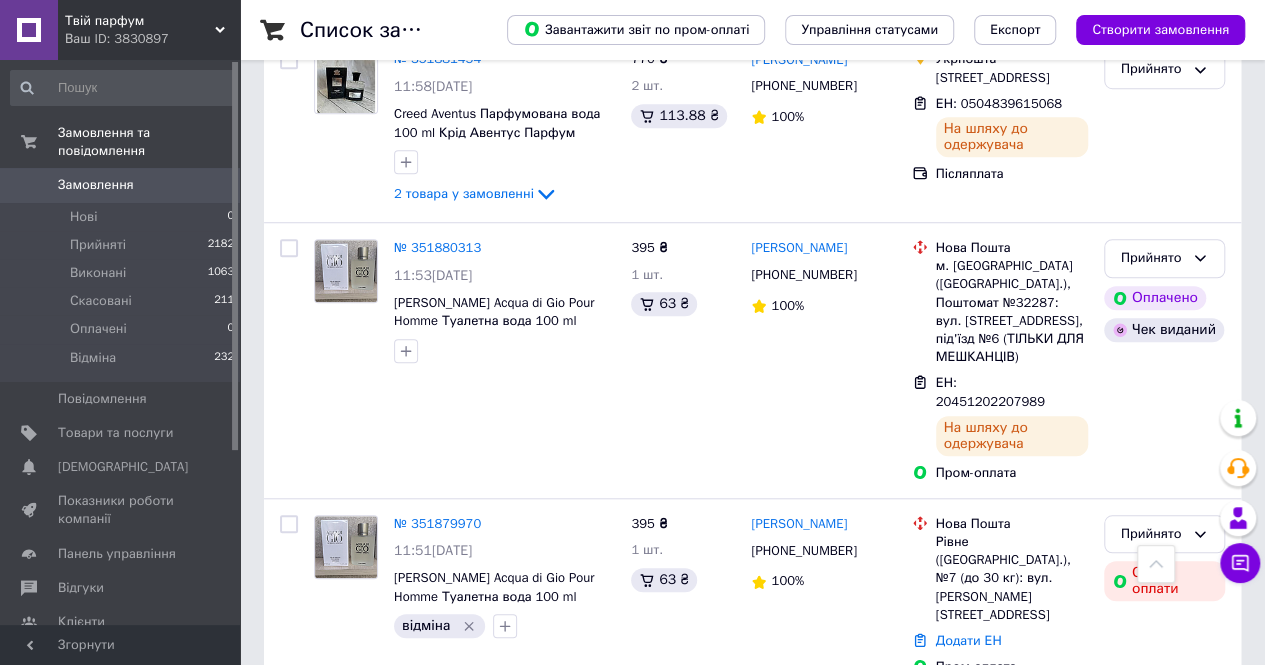 scroll, scrollTop: 900, scrollLeft: 0, axis: vertical 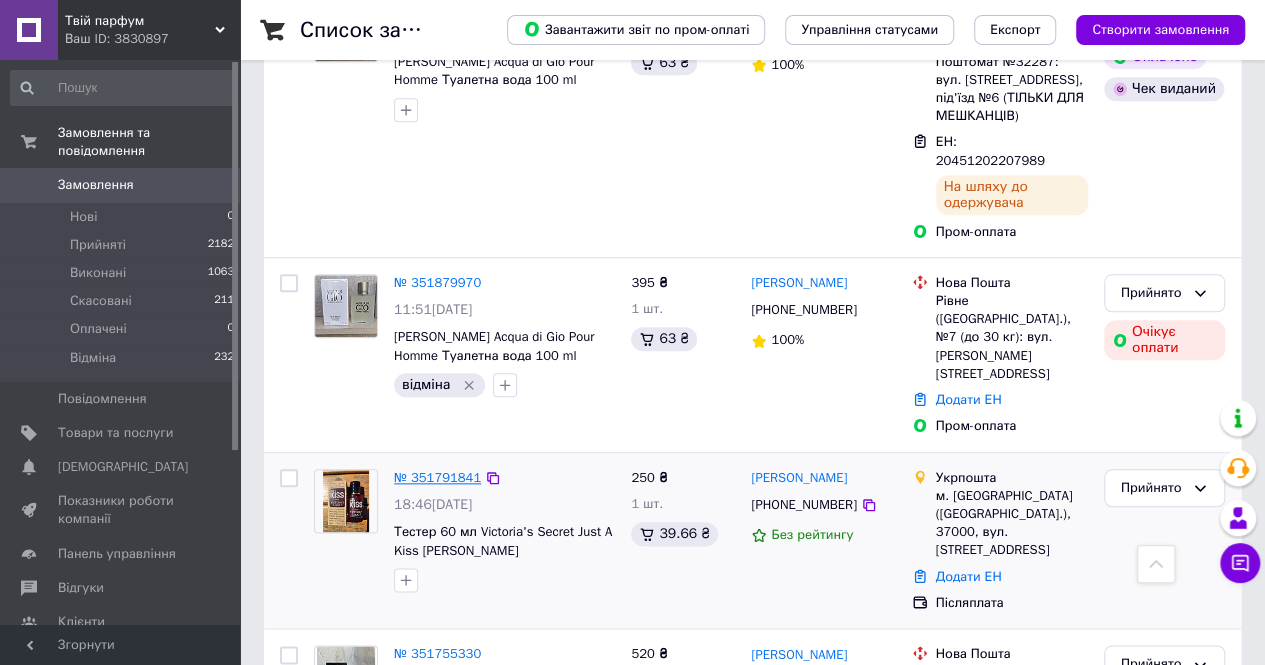 click on "№ 351791841" at bounding box center [437, 477] 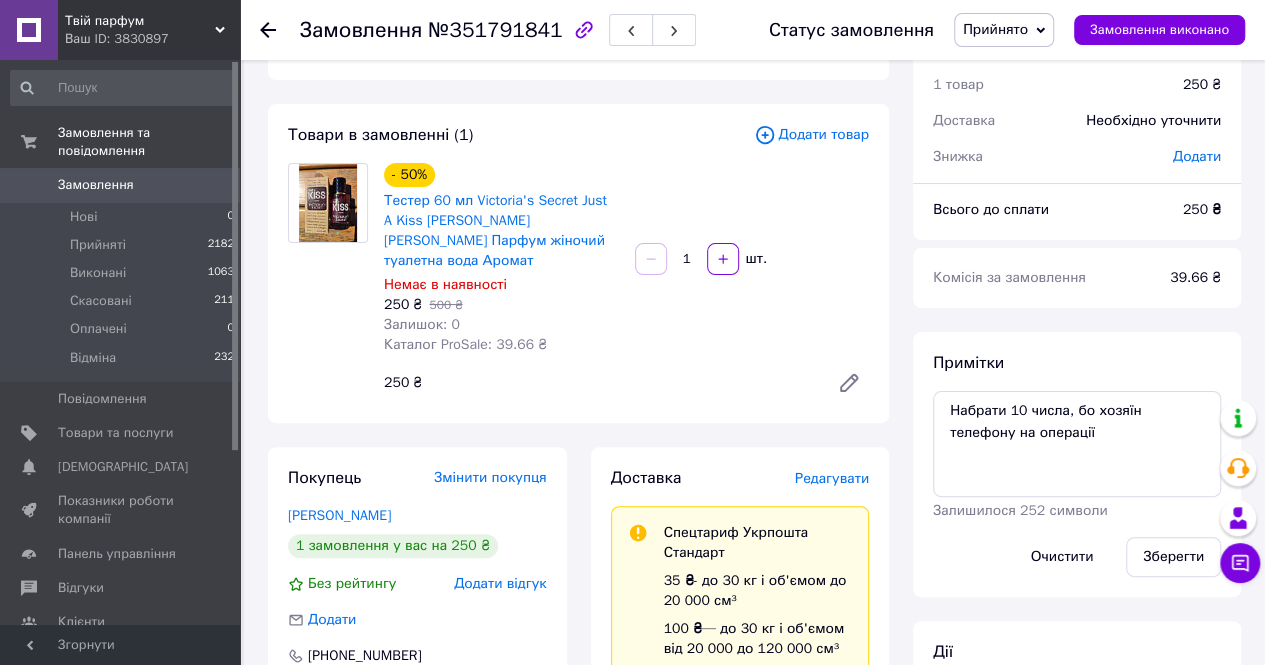 scroll, scrollTop: 100, scrollLeft: 0, axis: vertical 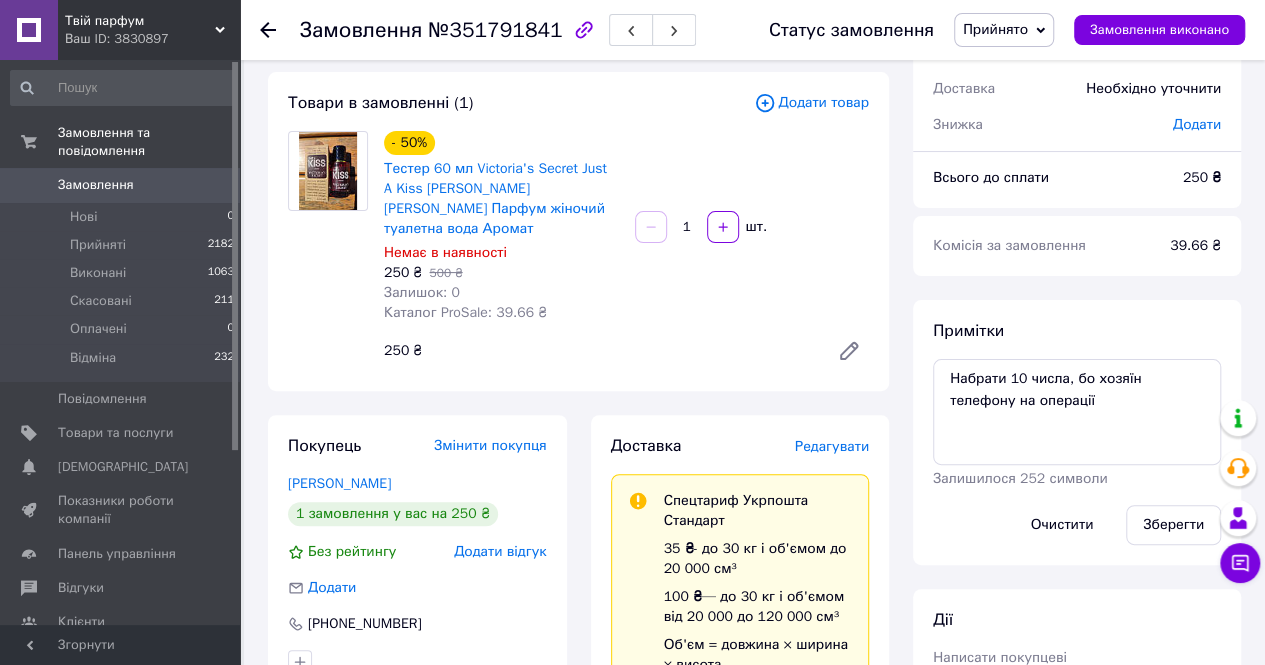 click on "Замовлення 0" at bounding box center [123, 185] 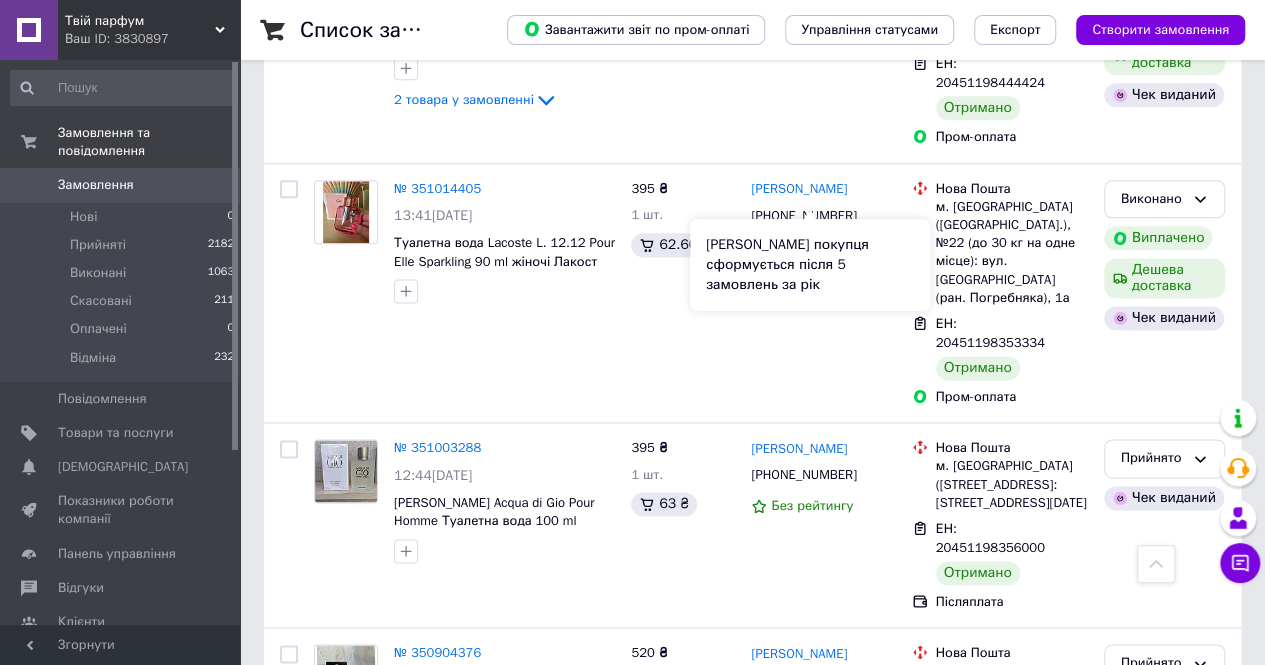scroll, scrollTop: 5100, scrollLeft: 0, axis: vertical 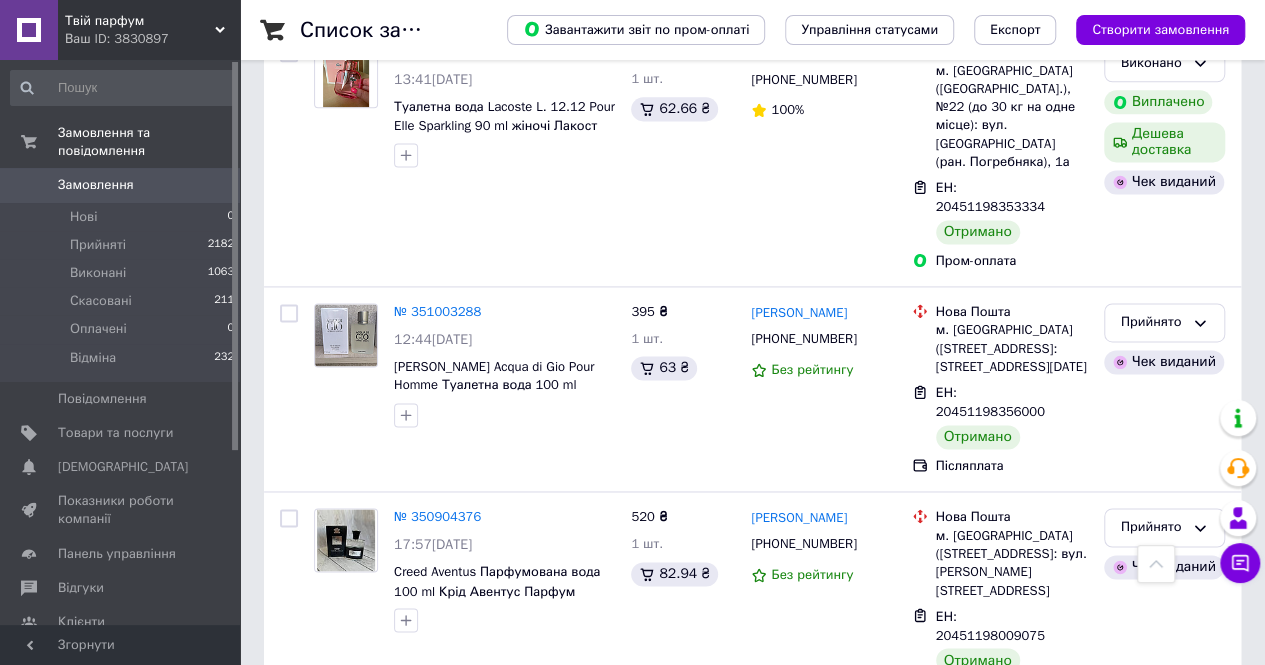 click on "Твій парфум Ваш ID: 3830897" at bounding box center (149, 30) 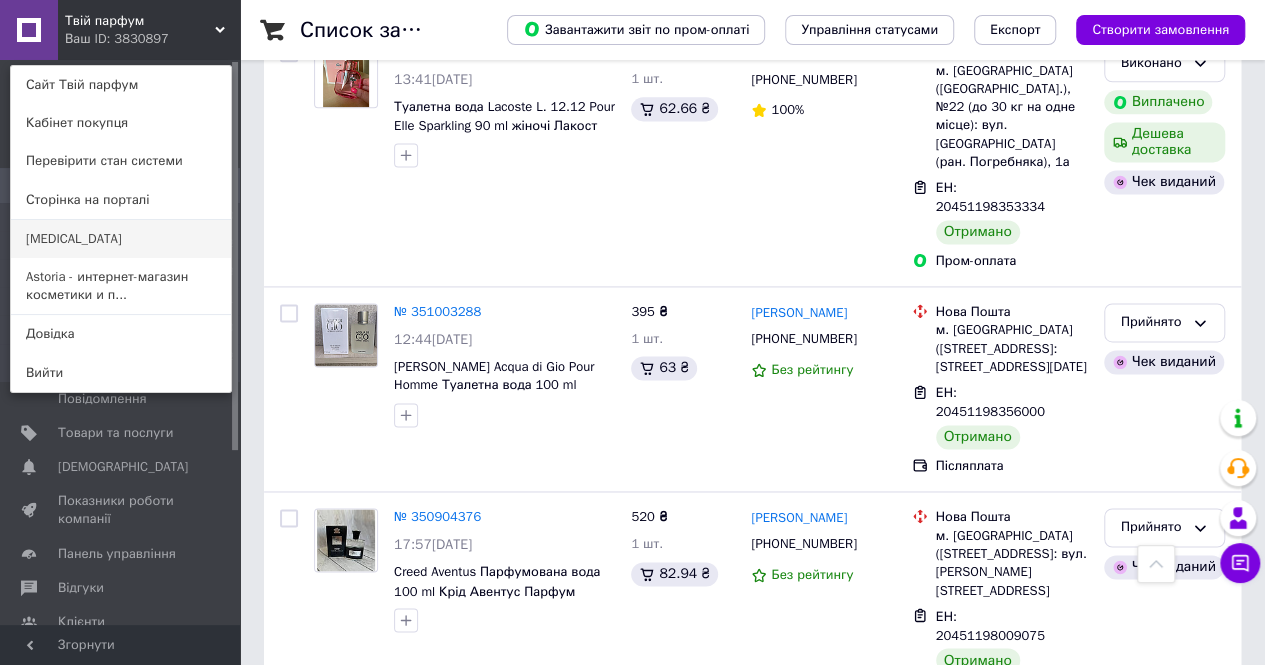 click on "[MEDICAL_DATA]" at bounding box center [121, 239] 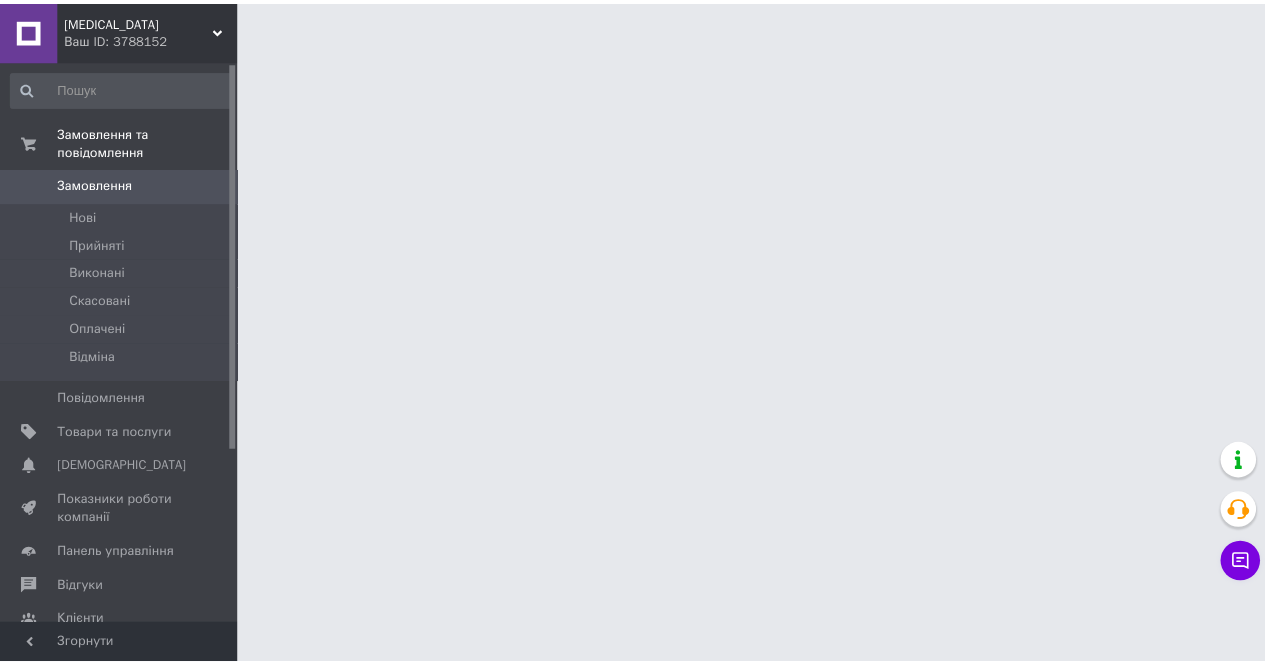 scroll, scrollTop: 0, scrollLeft: 0, axis: both 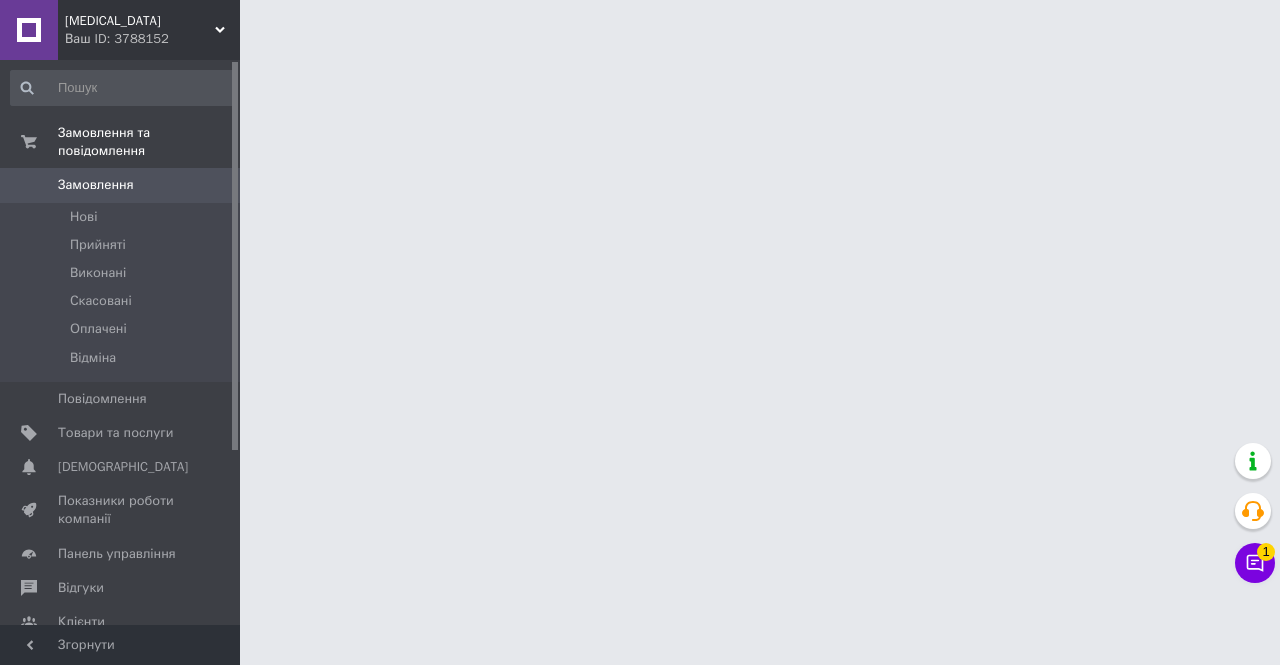 click on "1 Чат з покупцем Тех підтримка
Чат з покупцем 1" at bounding box center (1255, 513) 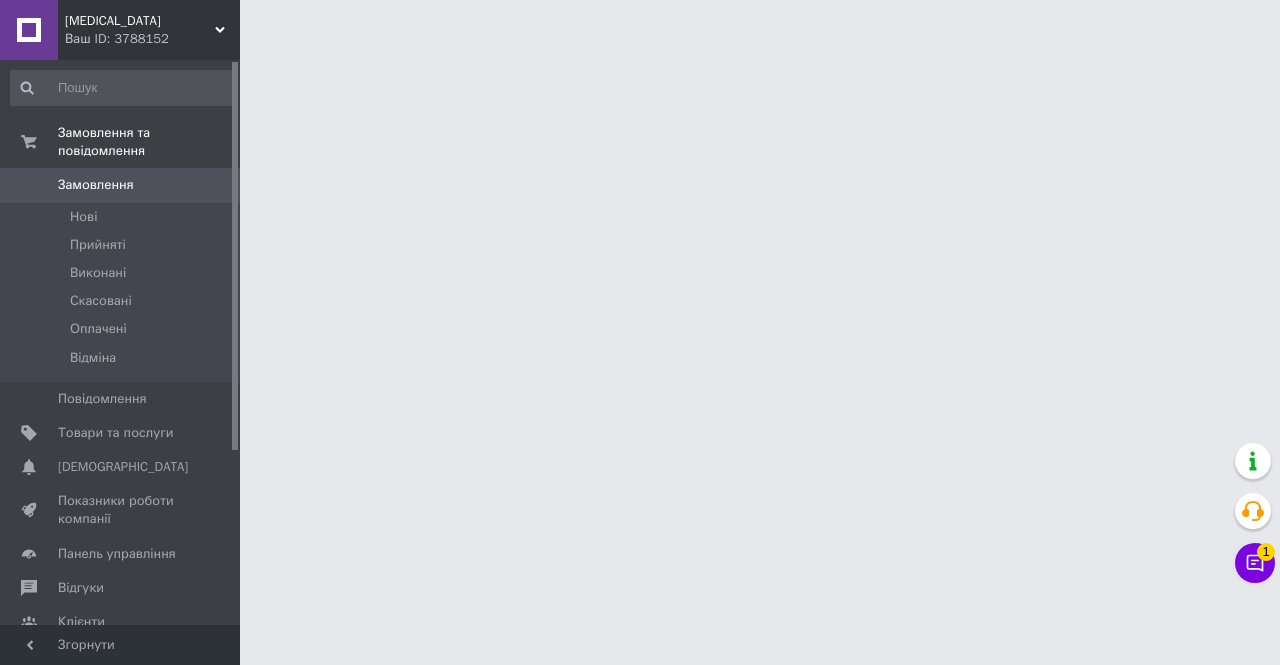 click 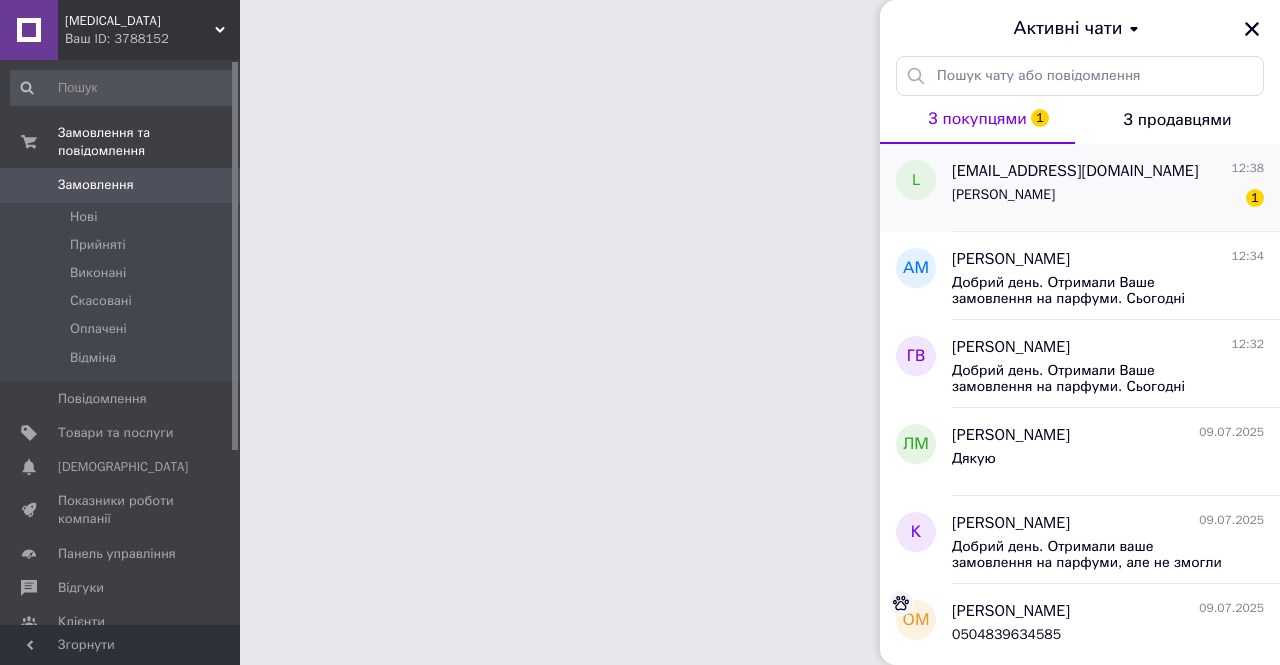 click on "[PERSON_NAME] 1" at bounding box center [1108, 199] 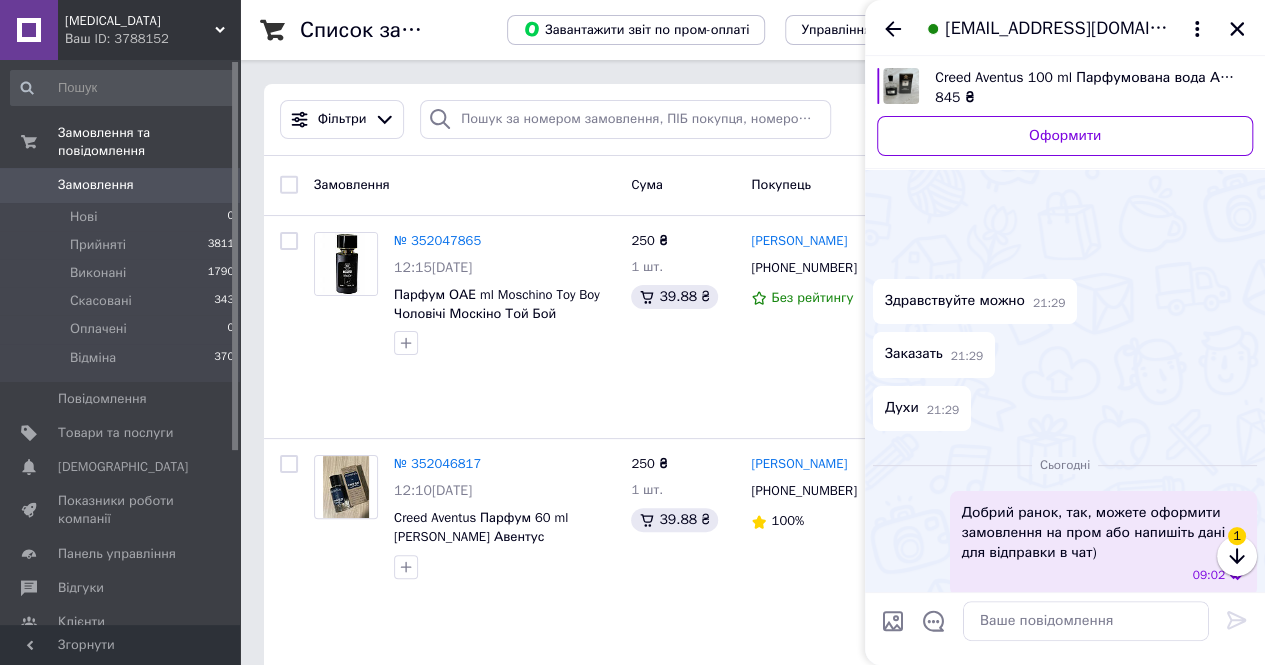 scroll, scrollTop: 852, scrollLeft: 0, axis: vertical 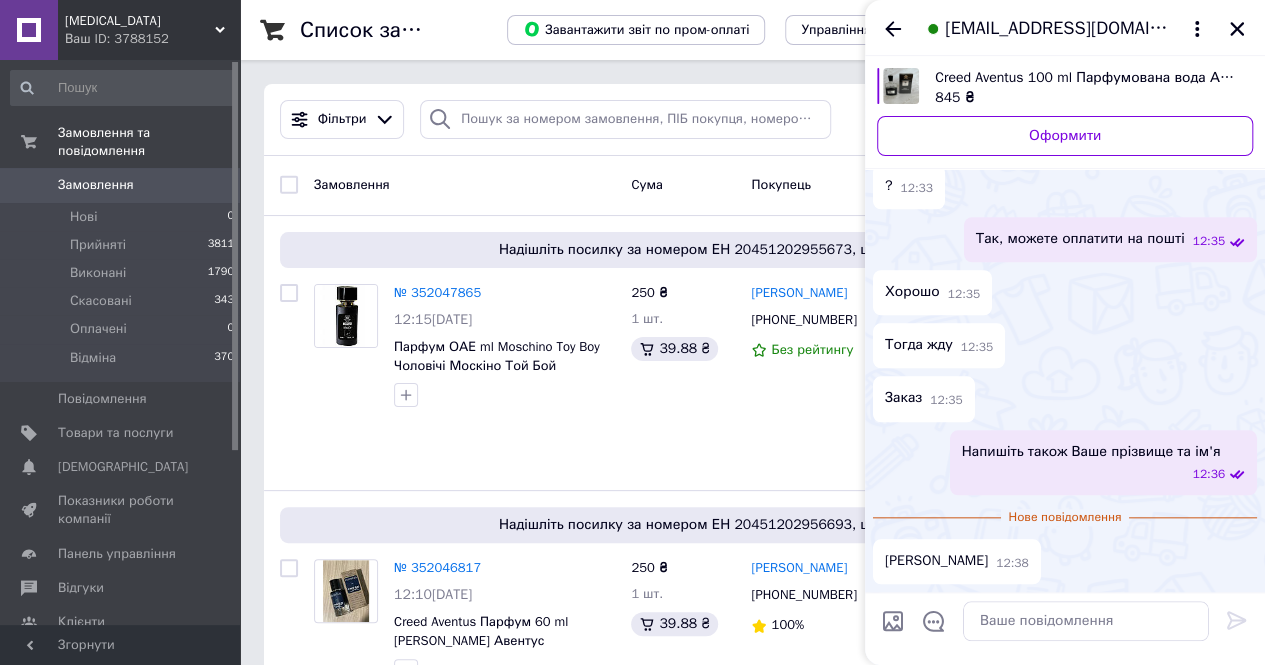 click on "[PERSON_NAME]" at bounding box center [936, 561] 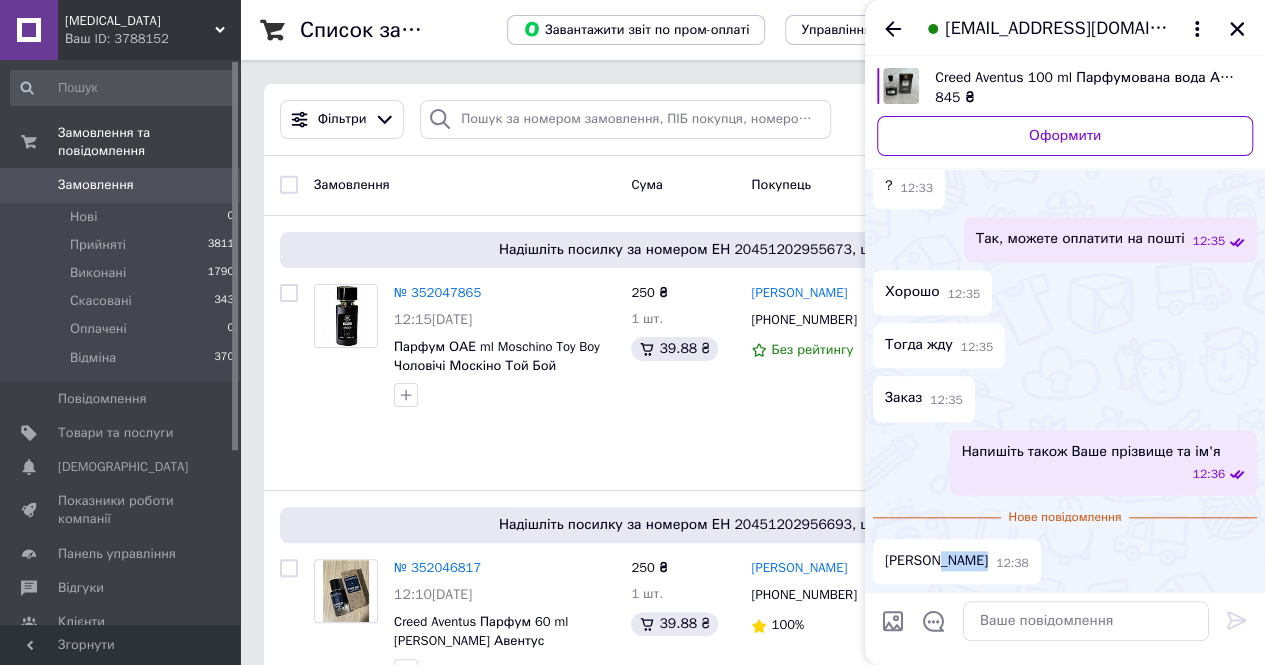 click on "[PERSON_NAME]" at bounding box center [936, 561] 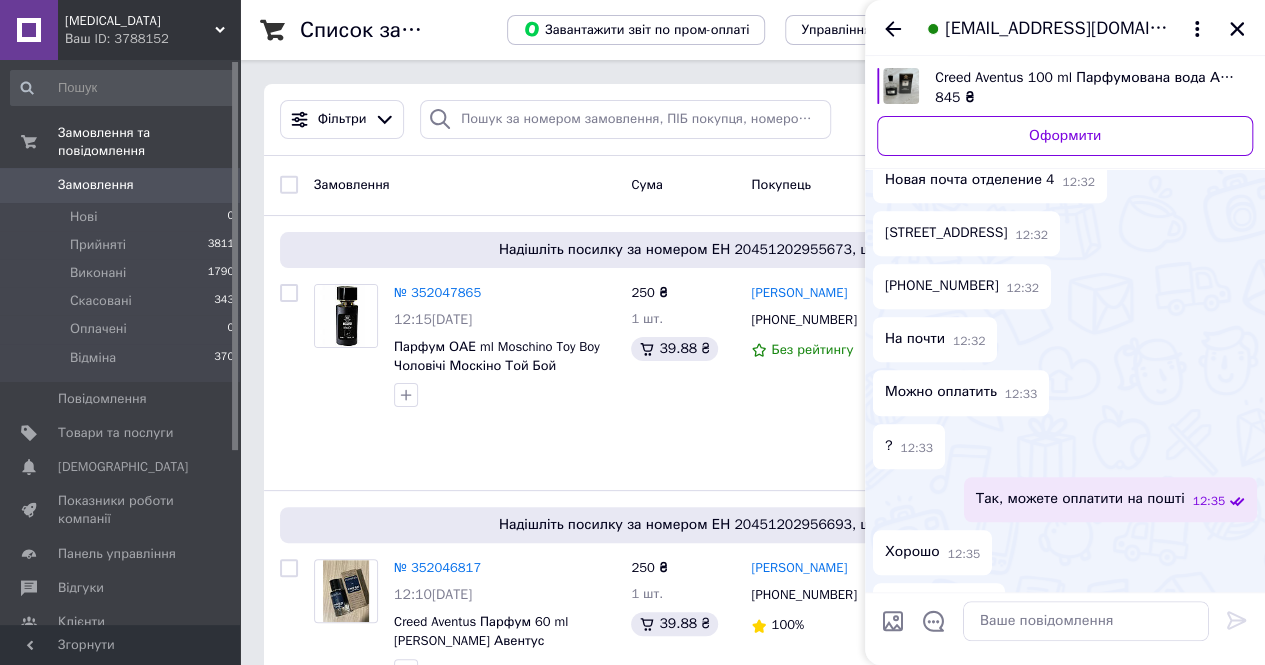 scroll, scrollTop: 401, scrollLeft: 0, axis: vertical 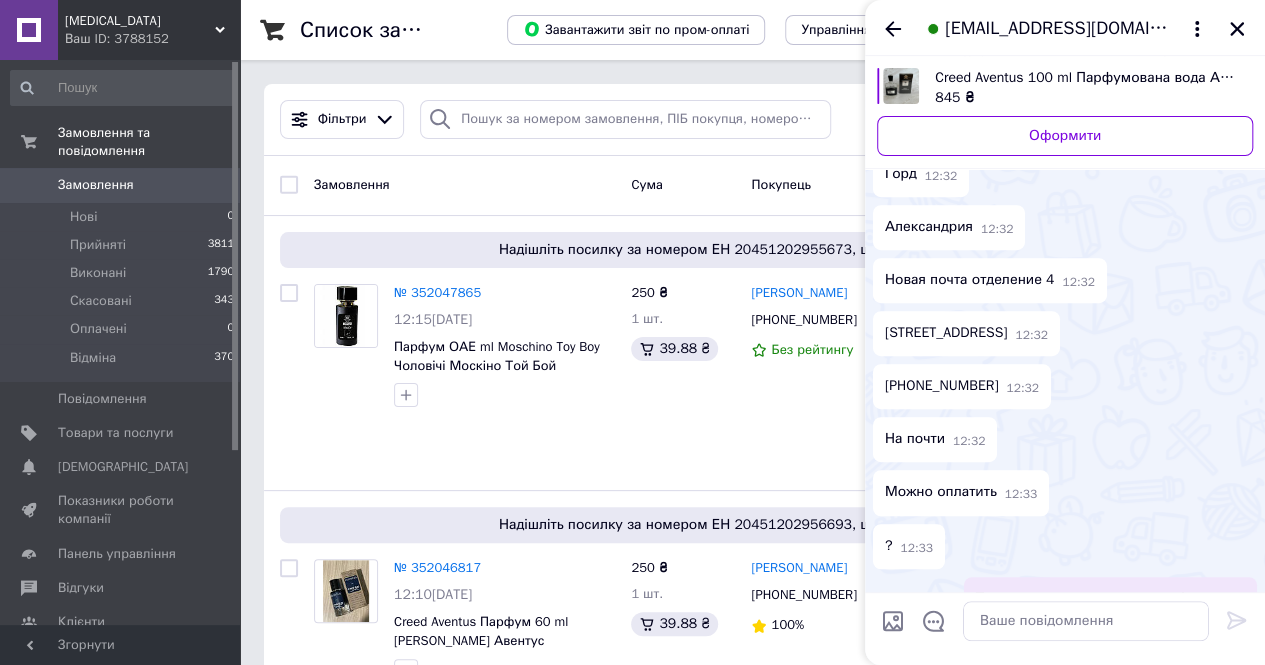 click on "[STREET_ADDRESS]" at bounding box center (946, 333) 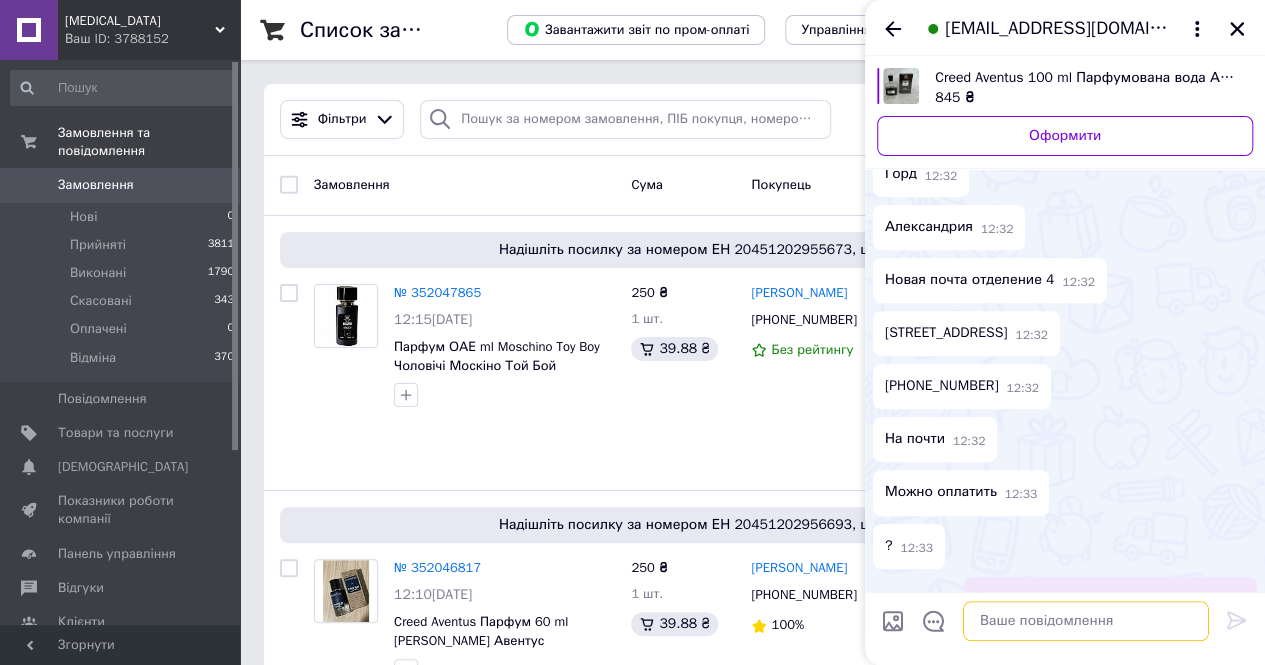click at bounding box center [1086, 621] 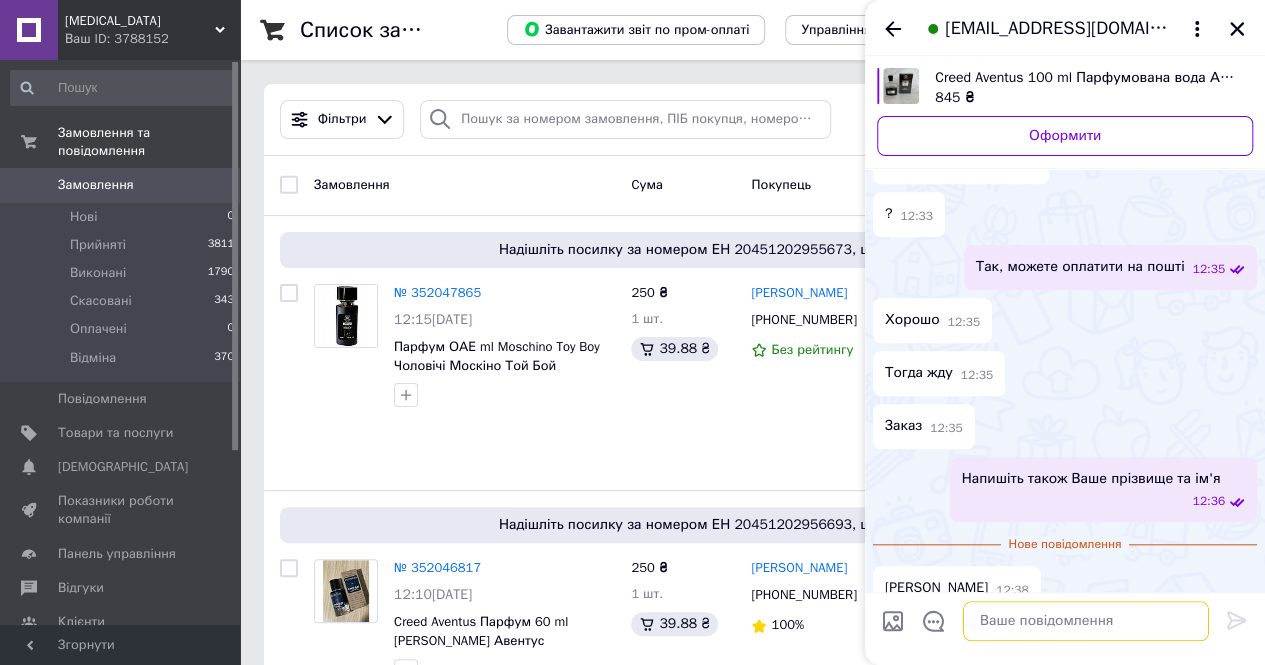 scroll, scrollTop: 801, scrollLeft: 0, axis: vertical 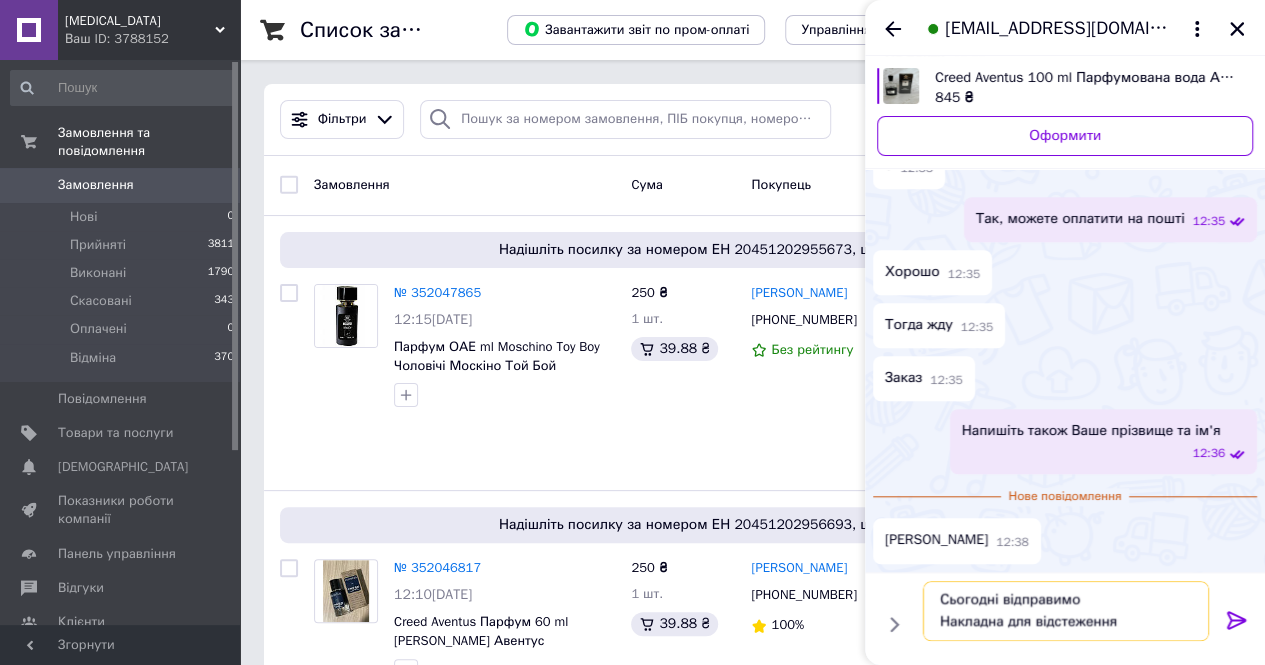 paste on "20451202966550" 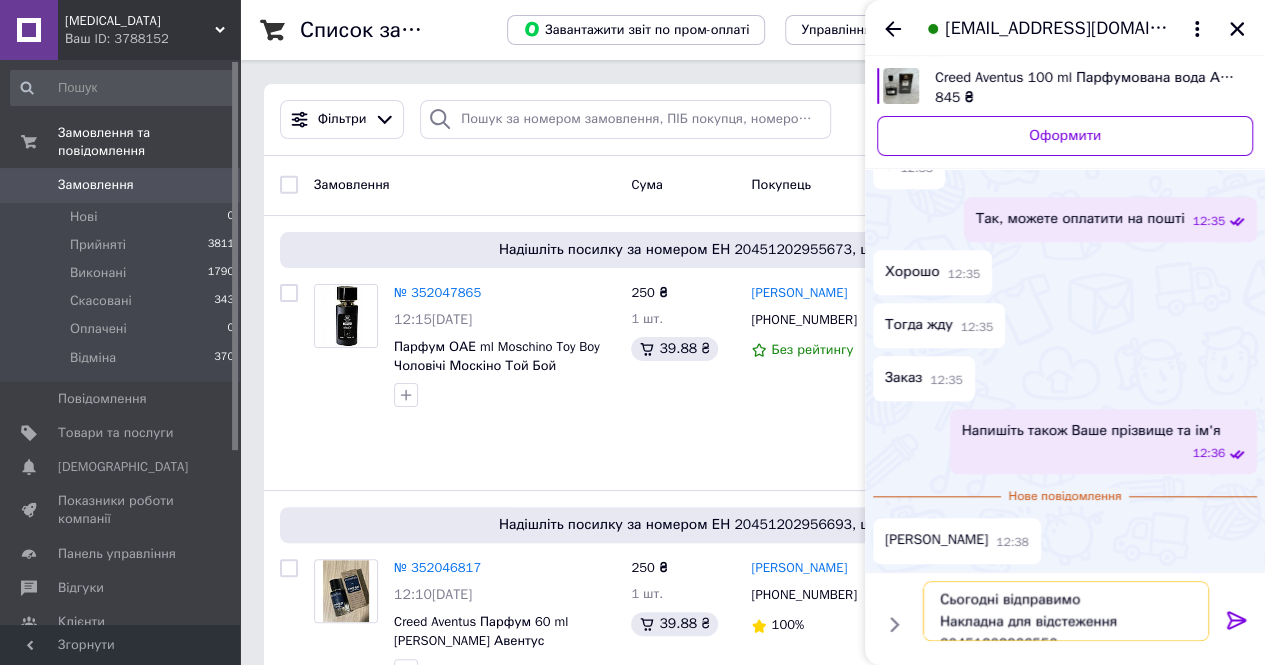 scroll, scrollTop: 14, scrollLeft: 0, axis: vertical 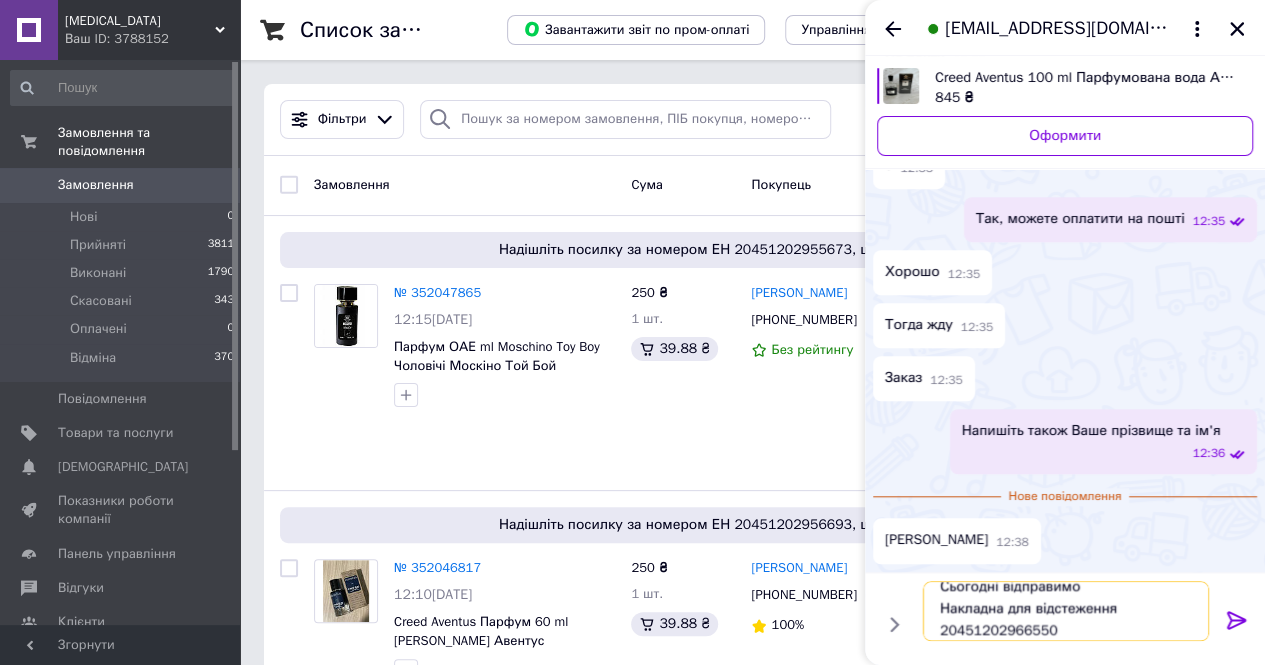 type 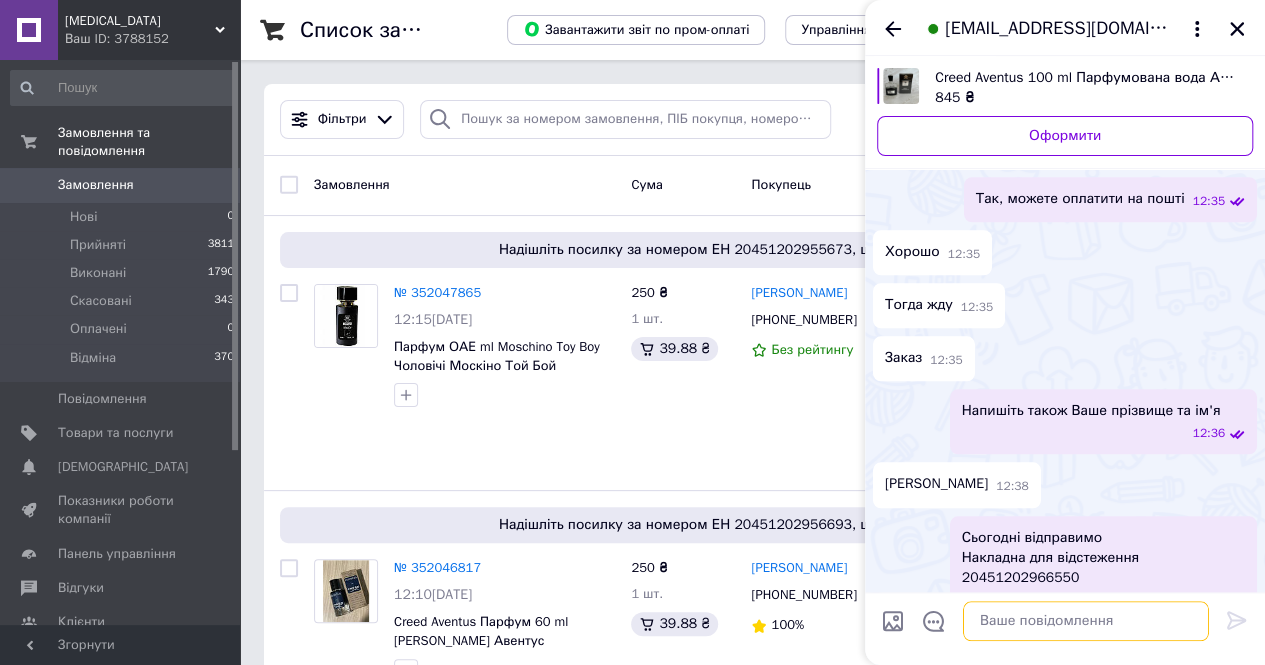 scroll, scrollTop: 0, scrollLeft: 0, axis: both 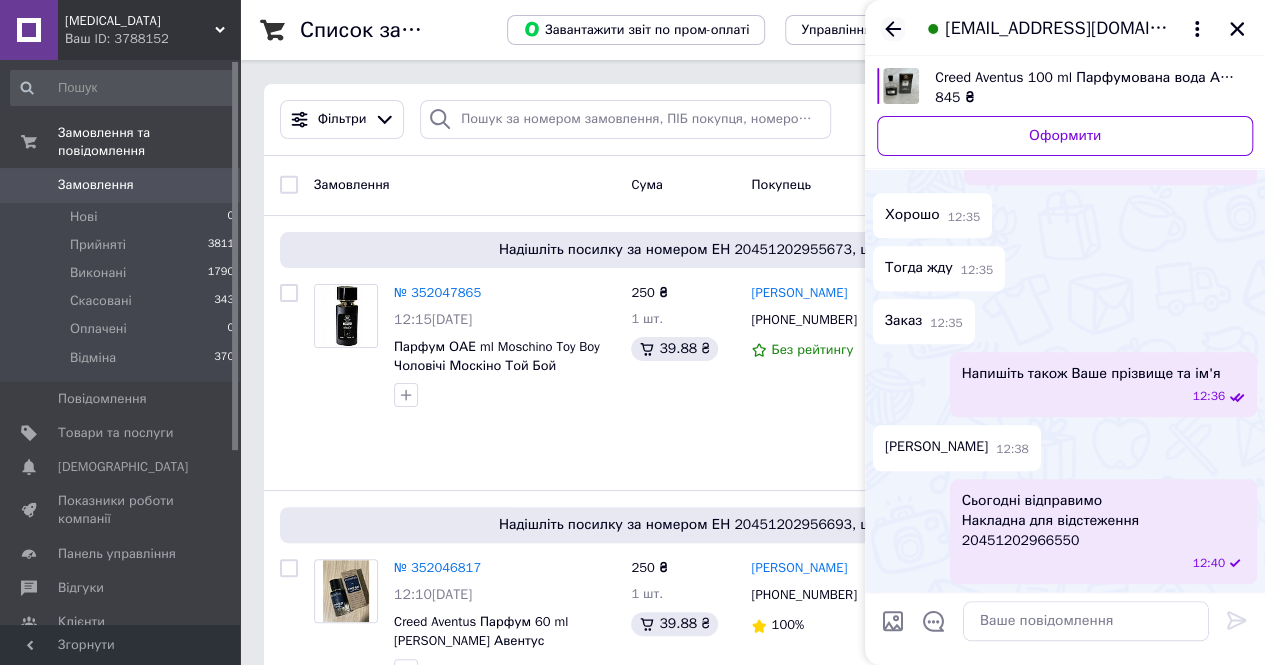 click 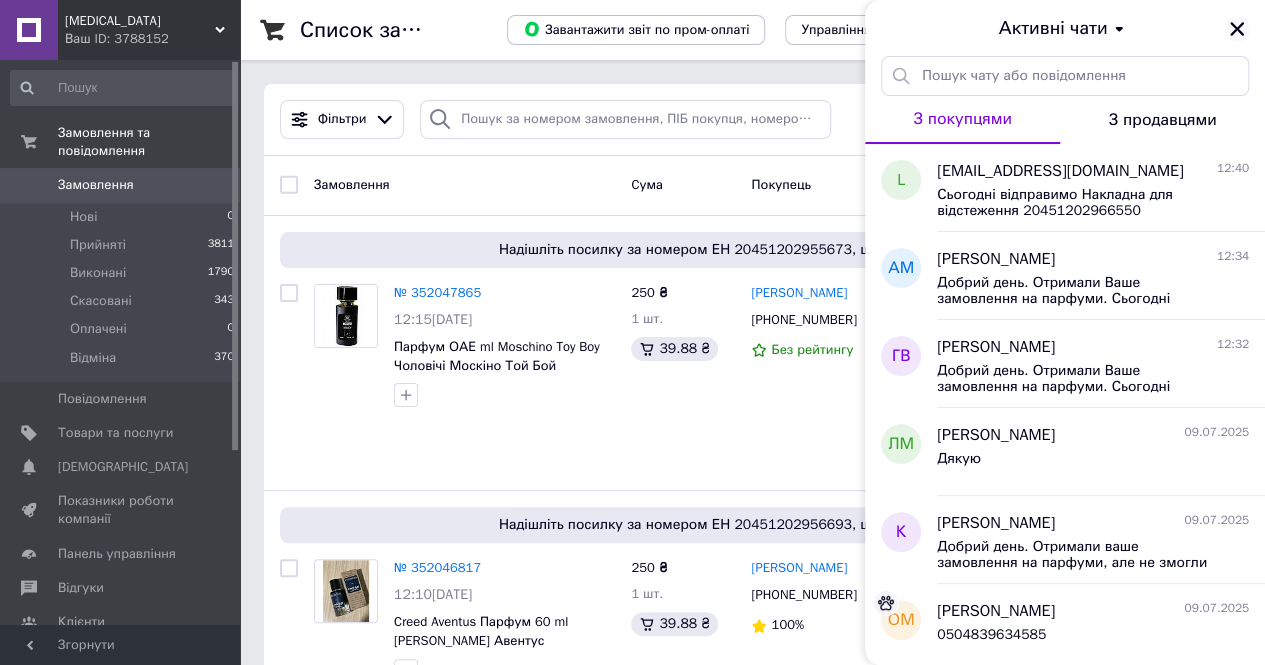 click 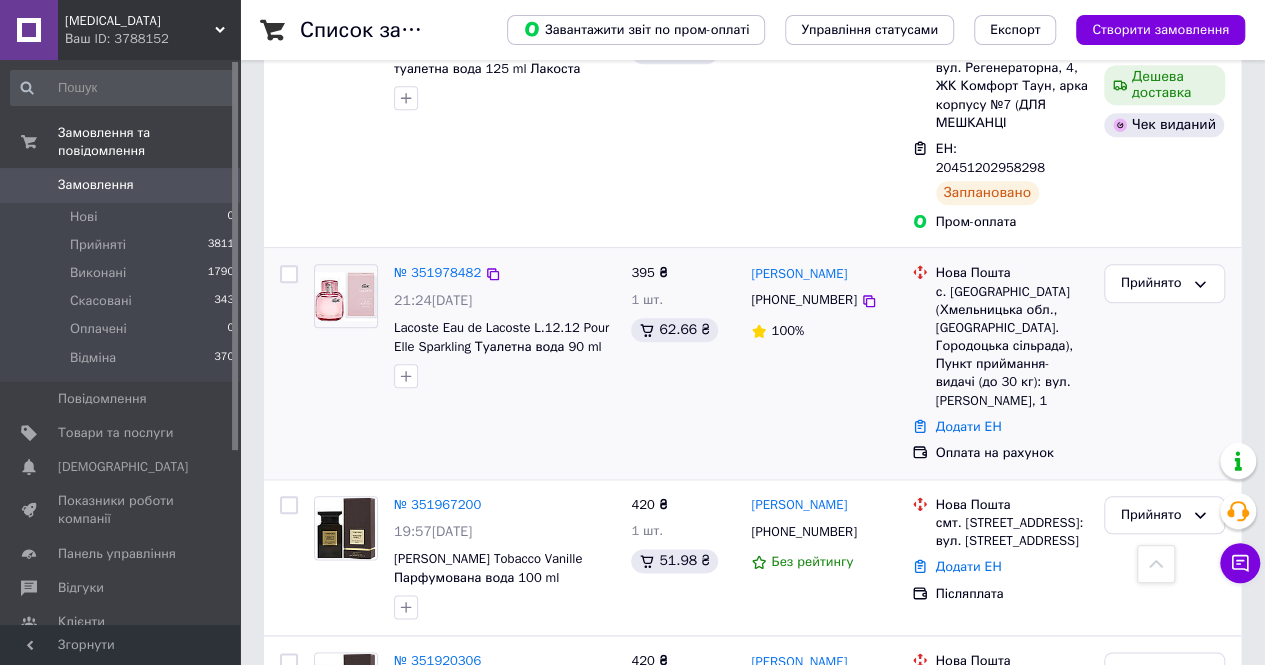 scroll, scrollTop: 900, scrollLeft: 0, axis: vertical 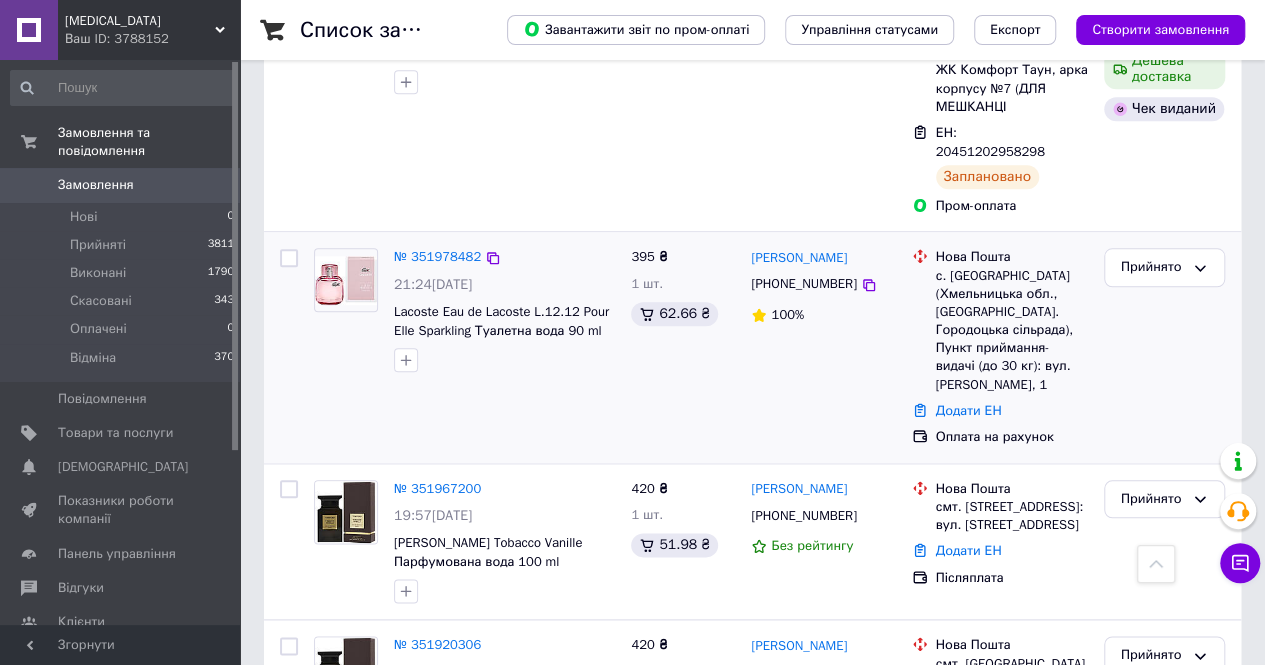 drag, startPoint x: 406, startPoint y: 152, endPoint x: 391, endPoint y: 159, distance: 16.552946 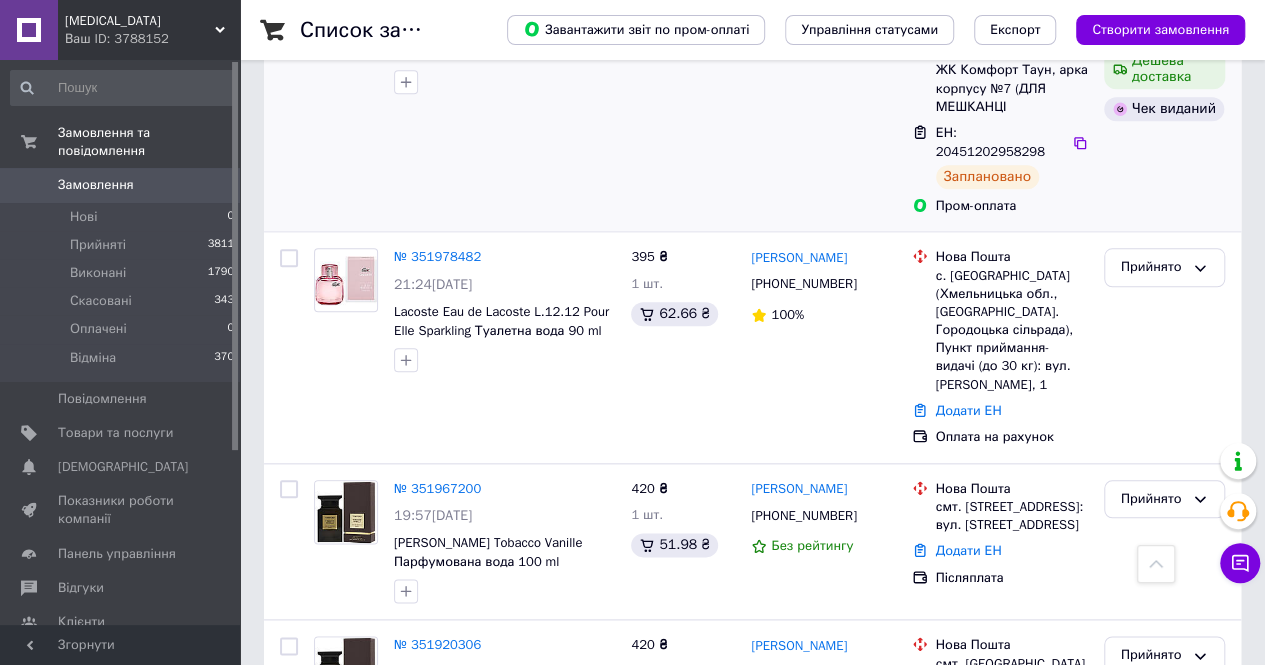 drag, startPoint x: 391, startPoint y: 159, endPoint x: 418, endPoint y: 108, distance: 57.706154 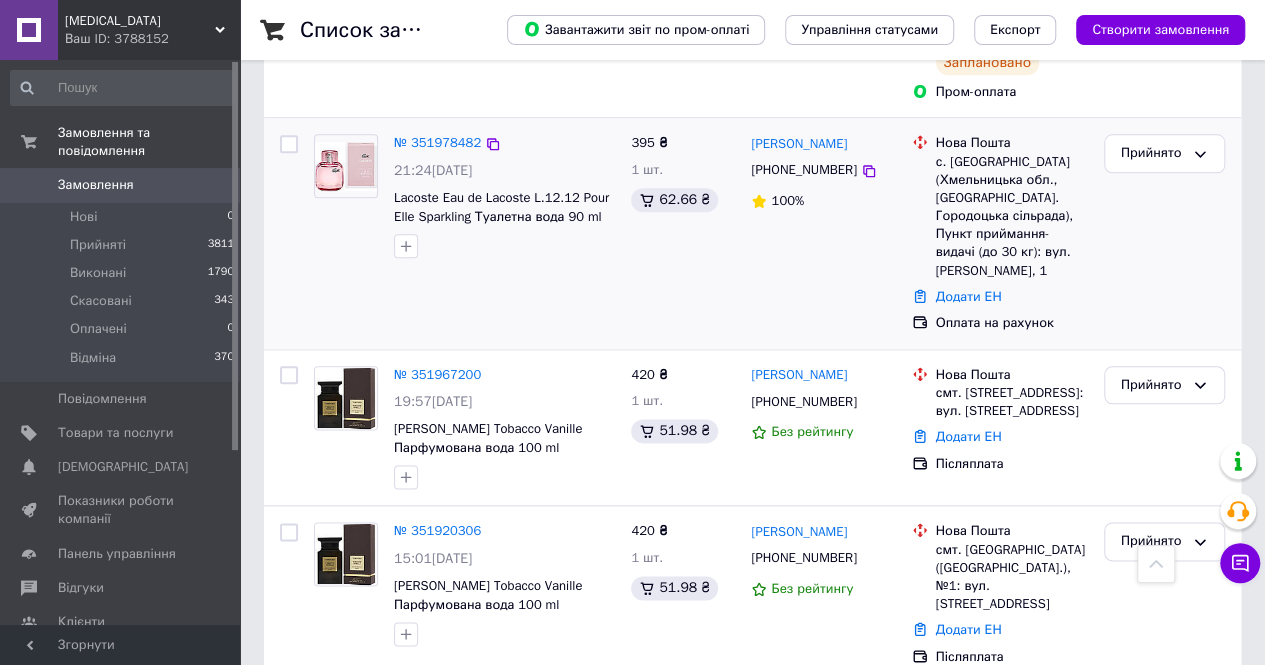 scroll, scrollTop: 1100, scrollLeft: 0, axis: vertical 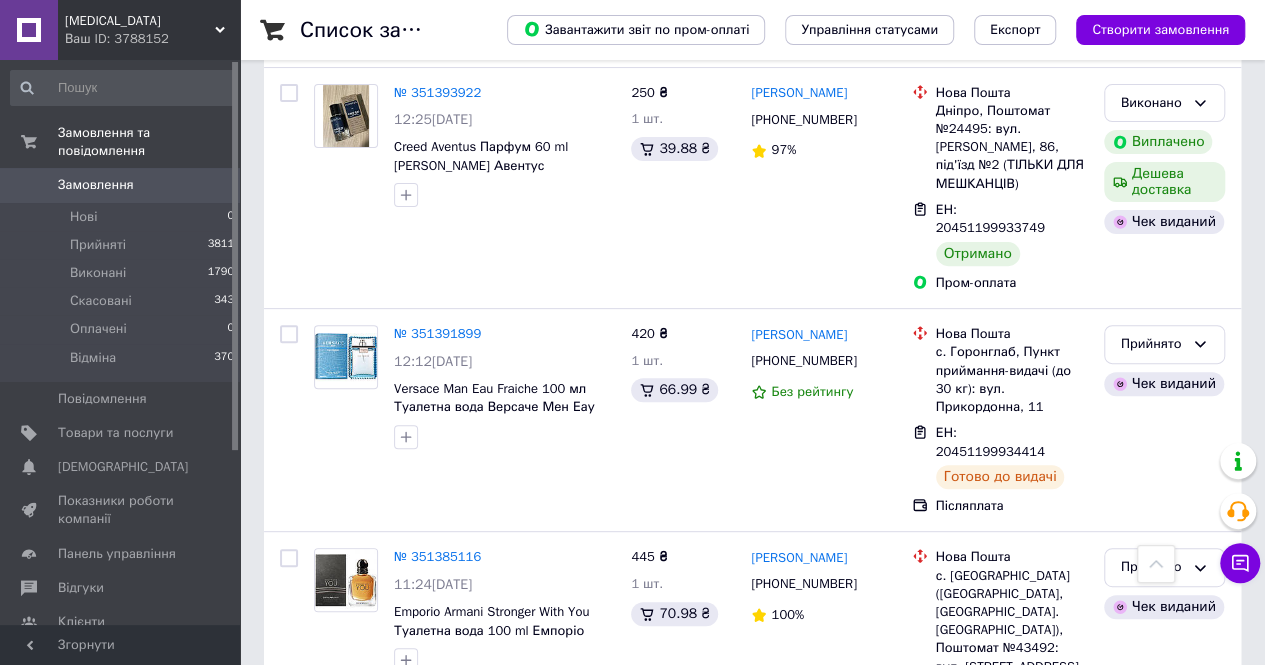 click 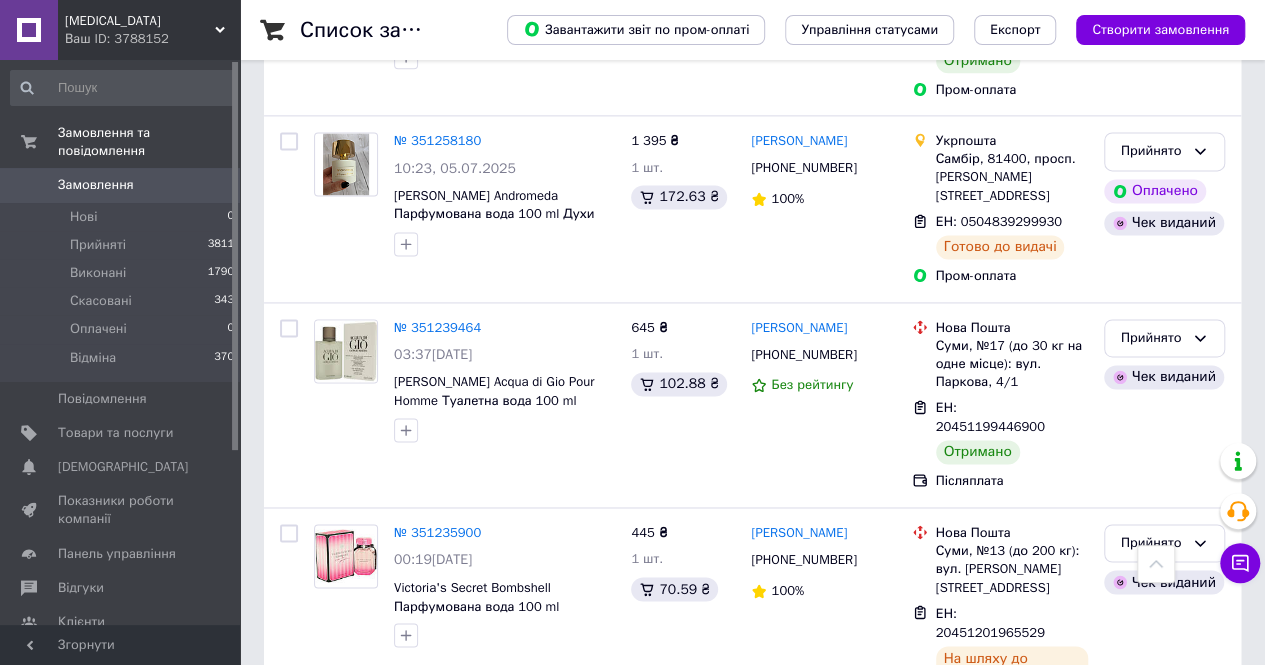 scroll, scrollTop: 9000, scrollLeft: 0, axis: vertical 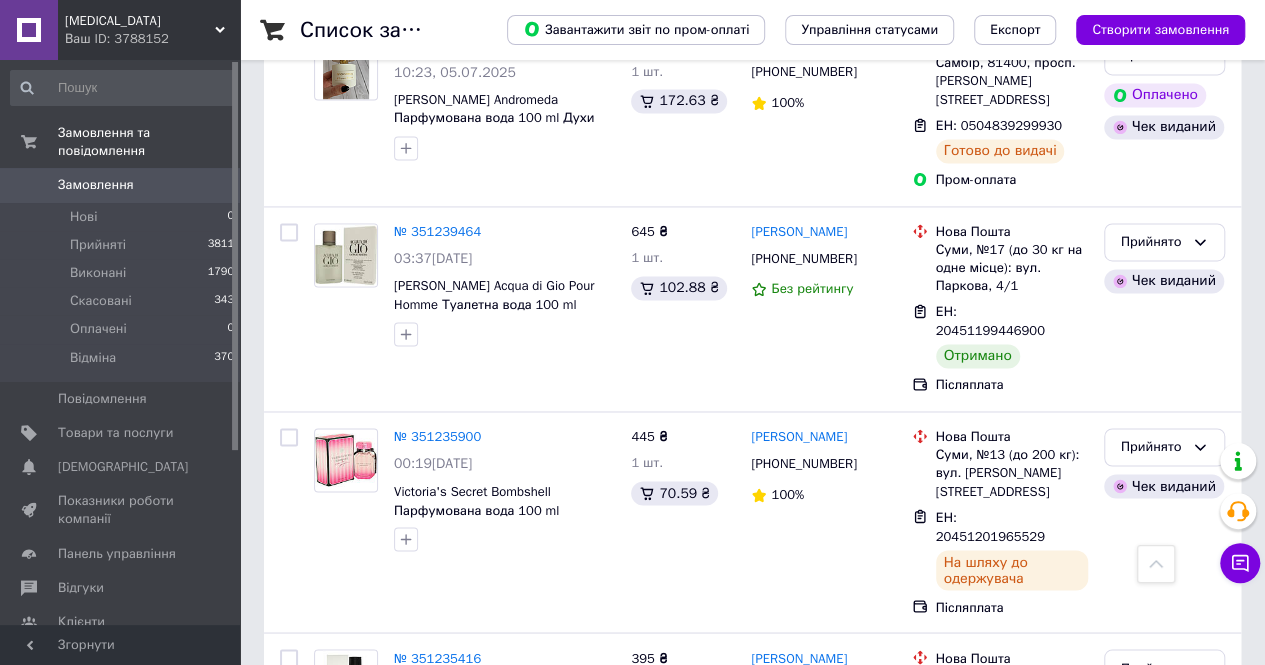 click on "[MEDICAL_DATA]" at bounding box center [140, 21] 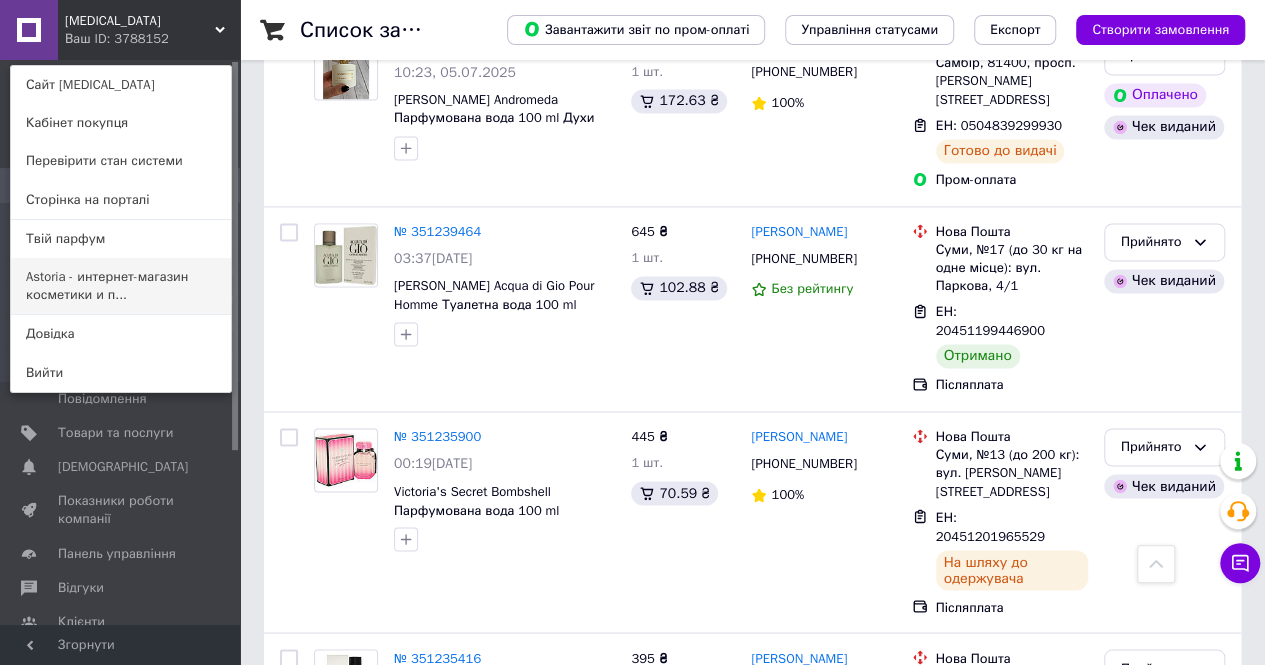 click on "Astoria - интернет-магазин косметики и п..." at bounding box center (121, 286) 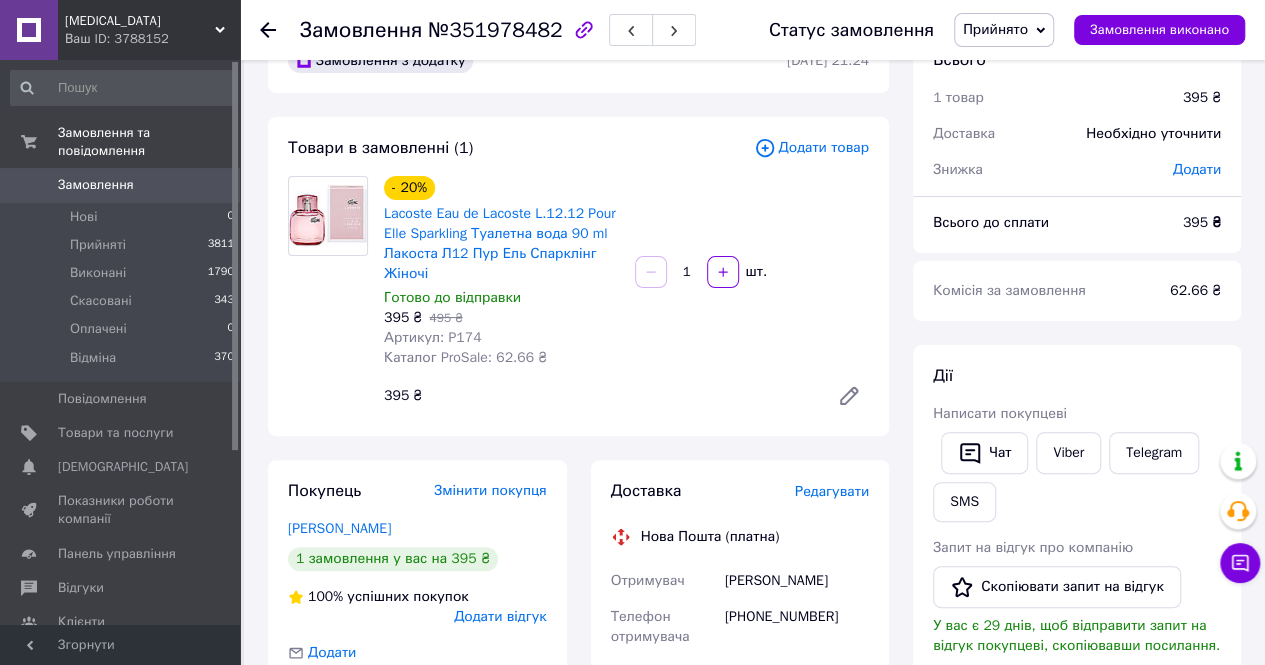 scroll, scrollTop: 100, scrollLeft: 0, axis: vertical 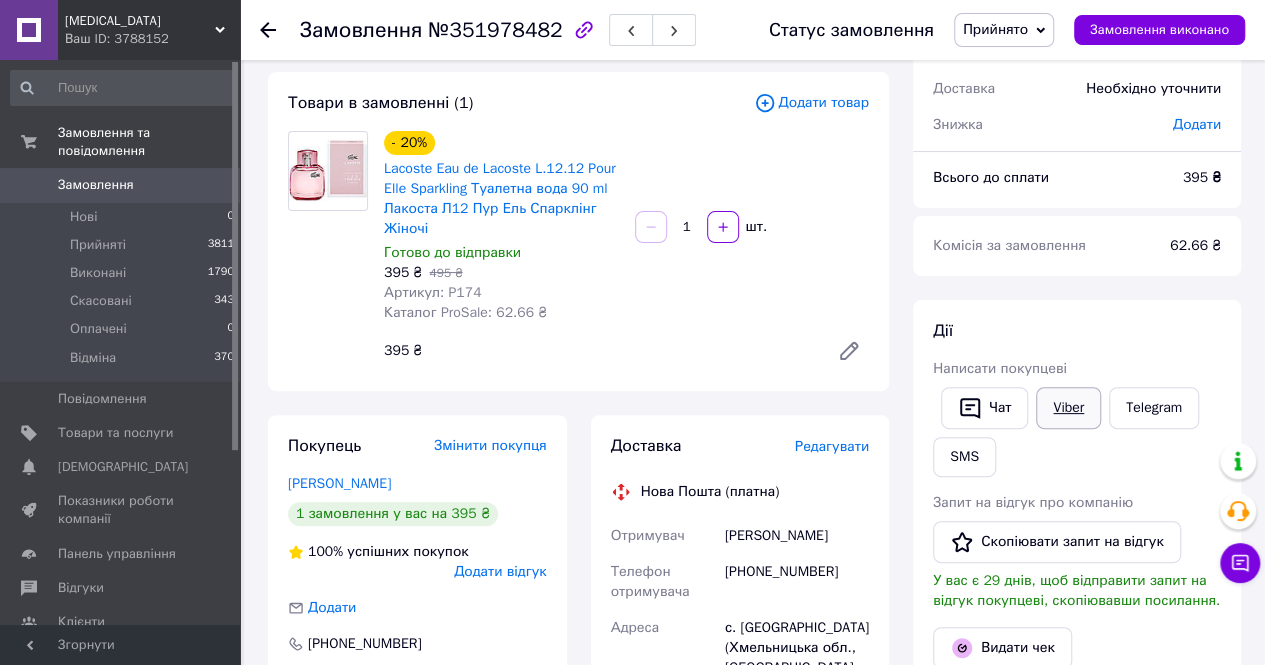 click on "Viber" at bounding box center [1068, 408] 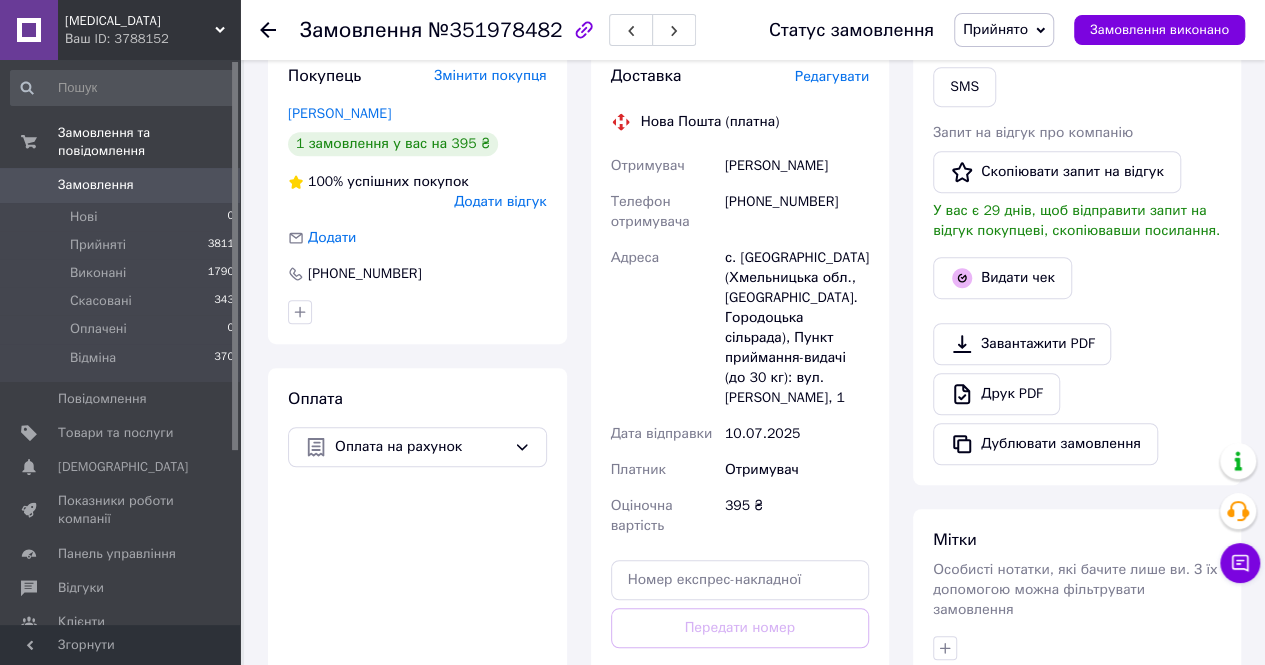 scroll, scrollTop: 500, scrollLeft: 0, axis: vertical 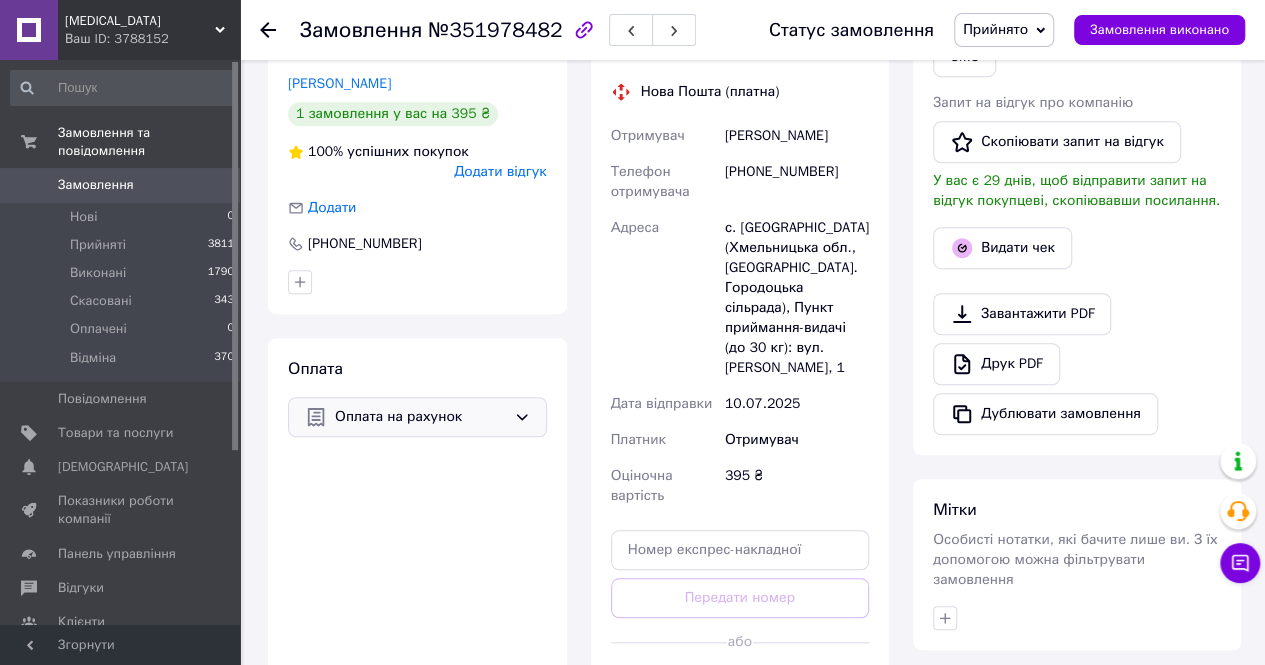 click on "Оплата на рахунок" at bounding box center (420, 417) 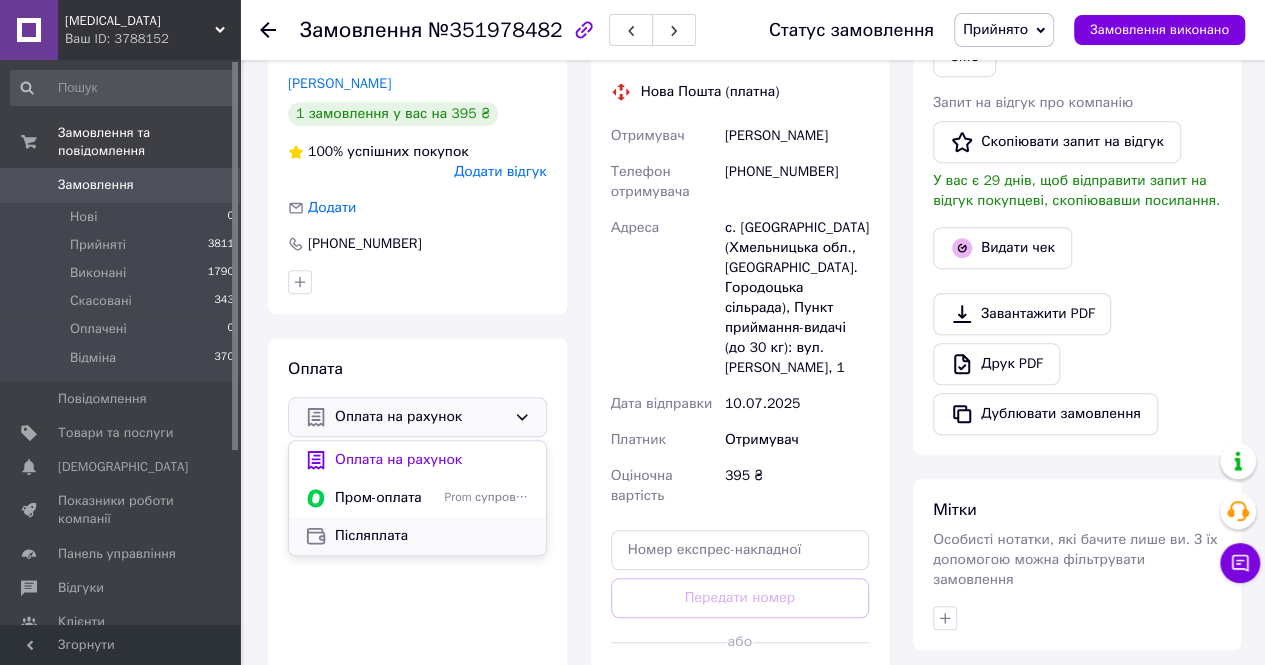 click on "Післяплата" at bounding box center (432, 536) 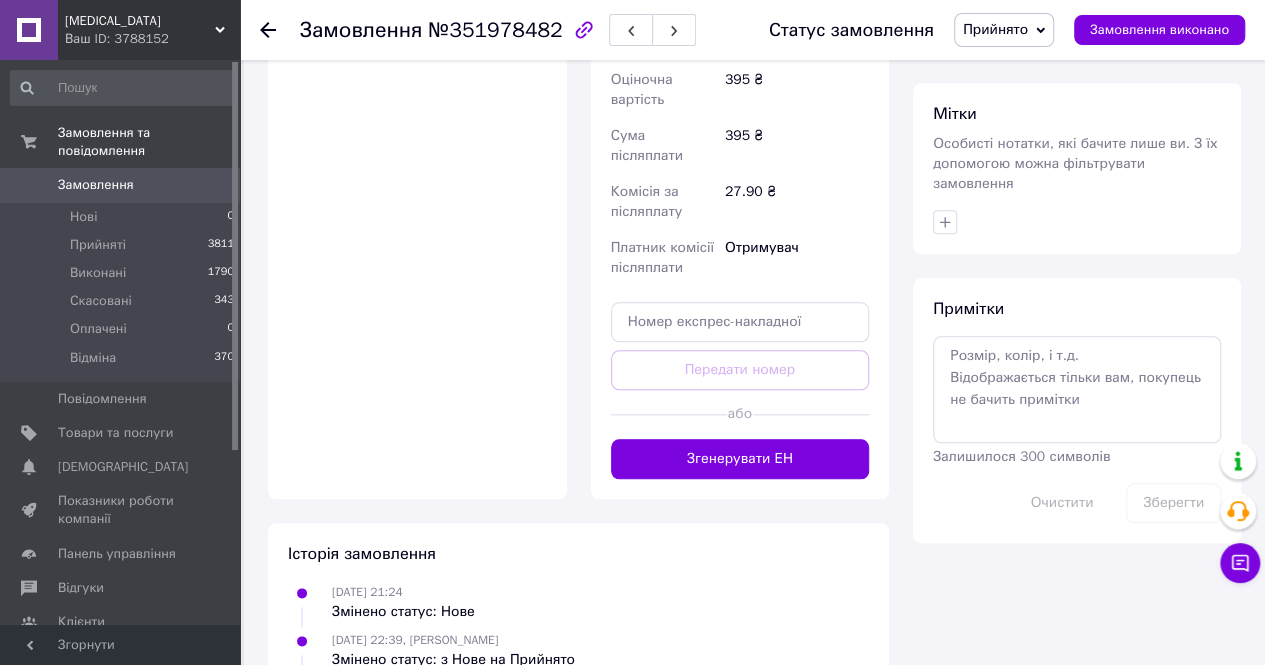 scroll, scrollTop: 900, scrollLeft: 0, axis: vertical 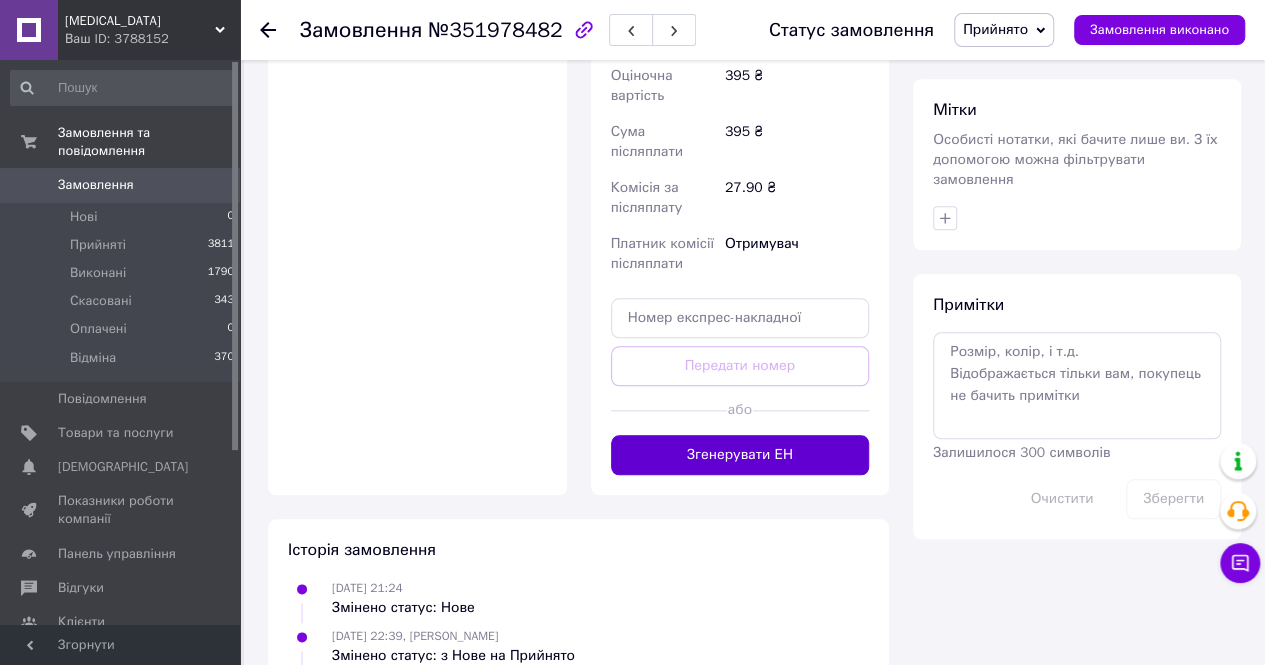 click on "Згенерувати ЕН" at bounding box center [740, 455] 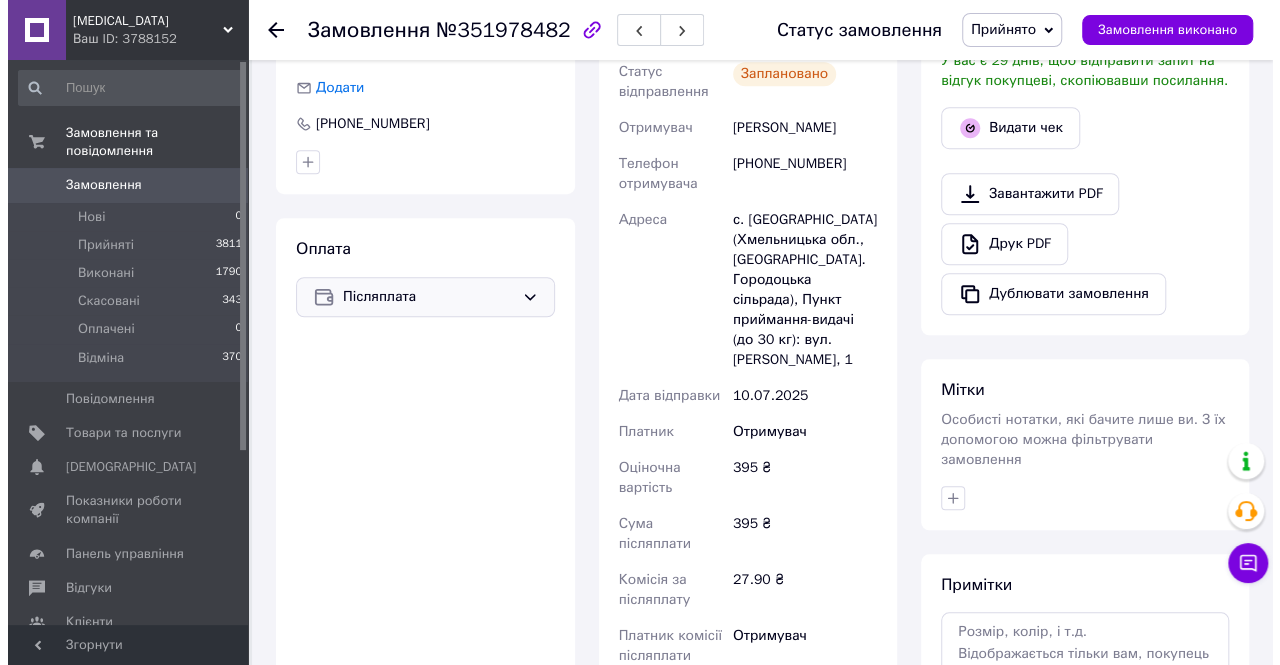 scroll, scrollTop: 500, scrollLeft: 0, axis: vertical 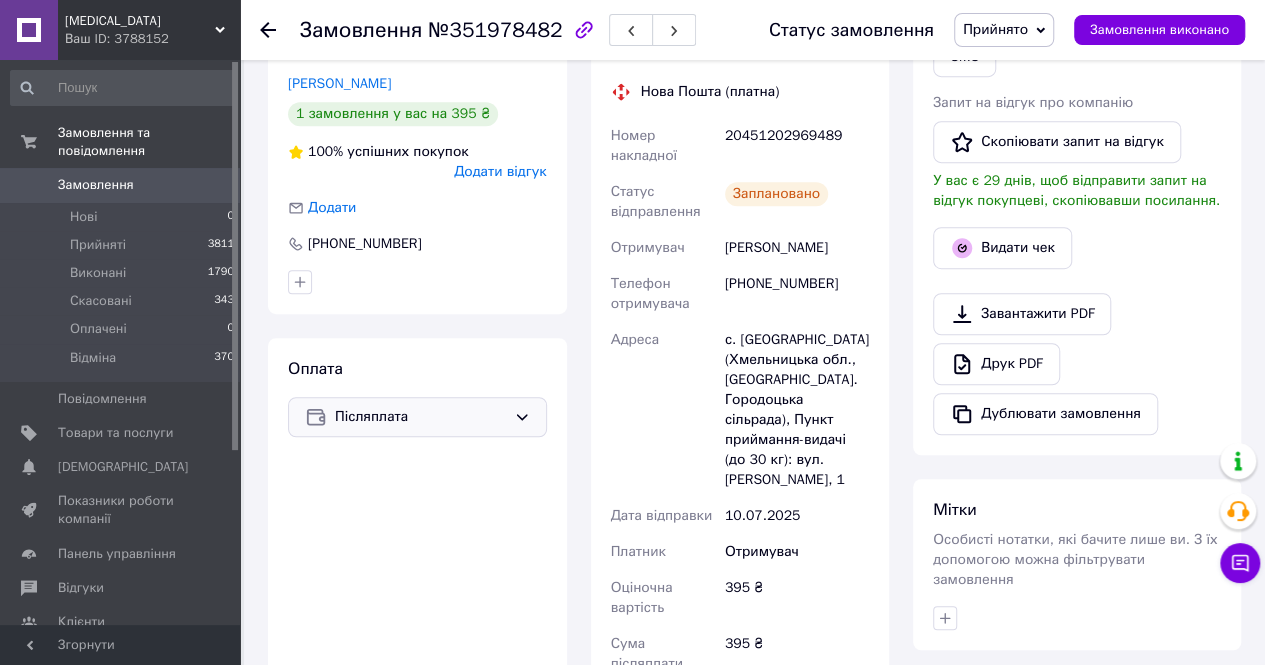 click on "20451202969489" at bounding box center (797, 146) 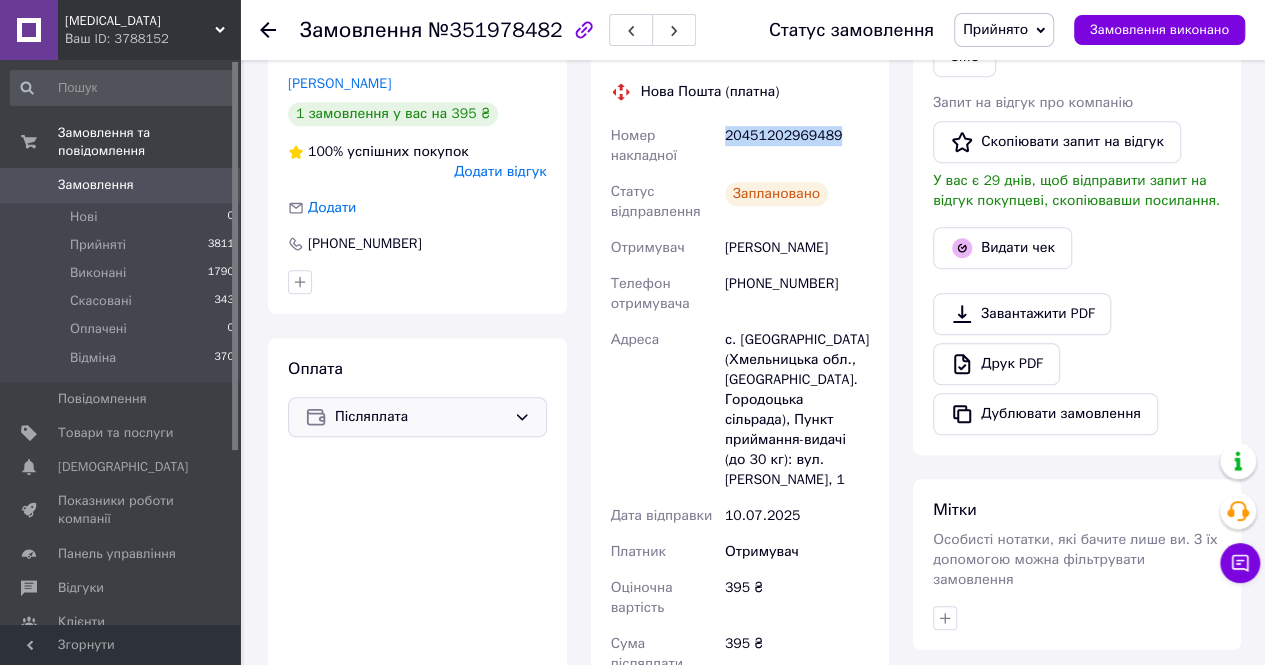 click on "20451202969489" at bounding box center [797, 146] 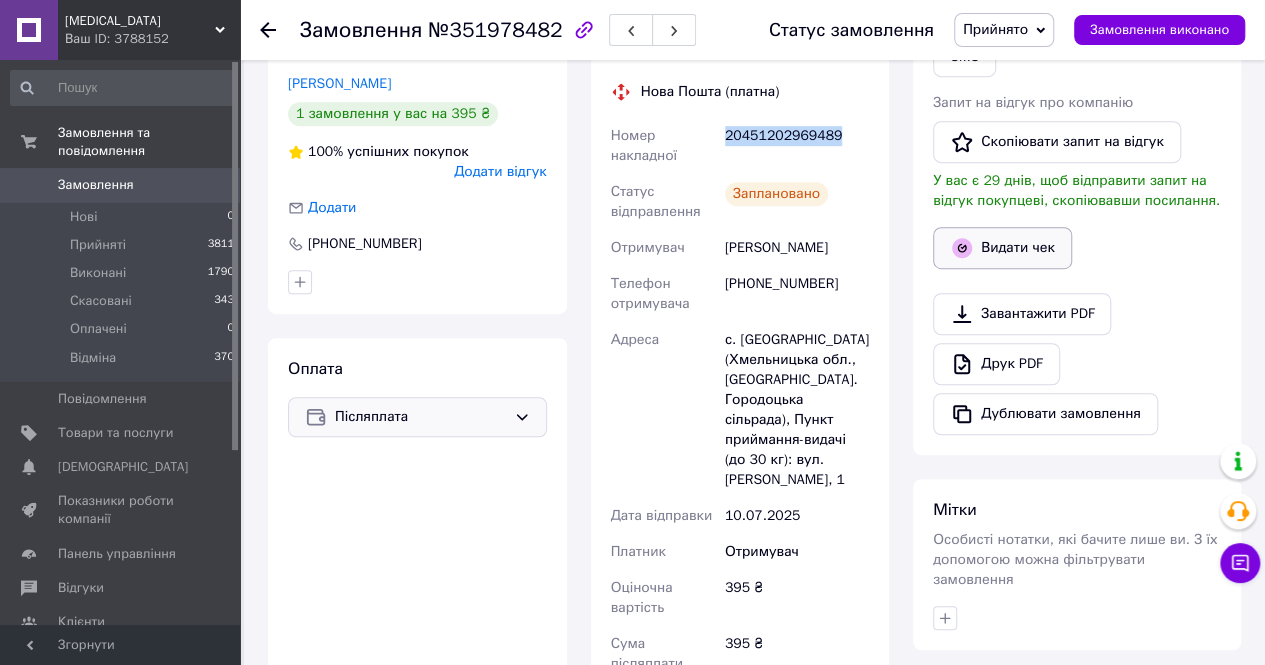 click on "Видати чек" at bounding box center [1002, 248] 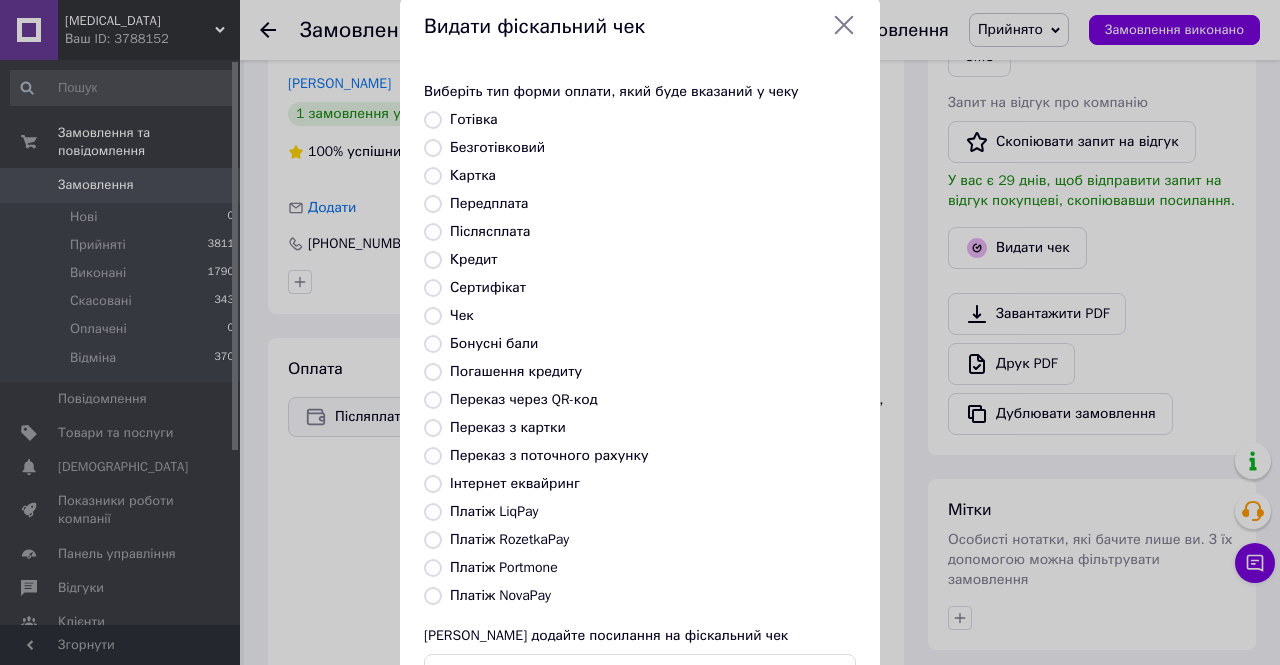scroll, scrollTop: 100, scrollLeft: 0, axis: vertical 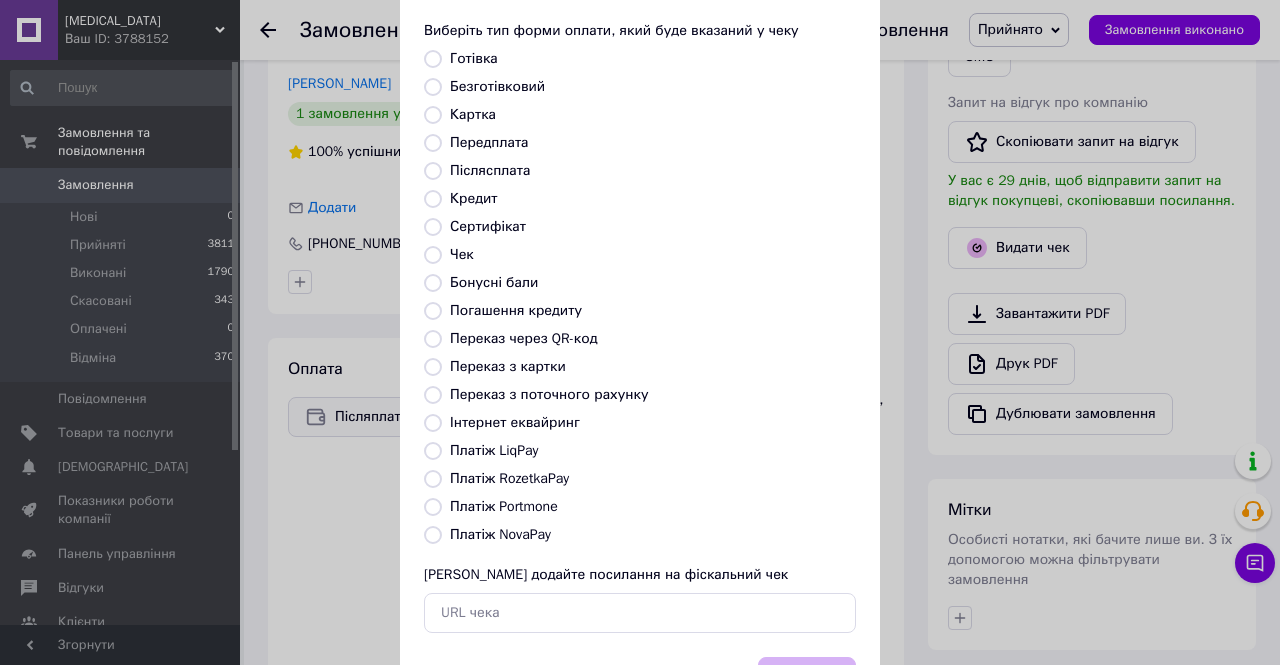 click on "Платіж RozetkaPay" at bounding box center [509, 478] 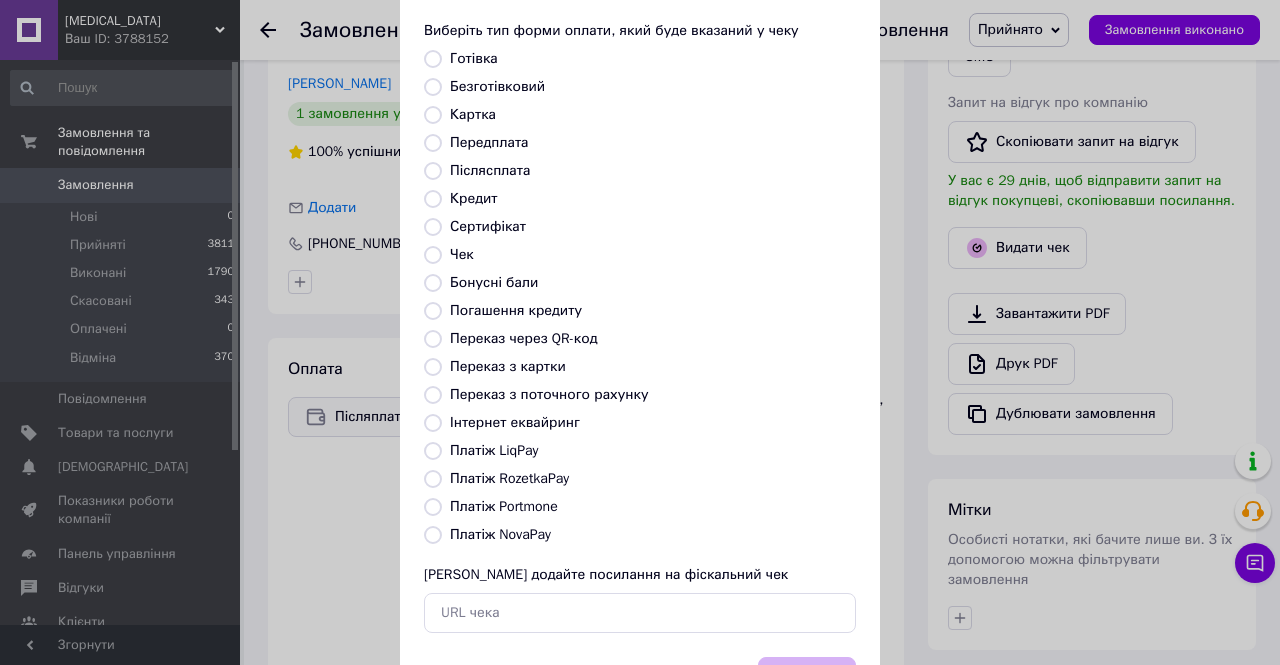 radio on "true" 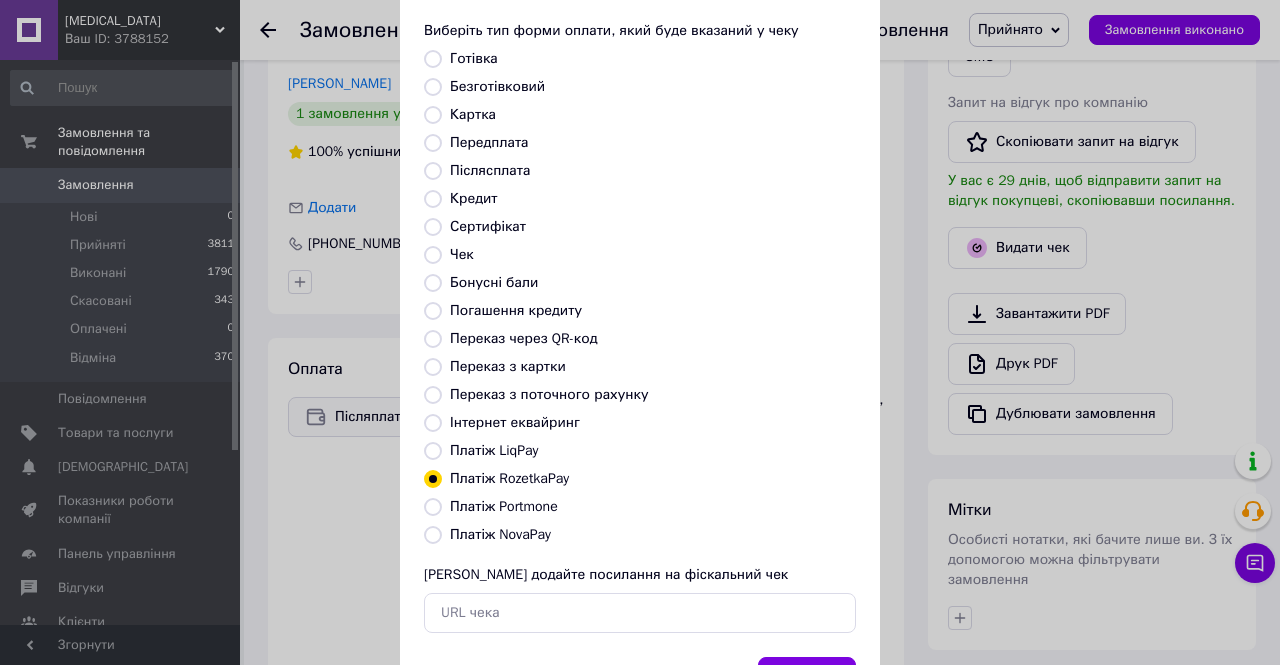 click on "Платіж NovaPay" at bounding box center (500, 534) 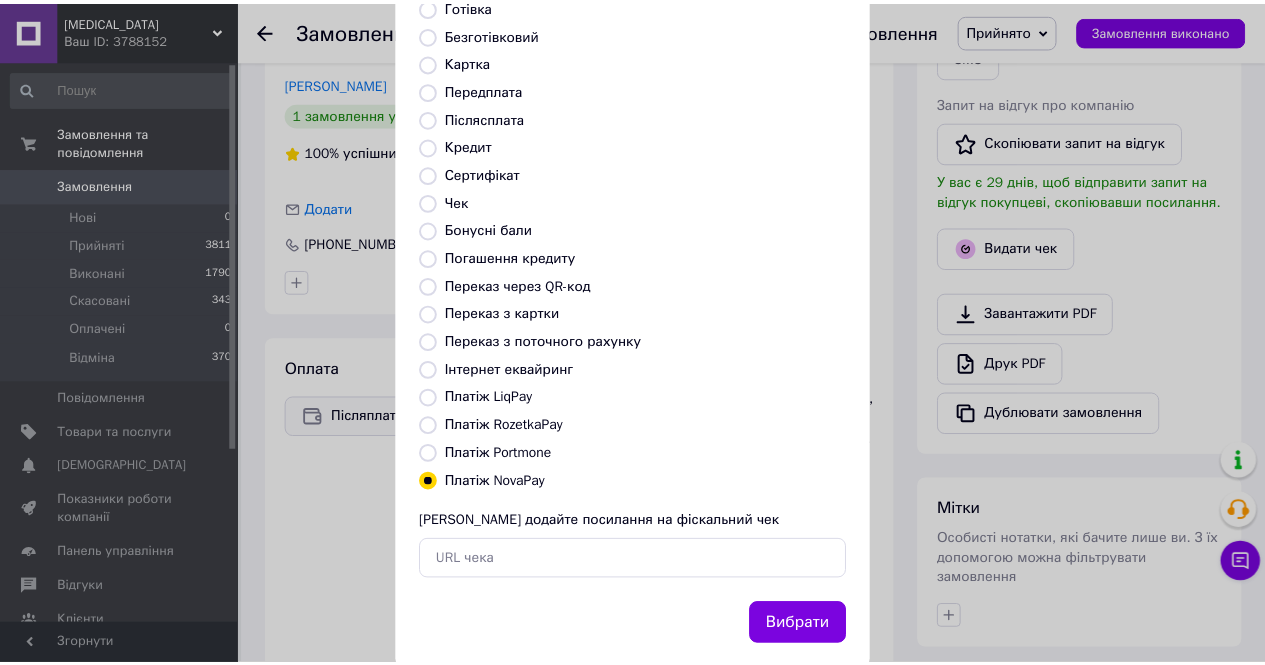 scroll, scrollTop: 192, scrollLeft: 0, axis: vertical 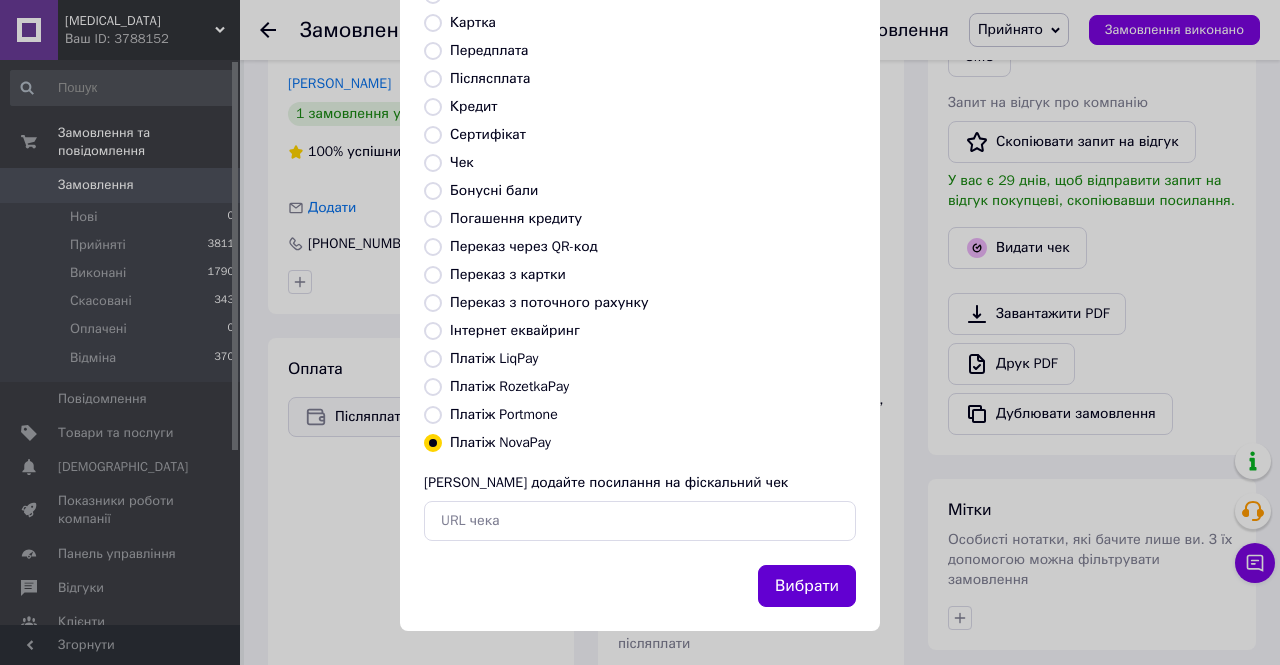 click on "Вибрати" at bounding box center [807, 586] 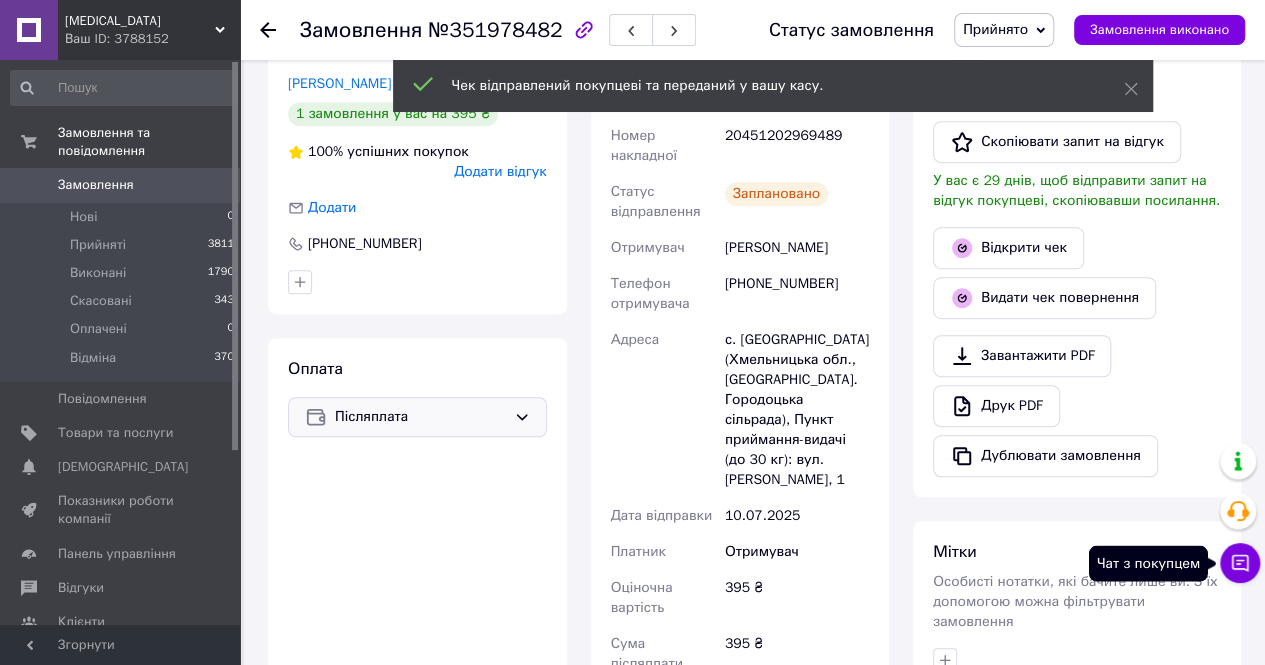 click 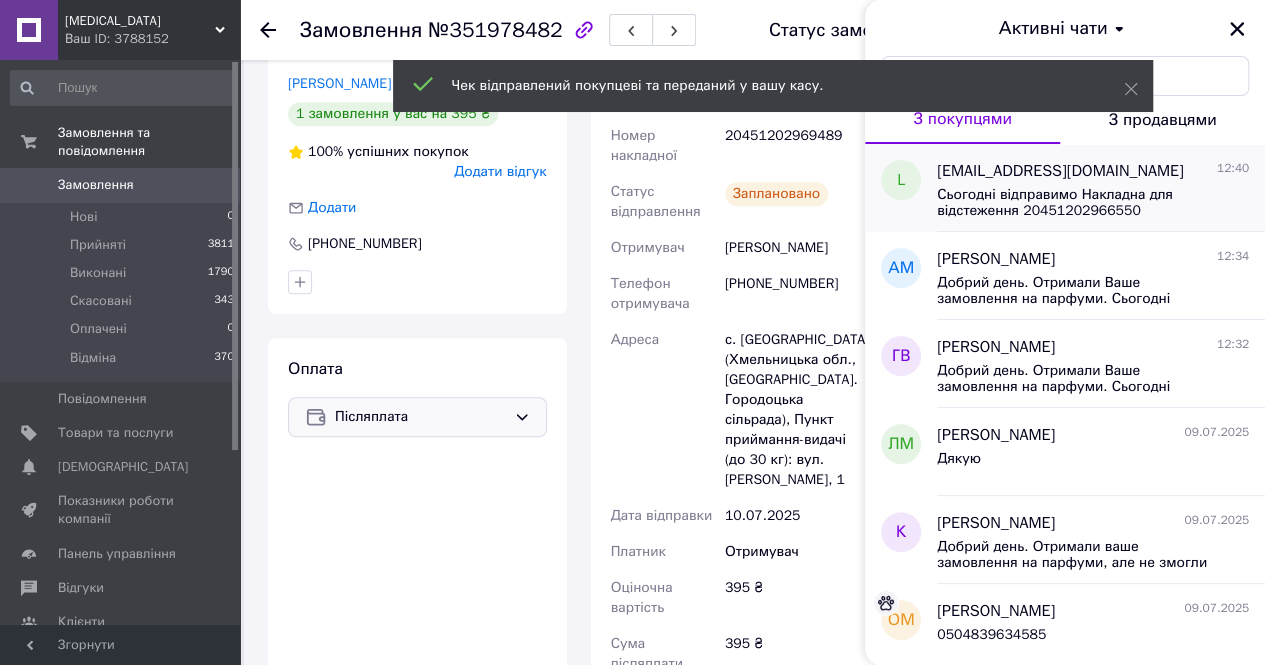 click on "Сьогодні відправимо
Накладна для відстеження 20451202966550" at bounding box center [1079, 203] 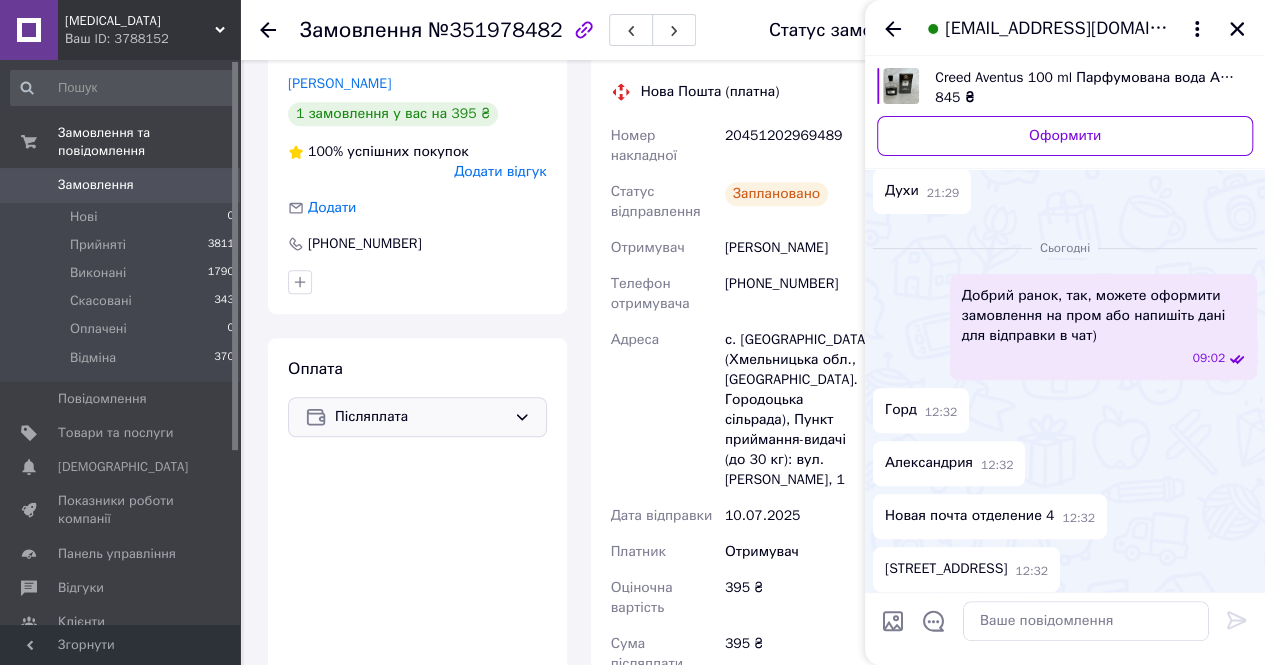 scroll, scrollTop: 0, scrollLeft: 0, axis: both 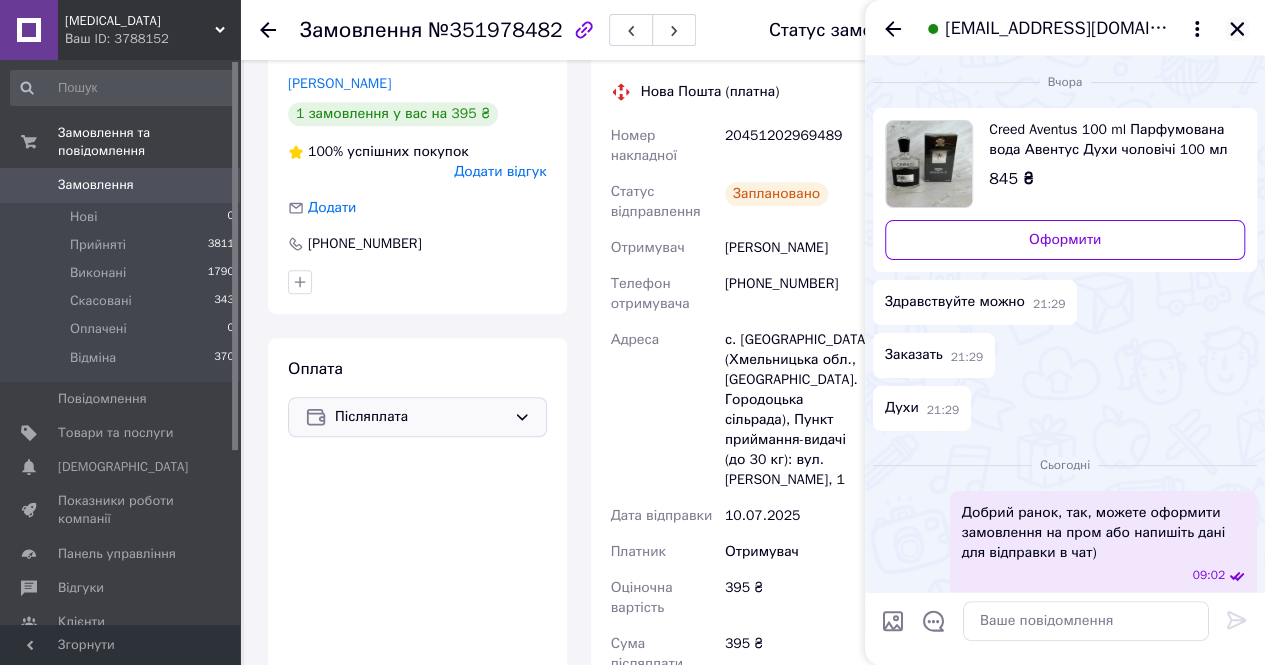 click 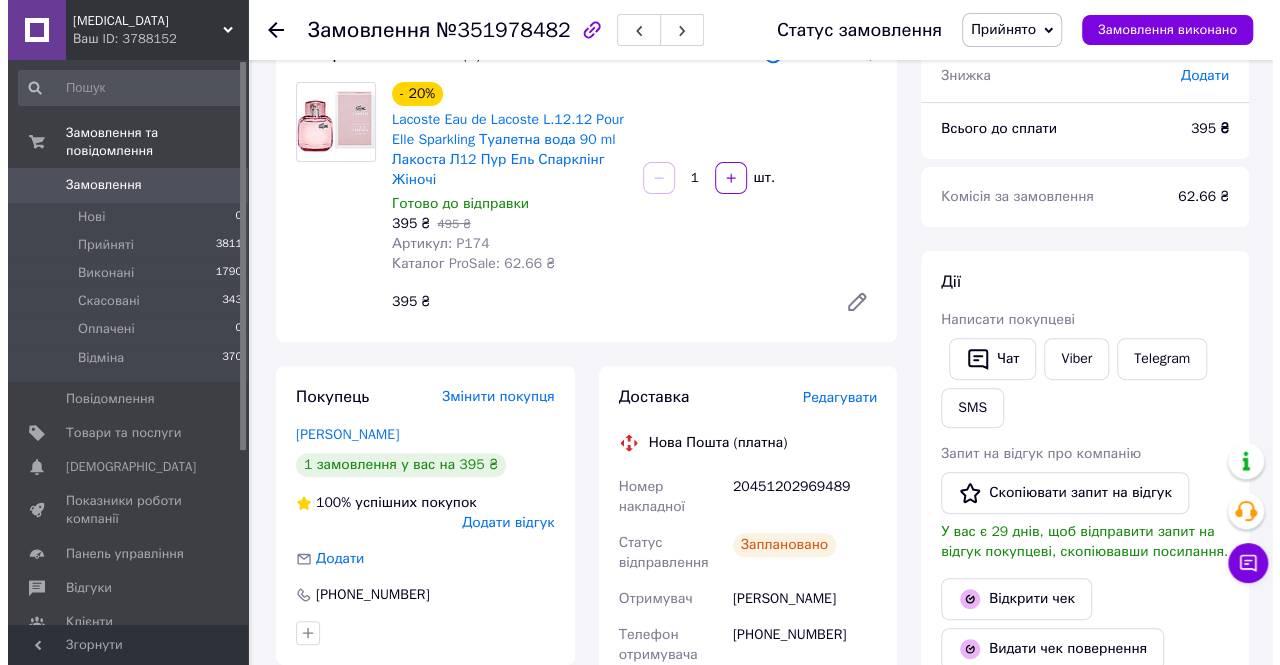 scroll, scrollTop: 0, scrollLeft: 0, axis: both 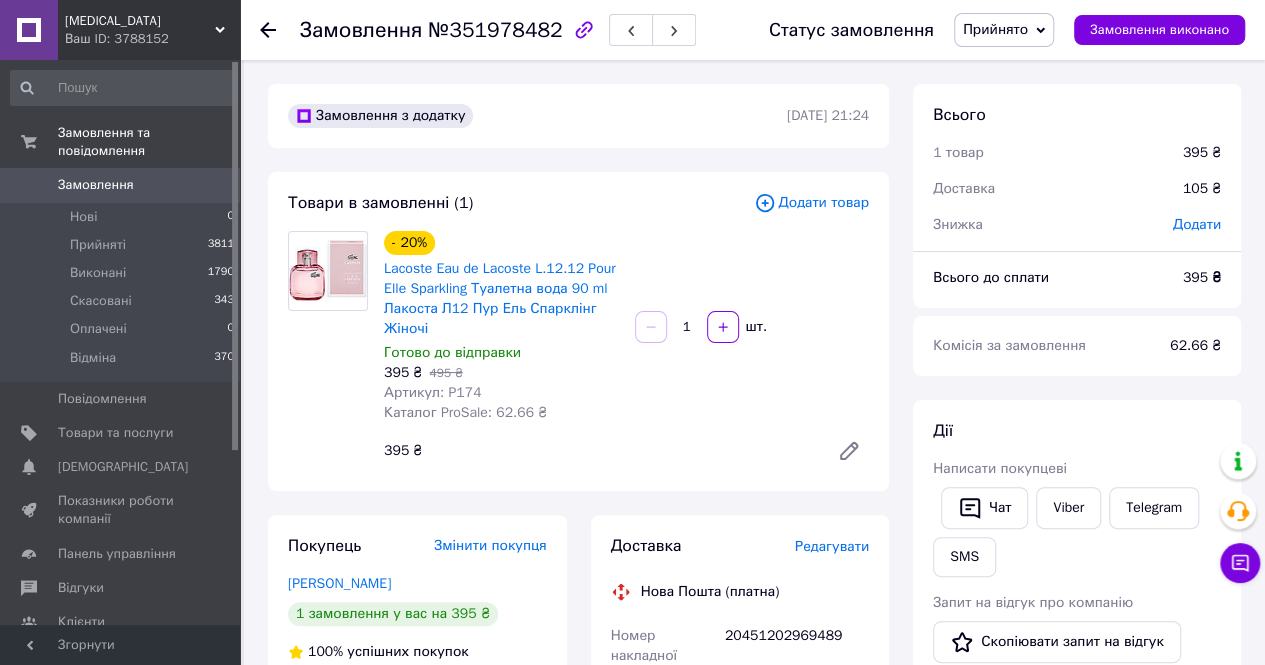 click on "Замовлення 0" at bounding box center [123, 185] 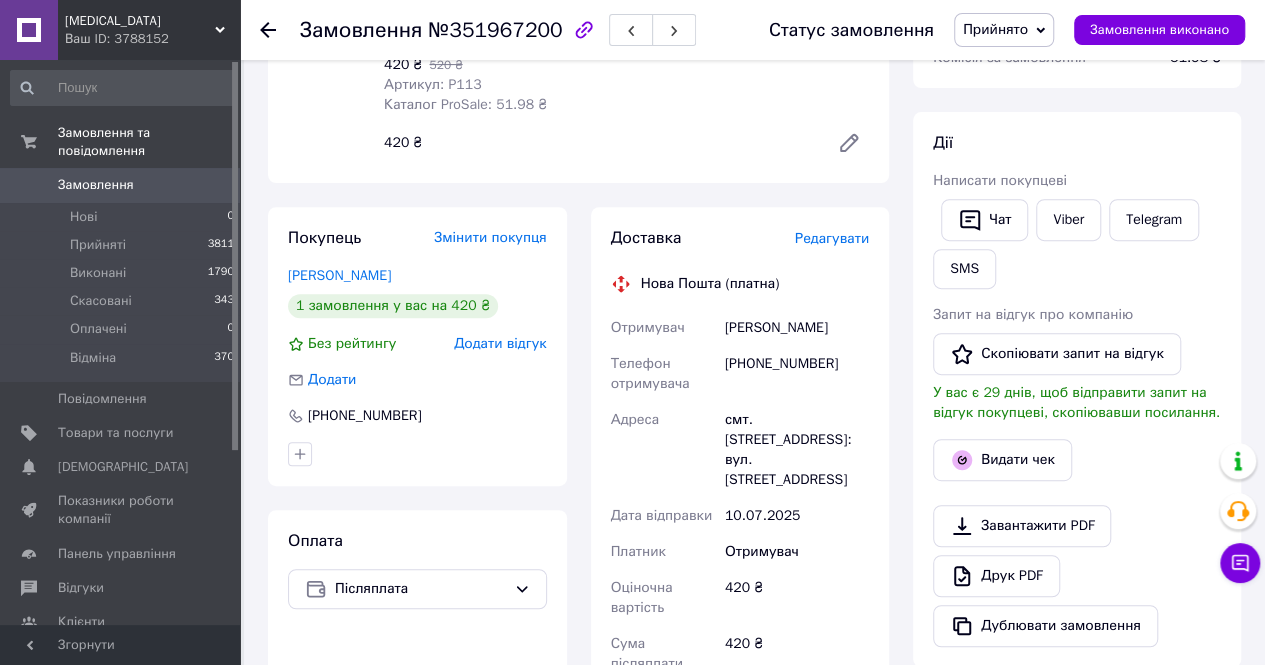 scroll, scrollTop: 500, scrollLeft: 0, axis: vertical 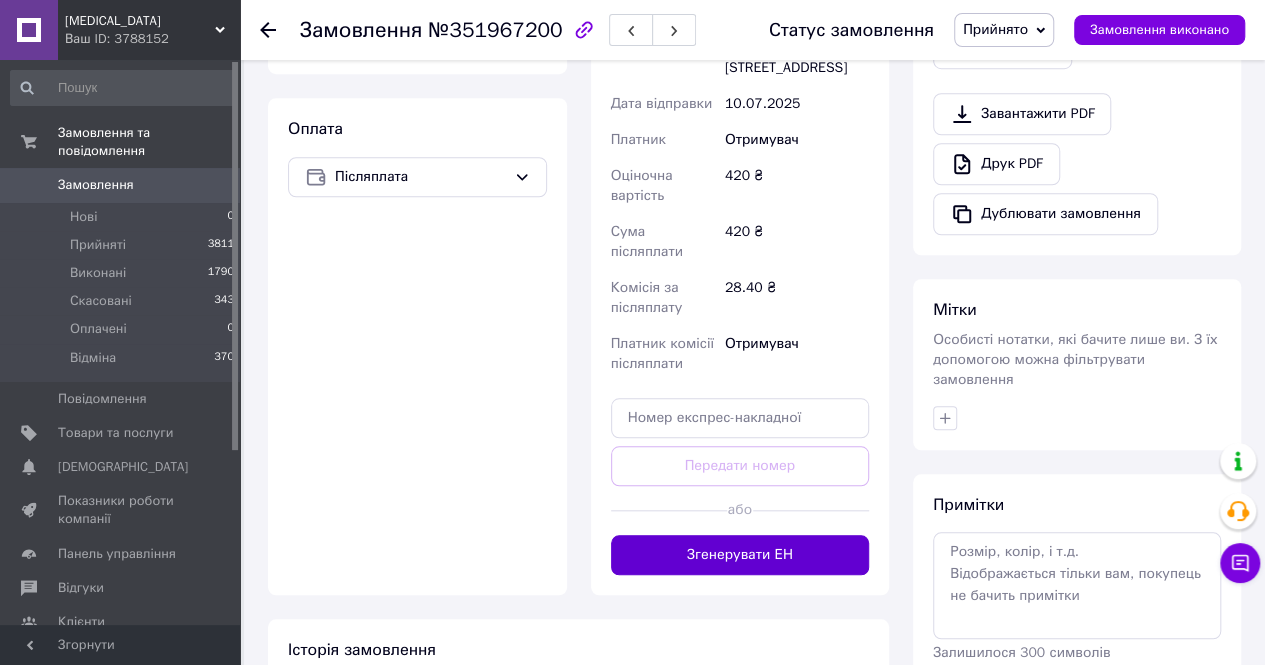 click on "Згенерувати ЕН" at bounding box center (740, 555) 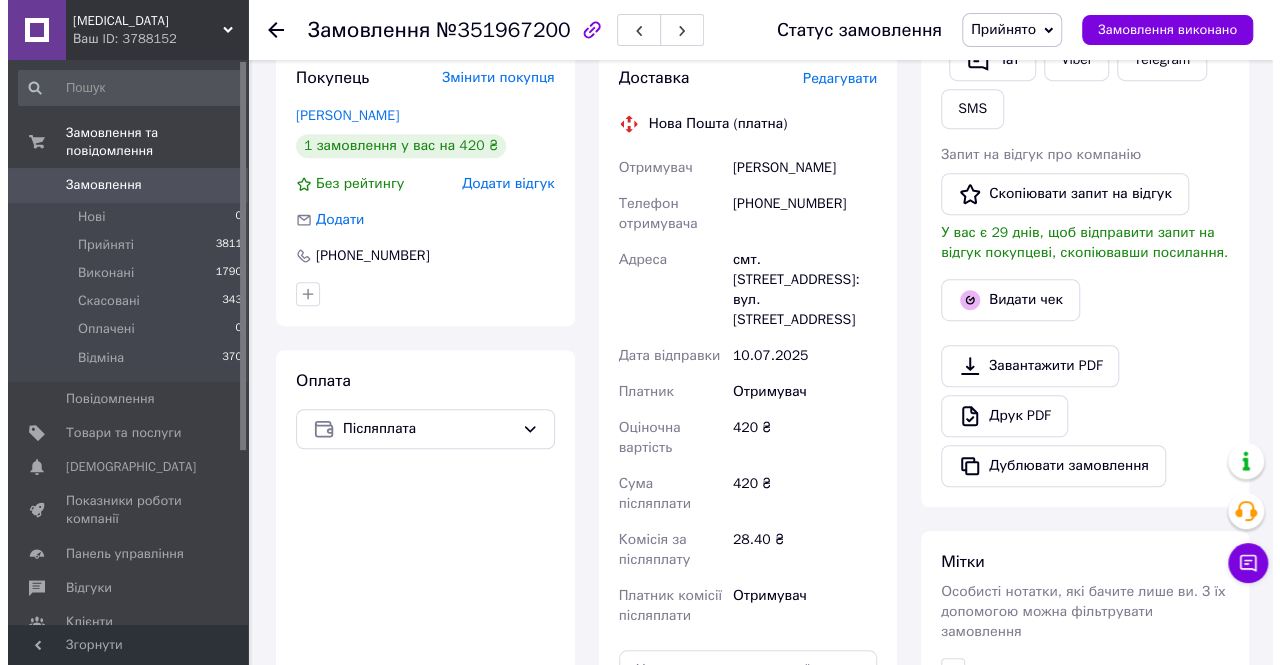 scroll, scrollTop: 200, scrollLeft: 0, axis: vertical 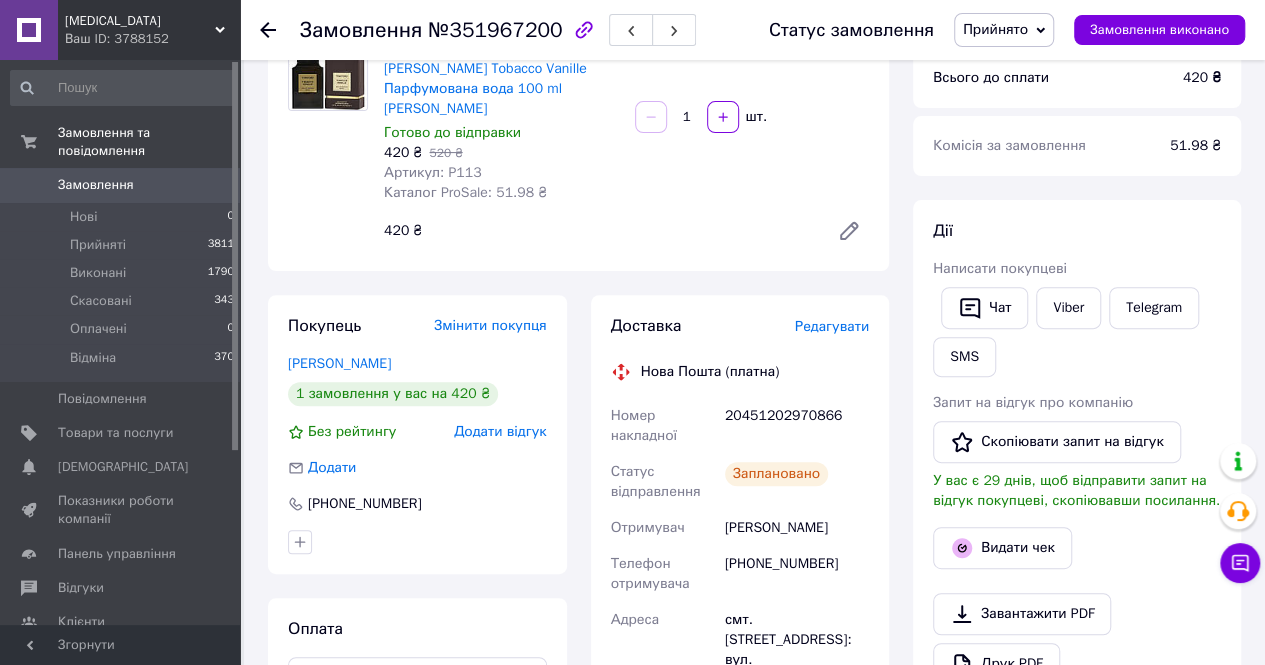 click on "20451202970866" at bounding box center [797, 426] 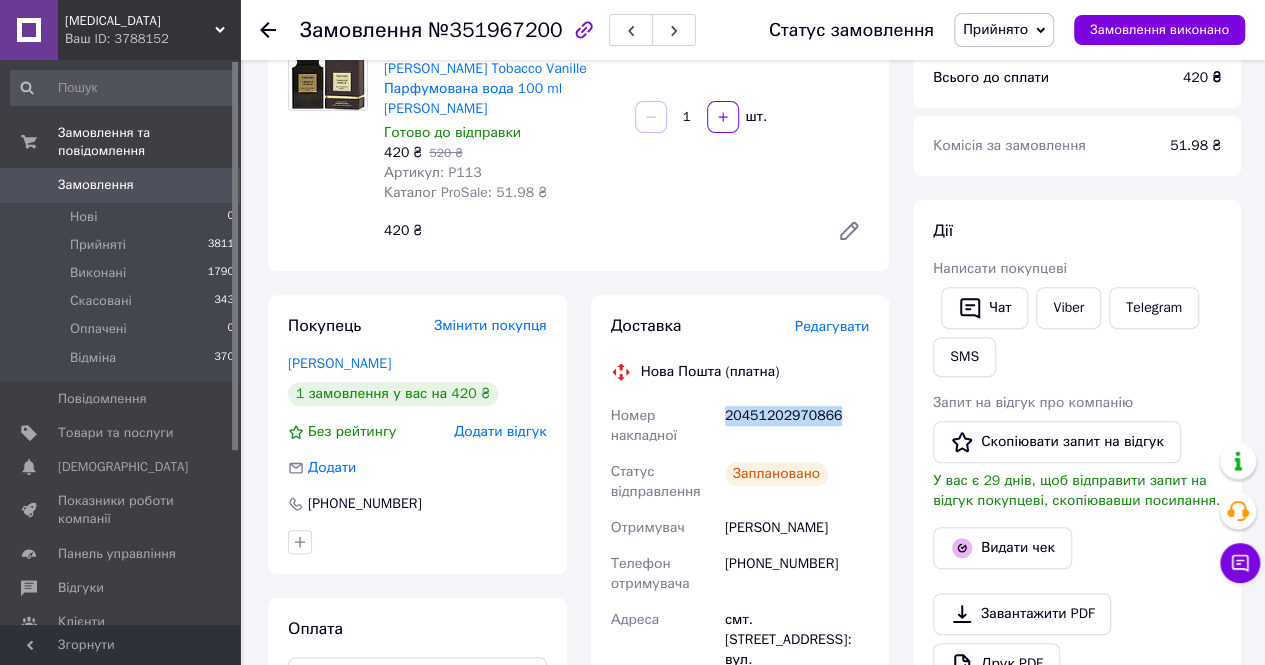 click on "20451202970866" at bounding box center [797, 426] 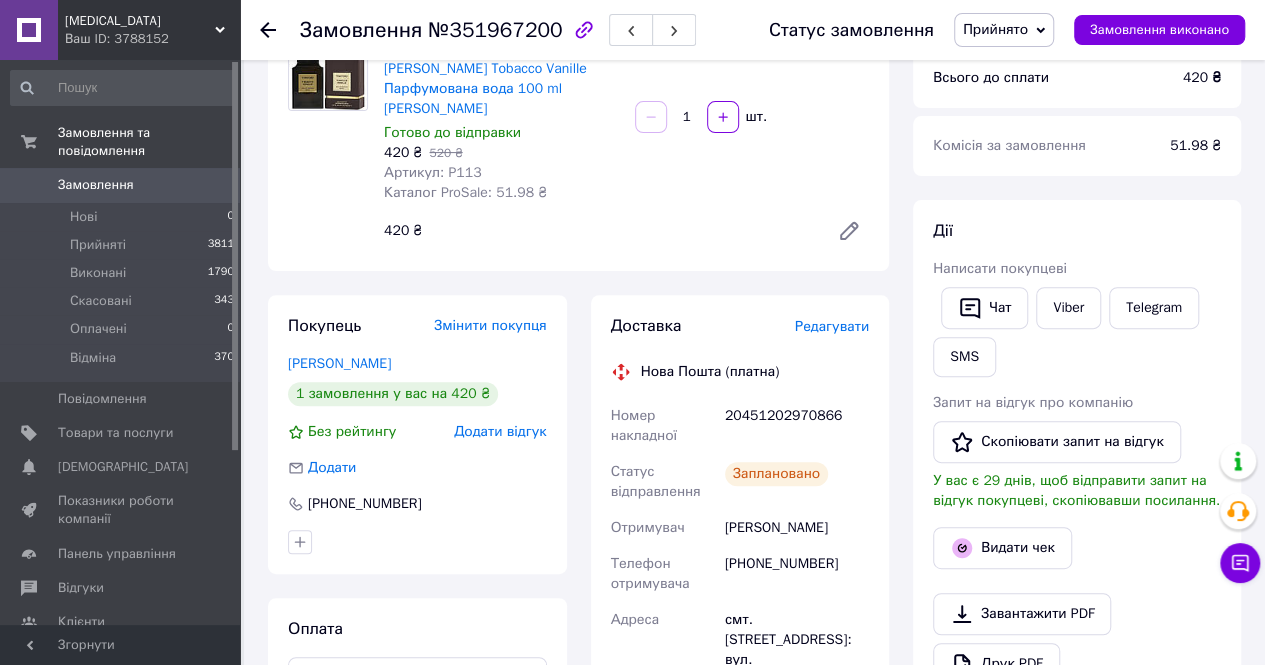 click on "Редагувати" at bounding box center (832, 326) 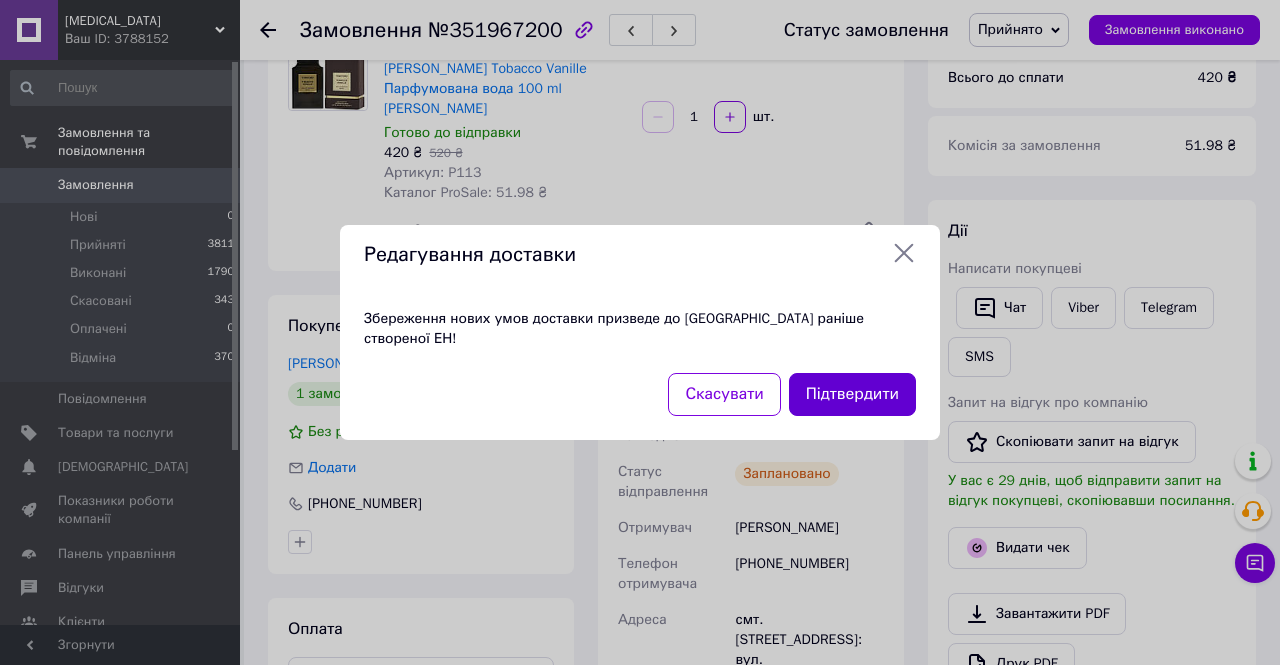 click on "Підтвердити" at bounding box center [852, 394] 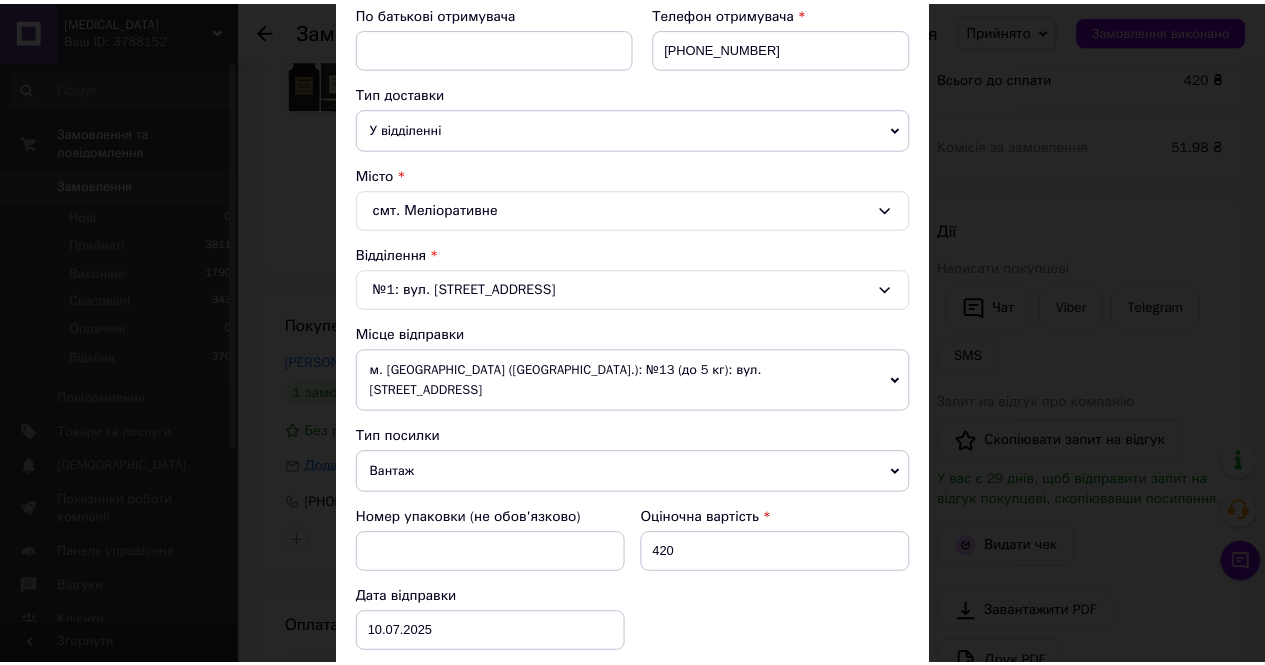 scroll, scrollTop: 800, scrollLeft: 0, axis: vertical 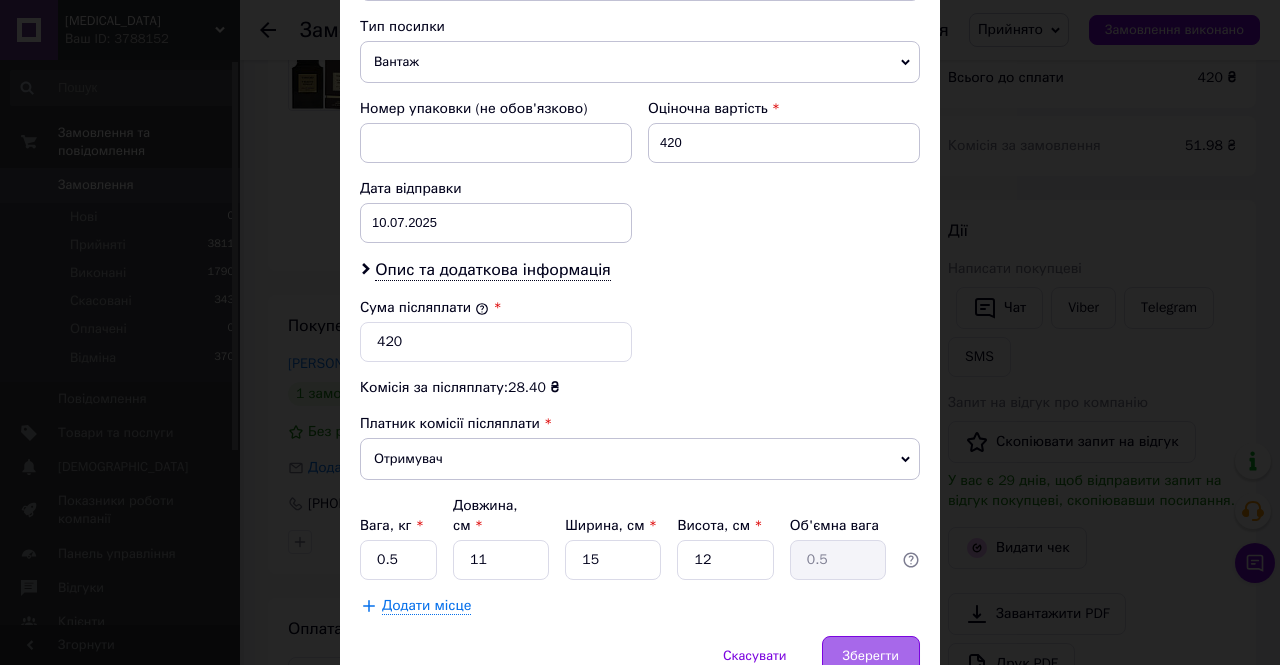 click on "Зберегти" at bounding box center (871, 656) 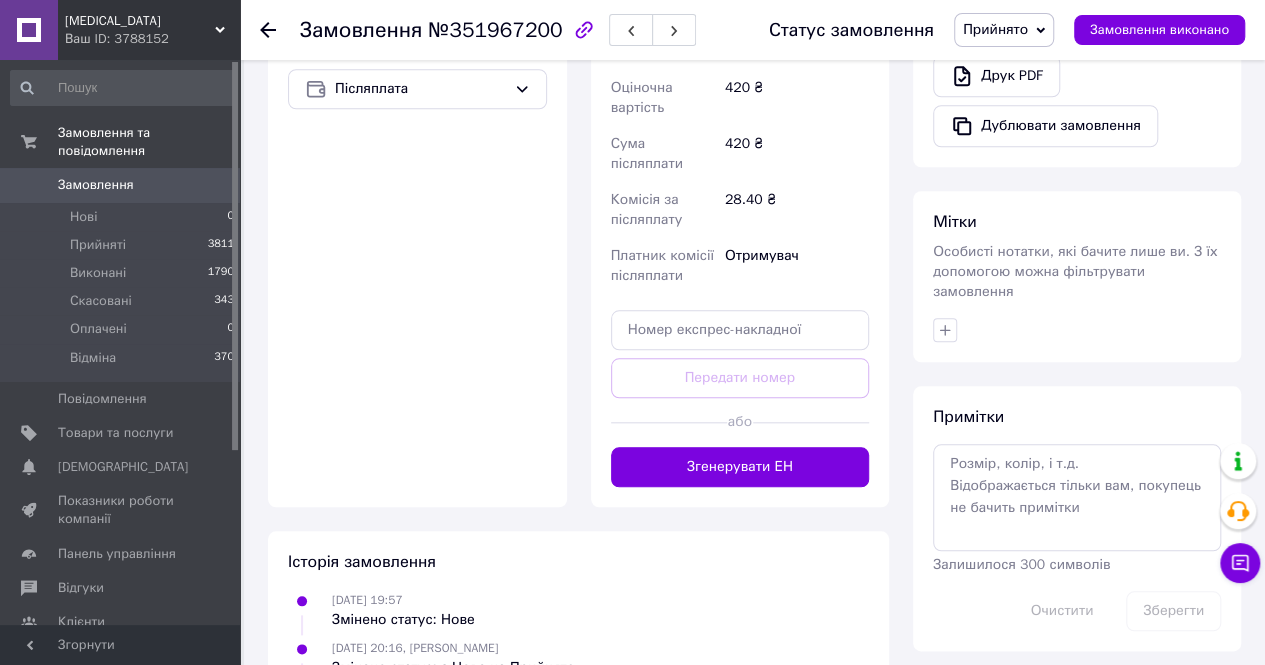 scroll, scrollTop: 800, scrollLeft: 0, axis: vertical 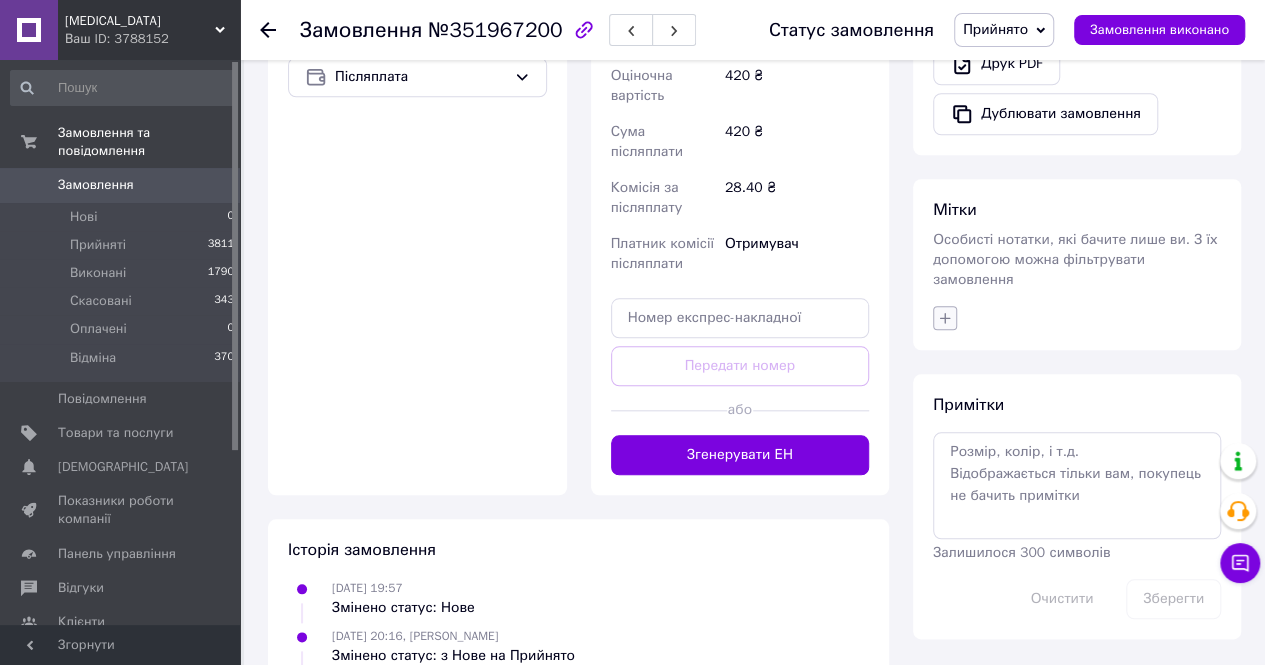 click at bounding box center [945, 318] 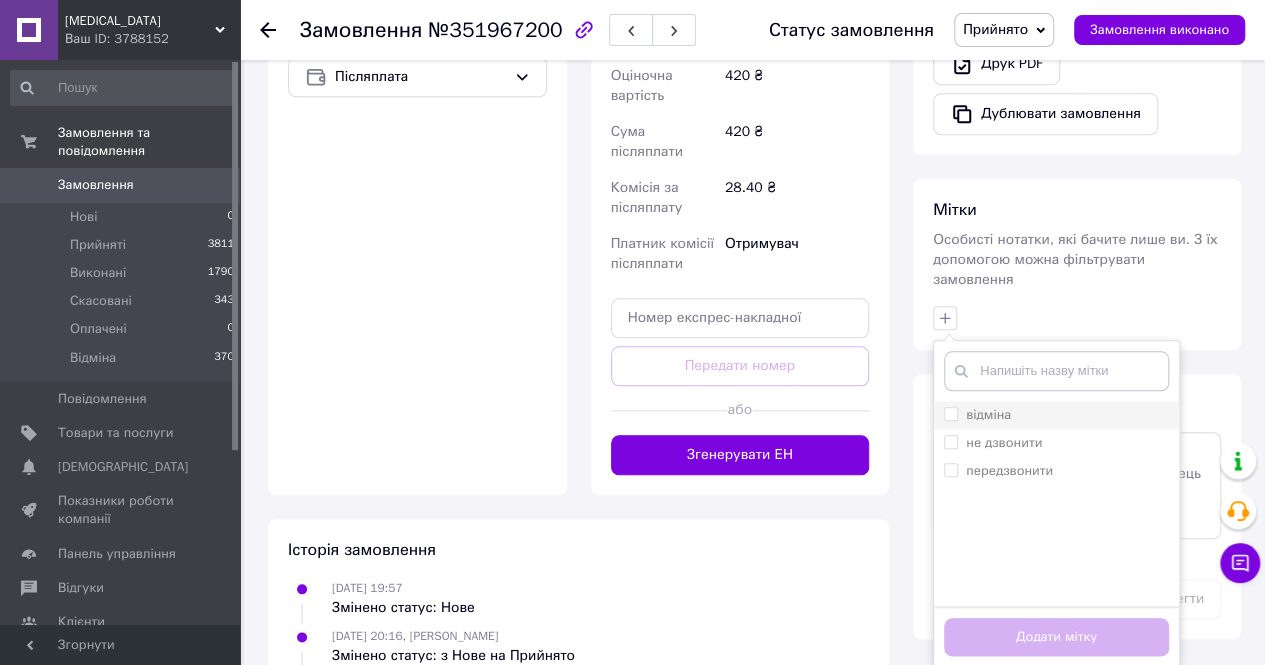 click on "відміна" at bounding box center (988, 414) 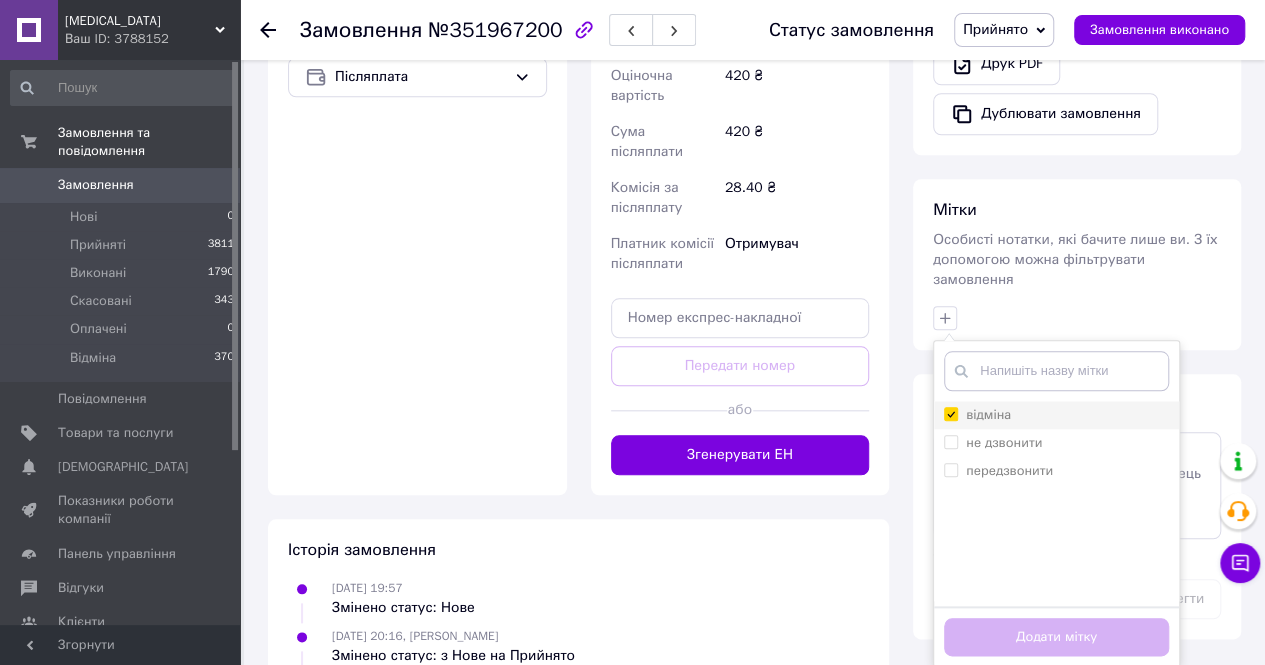 checkbox on "true" 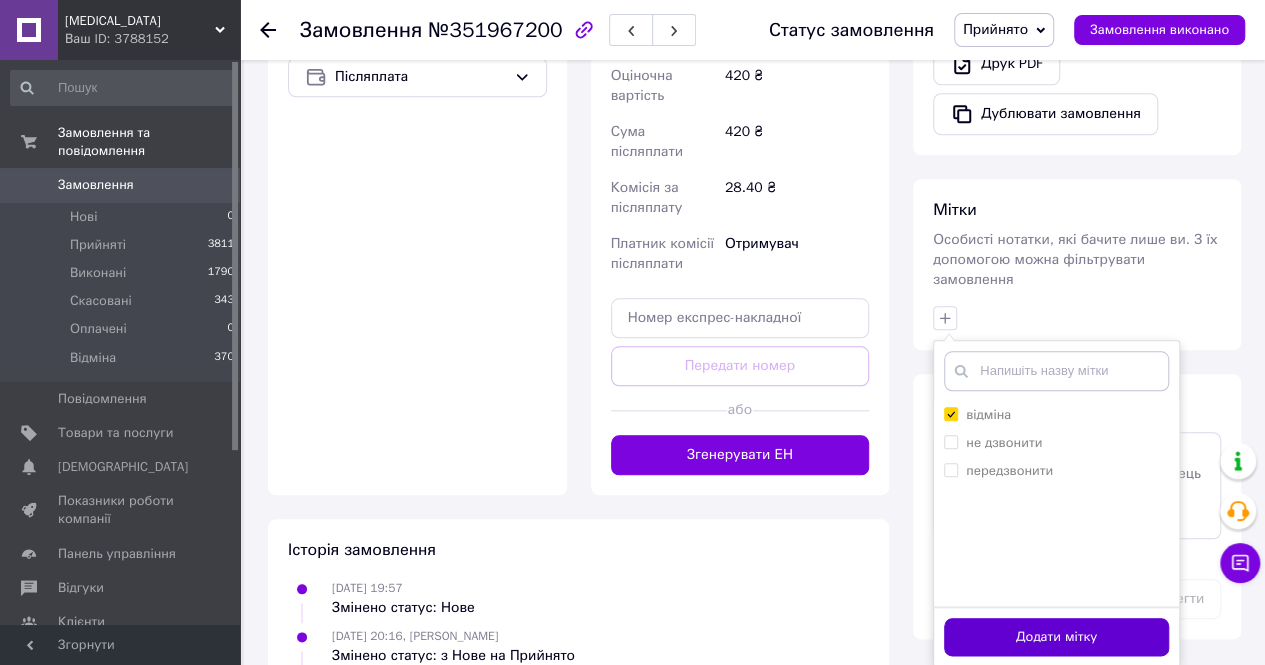click on "Додати мітку" at bounding box center (1056, 637) 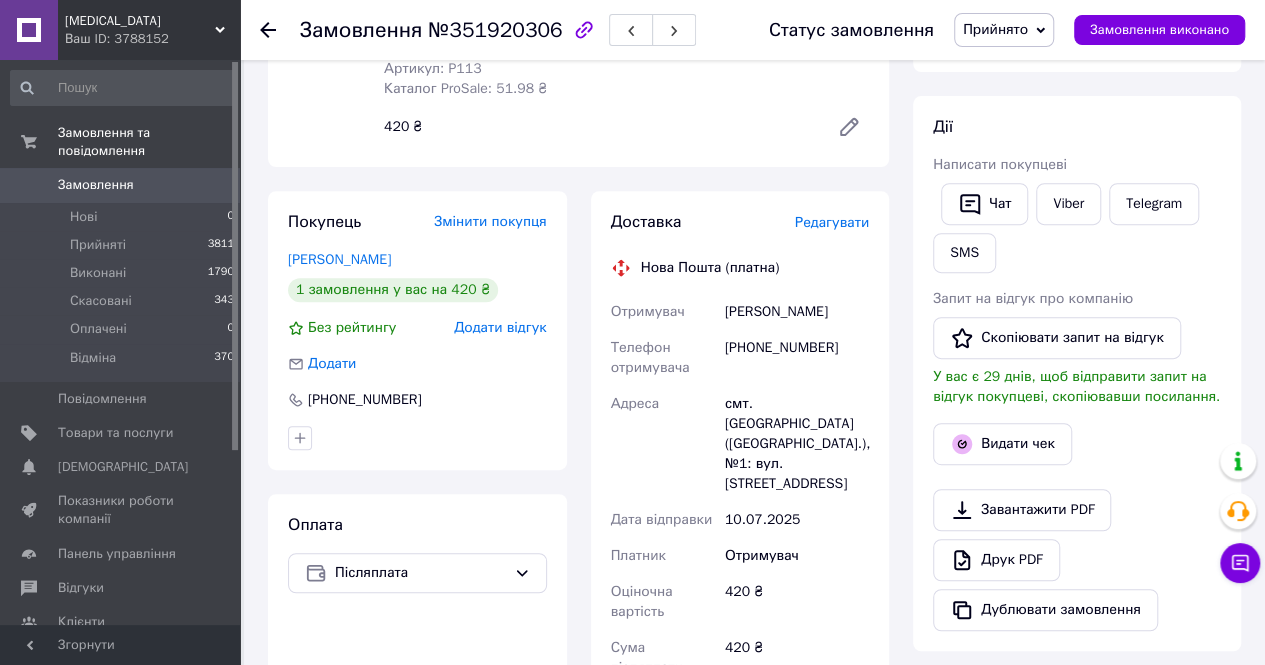 scroll, scrollTop: 0, scrollLeft: 0, axis: both 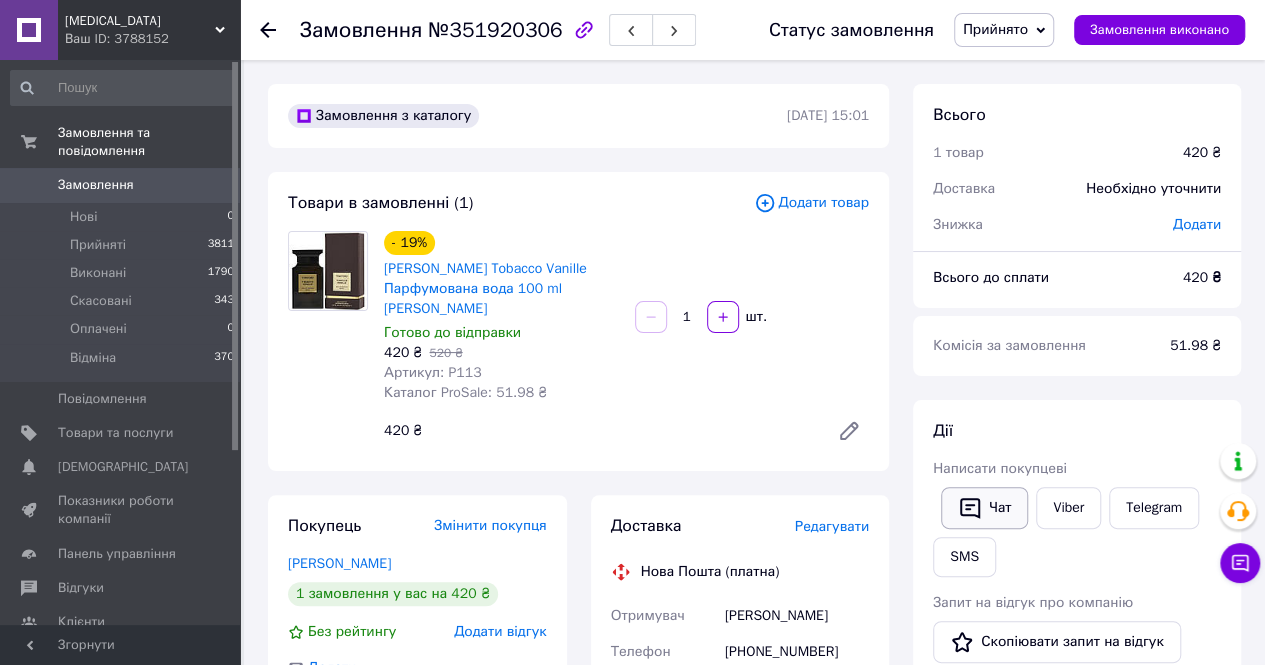 click on "Чат" at bounding box center [984, 508] 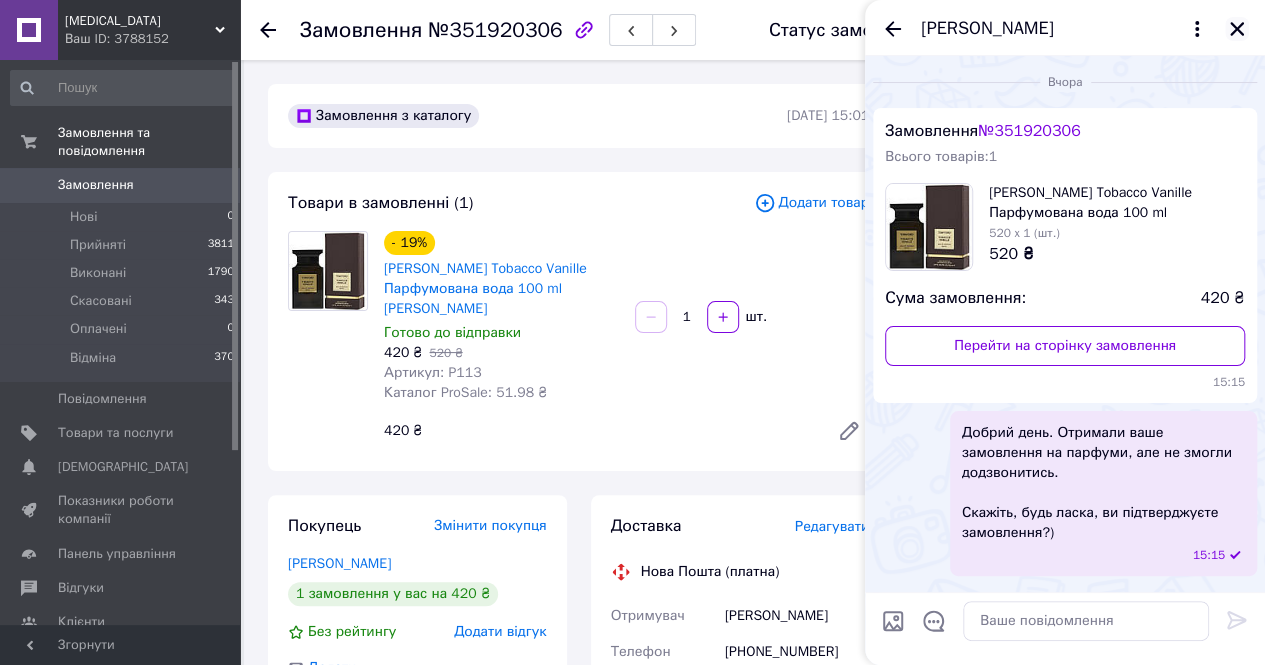 click 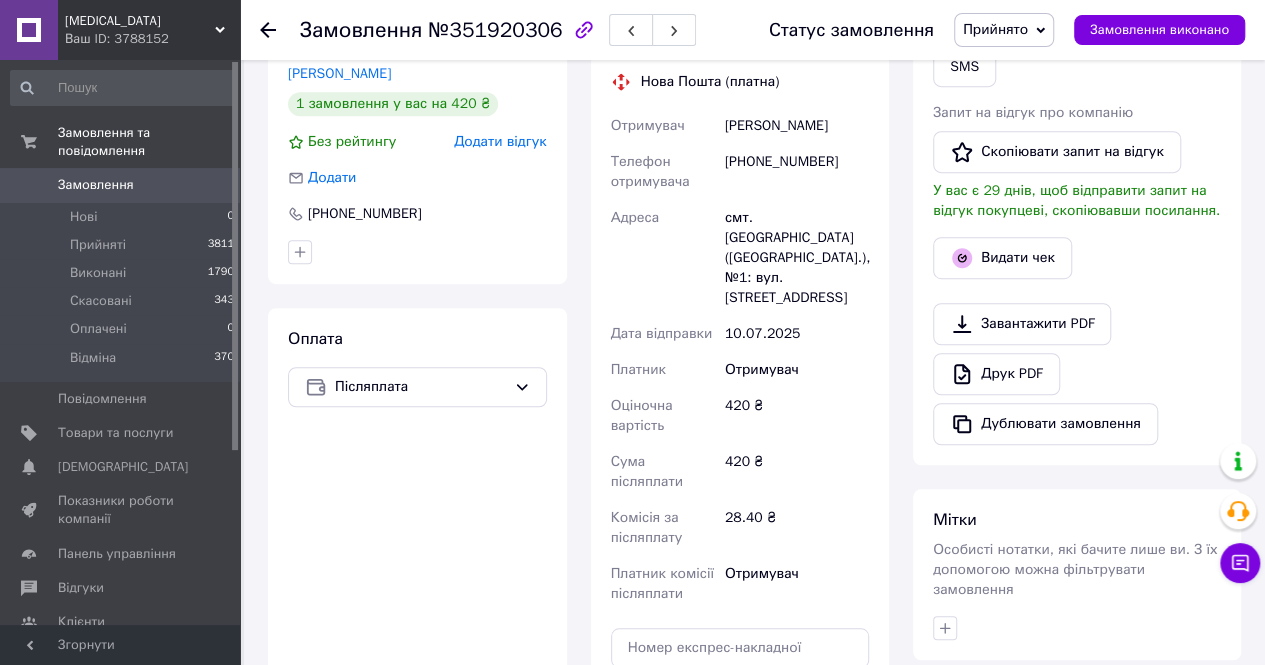 scroll, scrollTop: 700, scrollLeft: 0, axis: vertical 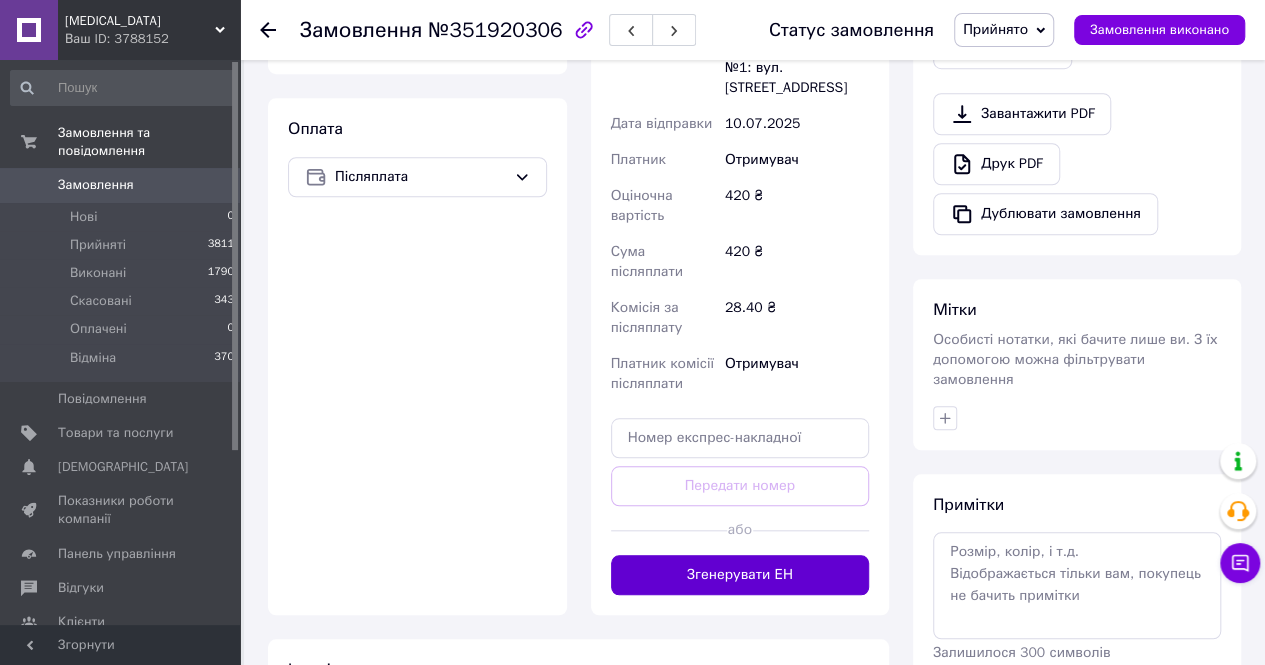 click on "Згенерувати ЕН" at bounding box center [740, 575] 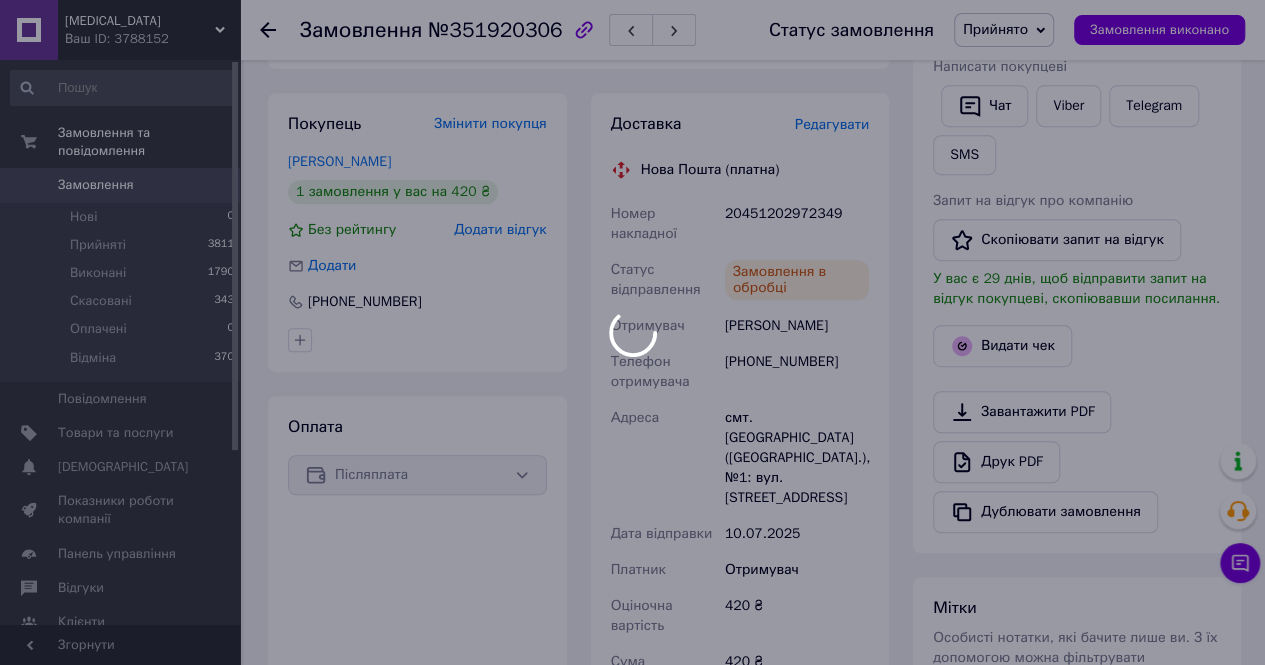 scroll, scrollTop: 400, scrollLeft: 0, axis: vertical 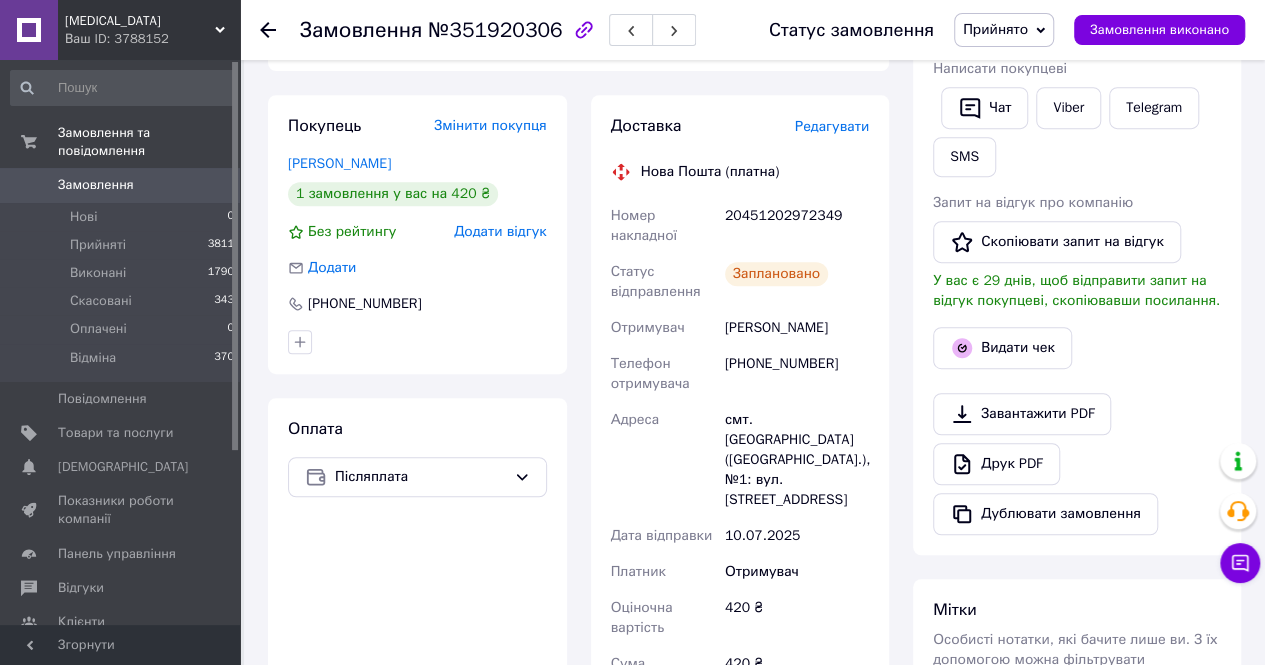 click on "20451202972349" at bounding box center [797, 226] 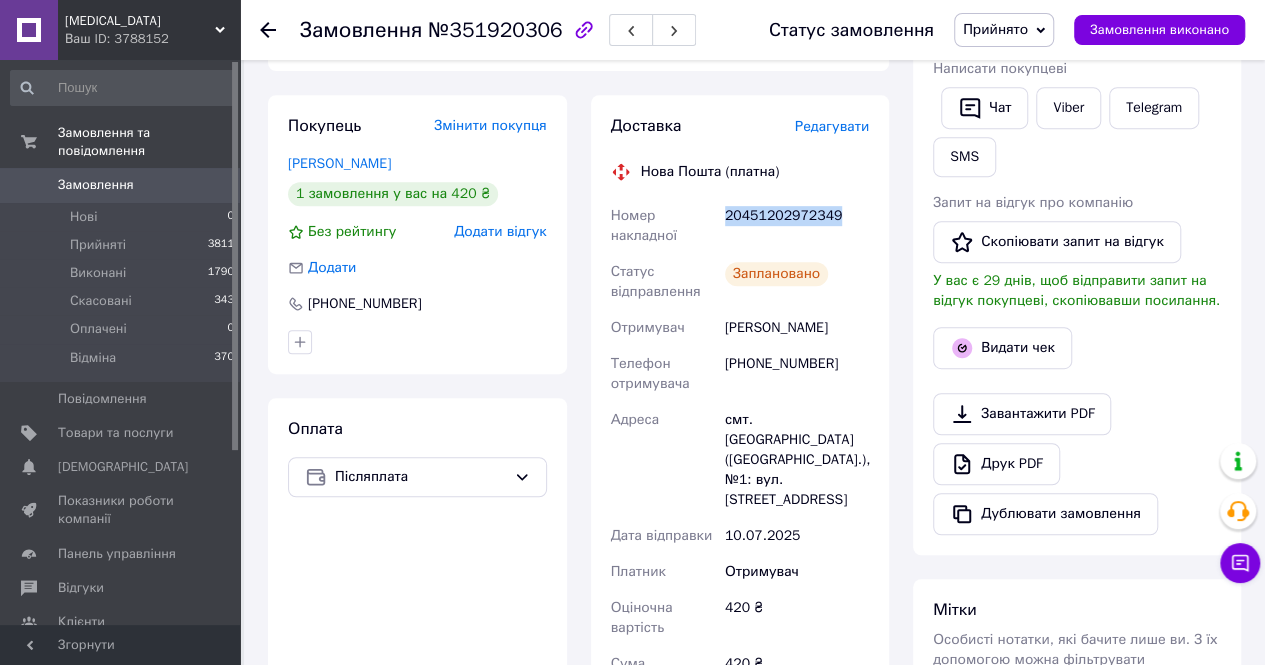 click on "20451202972349" at bounding box center [797, 226] 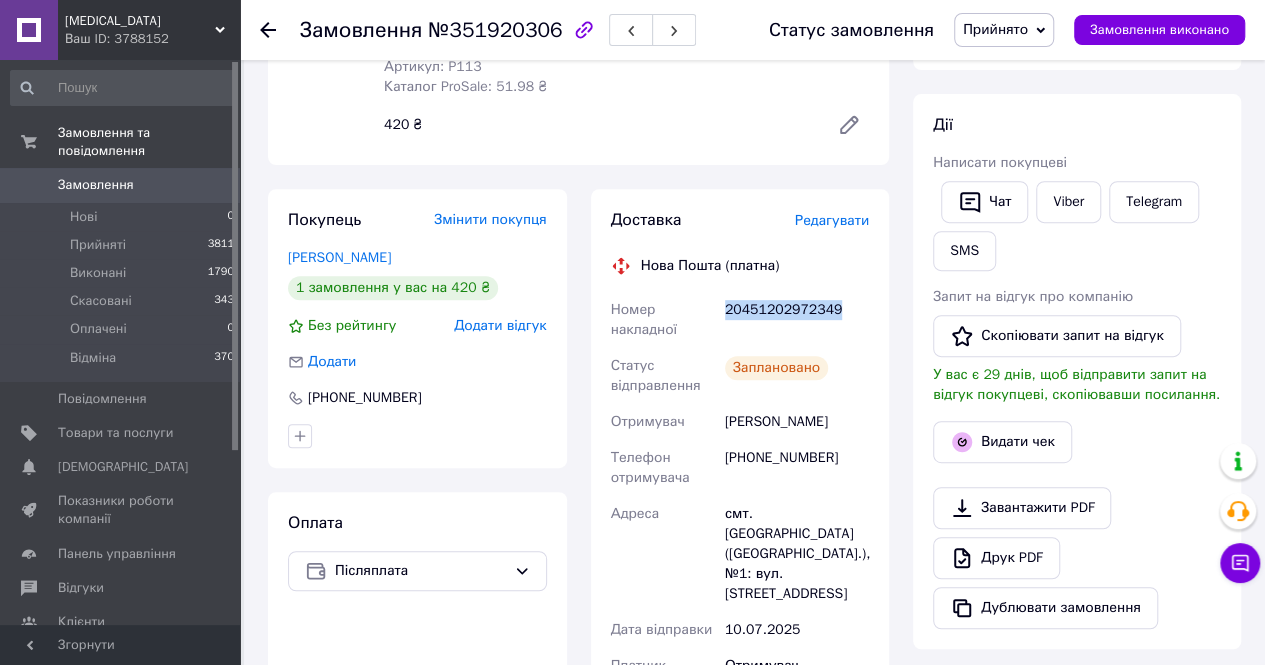 scroll, scrollTop: 100, scrollLeft: 0, axis: vertical 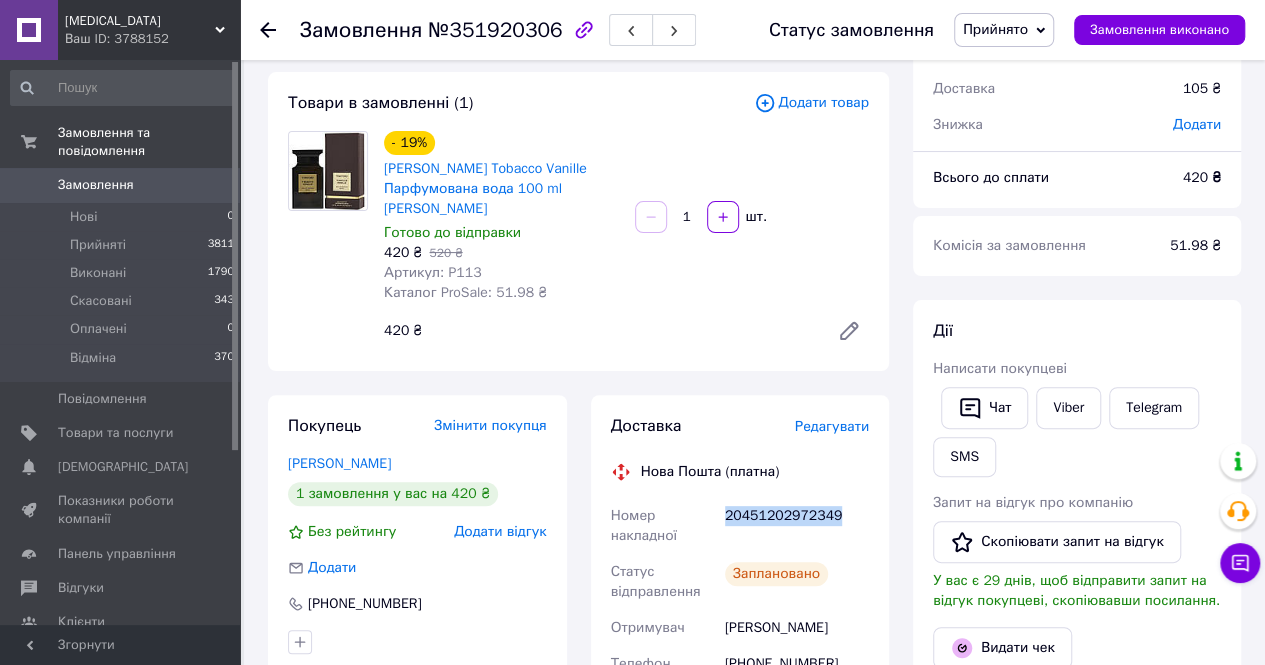copy on "20451202972349" 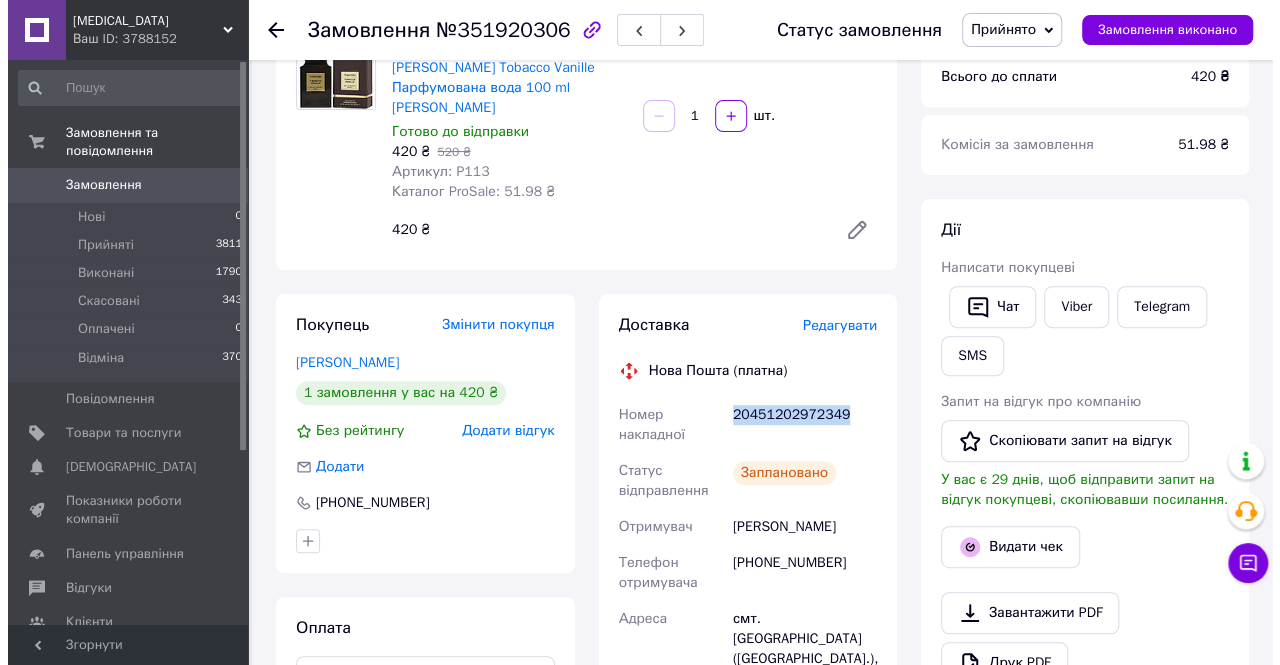 scroll, scrollTop: 300, scrollLeft: 0, axis: vertical 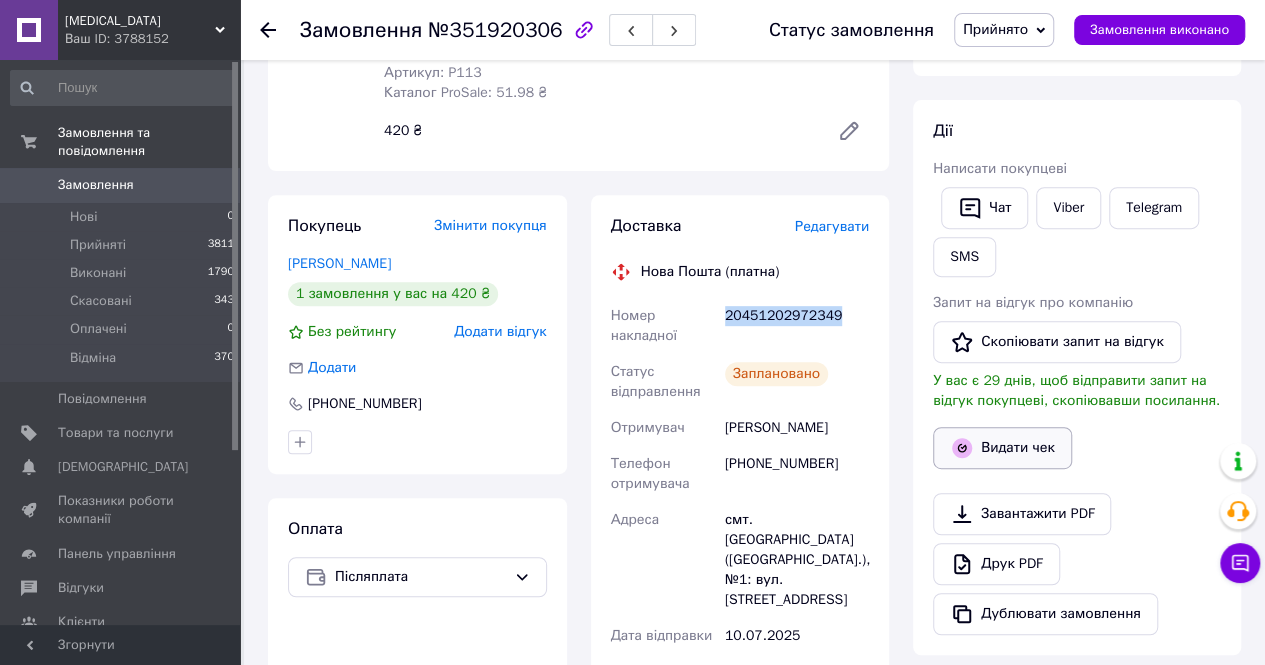 click on "Видати чек" at bounding box center [1002, 448] 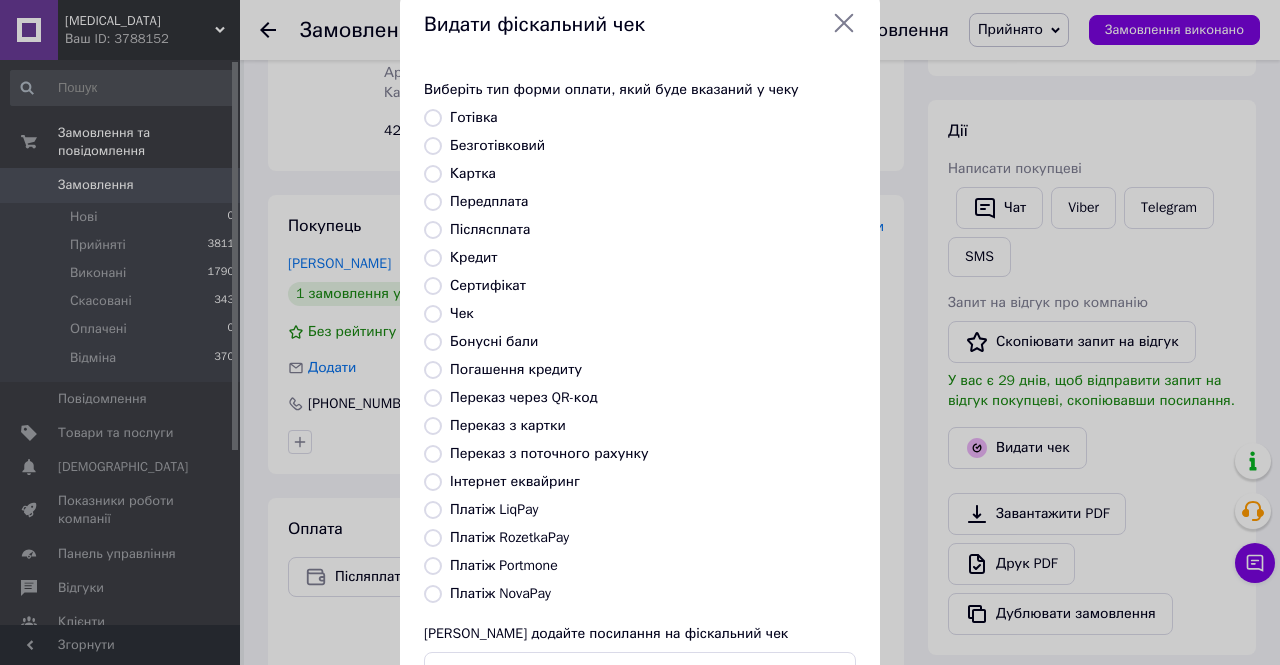 scroll, scrollTop: 100, scrollLeft: 0, axis: vertical 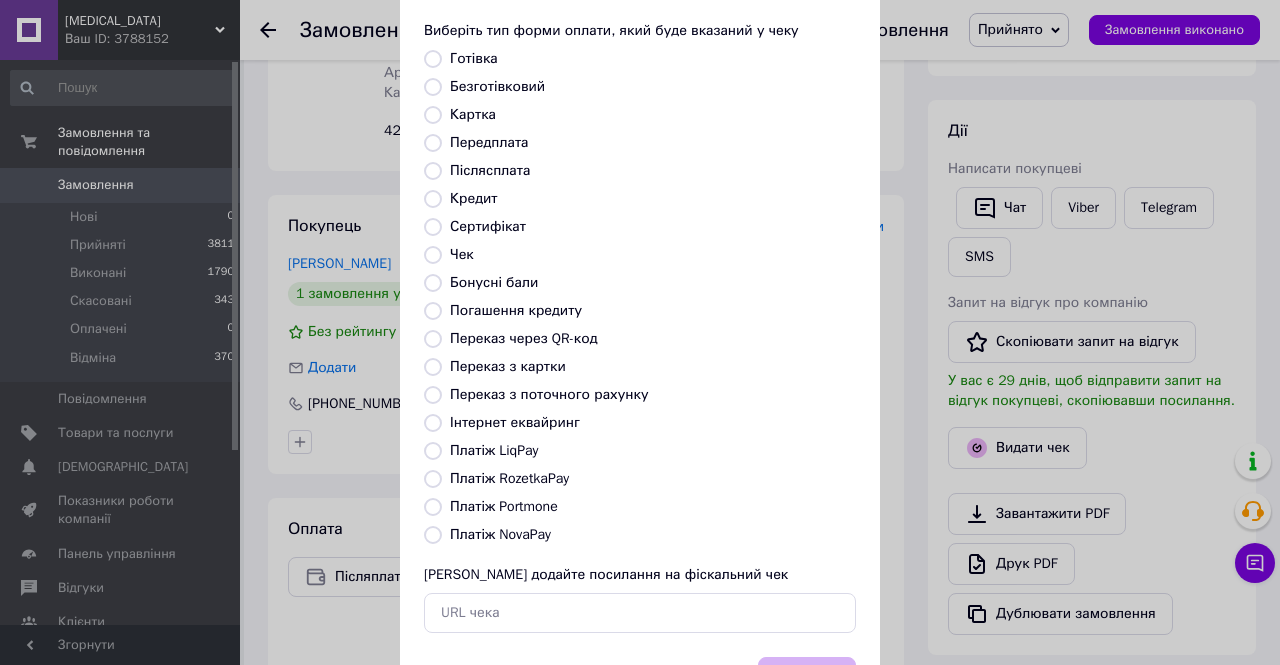 click on "Платіж NovaPay" at bounding box center [500, 534] 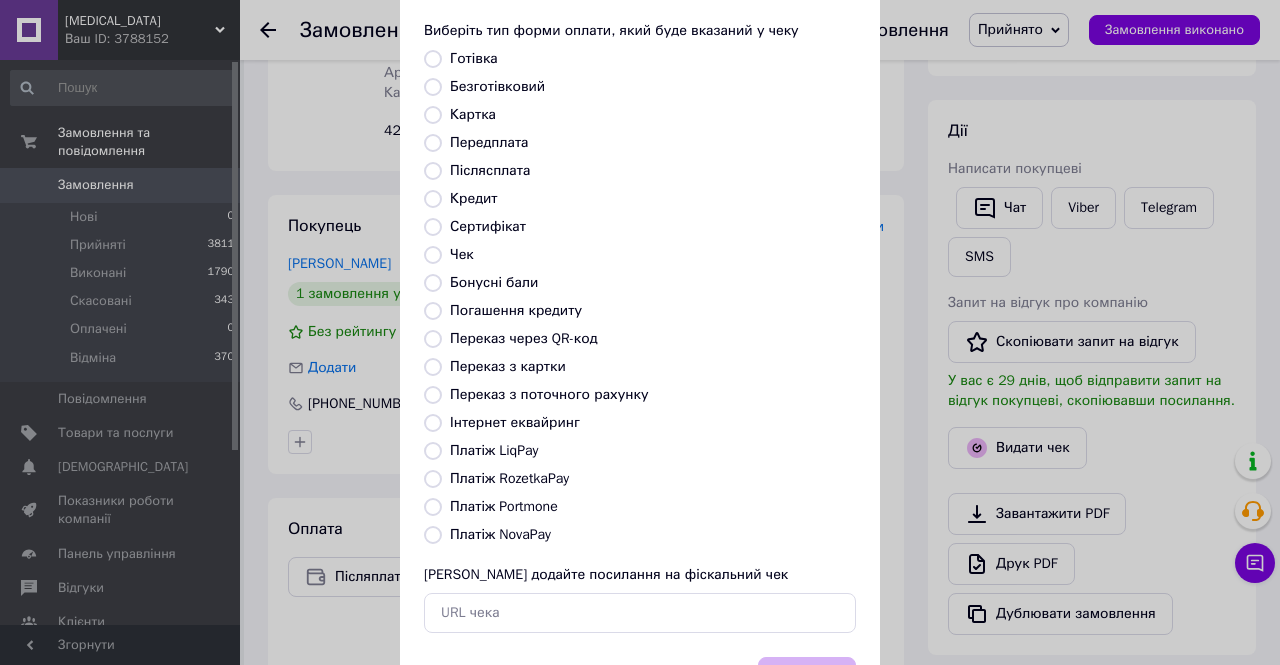 radio on "true" 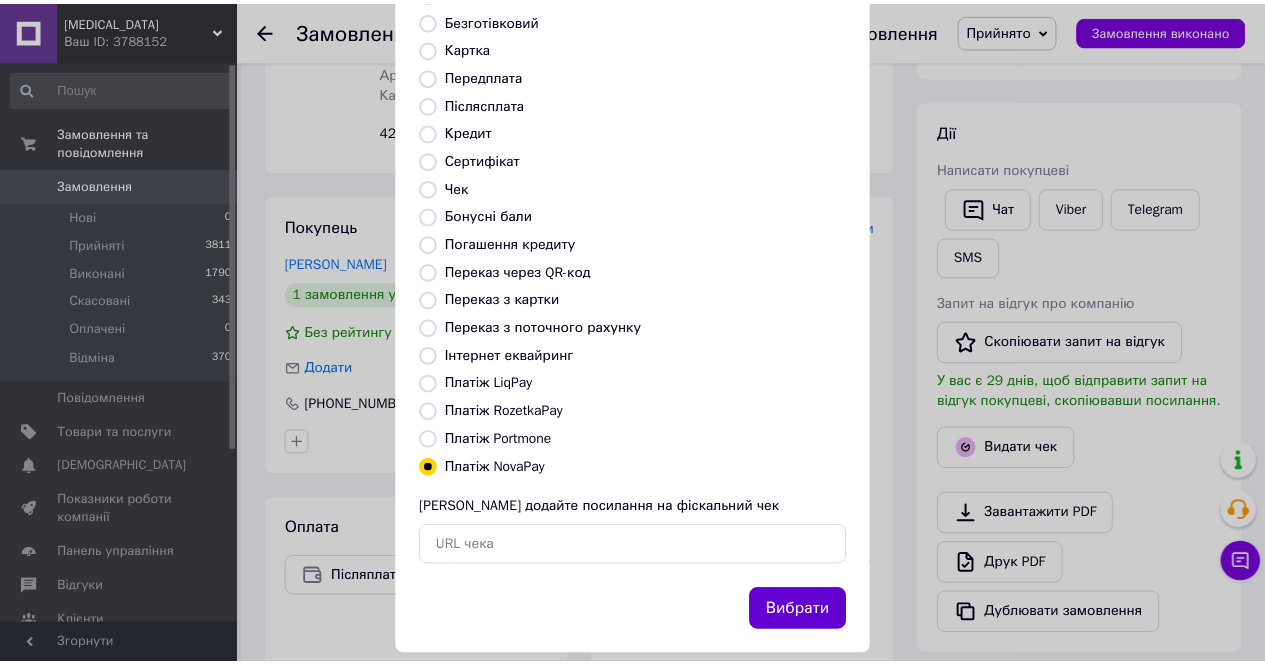 scroll, scrollTop: 192, scrollLeft: 0, axis: vertical 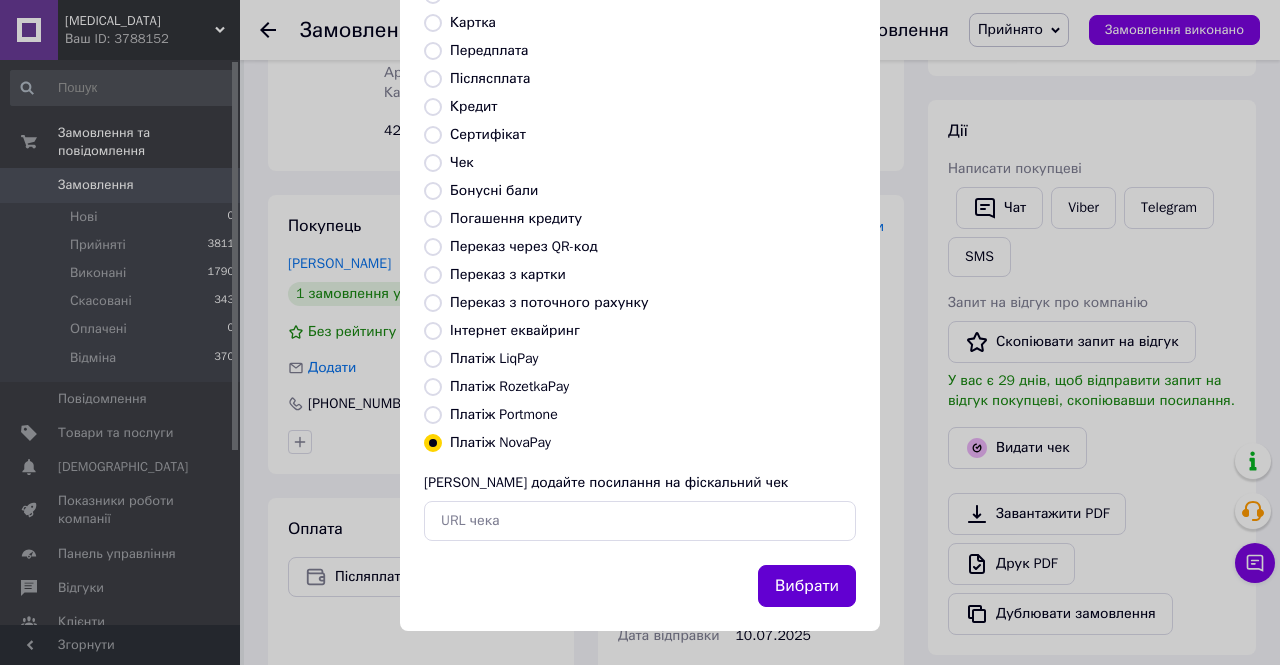 click on "Вибрати" at bounding box center [807, 586] 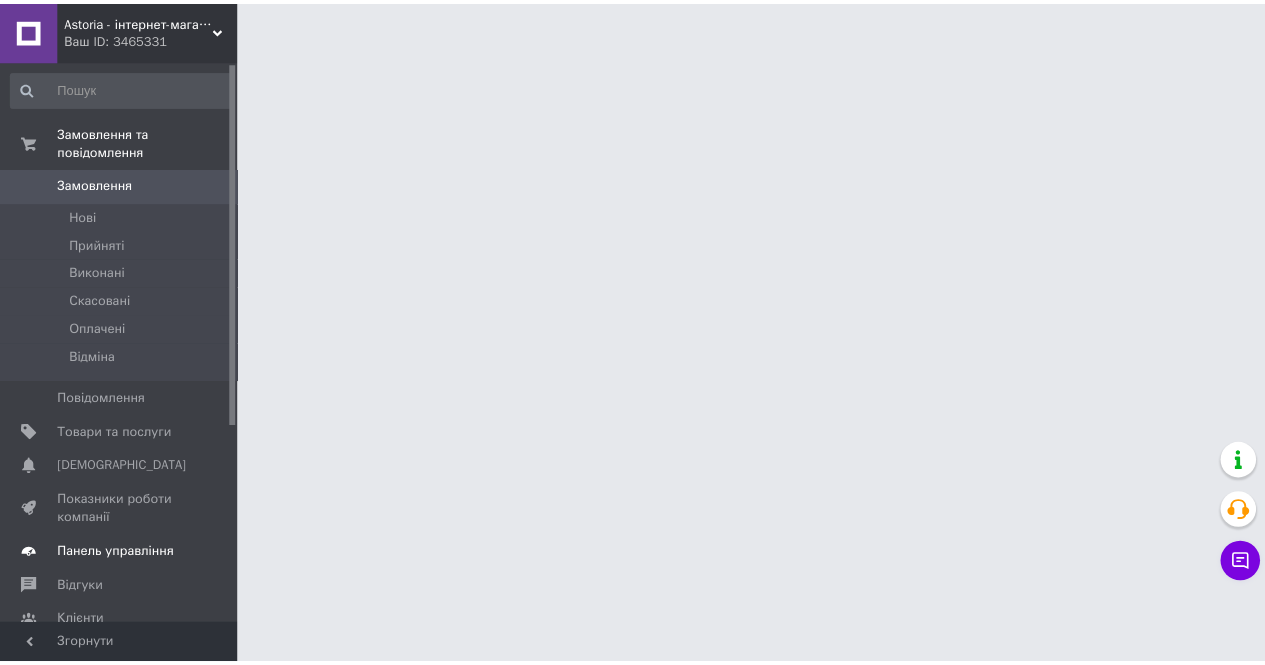 scroll, scrollTop: 0, scrollLeft: 0, axis: both 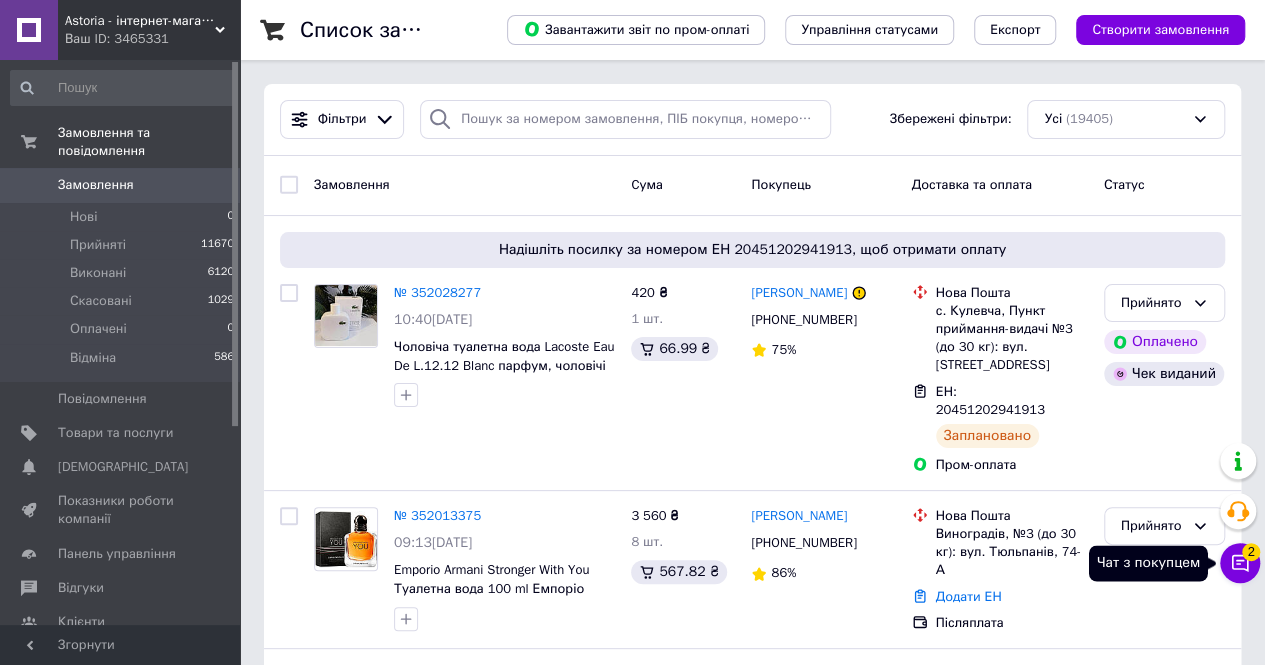 click 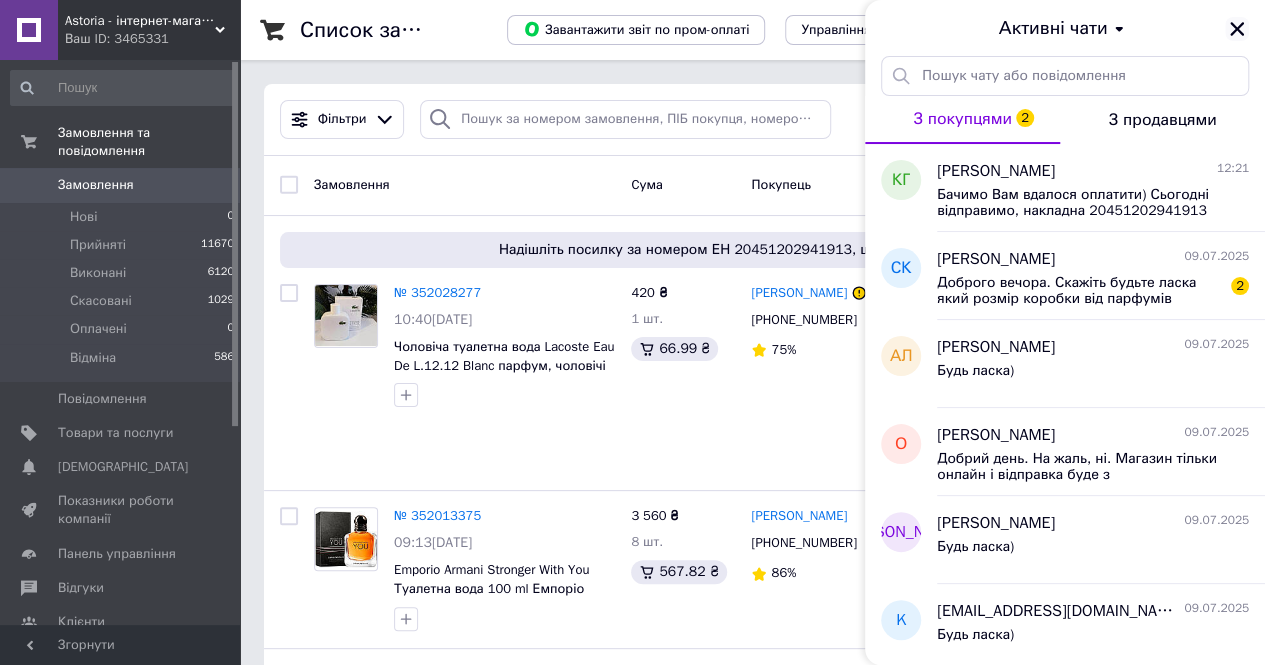 click 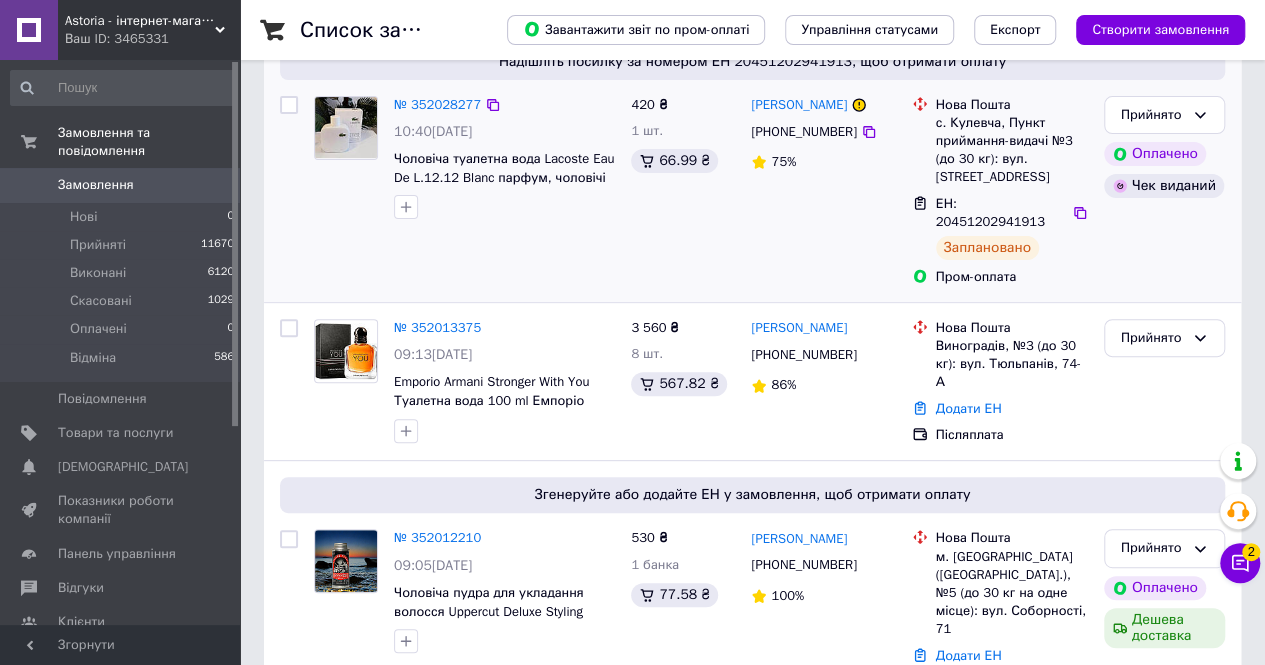 scroll, scrollTop: 200, scrollLeft: 0, axis: vertical 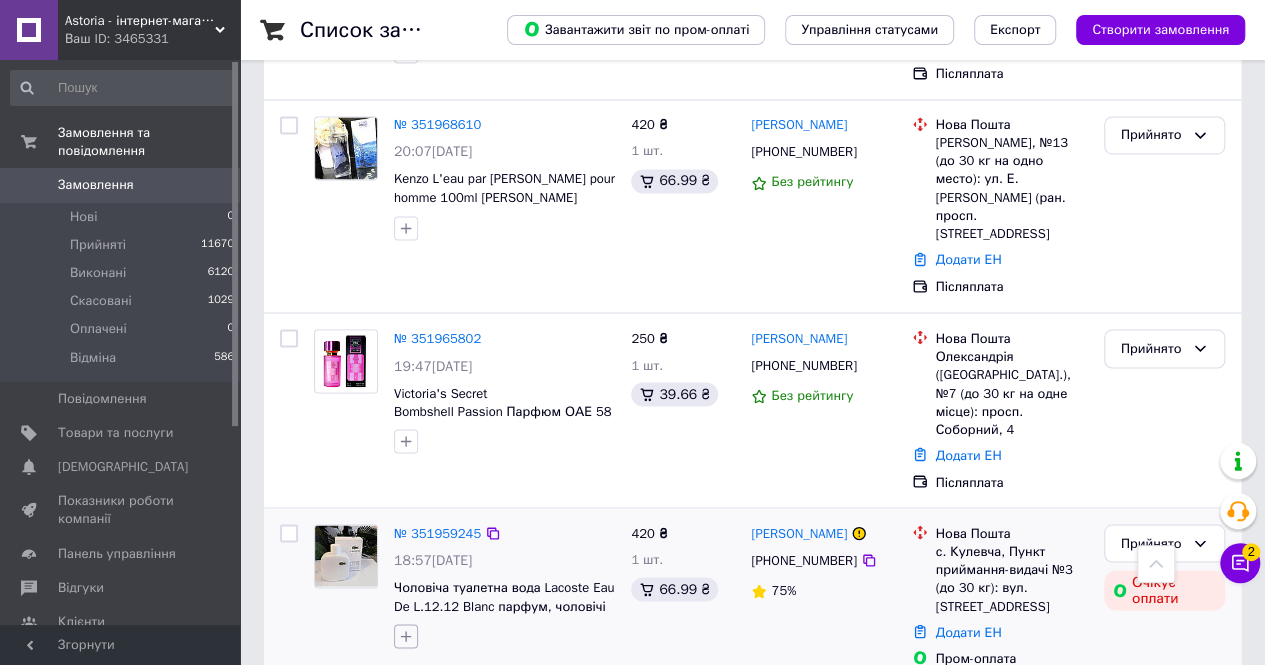click at bounding box center [406, 636] 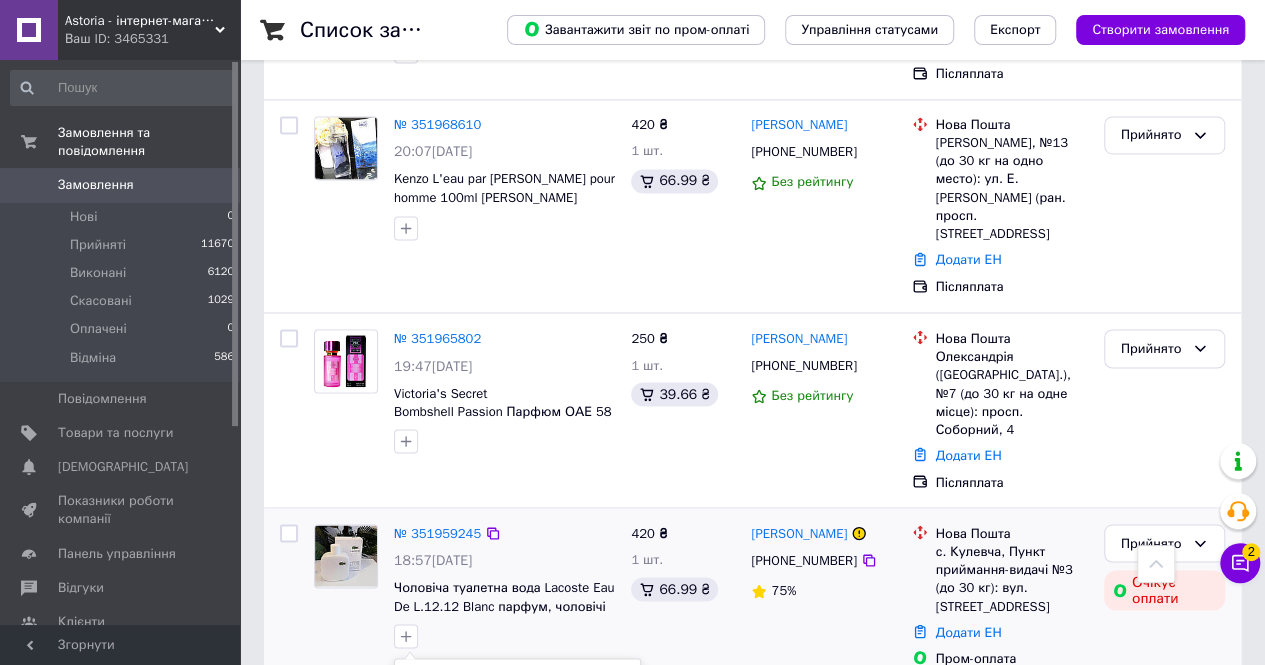 click on "Відміна" at bounding box center (450, 732) 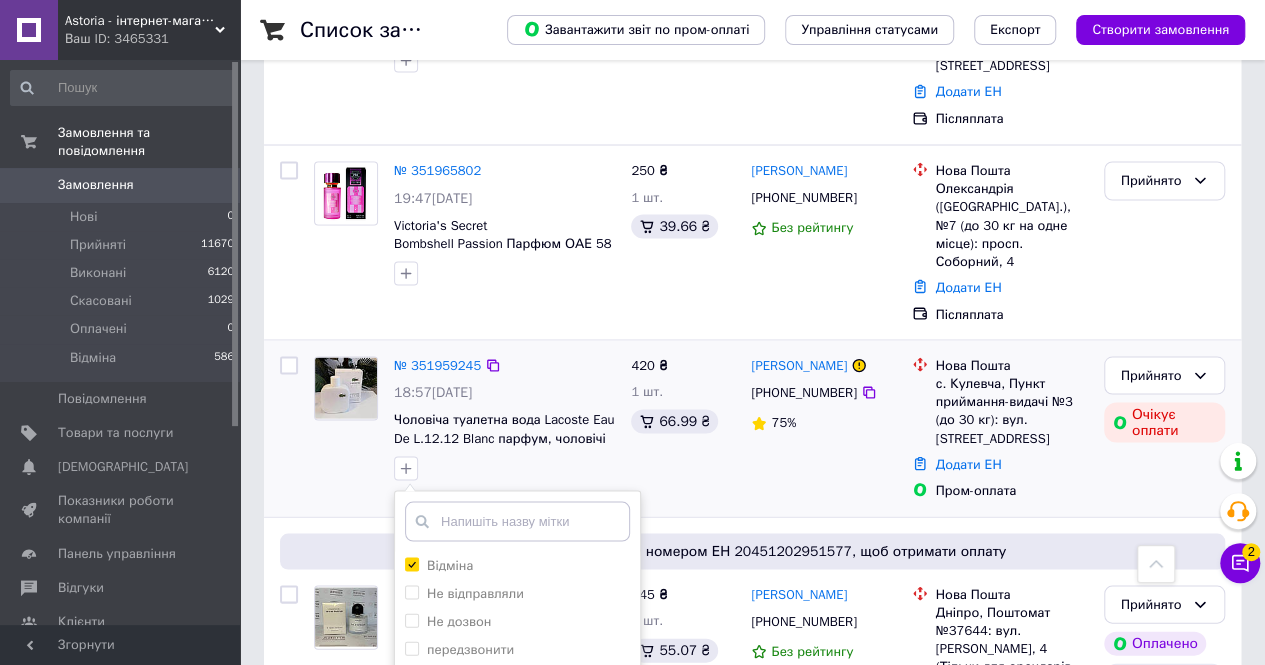 scroll, scrollTop: 1800, scrollLeft: 0, axis: vertical 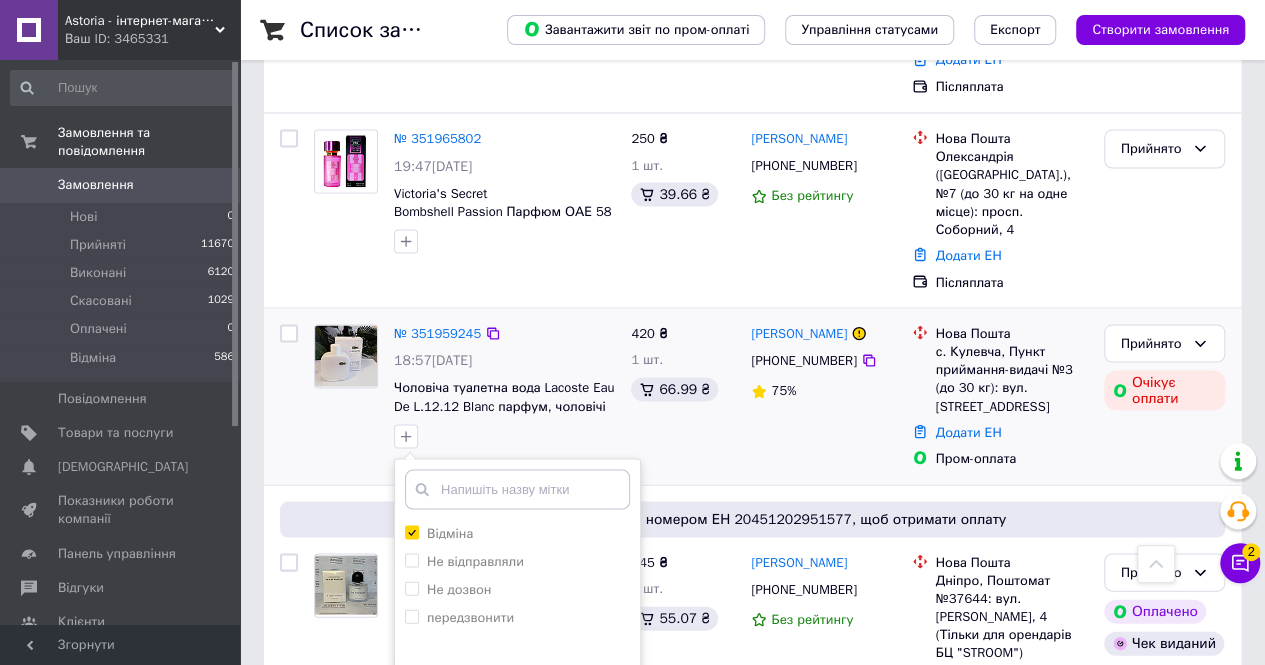 click on "Додати мітку" at bounding box center [517, 755] 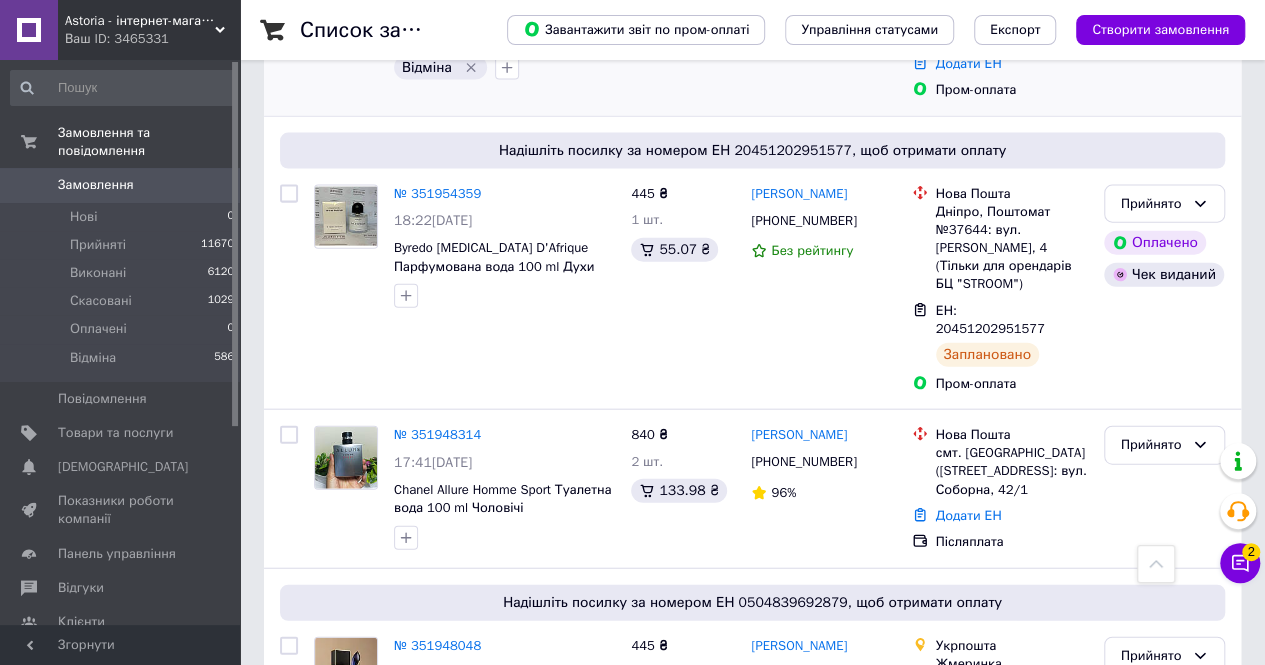 scroll, scrollTop: 2200, scrollLeft: 0, axis: vertical 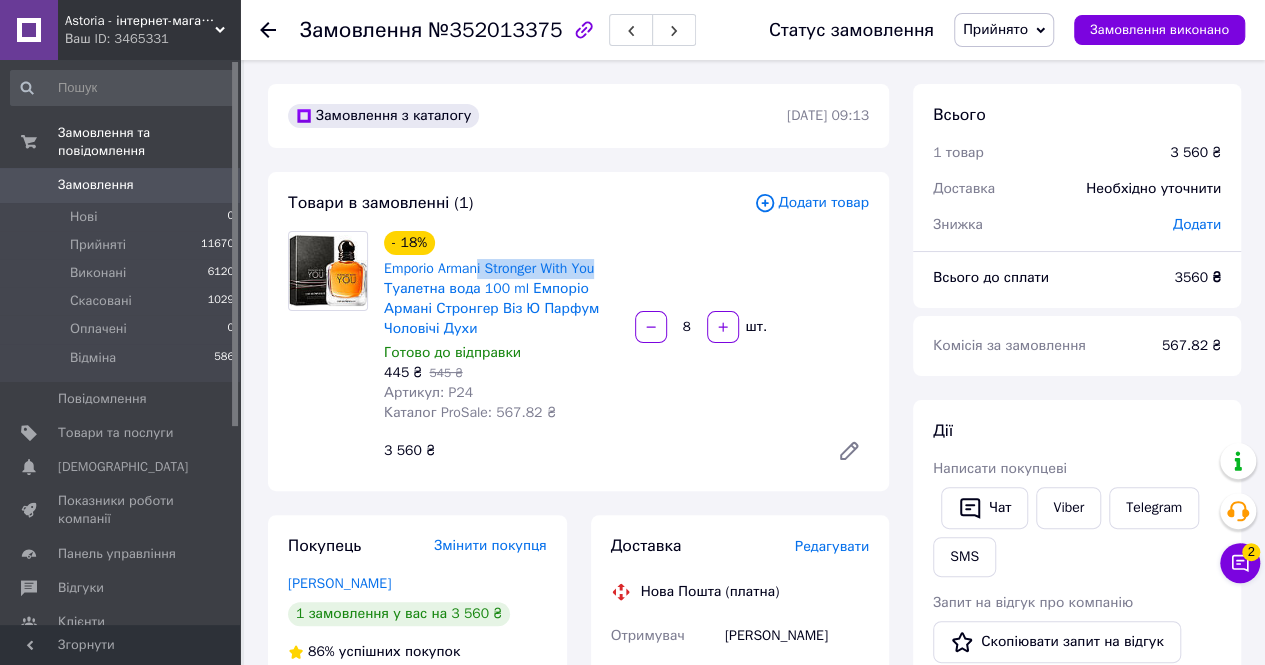 drag, startPoint x: 480, startPoint y: 246, endPoint x: 616, endPoint y: 245, distance: 136.00368 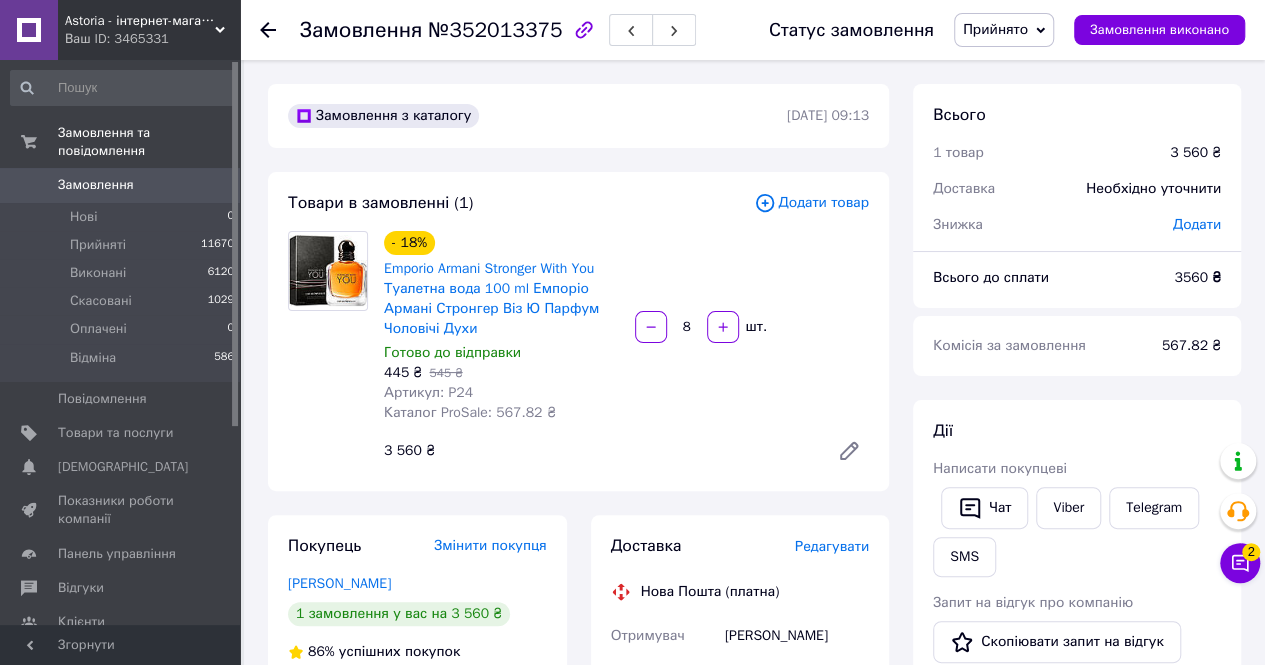 click on "Товари в замовленні (1)" at bounding box center (521, 203) 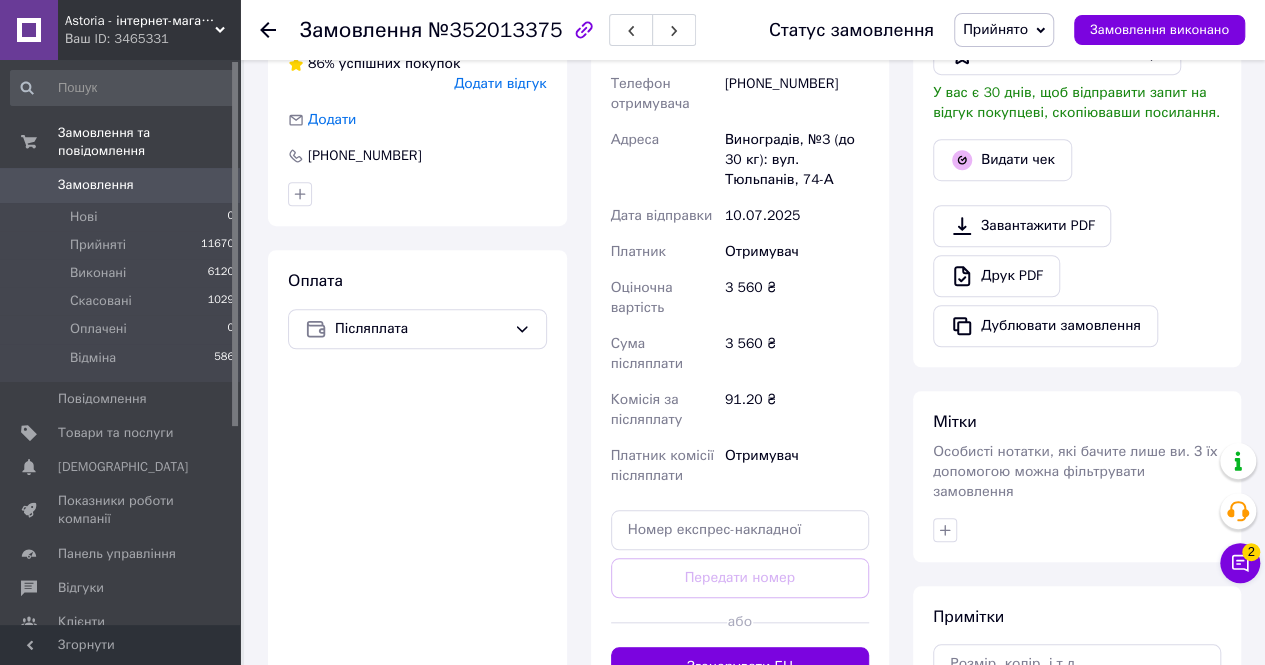 scroll, scrollTop: 700, scrollLeft: 0, axis: vertical 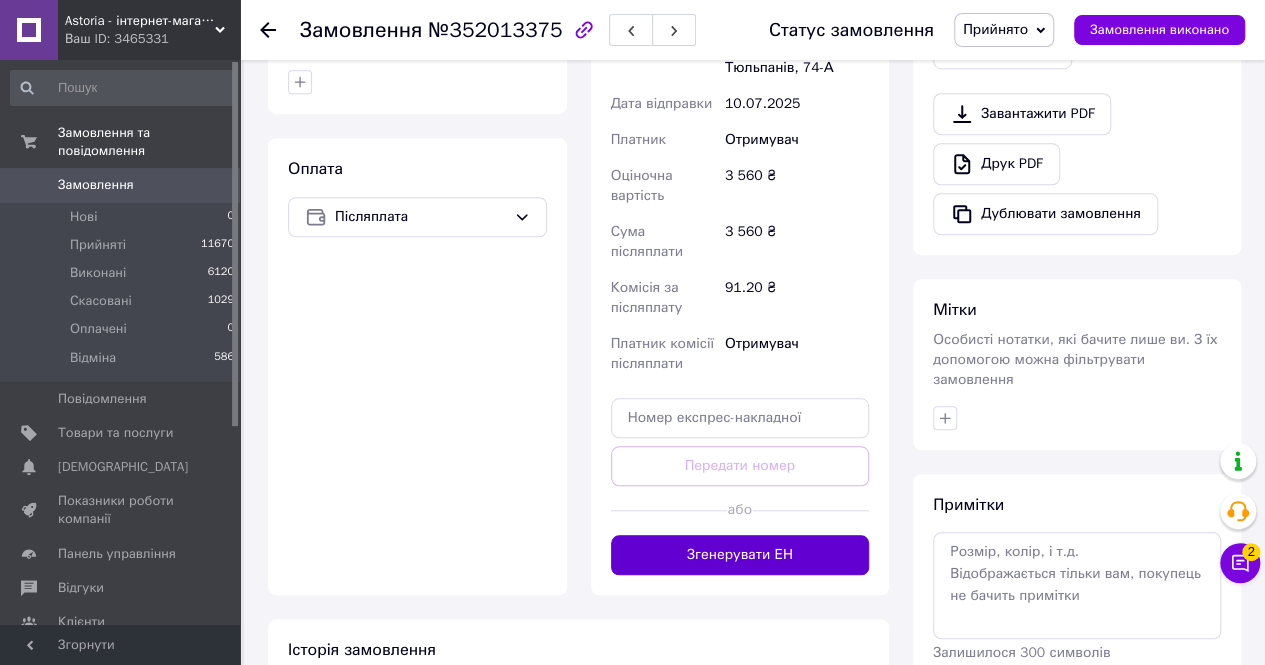 click on "Згенерувати ЕН" at bounding box center (740, 555) 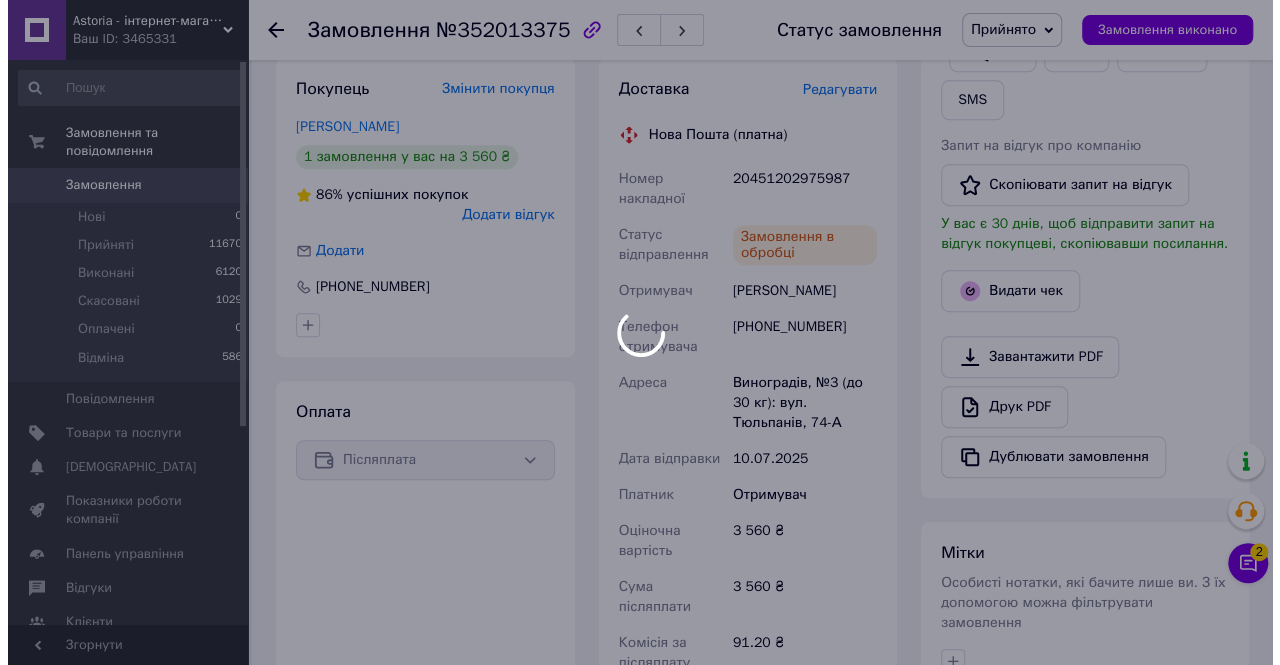 scroll, scrollTop: 400, scrollLeft: 0, axis: vertical 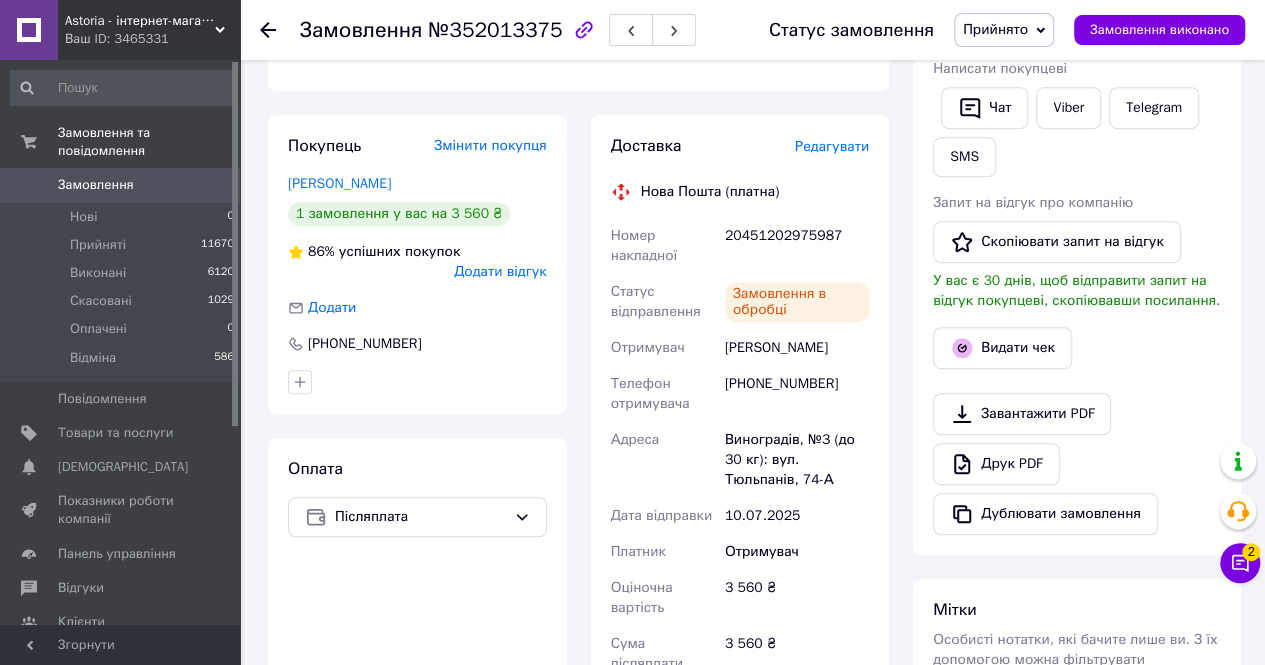 click on "20451202975987" at bounding box center (797, 246) 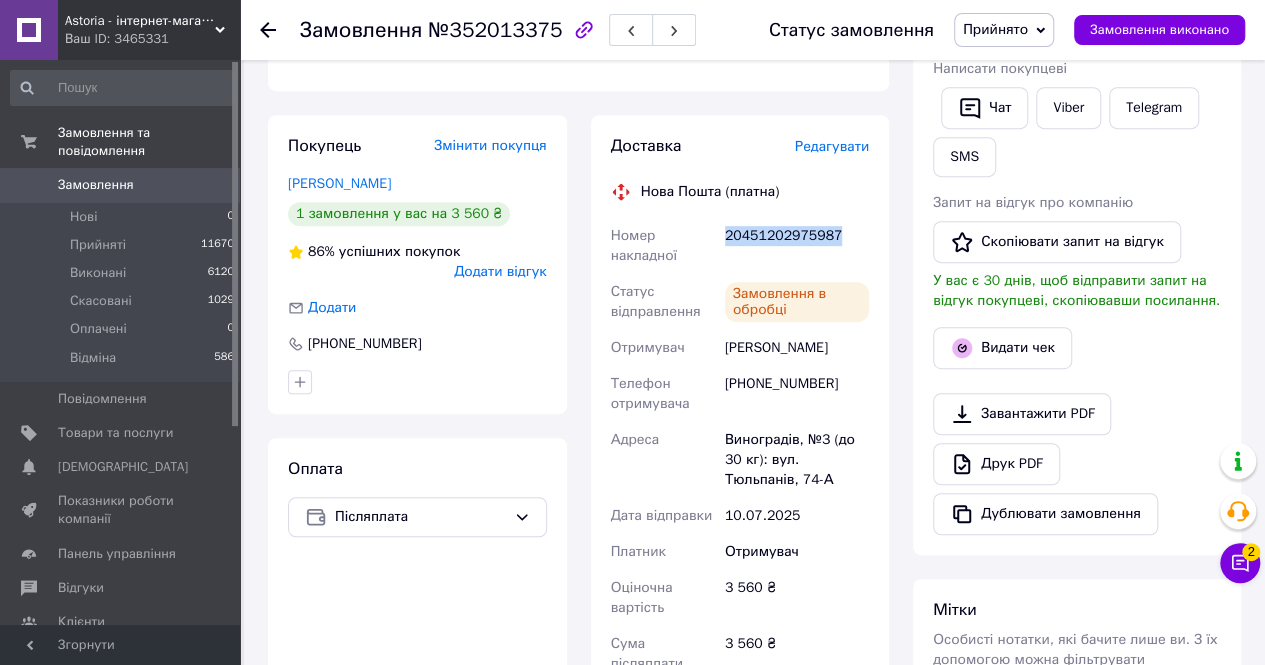 click on "20451202975987" at bounding box center [797, 246] 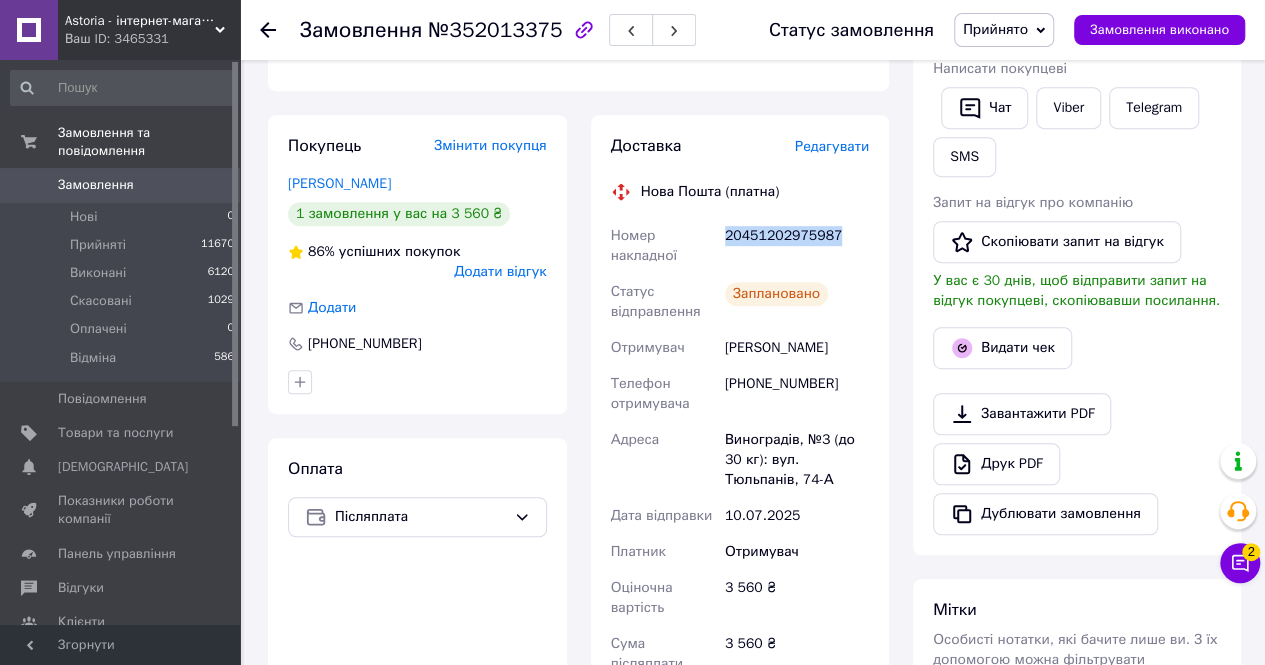 copy on "20451202975987" 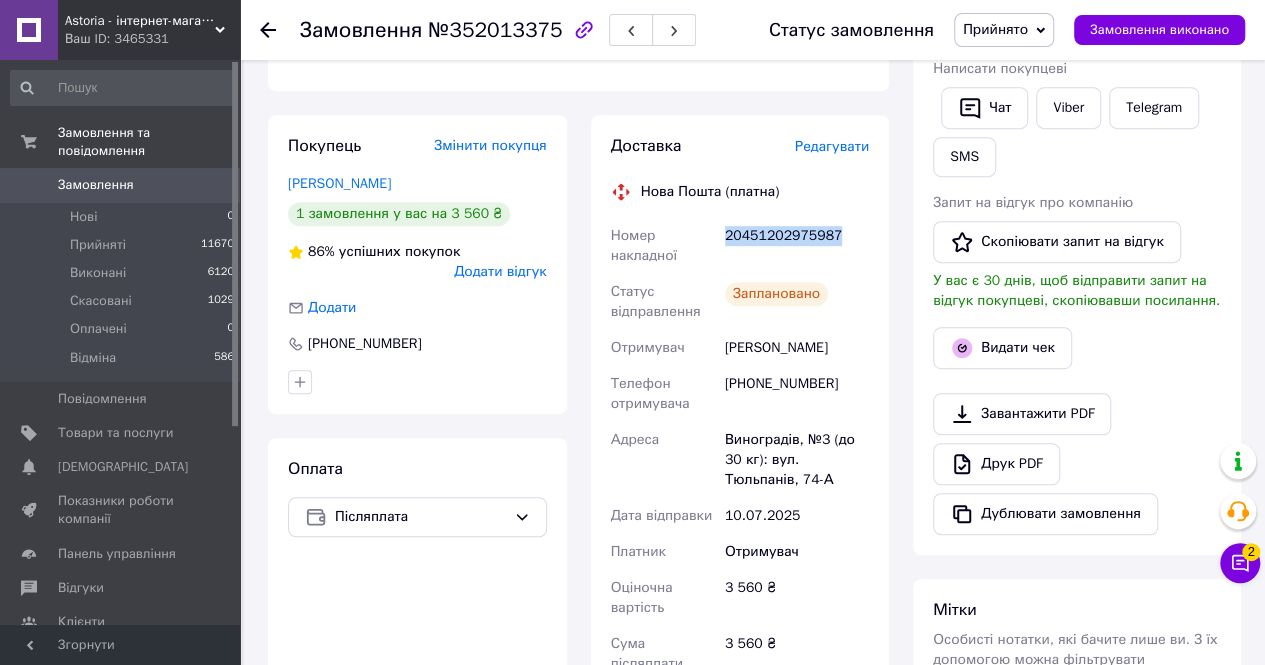 copy on "20451202975987" 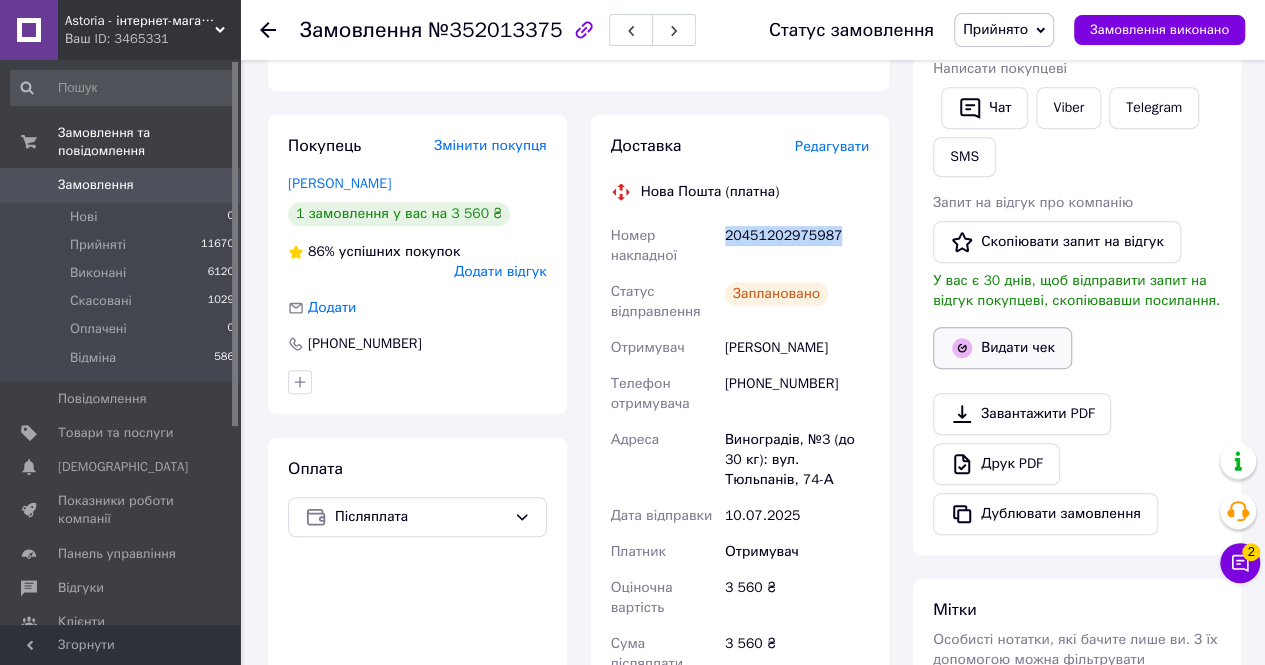 click on "Видати чек" at bounding box center [1002, 348] 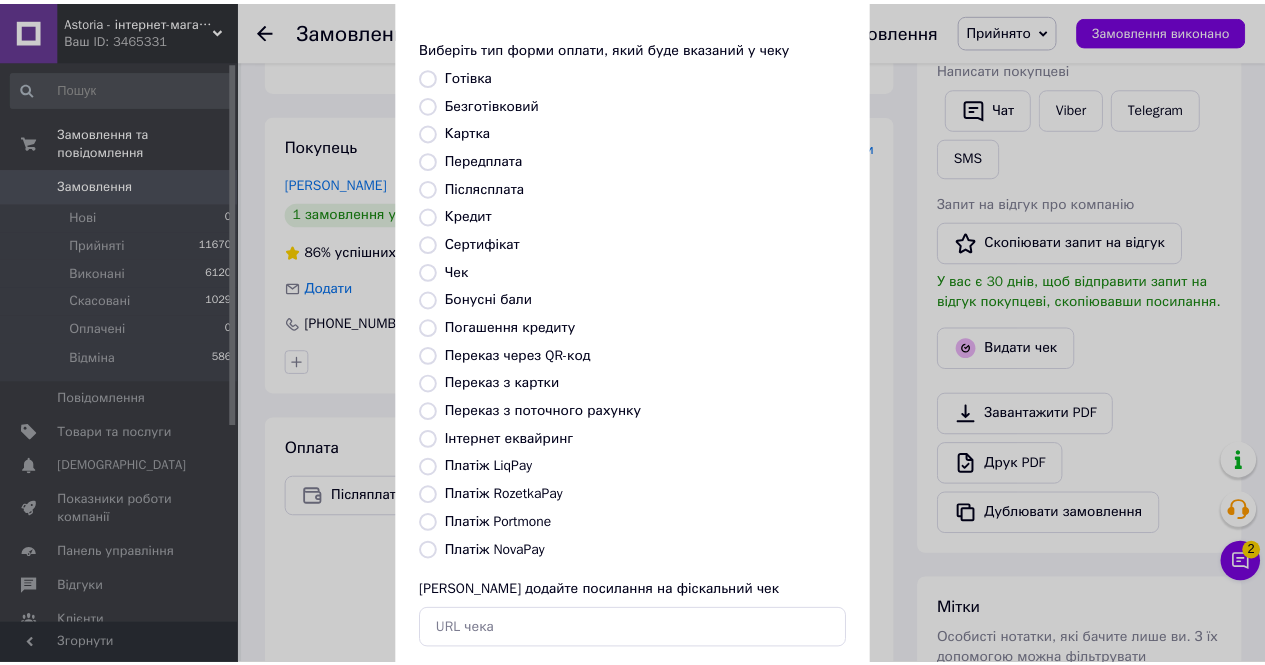 scroll, scrollTop: 192, scrollLeft: 0, axis: vertical 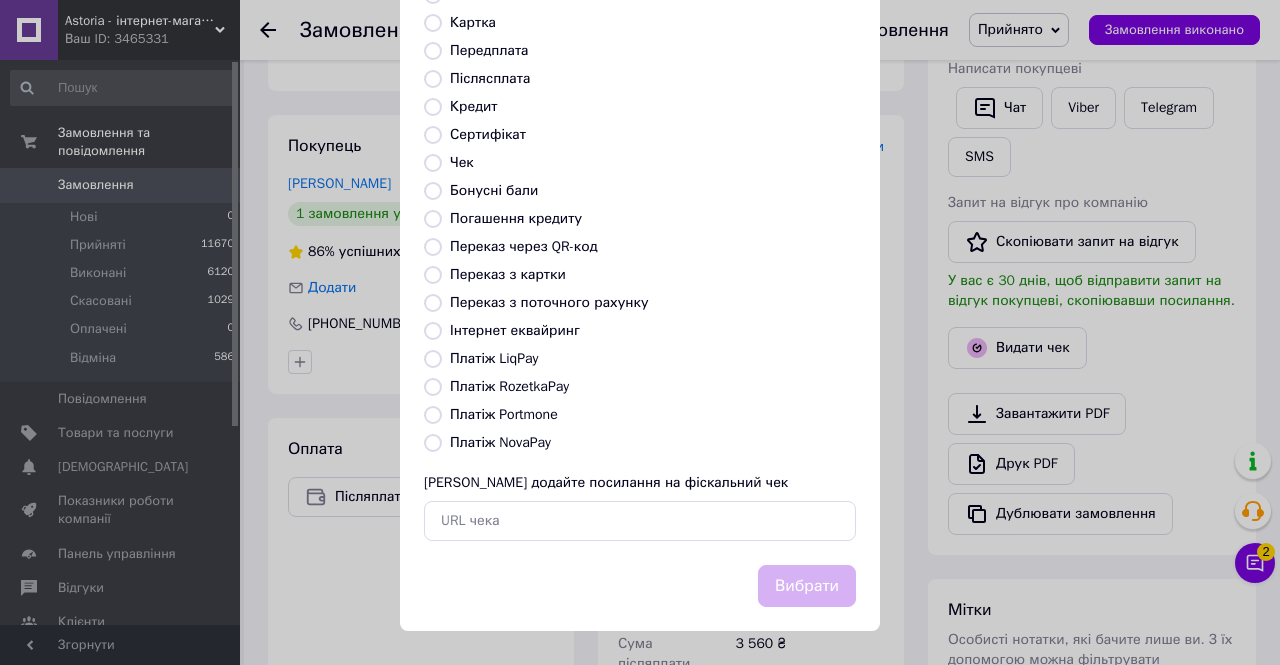 click on "Платіж NovaPay" at bounding box center [500, 442] 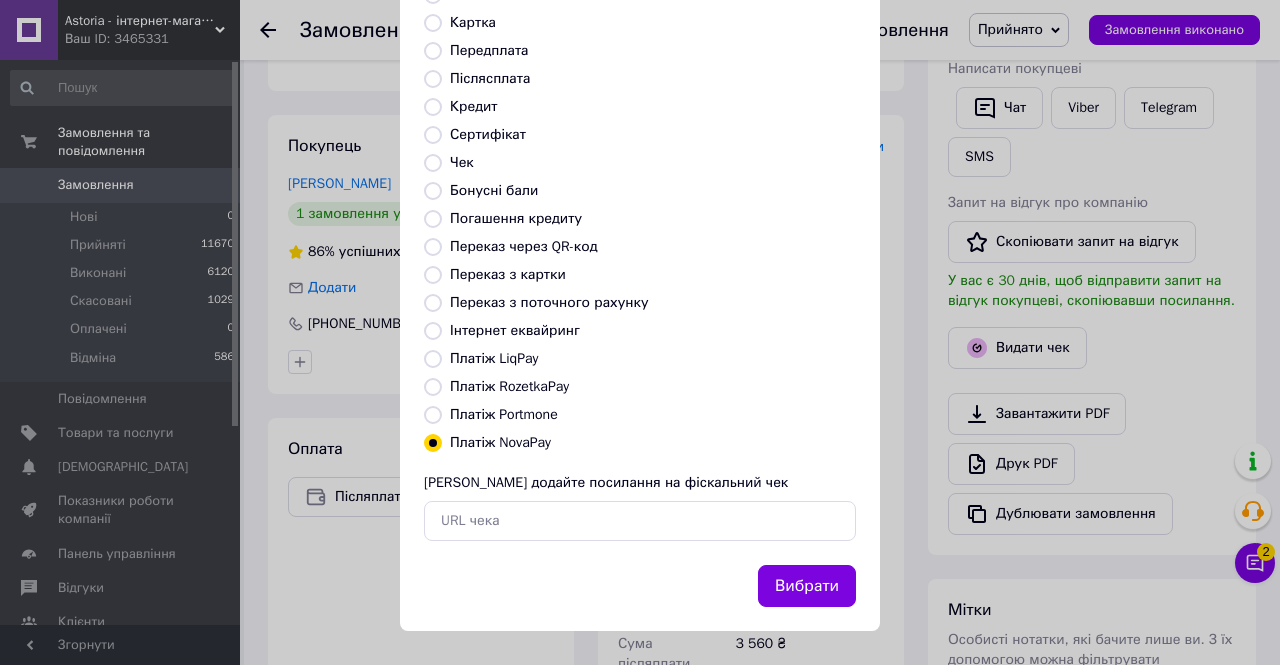 click on "Вибрати" at bounding box center (807, 586) 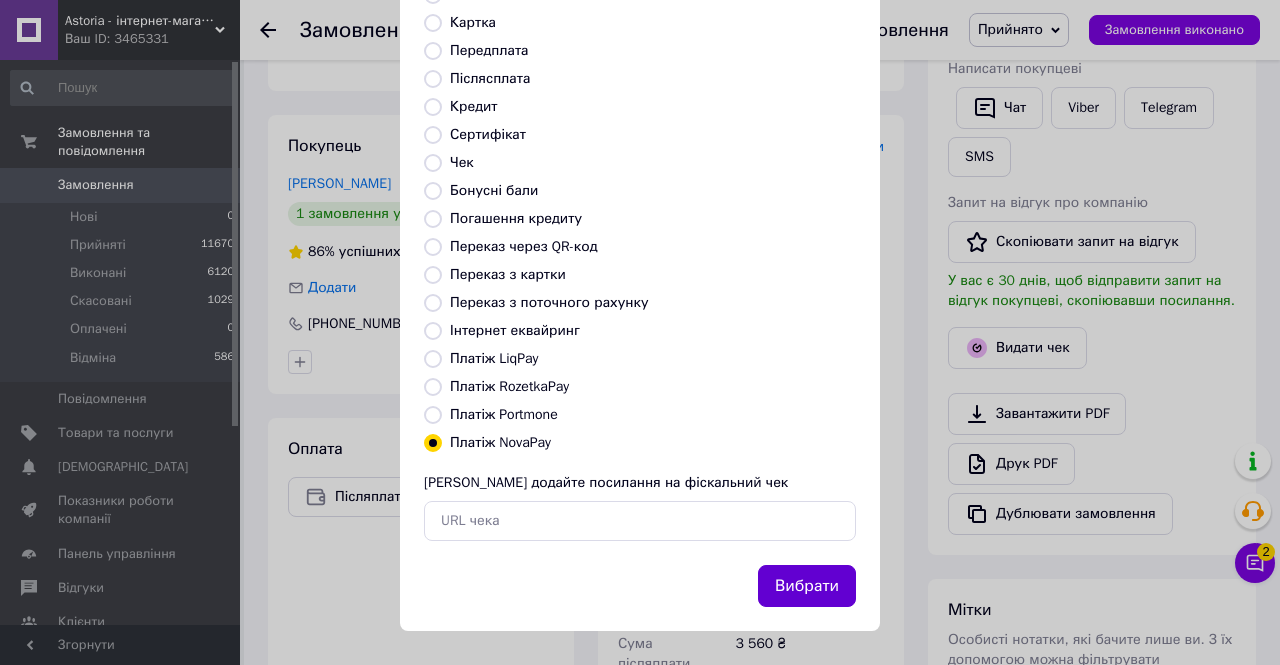 click on "Вибрати" at bounding box center (807, 586) 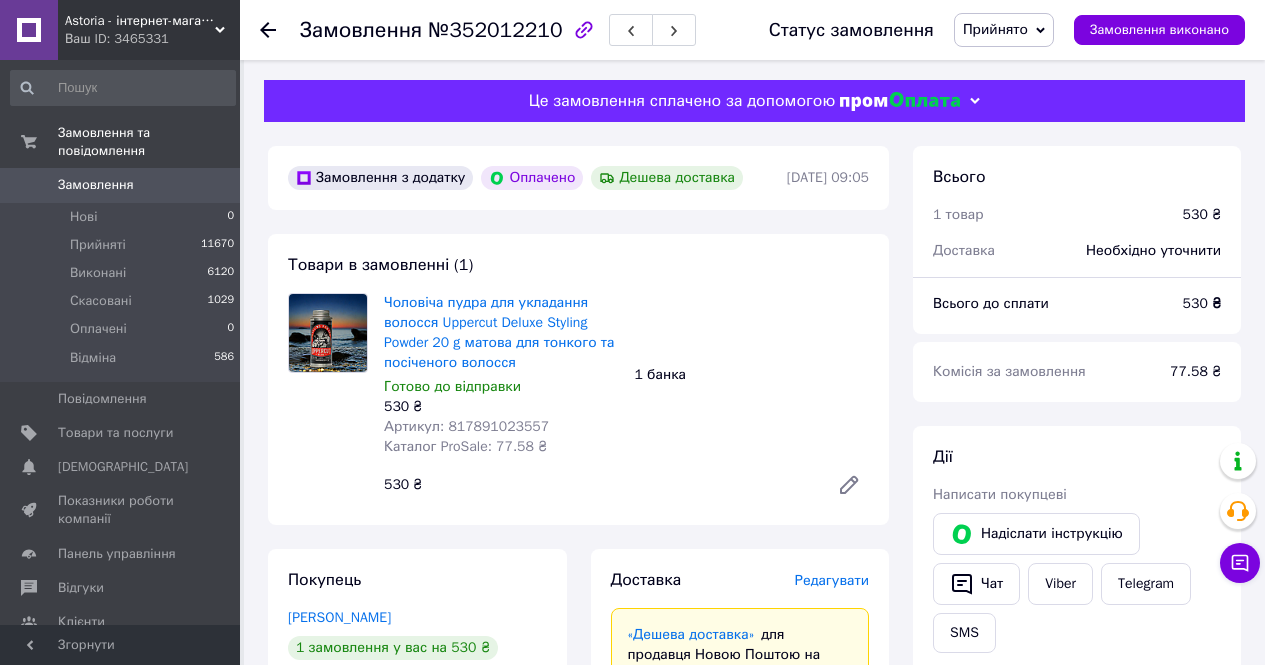 scroll, scrollTop: 0, scrollLeft: 0, axis: both 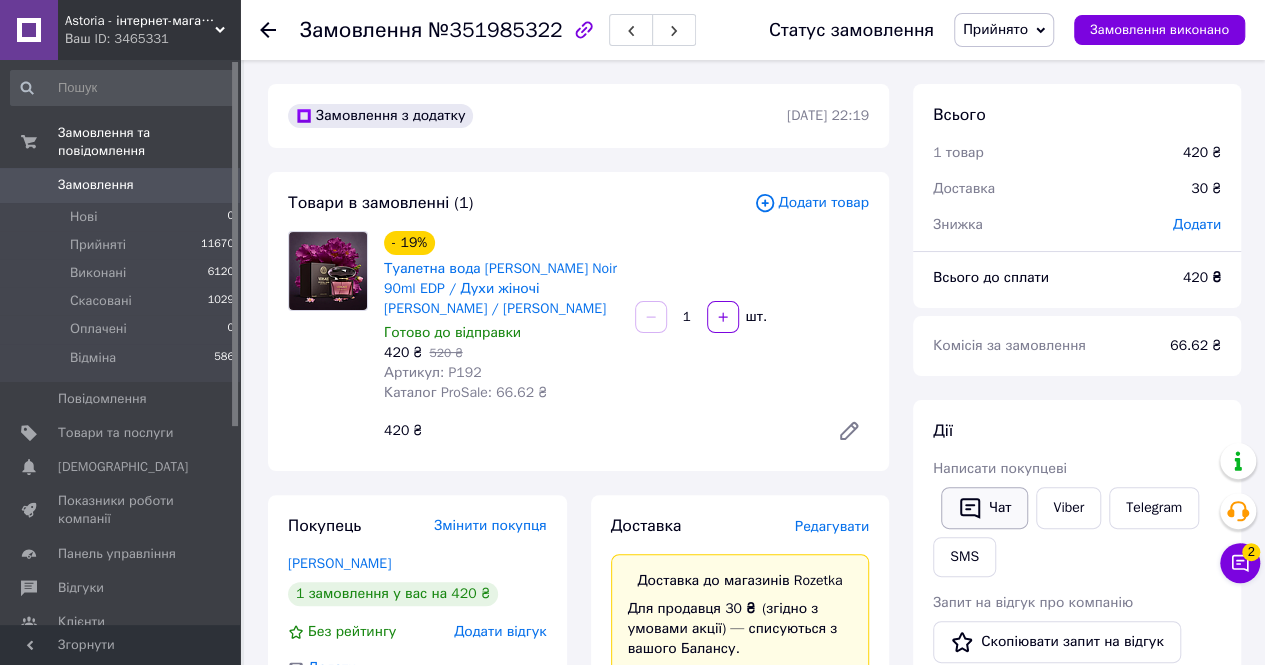click on "Чат" at bounding box center (984, 508) 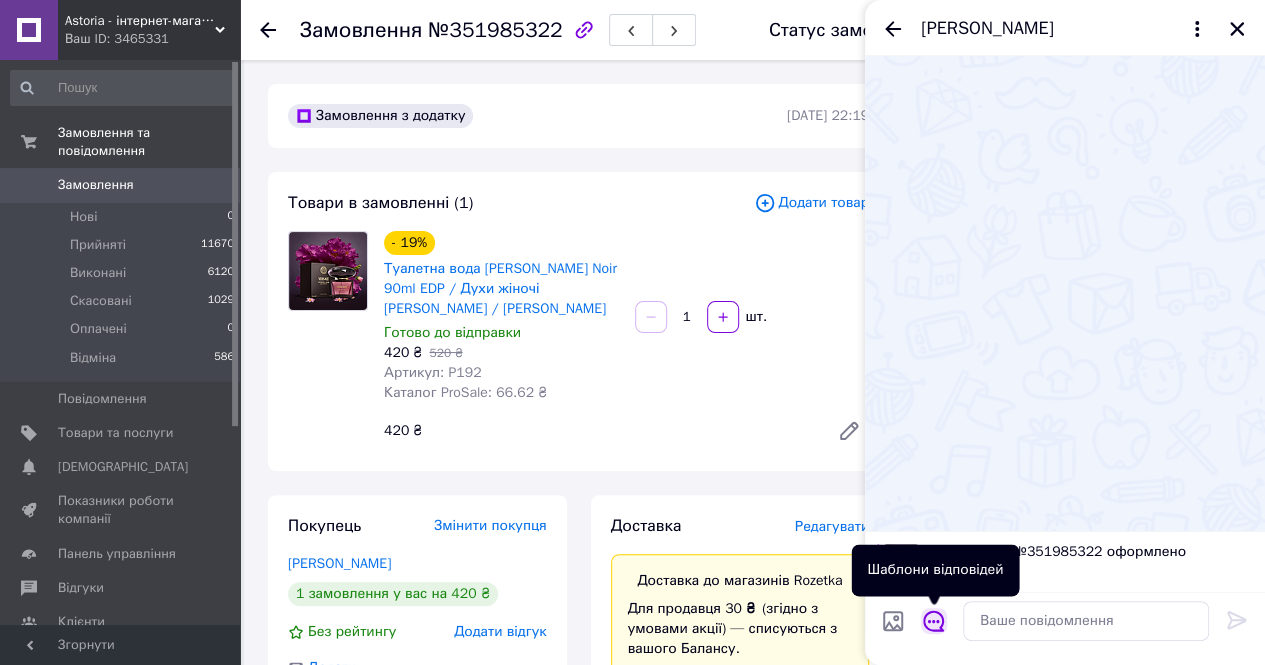 click 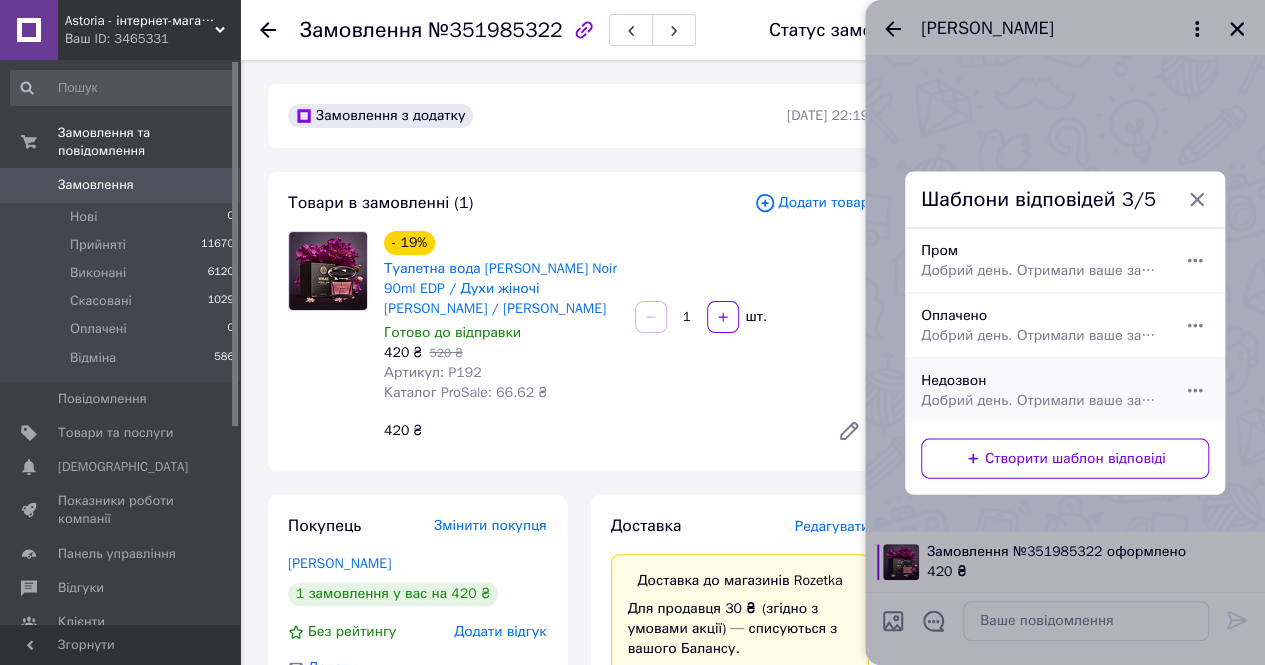 click on "Недозвон Добрий день. Отримали ваше замовлення на парфуми, але не змогли додзвонитись.
Скажіть, будь ласка, ви підтверджуєте замовлення?)" at bounding box center [1043, 390] 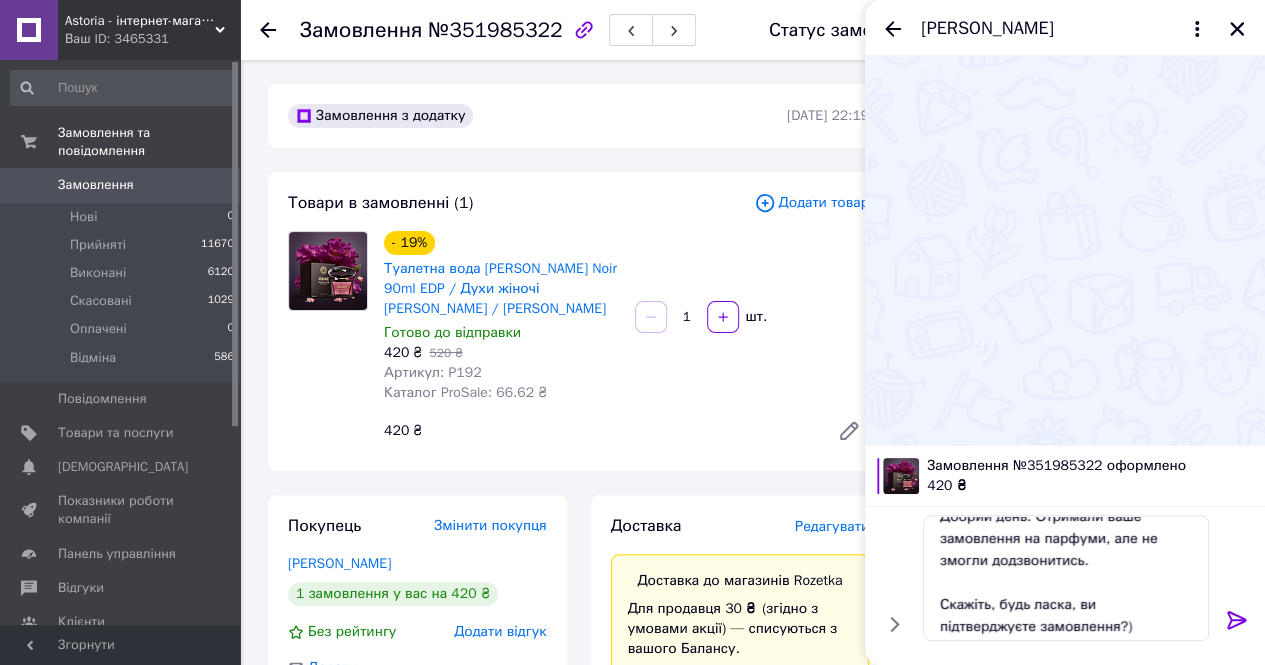 scroll, scrollTop: 23, scrollLeft: 0, axis: vertical 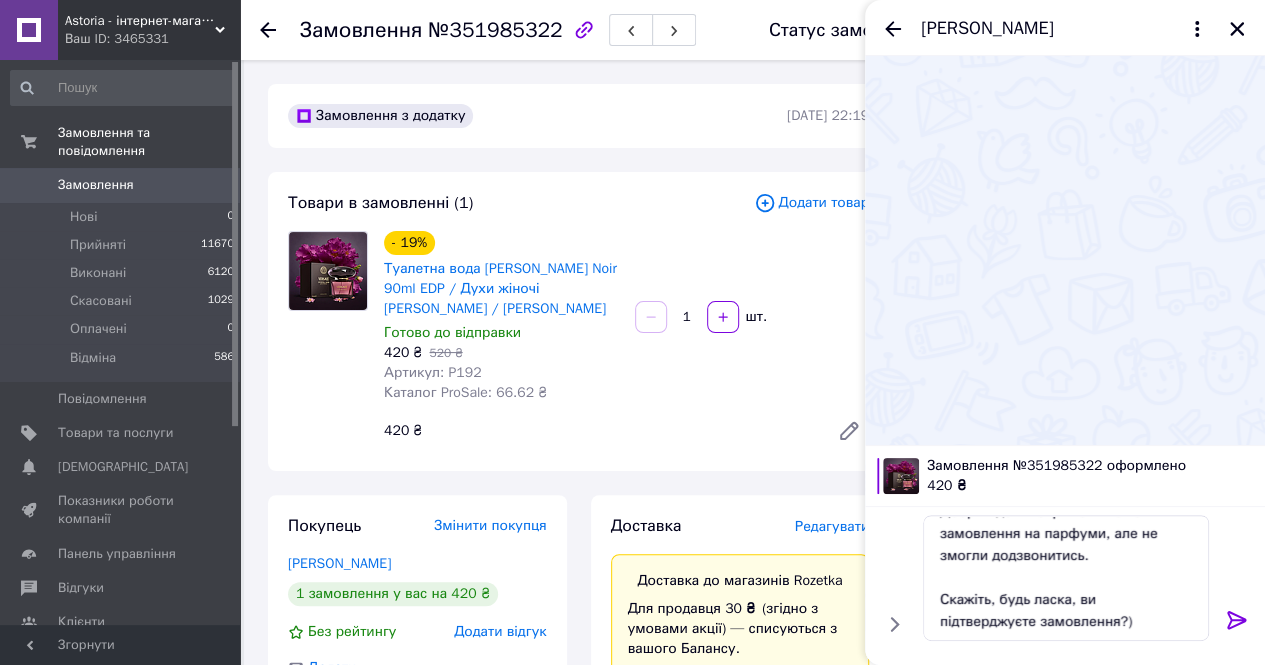 click 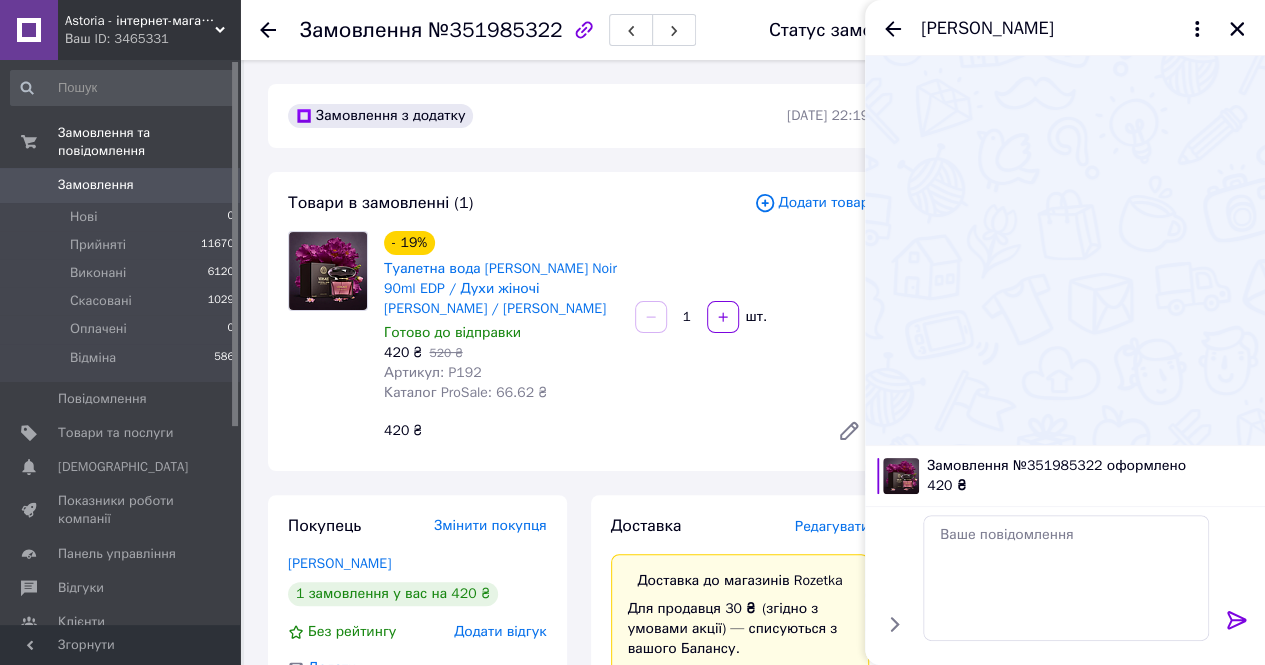 scroll, scrollTop: 0, scrollLeft: 0, axis: both 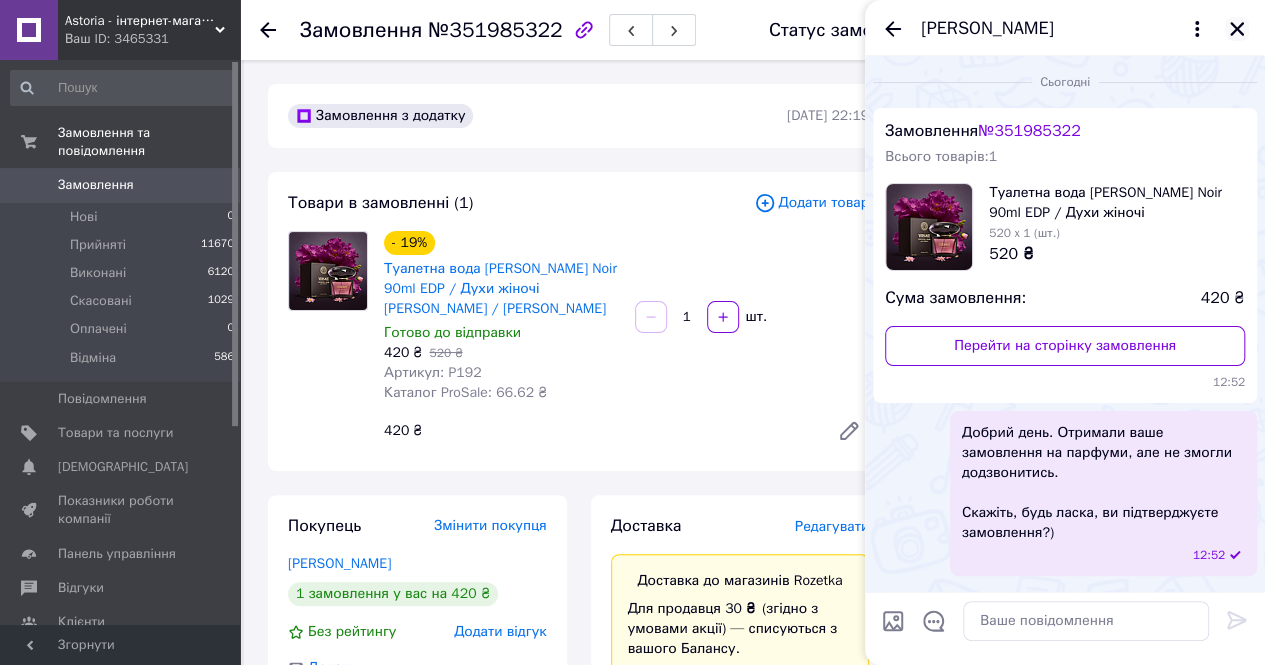click 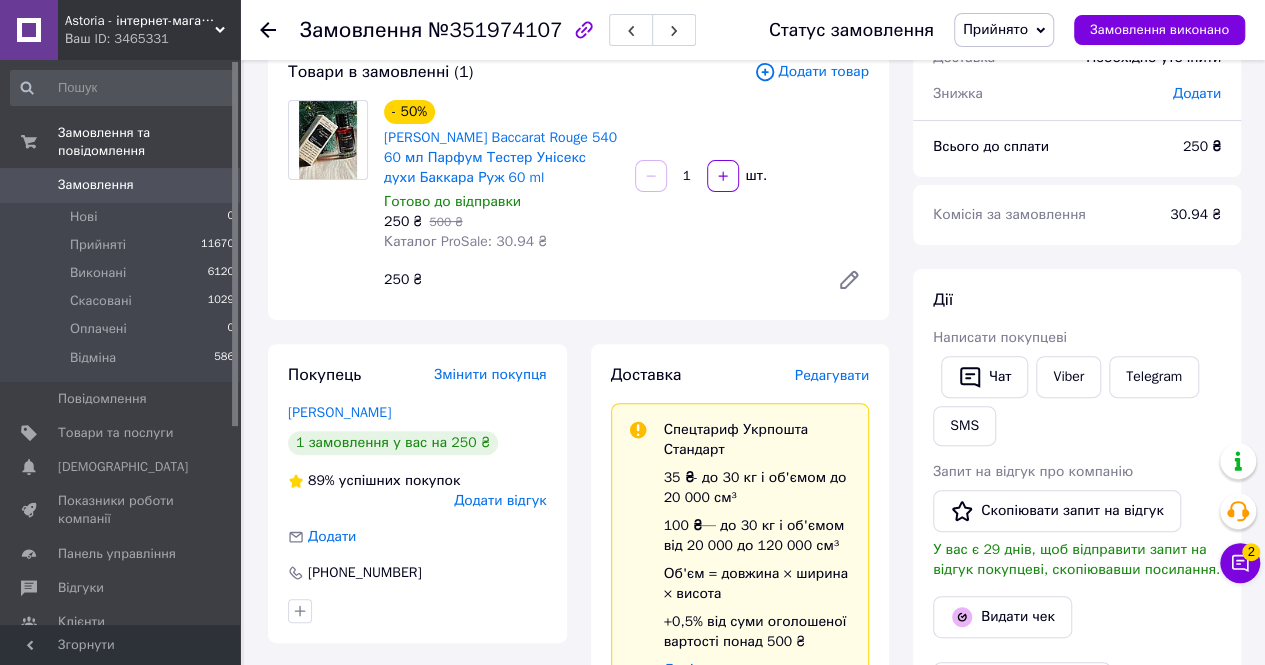 scroll, scrollTop: 100, scrollLeft: 0, axis: vertical 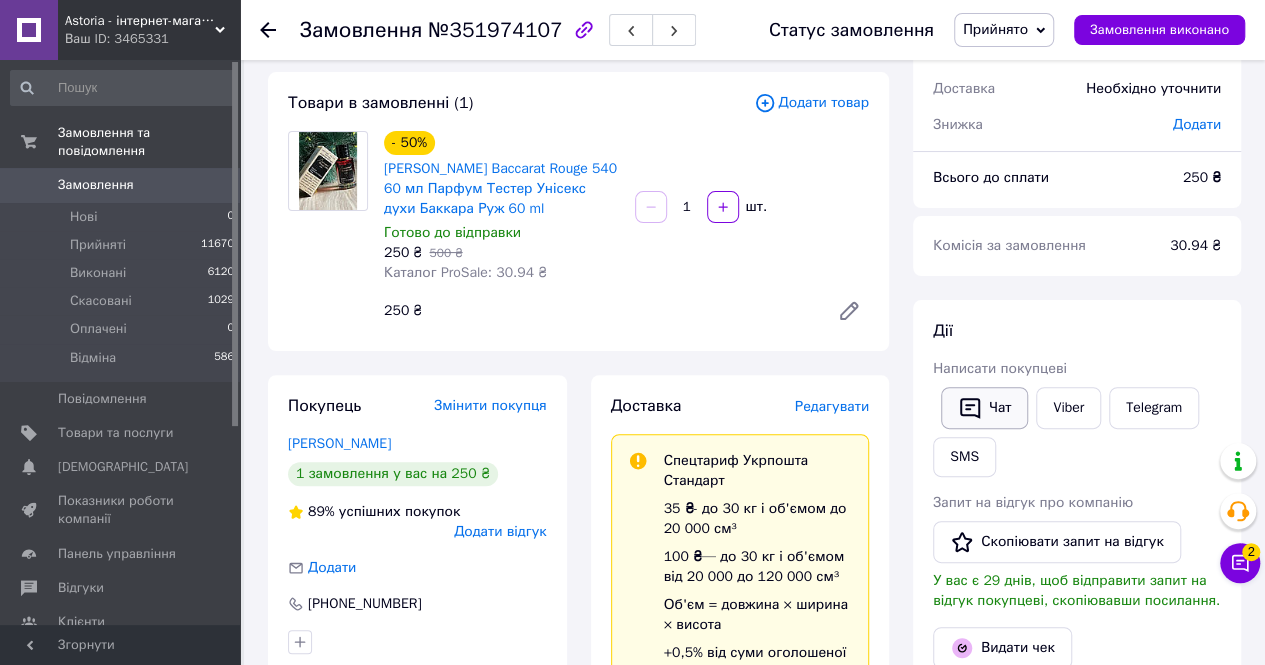 click 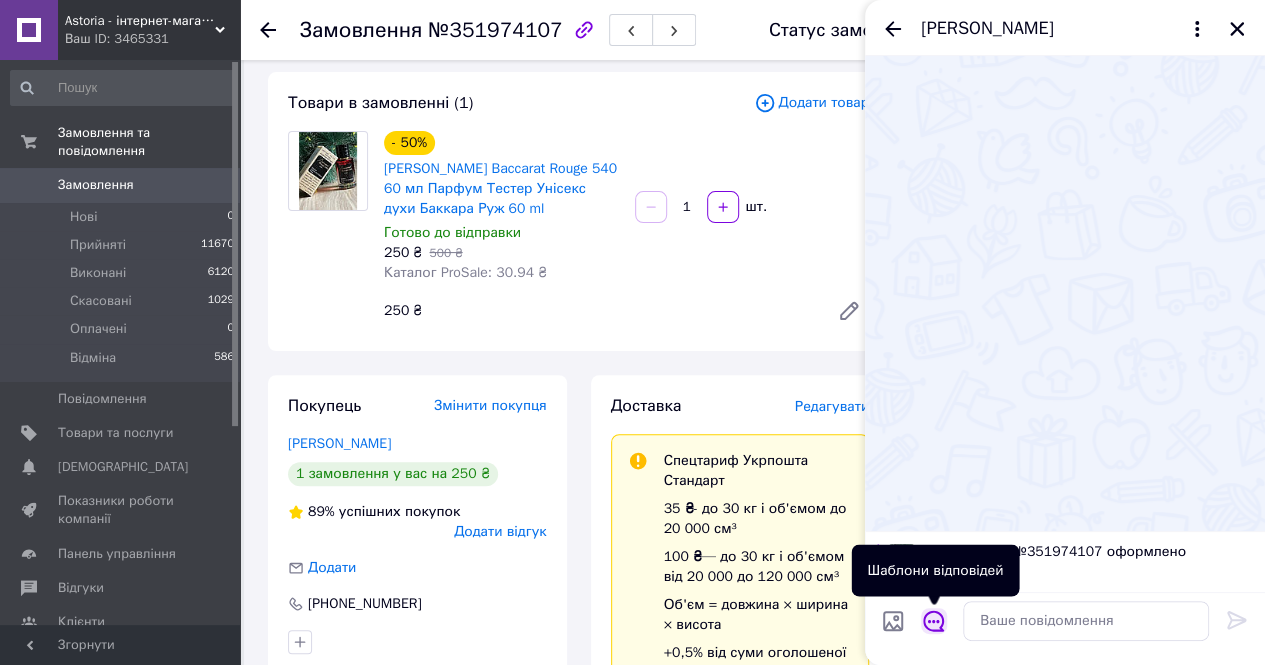 click 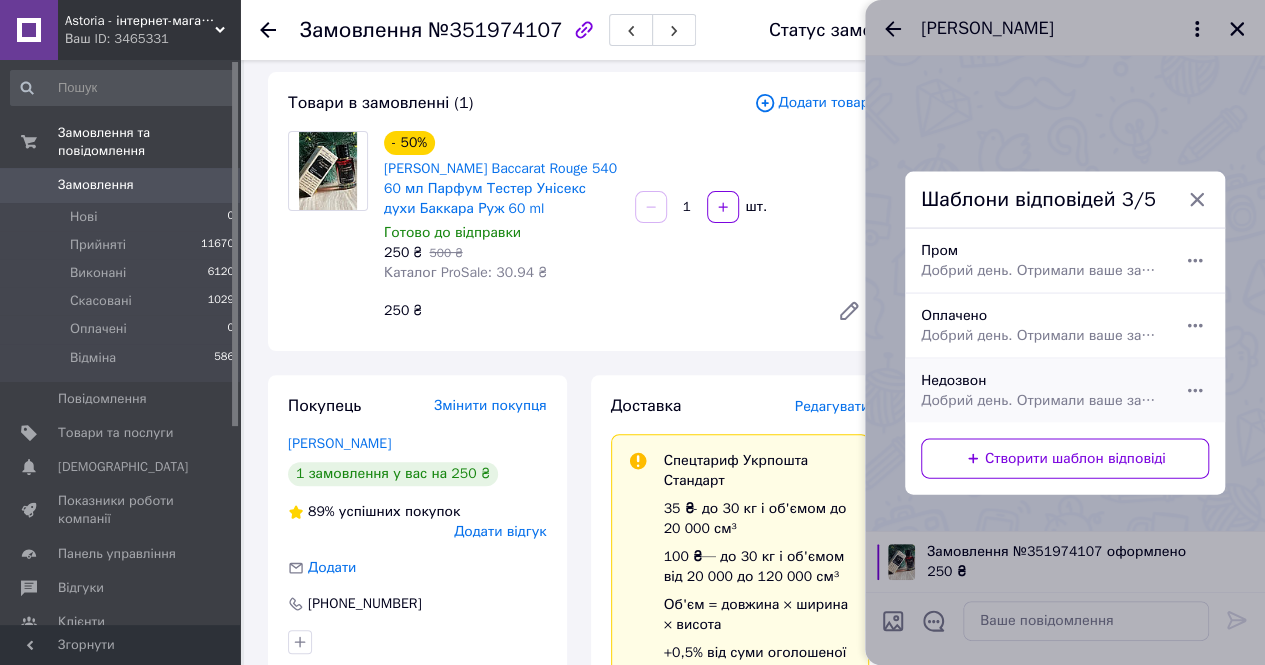 click on "Добрий день. Отримали ваше замовлення на парфуми, але не змогли додзвонитись.
Скажіть, будь ласка, ви підтверджуєте замовлення?)" at bounding box center [1043, 400] 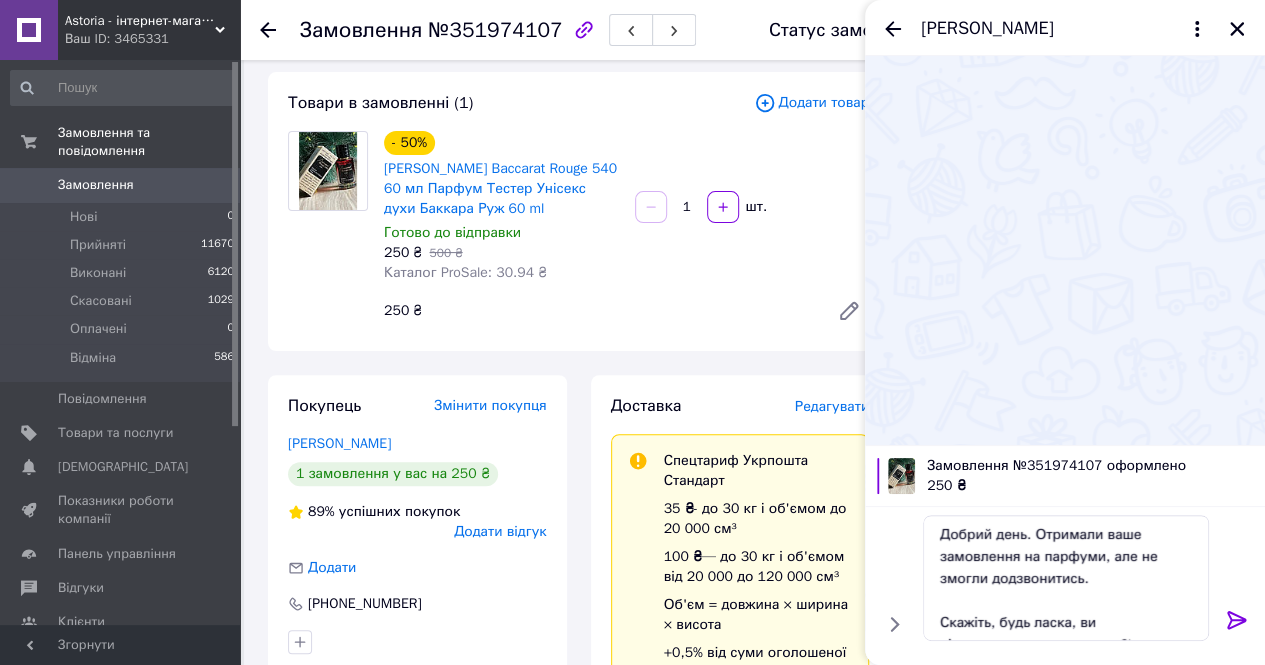 click 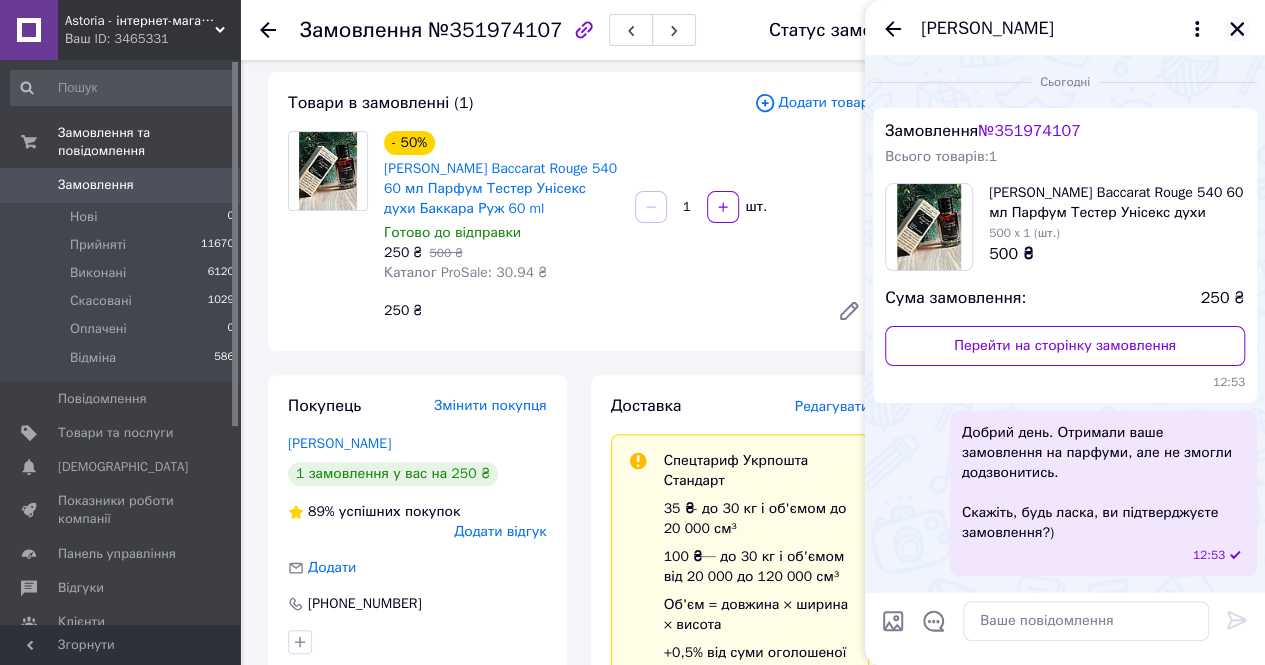 click 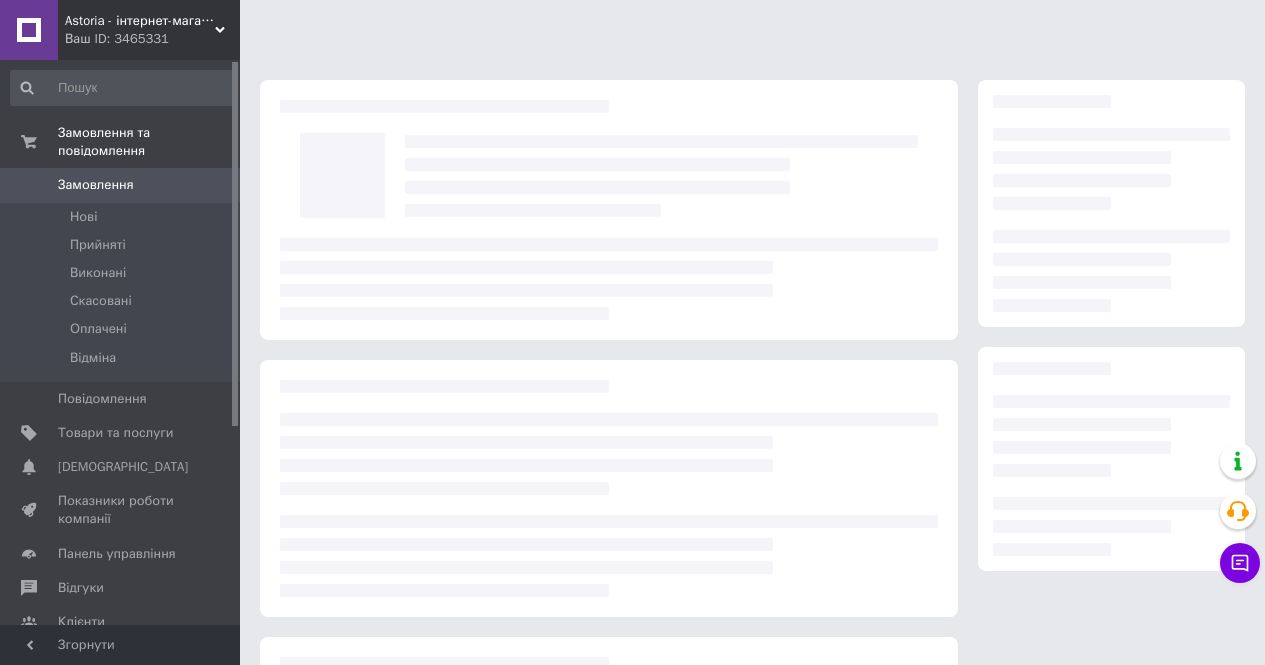 scroll, scrollTop: 0, scrollLeft: 0, axis: both 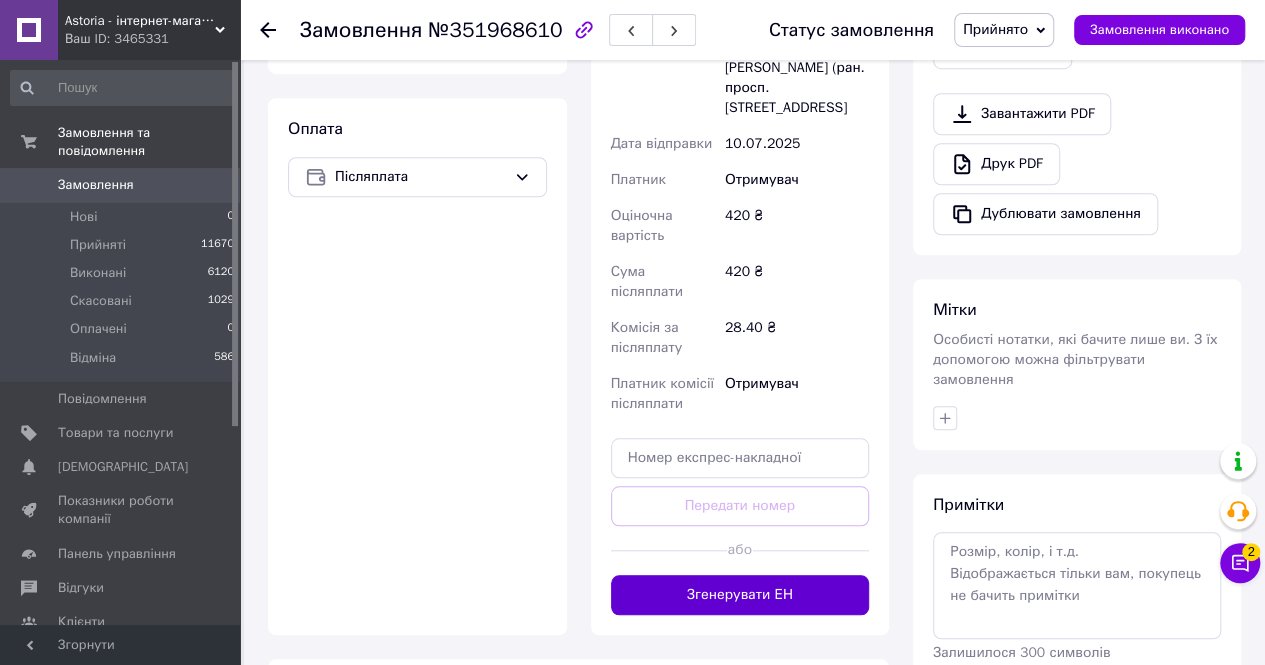 click on "Згенерувати ЕН" at bounding box center [740, 595] 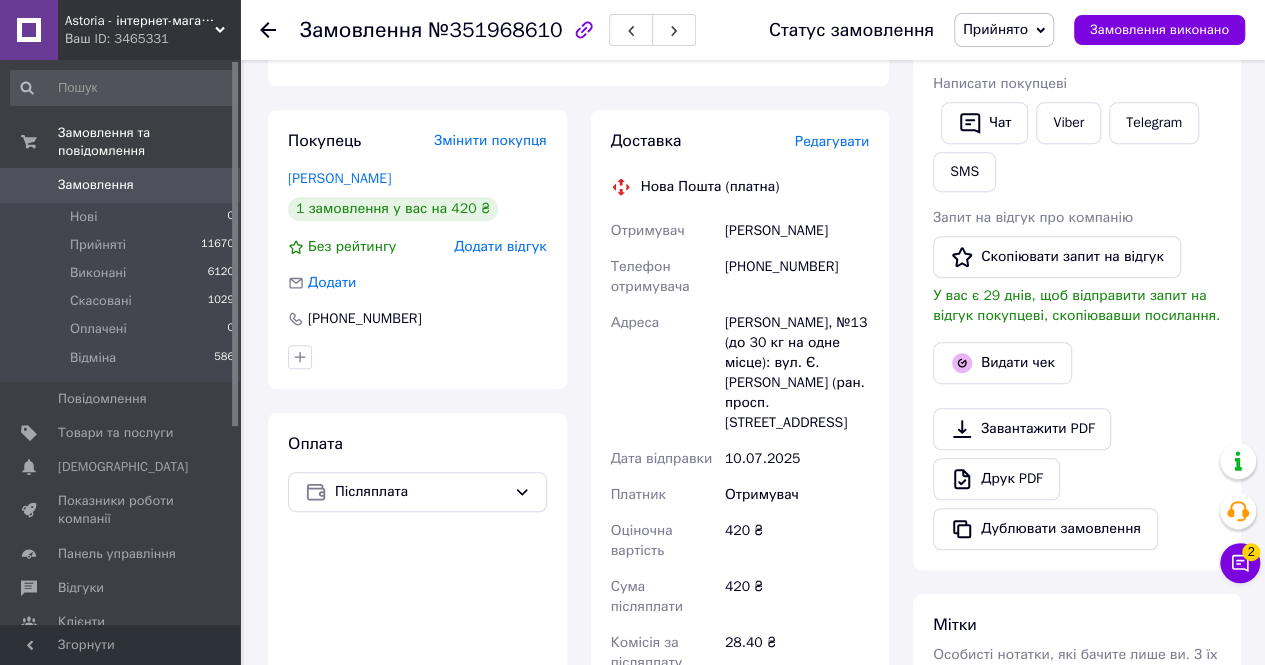 scroll, scrollTop: 300, scrollLeft: 0, axis: vertical 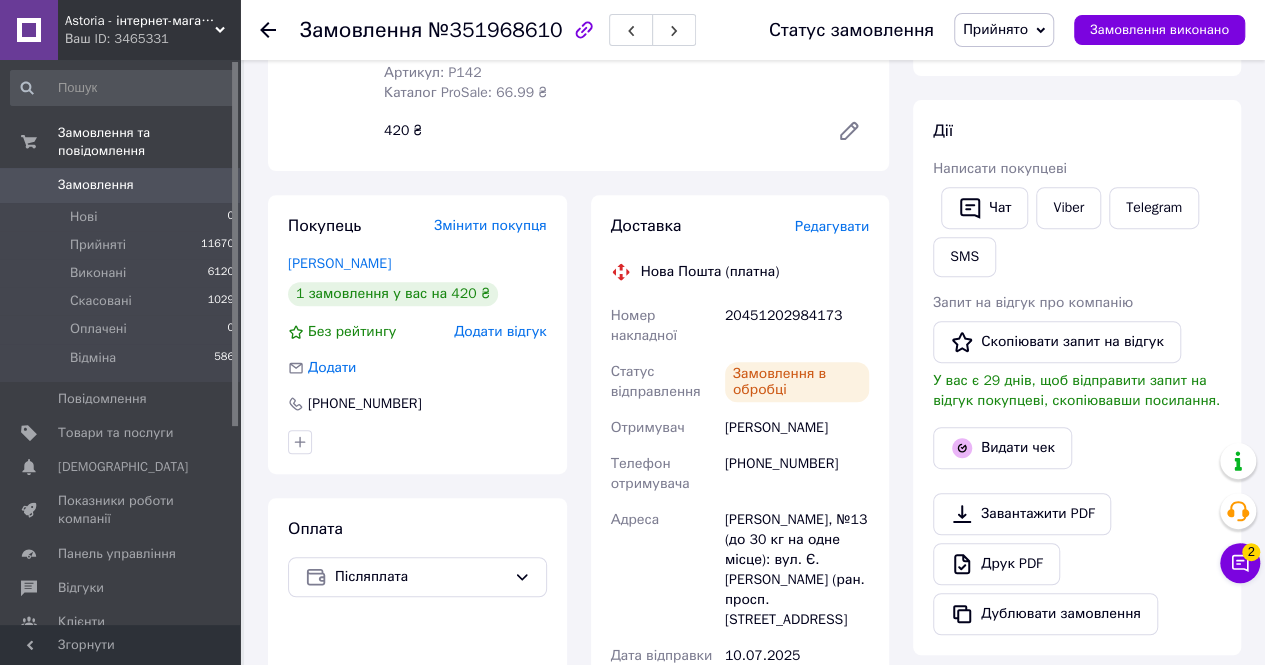click on "20451202984173" at bounding box center [797, 326] 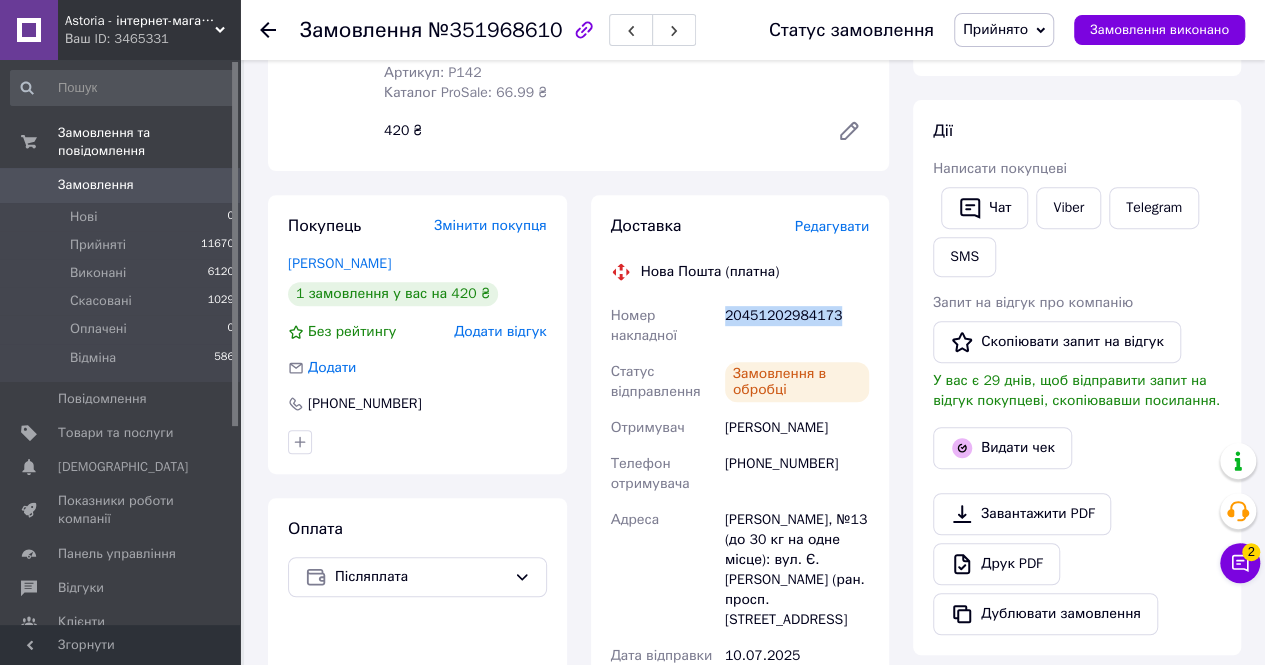 click on "20451202984173" at bounding box center [797, 326] 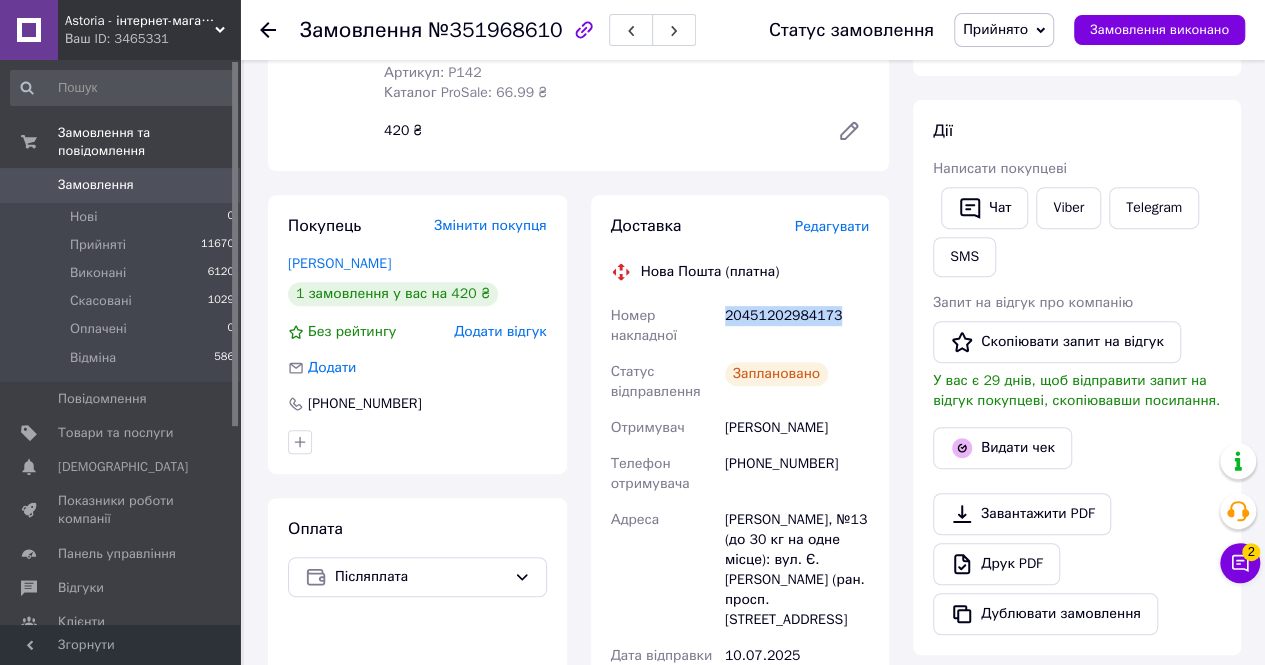 copy on "20451202984173" 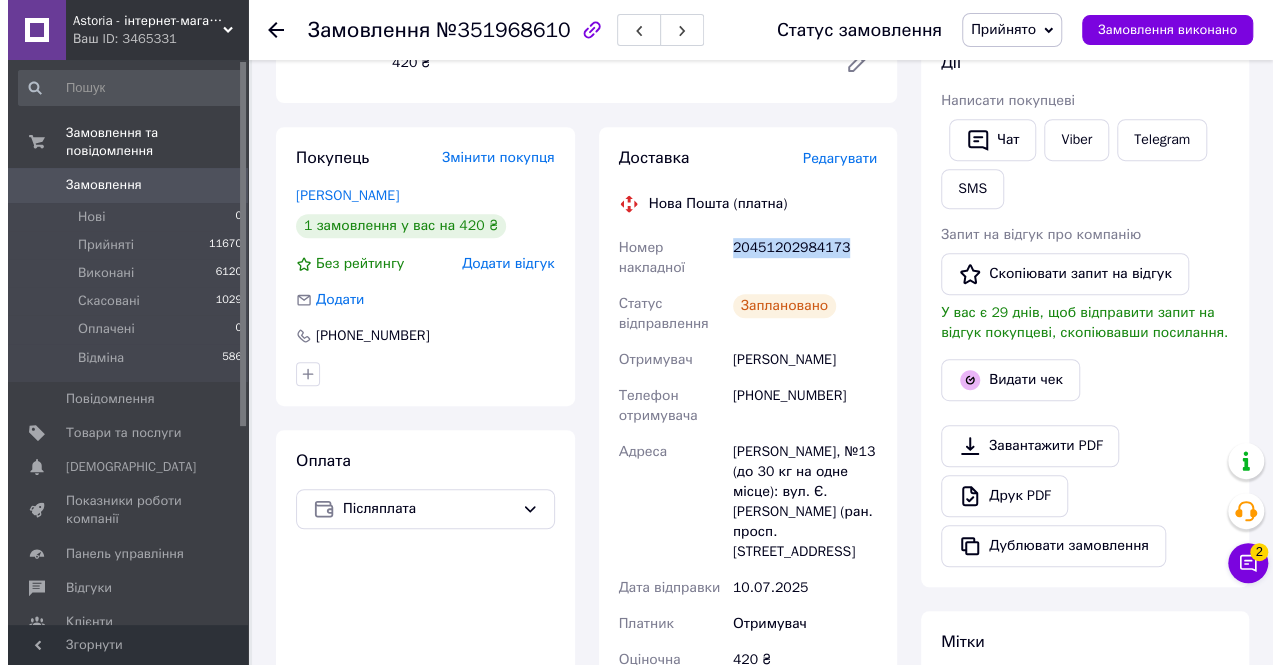 scroll, scrollTop: 400, scrollLeft: 0, axis: vertical 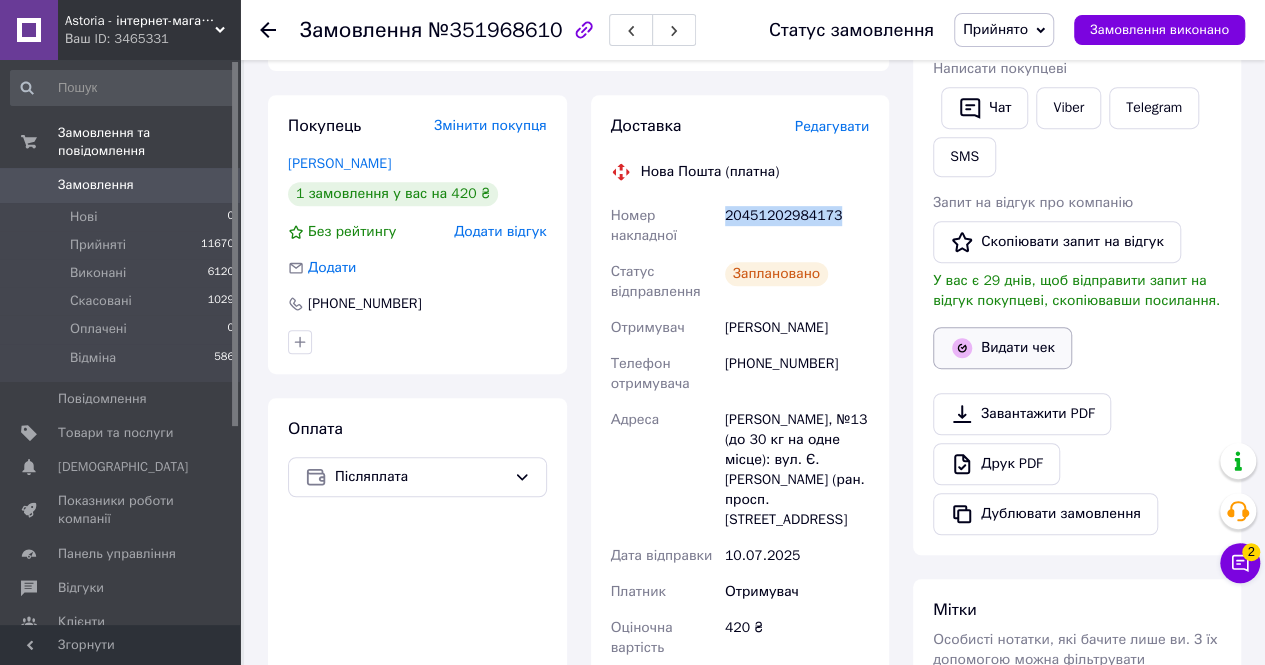 click on "Видати чек" at bounding box center (1002, 348) 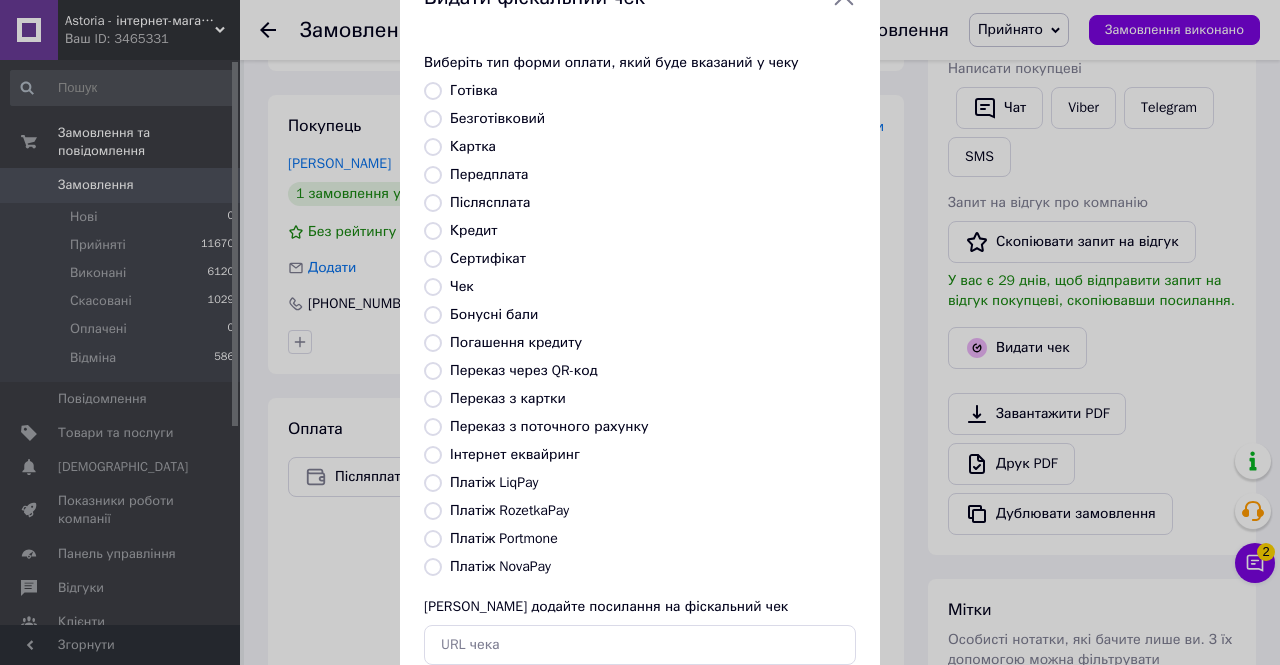 scroll, scrollTop: 100, scrollLeft: 0, axis: vertical 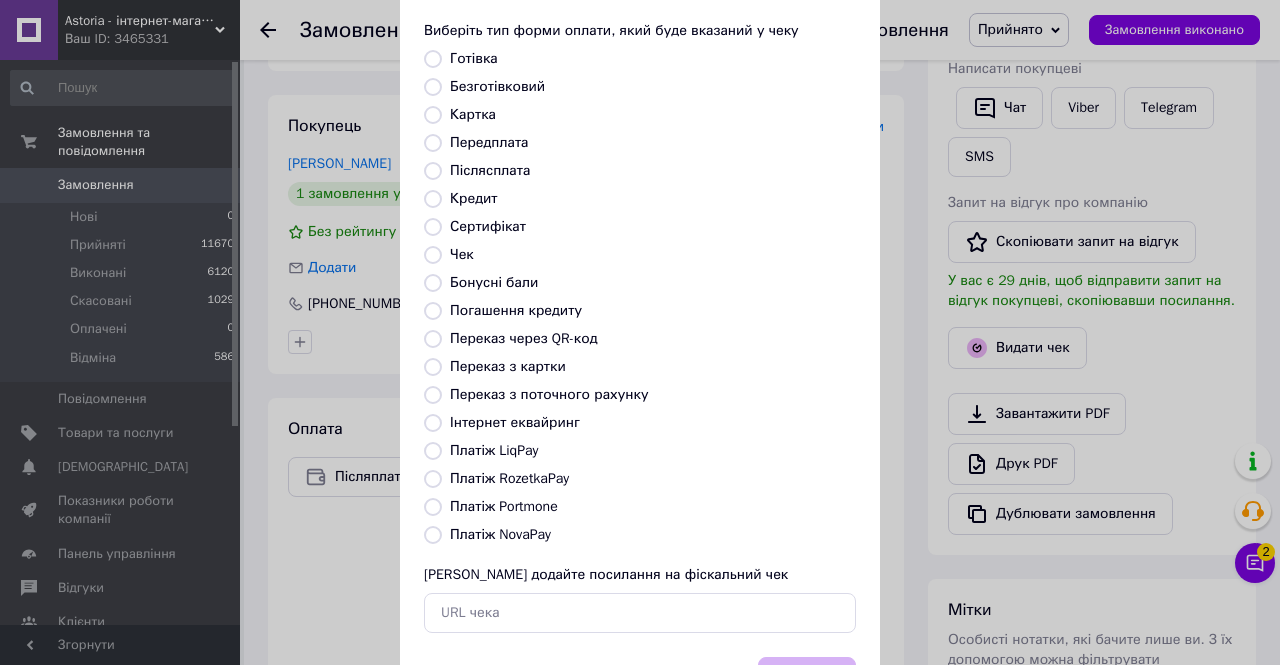 click on "Платіж NovaPay" at bounding box center (500, 534) 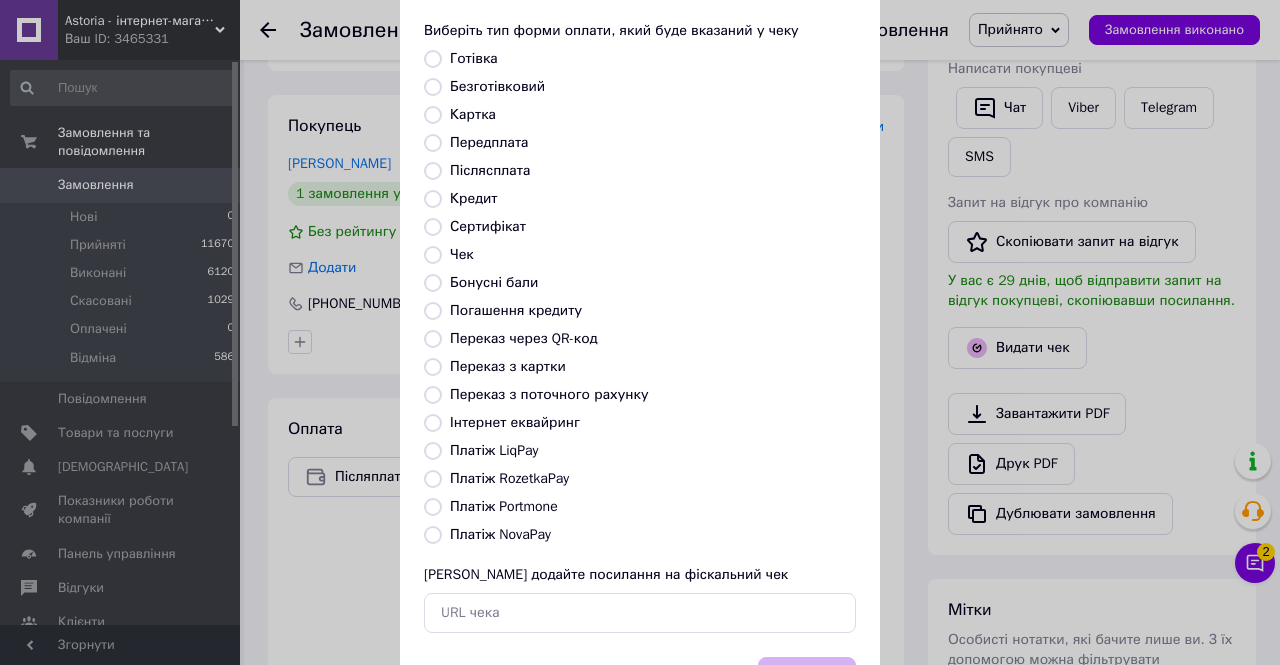 radio on "true" 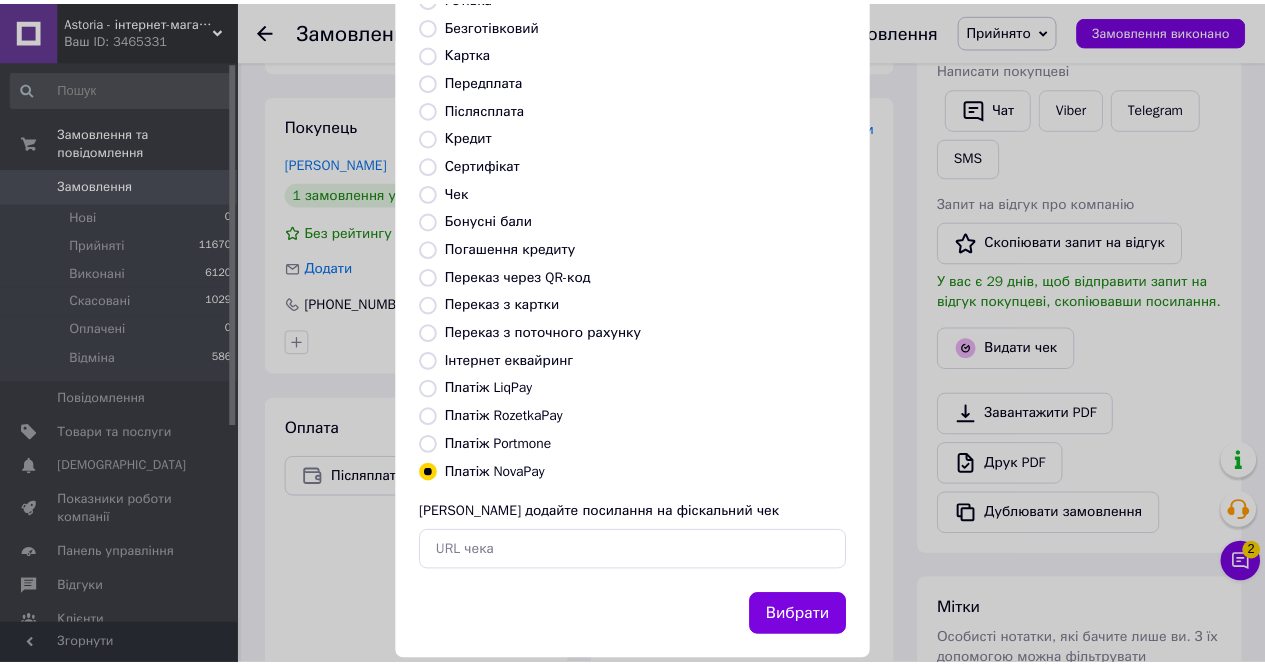 scroll, scrollTop: 192, scrollLeft: 0, axis: vertical 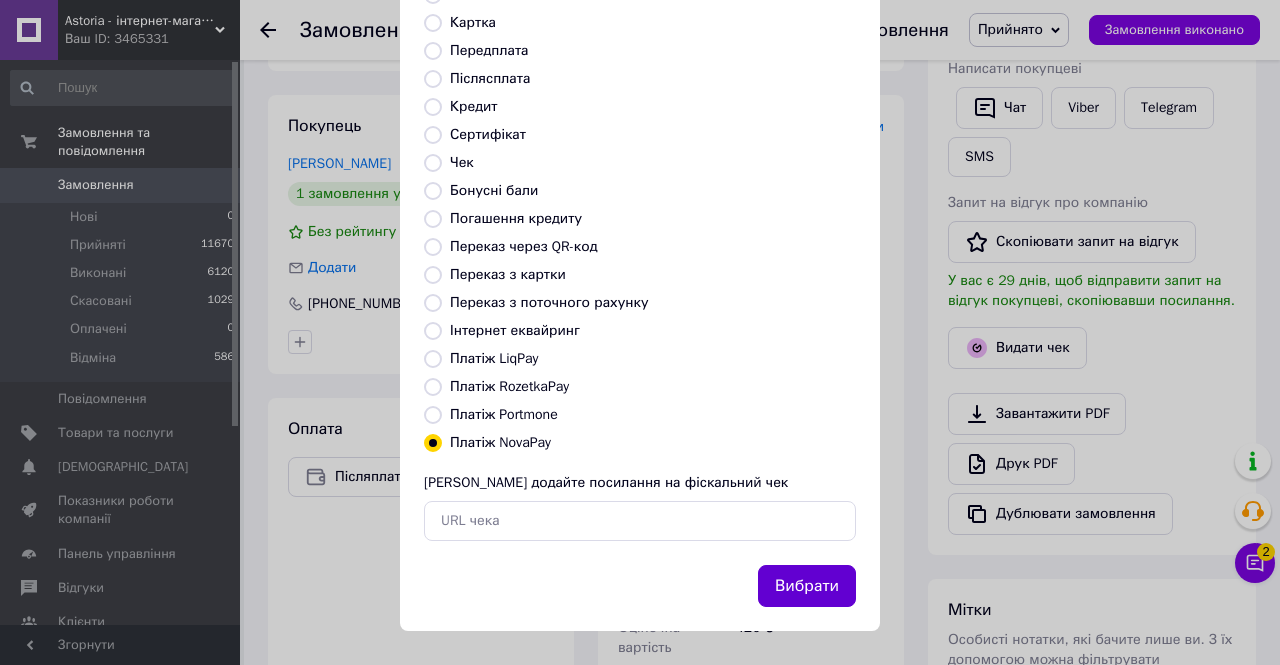 click on "Вибрати" at bounding box center (807, 586) 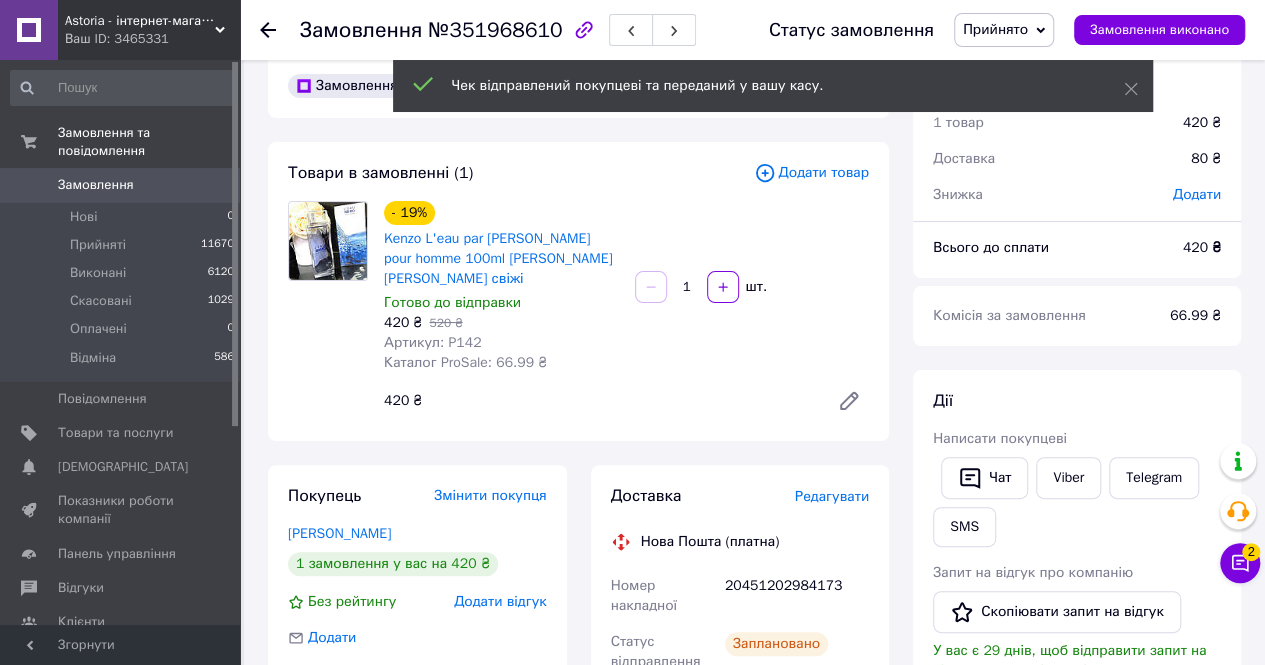 scroll, scrollTop: 0, scrollLeft: 0, axis: both 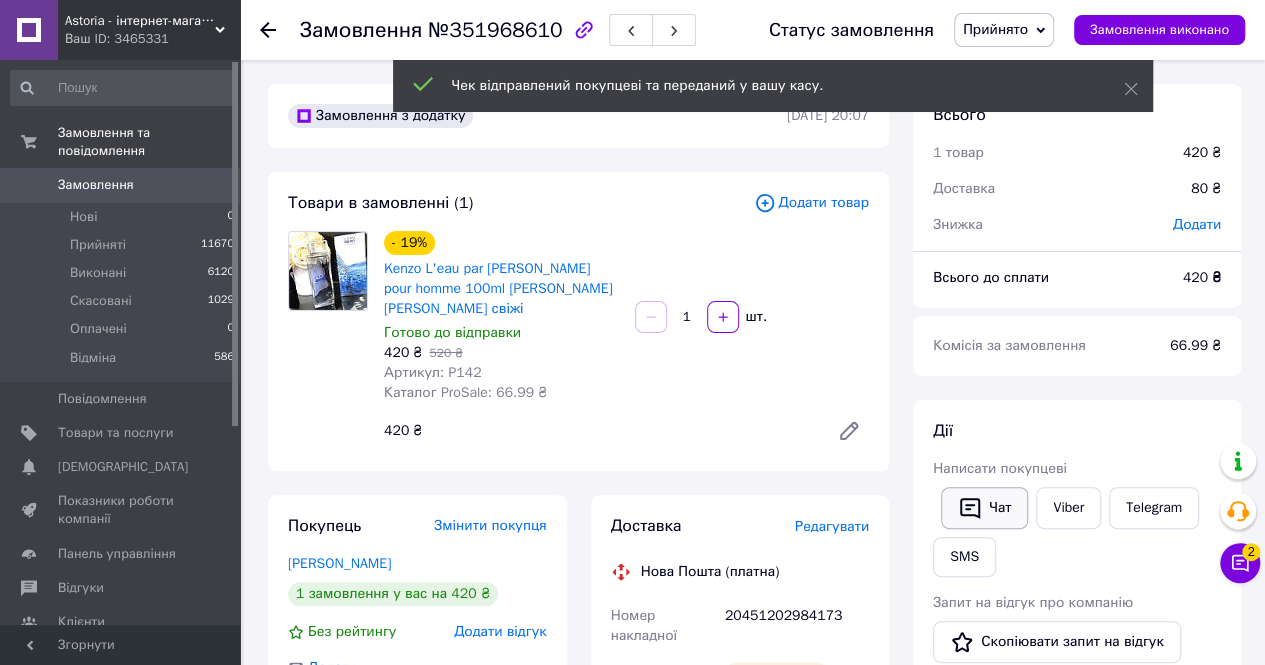 click 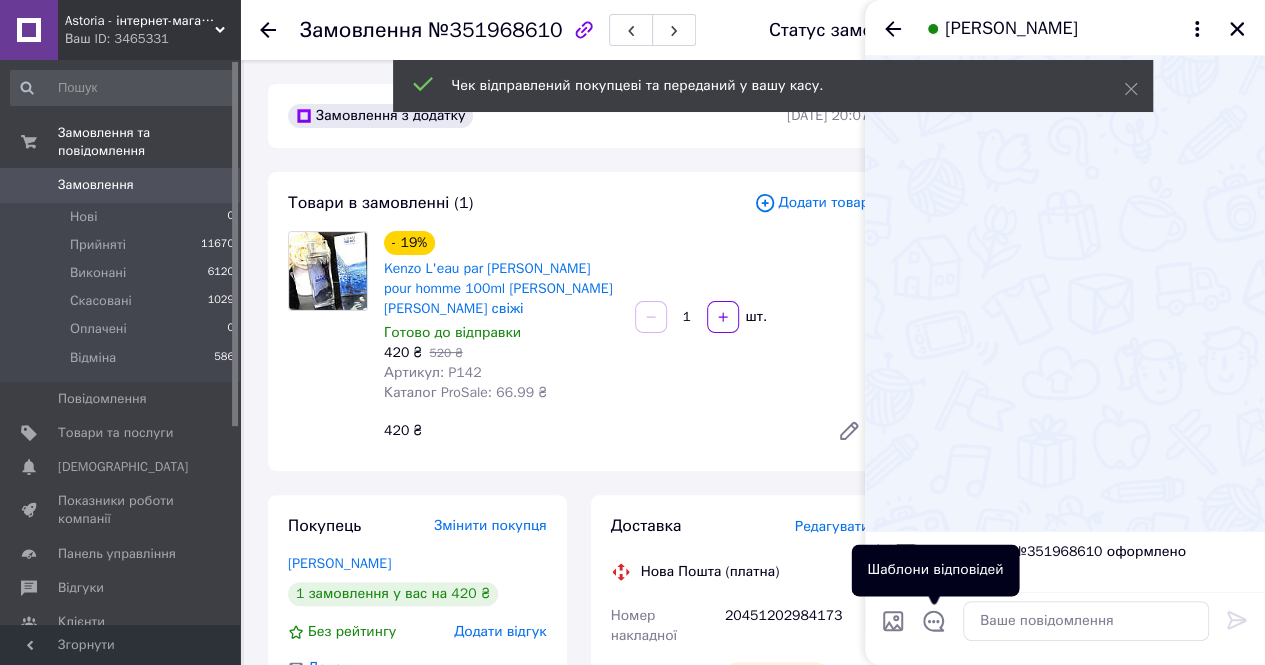 drag, startPoint x: 942, startPoint y: 625, endPoint x: 958, endPoint y: 553, distance: 73.756355 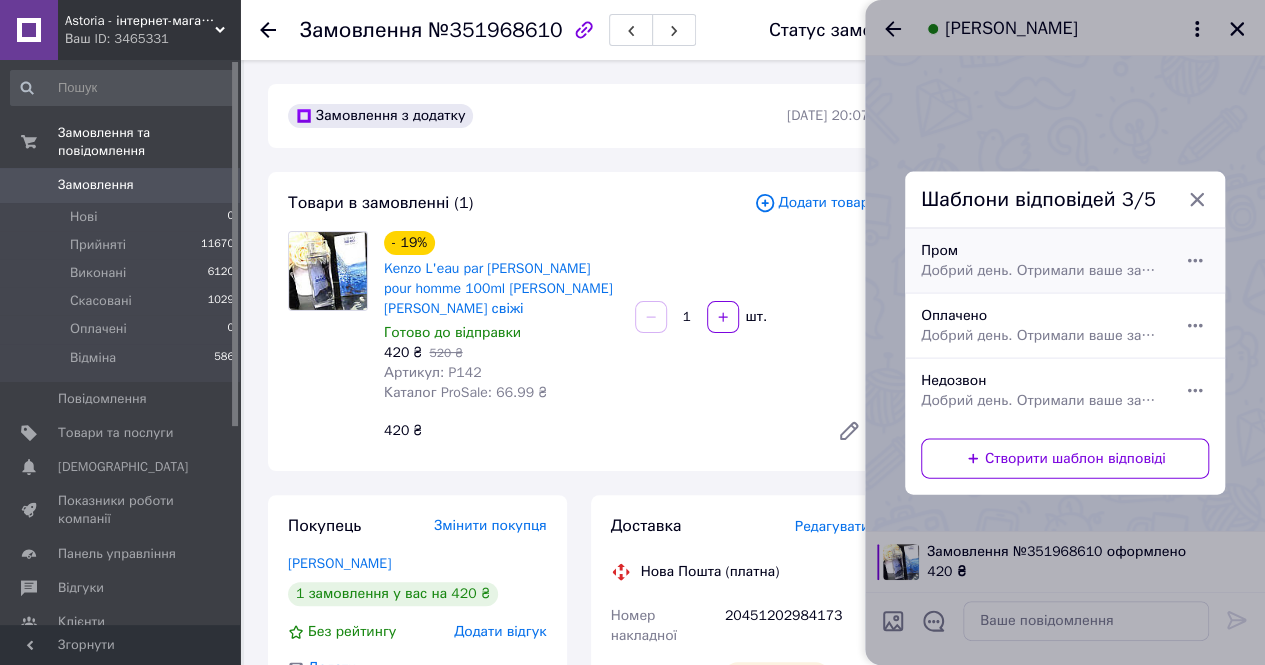 click on "Пром Добрий день. Отримали ваше замовлення на парфуми. Сьогодні відправимо)
Накладна" at bounding box center (1043, 260) 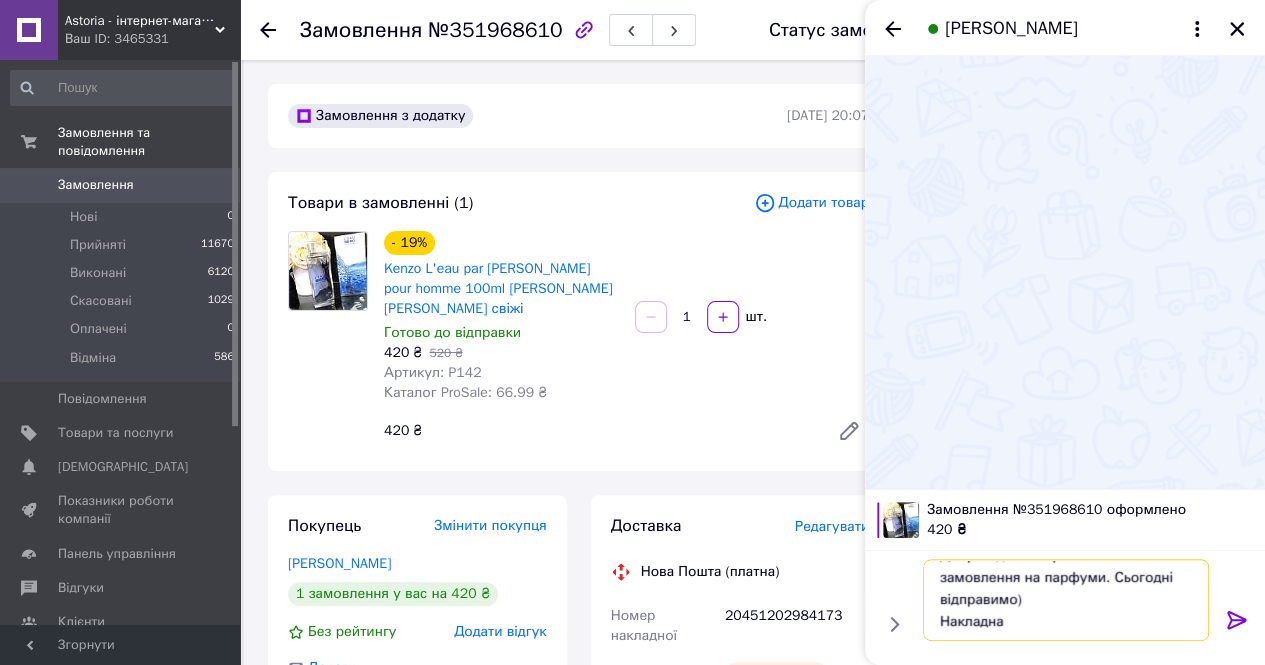 click on "Добрий день. Отримали ваше замовлення на парфуми. Сьогодні відправимо)
Накладна" at bounding box center (1066, 600) 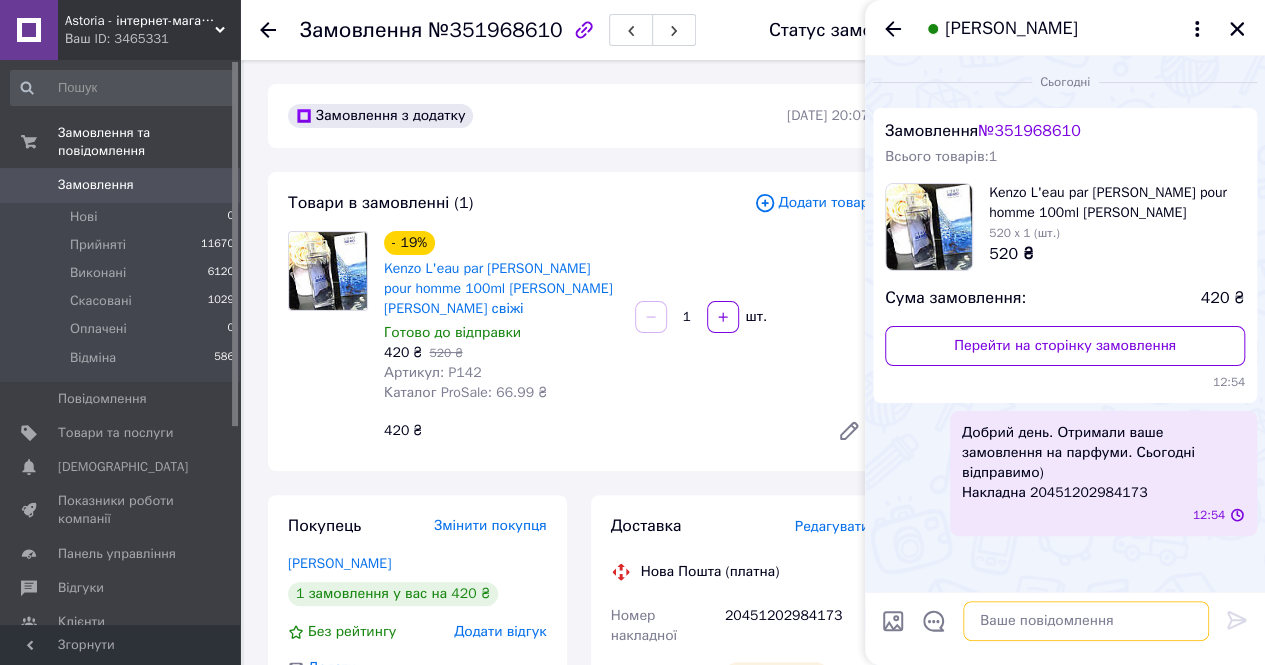 scroll, scrollTop: 0, scrollLeft: 0, axis: both 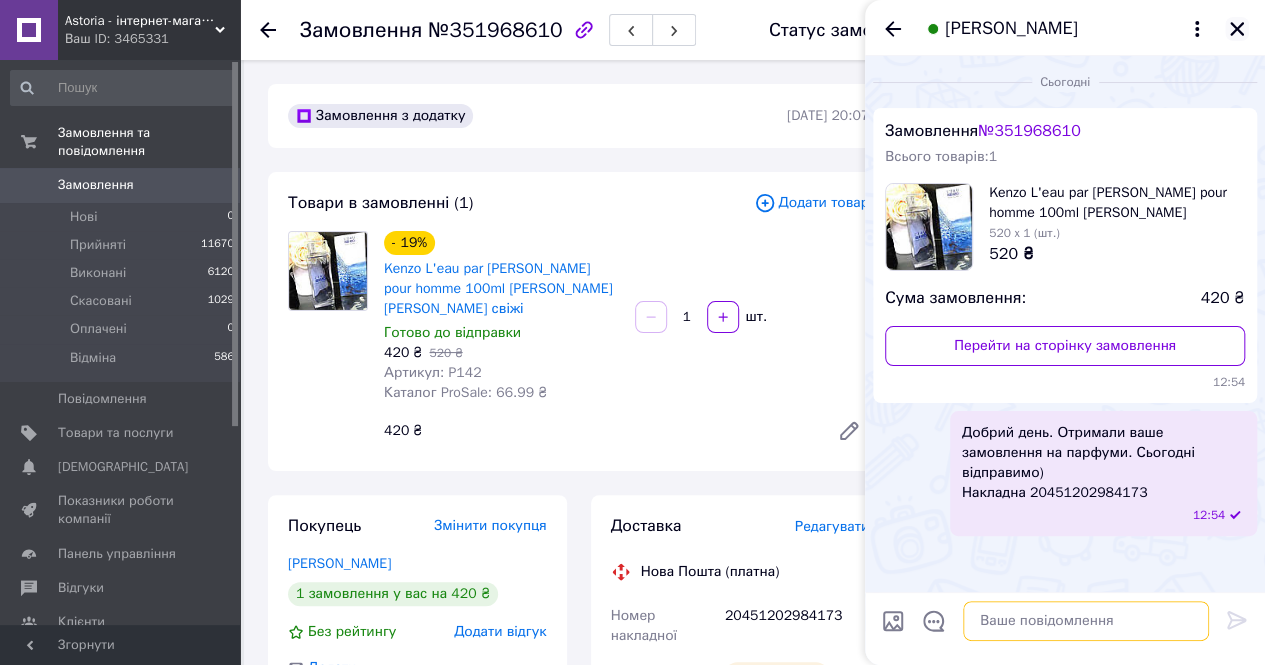 type 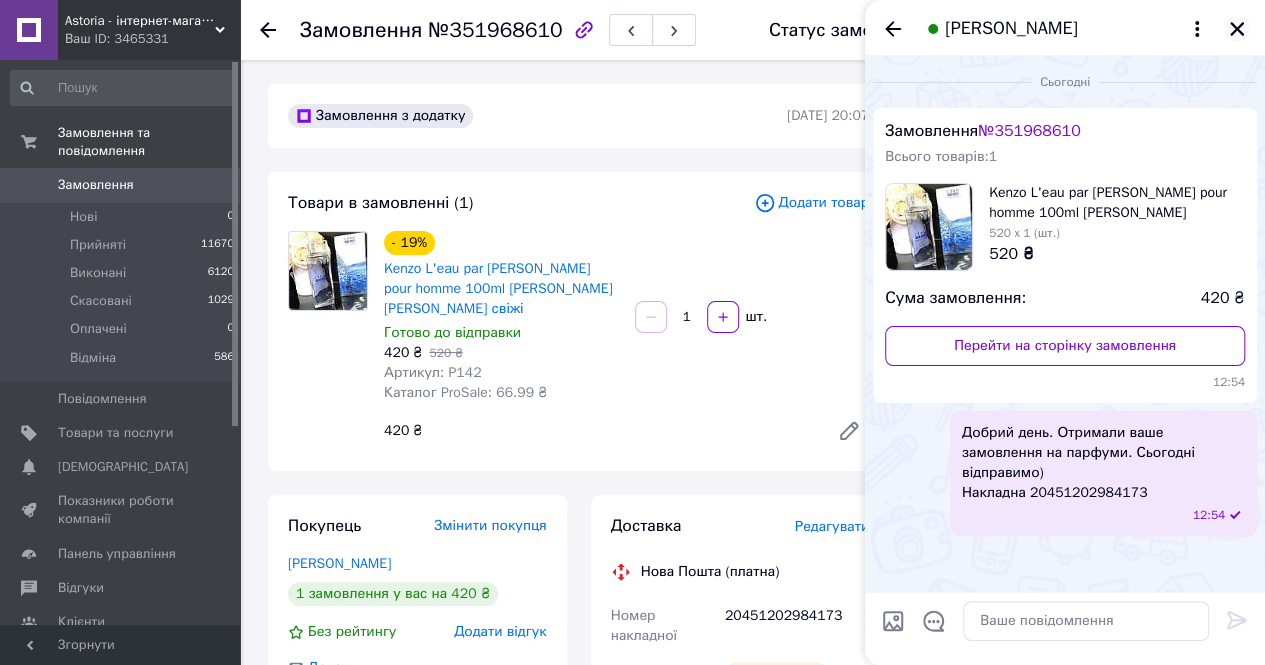 click at bounding box center (1237, 29) 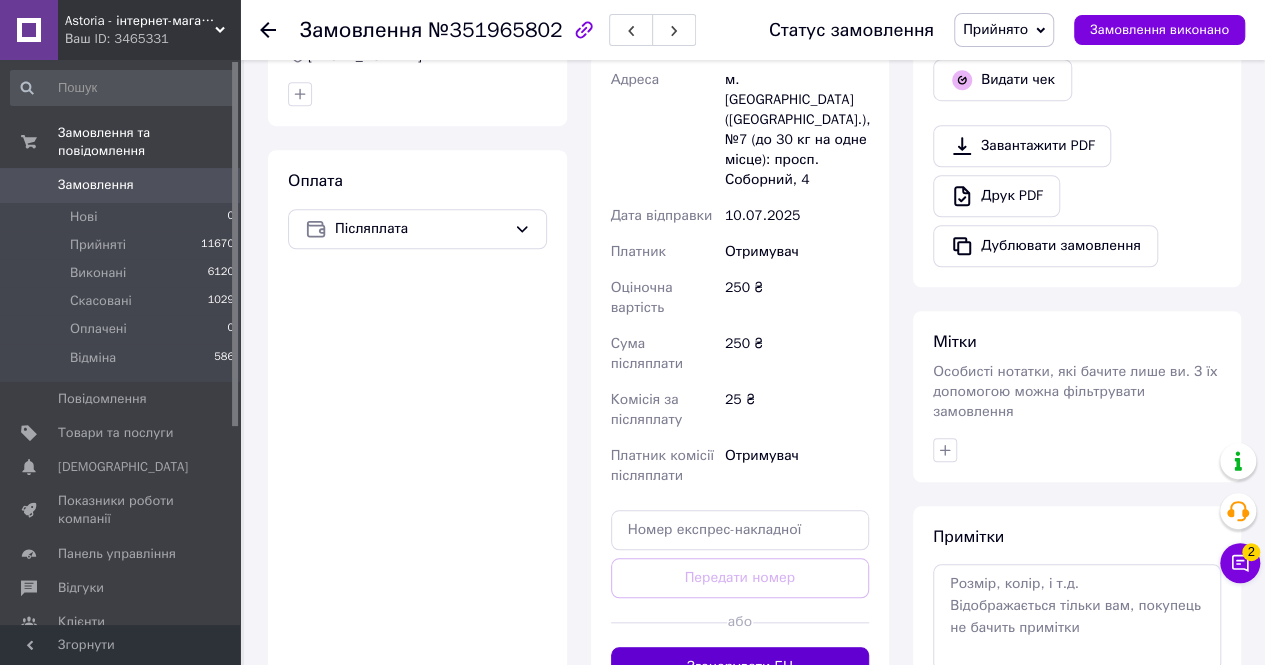 scroll, scrollTop: 700, scrollLeft: 0, axis: vertical 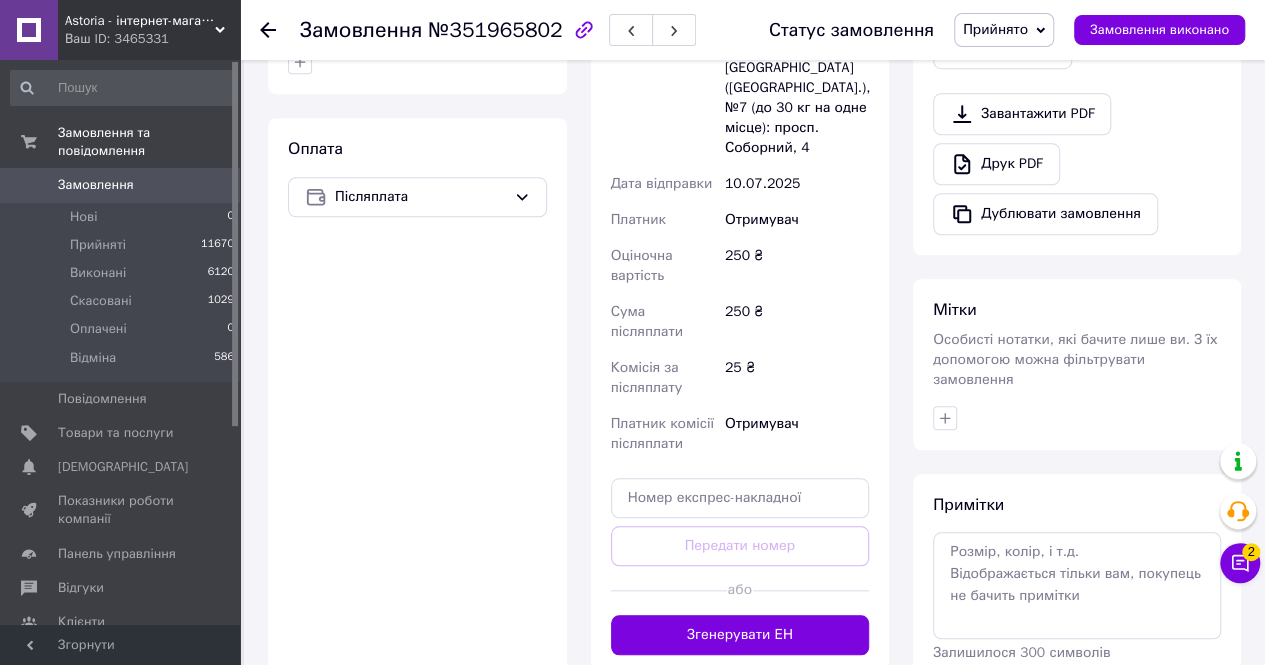 click at bounding box center (811, 590) 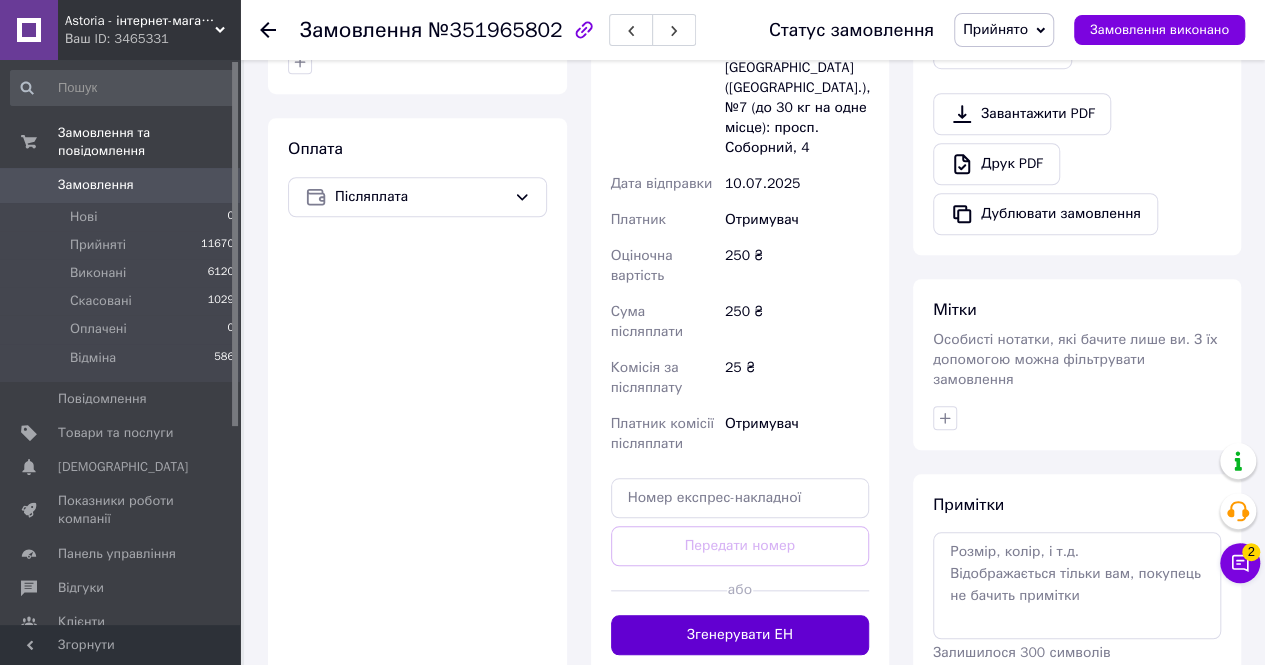 click on "Згенерувати ЕН" at bounding box center (740, 635) 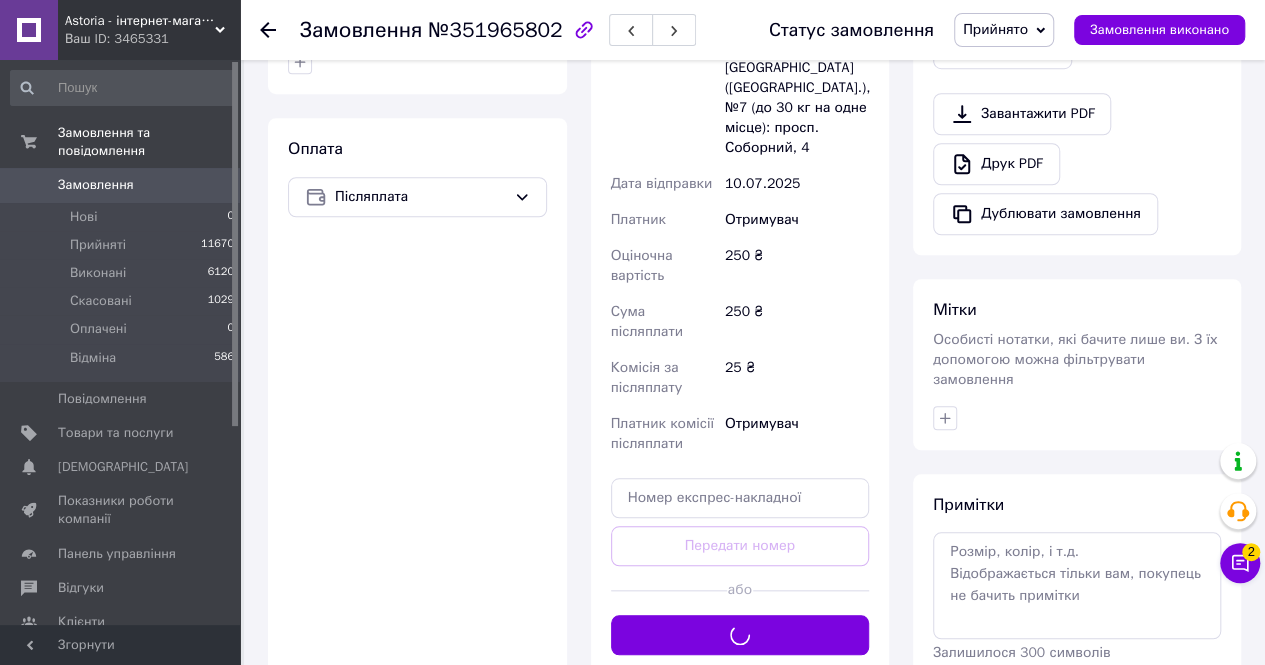 scroll, scrollTop: 200, scrollLeft: 0, axis: vertical 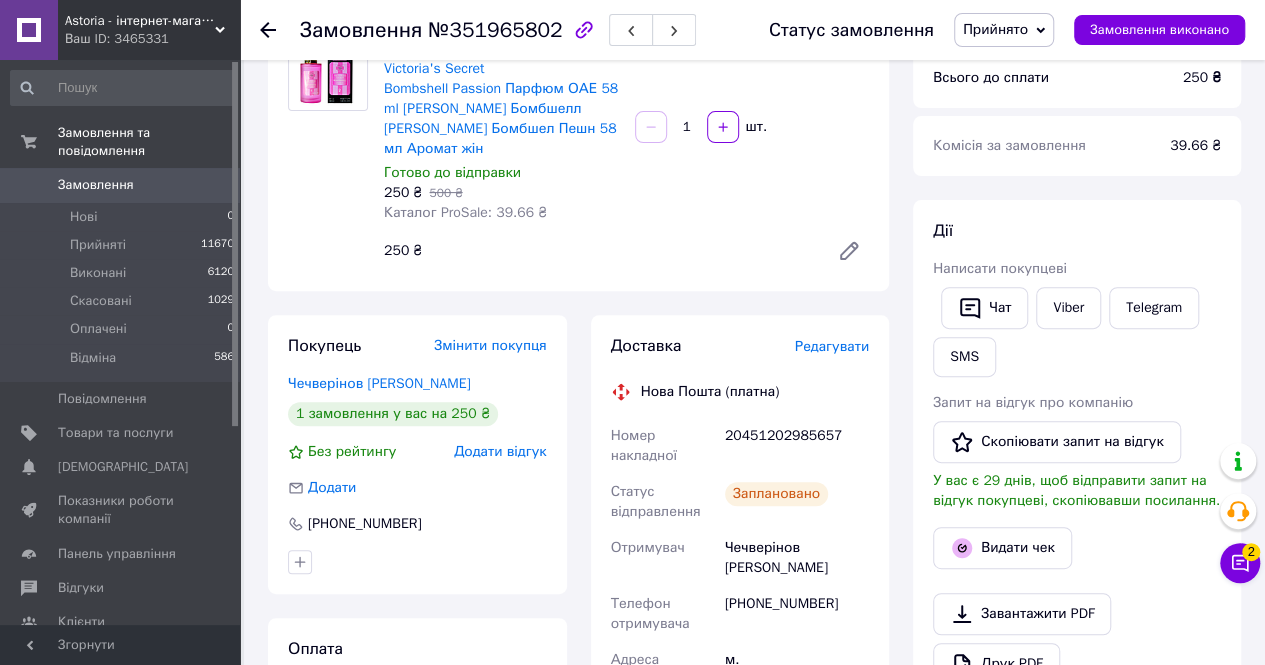 click on "20451202985657" at bounding box center [797, 446] 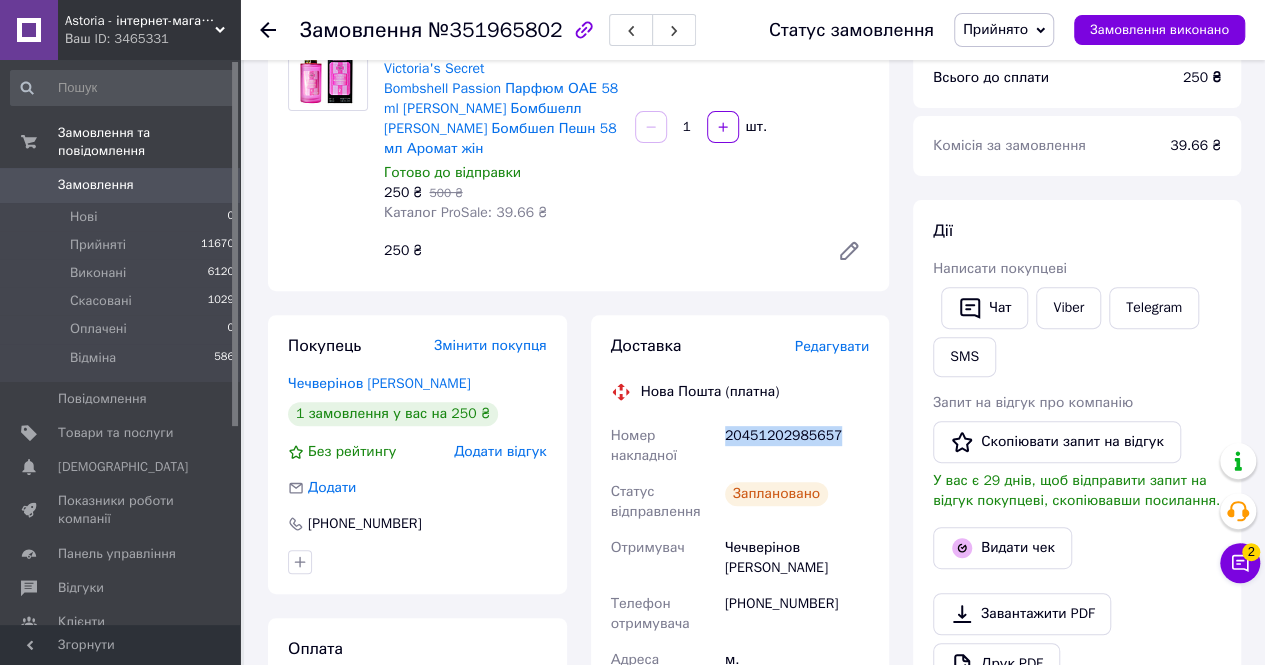click on "20451202985657" at bounding box center [797, 446] 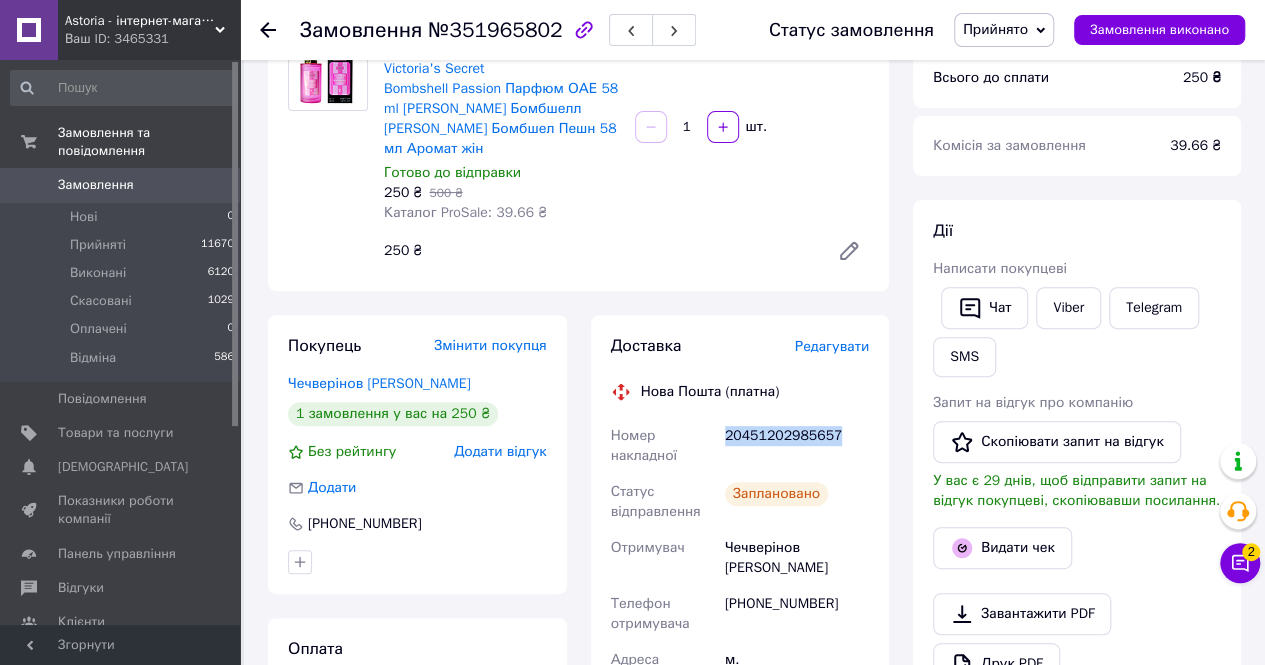 copy on "20451202985657" 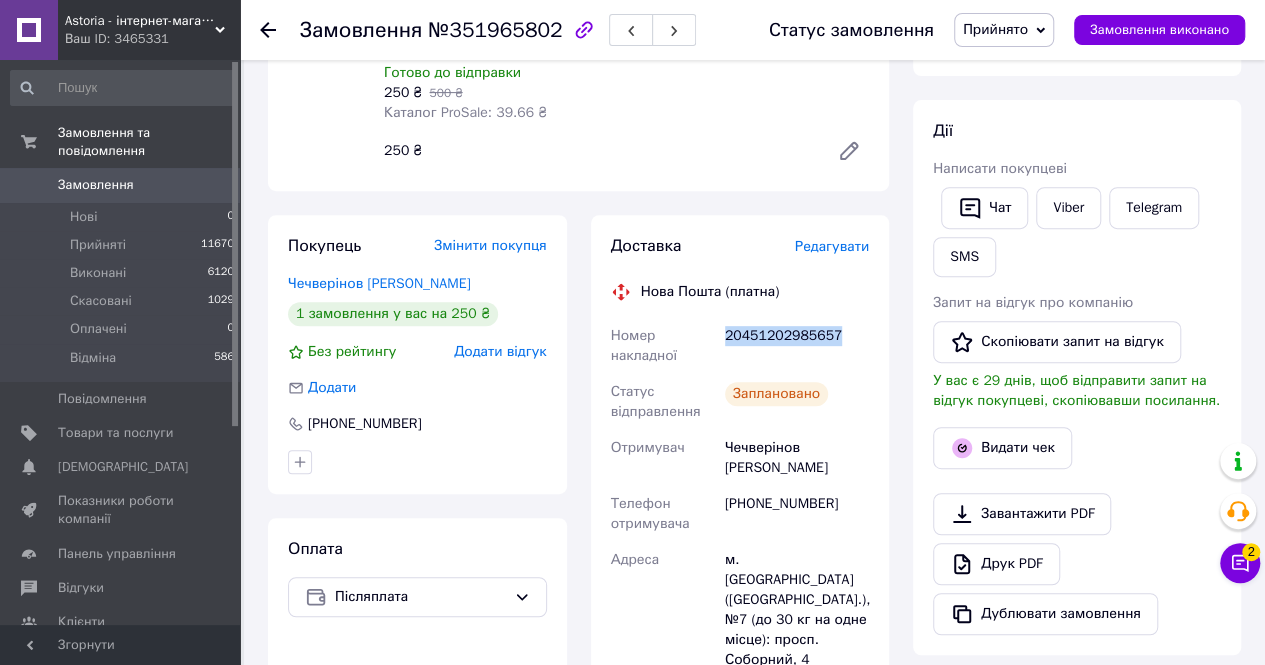 scroll, scrollTop: 500, scrollLeft: 0, axis: vertical 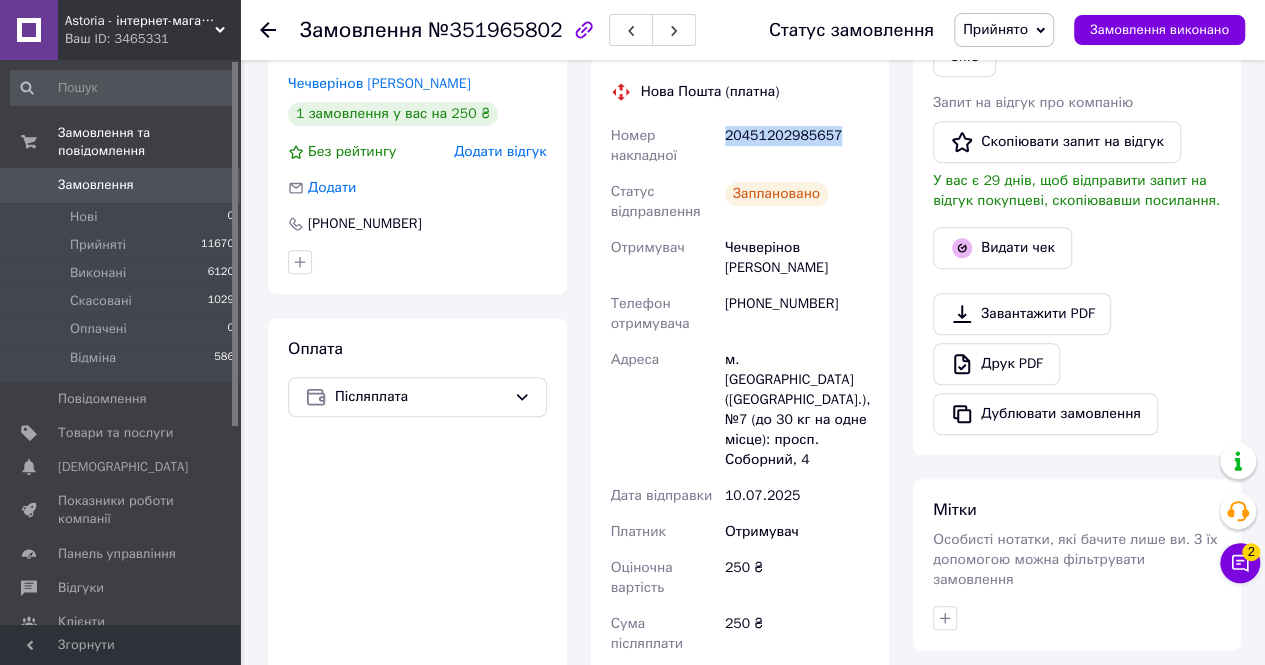 click on "20451202985657" at bounding box center [797, 146] 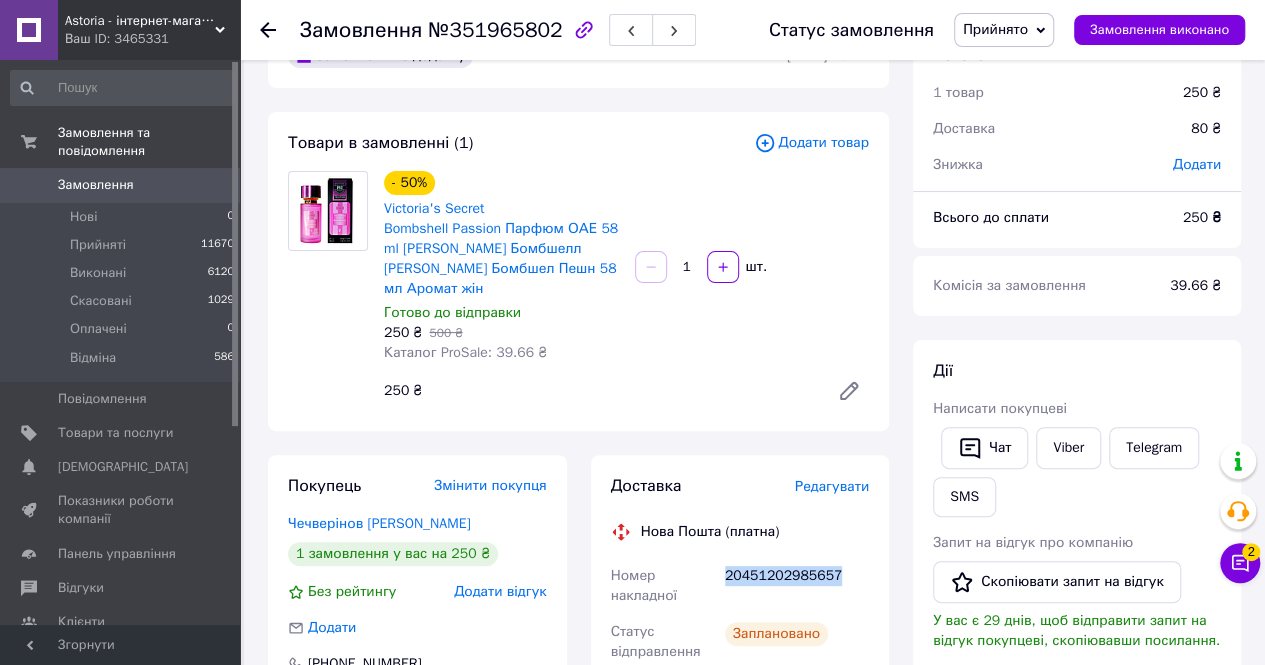 scroll, scrollTop: 200, scrollLeft: 0, axis: vertical 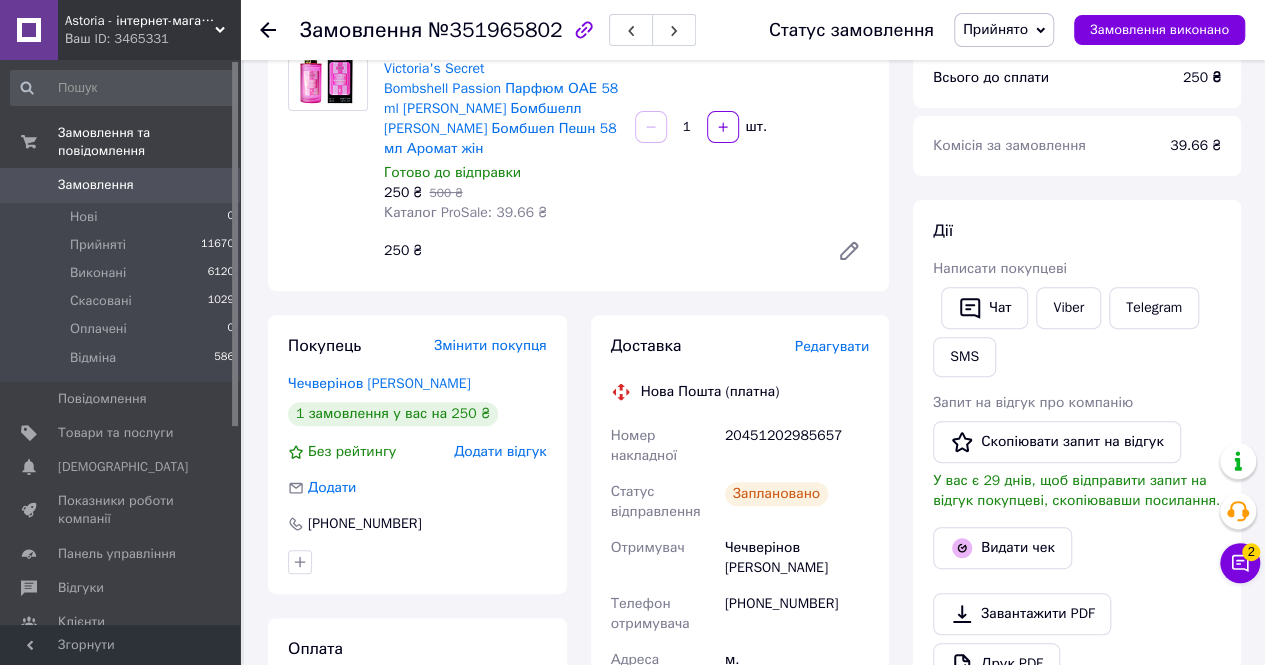 drag, startPoint x: 828, startPoint y: 337, endPoint x: 838, endPoint y: 355, distance: 20.59126 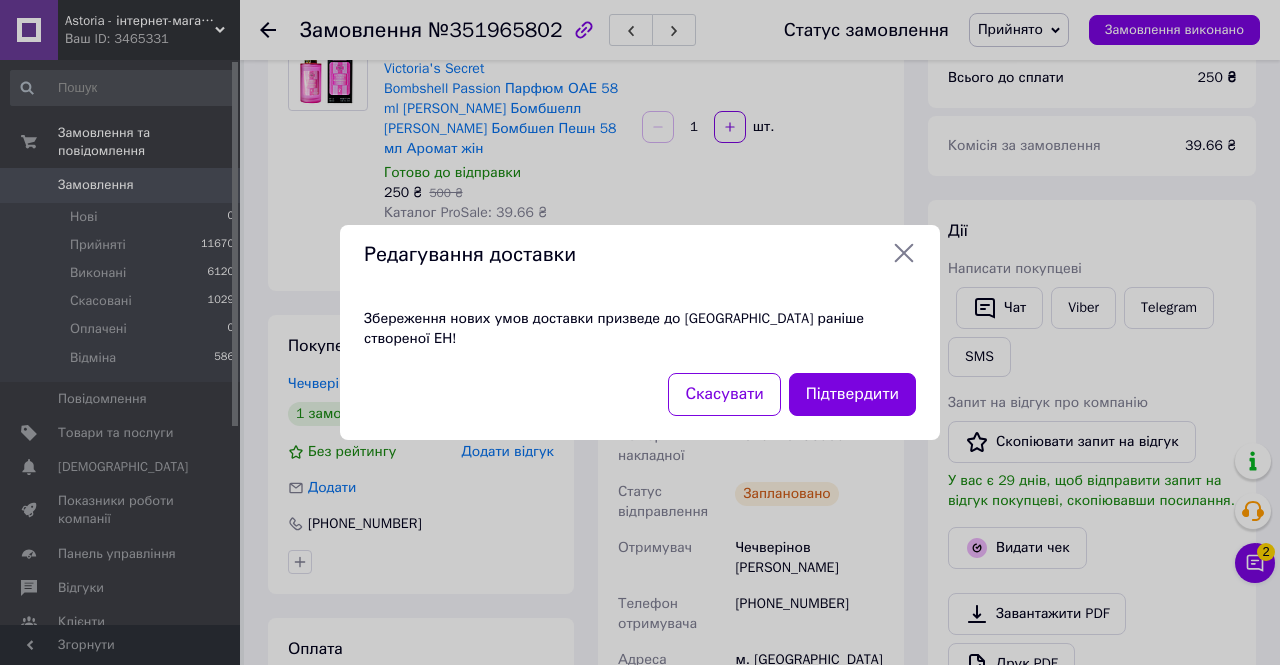 click 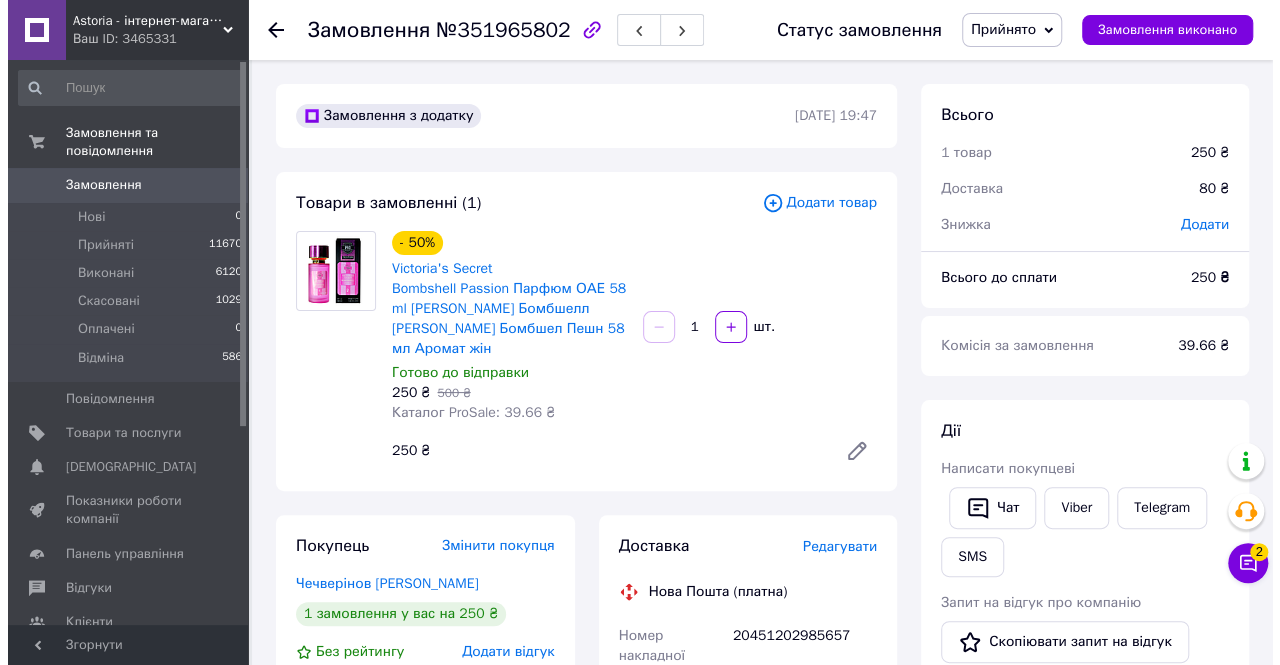 scroll, scrollTop: 200, scrollLeft: 0, axis: vertical 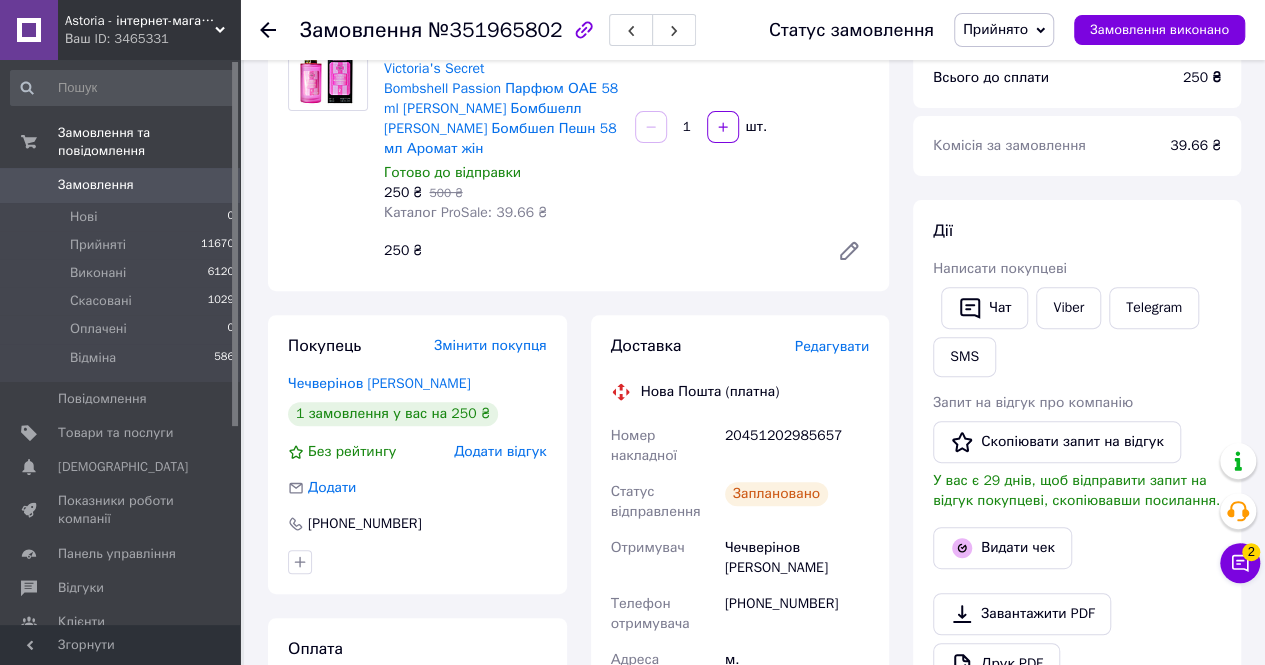 click on "20451202985657" at bounding box center [797, 446] 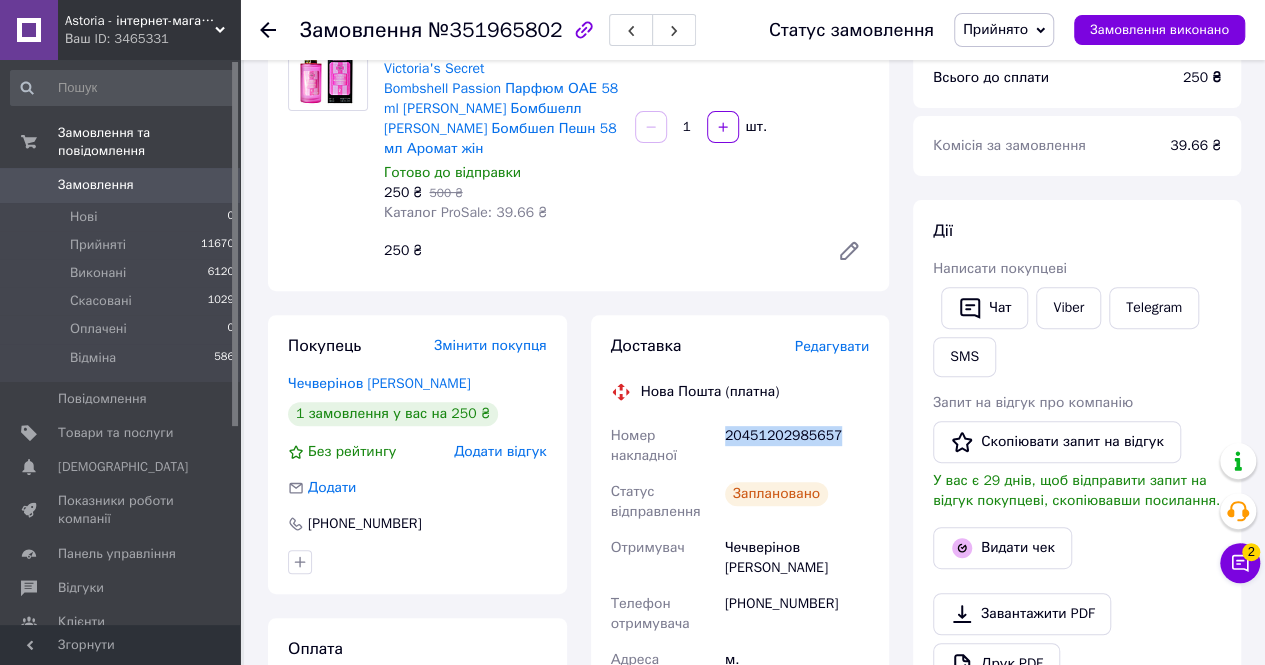 click on "20451202985657" at bounding box center (797, 446) 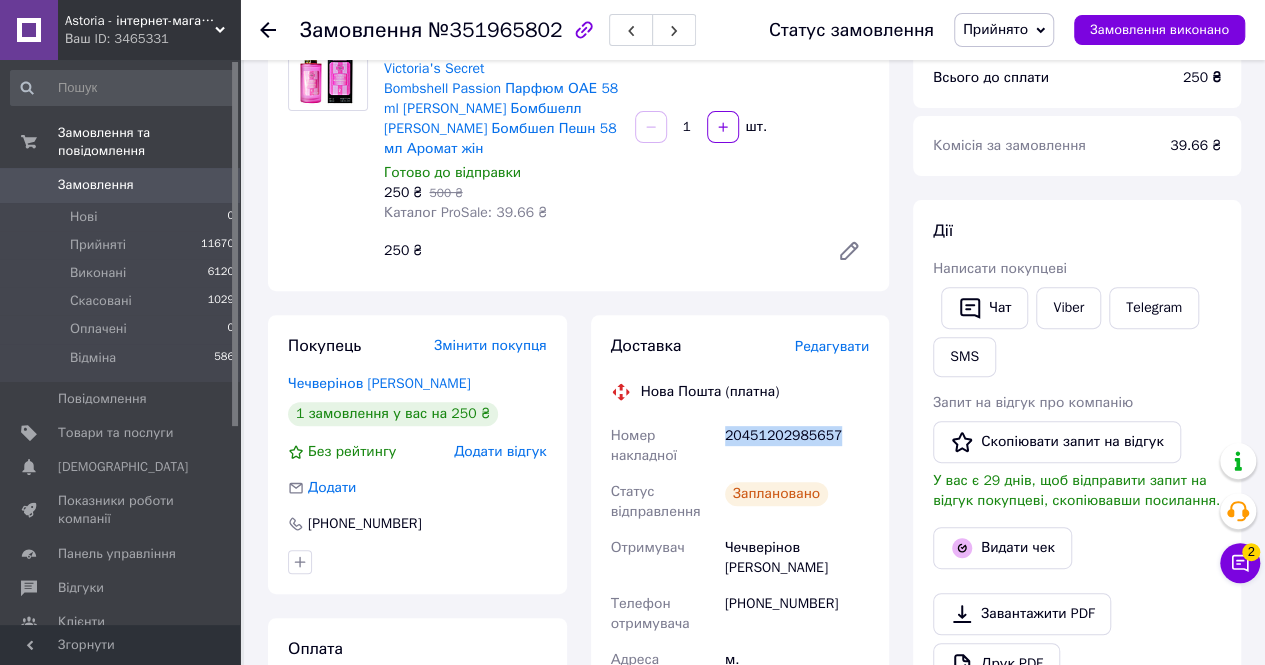copy on "20451202985657" 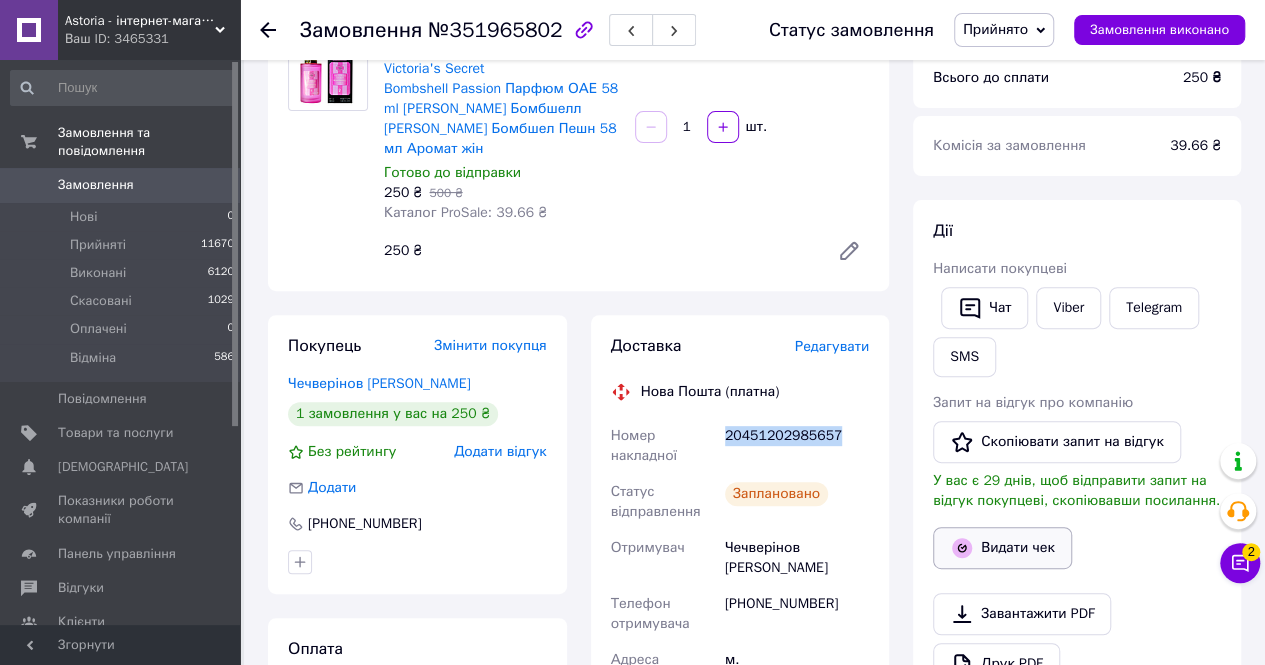 click on "Видати чек" at bounding box center [1002, 548] 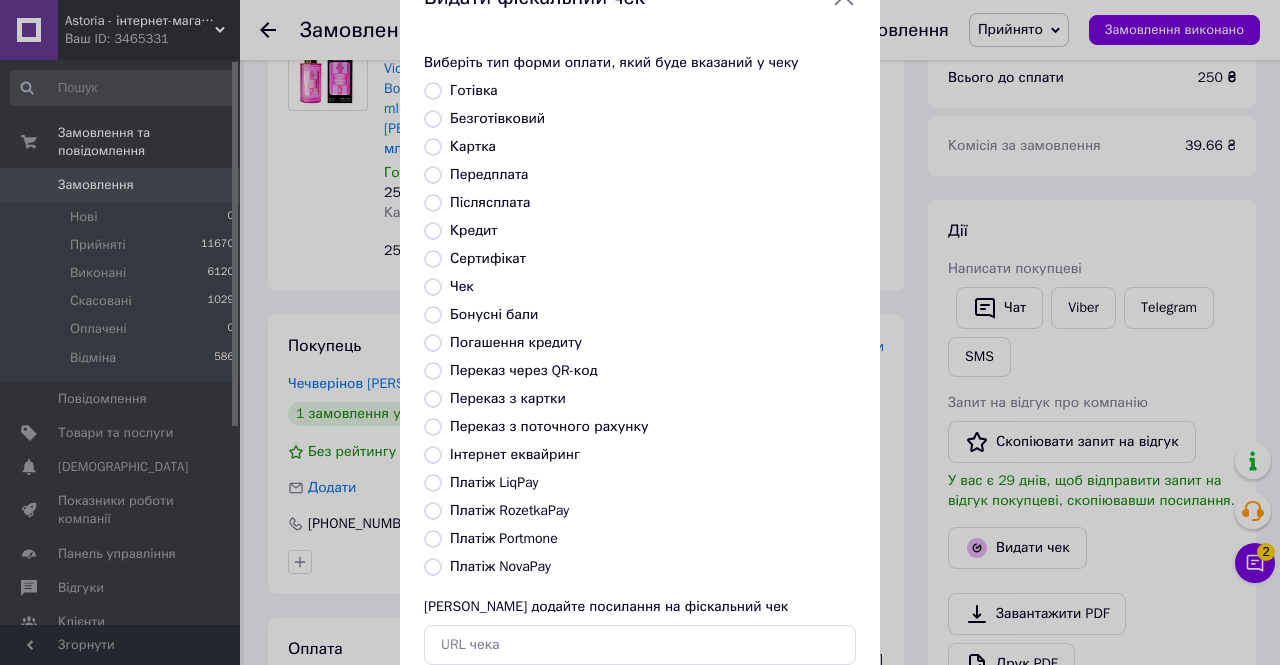 scroll, scrollTop: 100, scrollLeft: 0, axis: vertical 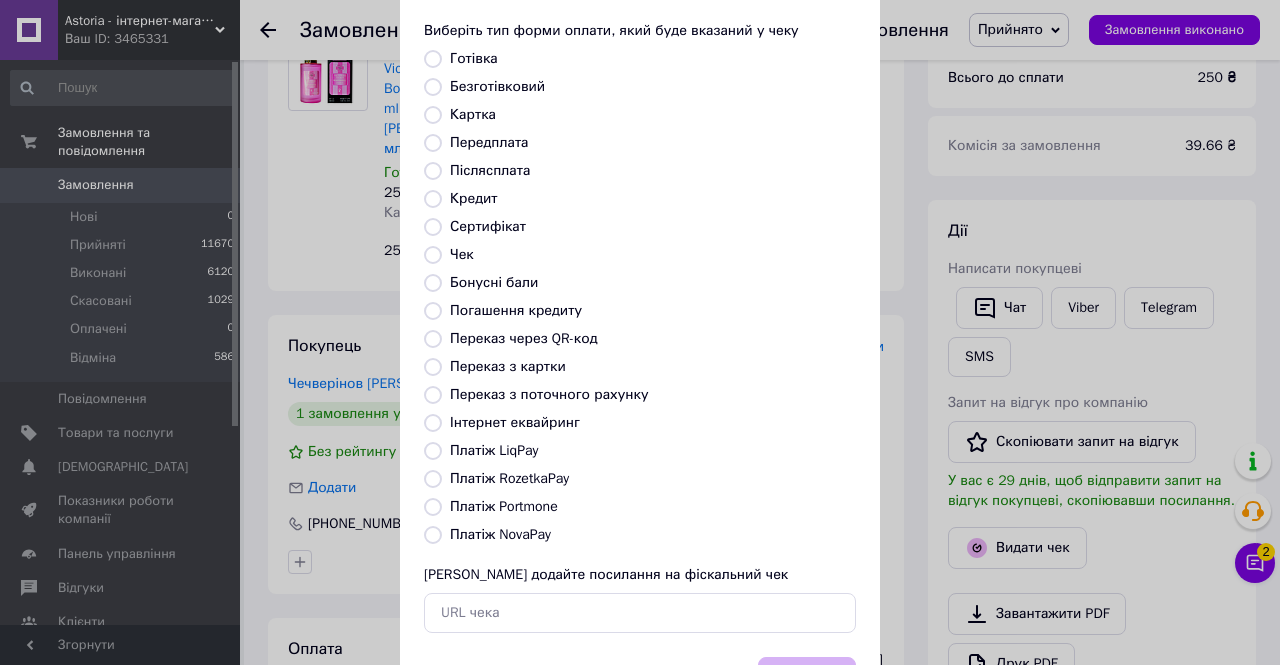 click on "Виберіть тип форми оплати, який буде вказаний у чеку Готівка Безготівковий Картка Передплата Післясплата Кредит Сертифікат Чек Бонусні бали Погашення кредиту Переказ через QR-код Переказ з картки Переказ з поточного рахунку Інтернет еквайринг Платіж LiqPay Платіж RozetkaPay Платіж Portmone Платіж NovaPay Або додайте посилання на фіскальний чек" at bounding box center [640, 327] 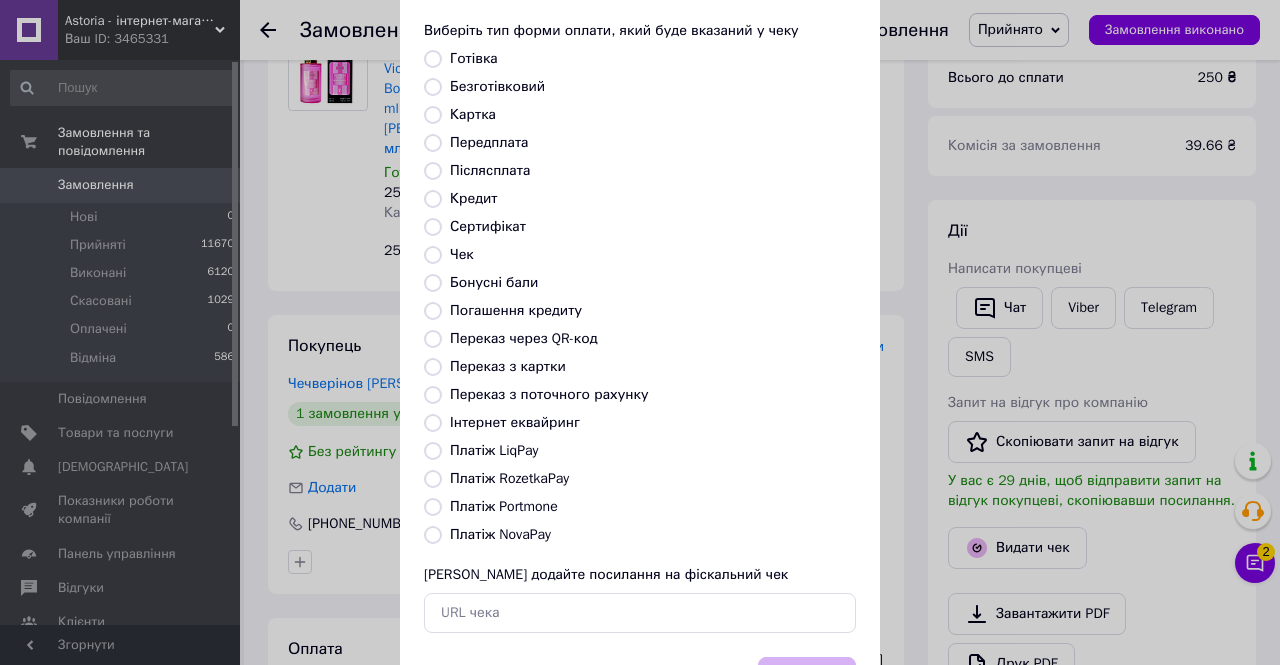 radio on "true" 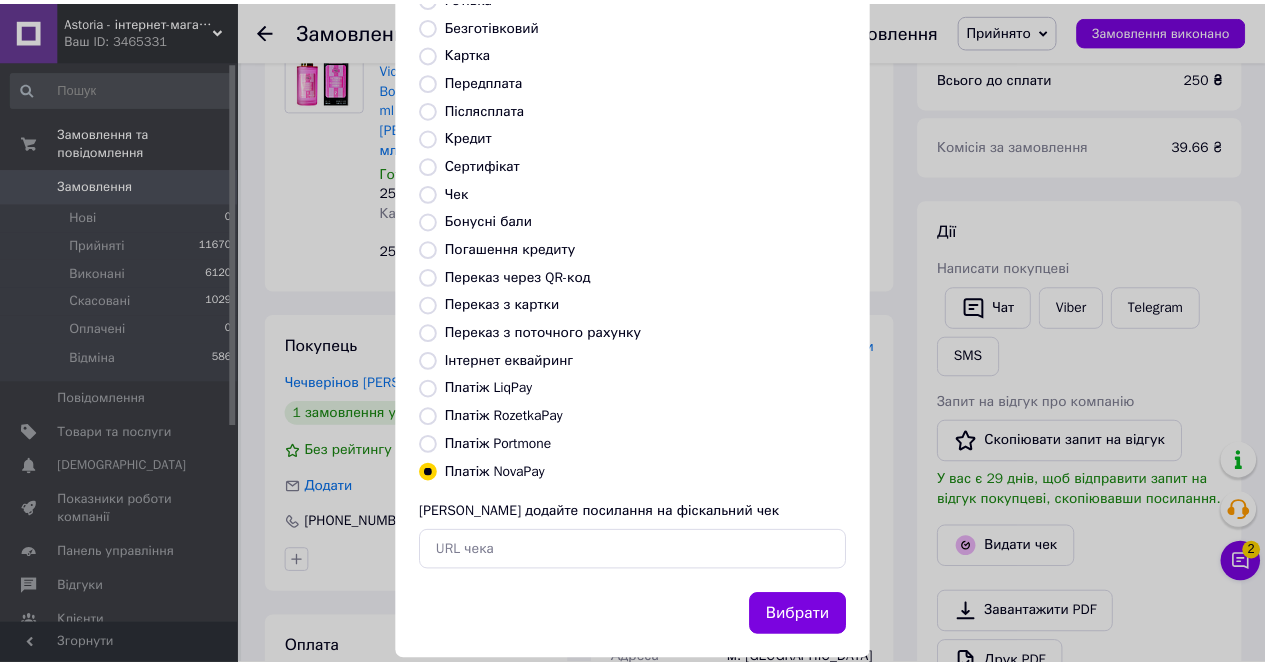 scroll, scrollTop: 192, scrollLeft: 0, axis: vertical 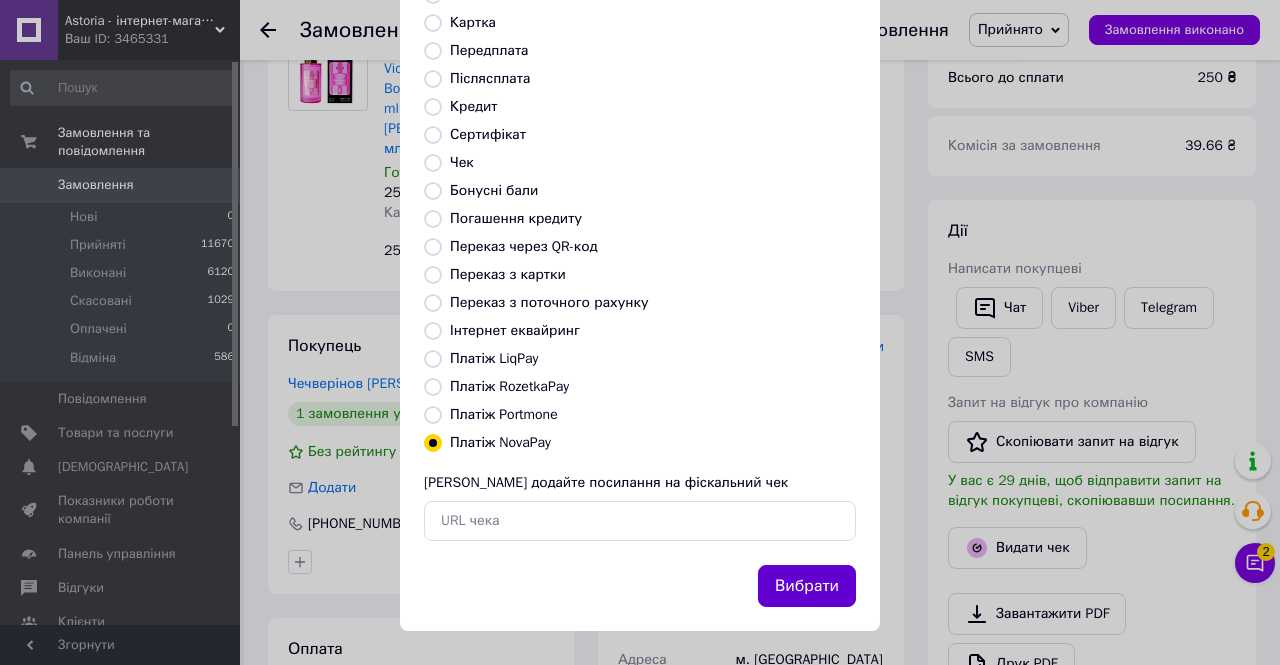 click on "Вибрати" at bounding box center [807, 586] 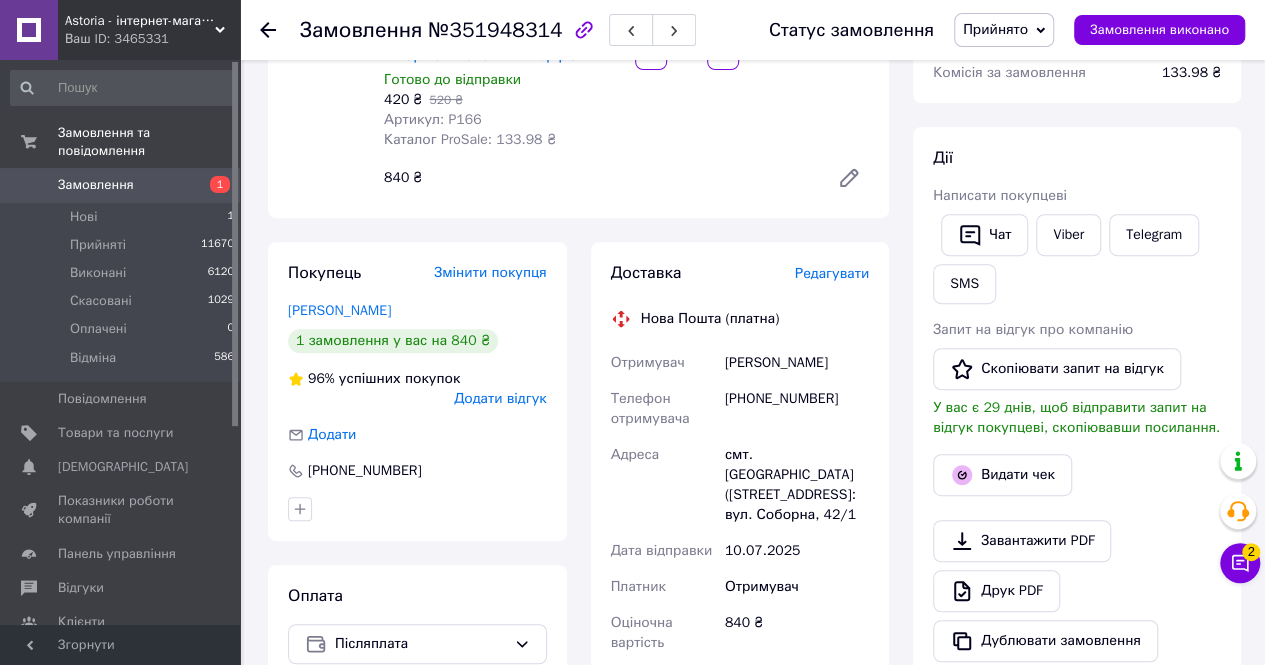 scroll, scrollTop: 600, scrollLeft: 0, axis: vertical 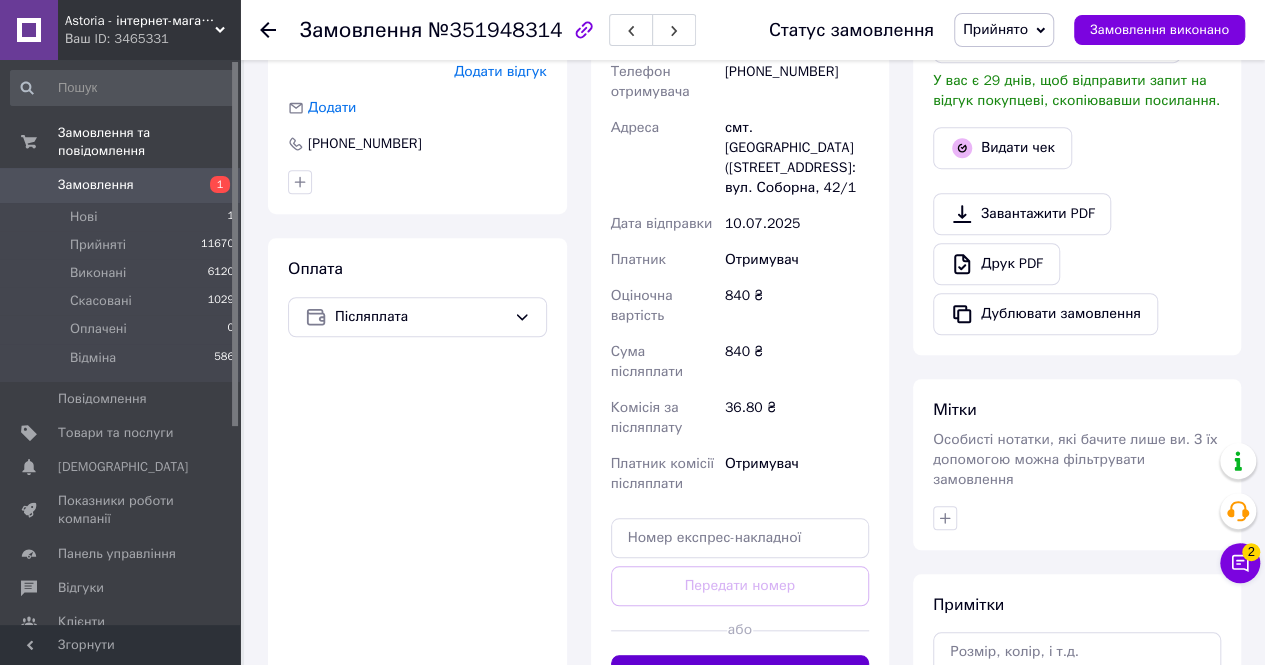 click on "Згенерувати ЕН" at bounding box center [740, 675] 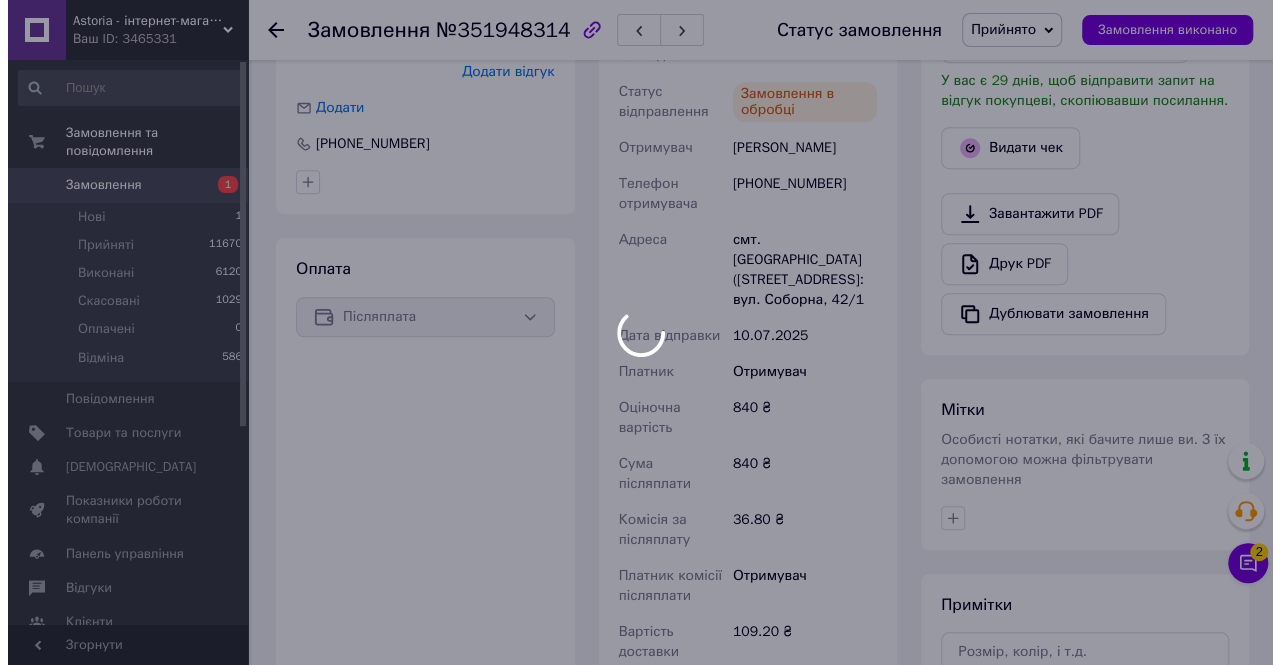 scroll, scrollTop: 300, scrollLeft: 0, axis: vertical 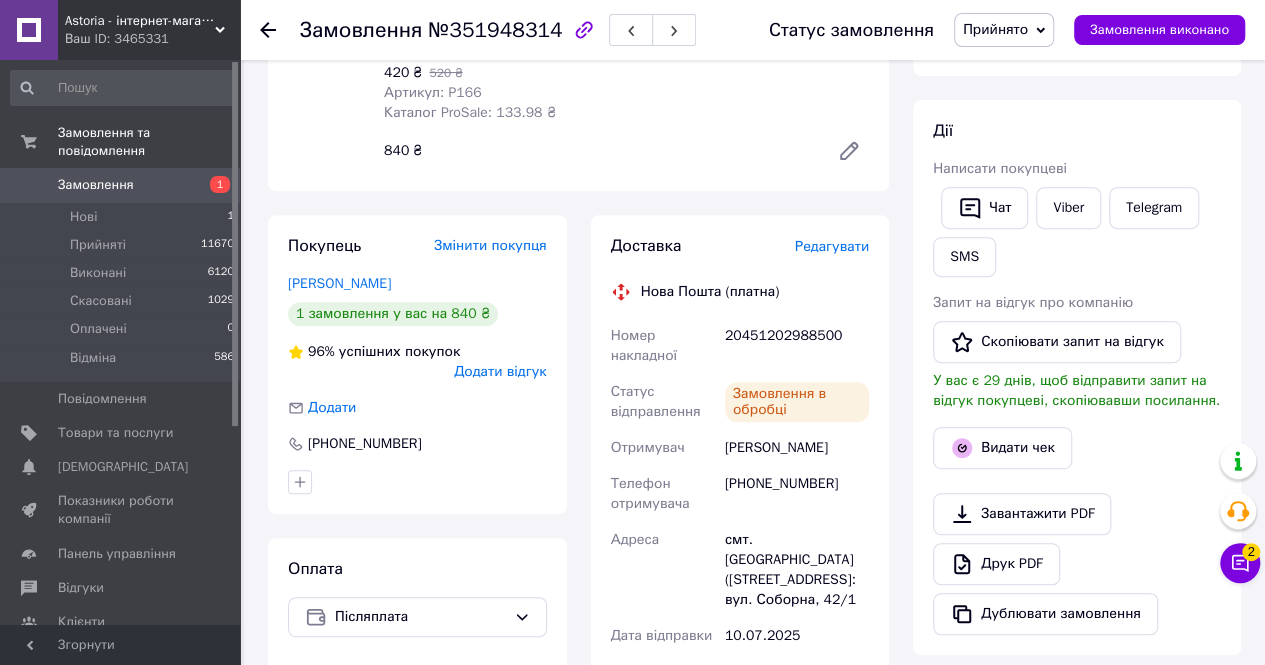click on "20451202988500" at bounding box center [797, 346] 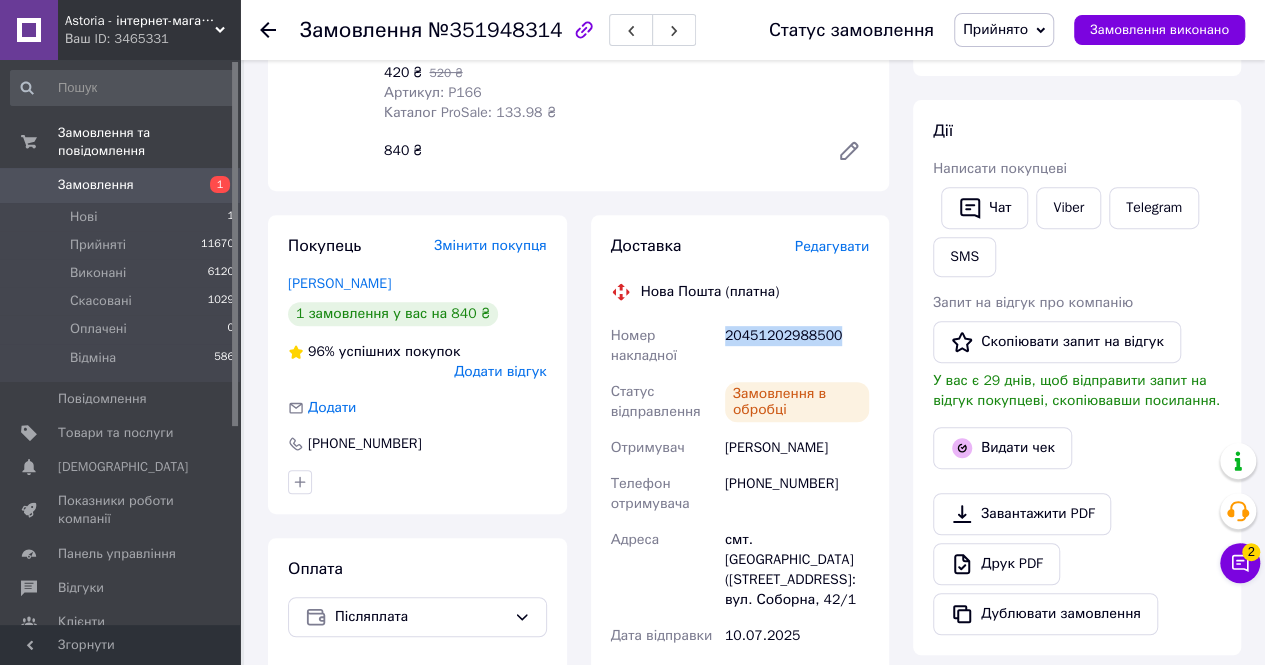click on "20451202988500" at bounding box center (797, 346) 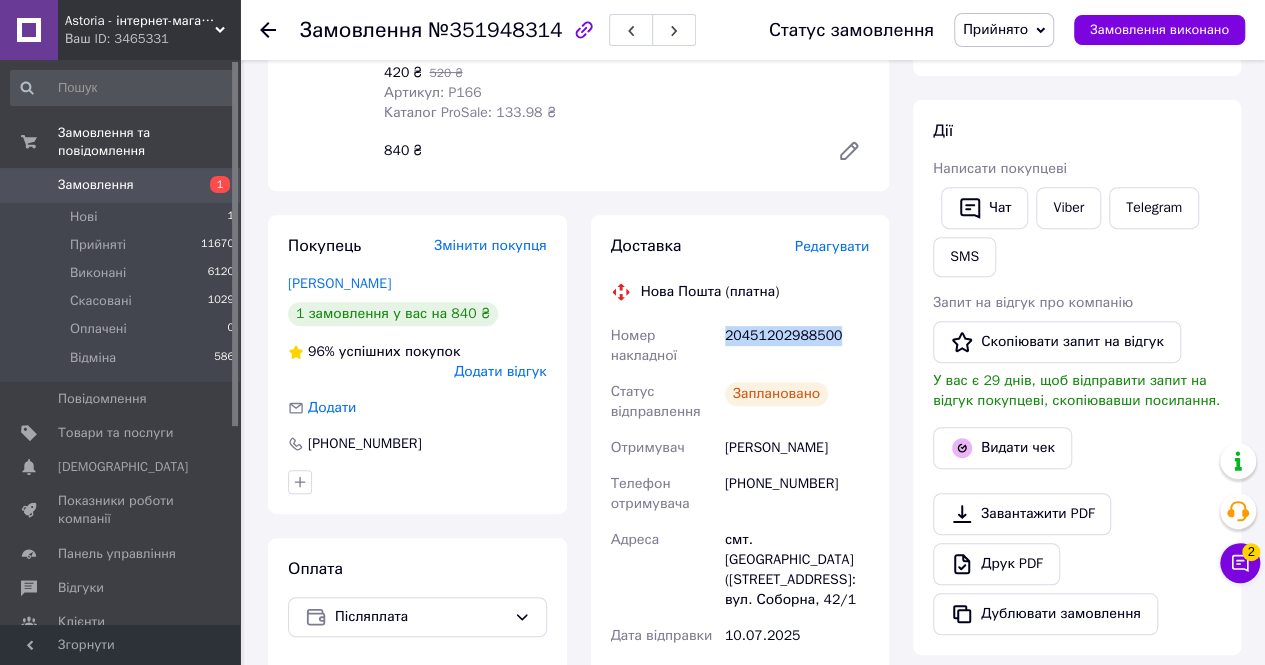 copy on "20451202988500" 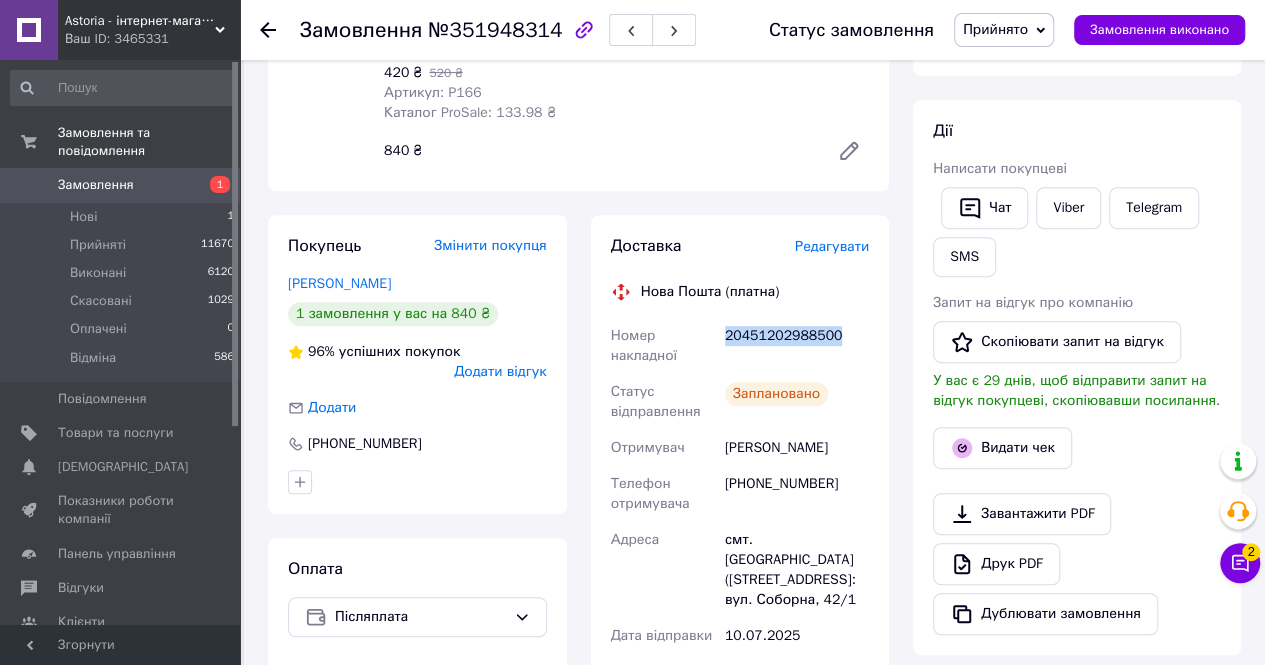 copy on "20451202988500" 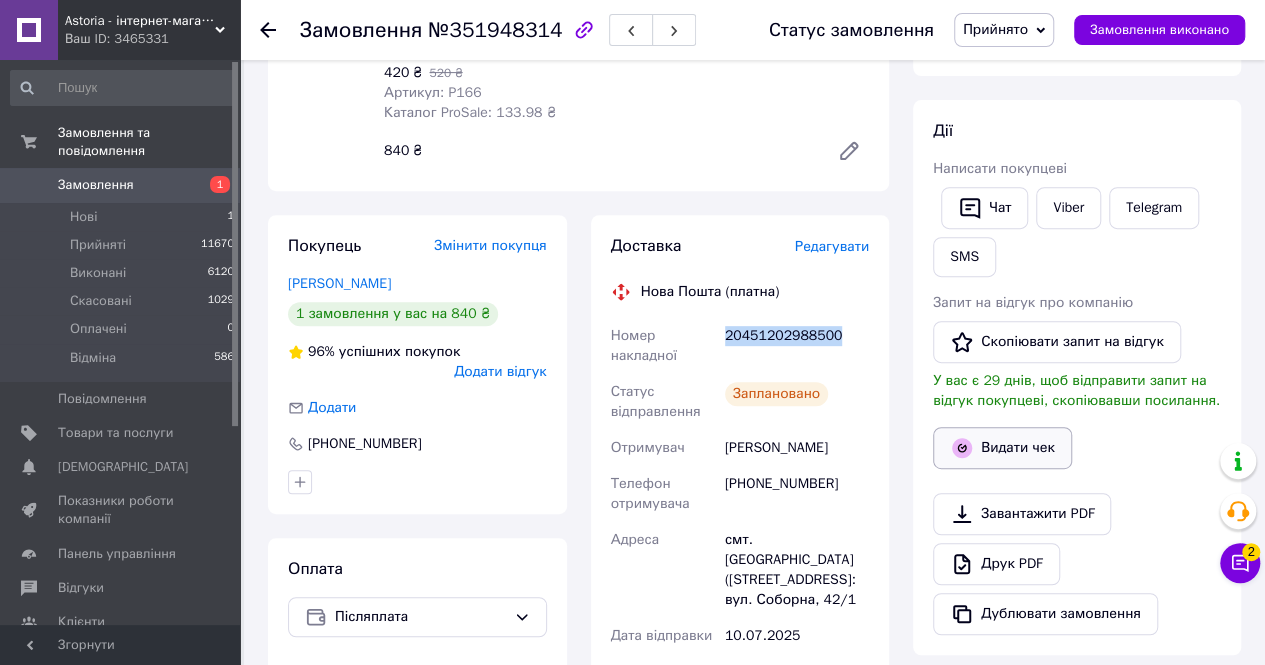 click on "Видати чек" at bounding box center (1002, 448) 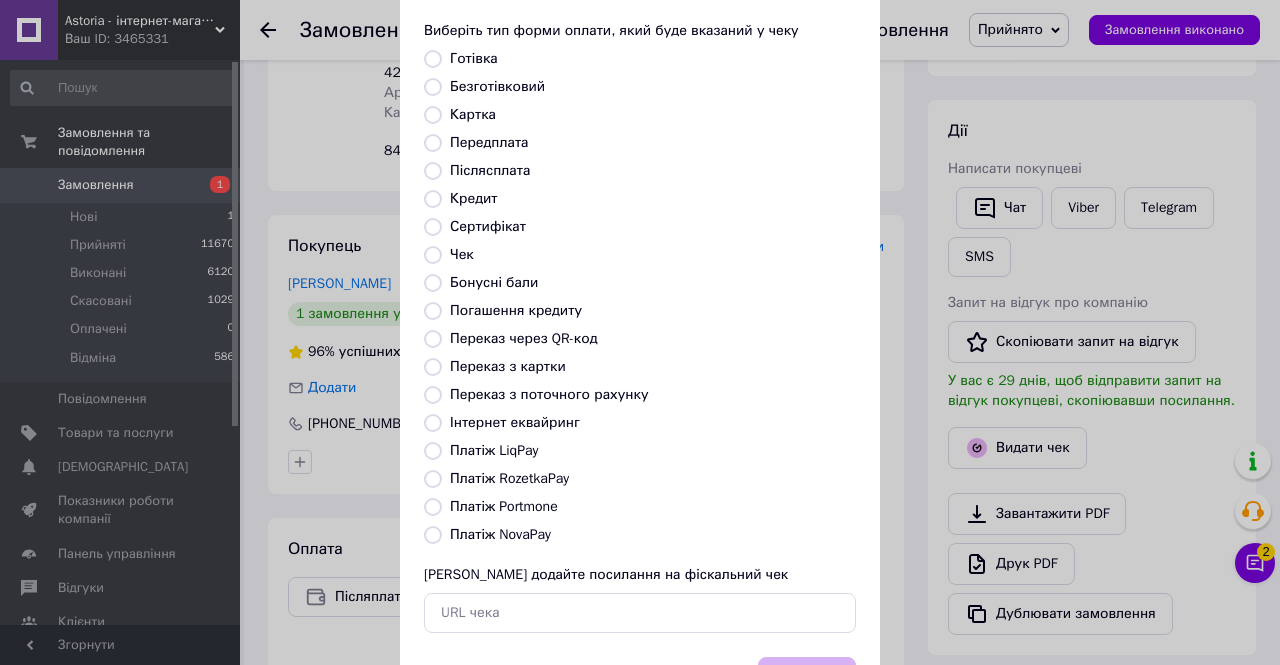 click on "Платіж NovaPay" at bounding box center [500, 534] 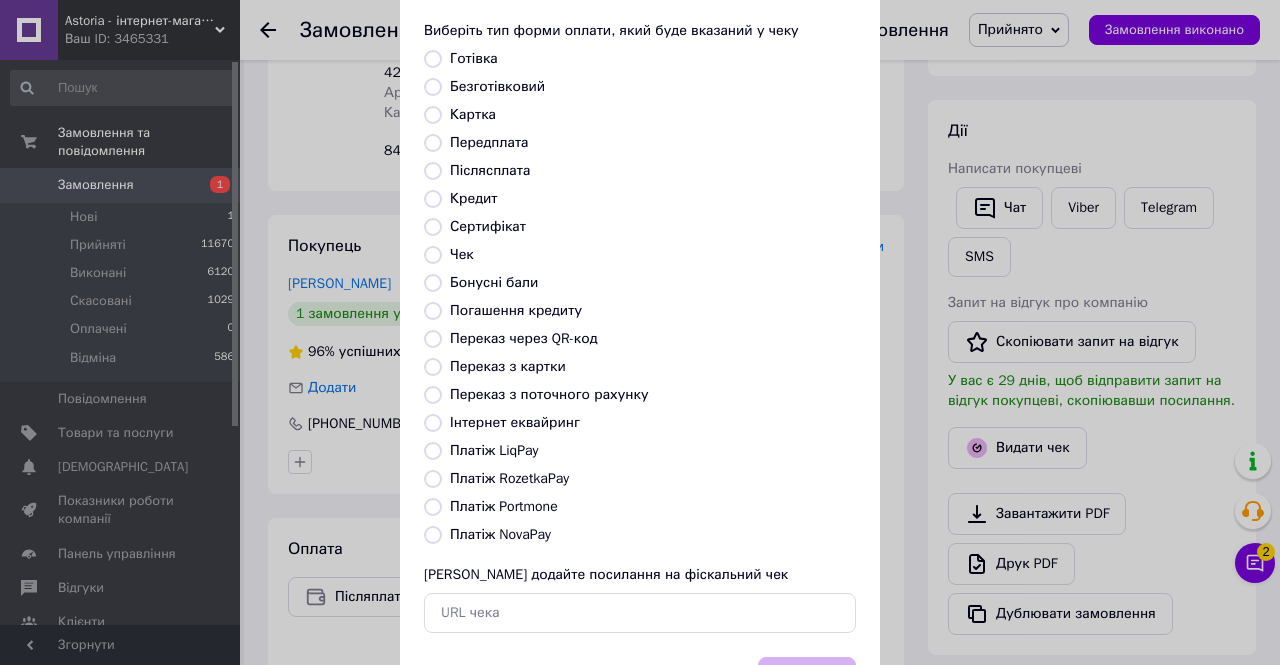 radio on "true" 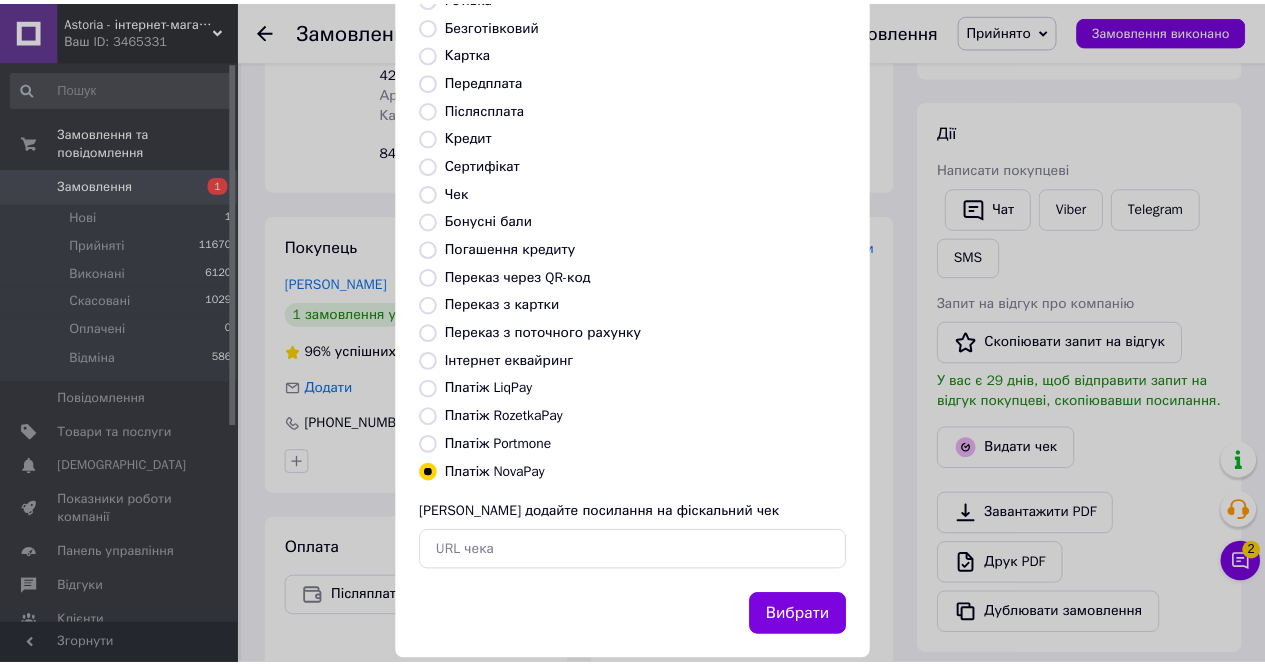 scroll, scrollTop: 192, scrollLeft: 0, axis: vertical 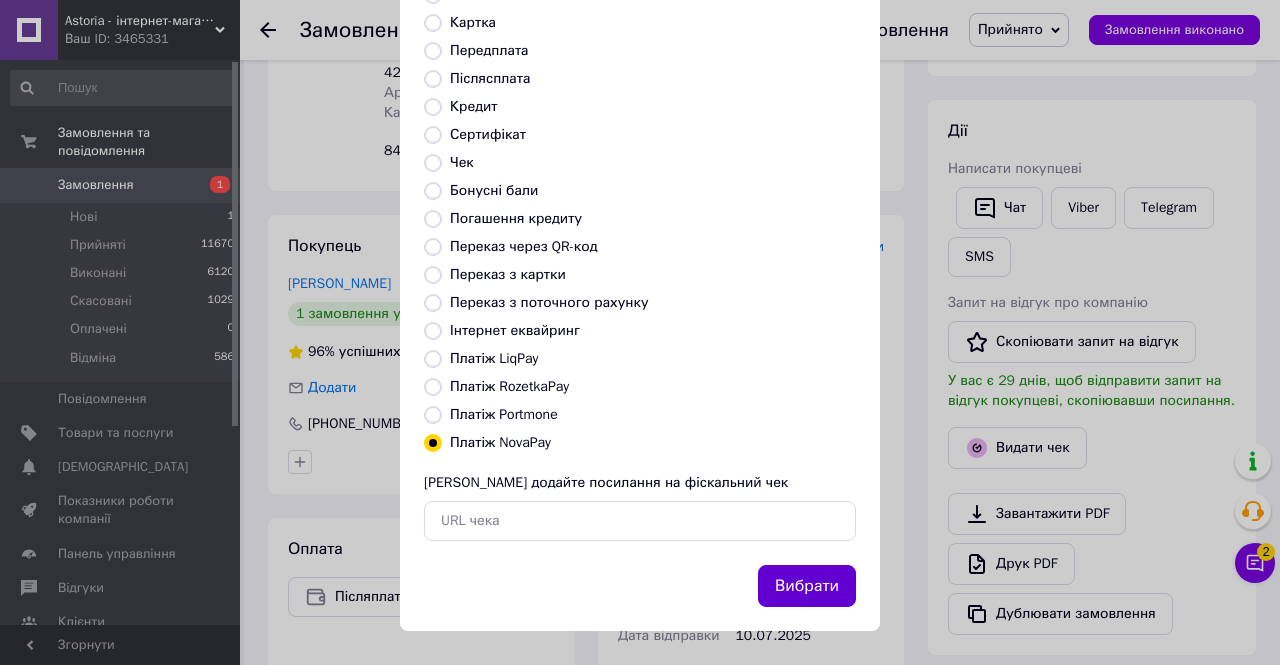 click on "Вибрати" at bounding box center [807, 586] 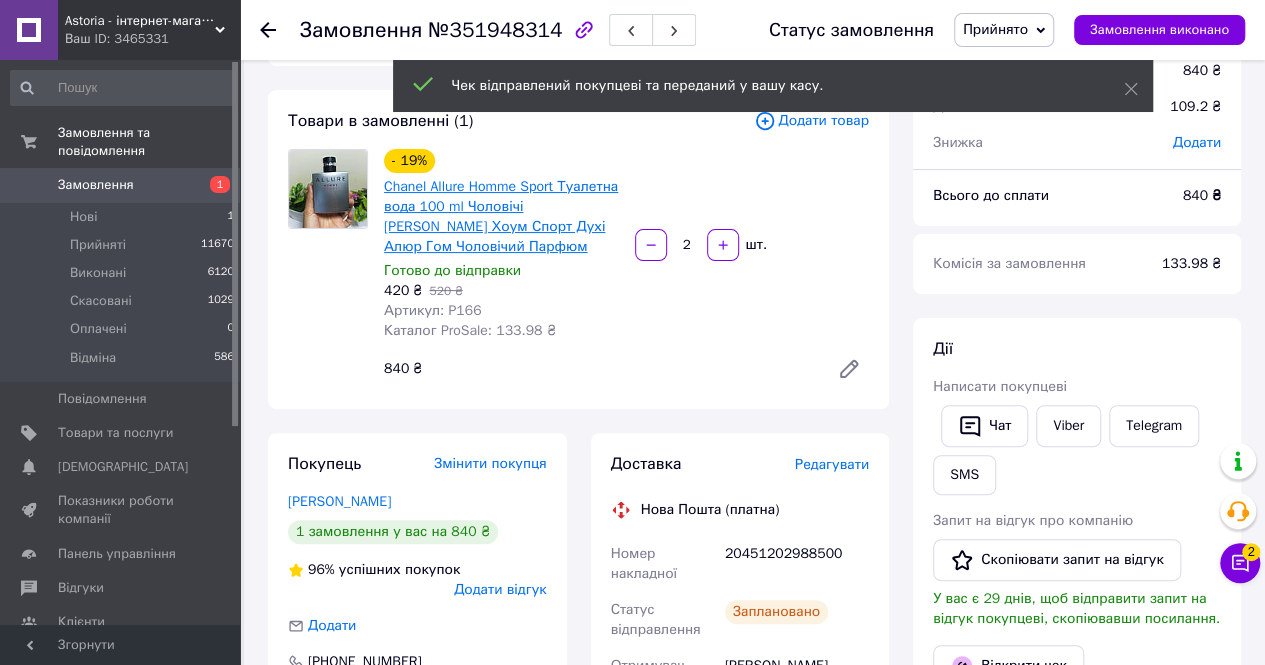 scroll, scrollTop: 0, scrollLeft: 0, axis: both 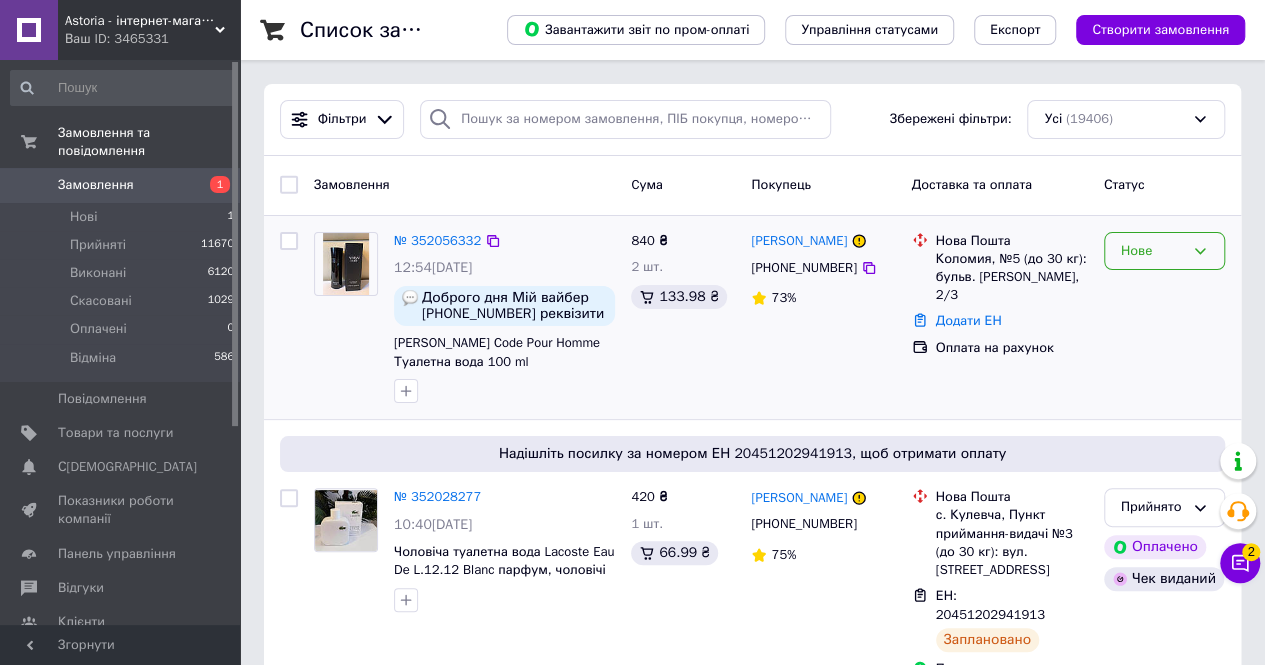 click on "Нове" at bounding box center [1164, 251] 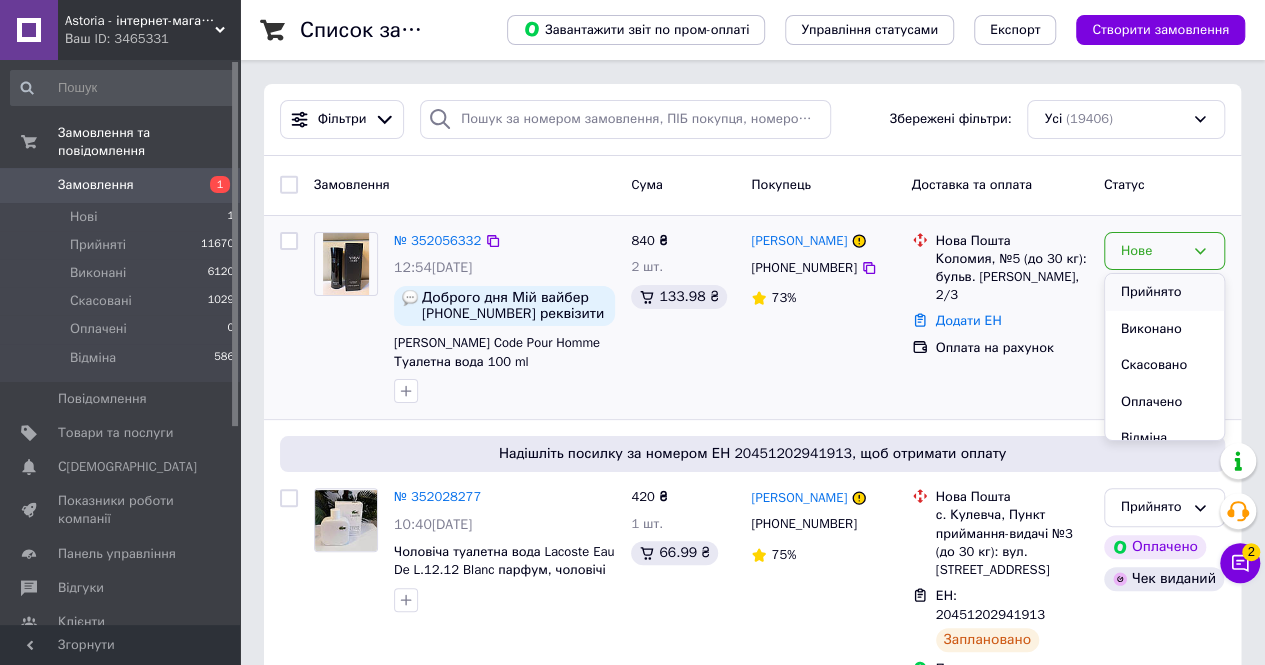click on "Прийнято" at bounding box center [1164, 292] 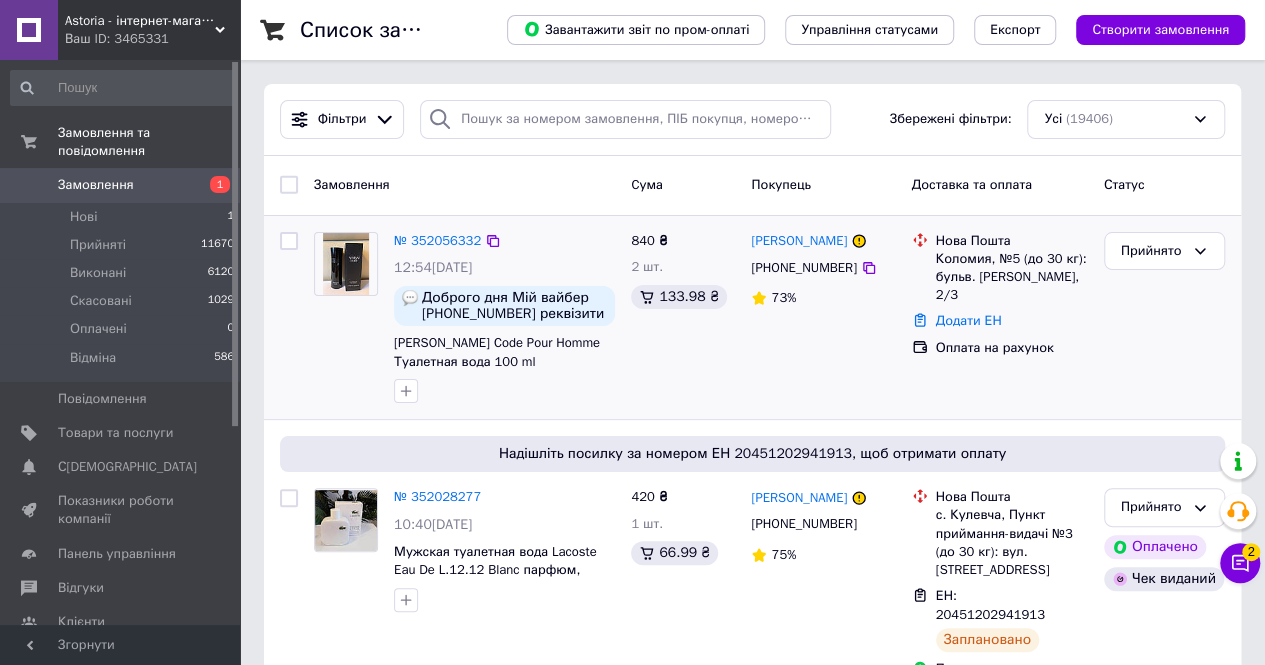 click on "№ 352056332" at bounding box center (437, 240) 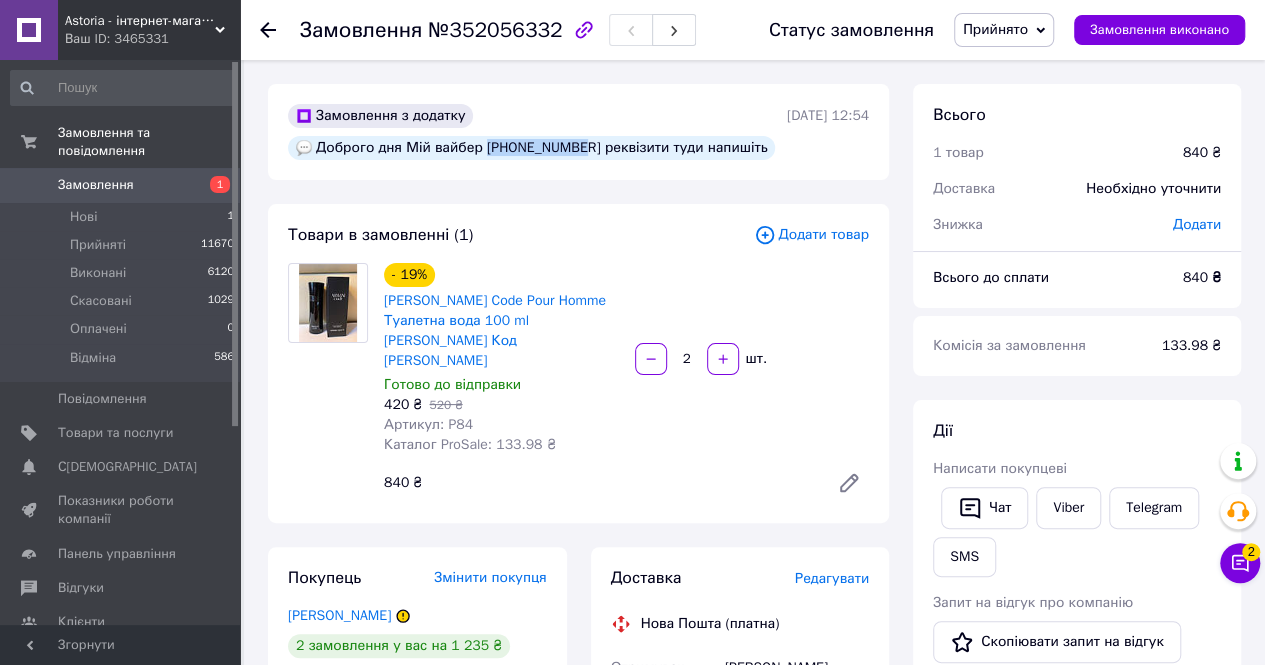 drag, startPoint x: 480, startPoint y: 149, endPoint x: 564, endPoint y: 155, distance: 84.21401 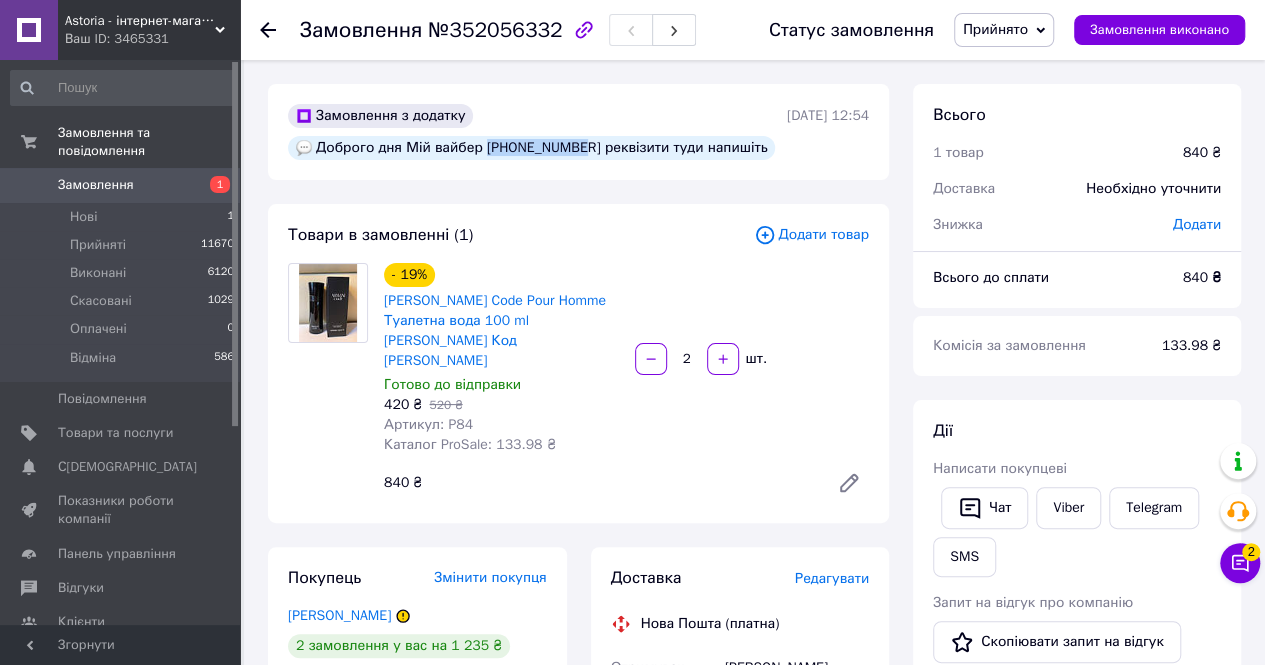 click on "Доброго дня
Мій вайбер [PHONE_NUMBER] реквізити туди напишіть" at bounding box center [531, 148] 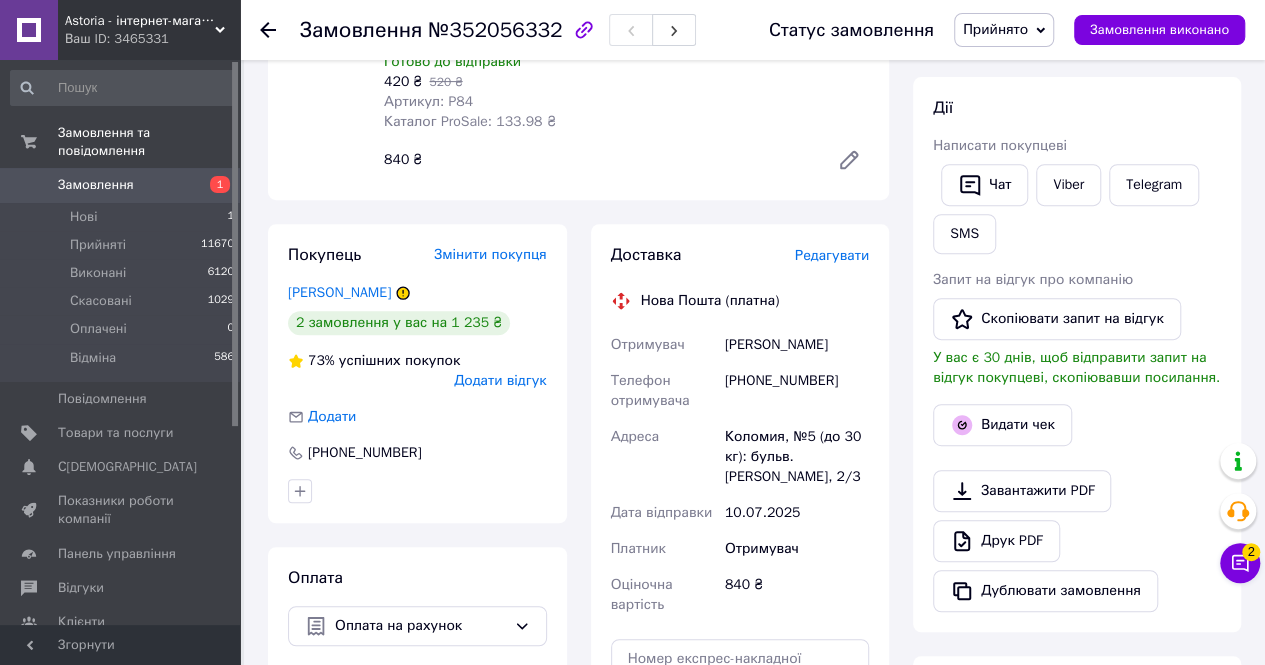 scroll, scrollTop: 500, scrollLeft: 0, axis: vertical 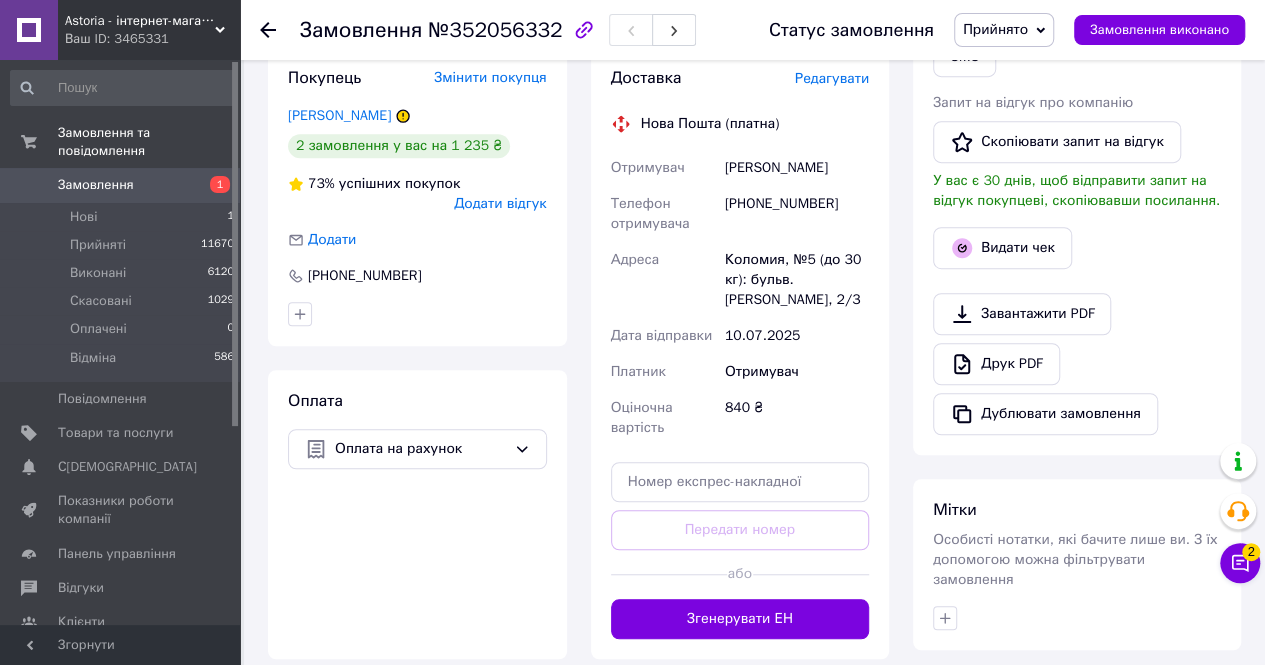 click on "Замовлення 1" at bounding box center (123, 185) 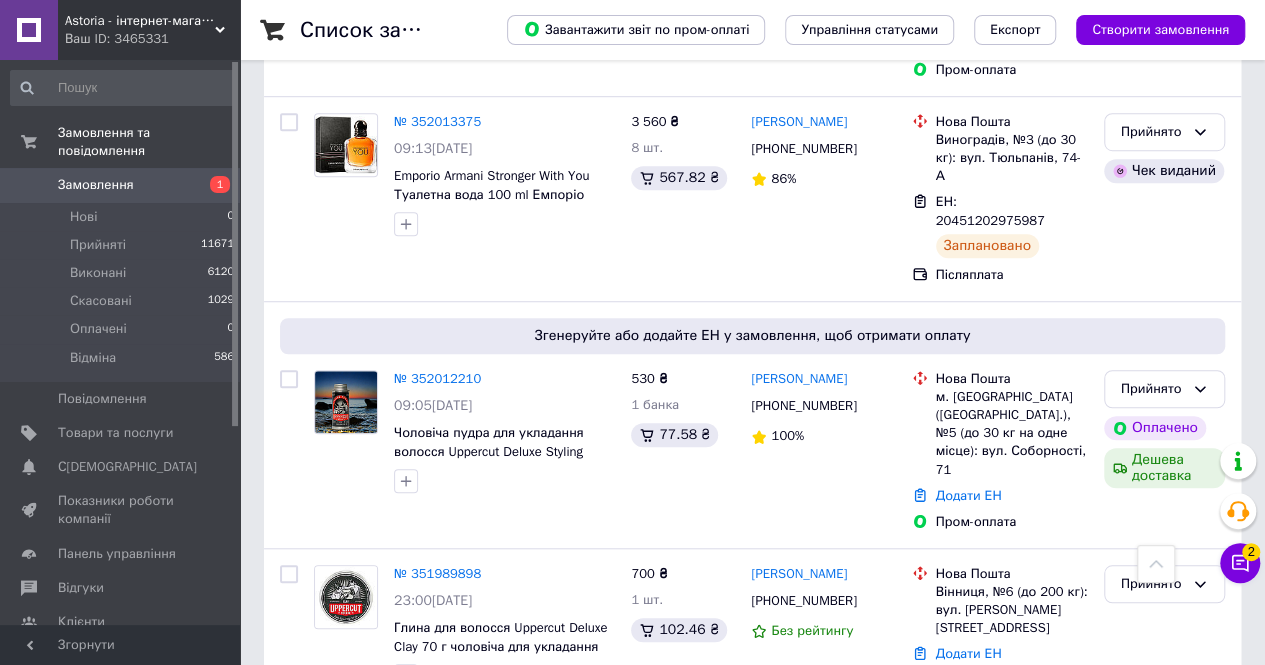 scroll, scrollTop: 600, scrollLeft: 0, axis: vertical 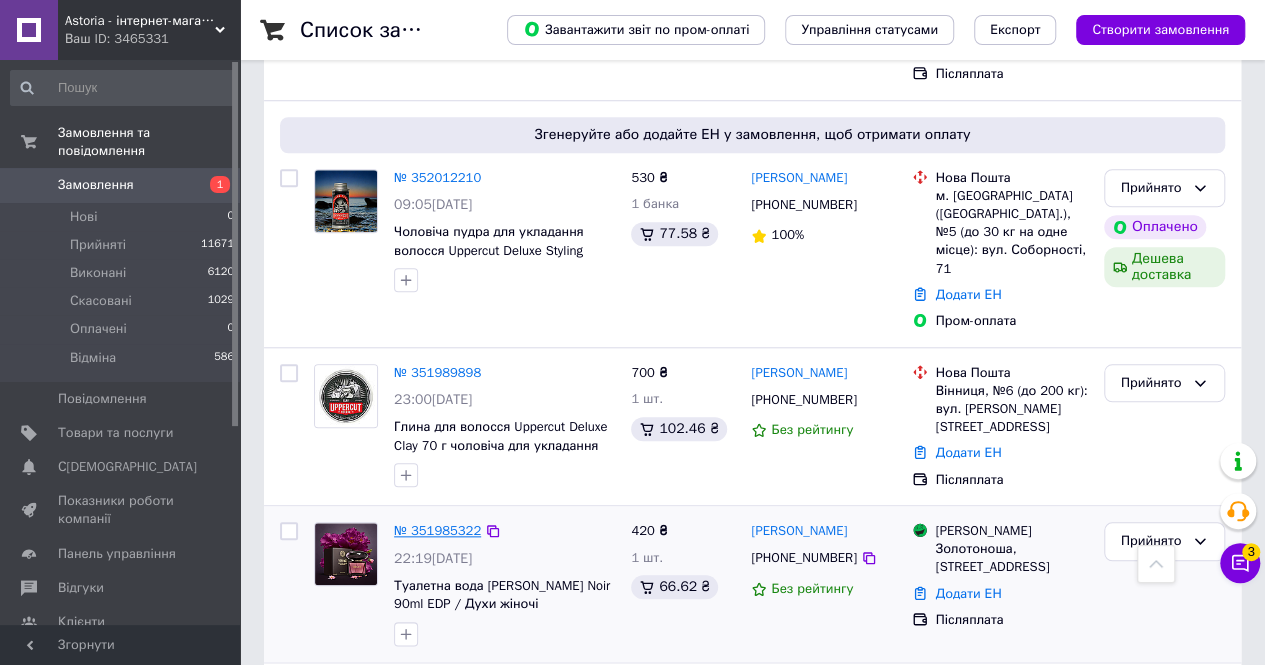 click on "№ 351985322" at bounding box center [437, 530] 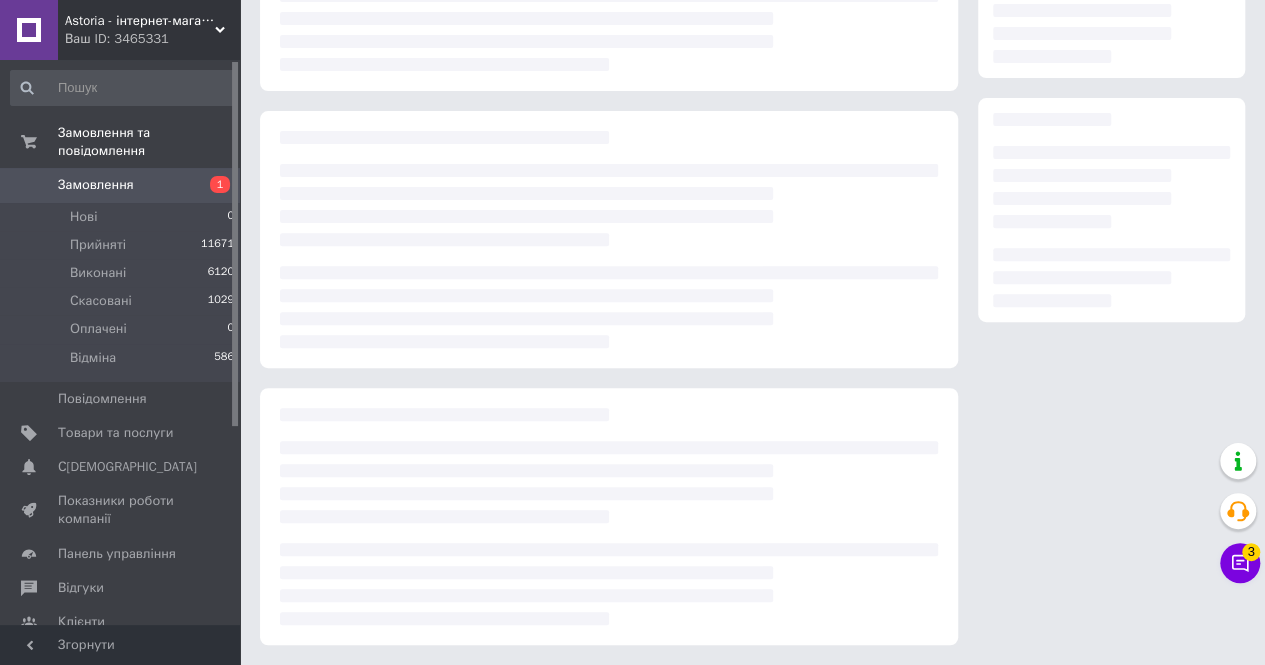 scroll, scrollTop: 248, scrollLeft: 0, axis: vertical 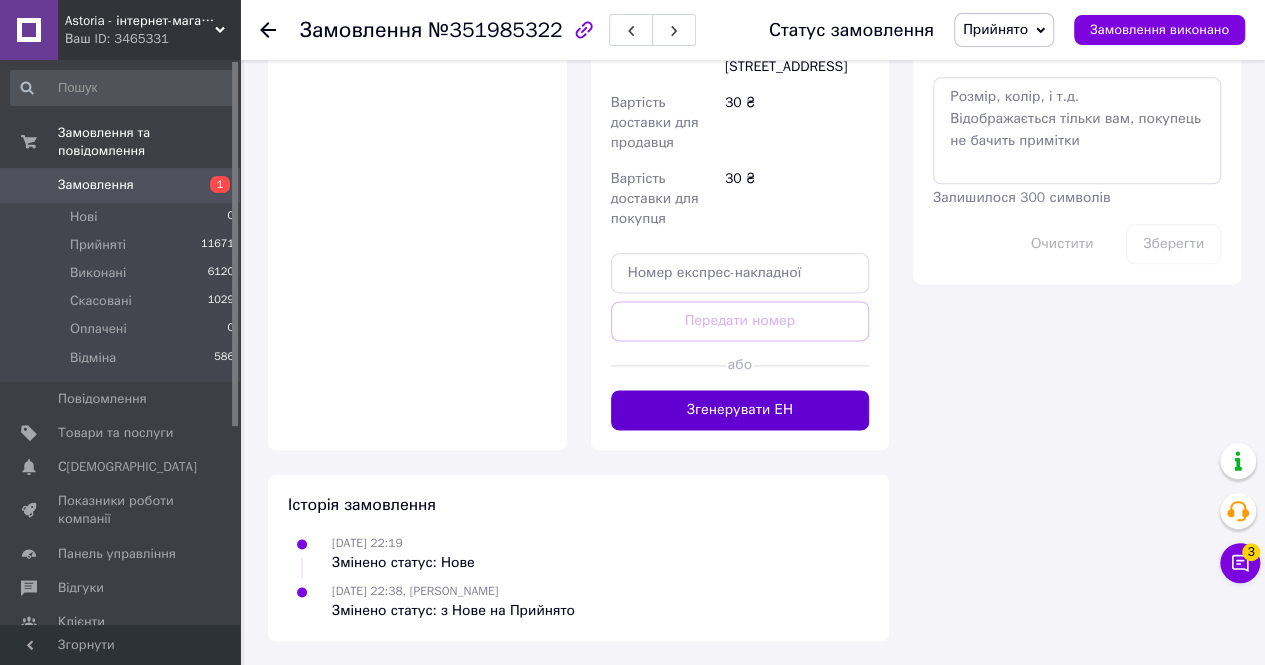 click on "Згенерувати ЕН" at bounding box center [740, 410] 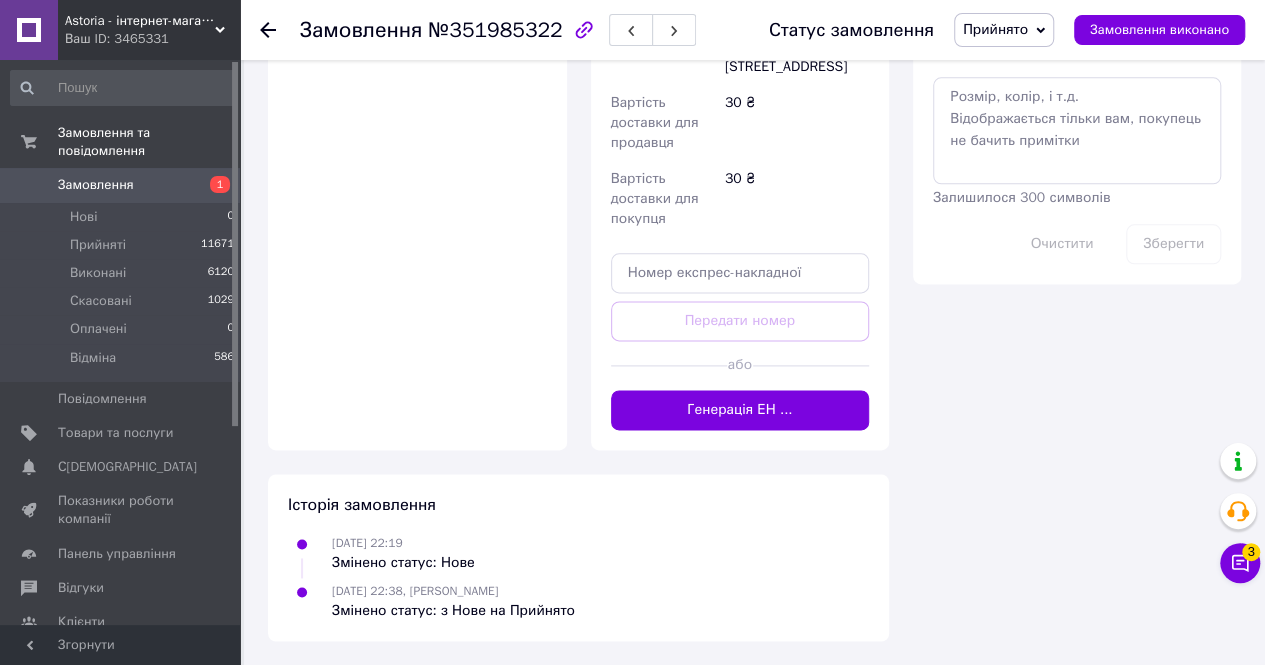 scroll, scrollTop: 774, scrollLeft: 0, axis: vertical 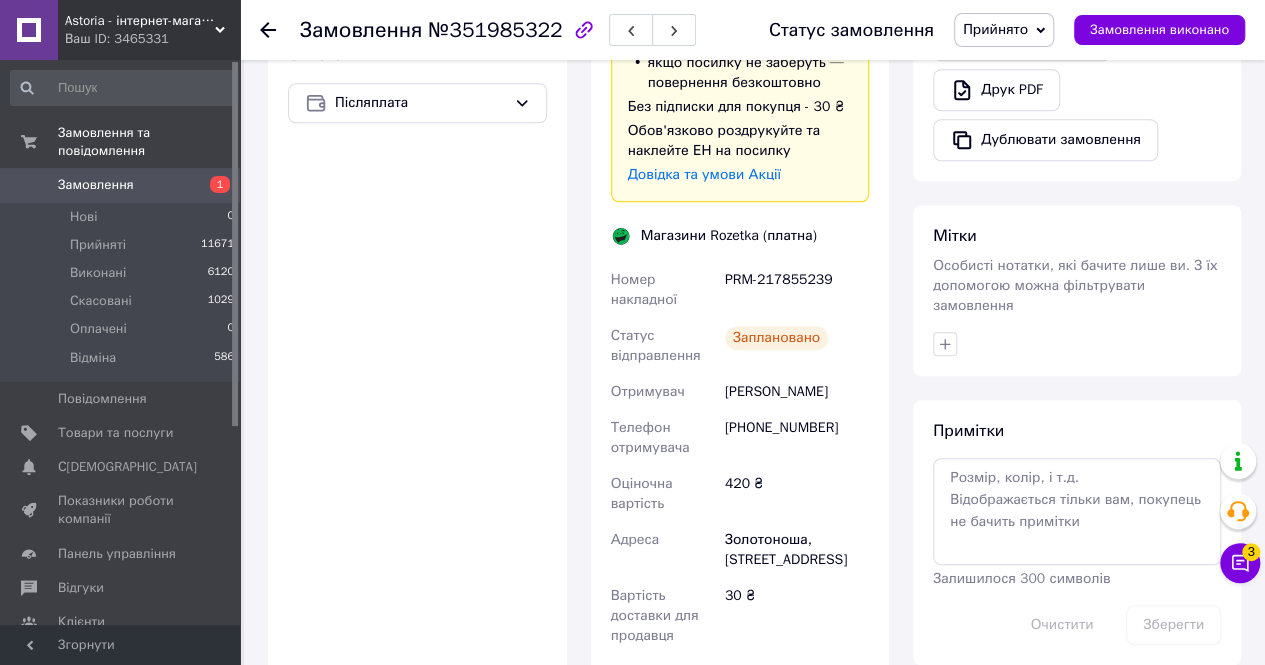 click on "PRM-217855239" at bounding box center (797, 290) 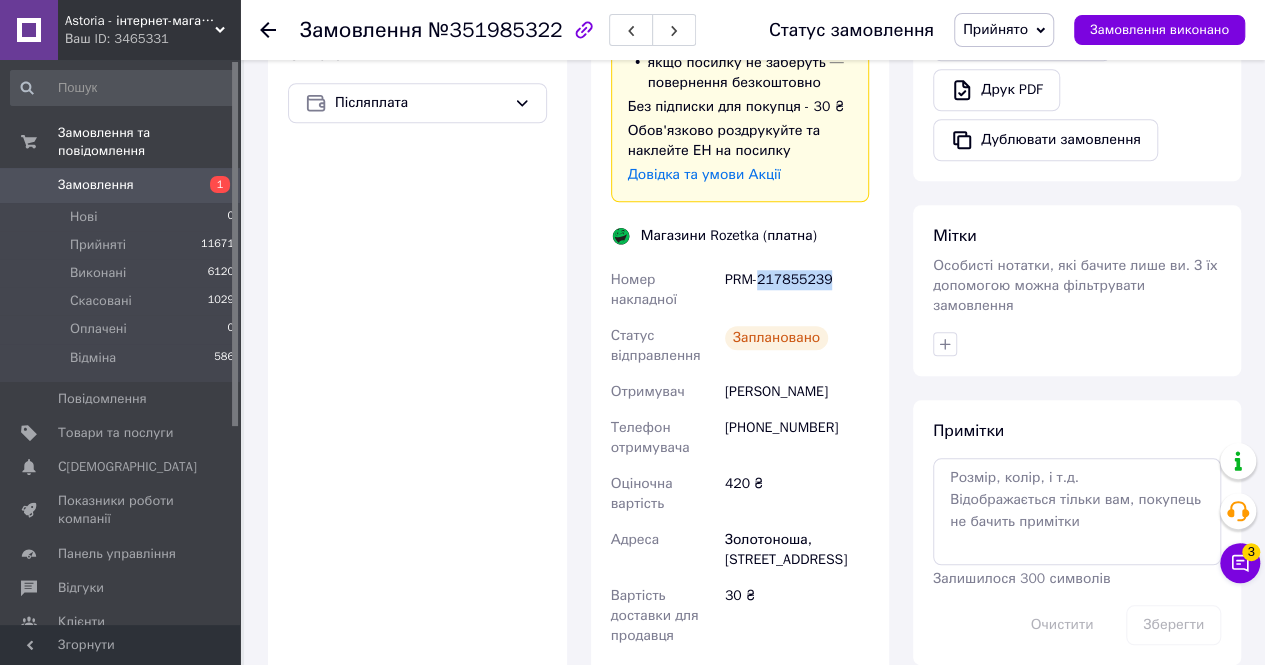 click on "PRM-217855239" at bounding box center (797, 290) 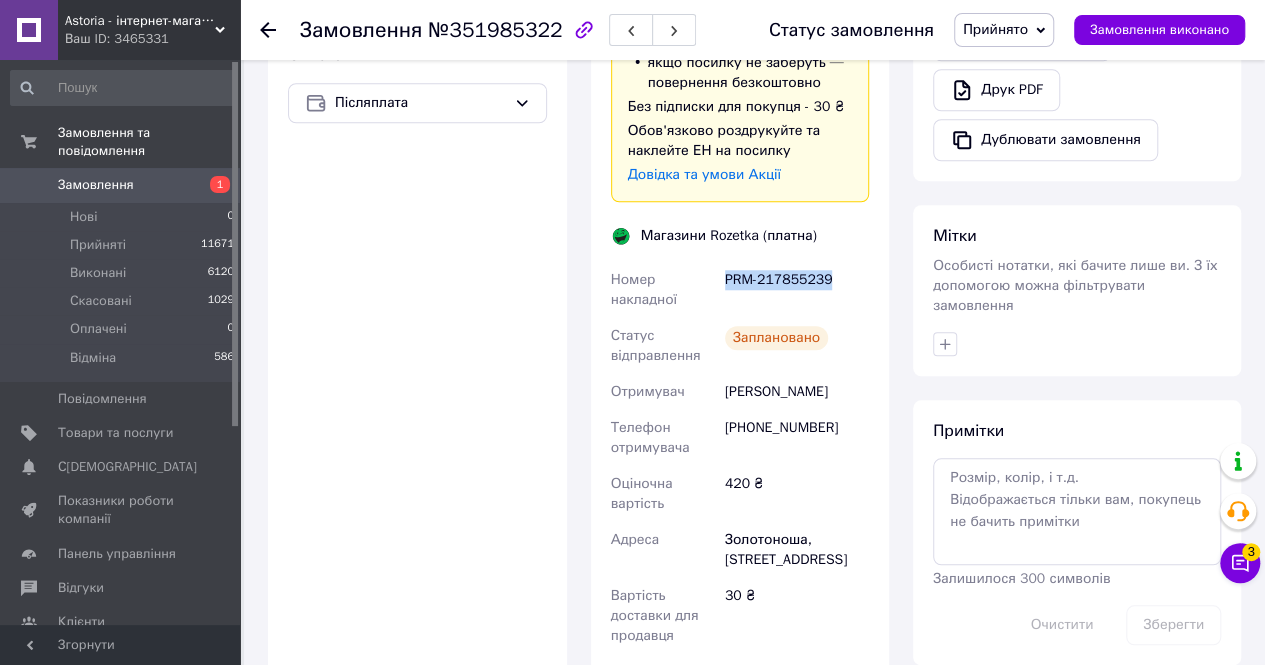 click on "PRM-217855239" at bounding box center [797, 290] 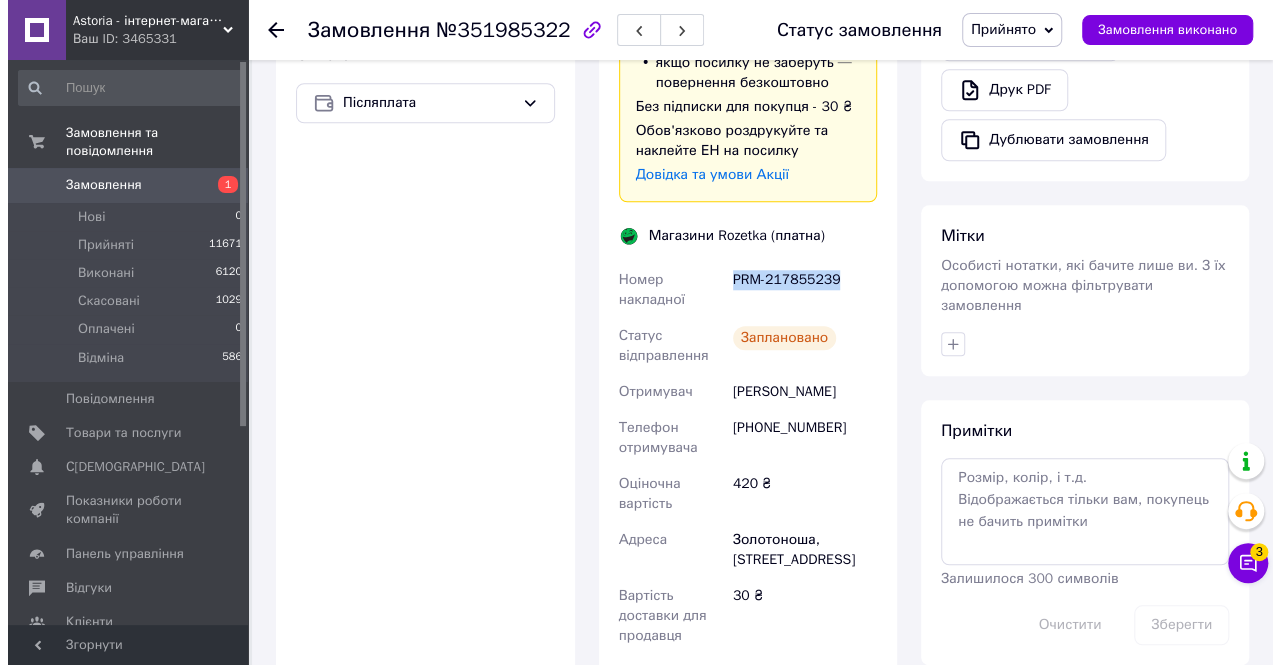 scroll, scrollTop: 274, scrollLeft: 0, axis: vertical 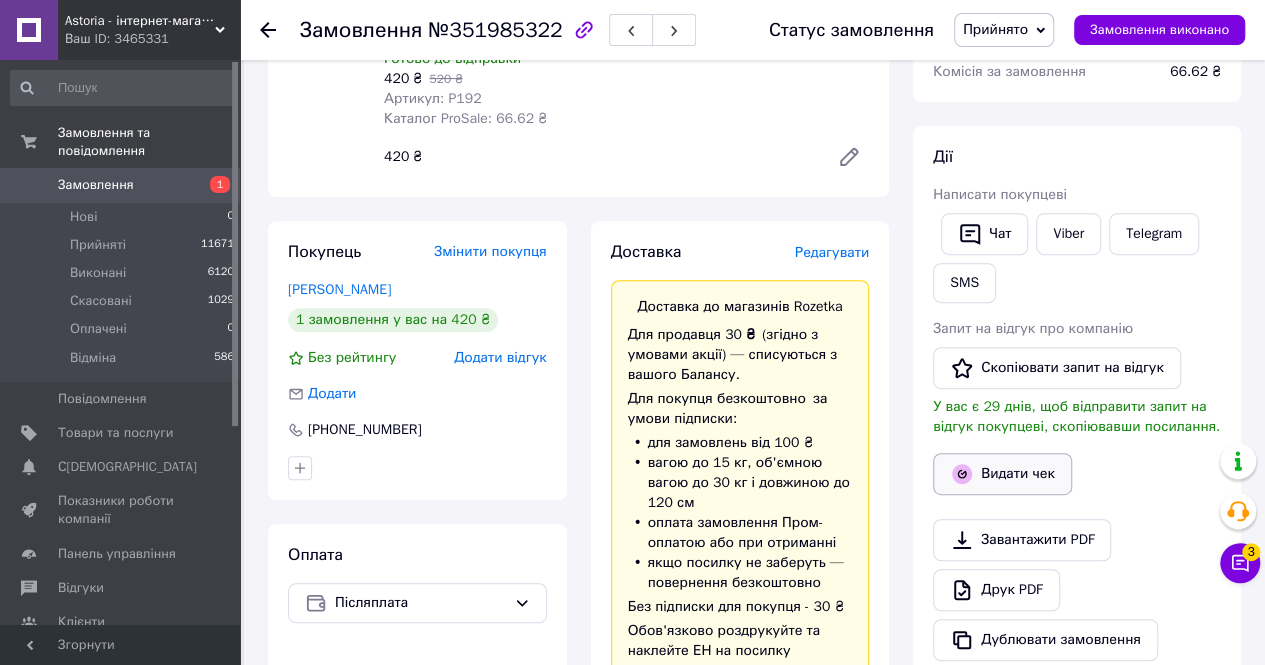 click on "Видати чек" at bounding box center [1002, 474] 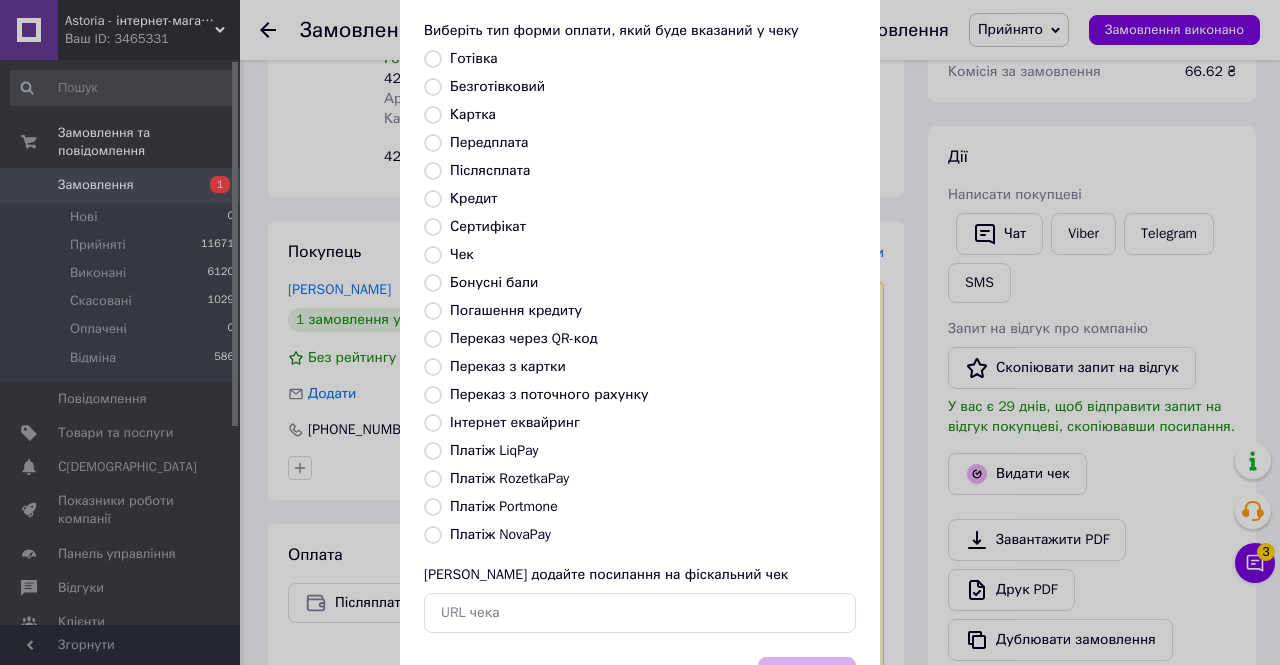 click on "Платіж RozetkaPay" at bounding box center [509, 478] 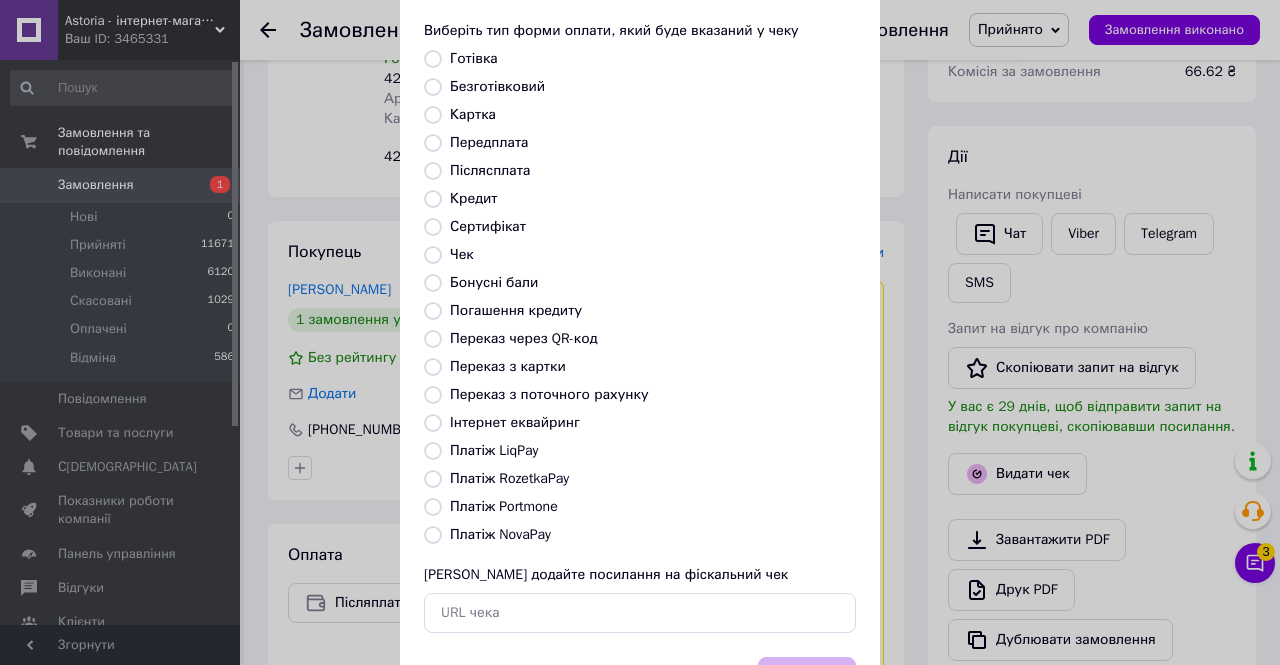 radio on "true" 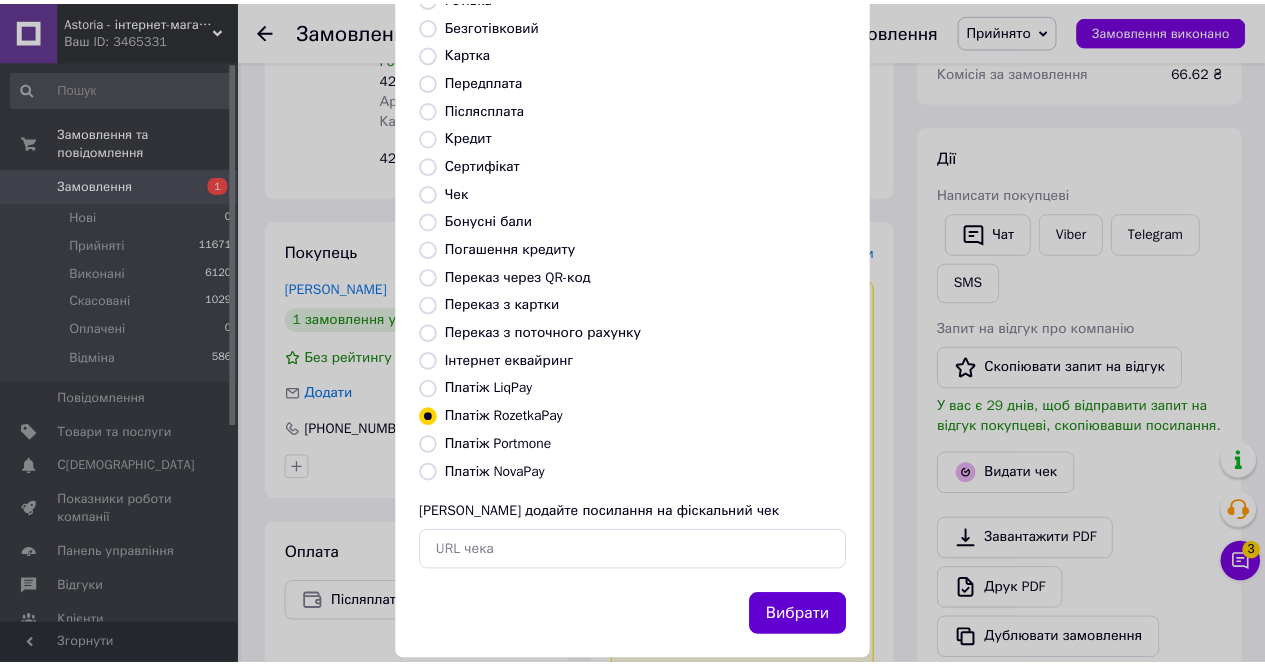 scroll, scrollTop: 192, scrollLeft: 0, axis: vertical 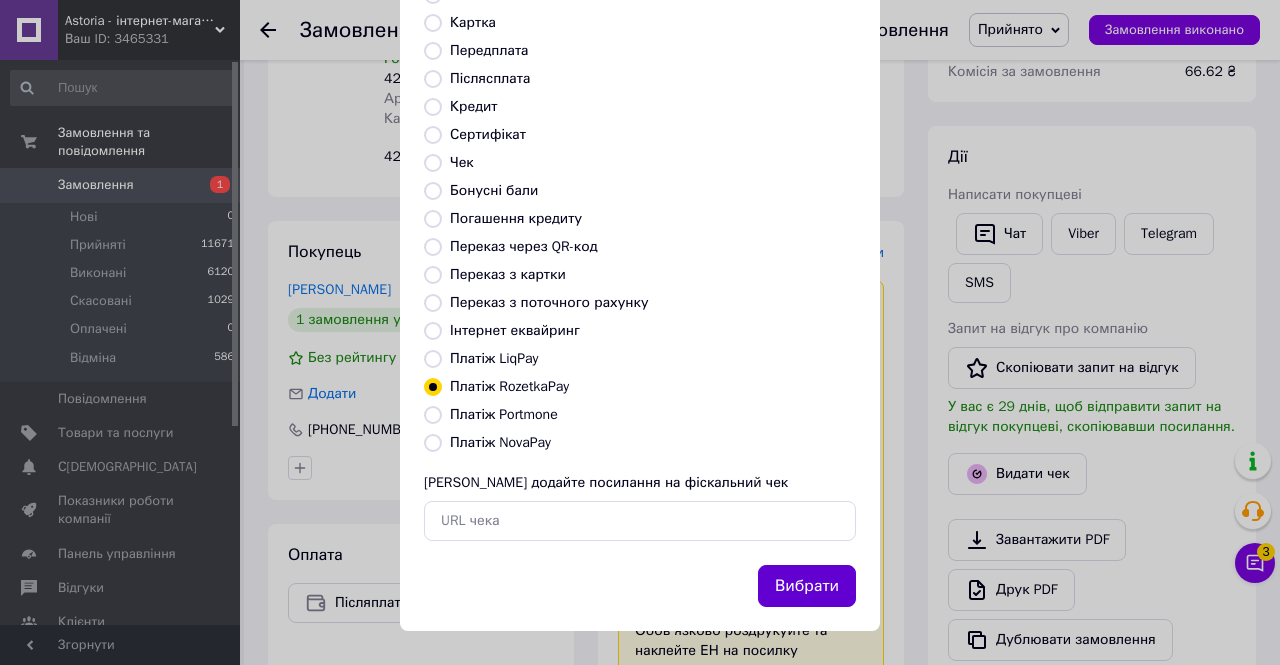 click on "Вибрати" at bounding box center [807, 586] 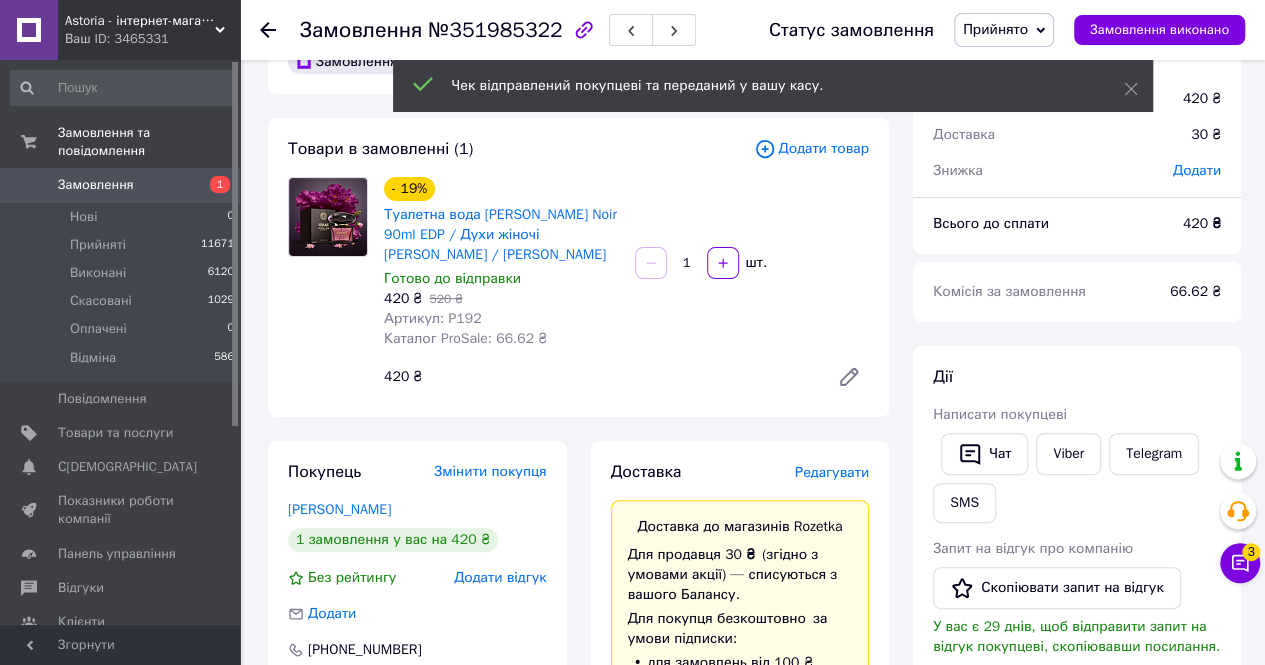 scroll, scrollTop: 0, scrollLeft: 0, axis: both 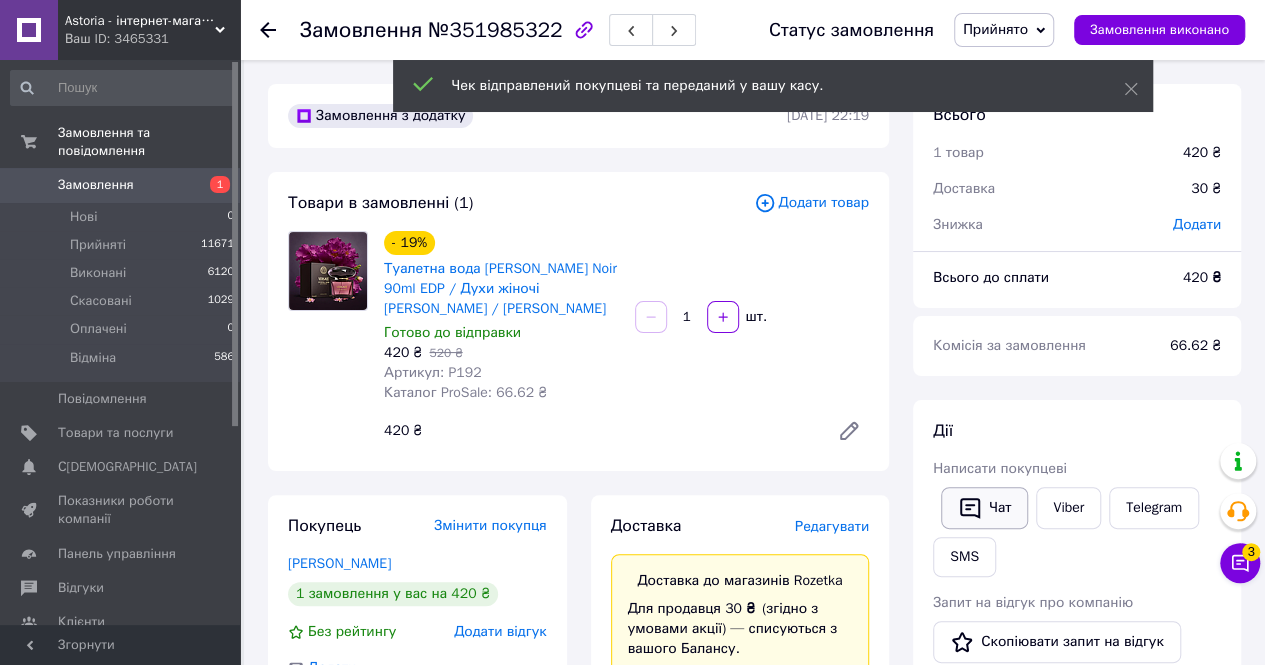 click on "Чат" at bounding box center (984, 508) 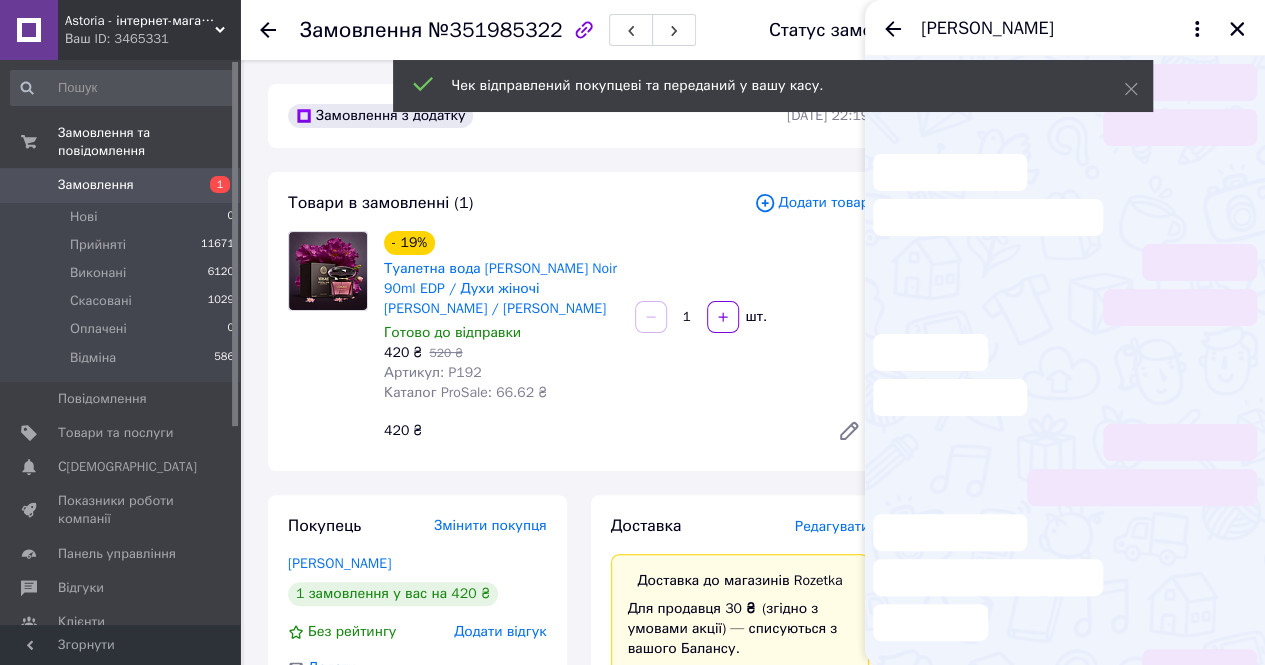 scroll, scrollTop: 60, scrollLeft: 0, axis: vertical 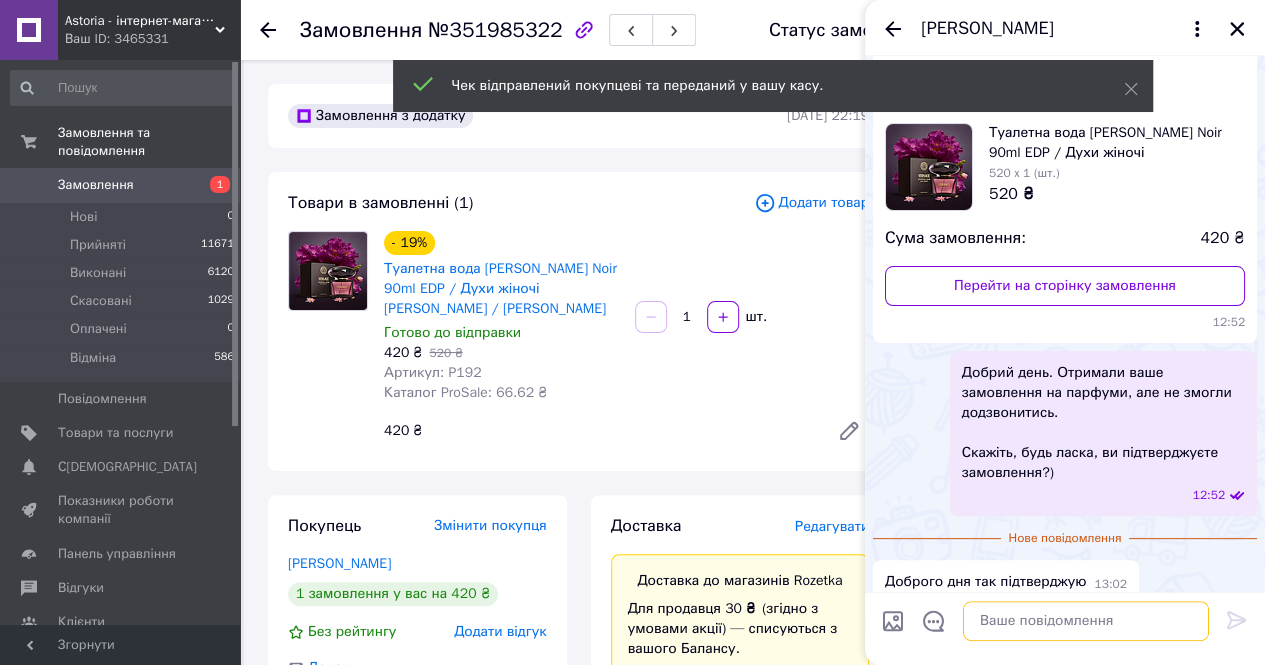 click at bounding box center [1086, 621] 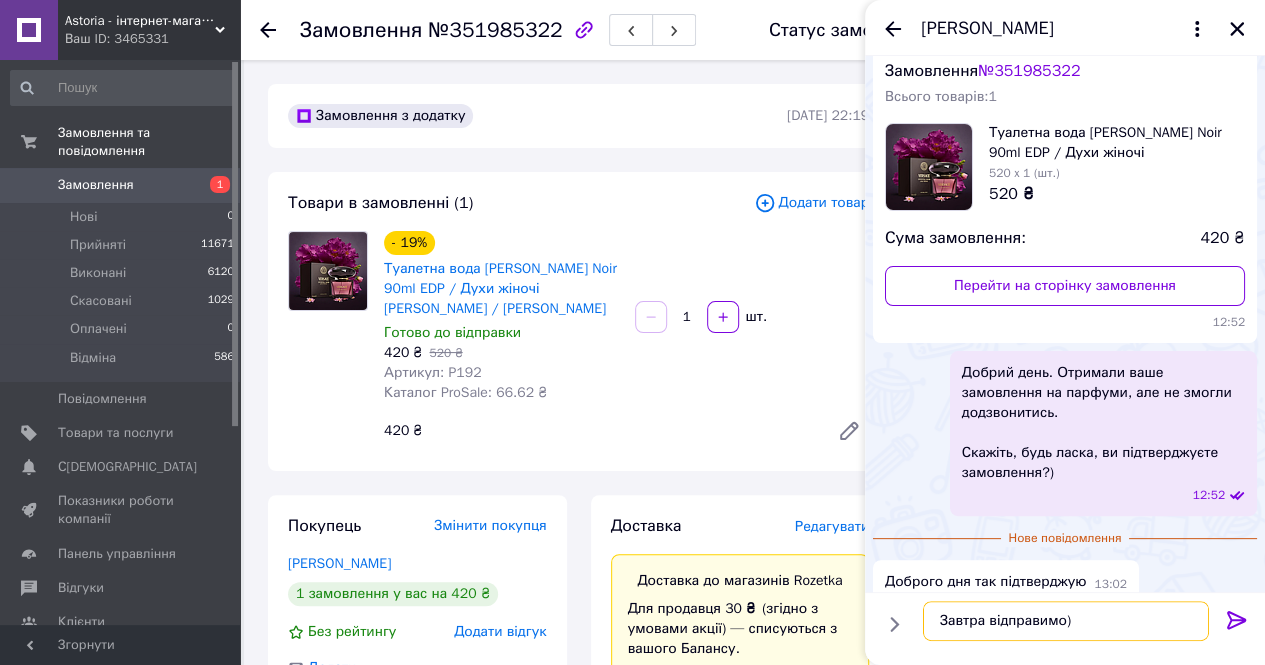 scroll, scrollTop: 12, scrollLeft: 0, axis: vertical 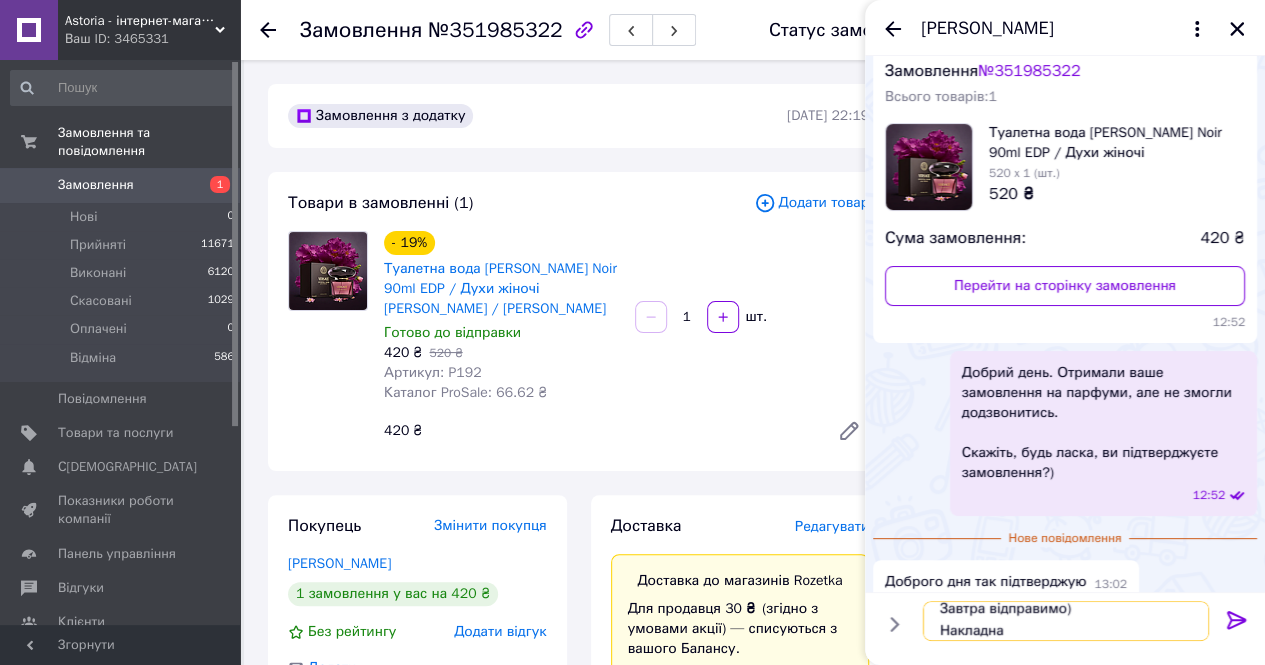 paste on "PRM-217855239" 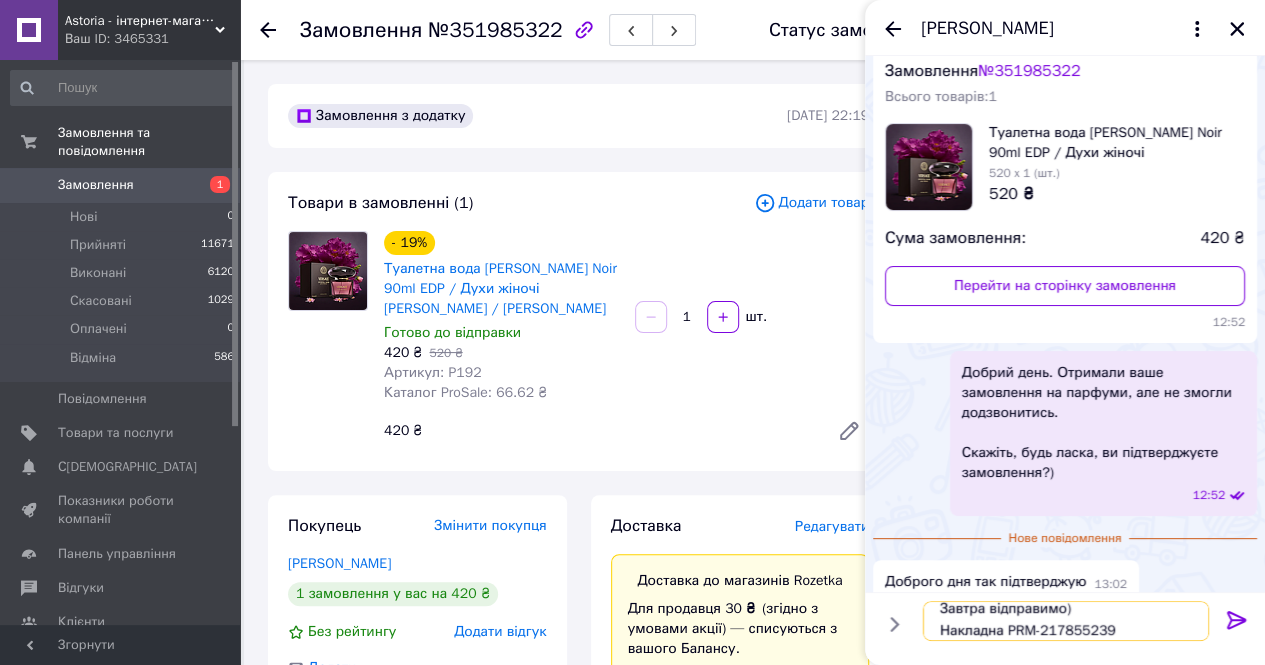 scroll, scrollTop: 14, scrollLeft: 0, axis: vertical 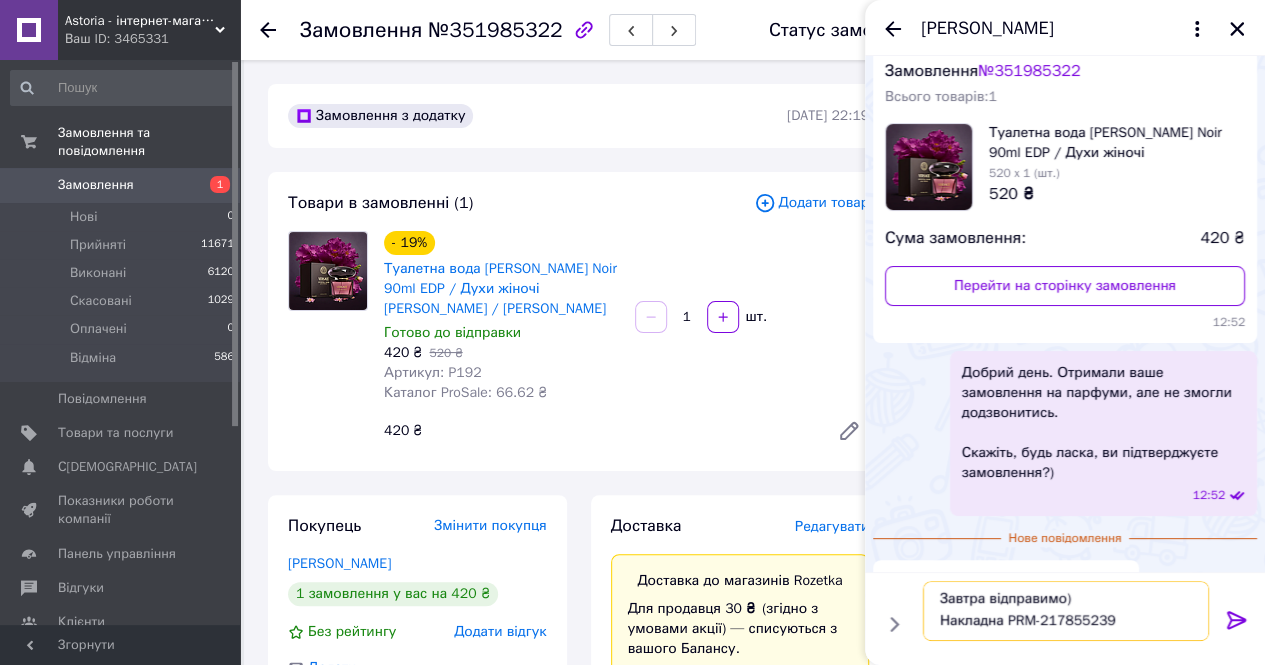 type 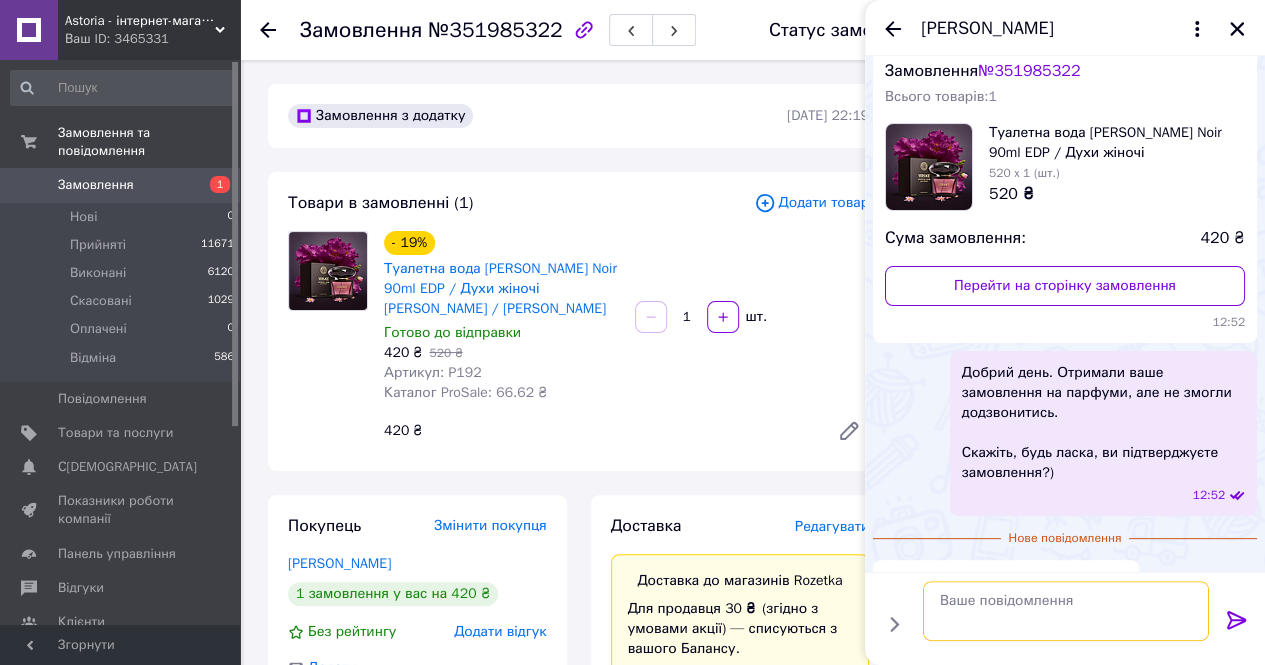 scroll, scrollTop: 0, scrollLeft: 0, axis: both 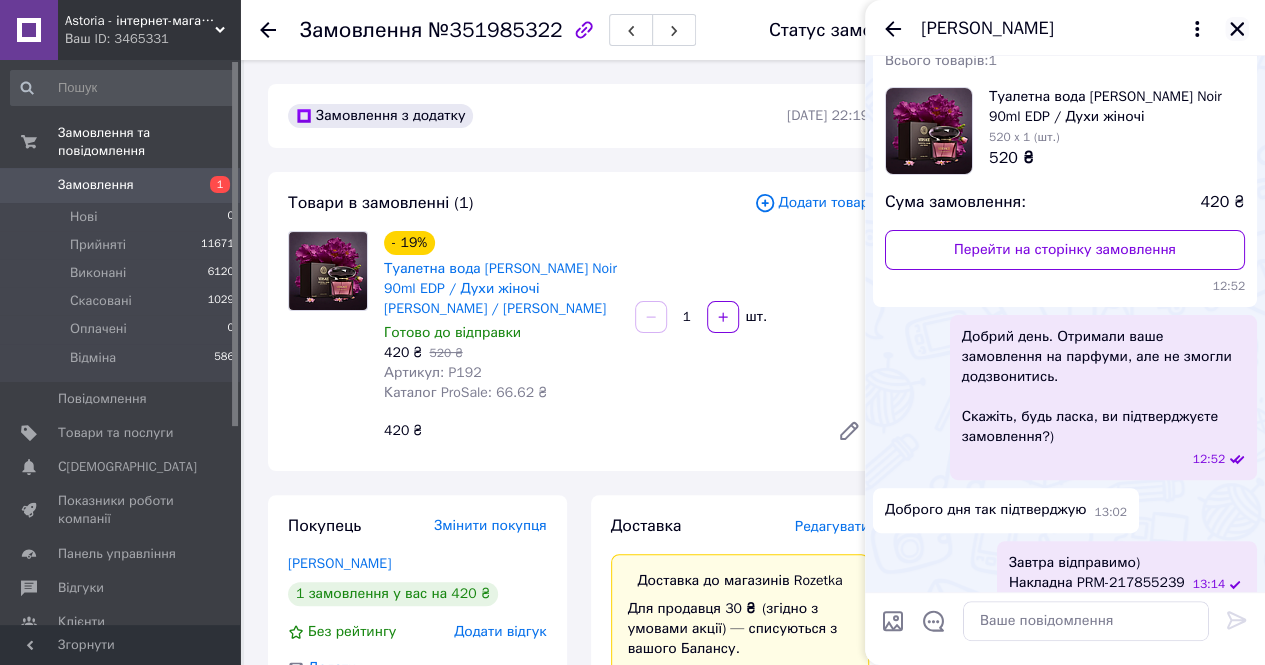 click 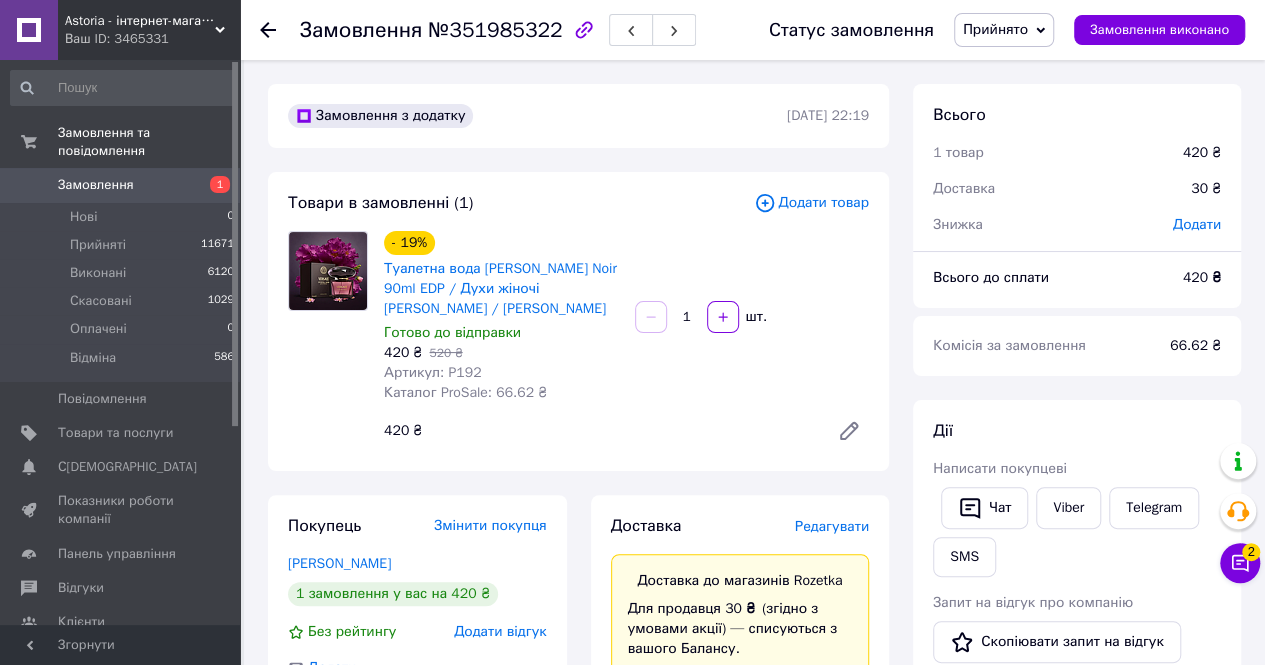 click on "1" at bounding box center (212, 185) 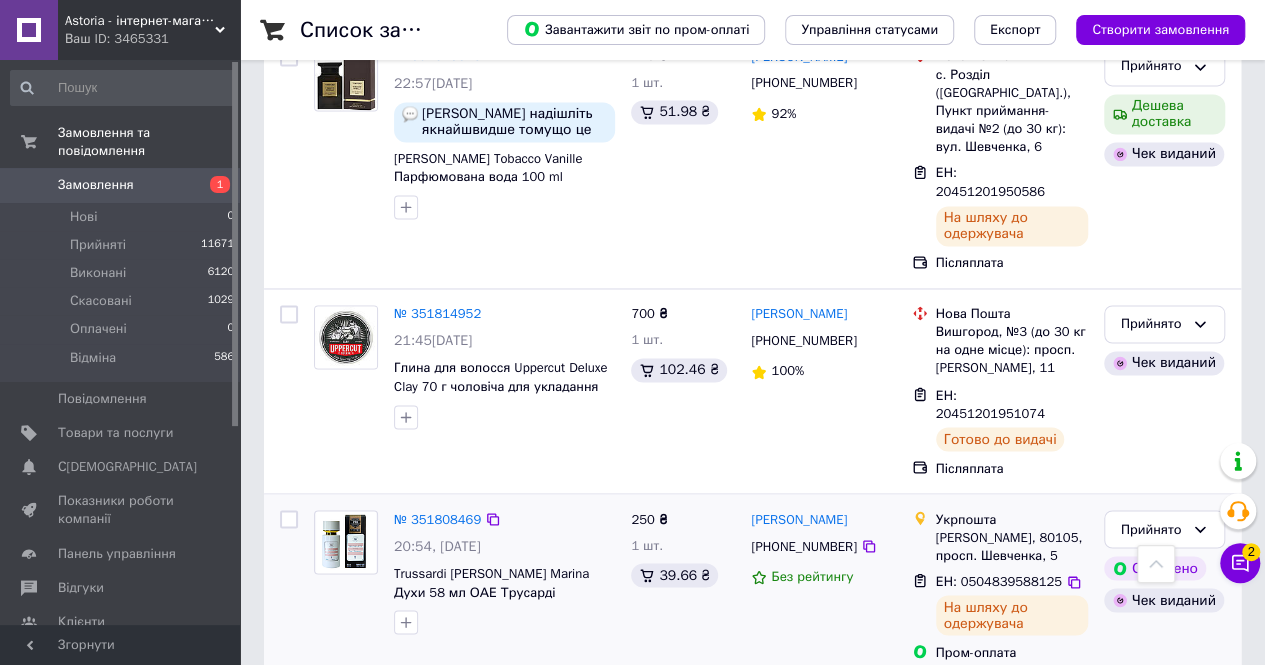 scroll, scrollTop: 5500, scrollLeft: 0, axis: vertical 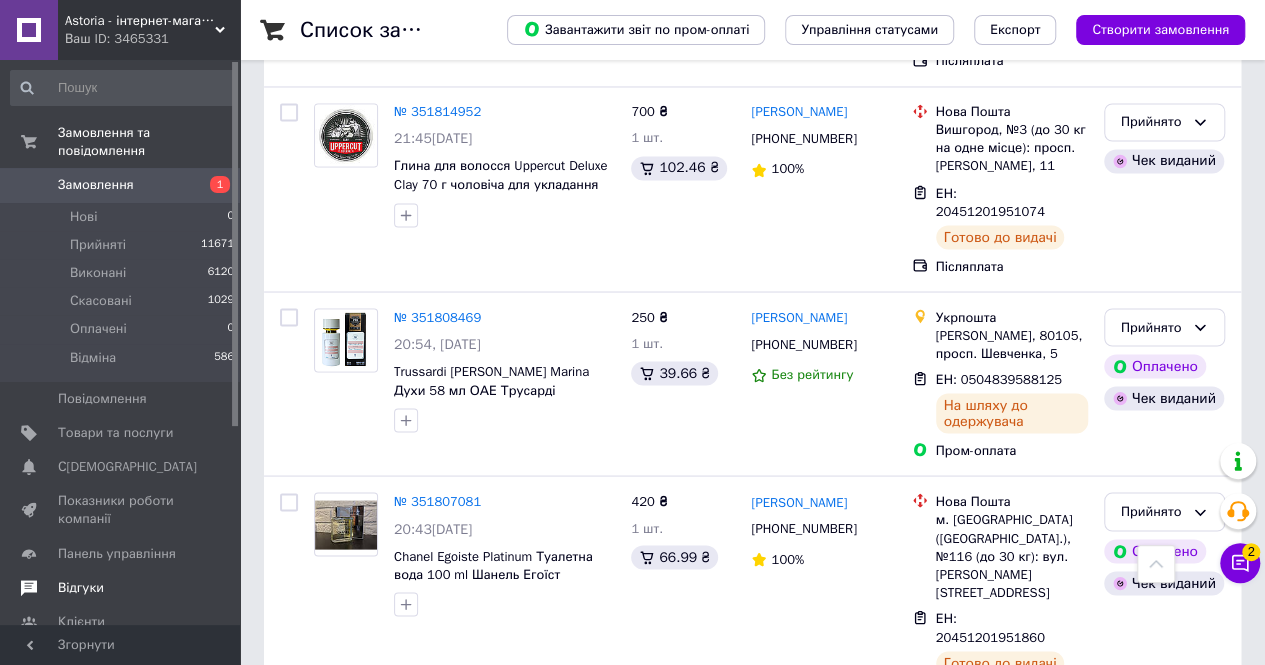 click on "Відгуки" at bounding box center [123, 588] 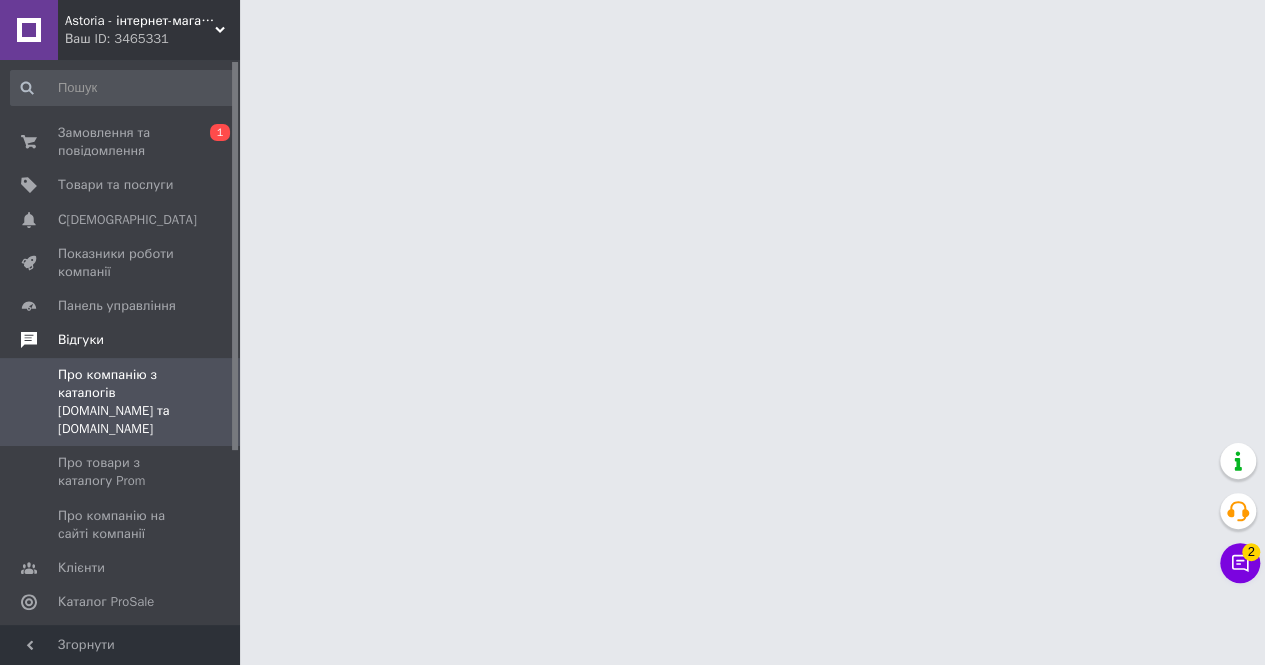 scroll, scrollTop: 0, scrollLeft: 0, axis: both 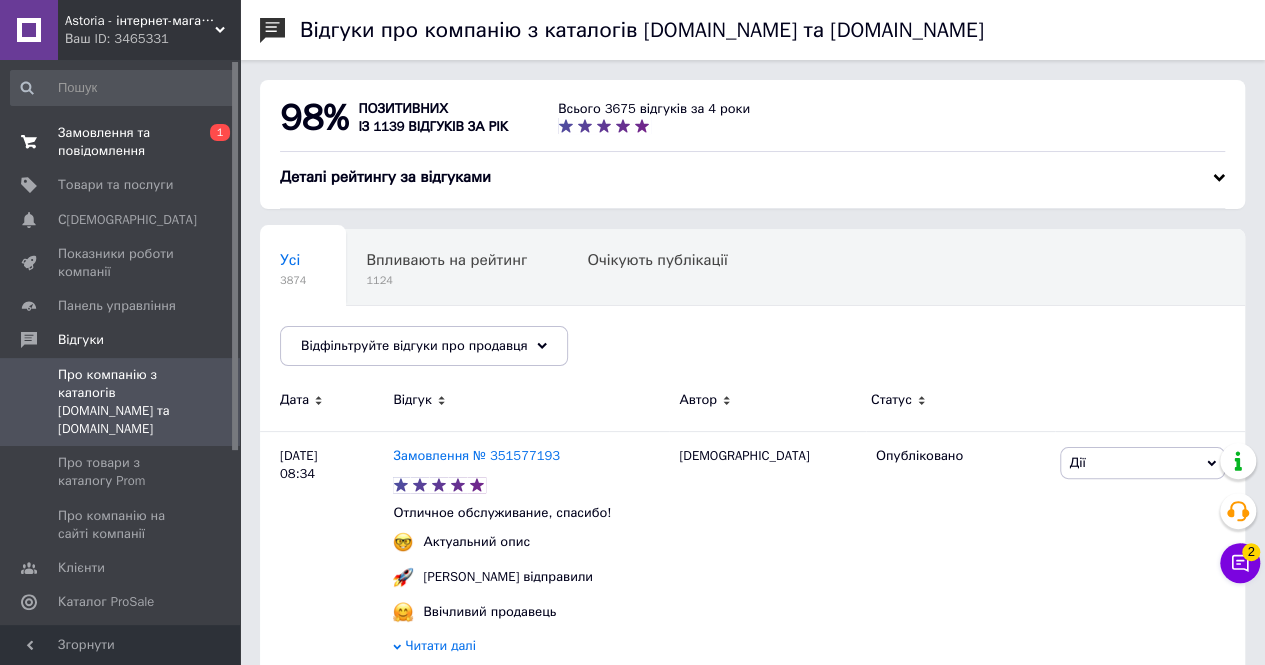 click on "Замовлення та повідомлення" at bounding box center (121, 142) 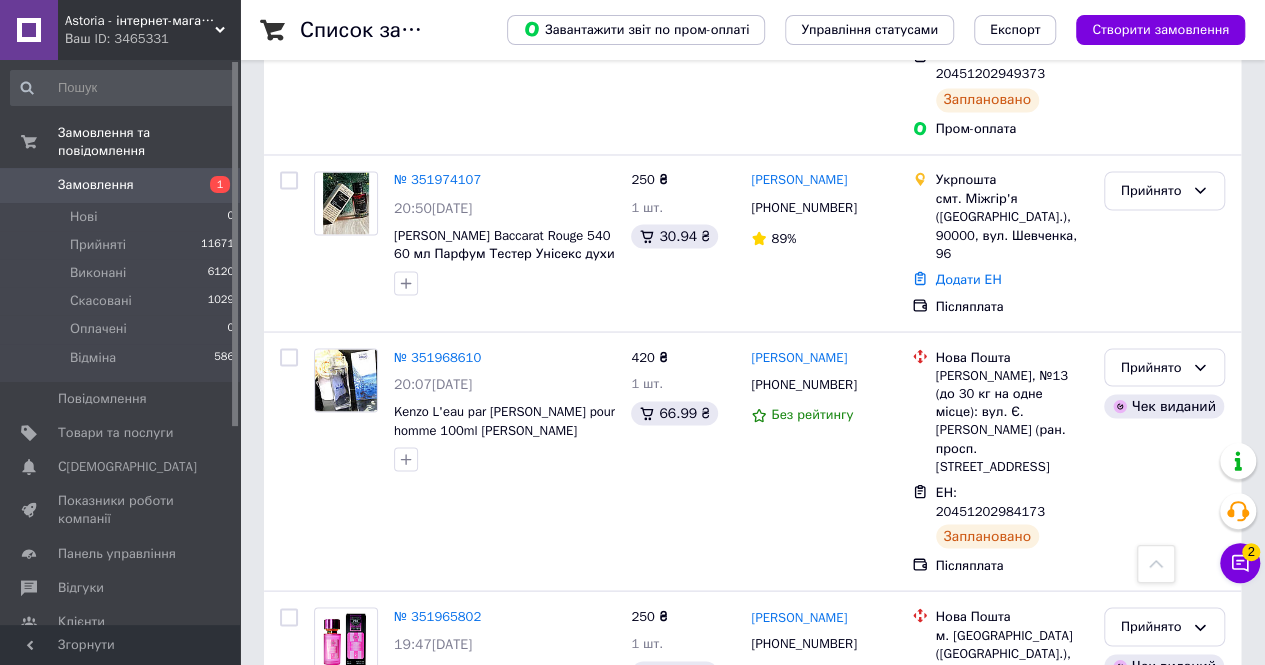 scroll, scrollTop: 1700, scrollLeft: 0, axis: vertical 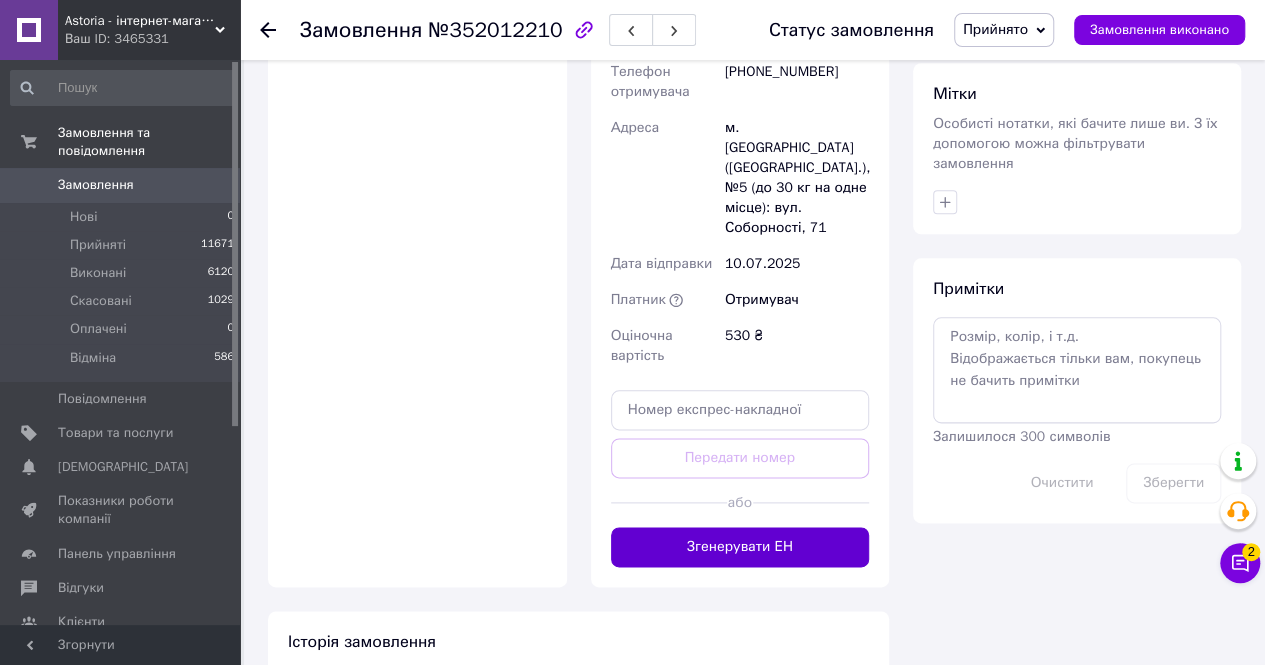 click on "Згенерувати ЕН" at bounding box center (740, 547) 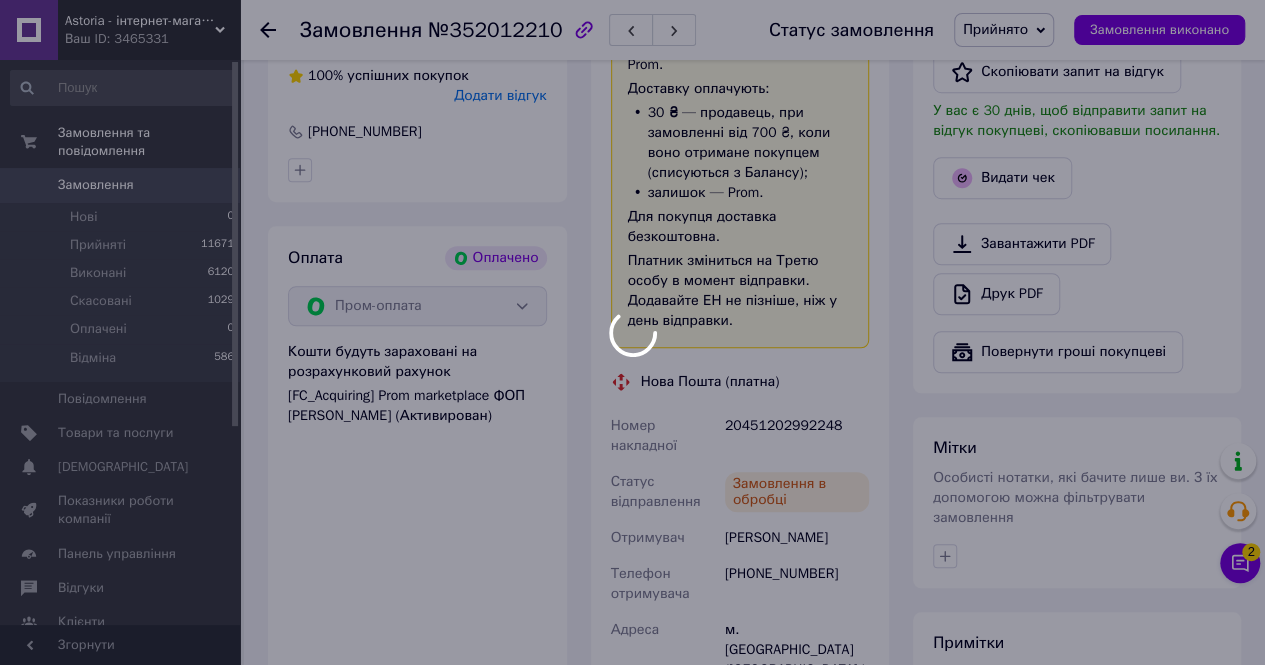 scroll, scrollTop: 500, scrollLeft: 0, axis: vertical 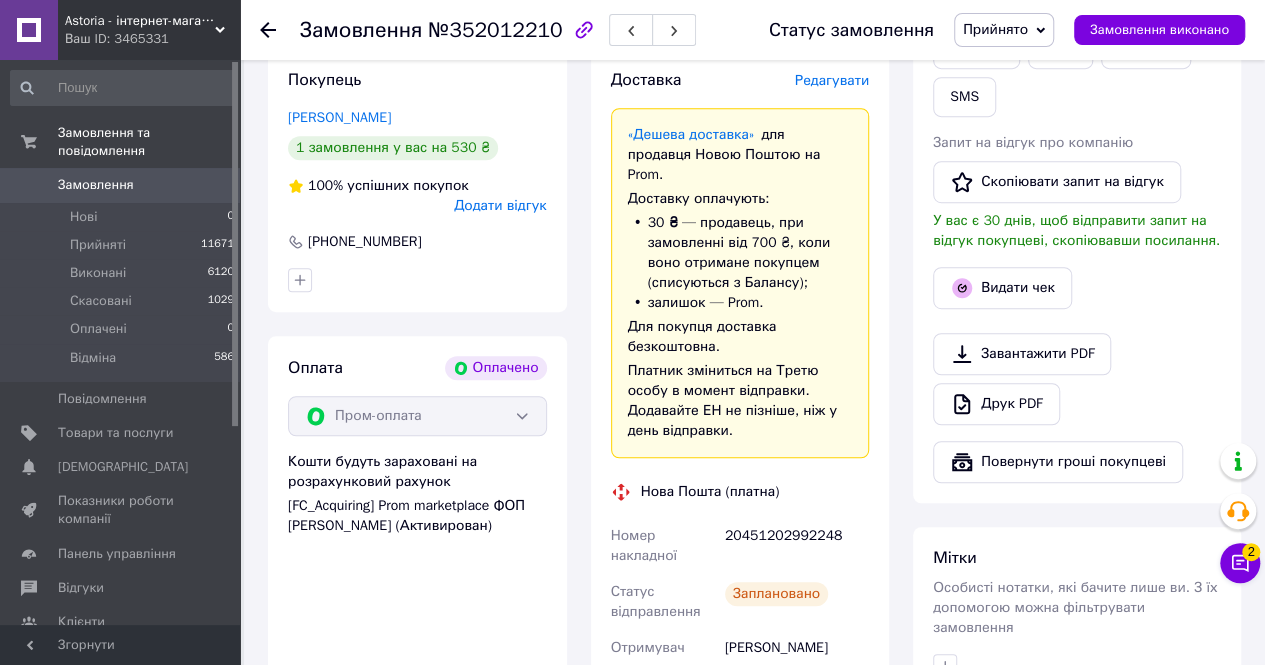 click on "20451202992248" at bounding box center [797, 546] 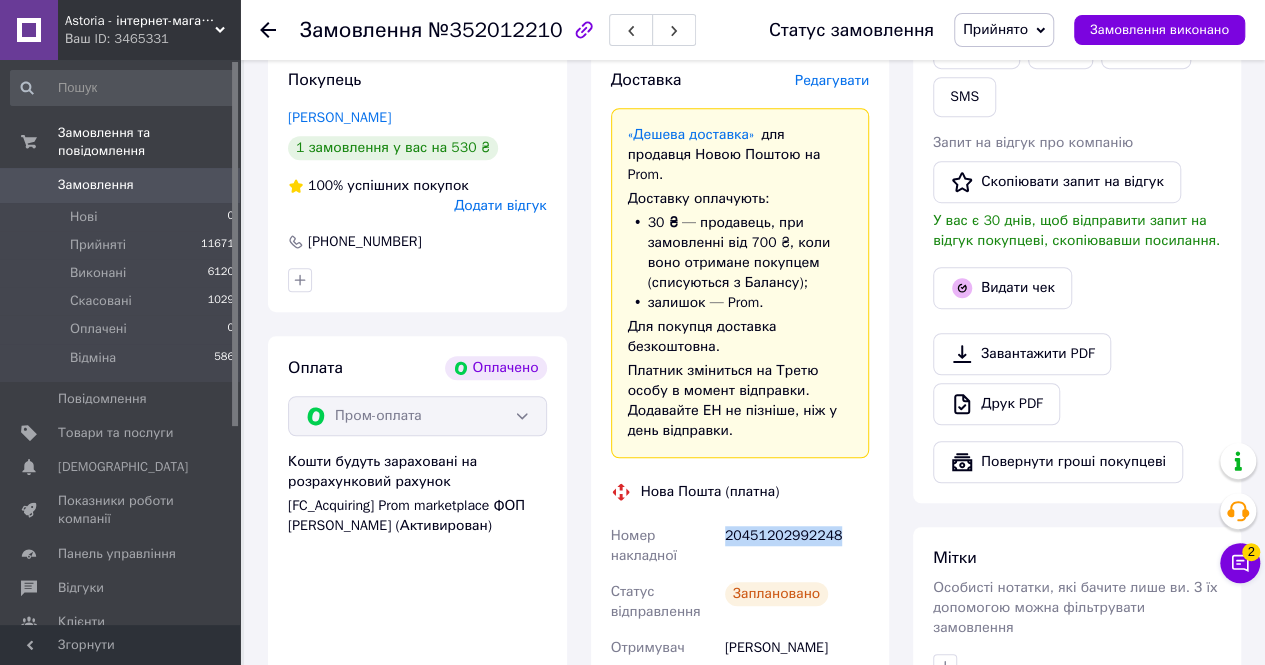 click on "20451202992248" at bounding box center [797, 546] 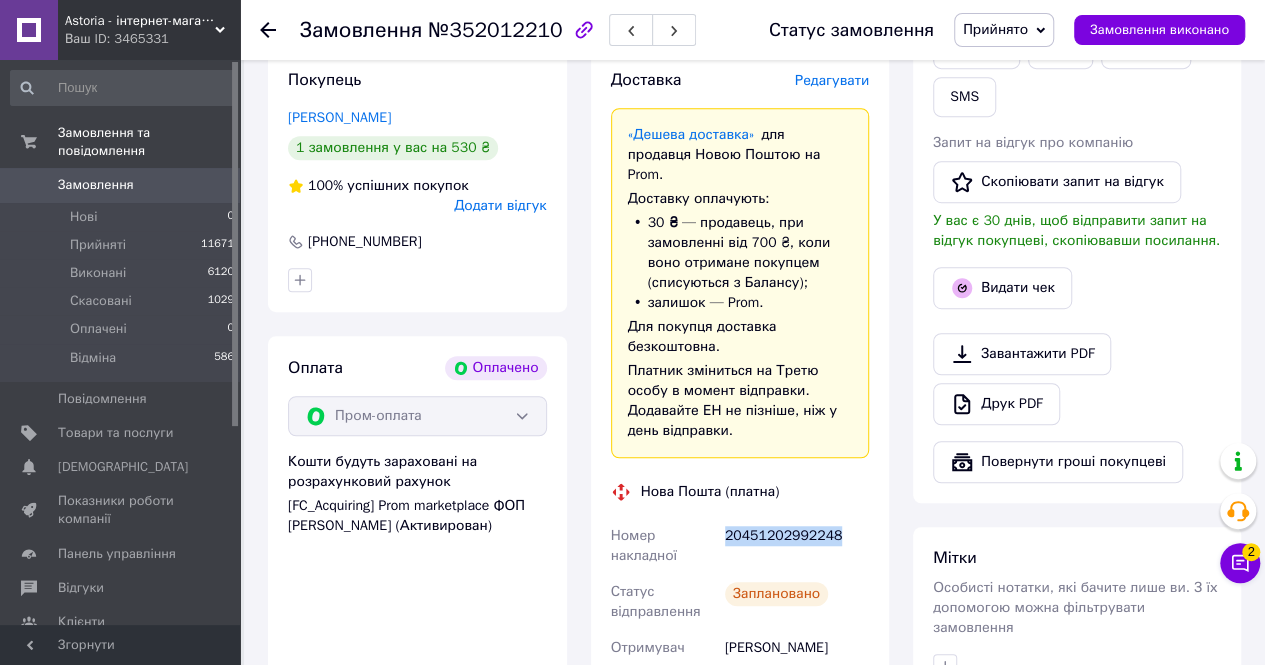 scroll, scrollTop: 0, scrollLeft: 0, axis: both 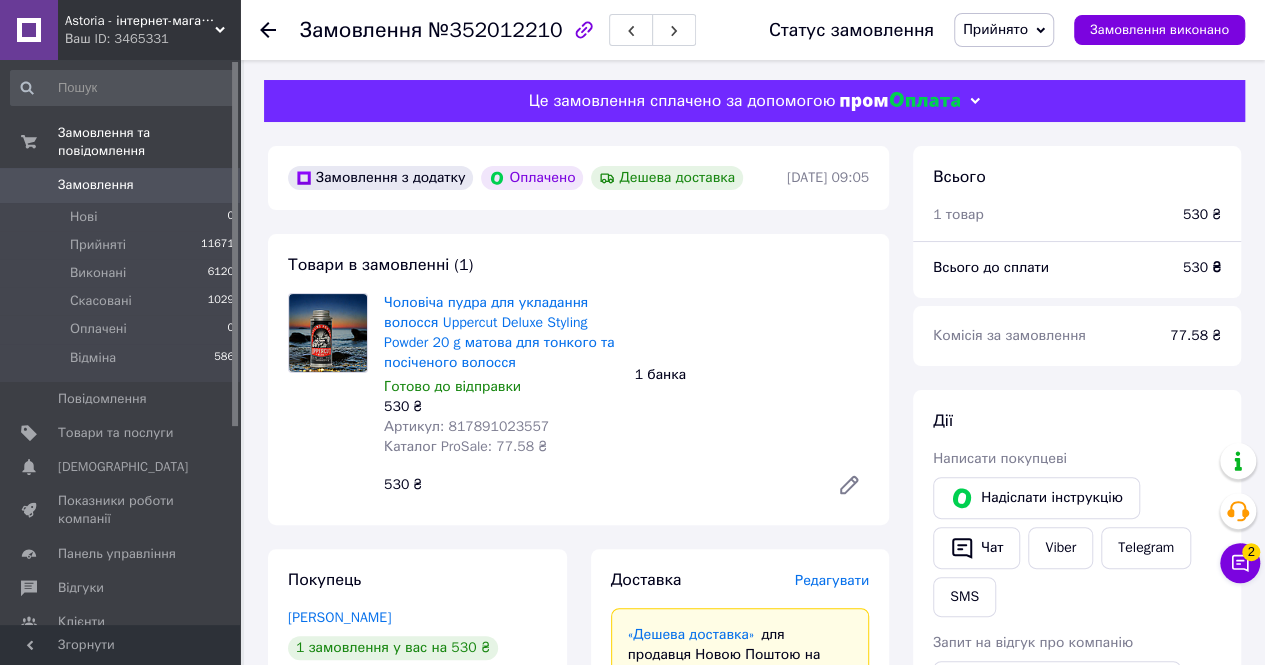 click on "Артикул: 817891023557" at bounding box center [466, 426] 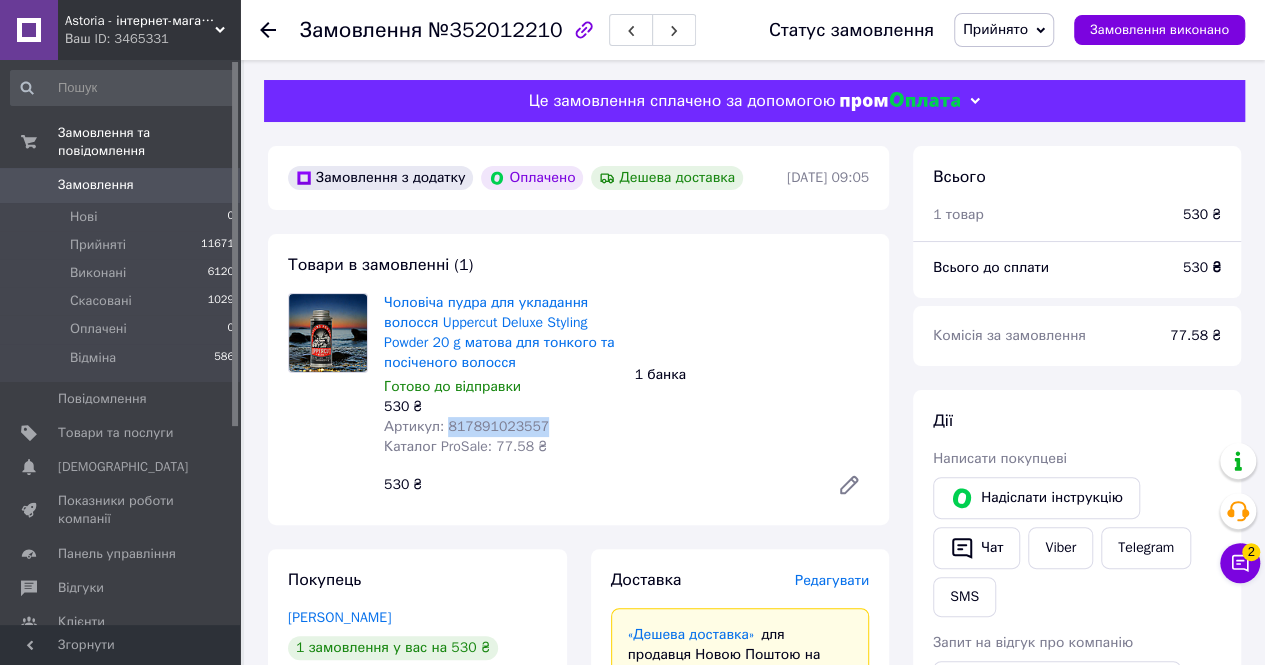 click on "Артикул: 817891023557" at bounding box center [466, 426] 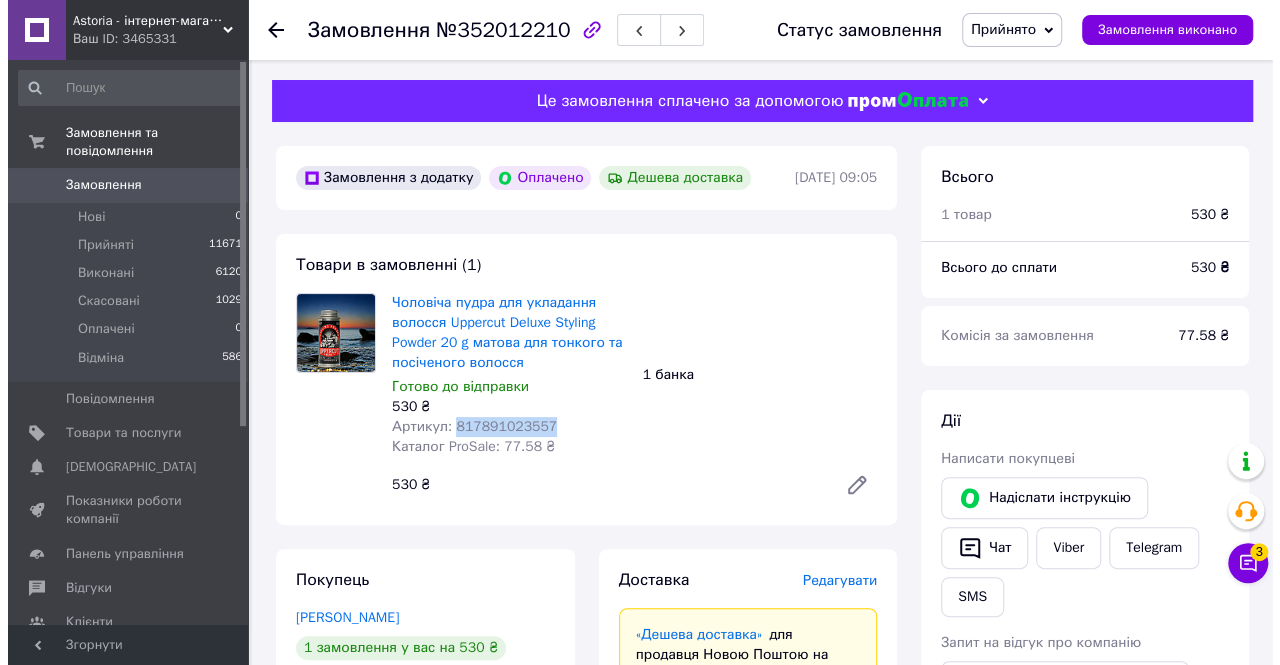 scroll, scrollTop: 500, scrollLeft: 0, axis: vertical 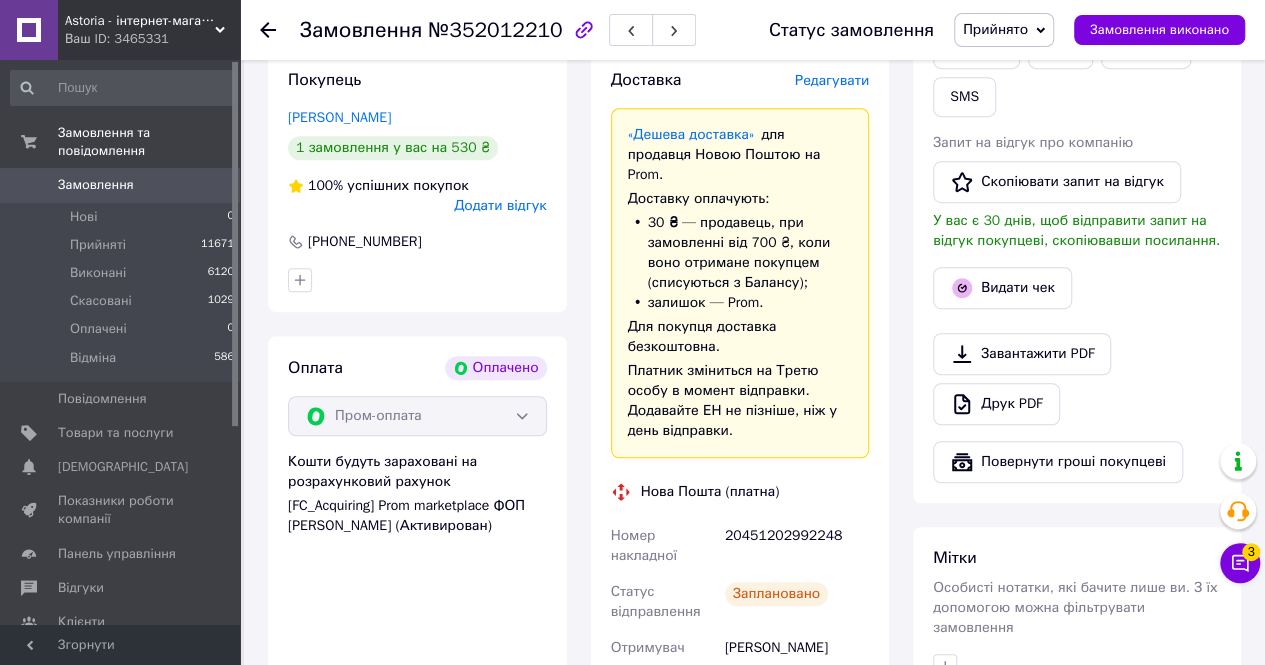 click on "Дії Написати покупцеві   Надіслати інструкцію   Чат Viber Telegram SMS Запит на відгук про компанію   Скопіювати запит на відгук У вас є 30 днів, щоб відправити запит на відгук покупцеві, скопіювавши посилання.   Видати чек   Завантажити PDF   Друк PDF   Повернути гроші покупцеві" at bounding box center [1077, 196] 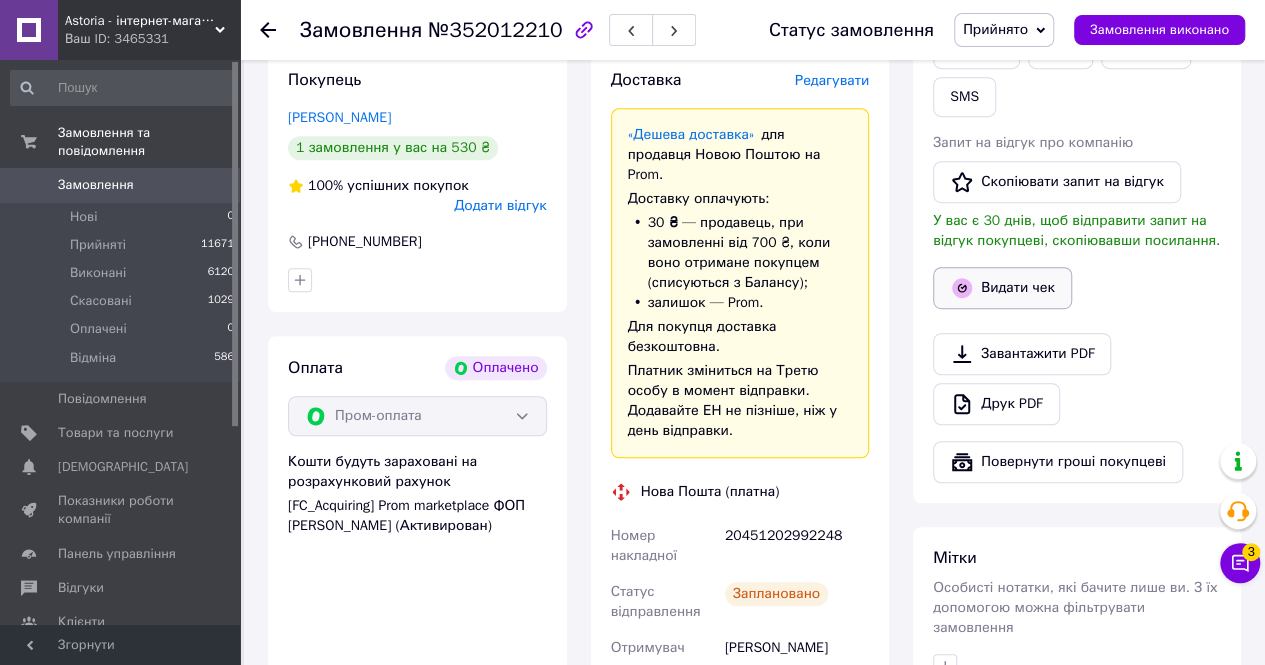 click on "Видати чек" at bounding box center [1002, 288] 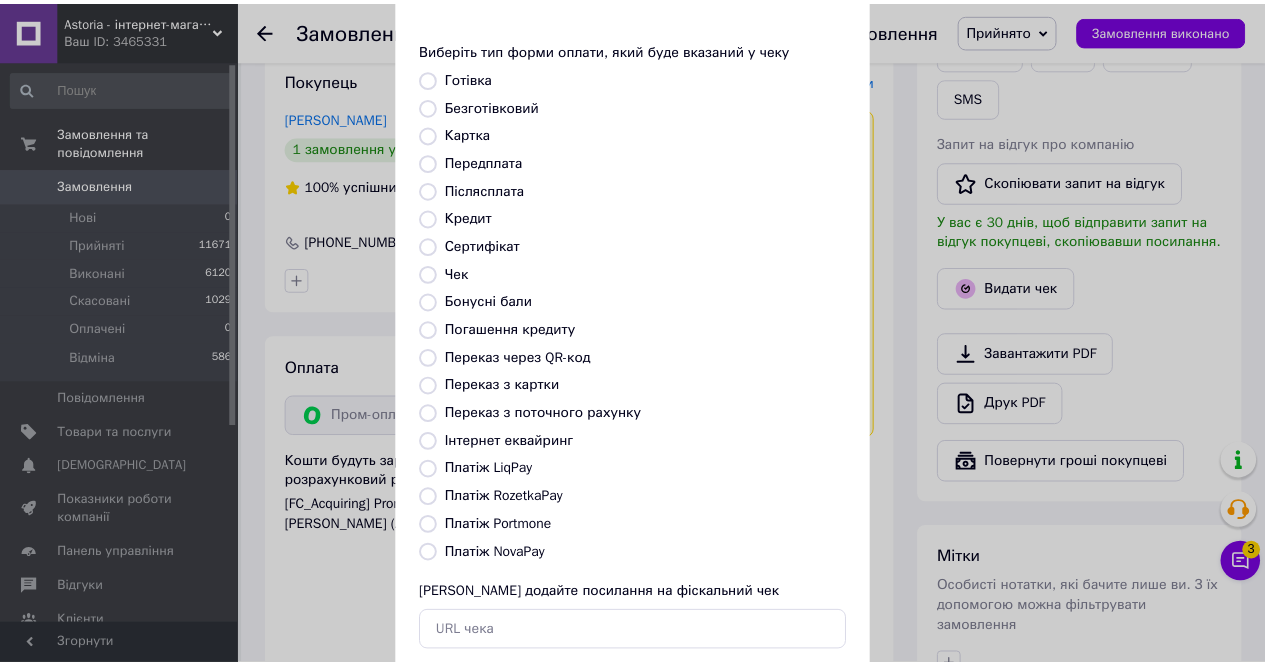 scroll, scrollTop: 192, scrollLeft: 0, axis: vertical 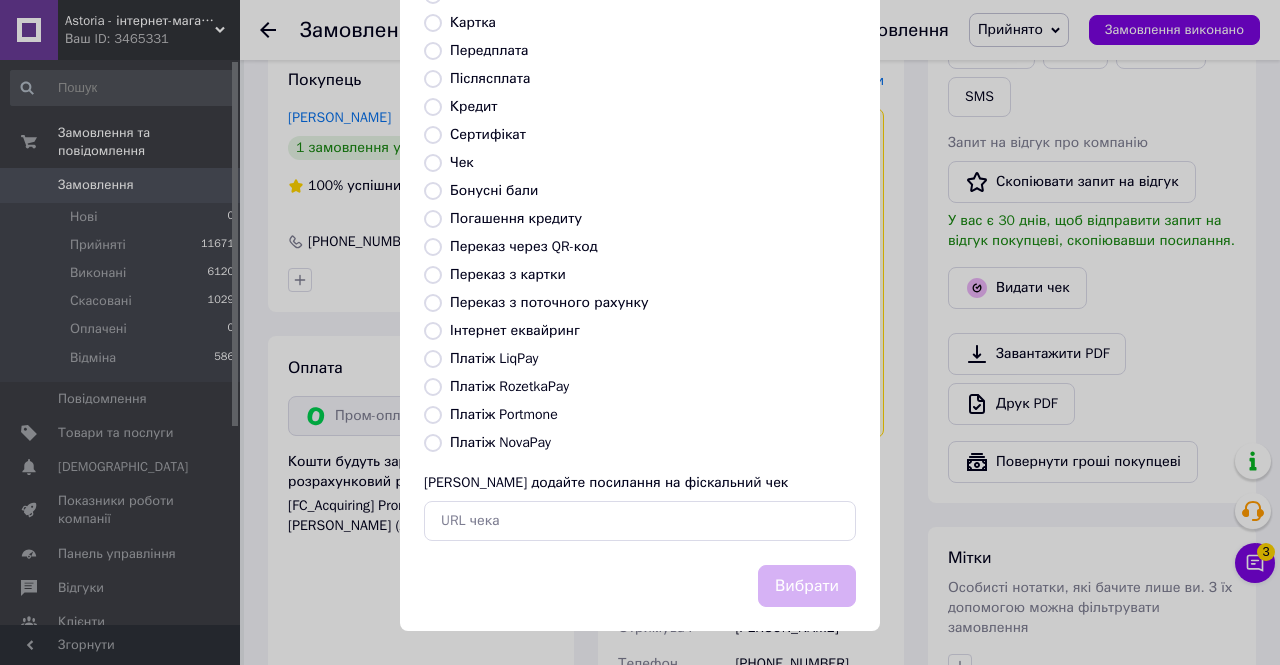click on "Платіж RozetkaPay" at bounding box center [509, 386] 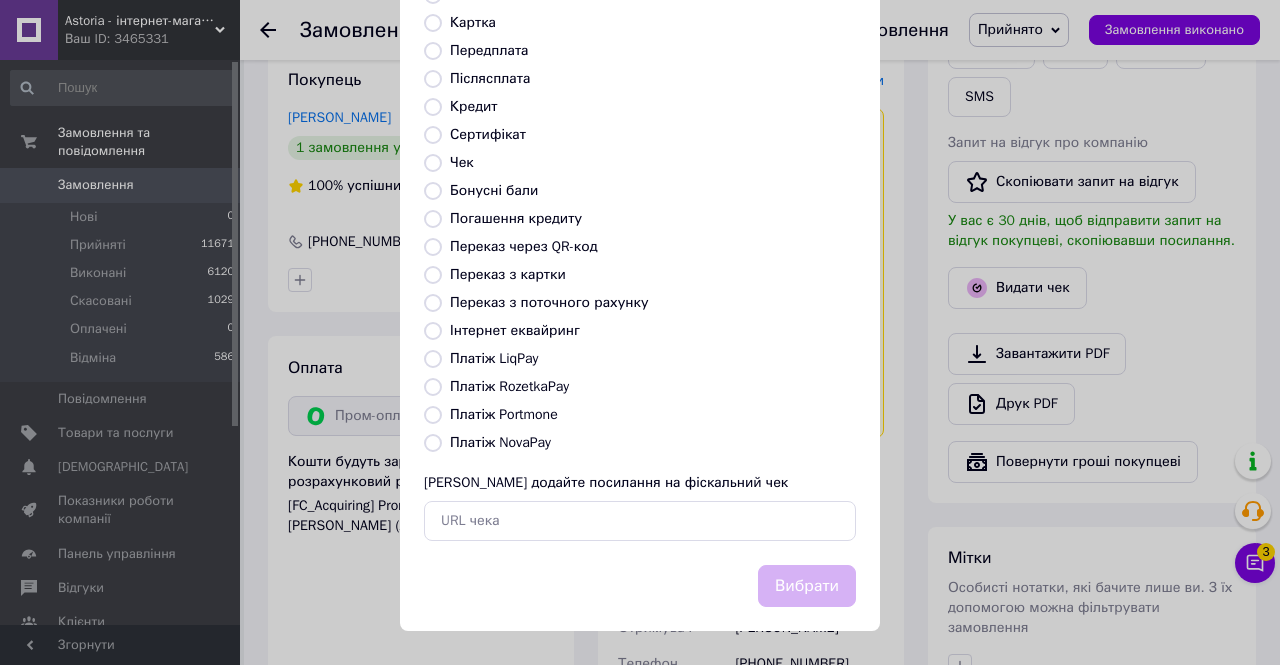 radio on "true" 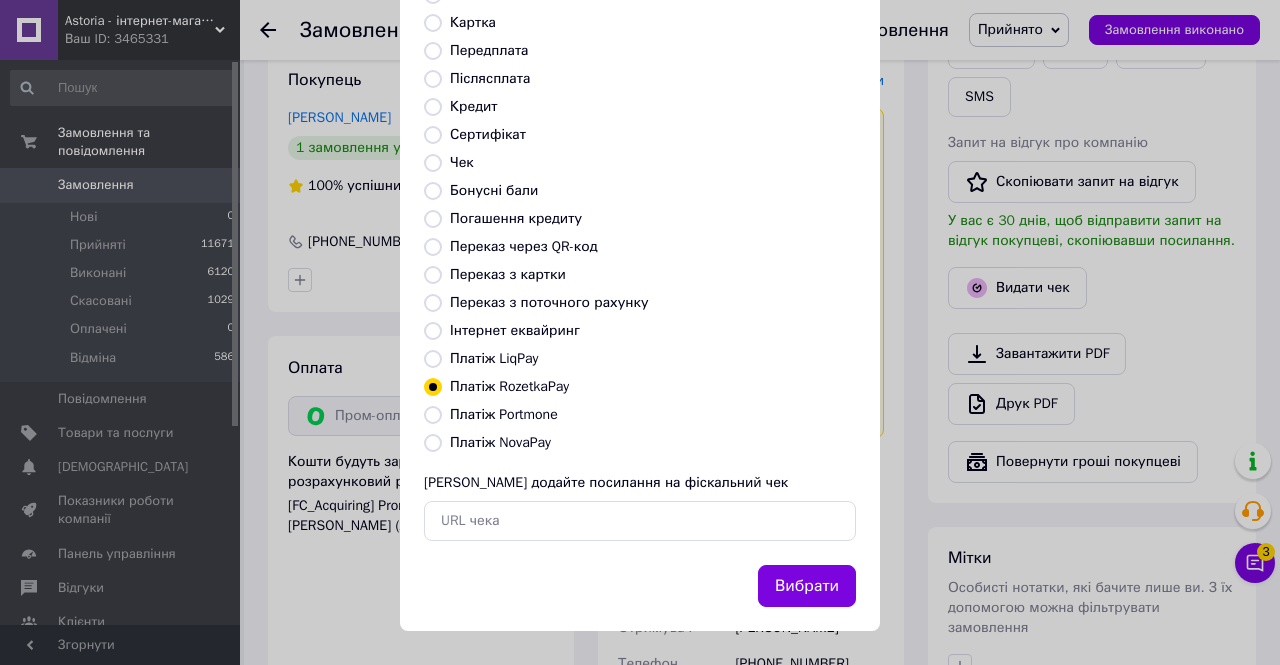 drag, startPoint x: 783, startPoint y: 578, endPoint x: 875, endPoint y: 601, distance: 94.83143 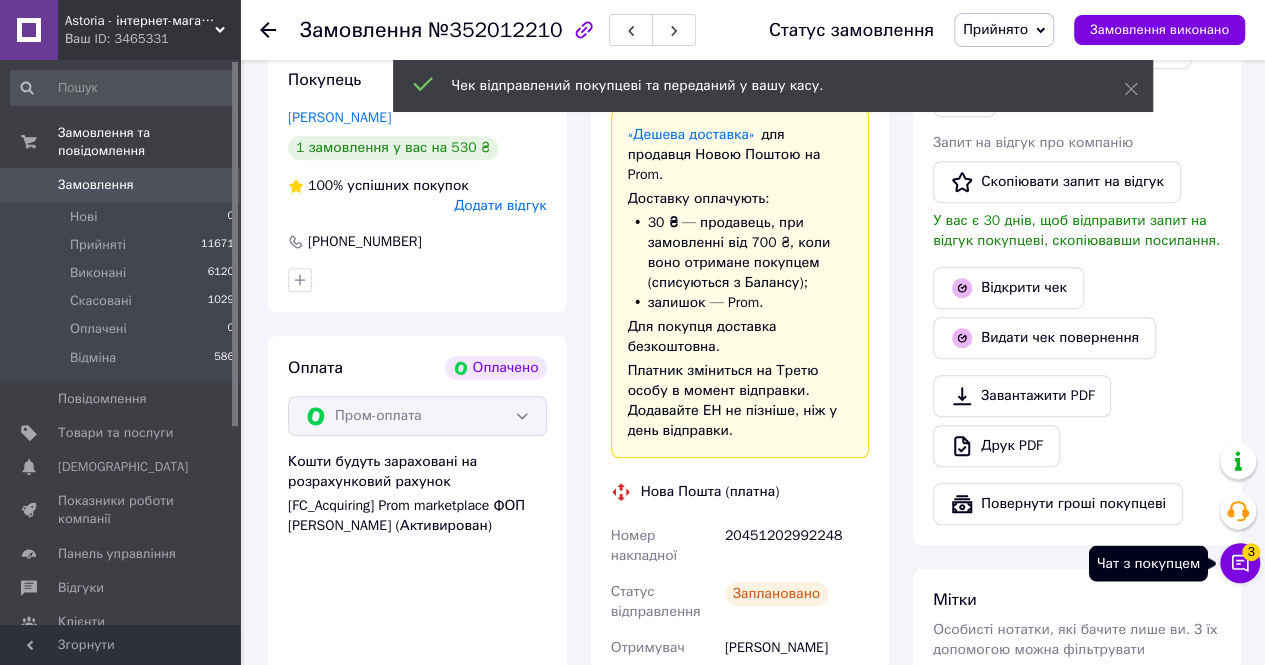 click on "Чат з покупцем 3" at bounding box center (1240, 563) 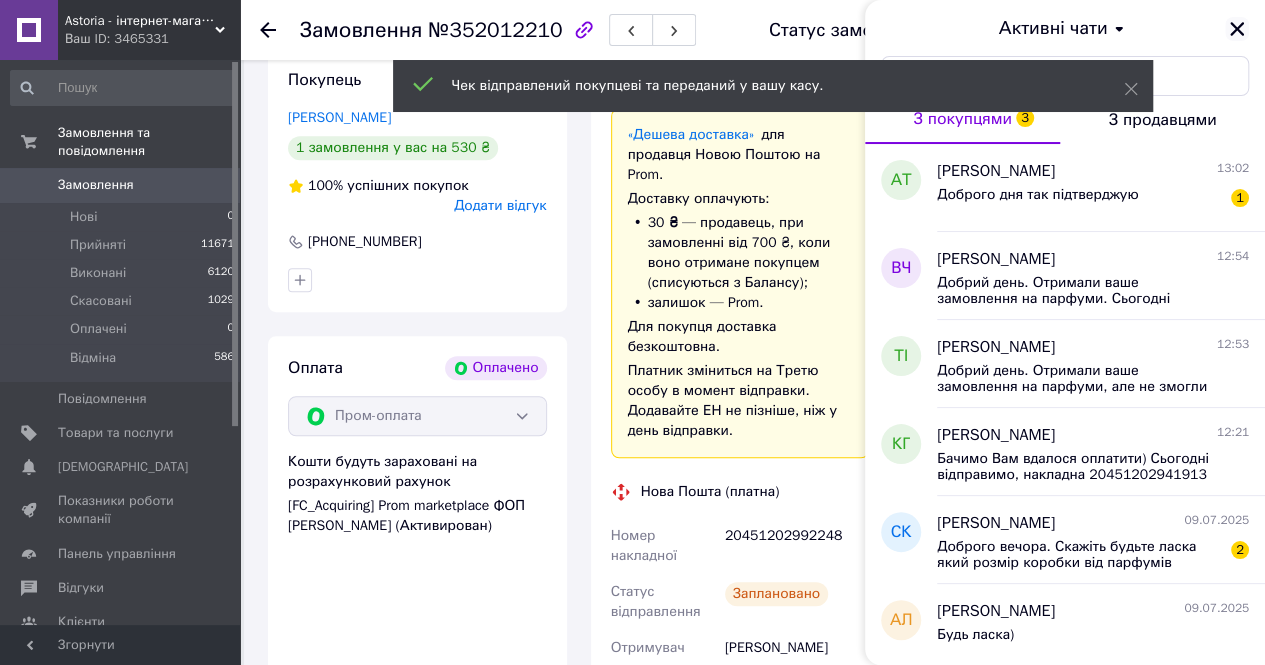 click 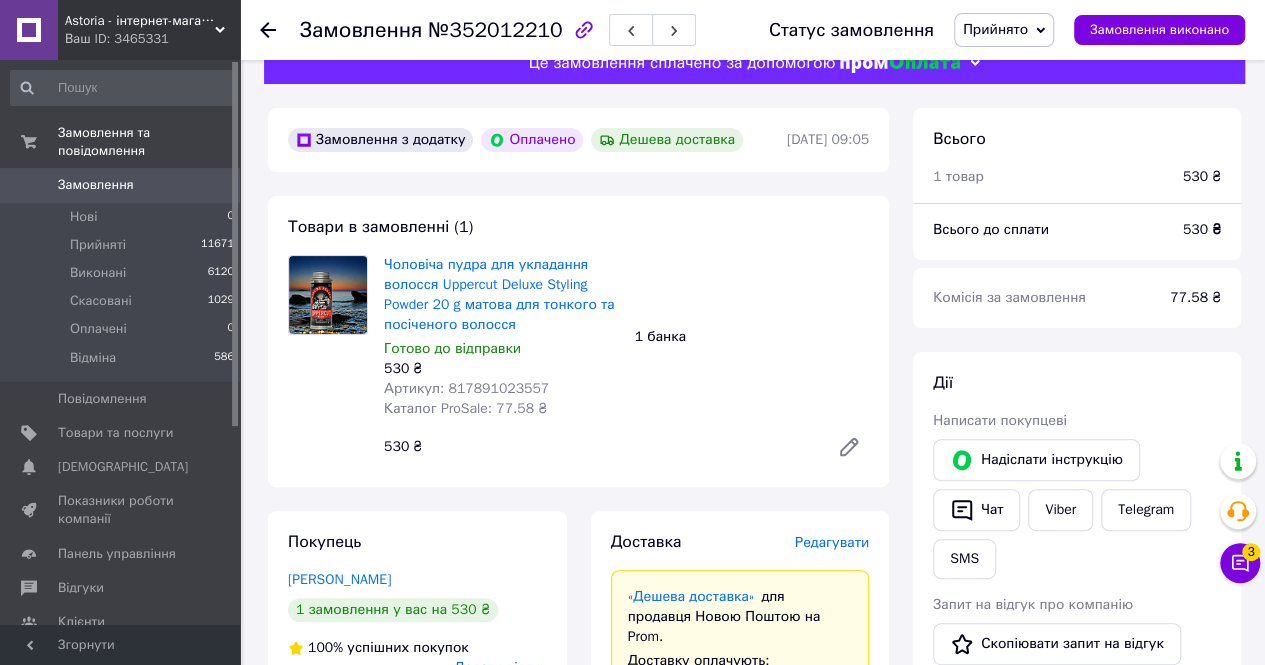 scroll, scrollTop: 0, scrollLeft: 0, axis: both 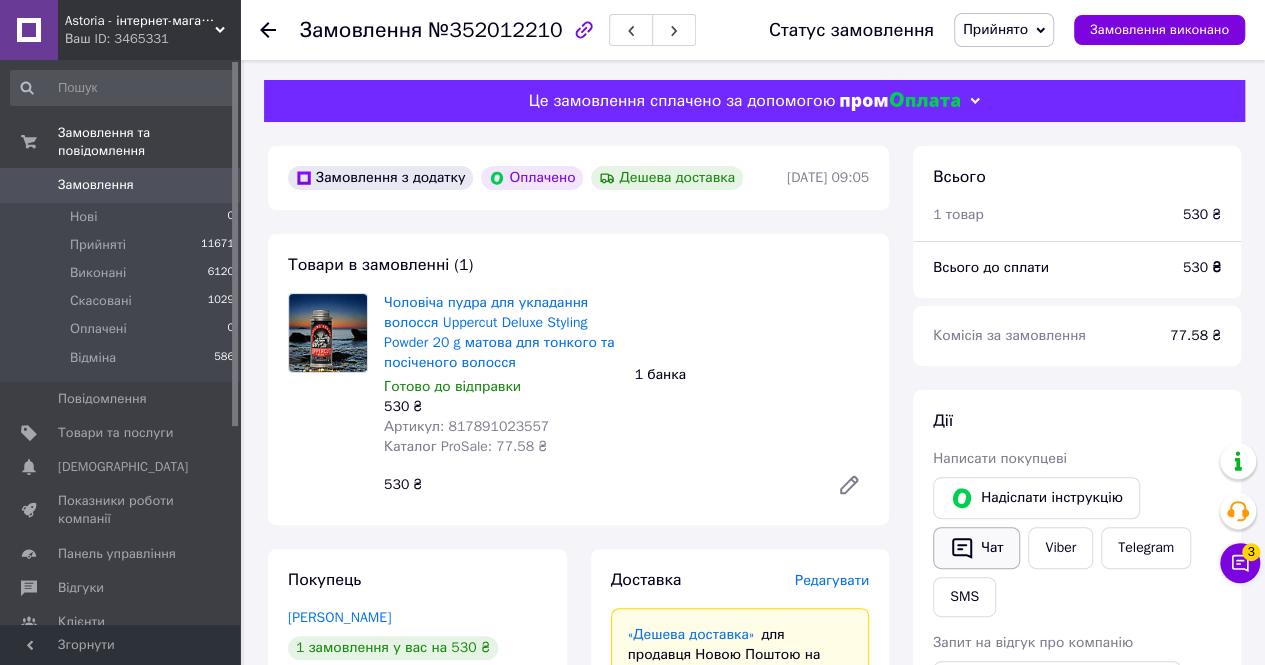 click 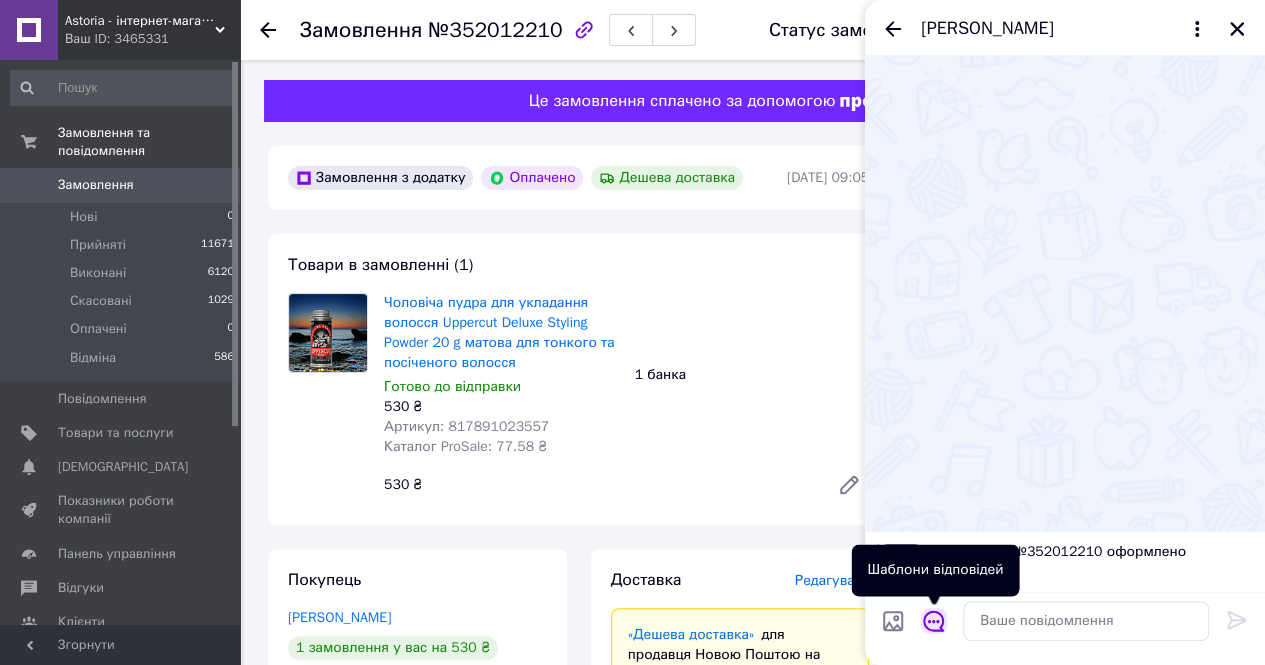 drag, startPoint x: 940, startPoint y: 613, endPoint x: 964, endPoint y: 551, distance: 66.48308 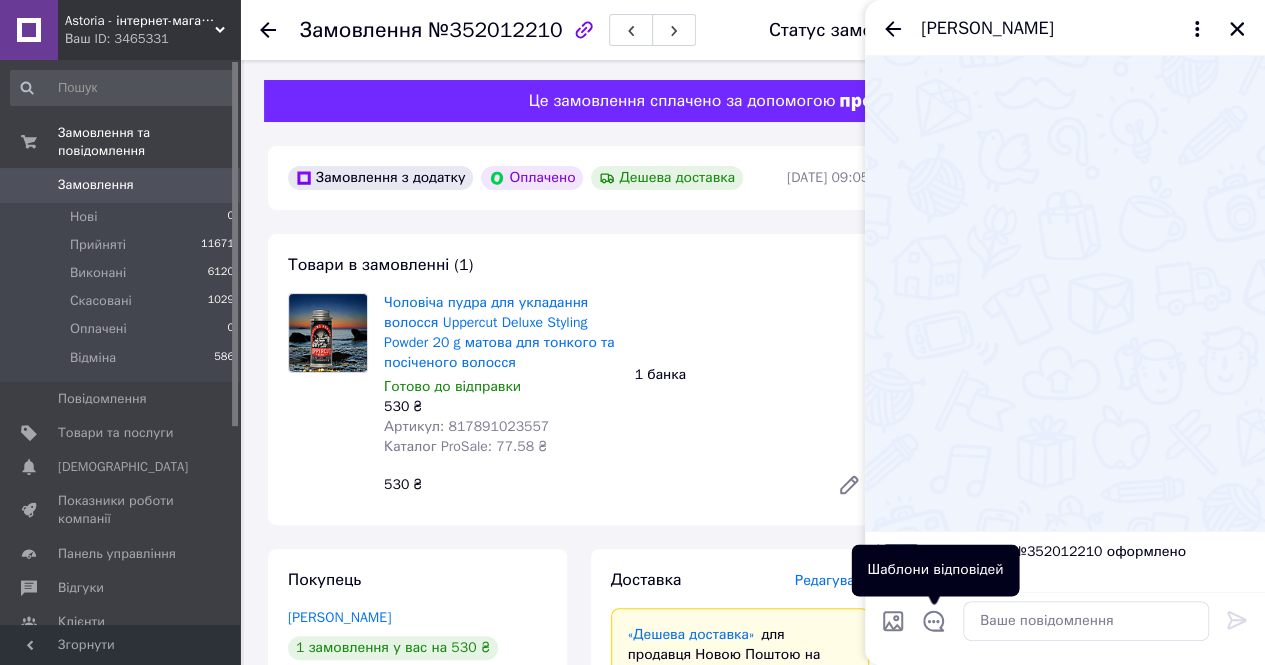 click 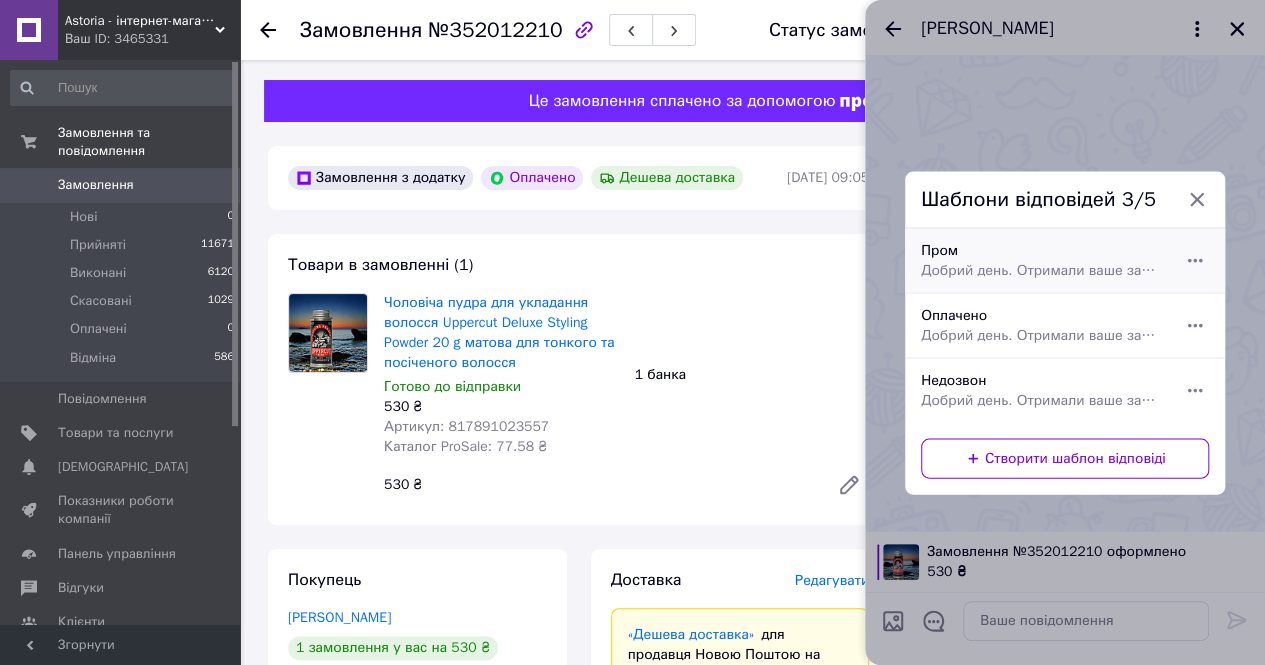 click on "Добрий день. Отримали ваше замовлення на парфуми. Сьогодні відправимо)
Накладна" at bounding box center (1043, 270) 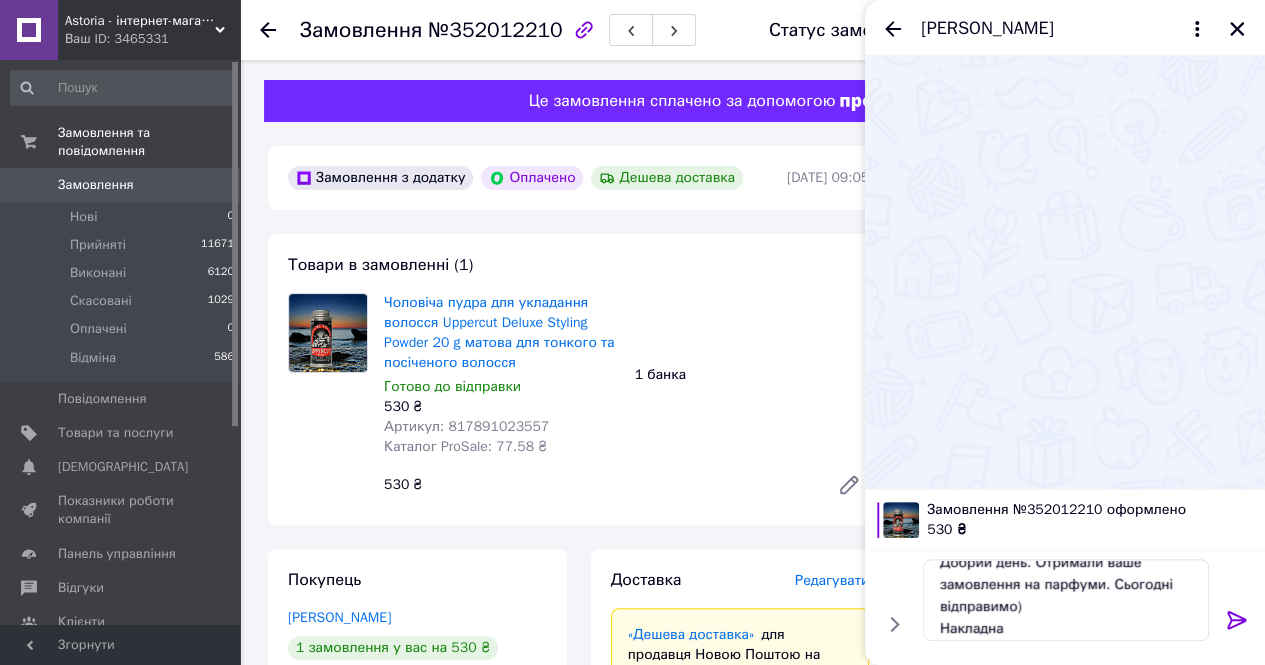 scroll, scrollTop: 23, scrollLeft: 0, axis: vertical 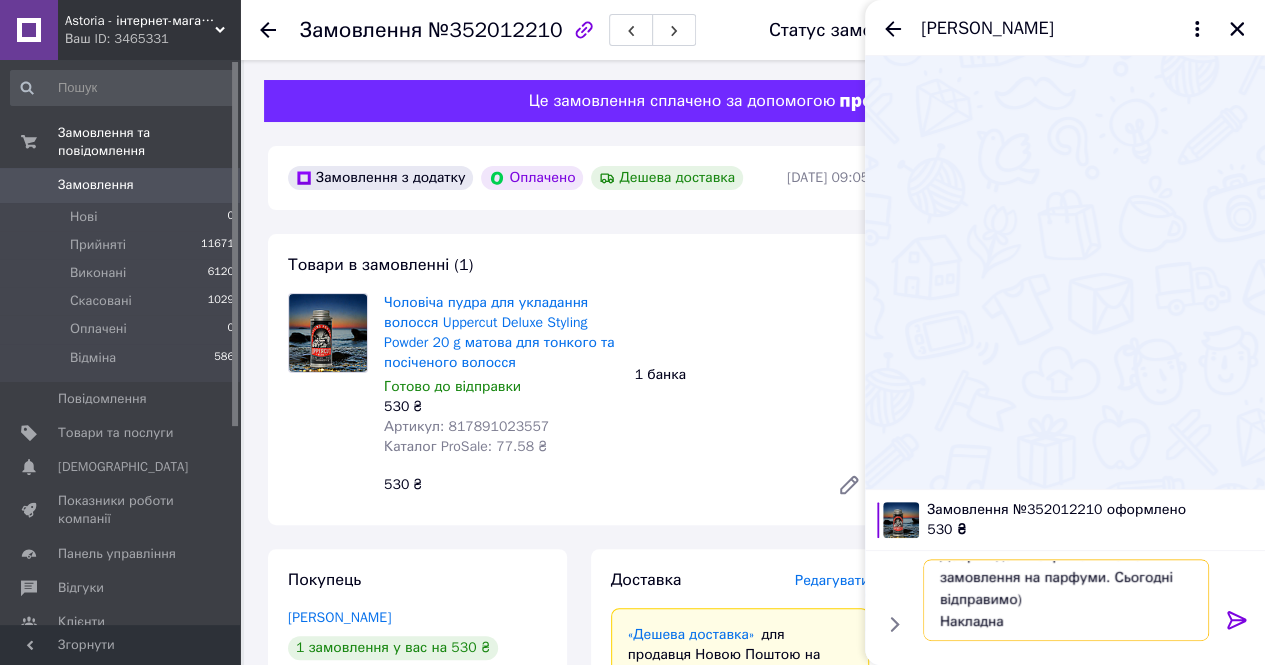 click on "Добрий день. Отримали ваше замовлення на парфуми. Сьогодні відправимо)
Накладна" at bounding box center (1066, 600) 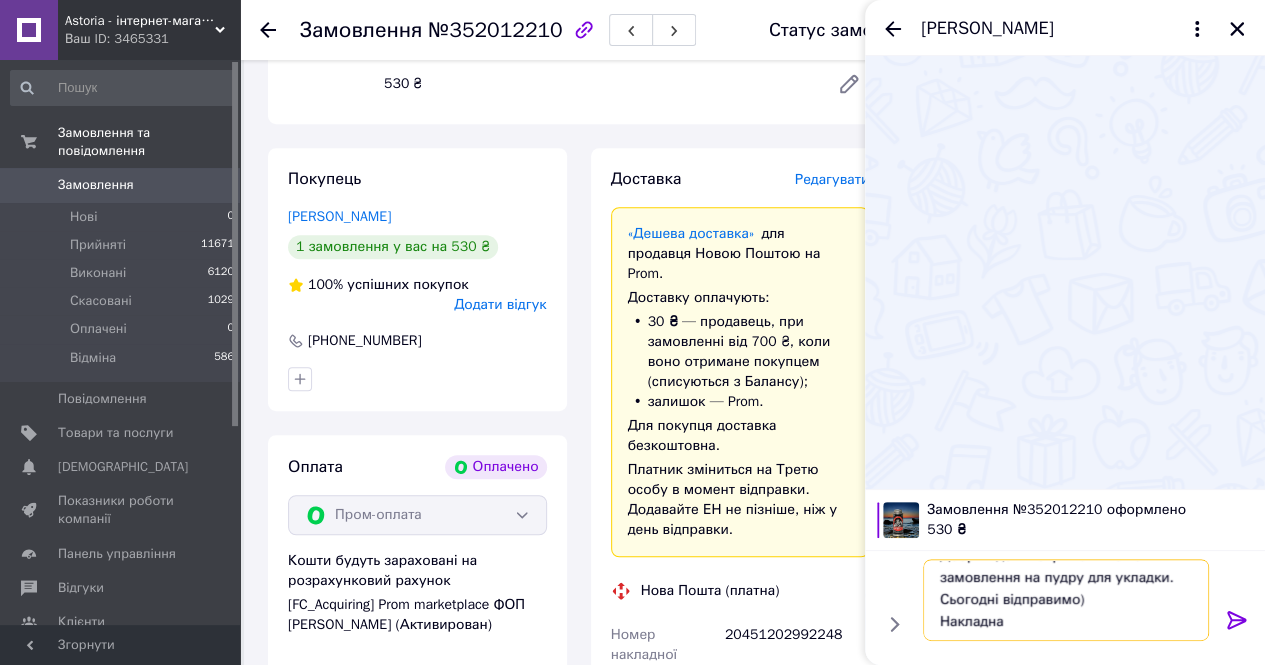 scroll, scrollTop: 500, scrollLeft: 0, axis: vertical 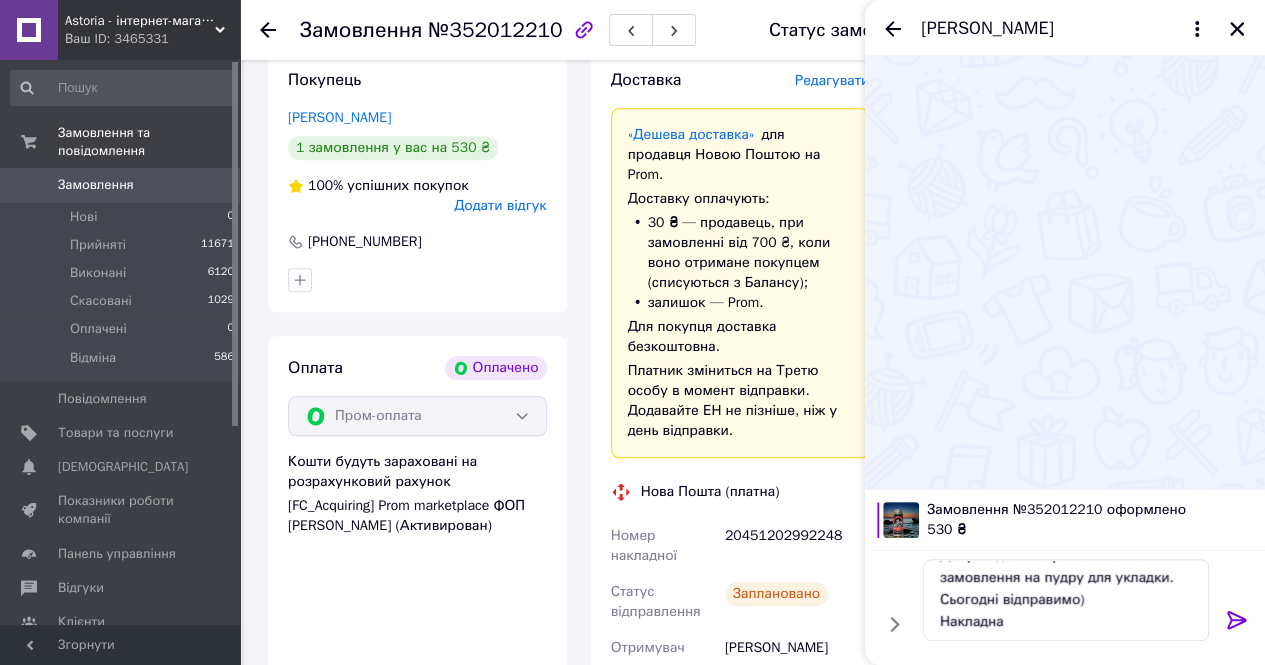click on "20451202992248" at bounding box center [797, 546] 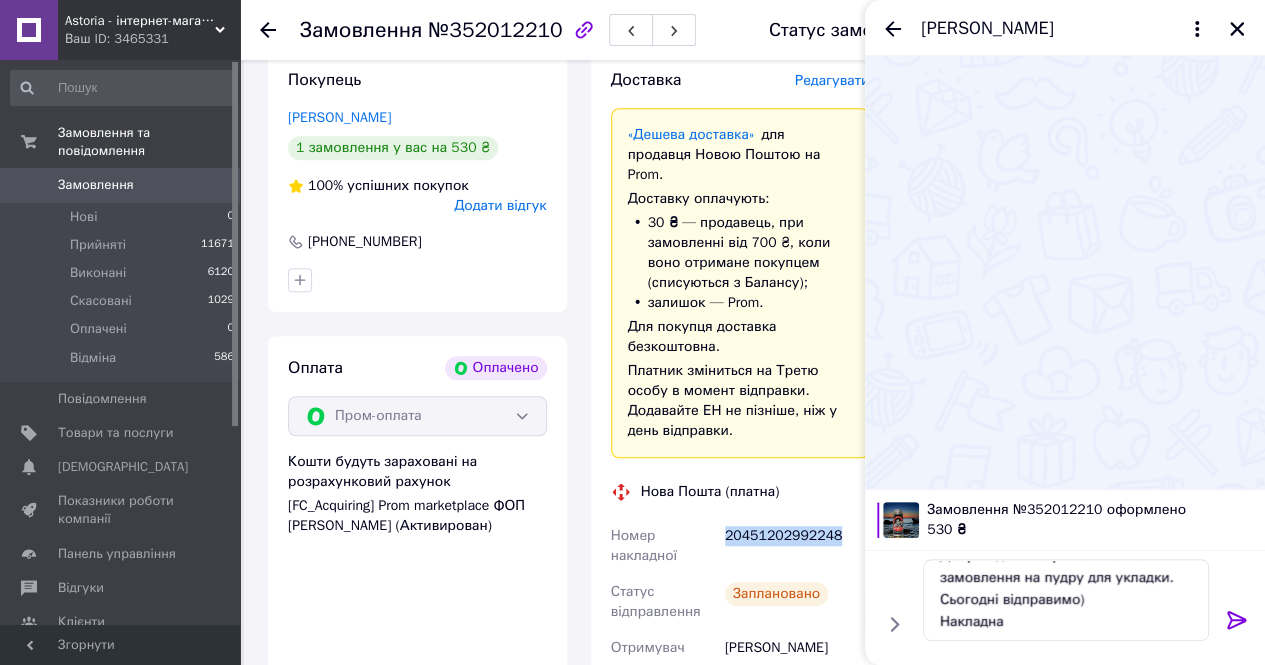 click on "20451202992248" at bounding box center [797, 546] 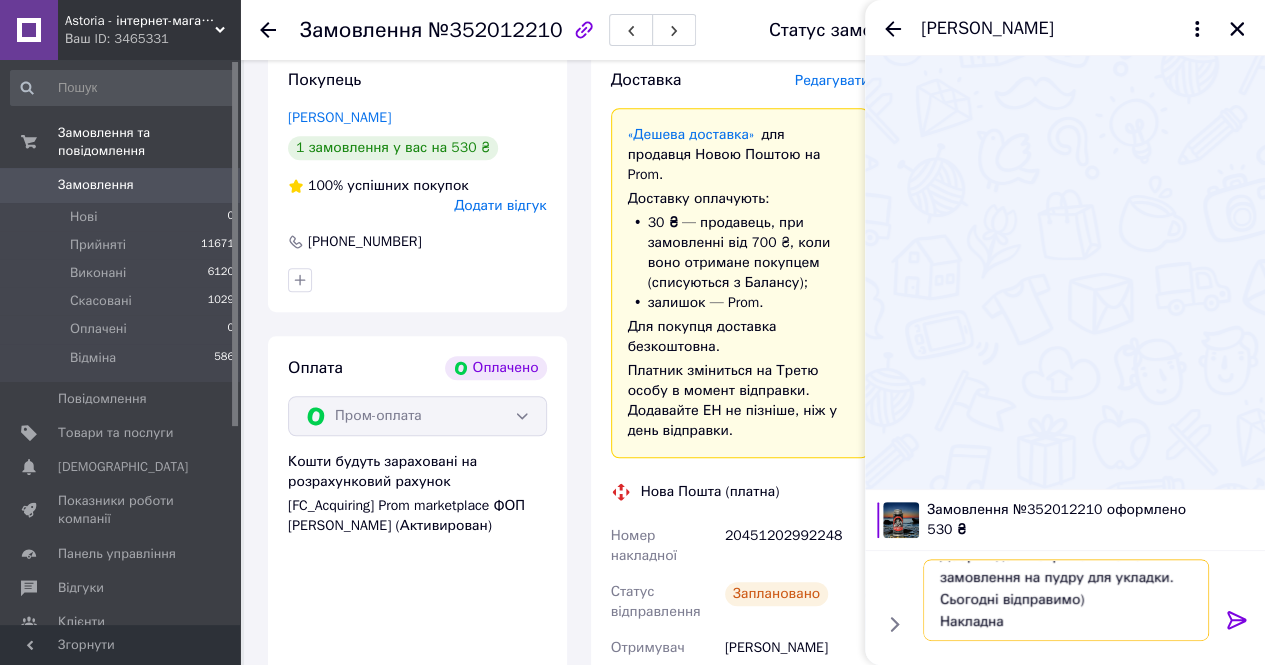 click on "Добрий день. Отримали ваше замовлення на пудру для укладки. Сьогодні відправимо)
Накладна" at bounding box center (1066, 600) 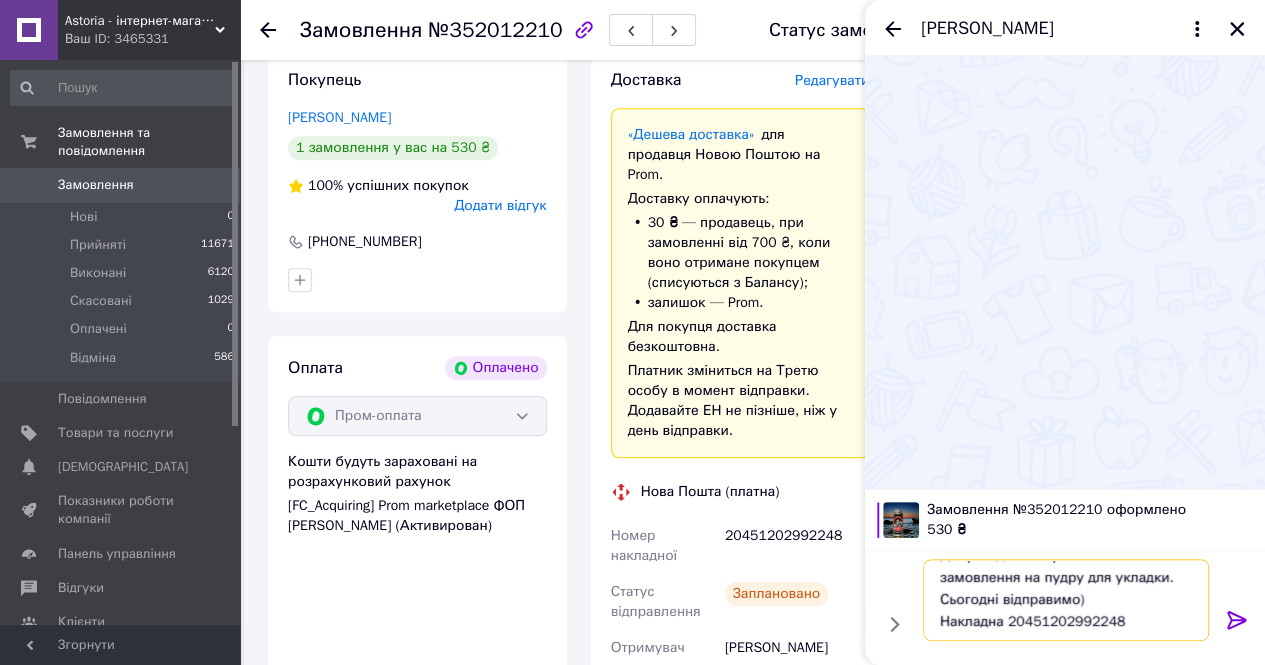 scroll, scrollTop: 1, scrollLeft: 0, axis: vertical 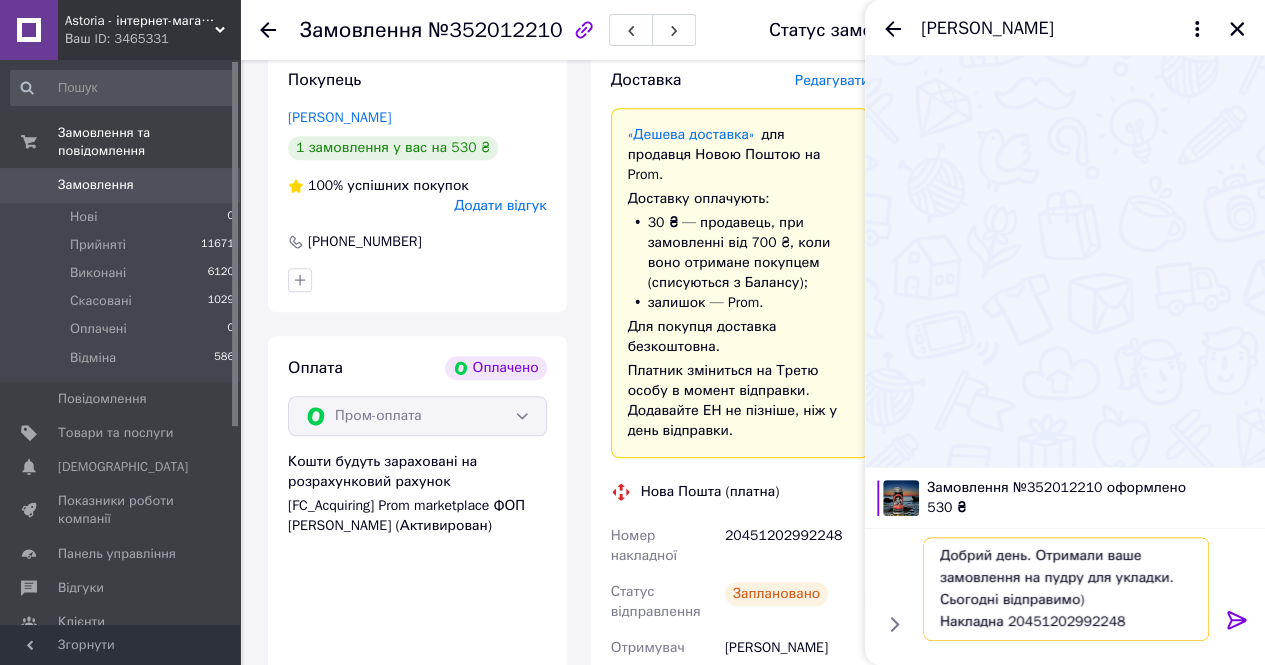 type on "Добрий день. Отримали ваше замовлення на пудру для укладки. Сьогодні відправимо)
Накладна 20451202992248" 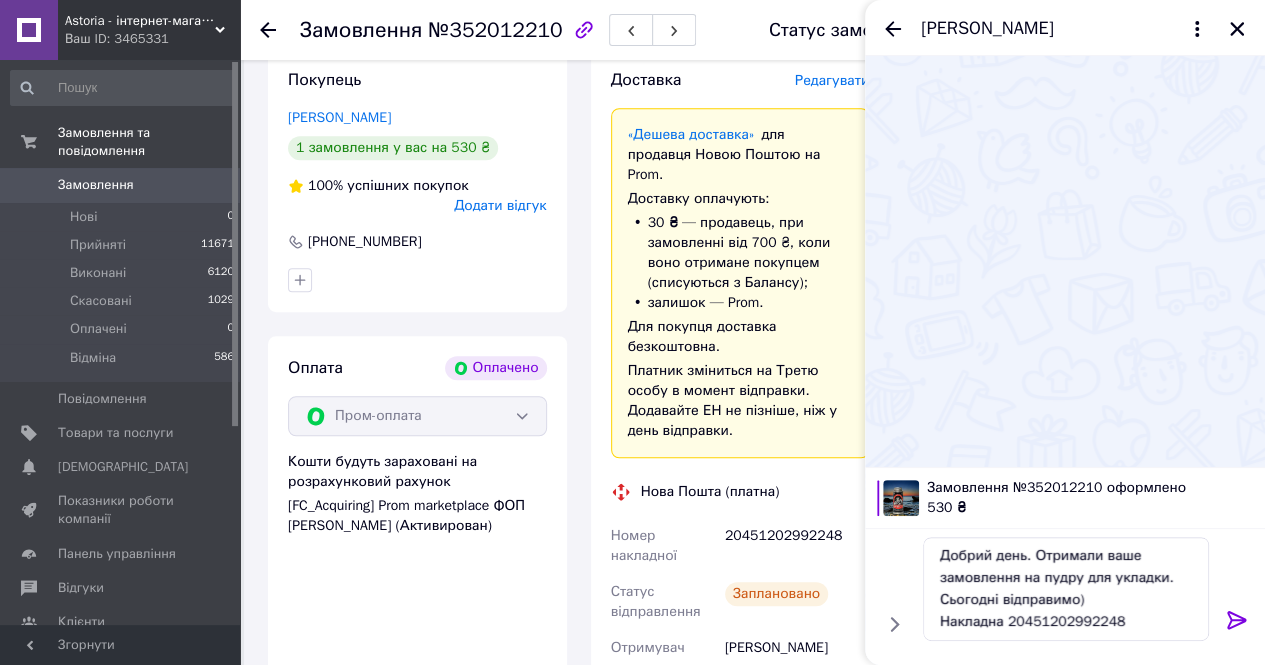 click 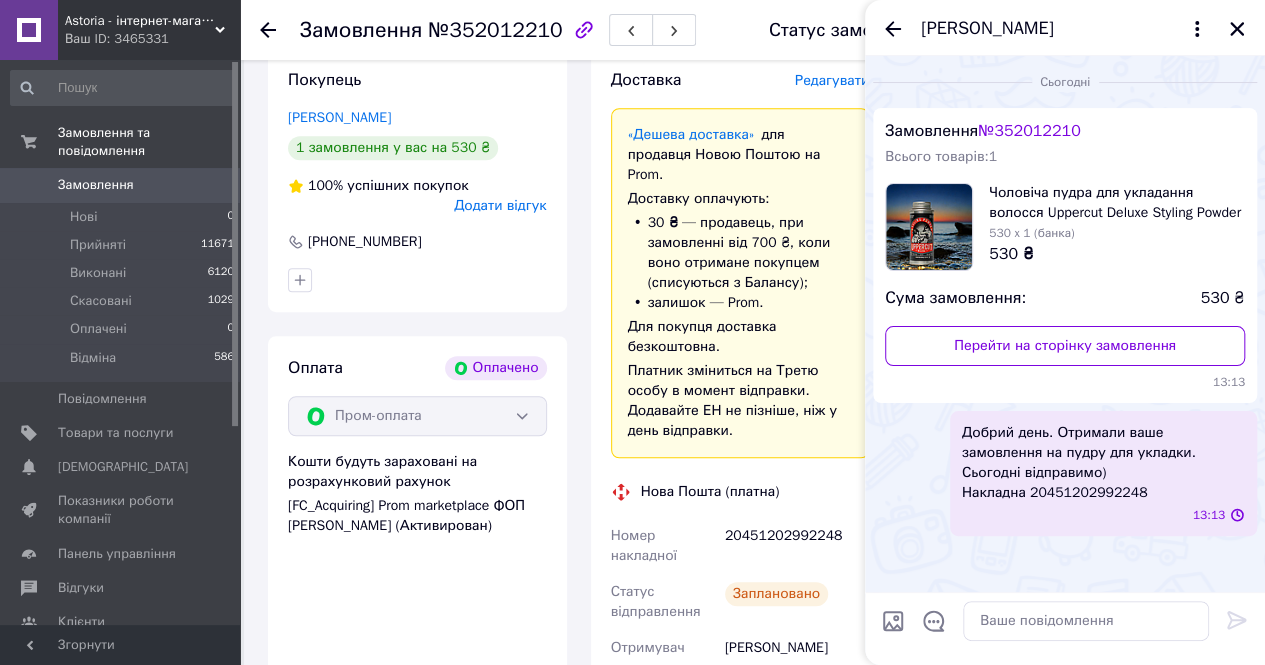 scroll, scrollTop: 0, scrollLeft: 0, axis: both 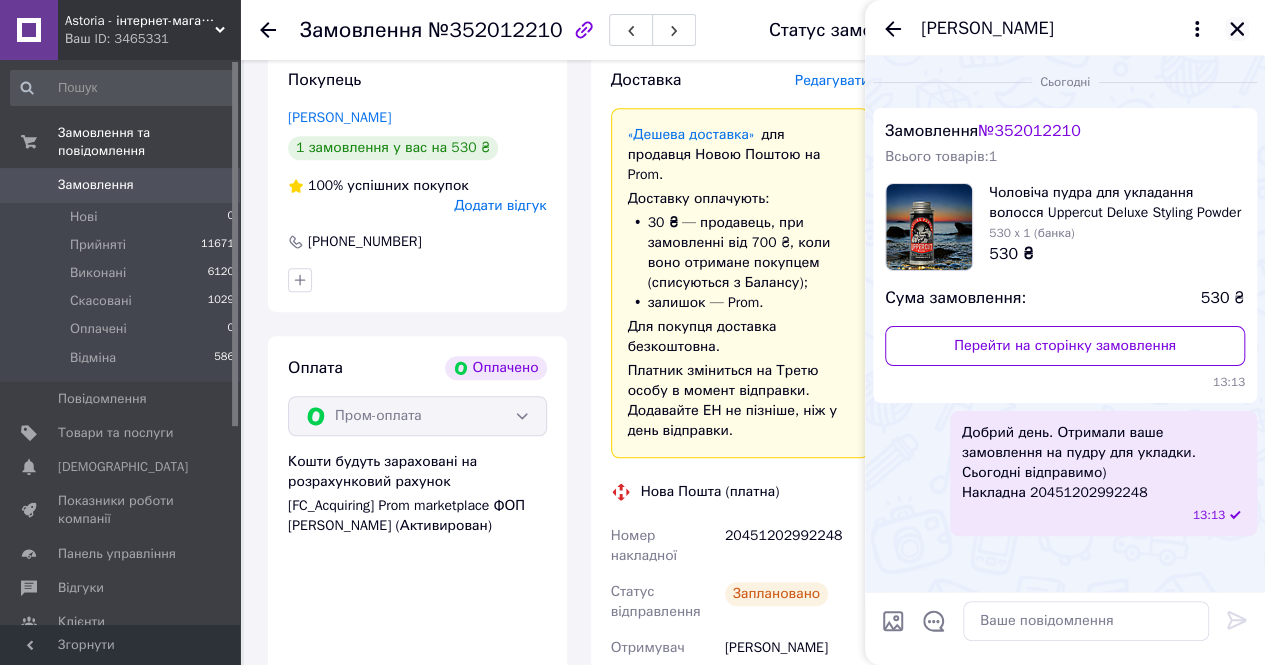 click 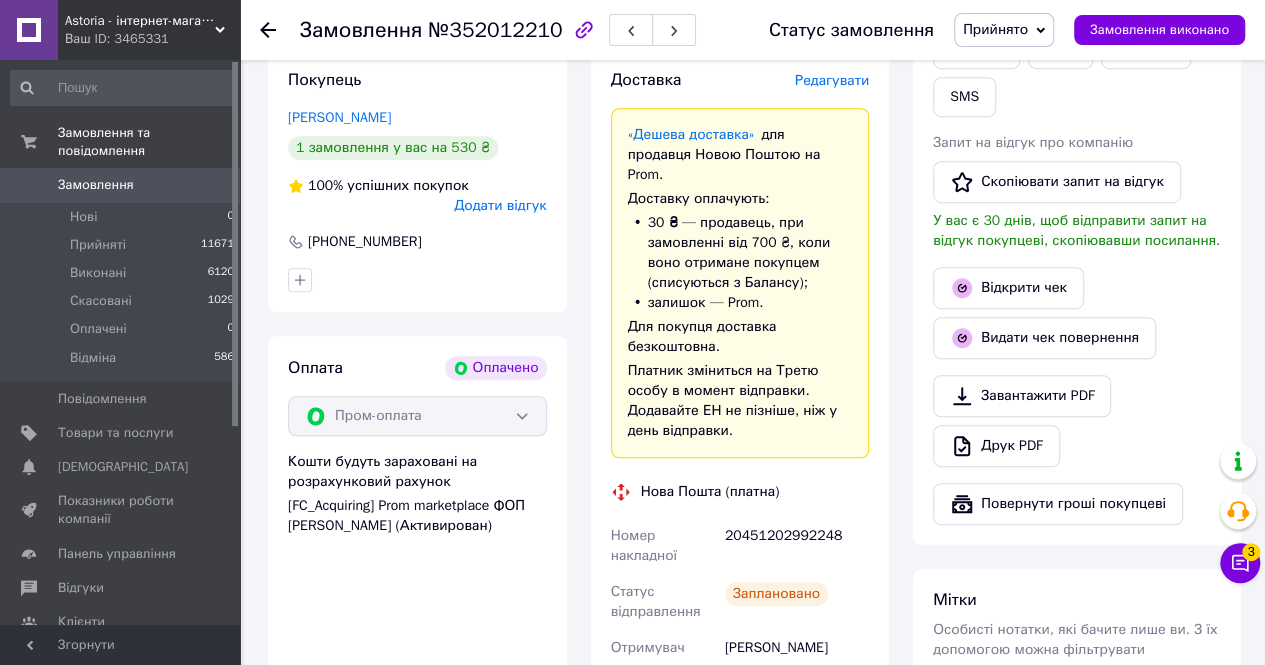 scroll, scrollTop: 0, scrollLeft: 0, axis: both 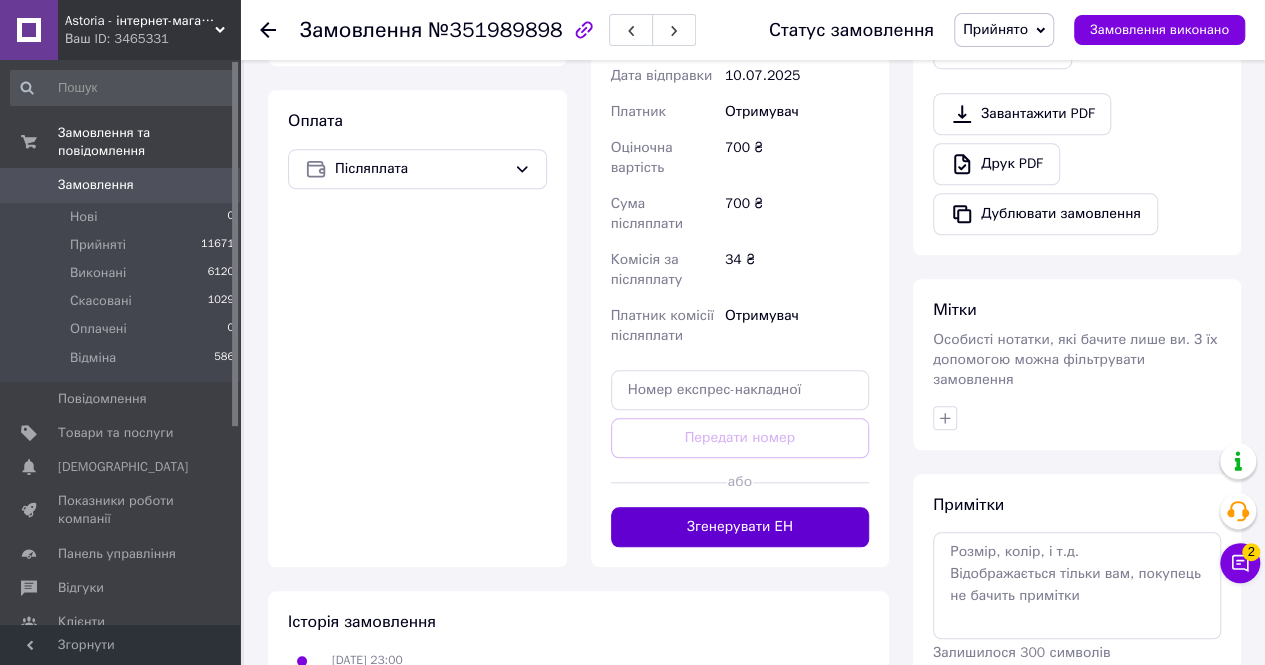 click on "Згенерувати ЕН" at bounding box center (740, 527) 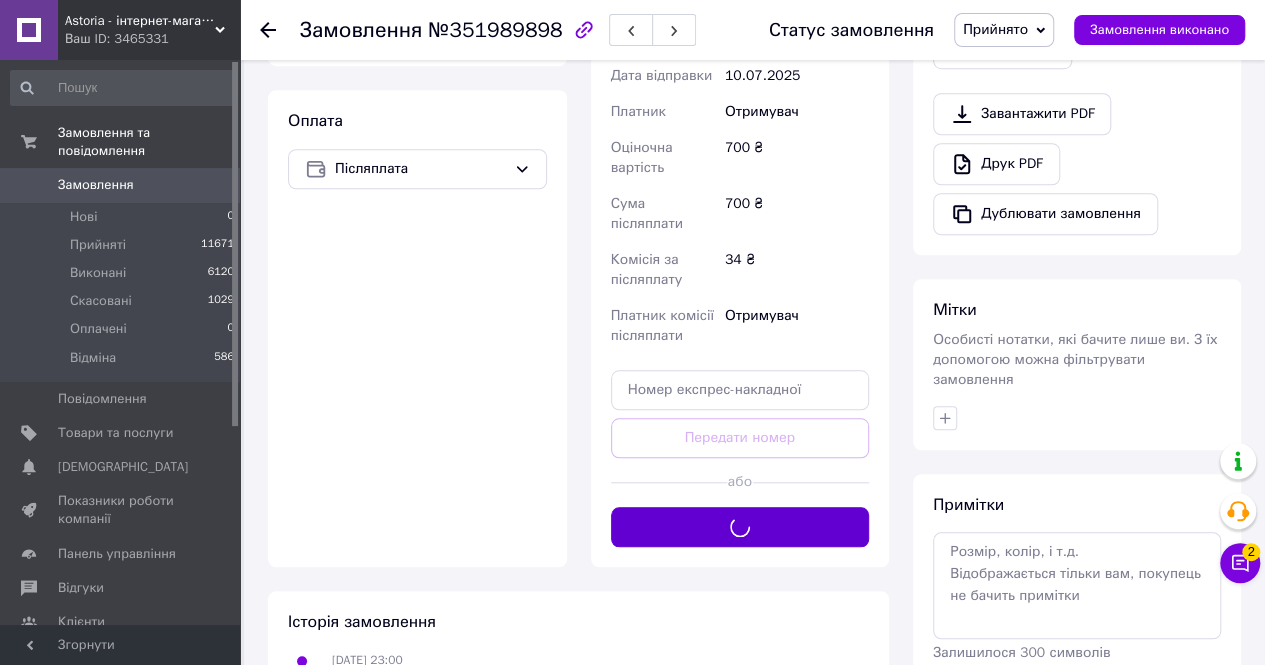 scroll, scrollTop: 200, scrollLeft: 0, axis: vertical 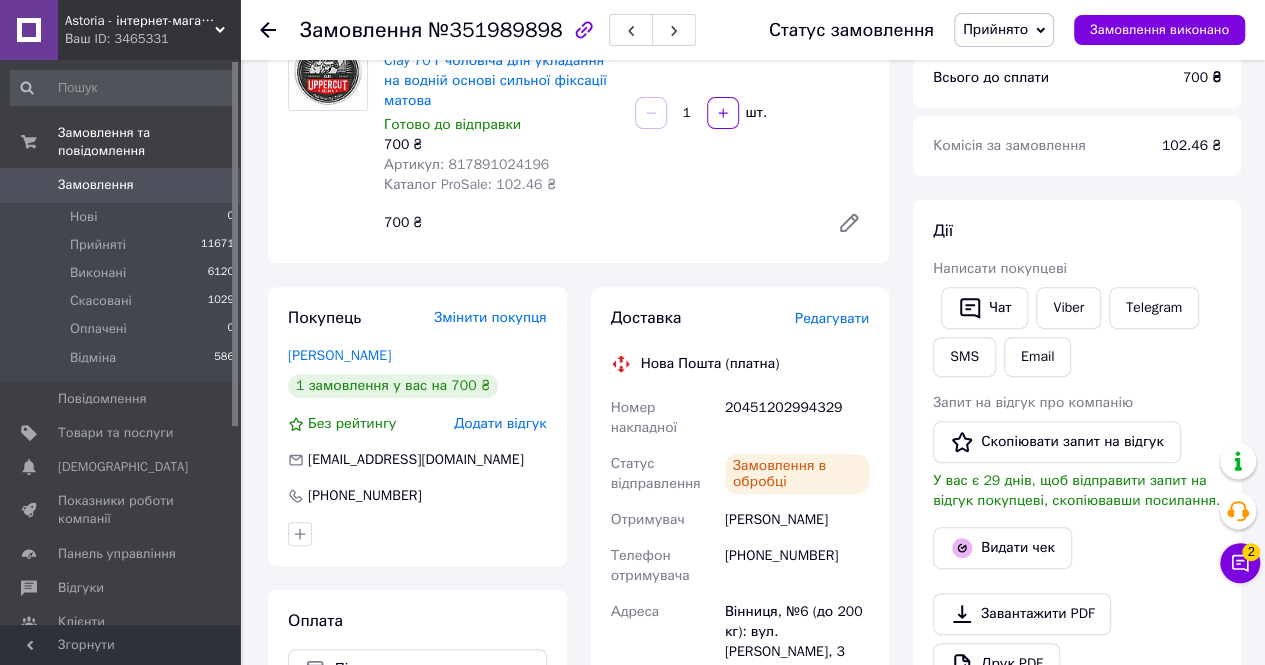 click on "20451202994329" at bounding box center (797, 418) 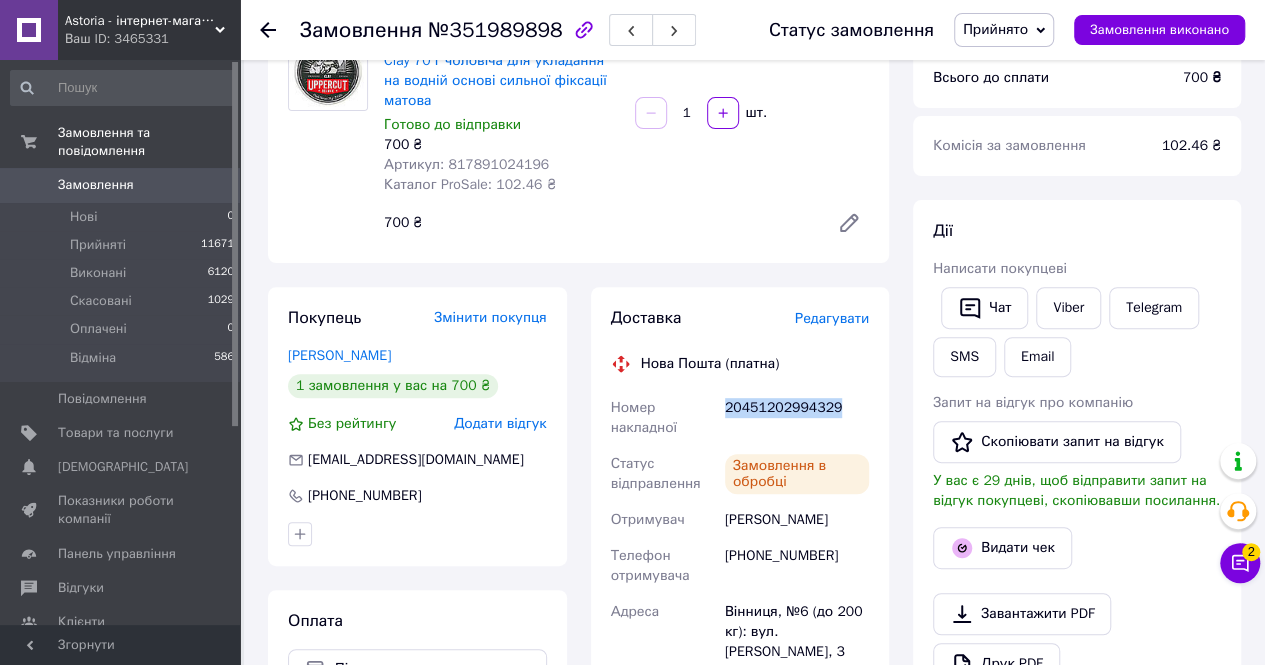 click on "20451202994329" at bounding box center (797, 418) 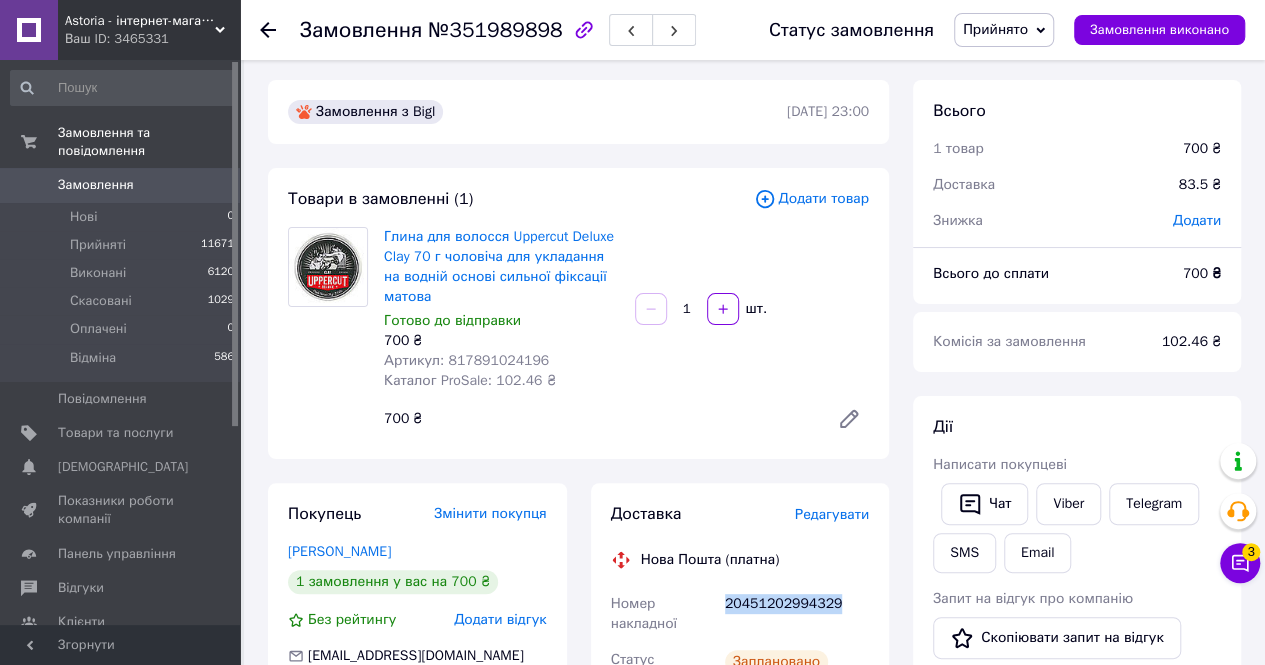 scroll, scrollTop: 0, scrollLeft: 0, axis: both 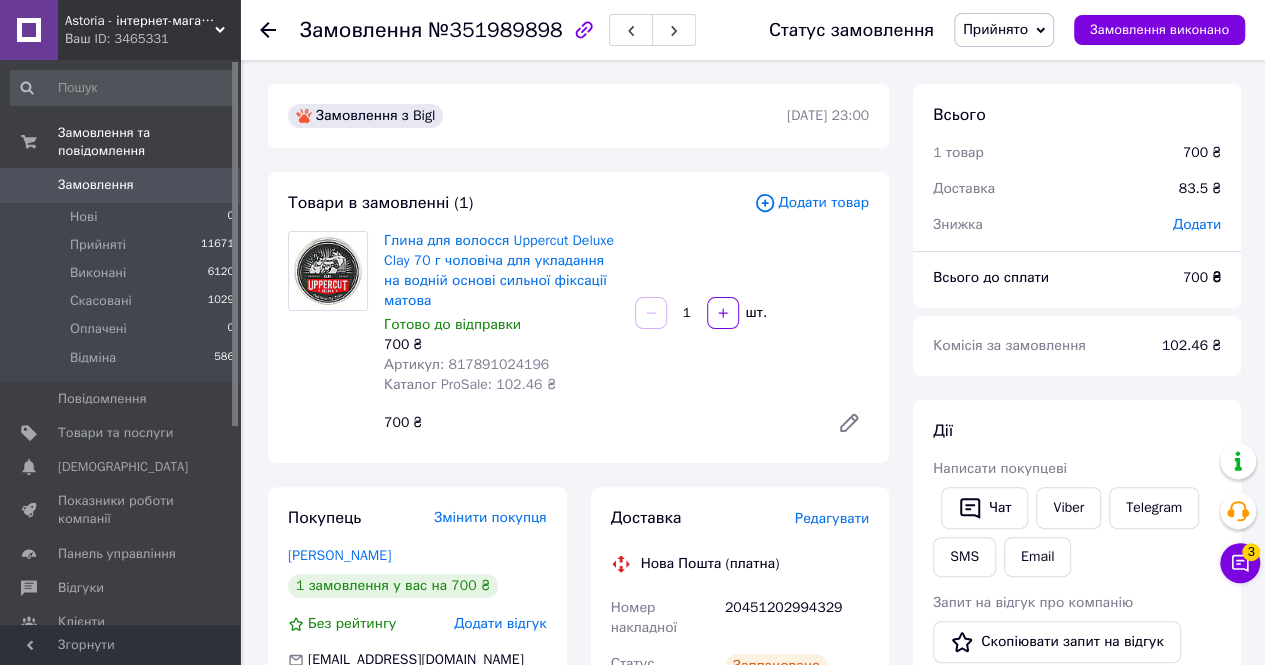 click on "Артикул: 817891024196" at bounding box center (466, 364) 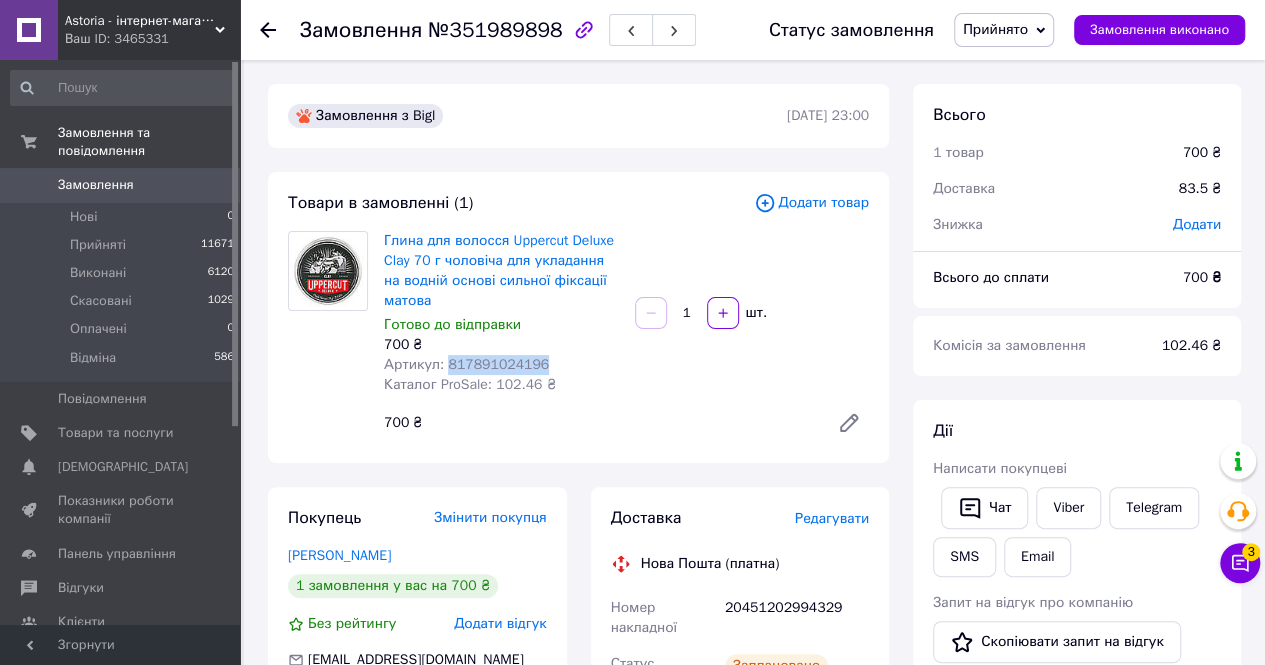 click on "Артикул: 817891024196" at bounding box center (466, 364) 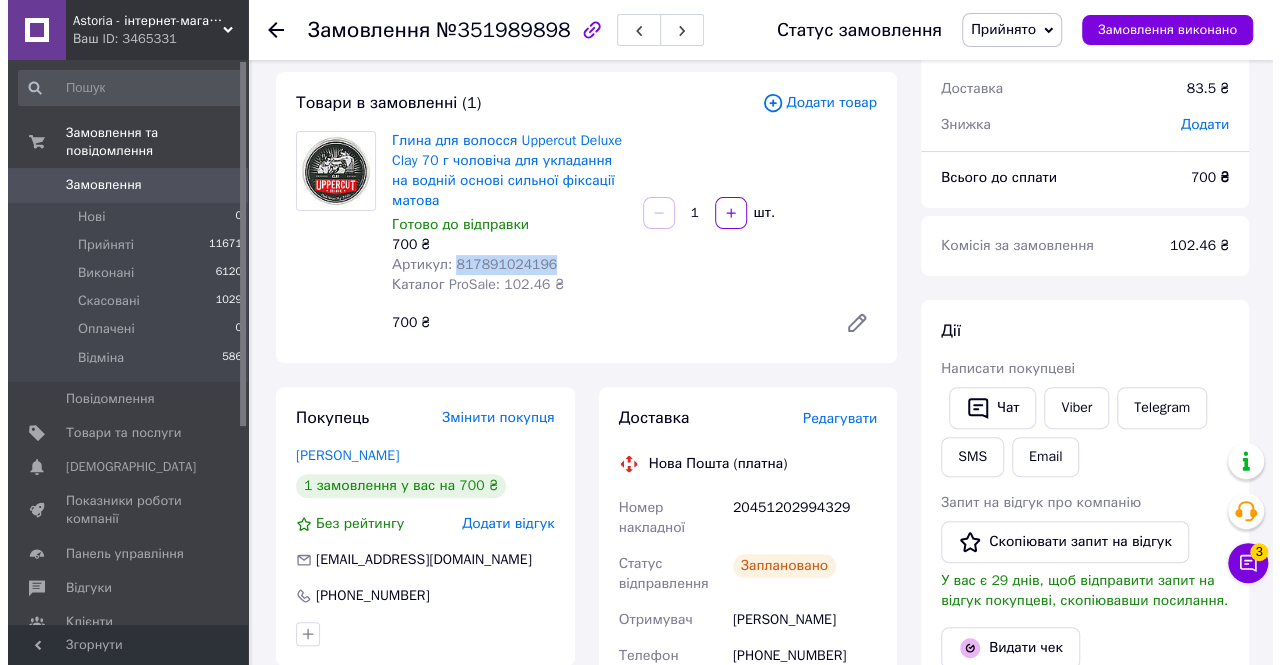 scroll, scrollTop: 400, scrollLeft: 0, axis: vertical 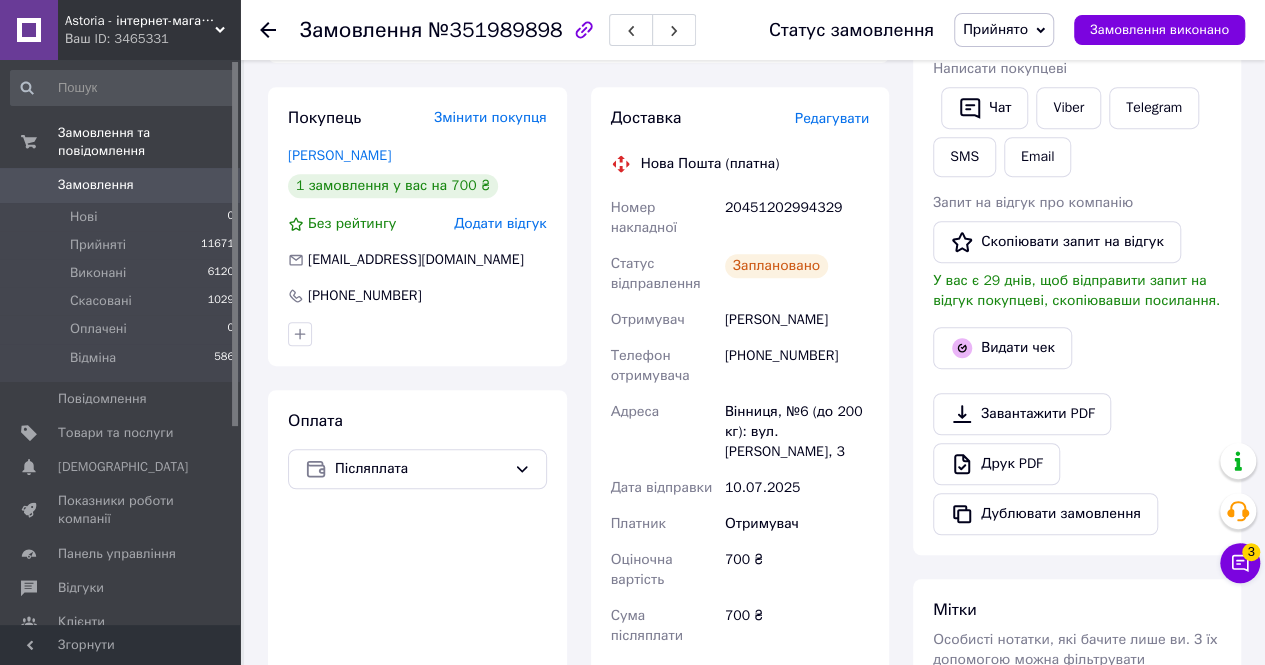 click on "Видати чек" at bounding box center (1077, 348) 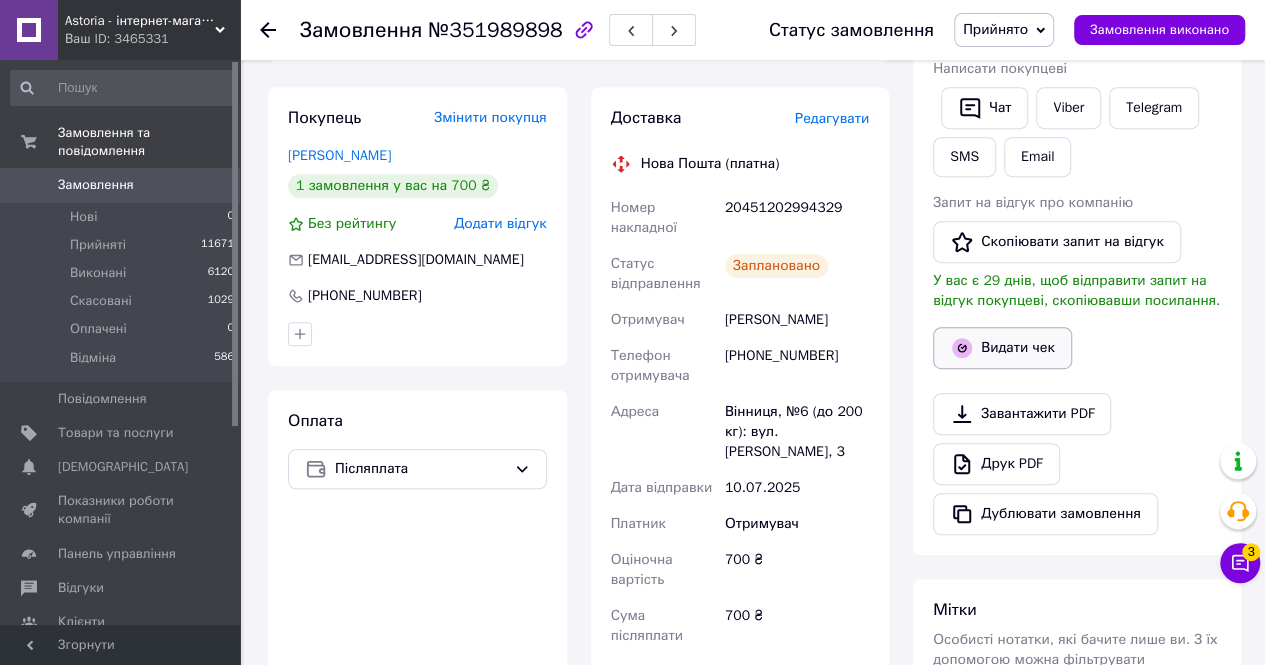 click on "Видати чек" at bounding box center [1002, 348] 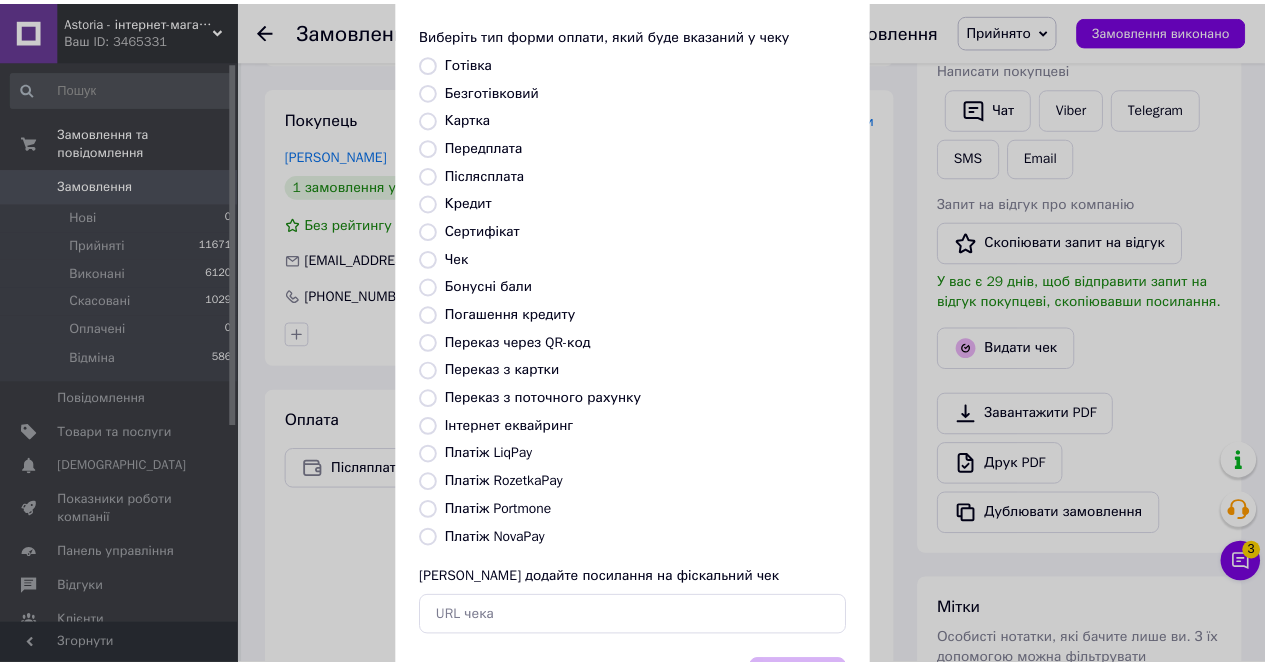 scroll, scrollTop: 192, scrollLeft: 0, axis: vertical 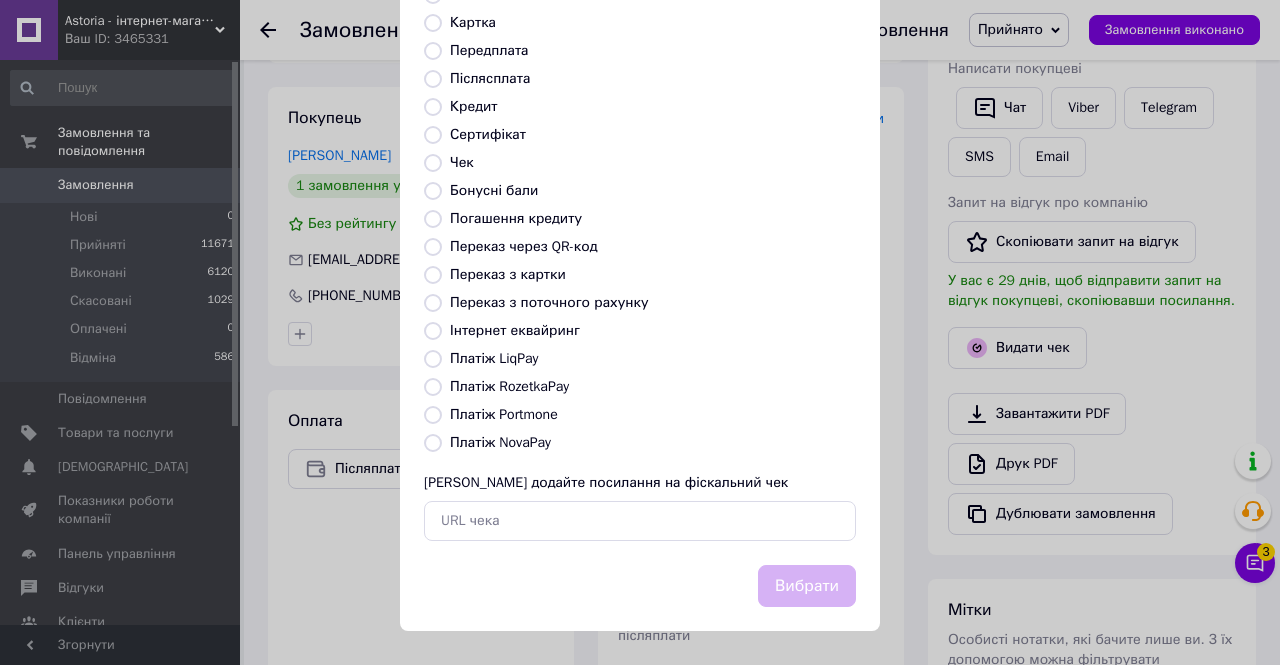 click on "Платіж NovaPay" at bounding box center (653, 443) 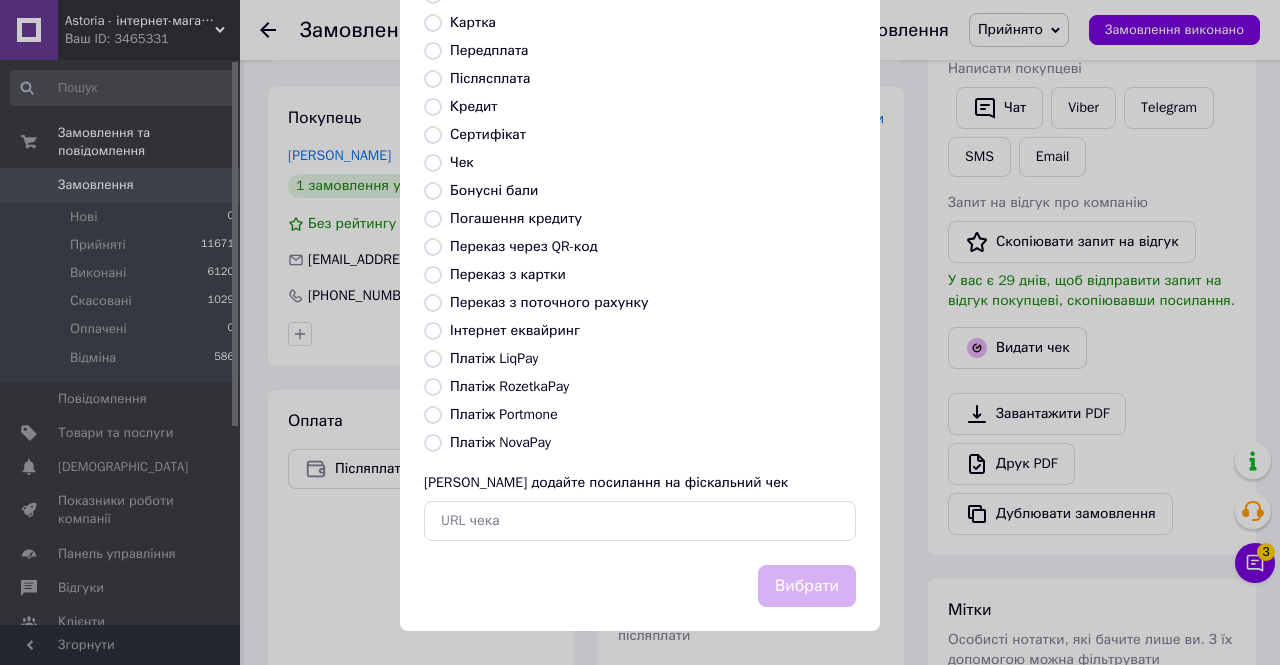 radio on "true" 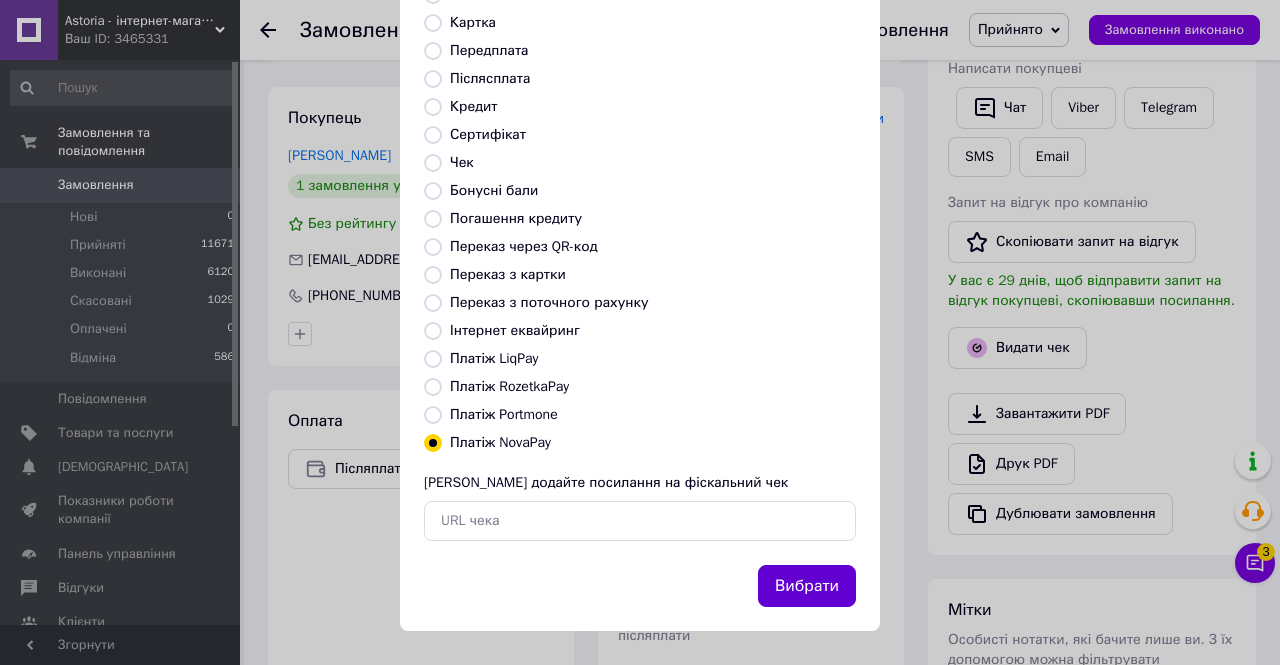 click on "Вибрати" at bounding box center (807, 586) 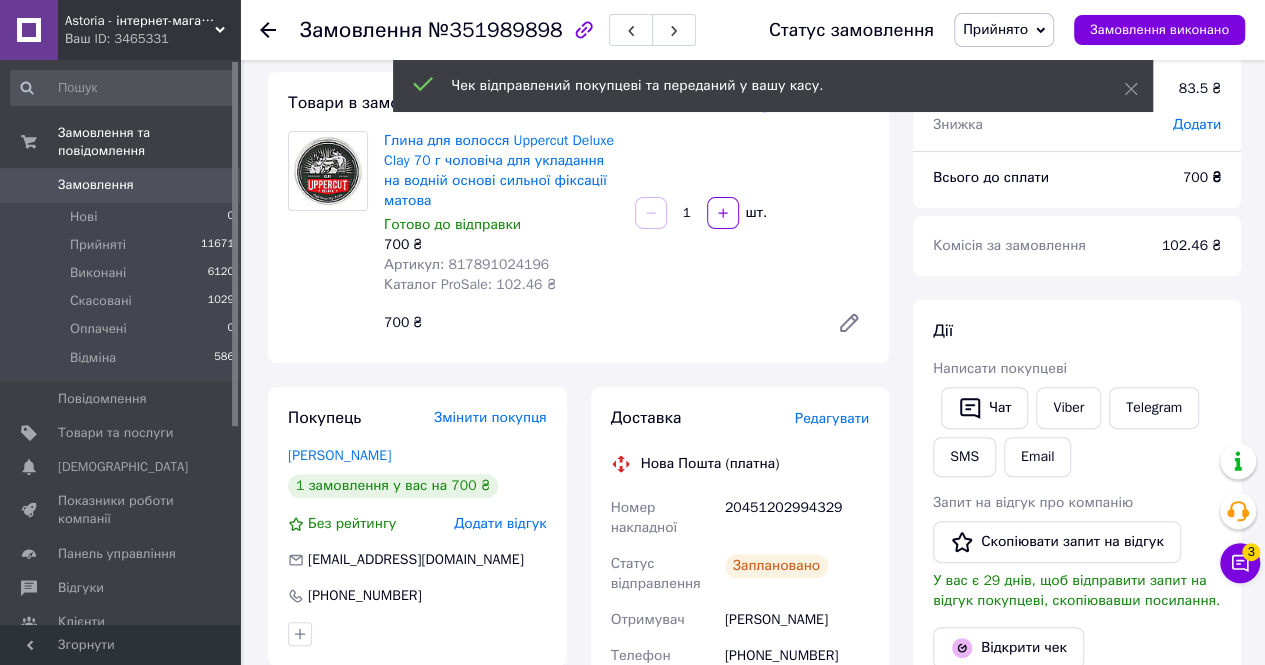 scroll, scrollTop: 0, scrollLeft: 0, axis: both 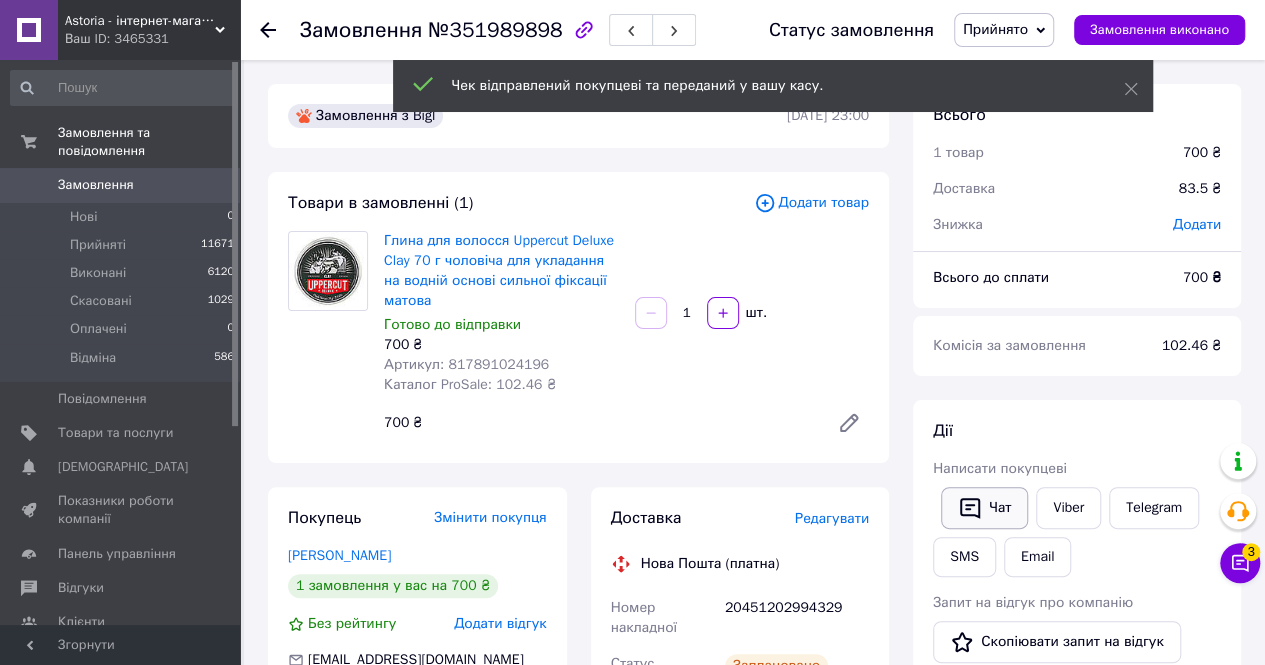 click 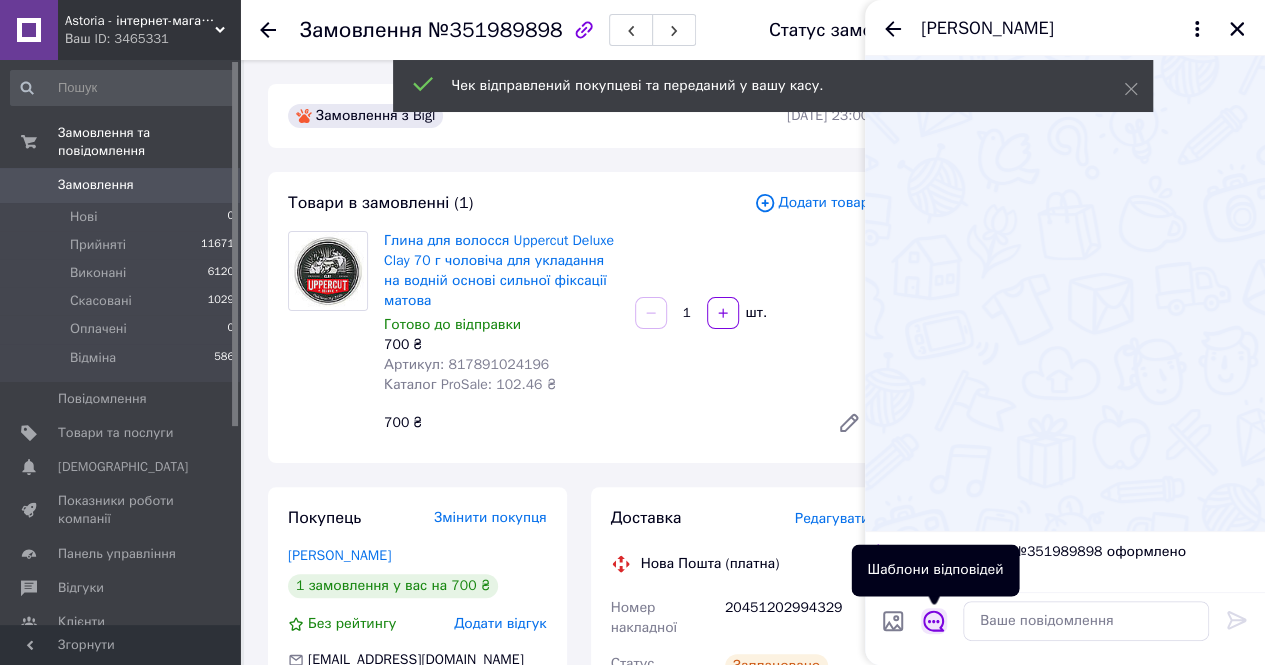 click 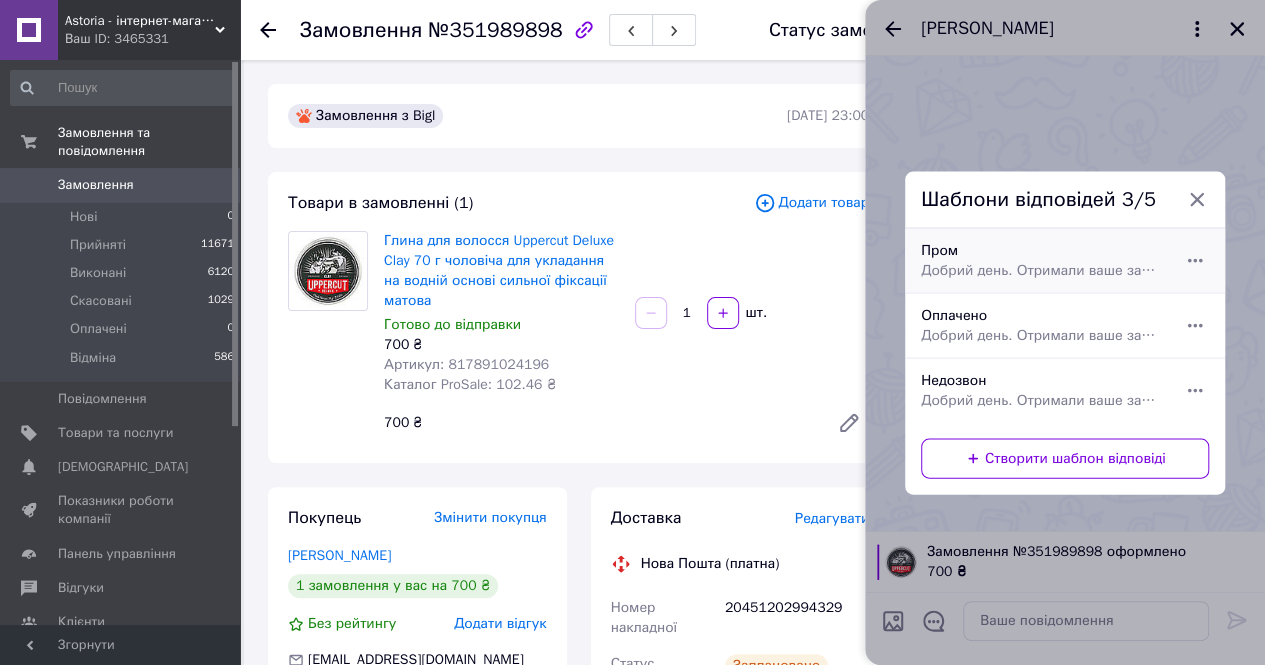 click on "Добрий день. Отримали ваше замовлення на парфуми. Сьогодні відправимо)
Накладна" at bounding box center (1043, 270) 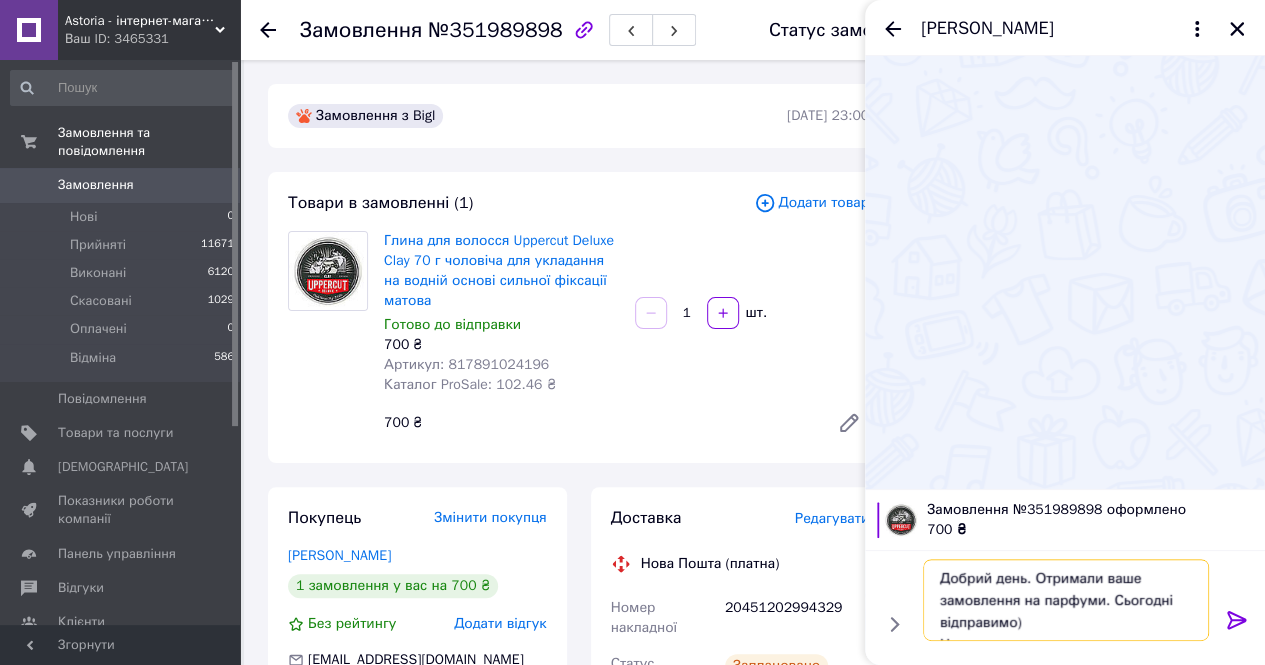 click on "Добрий день. Отримали ваше замовлення на парфуми. Сьогодні відправимо)
Накладна" at bounding box center [1066, 600] 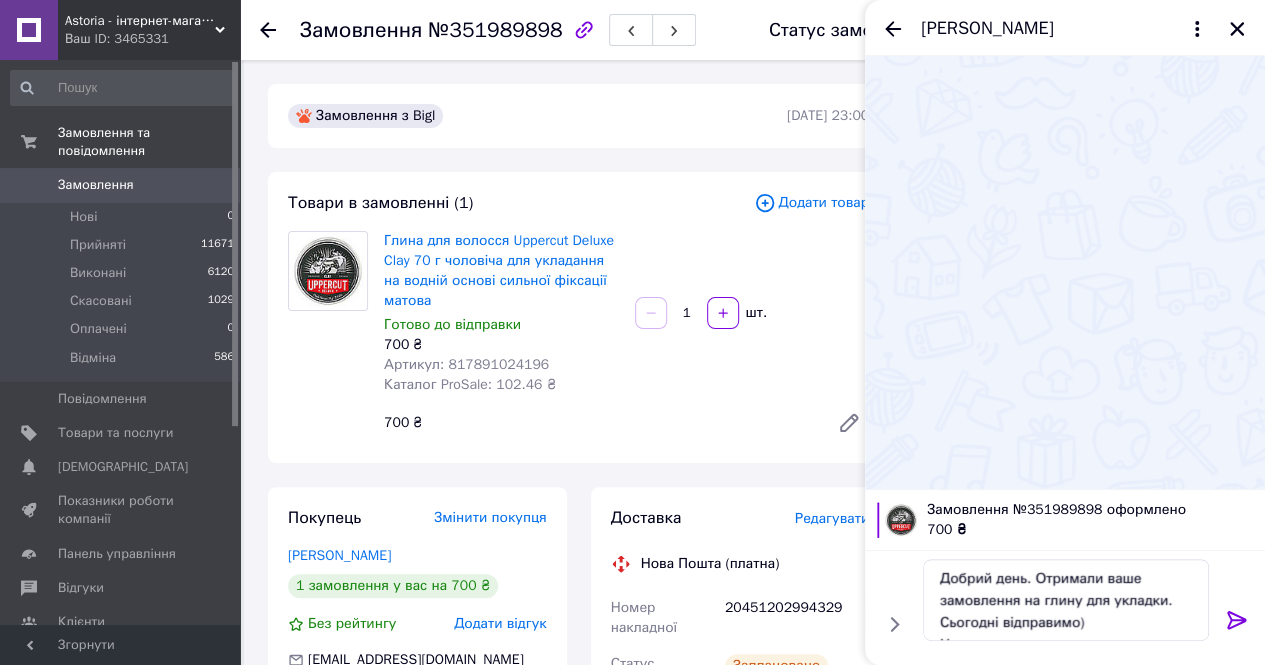 click on "20451202994329" at bounding box center [797, 618] 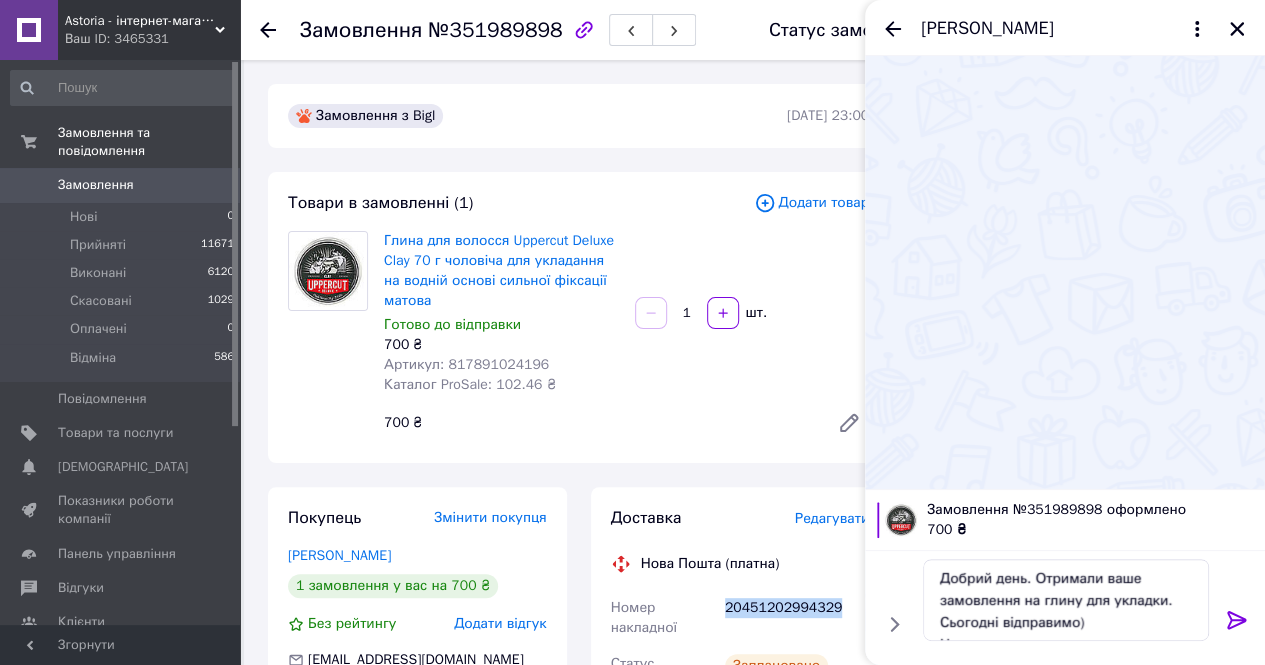 click on "20451202994329" at bounding box center (797, 618) 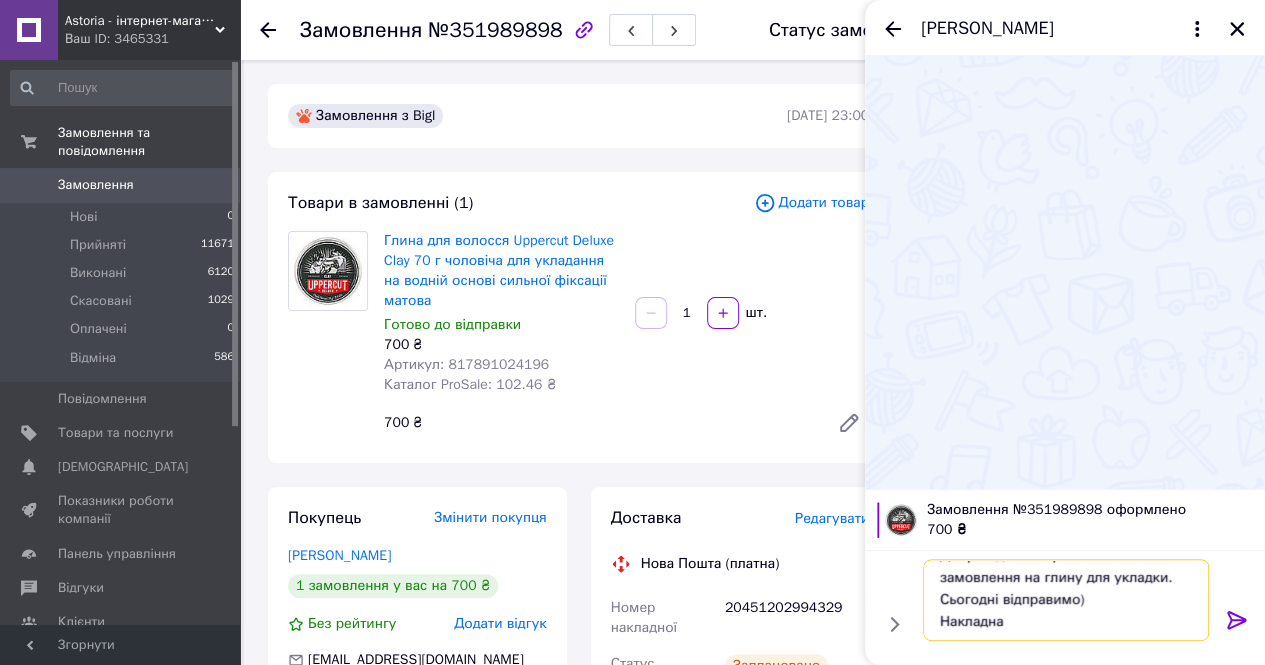 click on "Добрий день. Отримали ваше замовлення на глину для укладки. Сьогодні відправимо)
Накладна" at bounding box center [1066, 600] 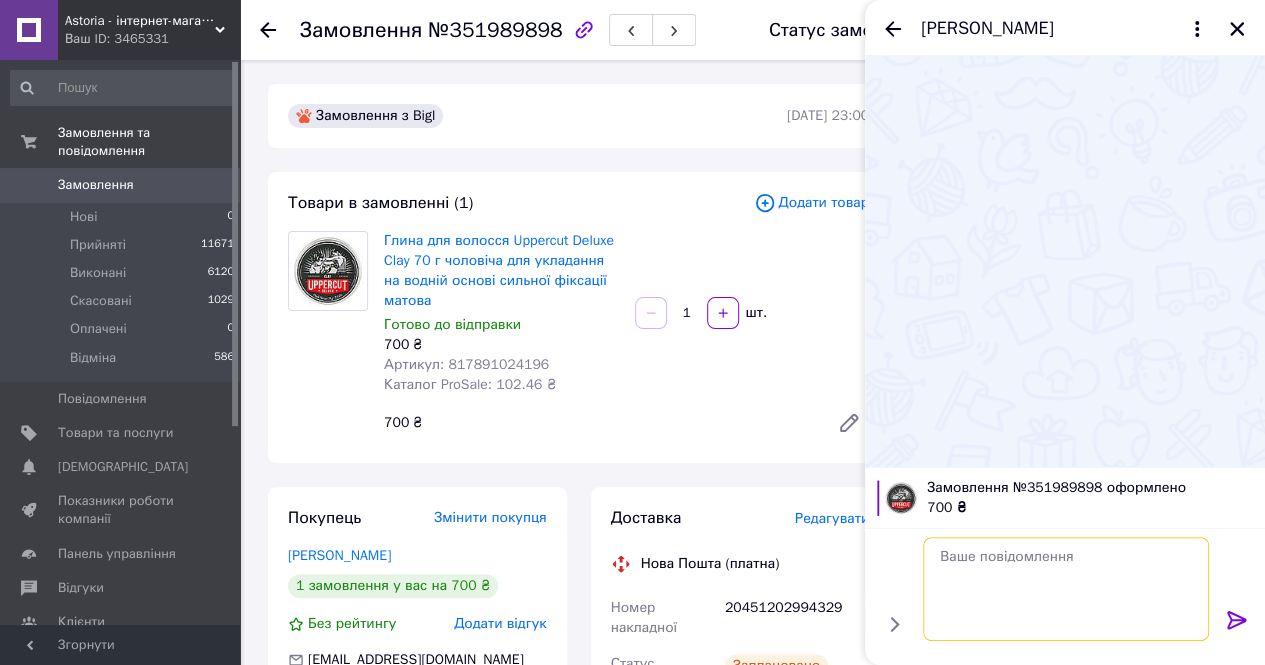 scroll, scrollTop: 0, scrollLeft: 0, axis: both 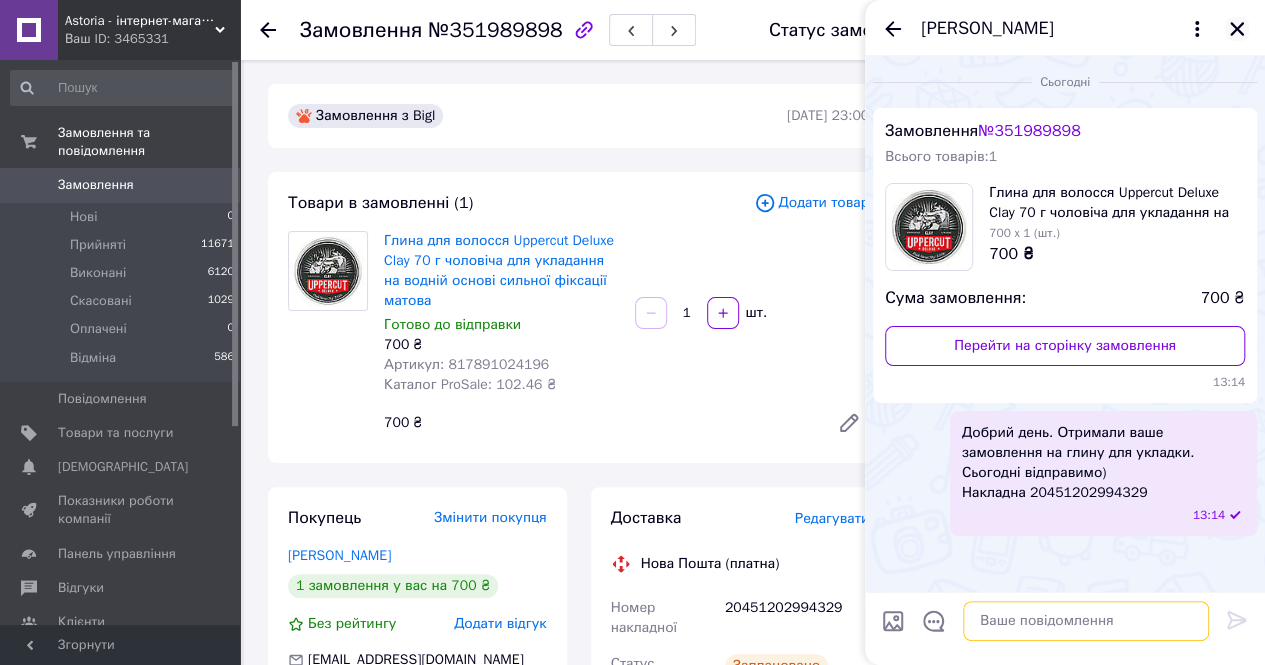 type 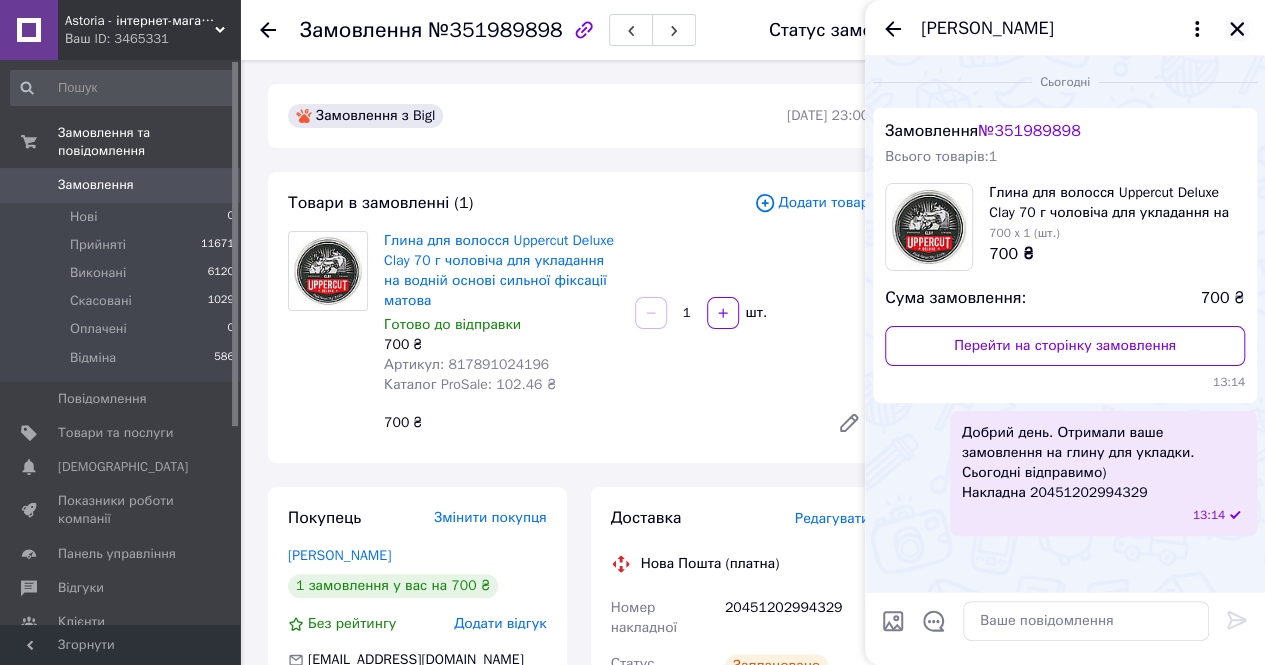 click 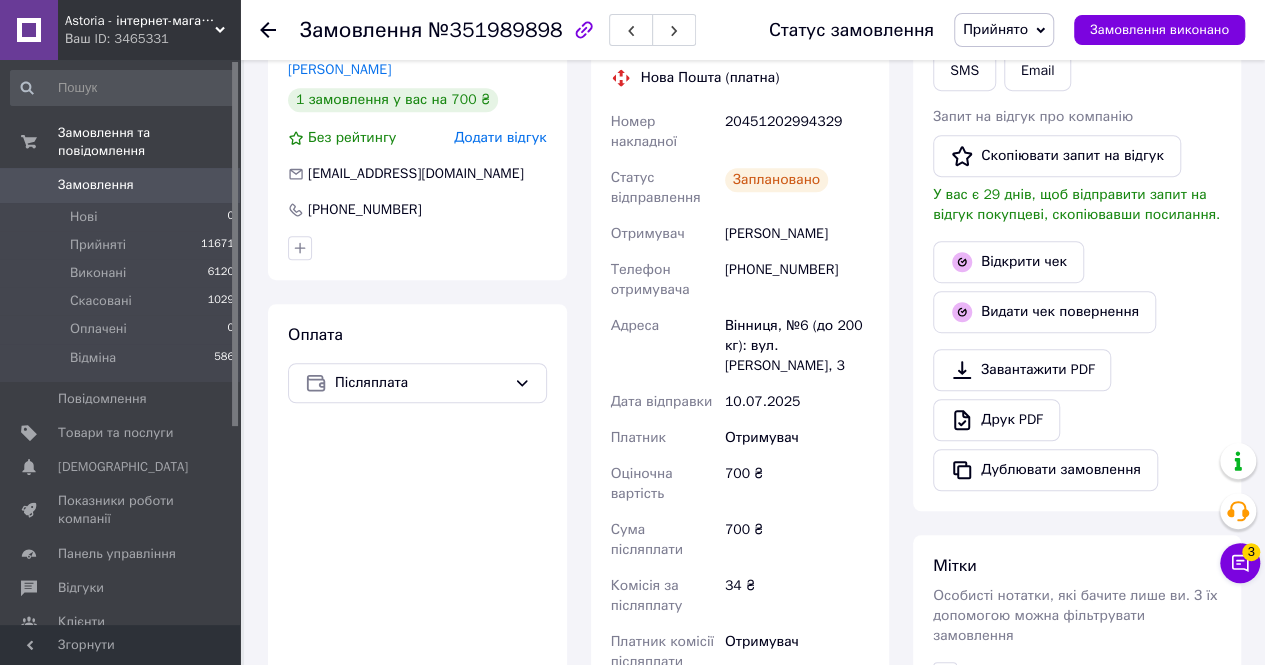 scroll, scrollTop: 500, scrollLeft: 0, axis: vertical 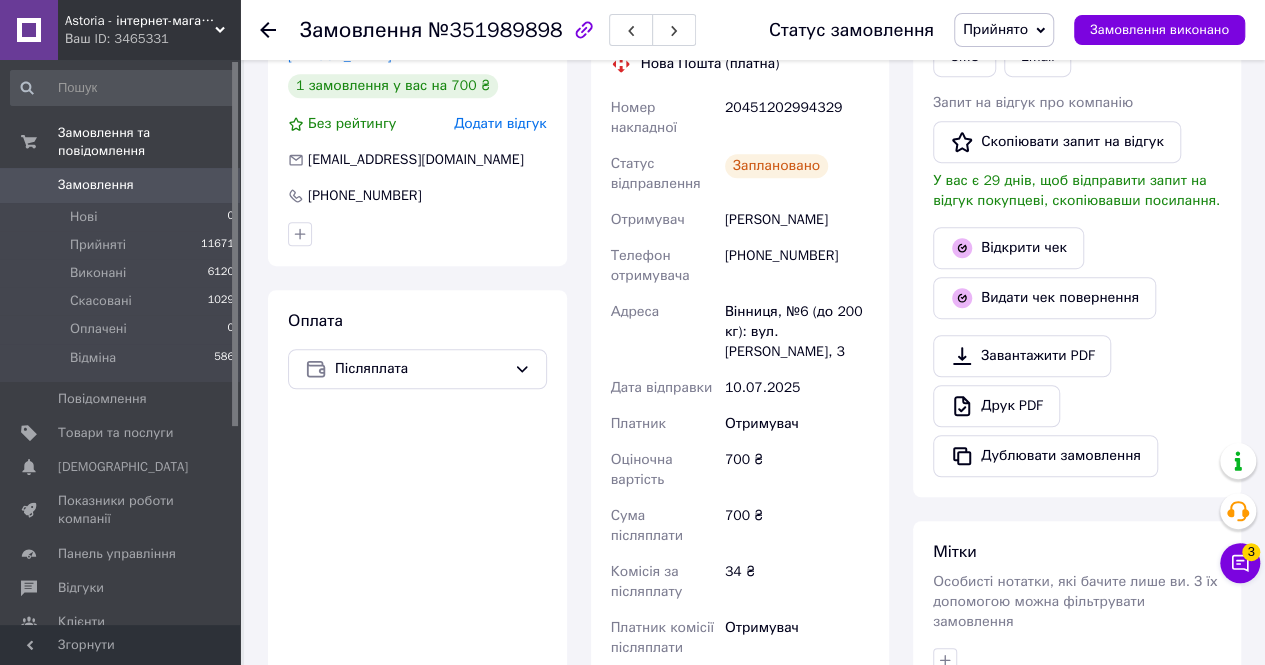 click on "Замовлення" at bounding box center (121, 185) 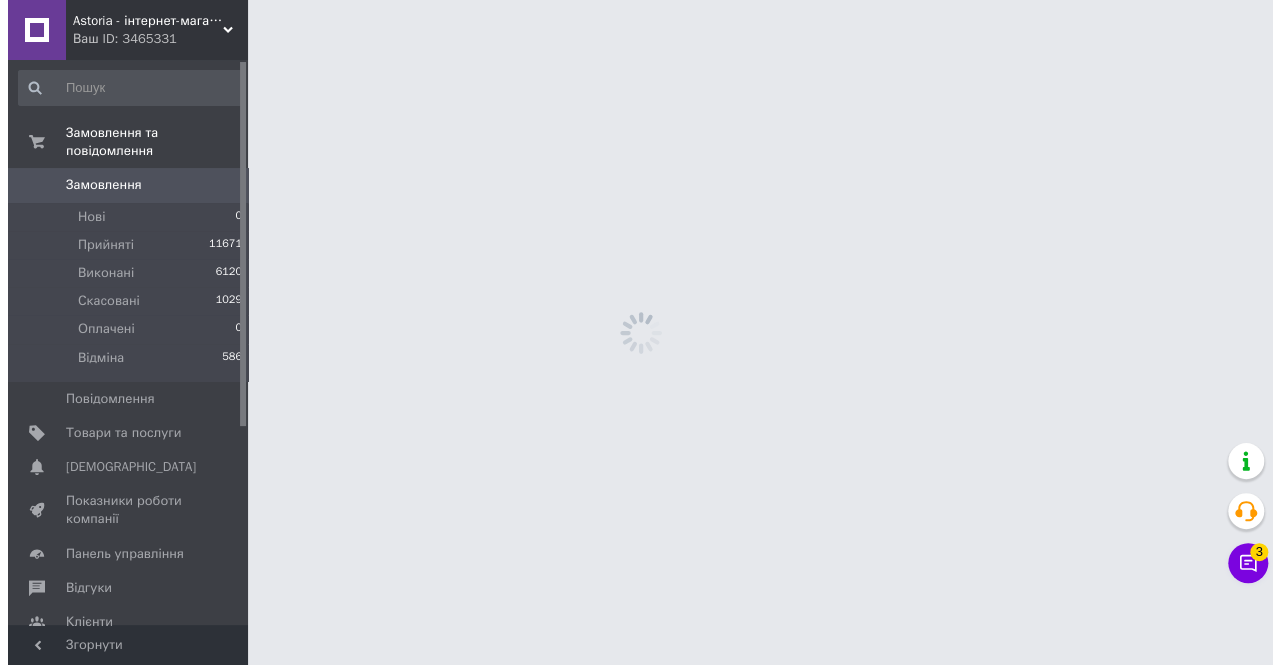 scroll, scrollTop: 0, scrollLeft: 0, axis: both 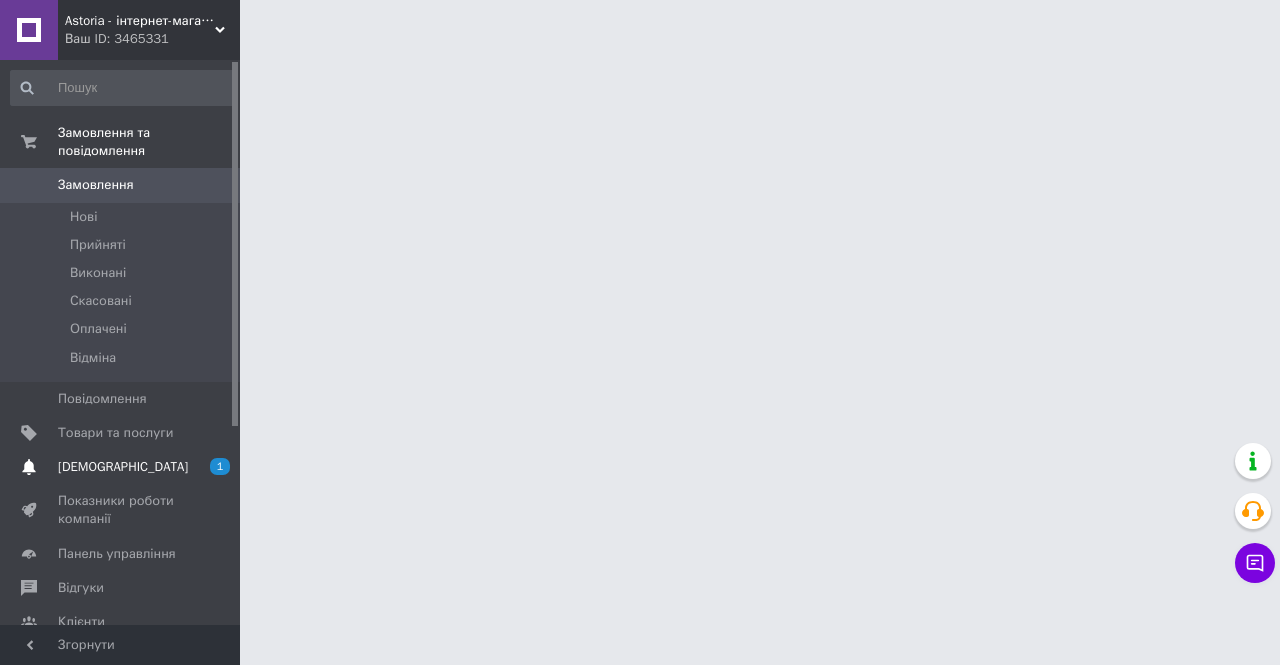 click on "[DEMOGRAPHIC_DATA] 1 0" at bounding box center [123, 467] 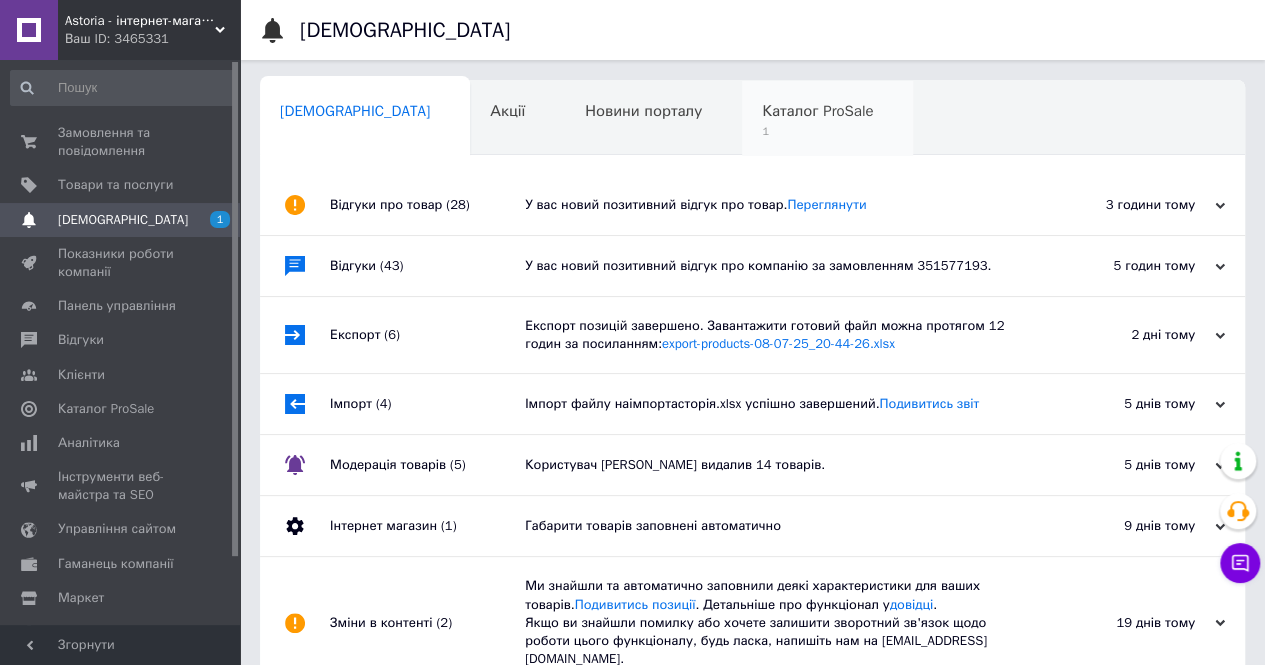click on "1" at bounding box center [817, 131] 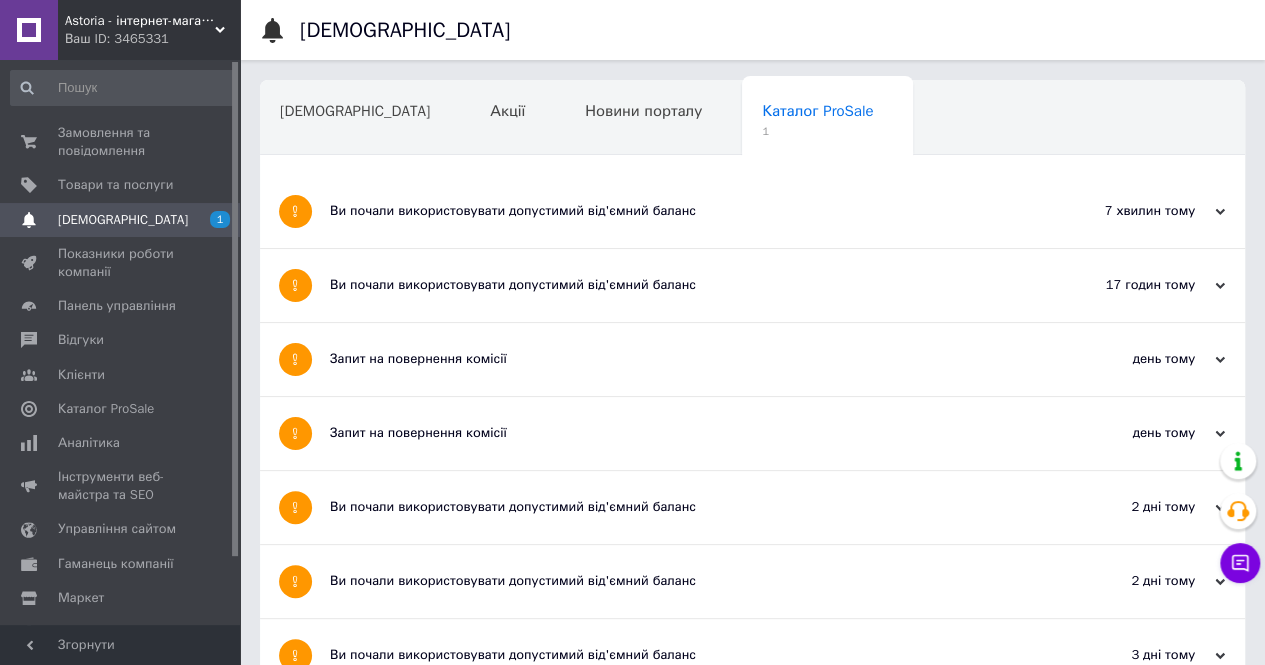 click on "Ви почали використовувати допустимий від'ємний баланс" at bounding box center [677, 211] 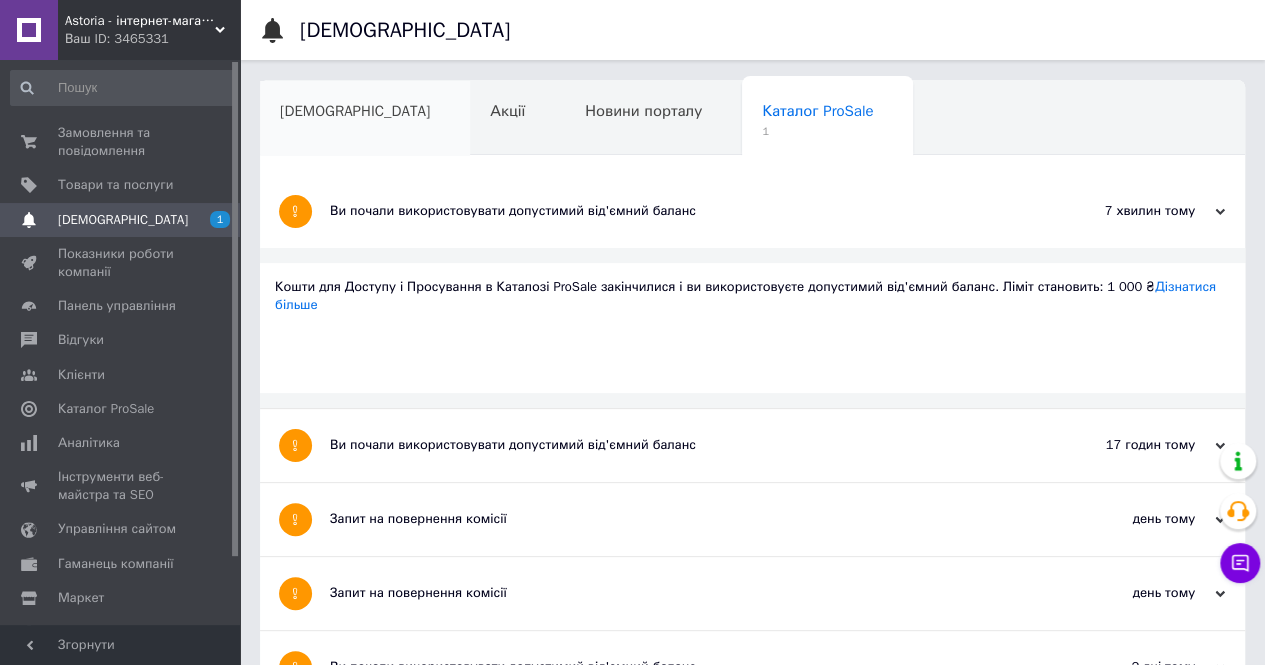 click on "[DEMOGRAPHIC_DATA]" at bounding box center [355, 111] 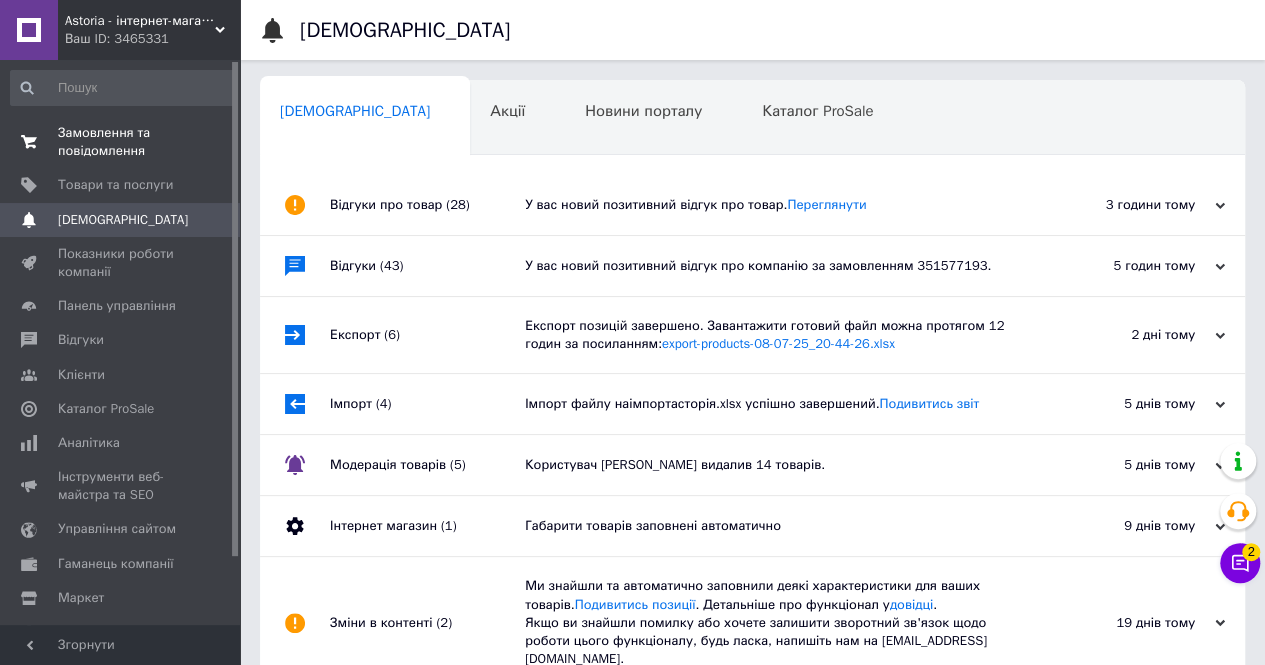 click on "Замовлення та повідомлення" at bounding box center [121, 142] 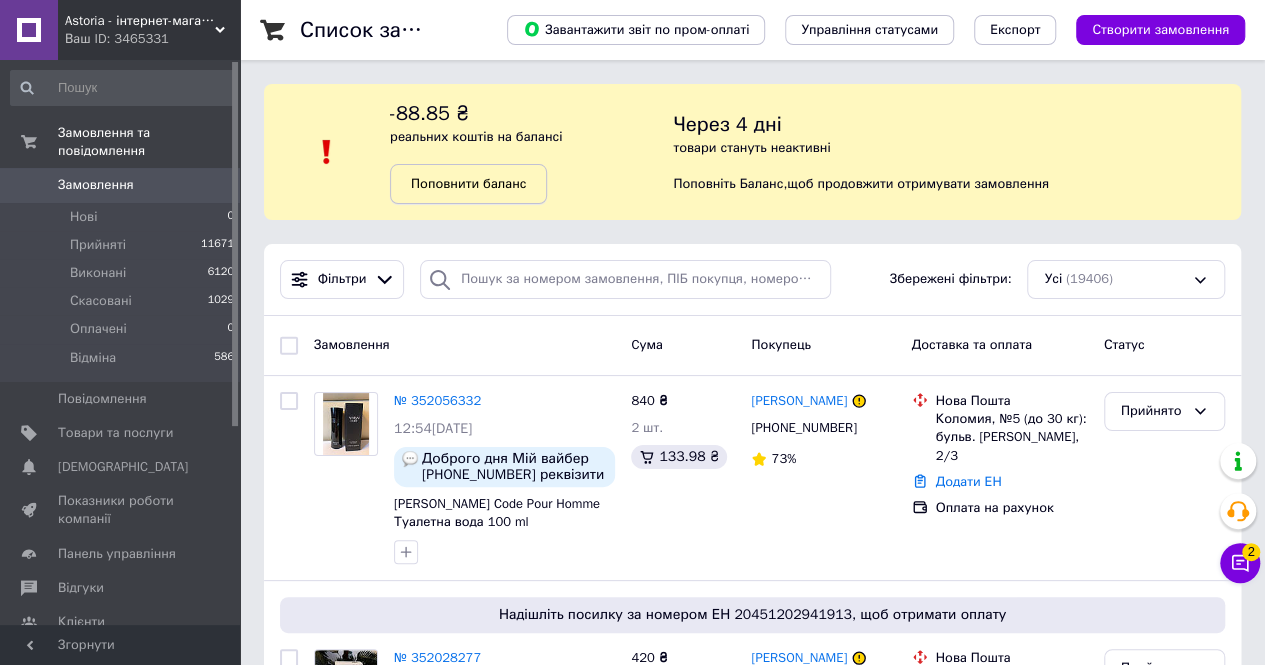 click on "Поповнити баланс" at bounding box center [468, 183] 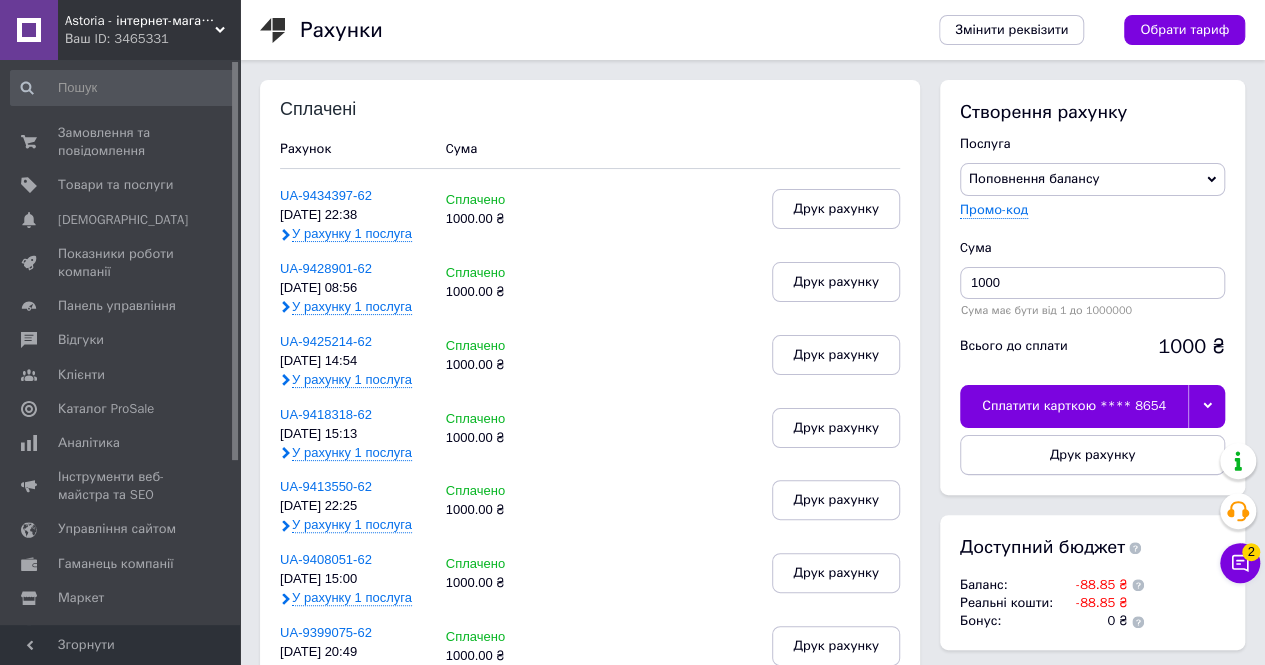 click on "Сплатити карткою  **** 8654" at bounding box center (1092, 405) 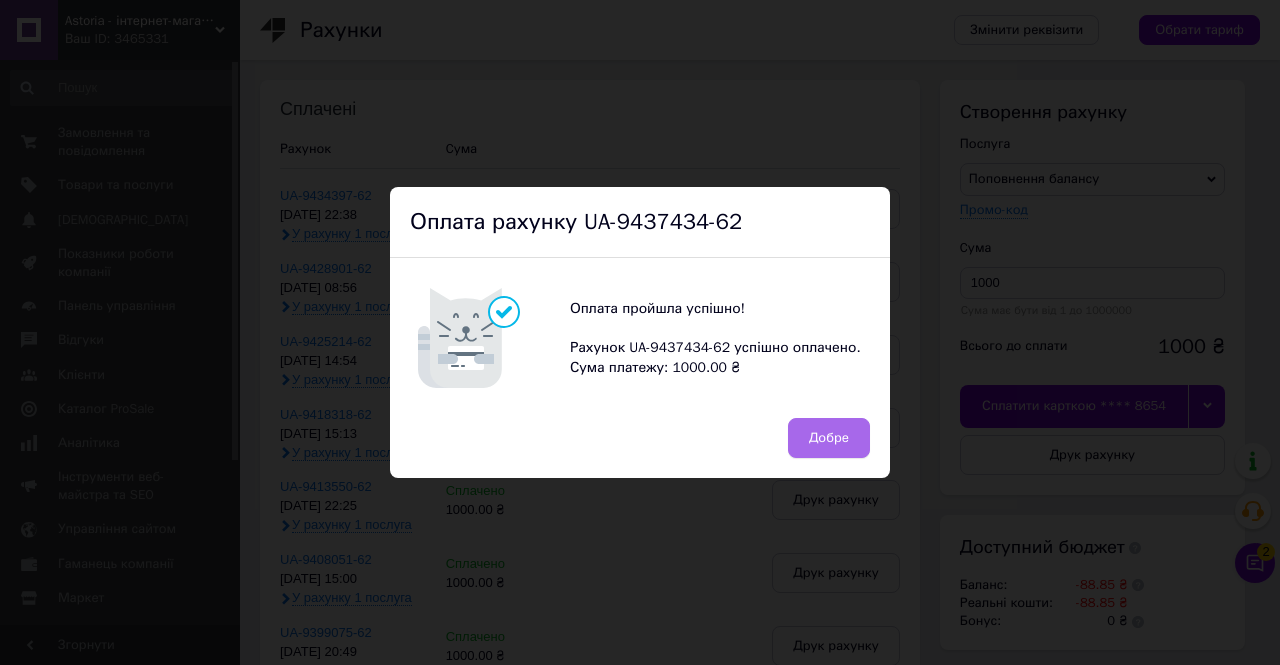 click on "Добре" at bounding box center (829, 438) 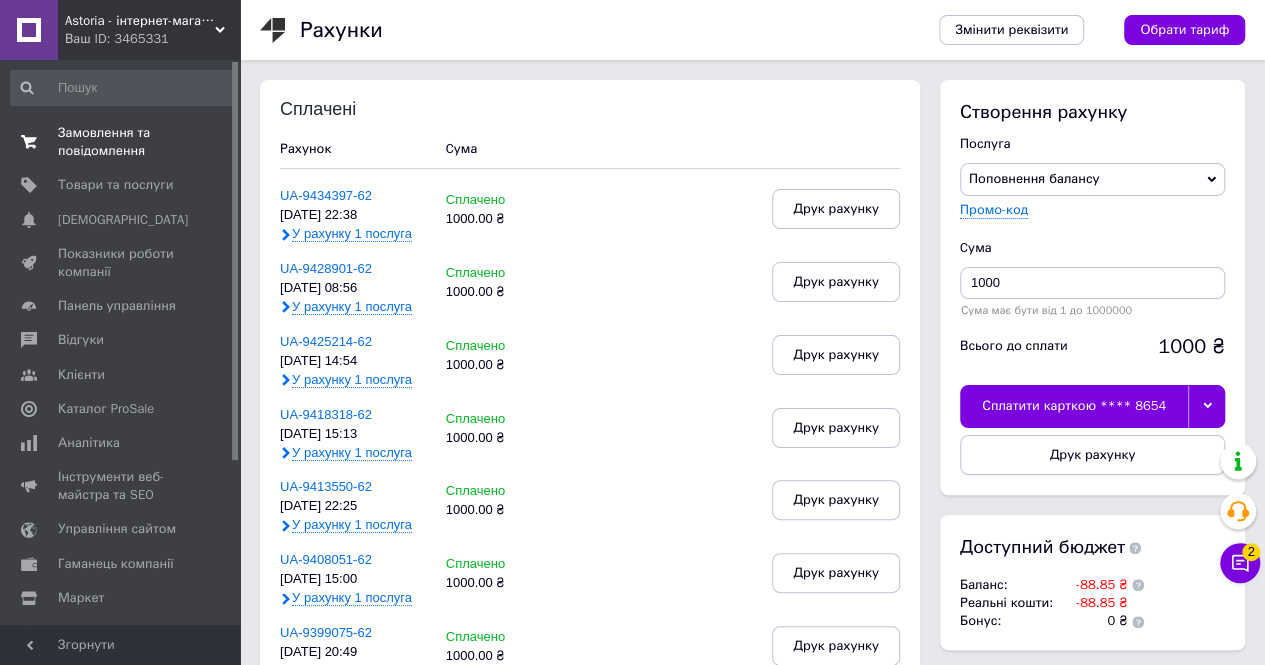 click on "Замовлення та повідомлення" at bounding box center (121, 142) 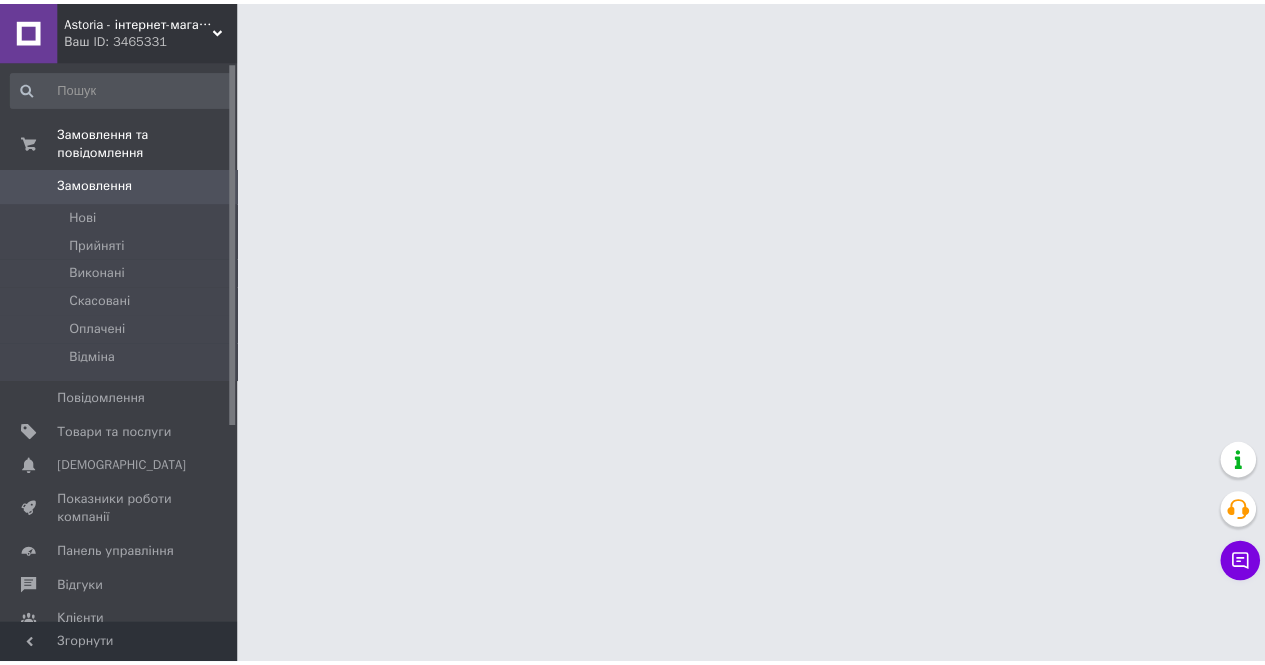scroll, scrollTop: 0, scrollLeft: 0, axis: both 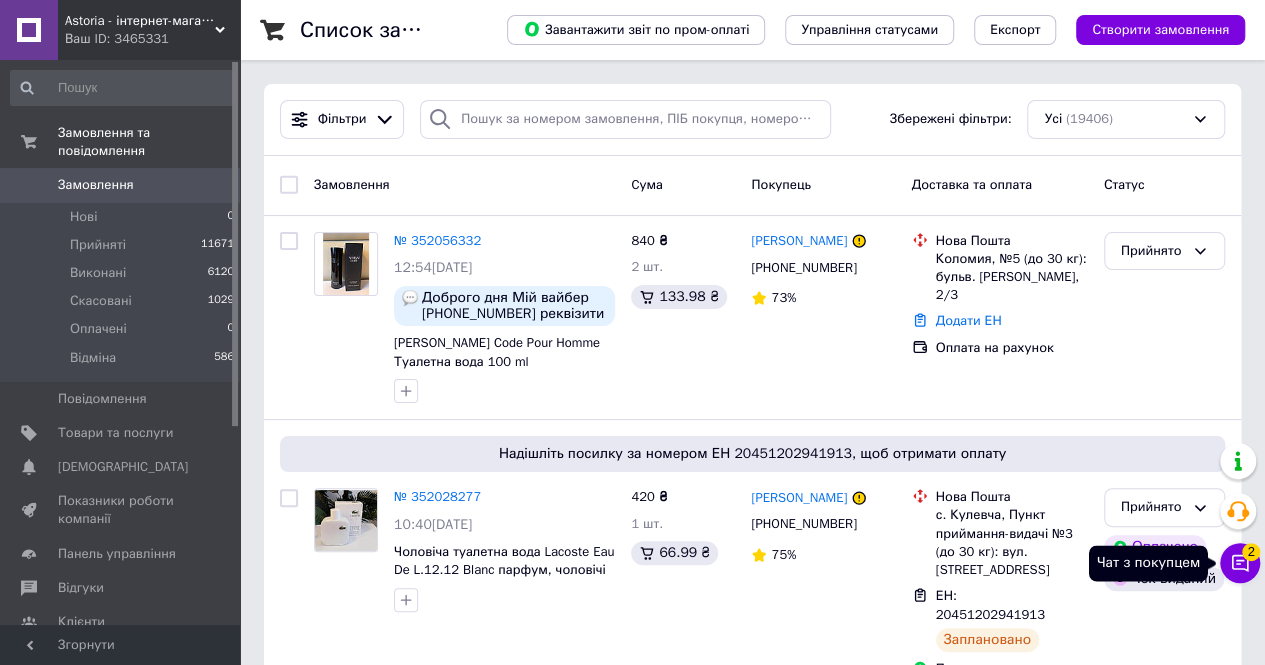 click on "Чат з покупцем 2" at bounding box center [1240, 563] 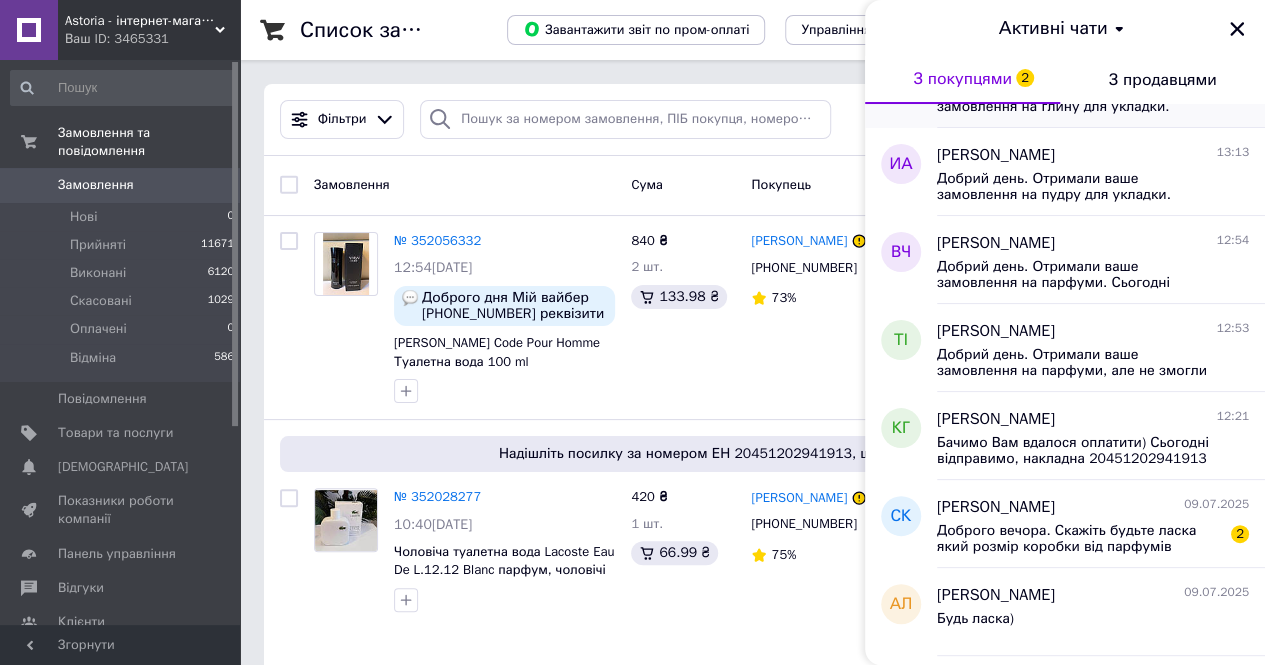 scroll, scrollTop: 400, scrollLeft: 0, axis: vertical 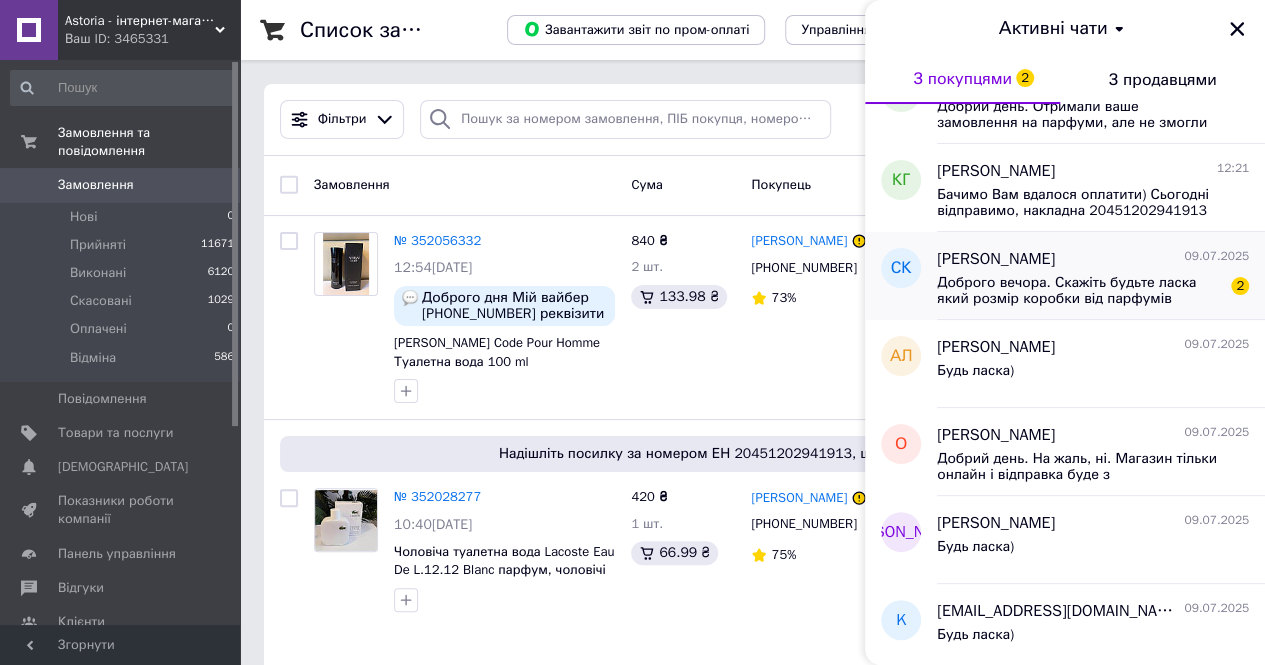 click on "Доброго вечора. Скажіть будьте ласка який розмір коробки від парфумів Версаче версенс 100млл??" at bounding box center (1079, 291) 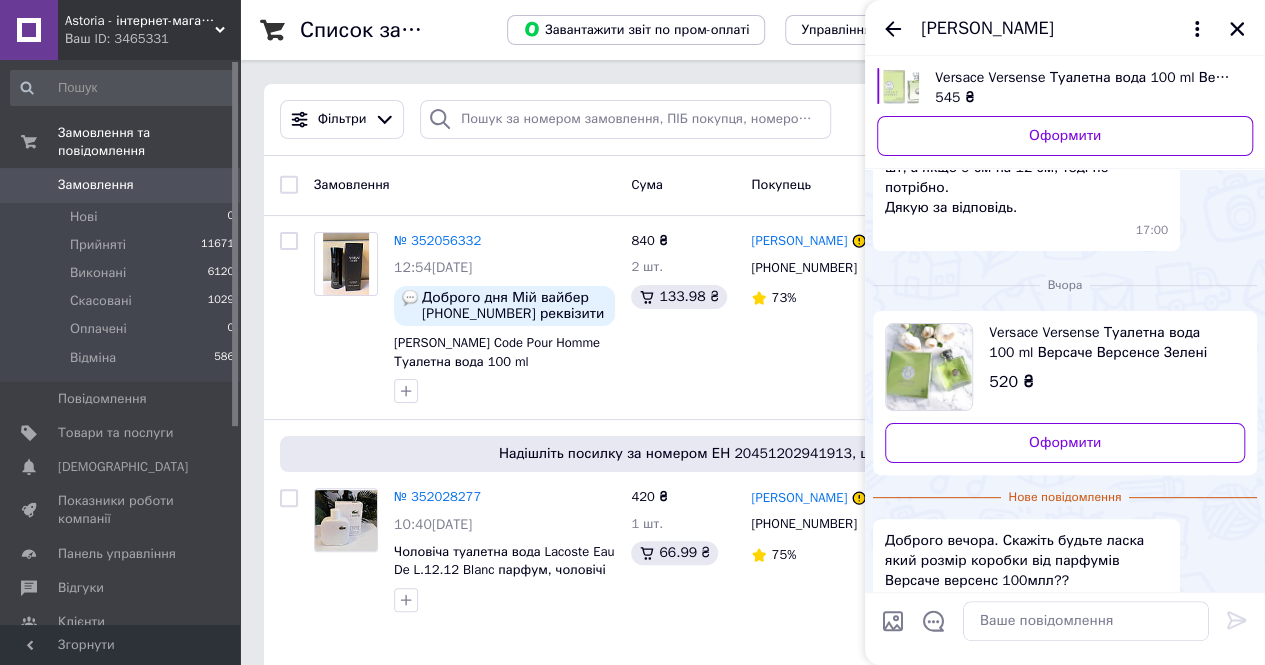 scroll, scrollTop: 236, scrollLeft: 0, axis: vertical 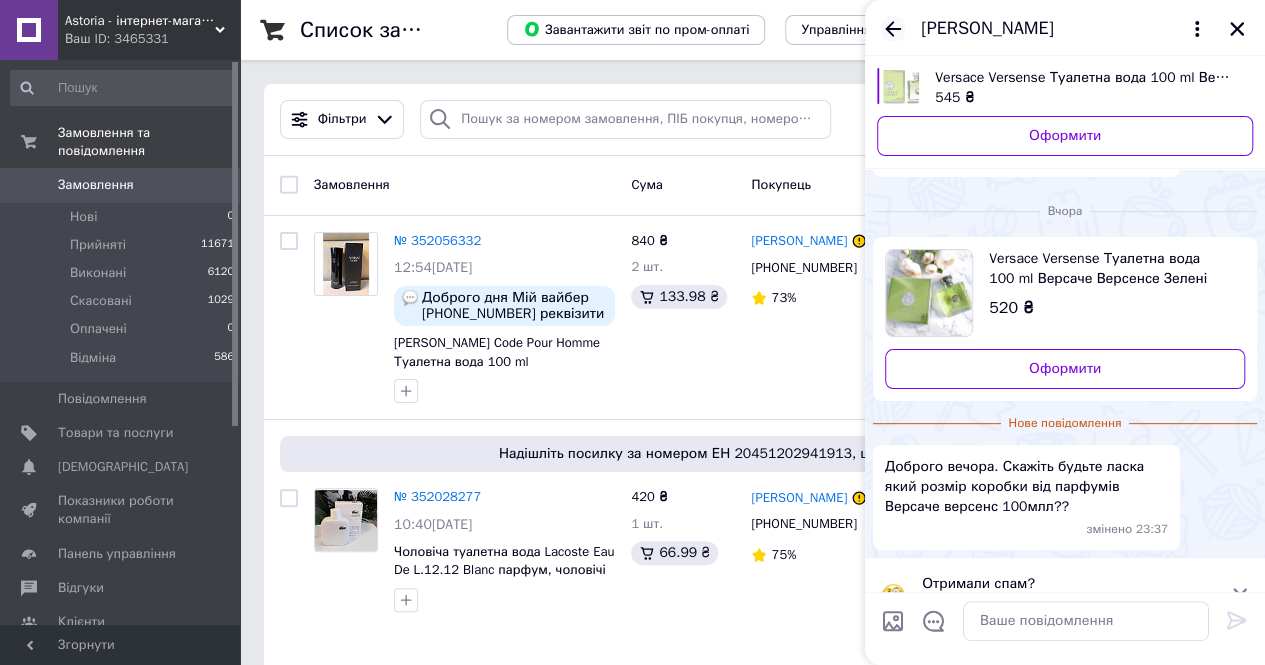 click 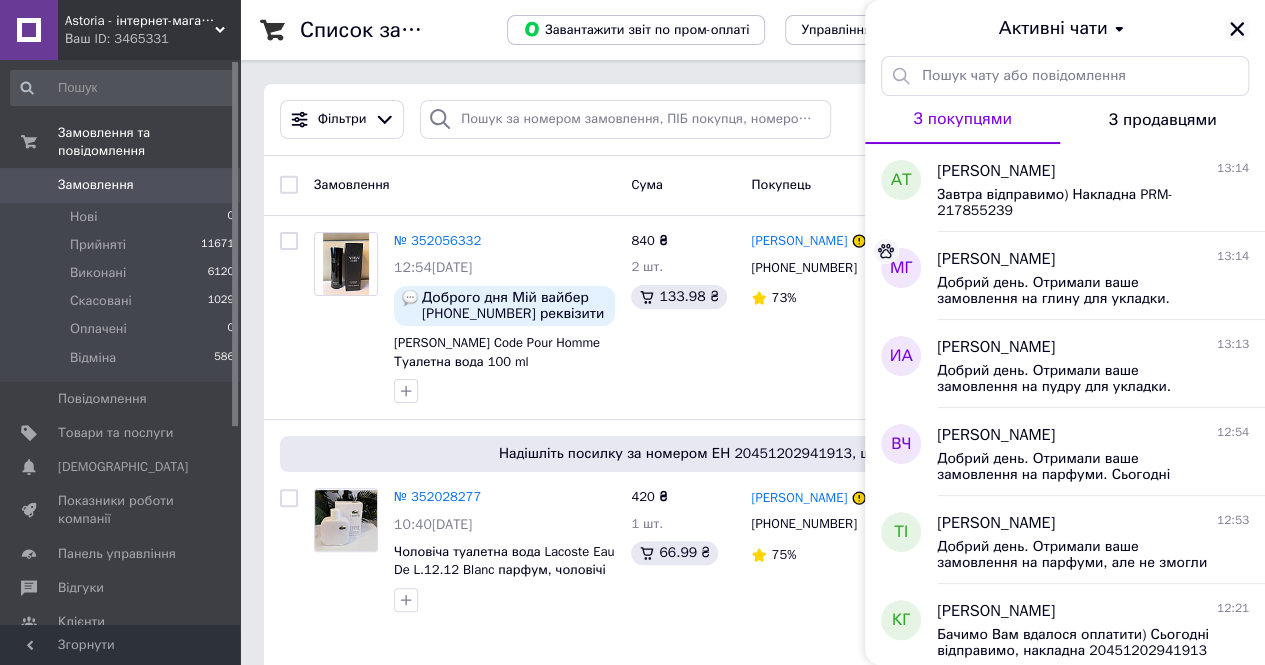 click 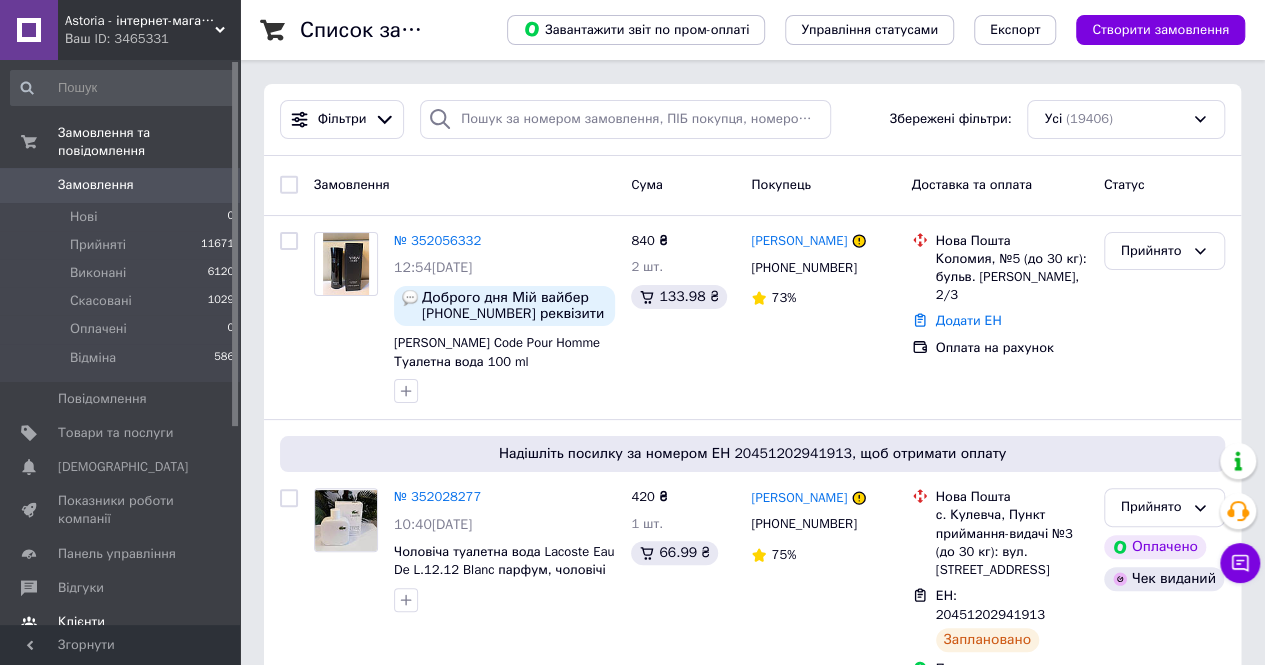 click on "Відгуки" at bounding box center [121, 588] 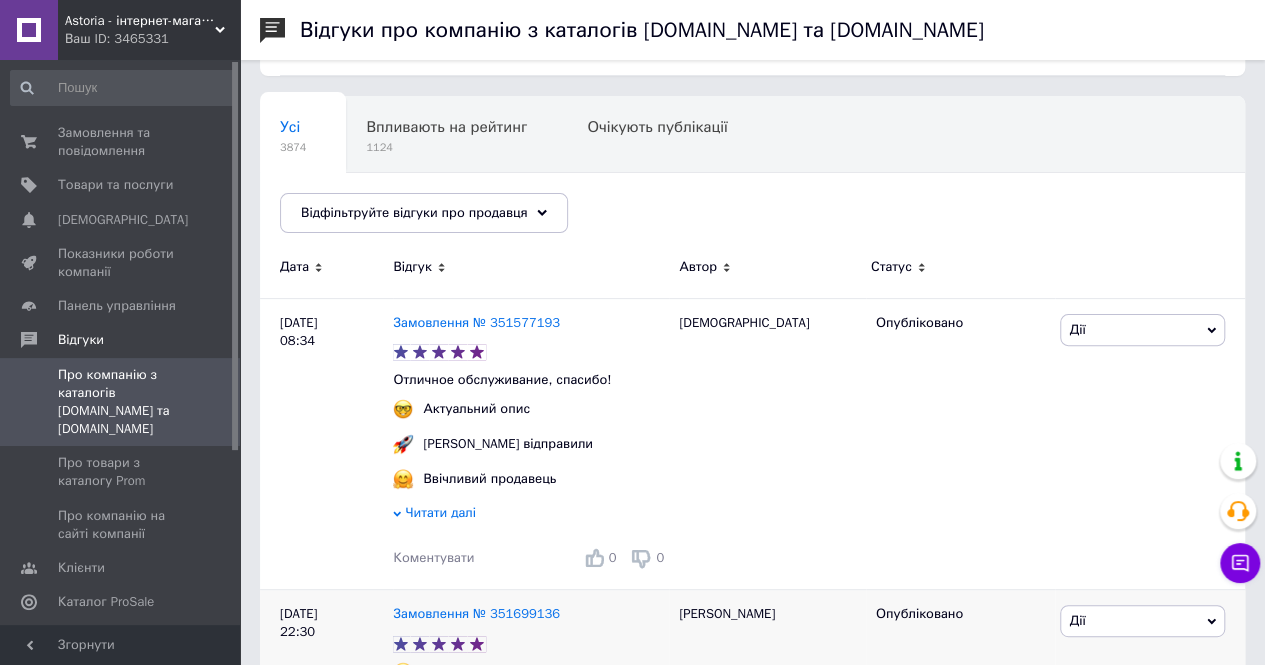 scroll, scrollTop: 500, scrollLeft: 0, axis: vertical 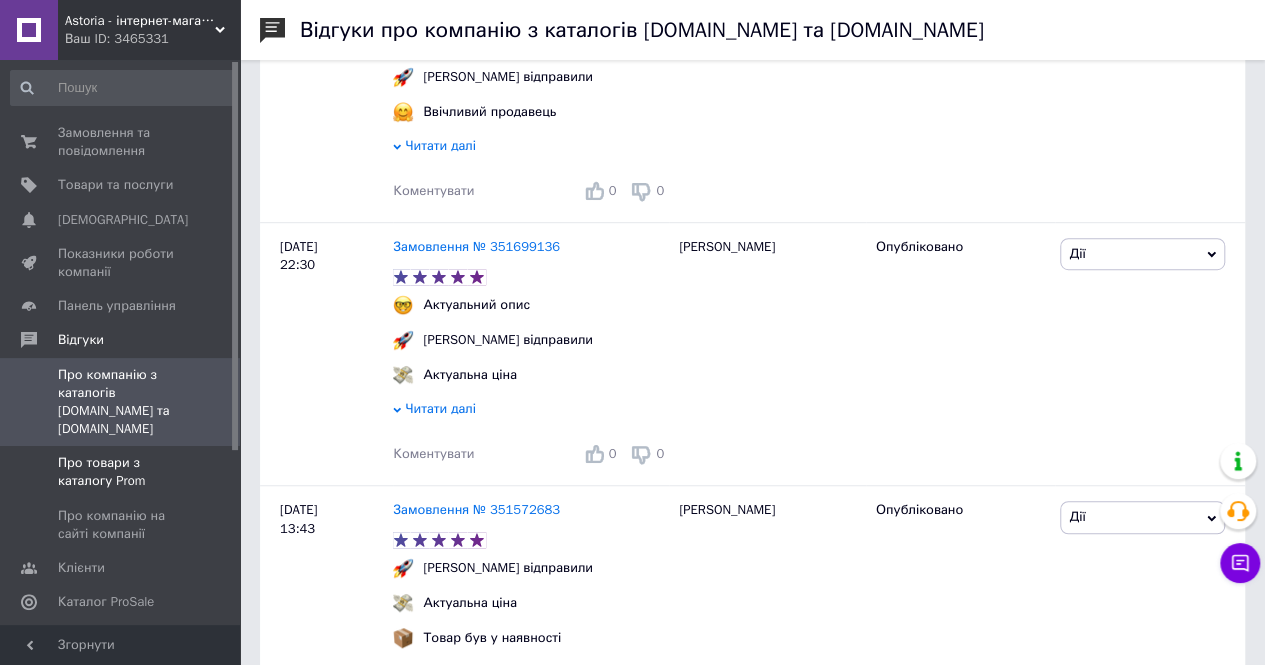 click on "Про товари з каталогу Prom" at bounding box center (121, 472) 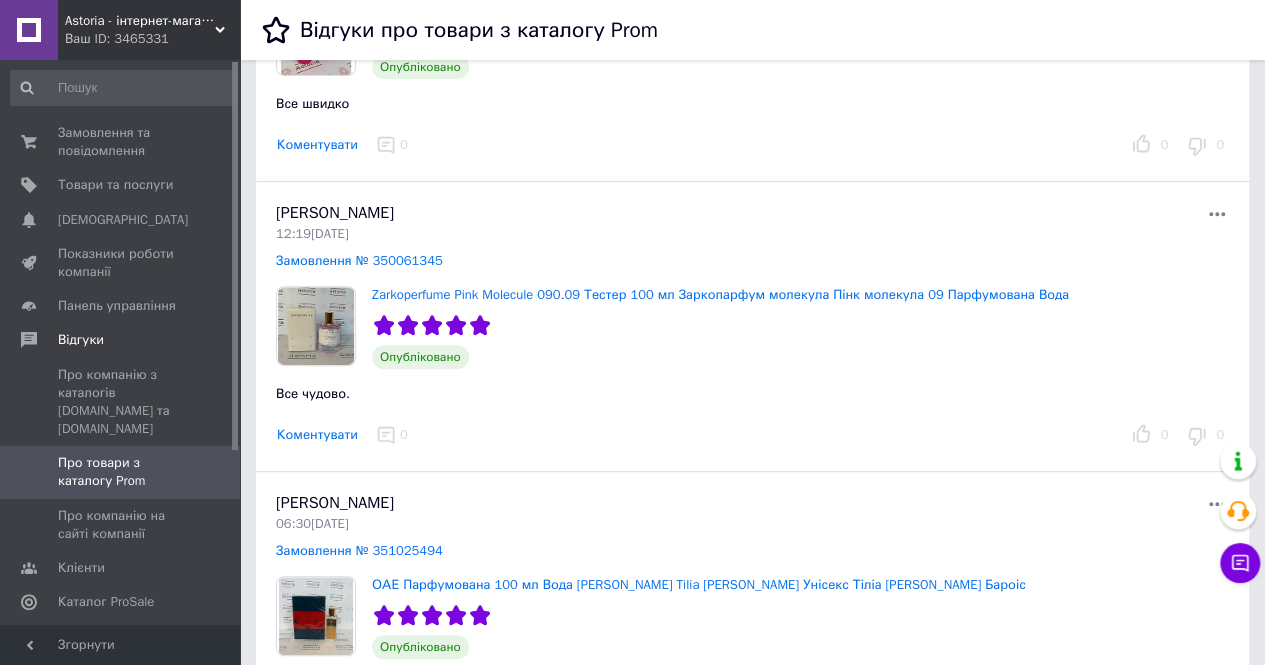 scroll, scrollTop: 400, scrollLeft: 0, axis: vertical 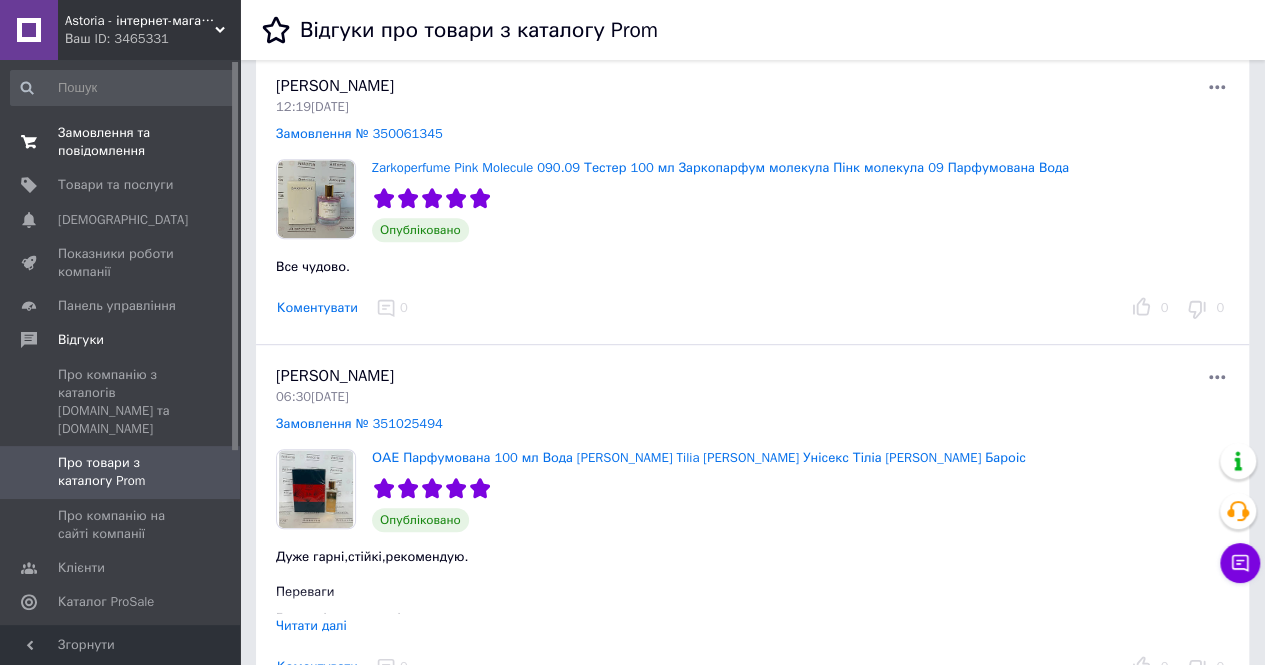 click on "Замовлення та повідомлення 0 0" at bounding box center [123, 142] 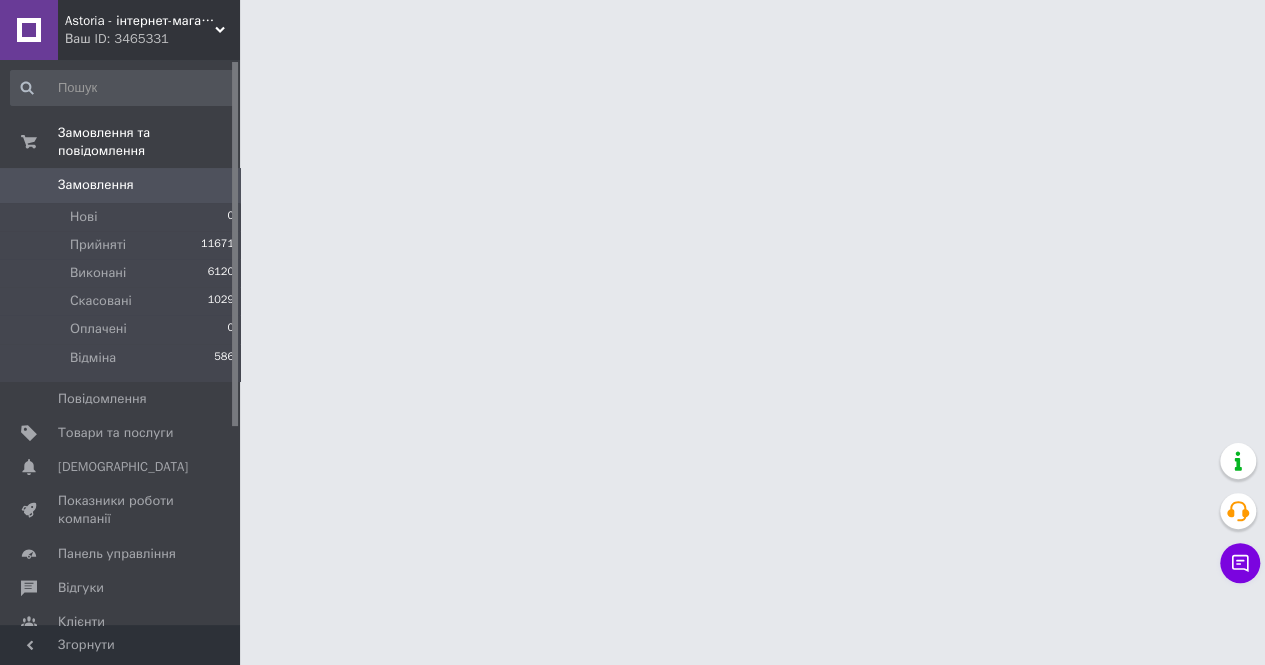 scroll, scrollTop: 0, scrollLeft: 0, axis: both 